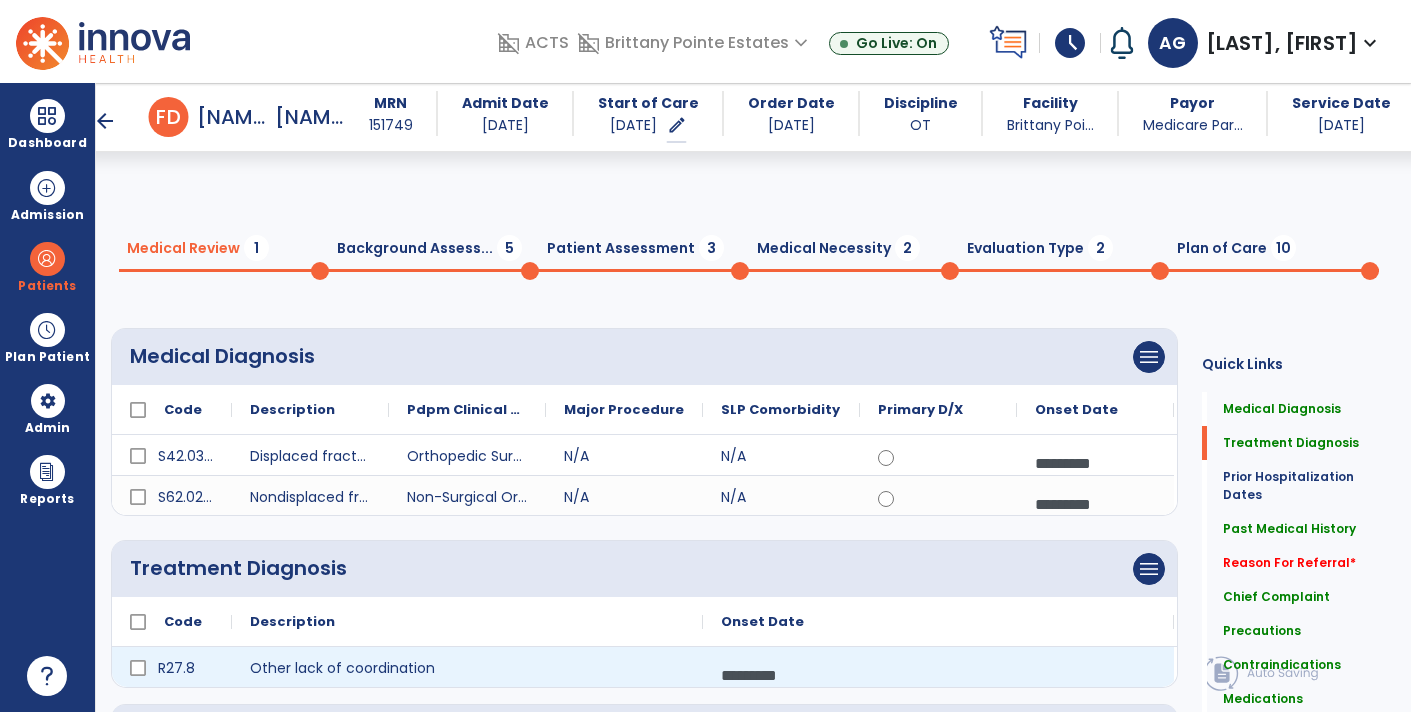 scroll, scrollTop: 0, scrollLeft: 0, axis: both 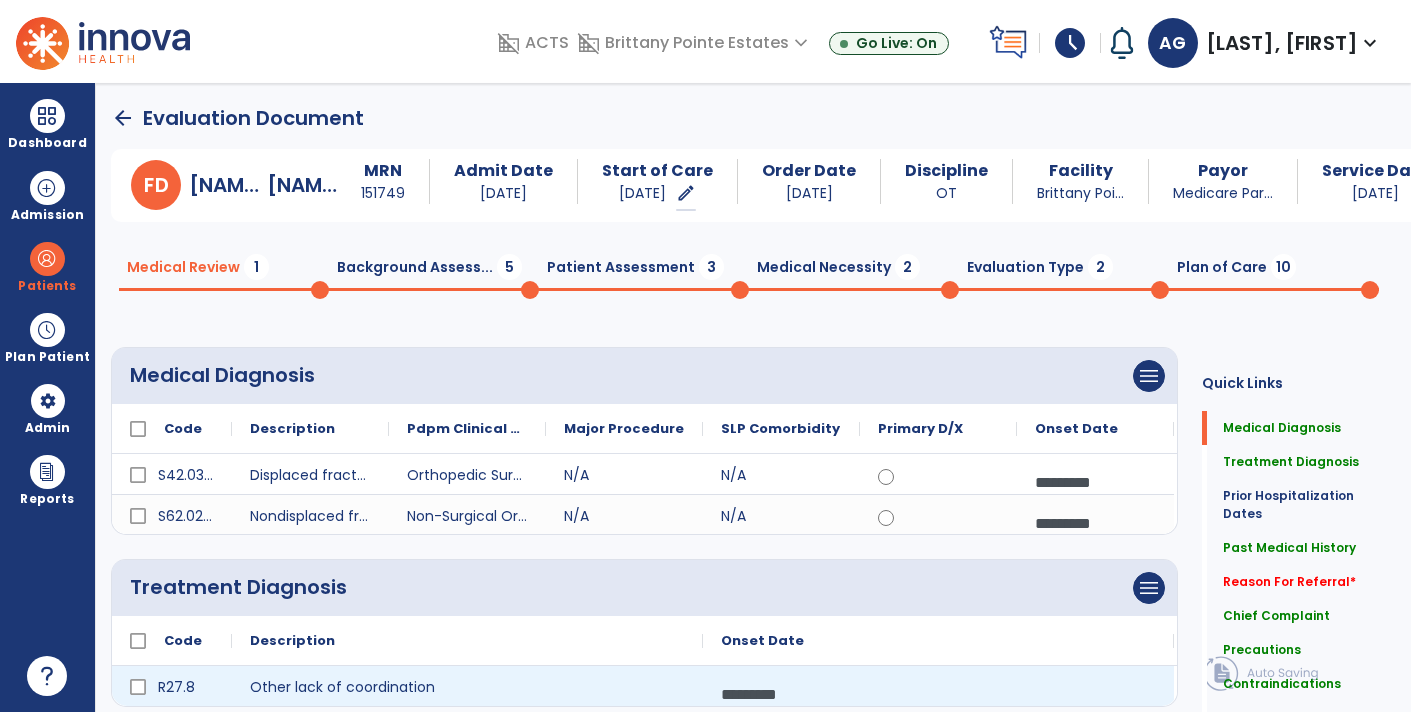 click 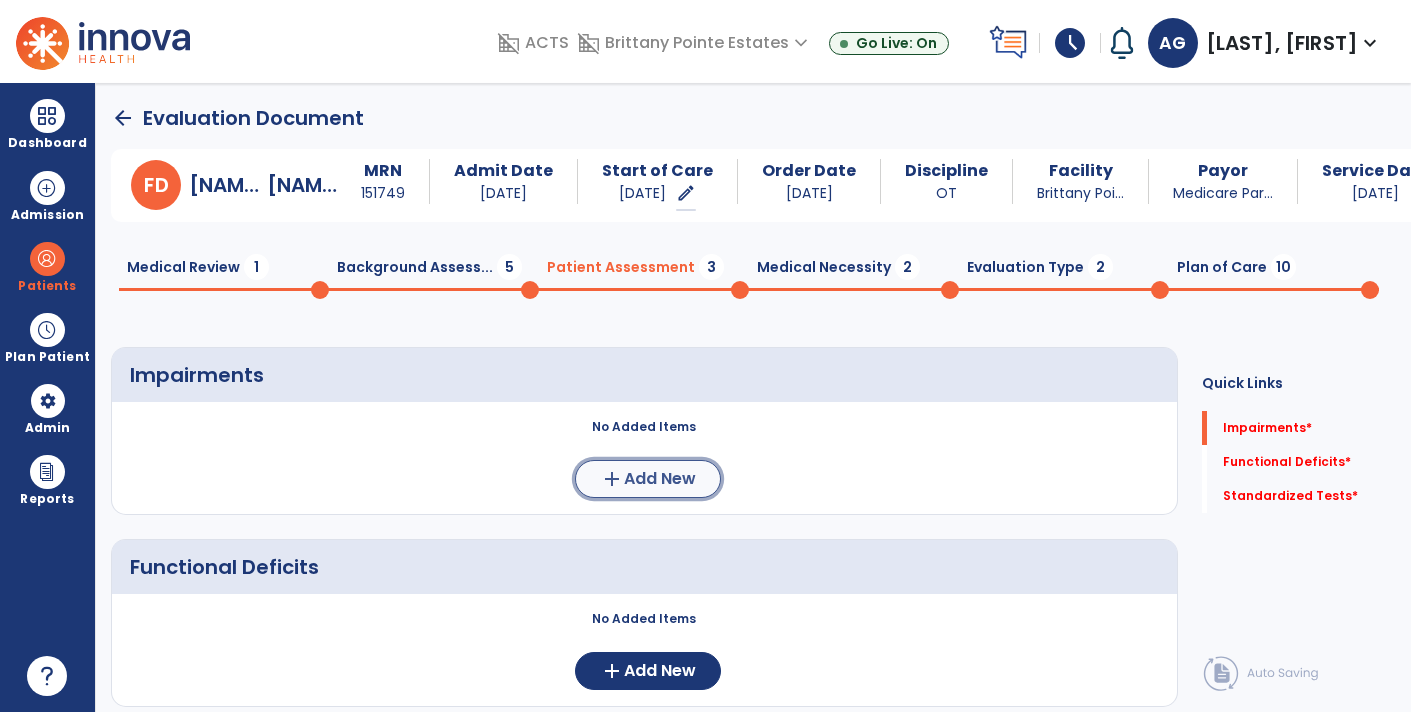 click on "Add New" 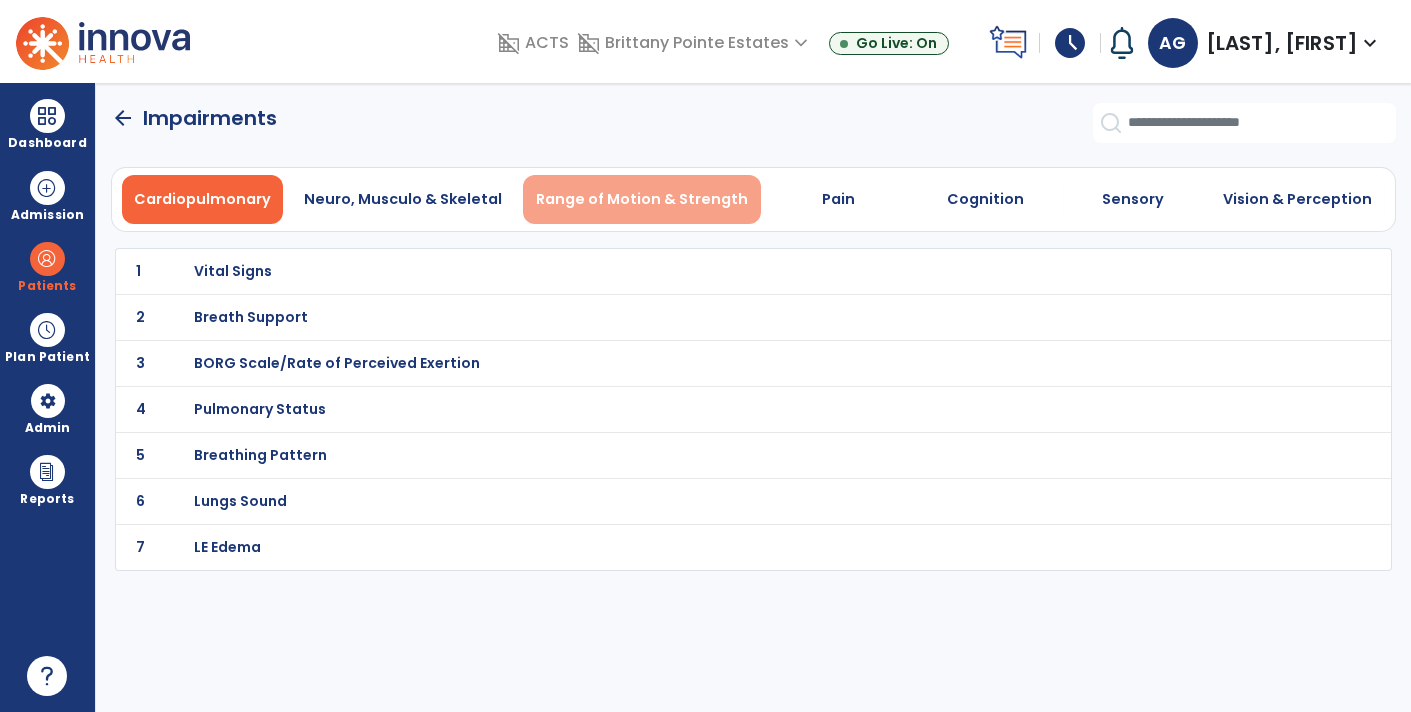 click on "Range of Motion & Strength" at bounding box center (642, 199) 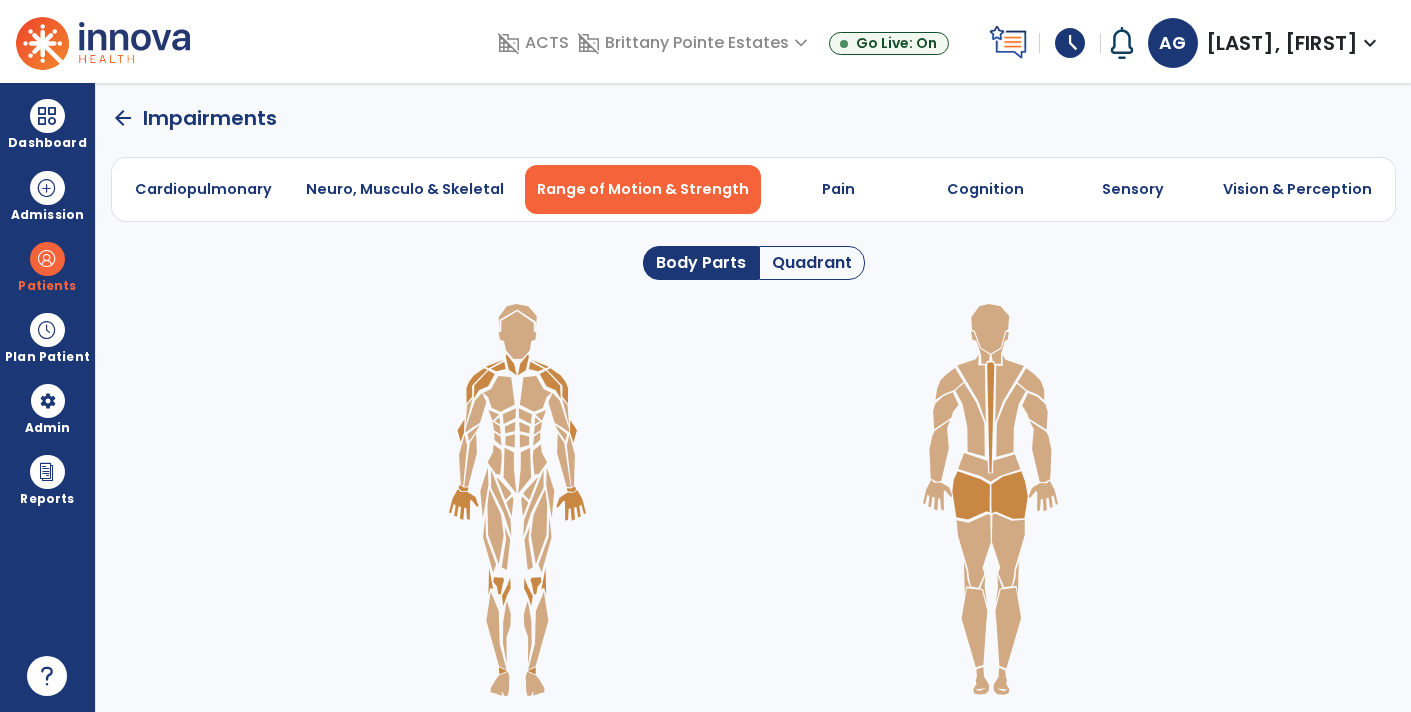 click 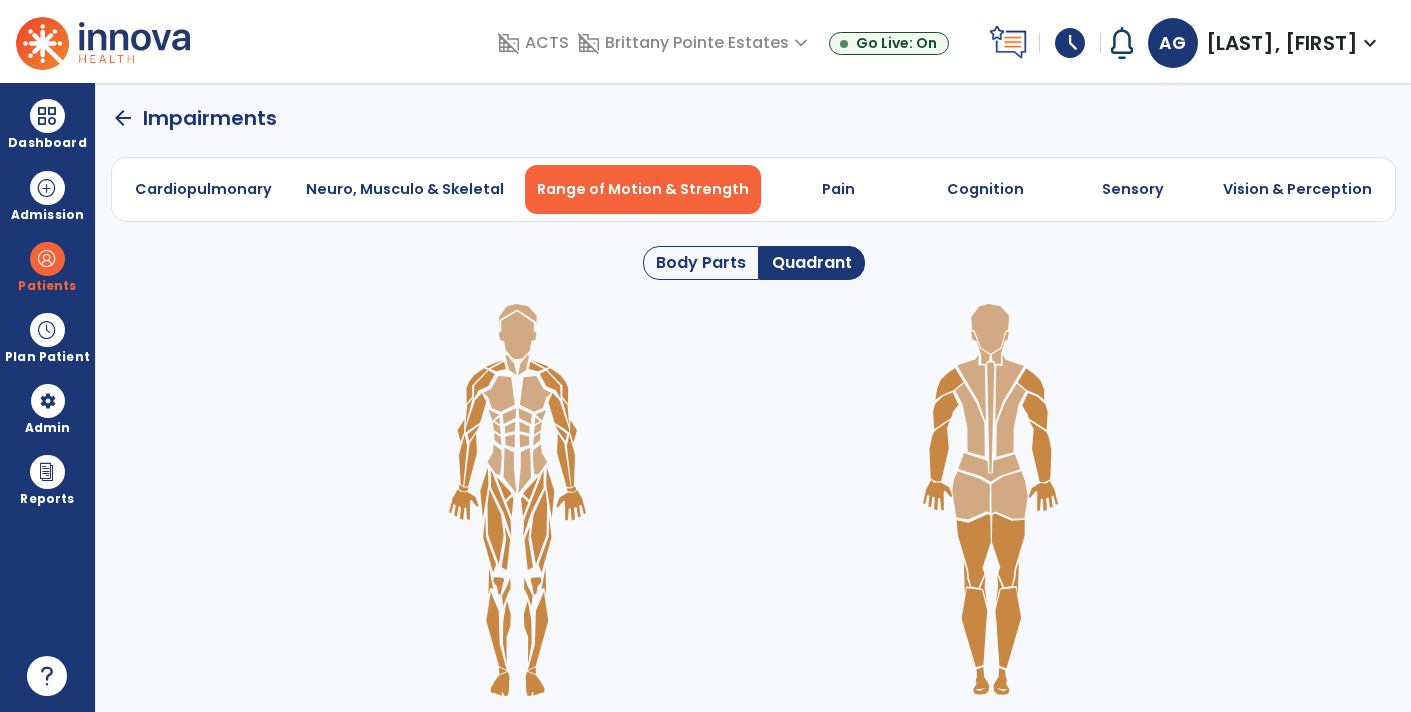 click on "Body Parts" 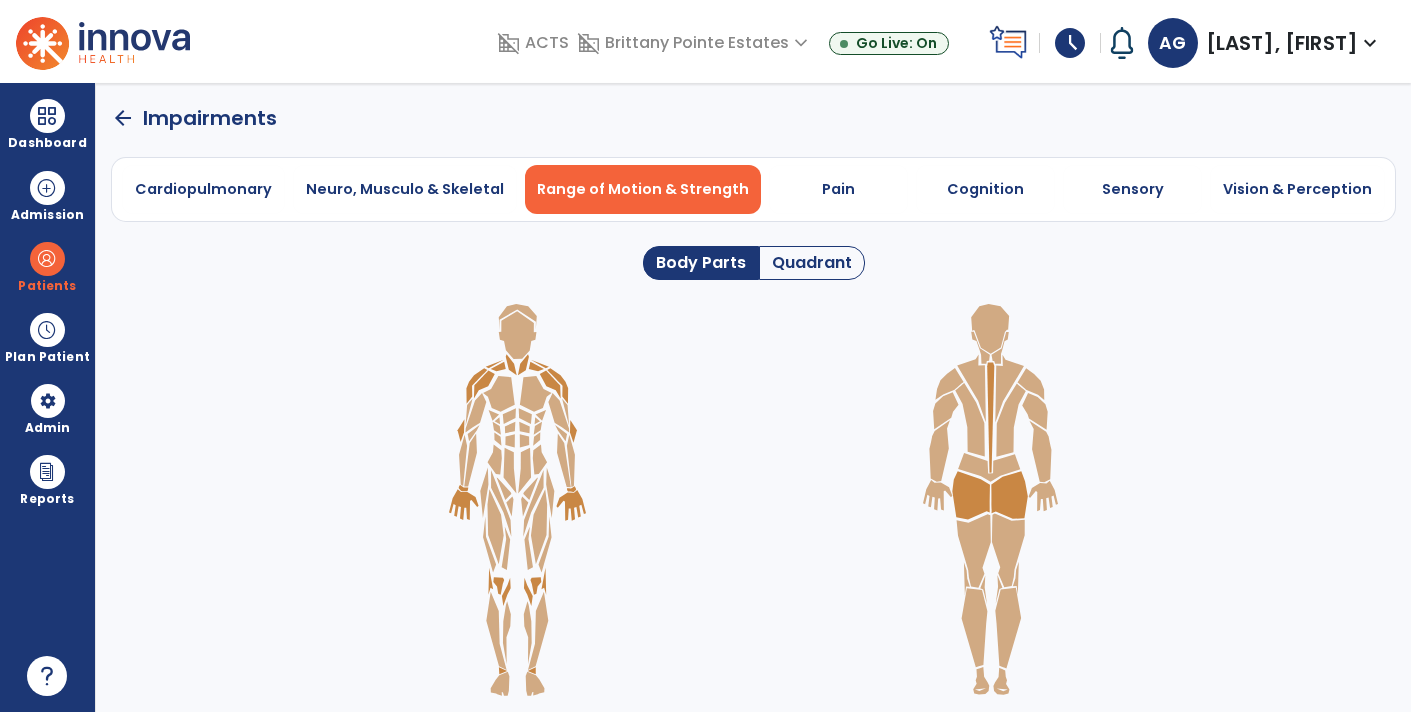 click 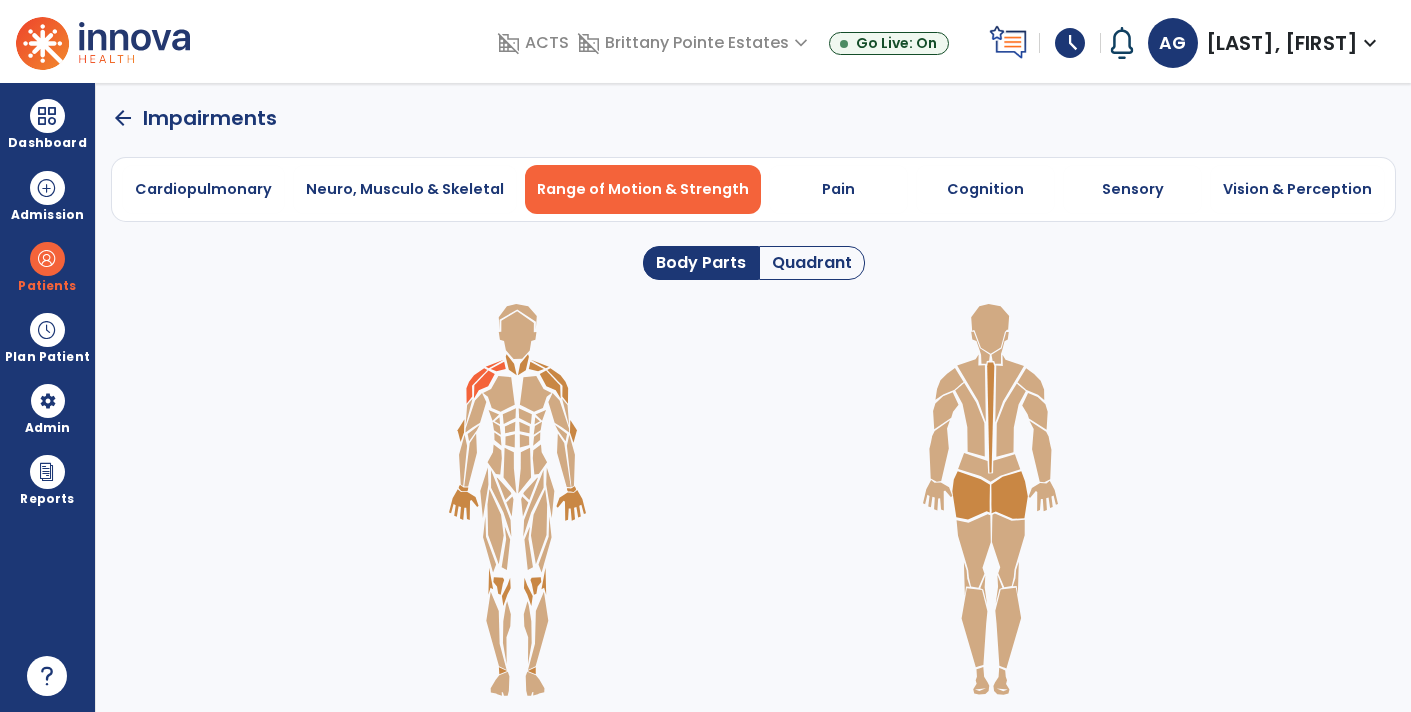 click 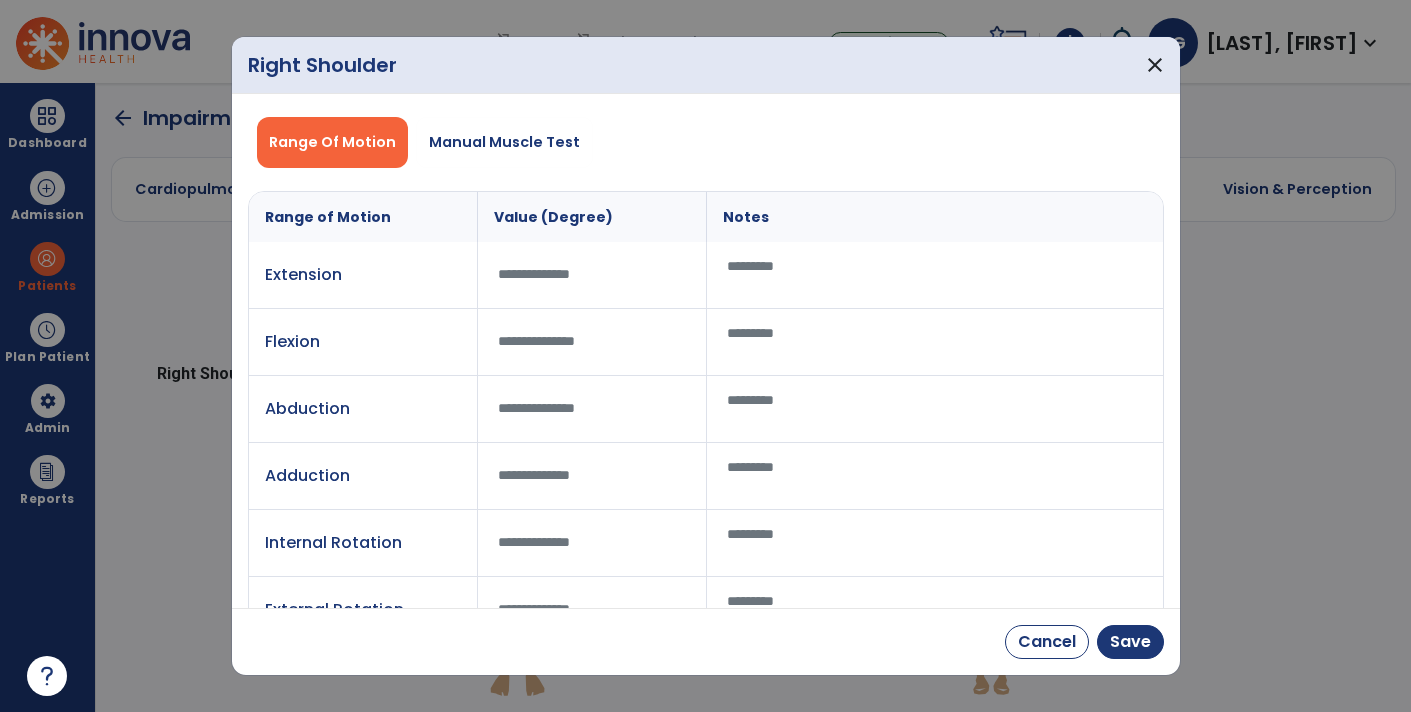 click at bounding box center [592, 341] 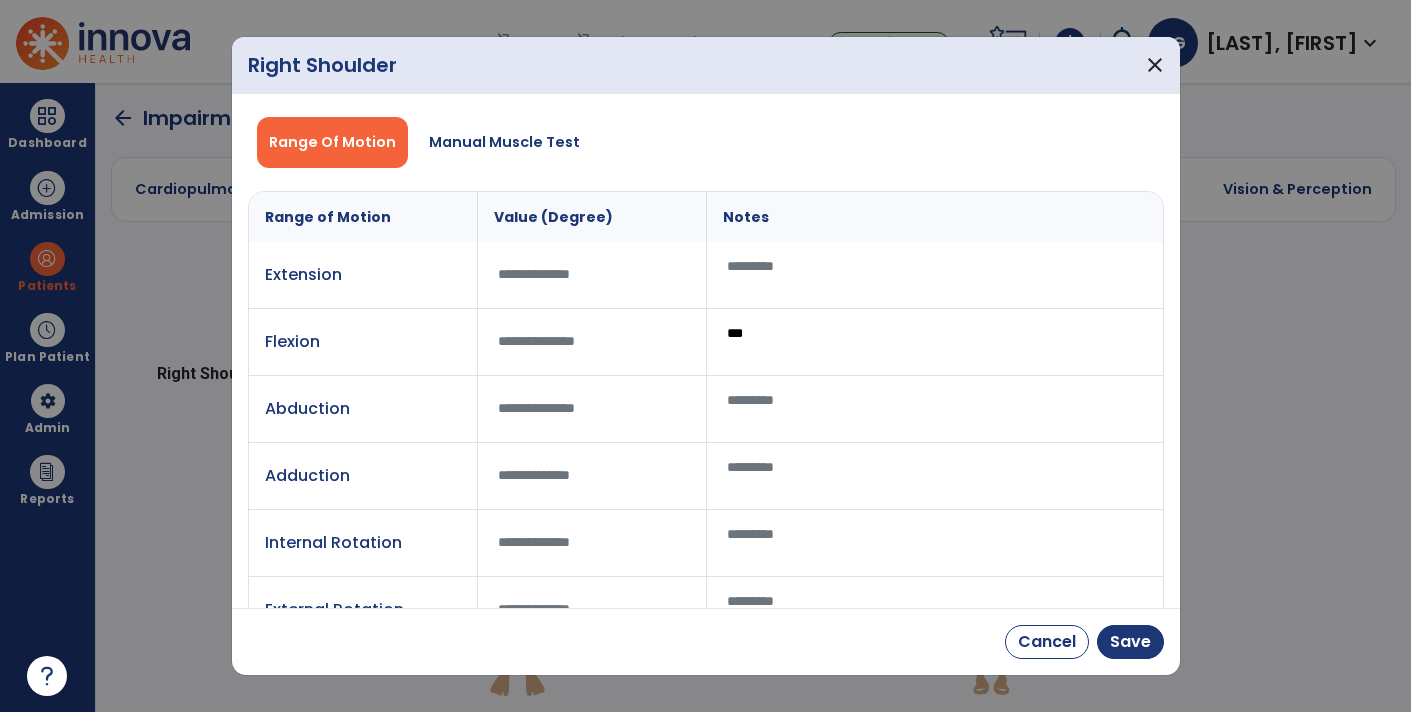 type on "****" 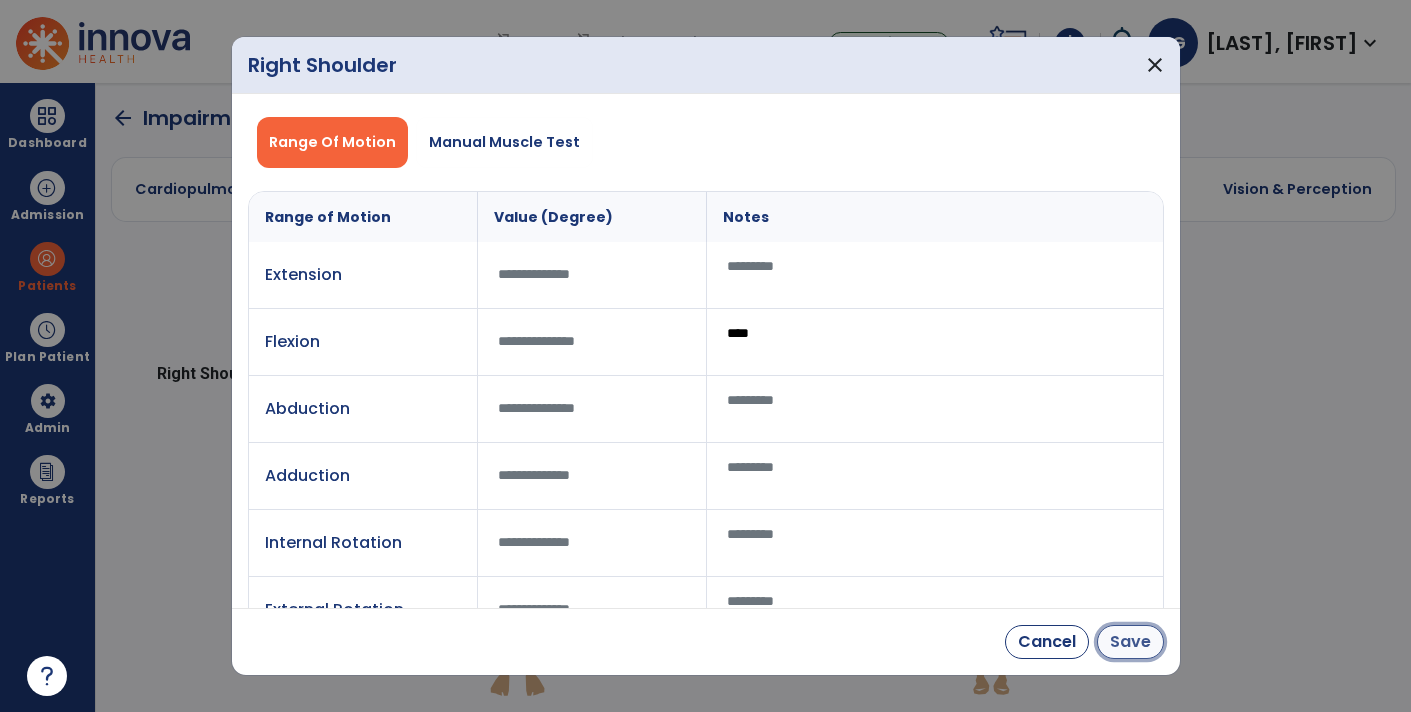 click on "Save" at bounding box center (1130, 642) 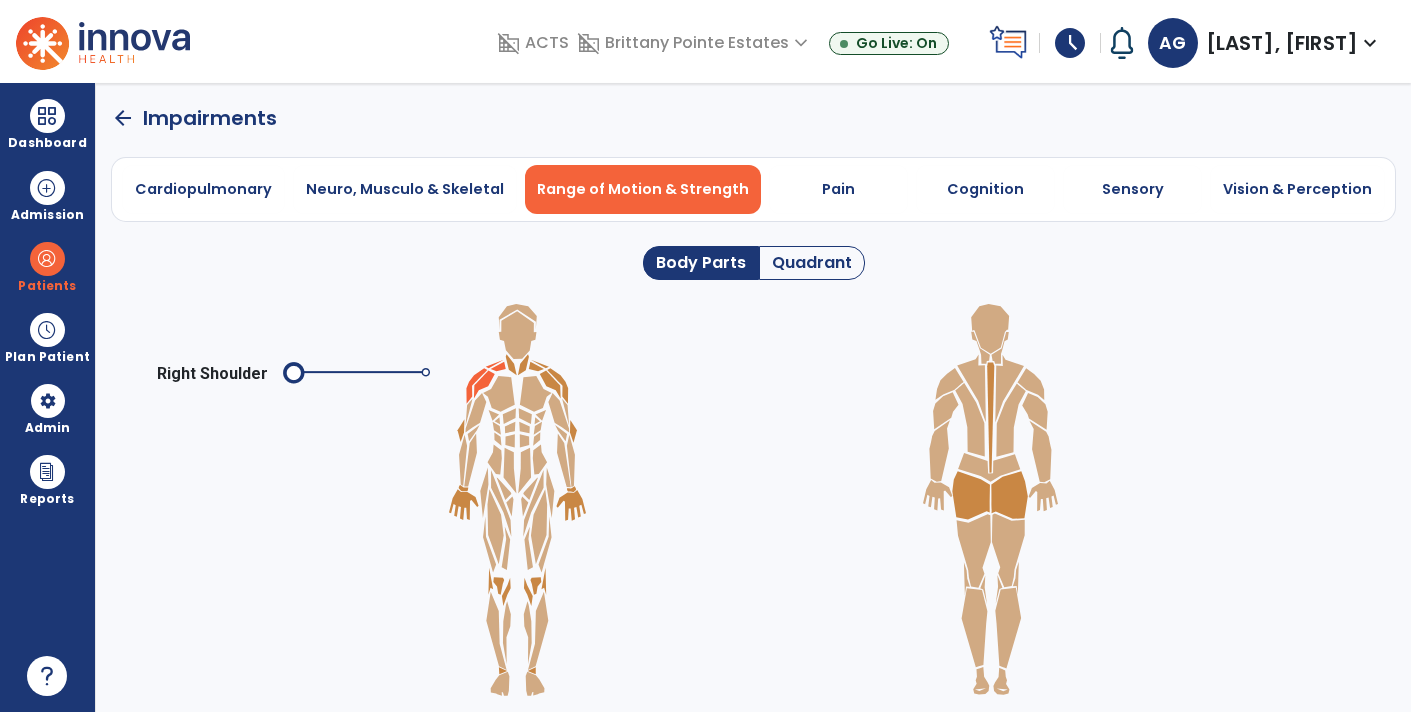 click 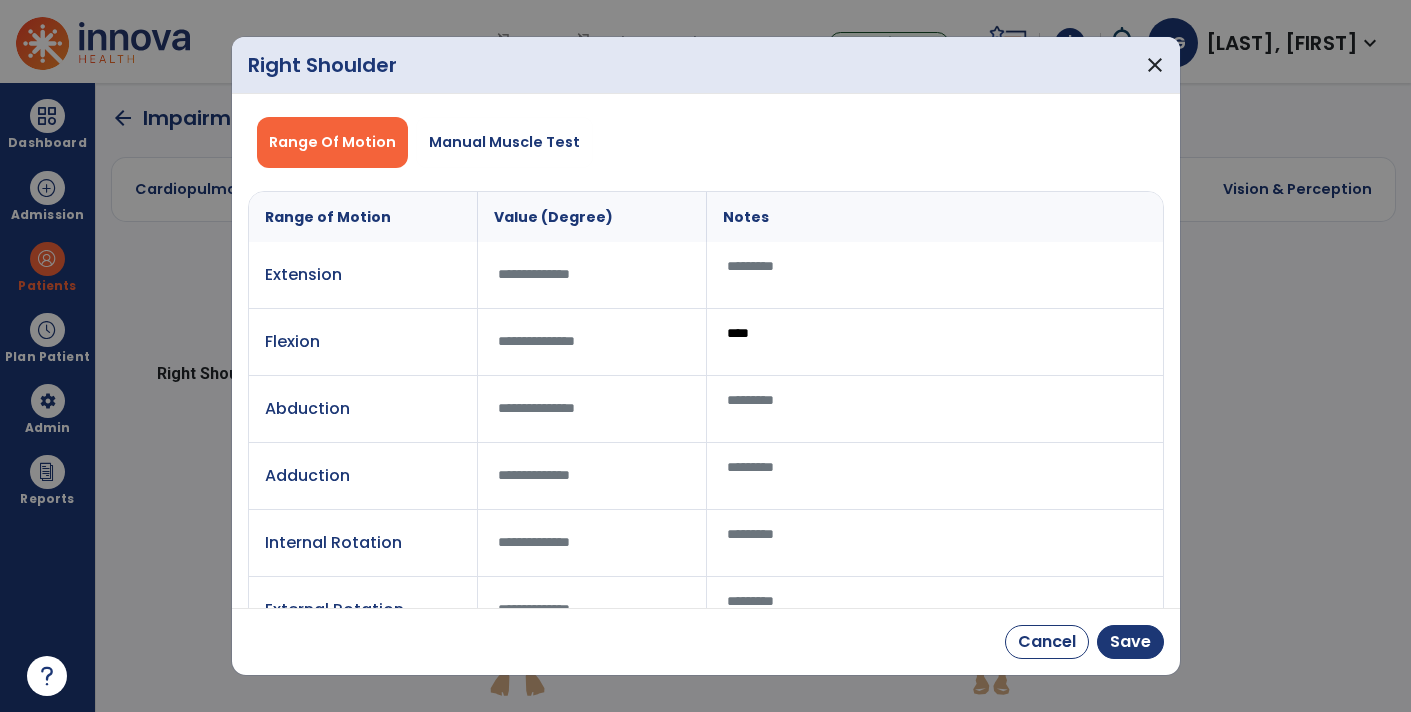 click at bounding box center [592, 408] 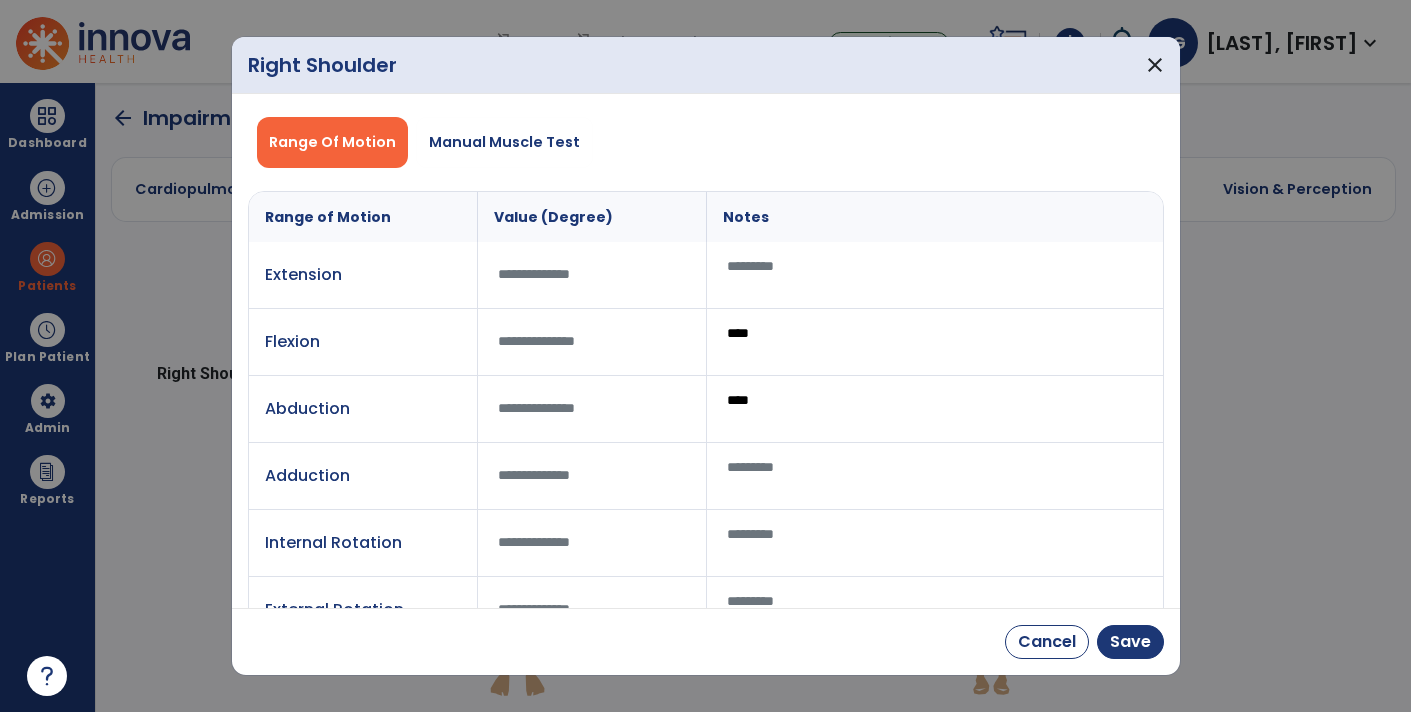 type on "*****" 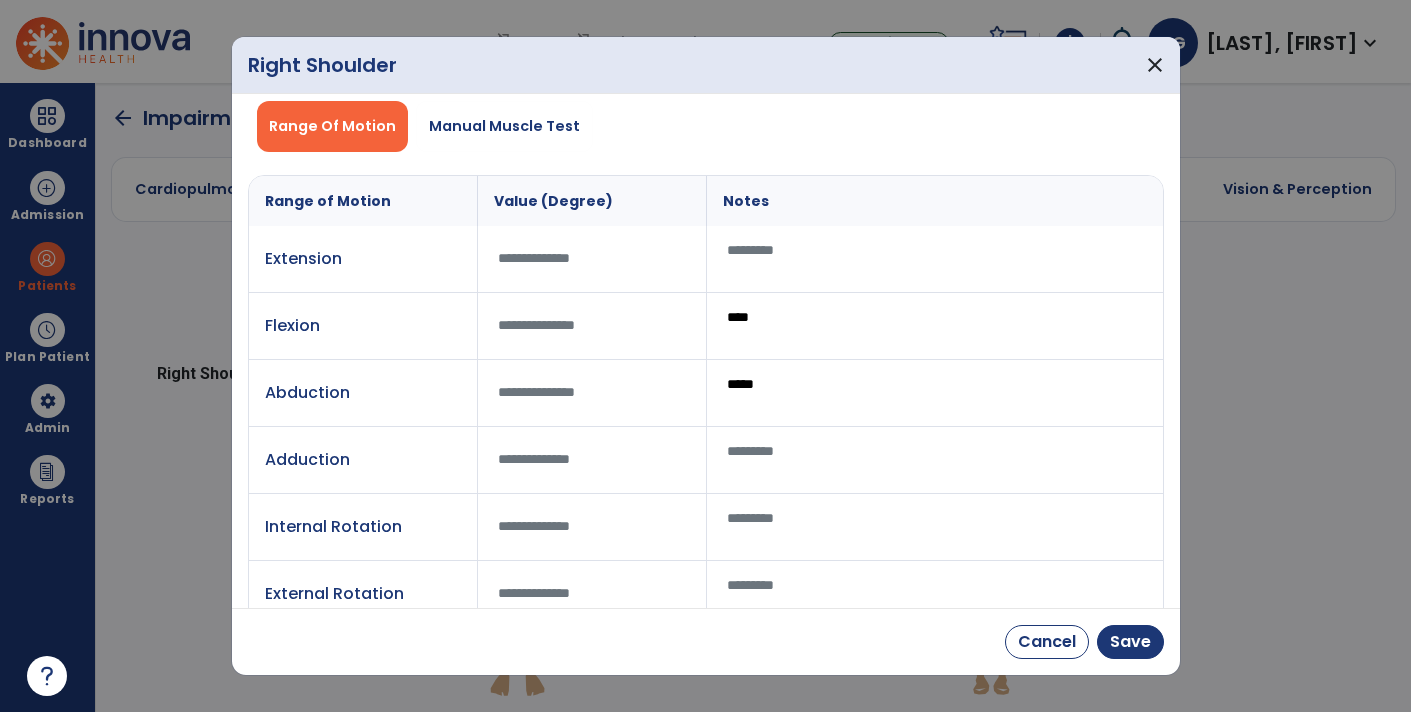 scroll, scrollTop: 24, scrollLeft: 0, axis: vertical 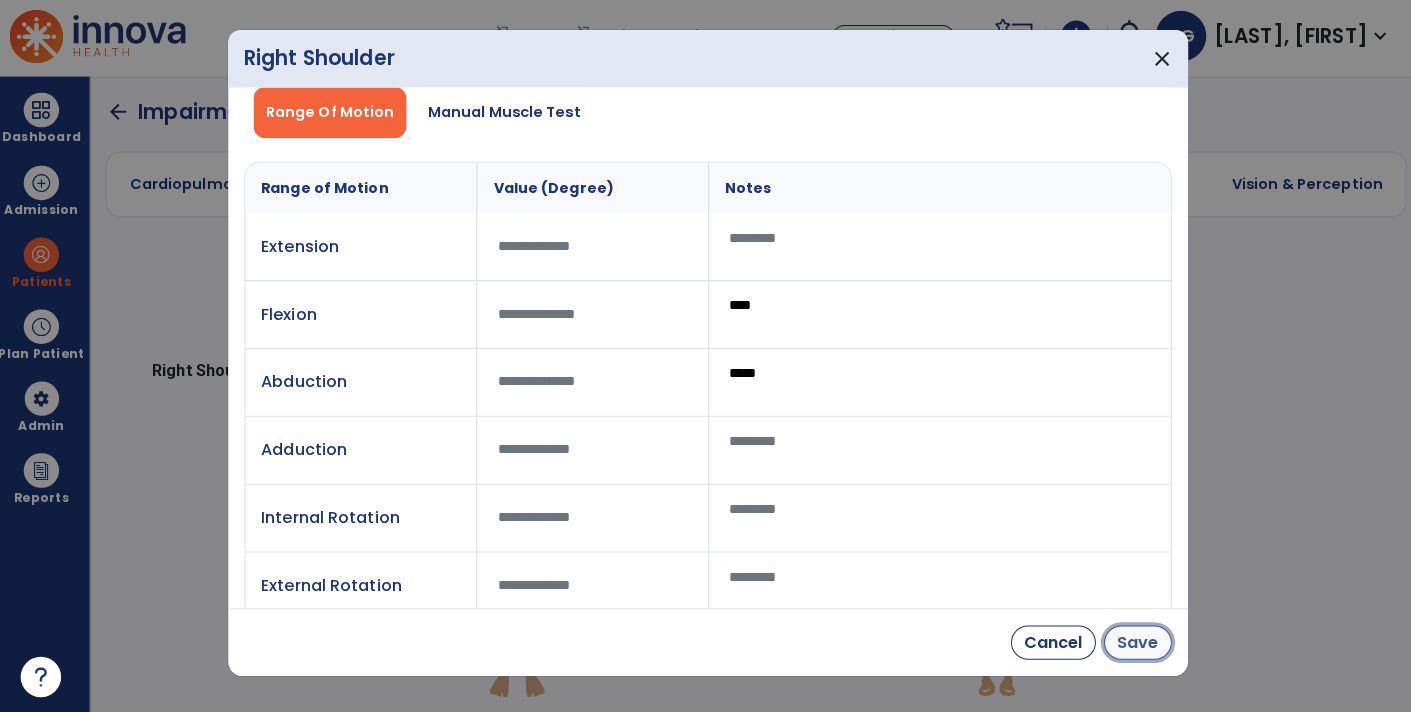 click on "Save" at bounding box center [1130, 642] 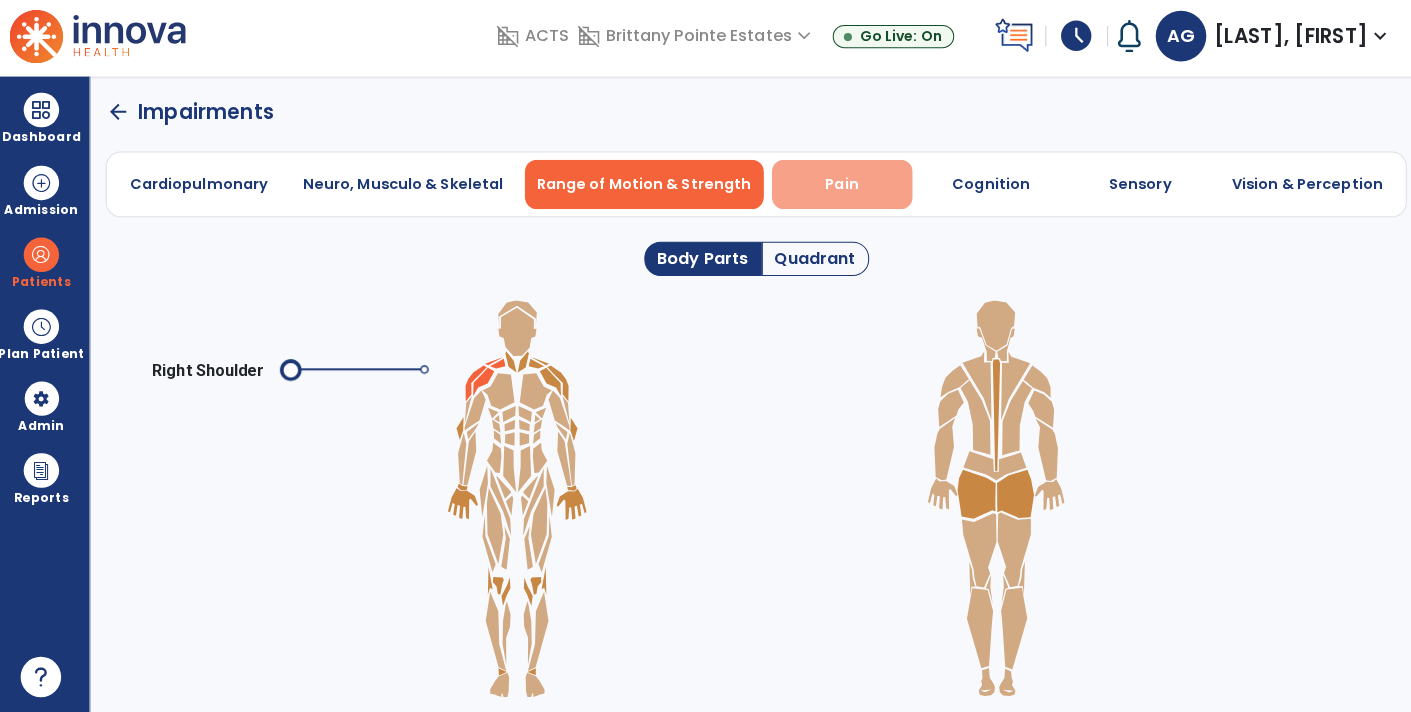 click on "Pain" at bounding box center (838, 189) 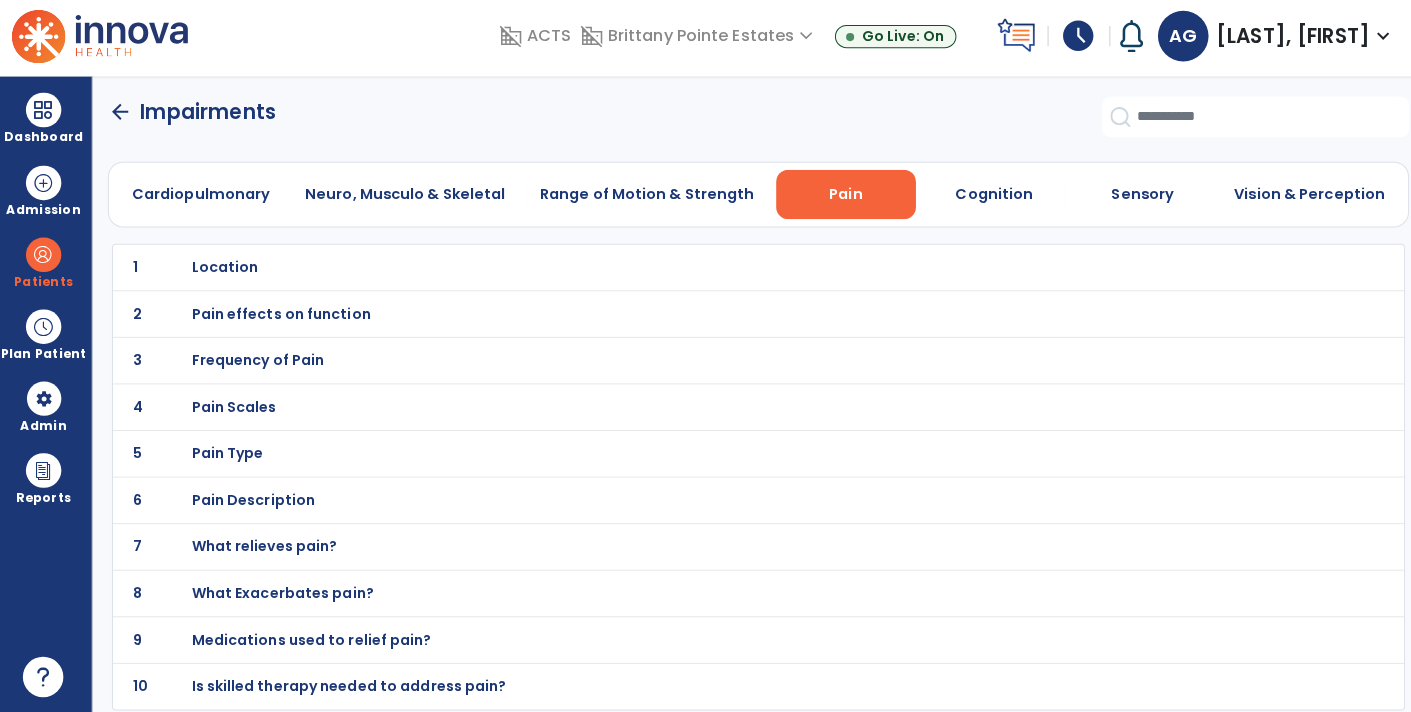 click on "Location" at bounding box center [227, 271] 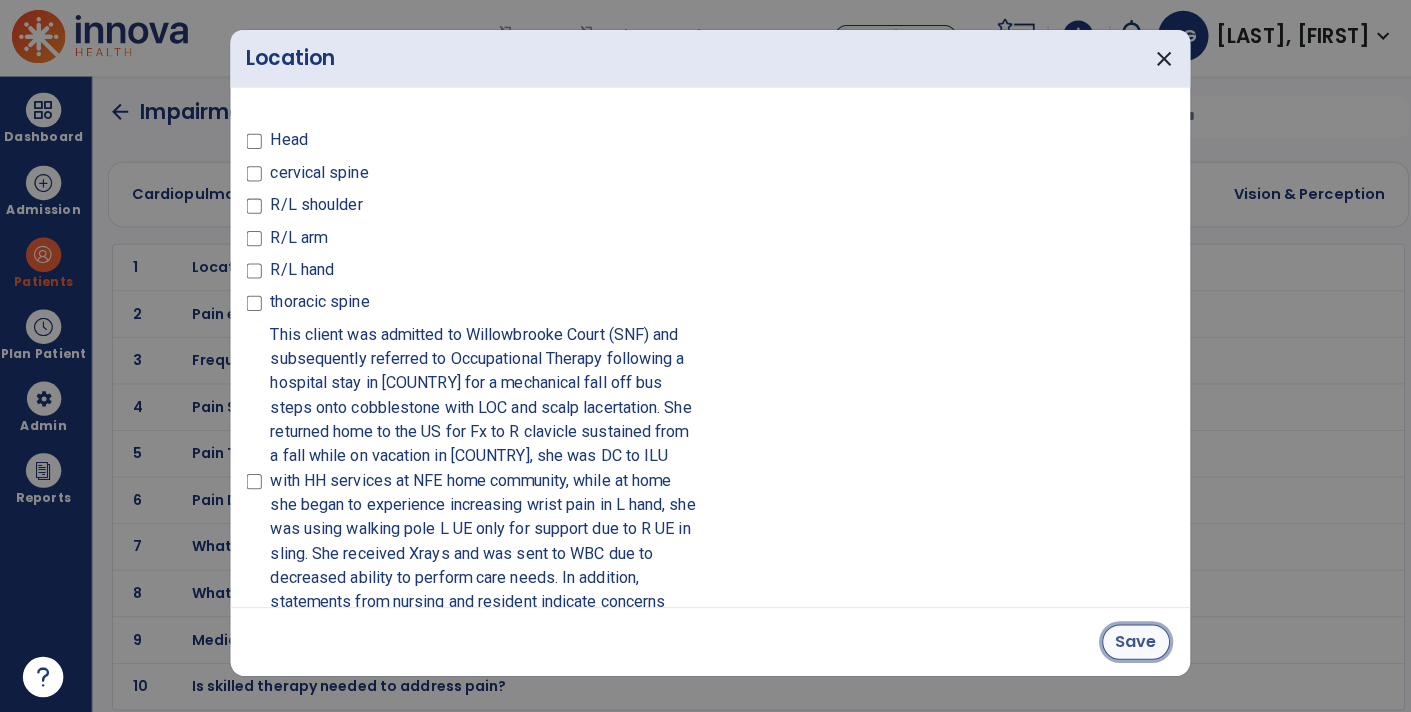 click on "Save" at bounding box center [1126, 641] 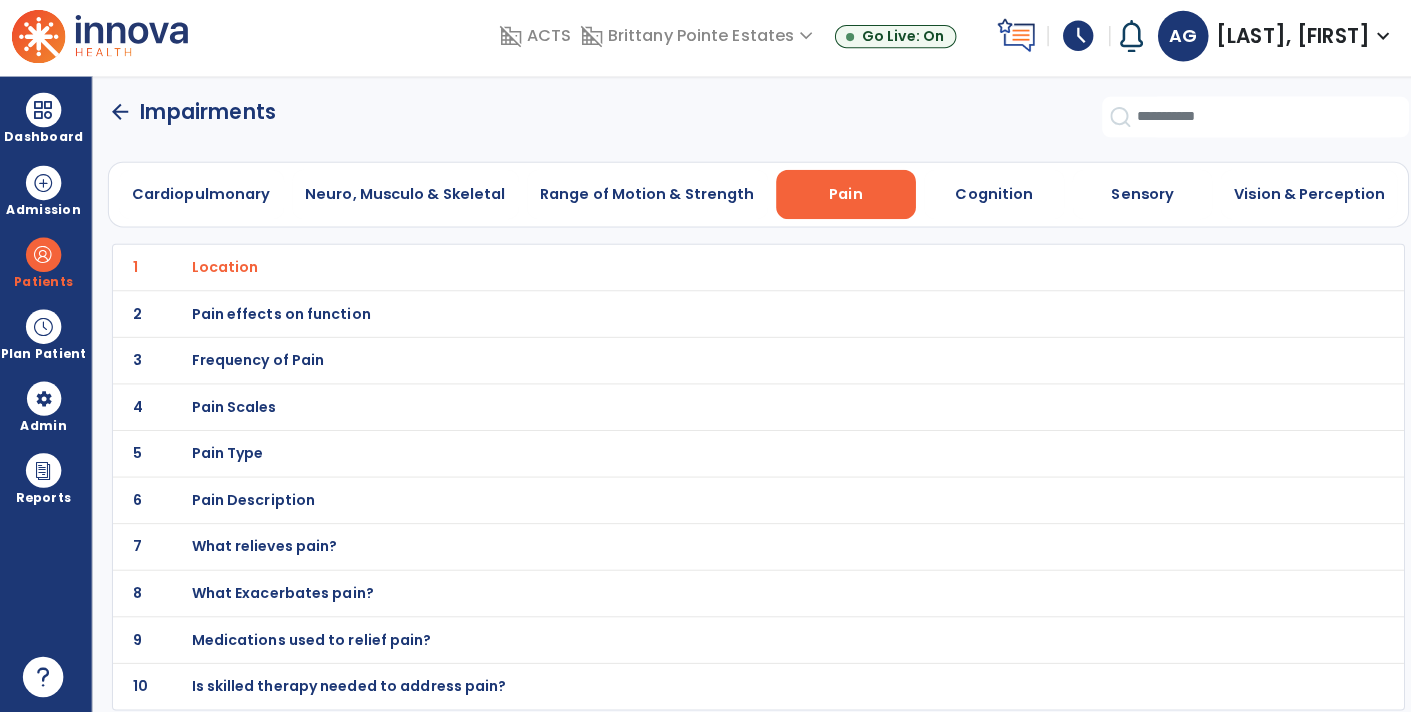 click on "Pain effects on function" at bounding box center [227, 271] 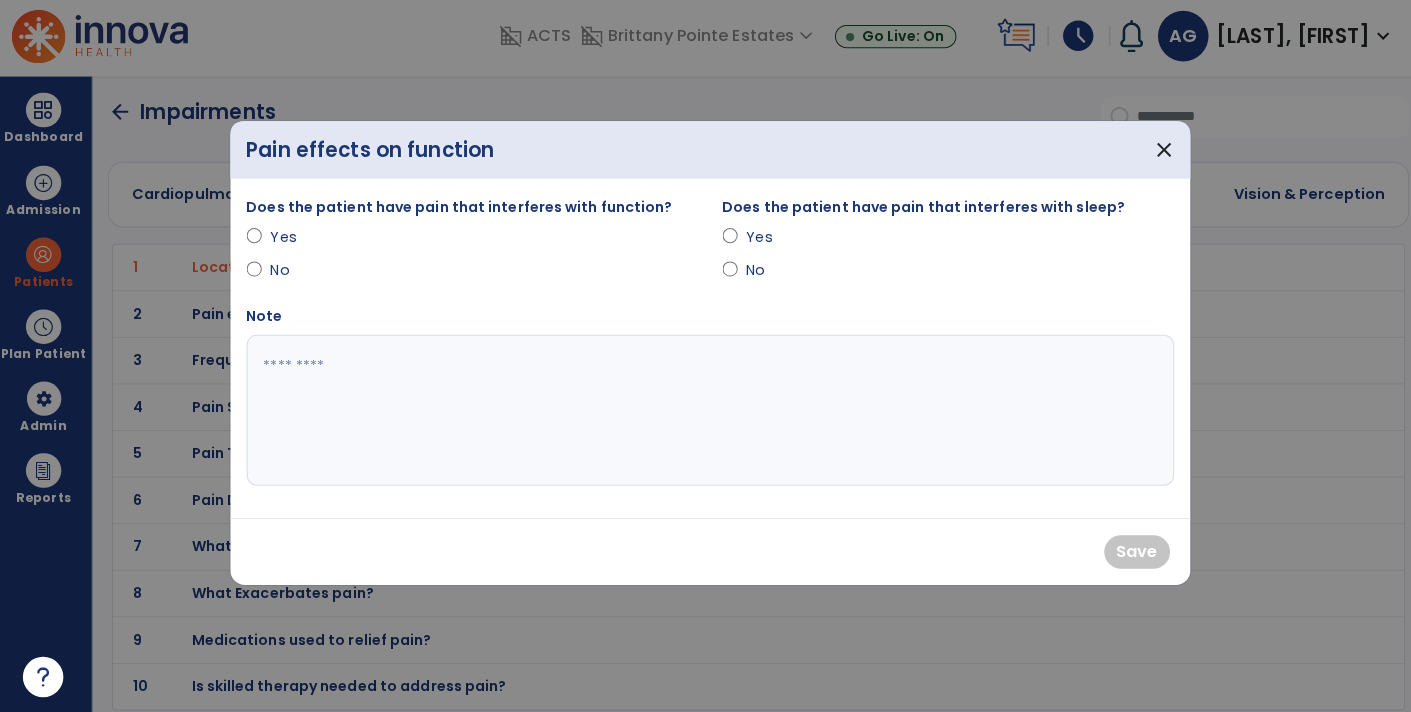 click on "Yes" at bounding box center (306, 241) 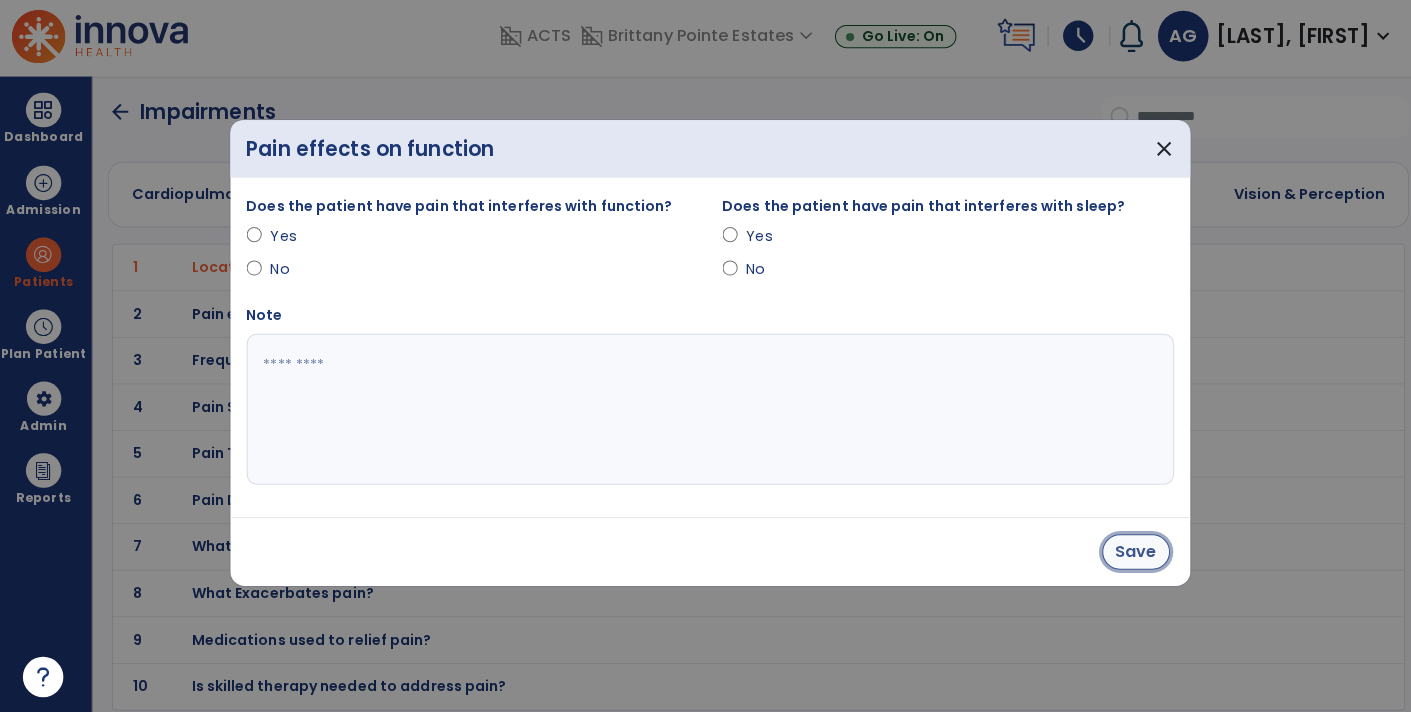 click on "Save" at bounding box center (1126, 552) 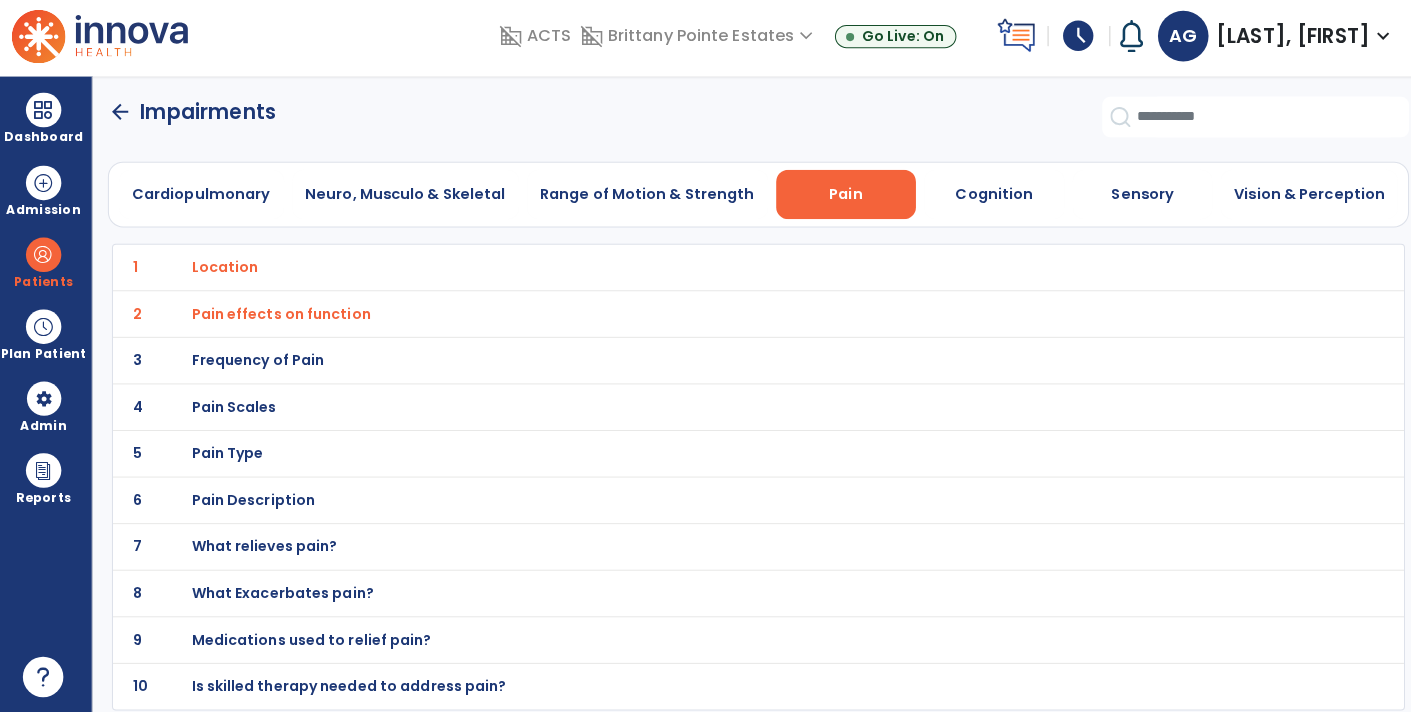click on "Frequency of Pain" at bounding box center (227, 271) 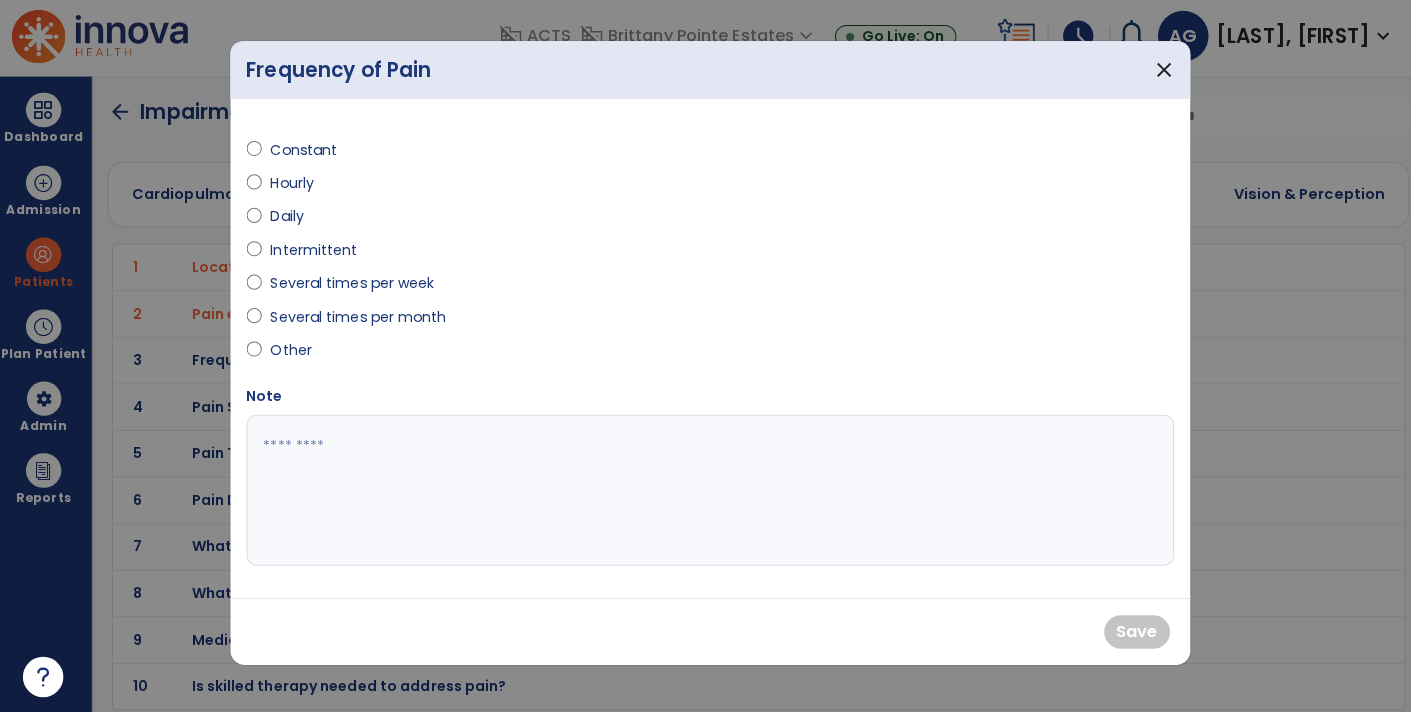 click on "Daily" at bounding box center (306, 221) 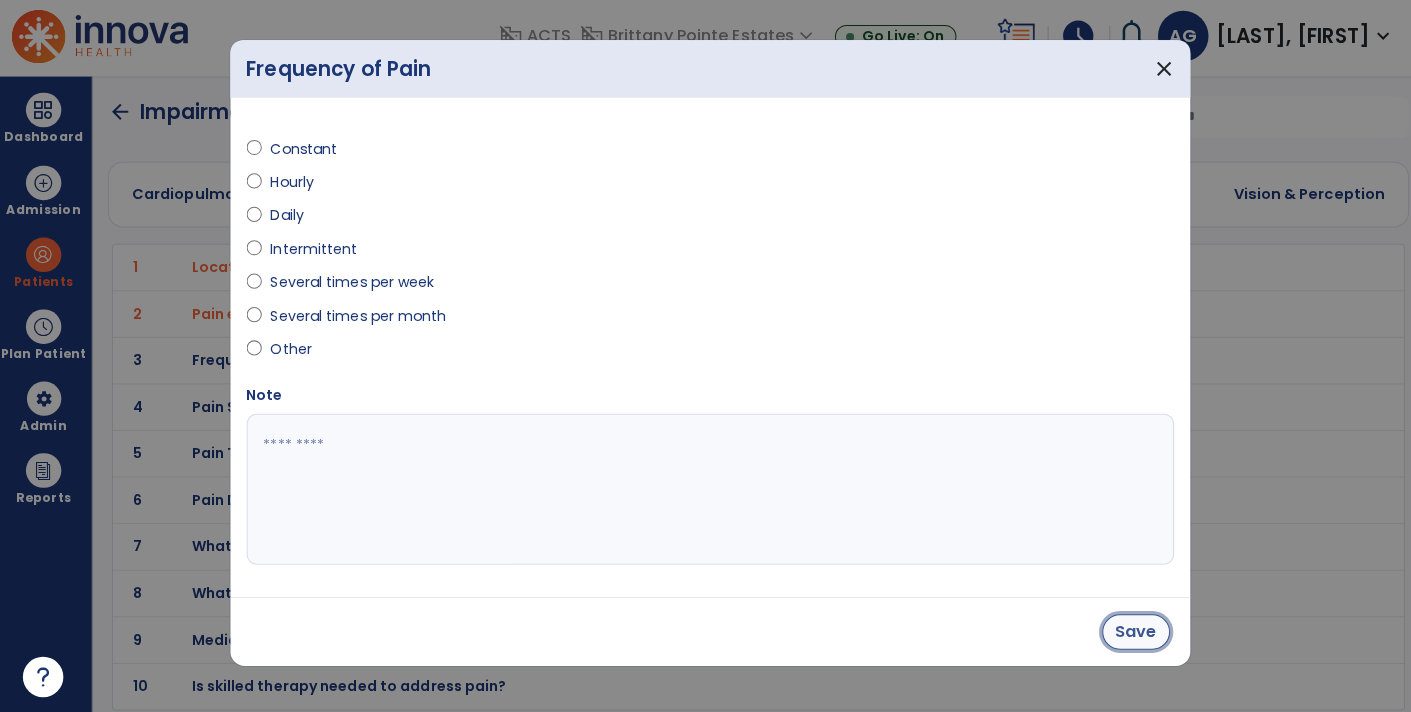click on "Save" at bounding box center (1126, 631) 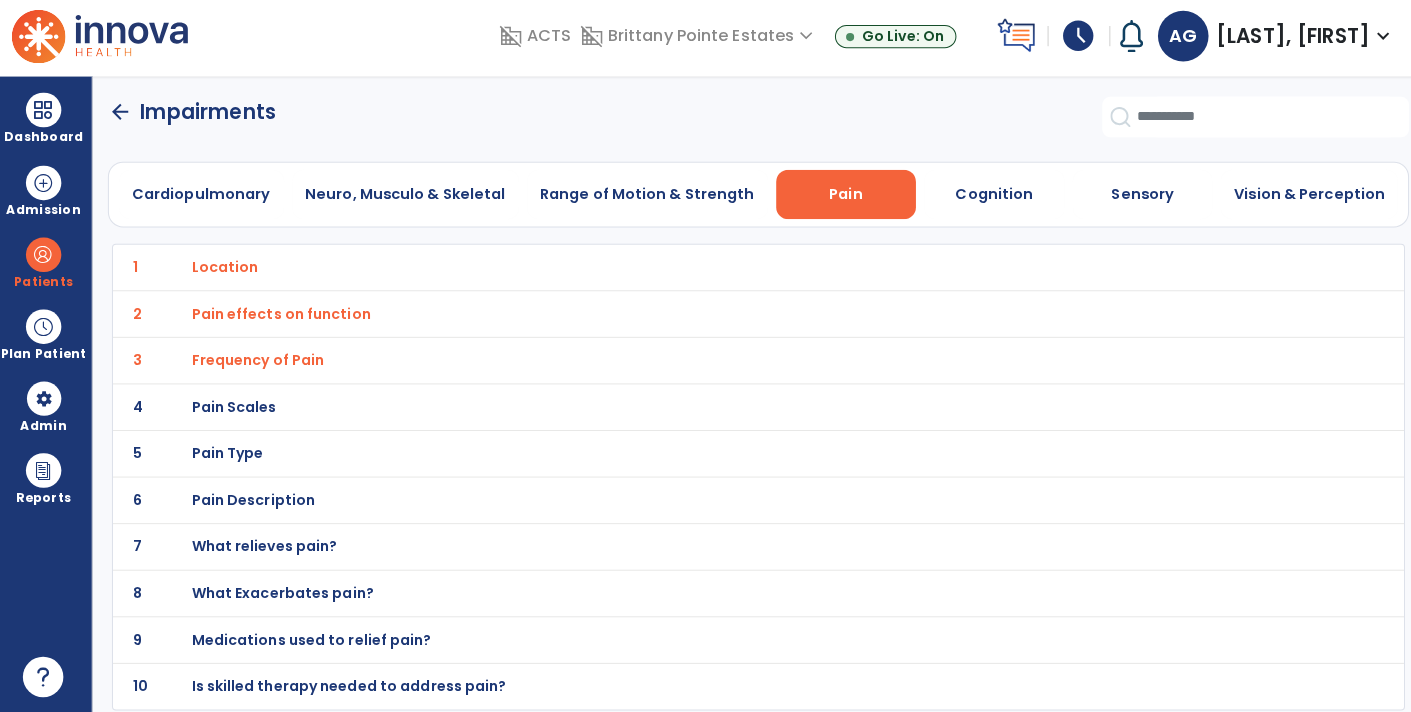 click on "Pain Scales" at bounding box center (227, 271) 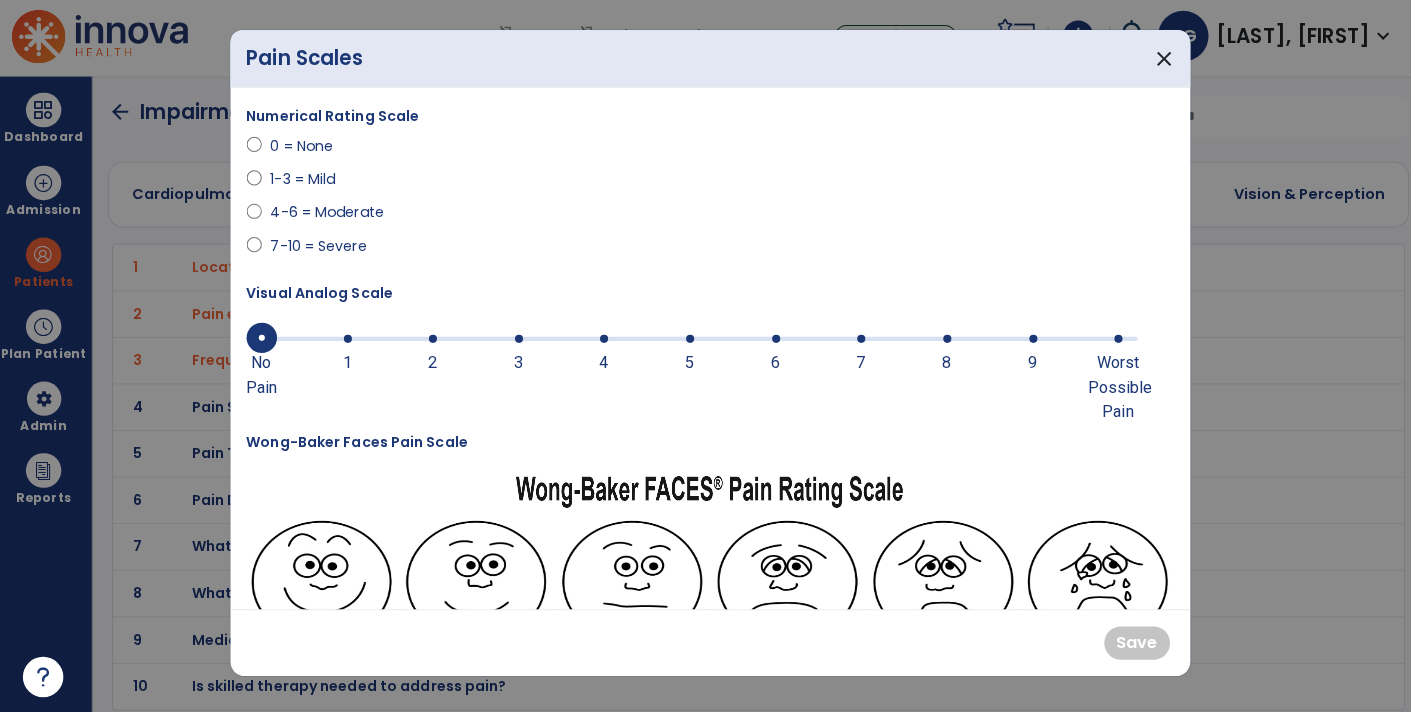 click on "4-6 = Moderate" at bounding box center (327, 217) 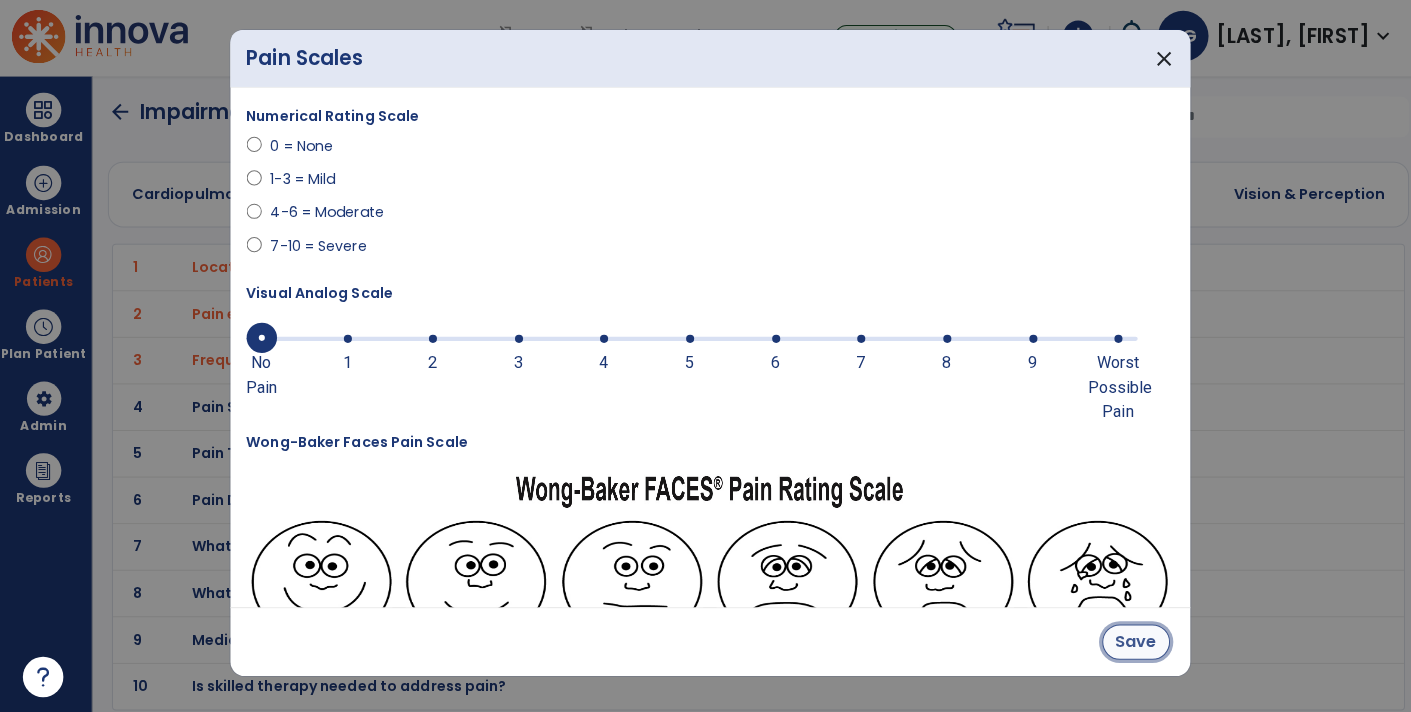 click on "Save" at bounding box center (1126, 641) 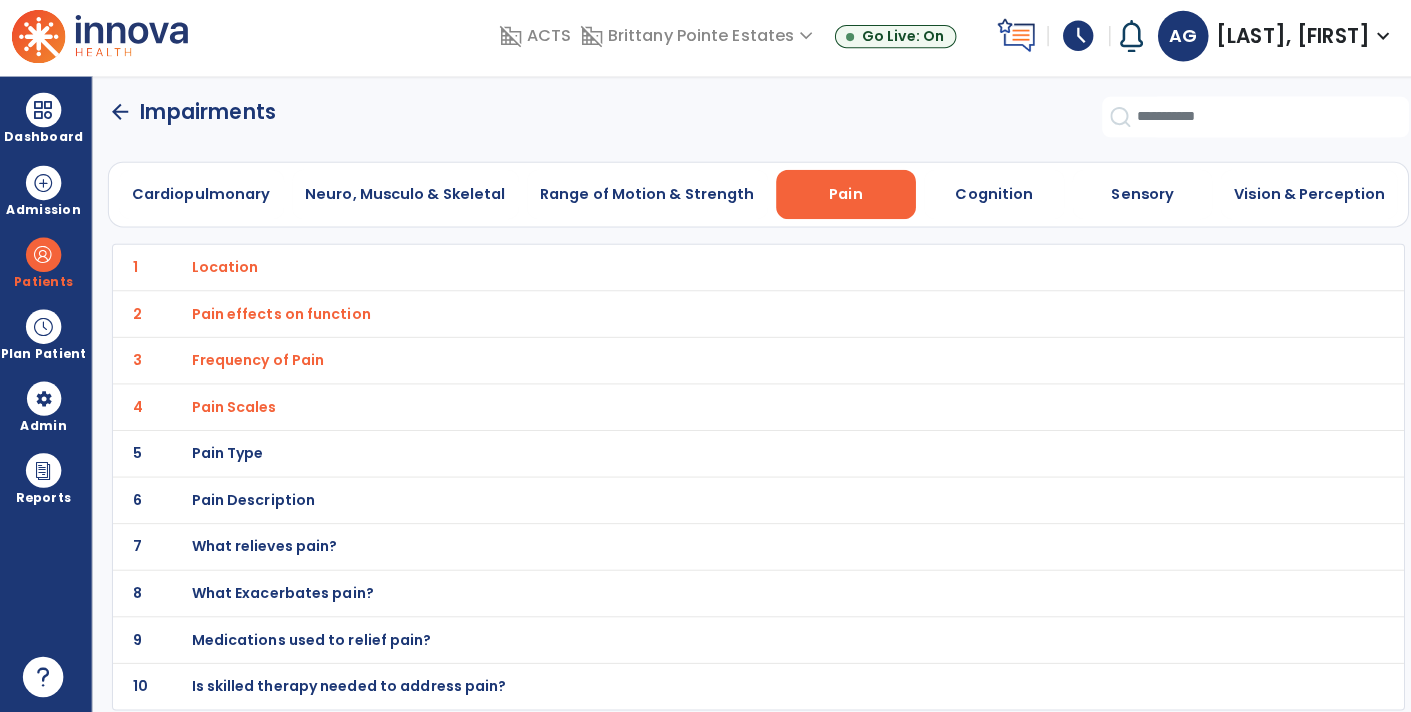 scroll, scrollTop: 0, scrollLeft: 0, axis: both 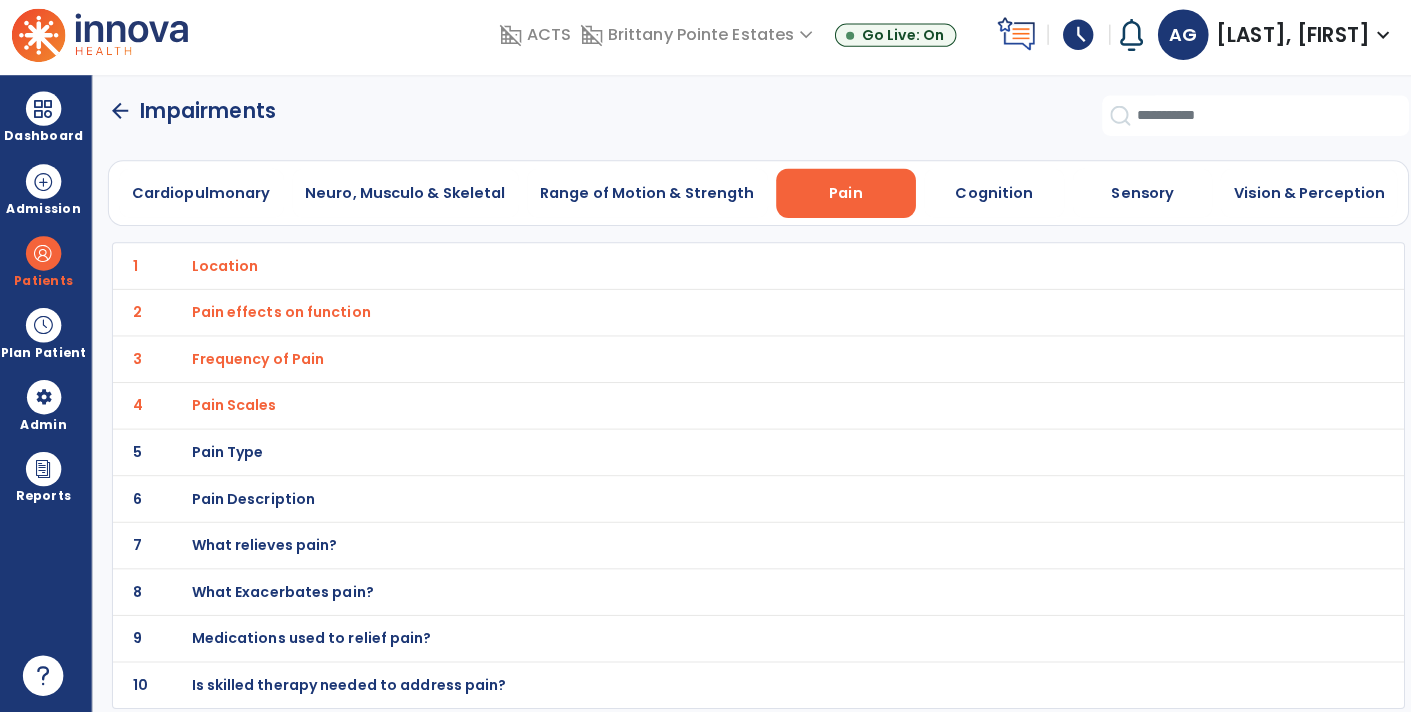click on "What relieves pain?" at bounding box center (227, 271) 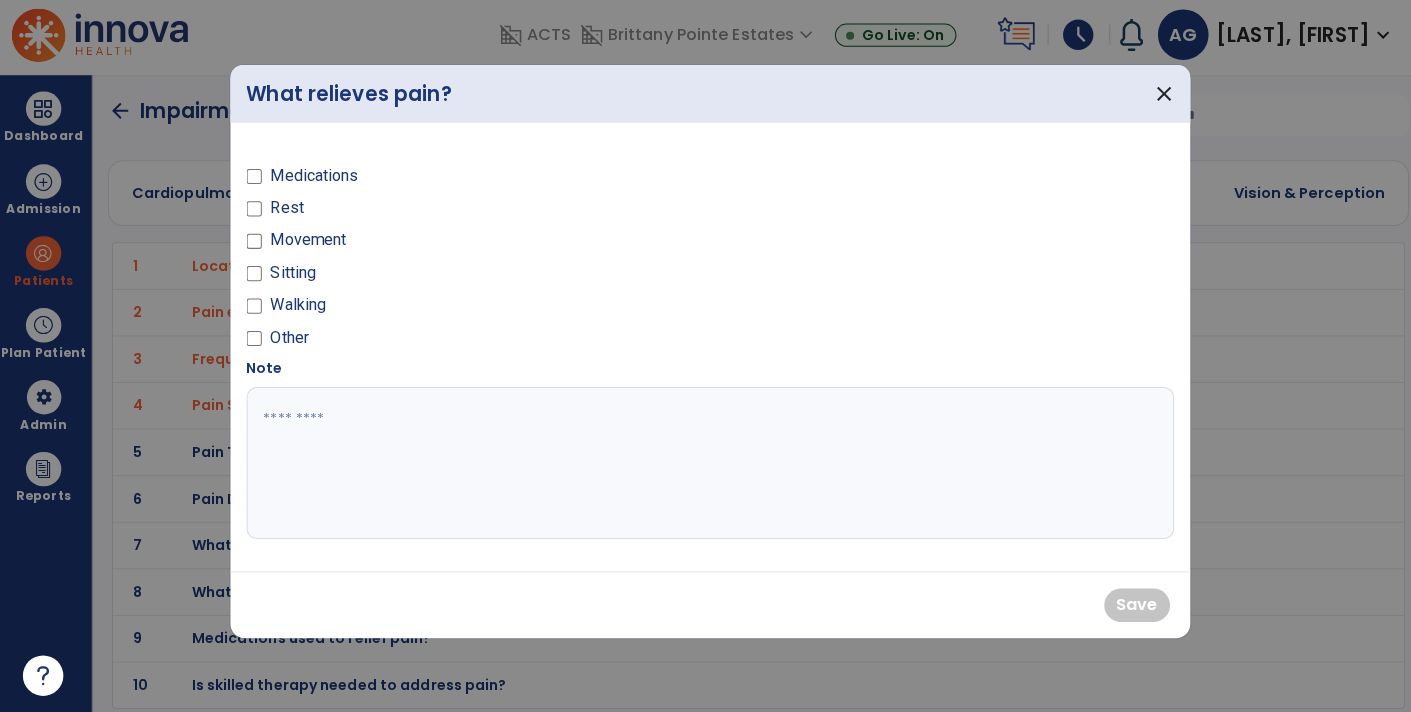 click on "Rest" at bounding box center (287, 214) 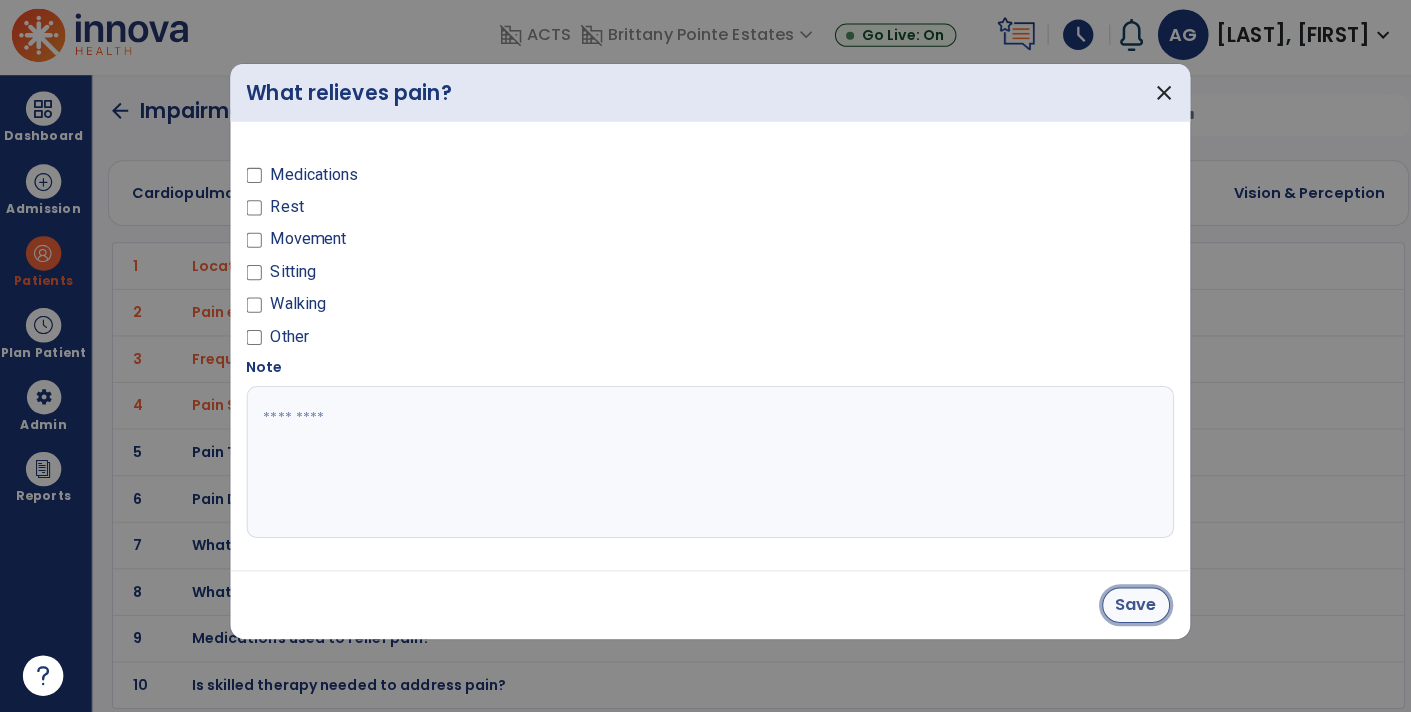 click on "Save" at bounding box center [1126, 606] 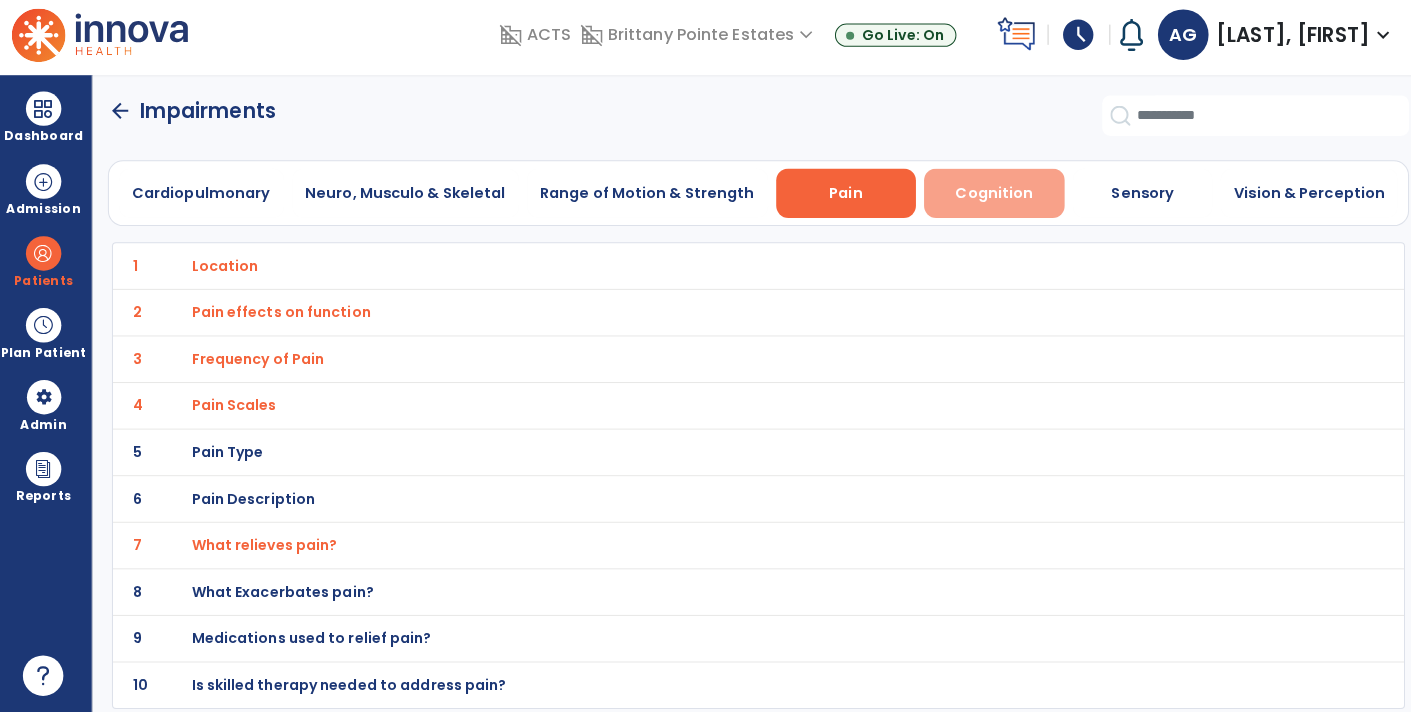 click on "Cognition" at bounding box center [986, 199] 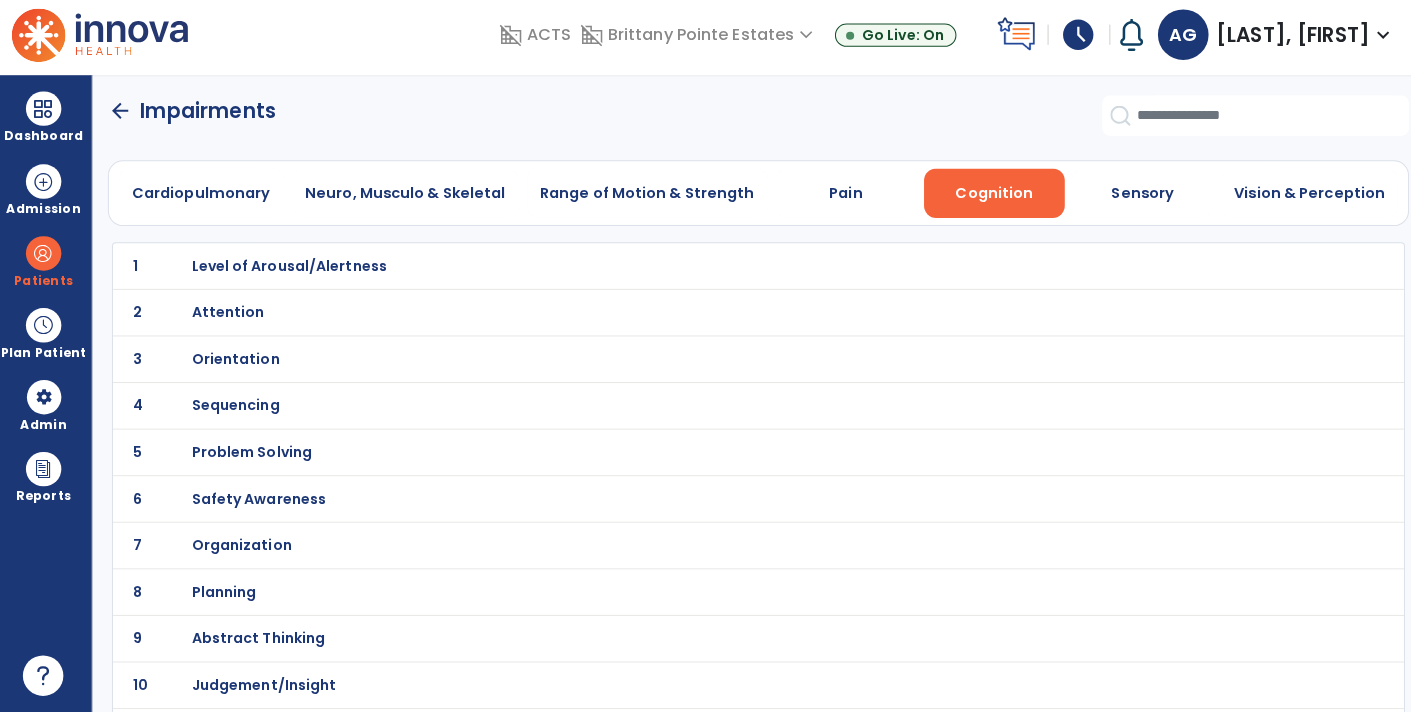click on "Orientation" at bounding box center [290, 271] 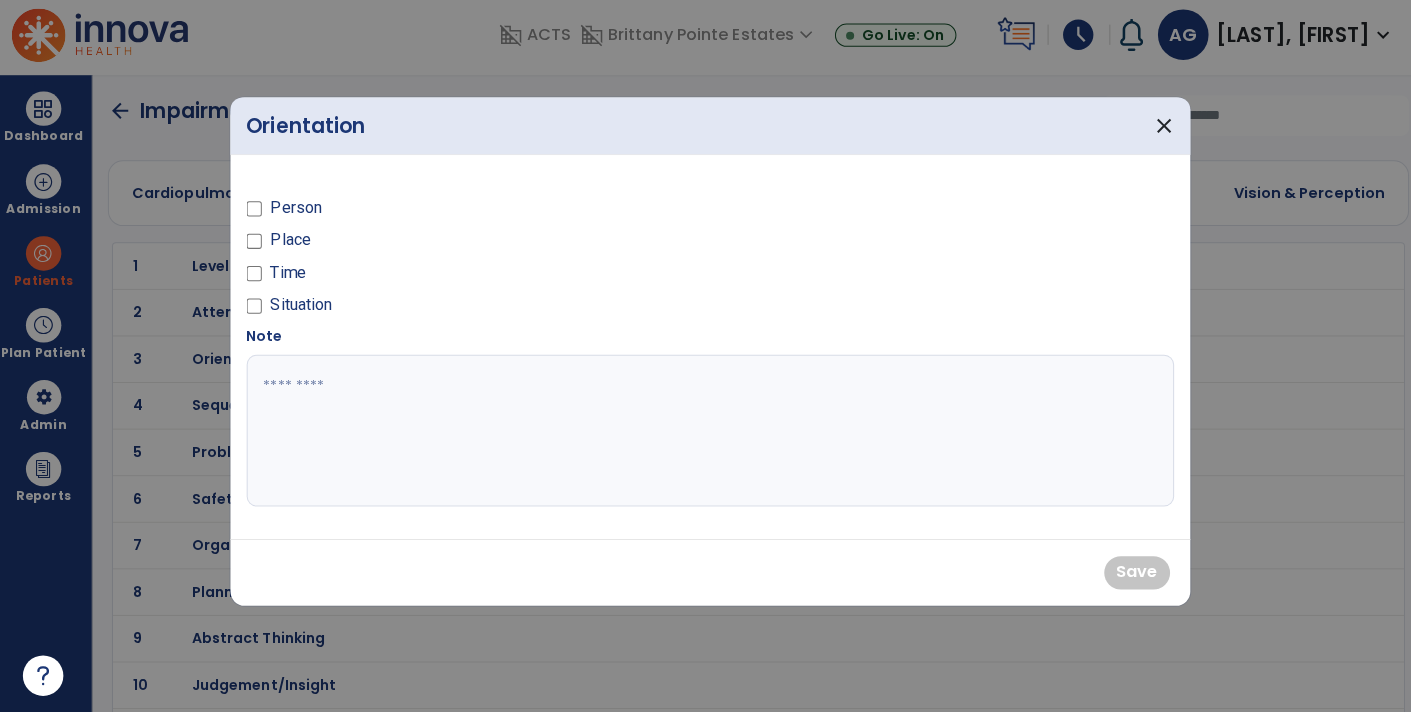 click on "Person" at bounding box center (296, 214) 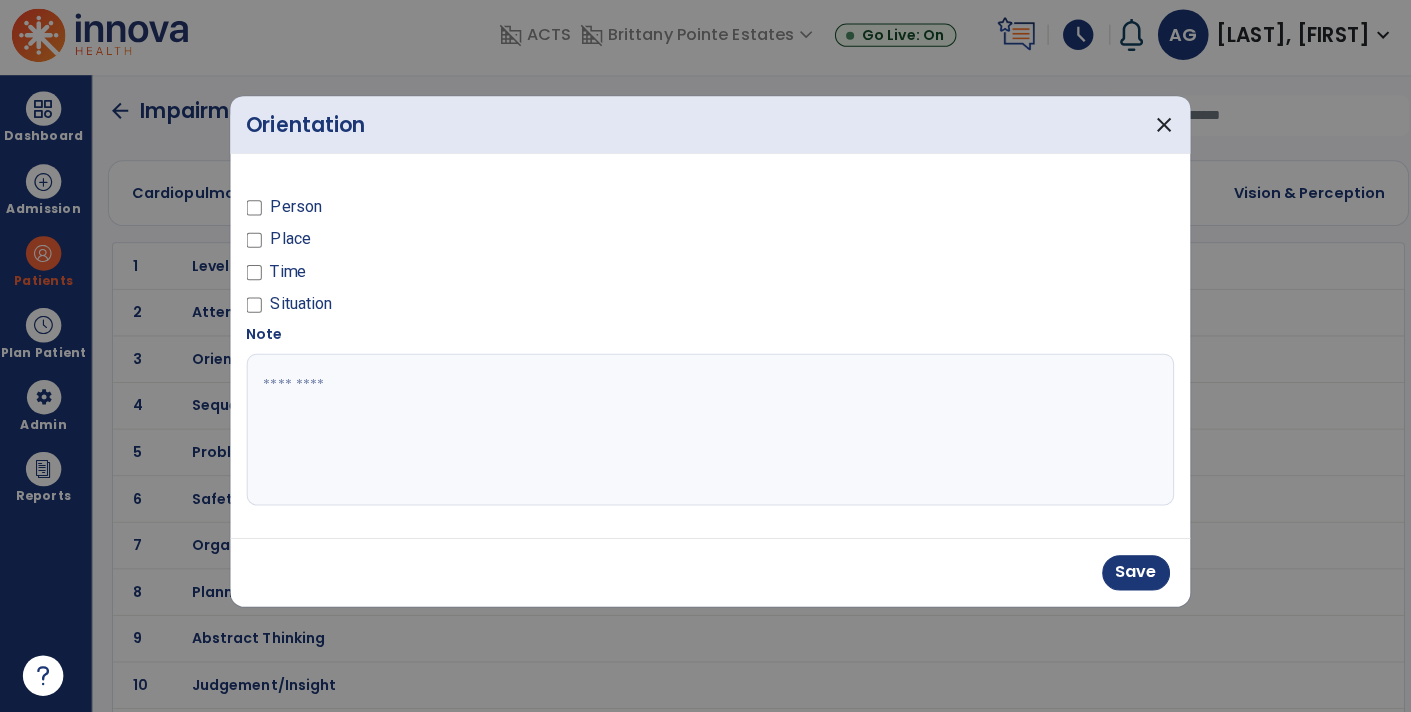 click on "Place" at bounding box center (291, 245) 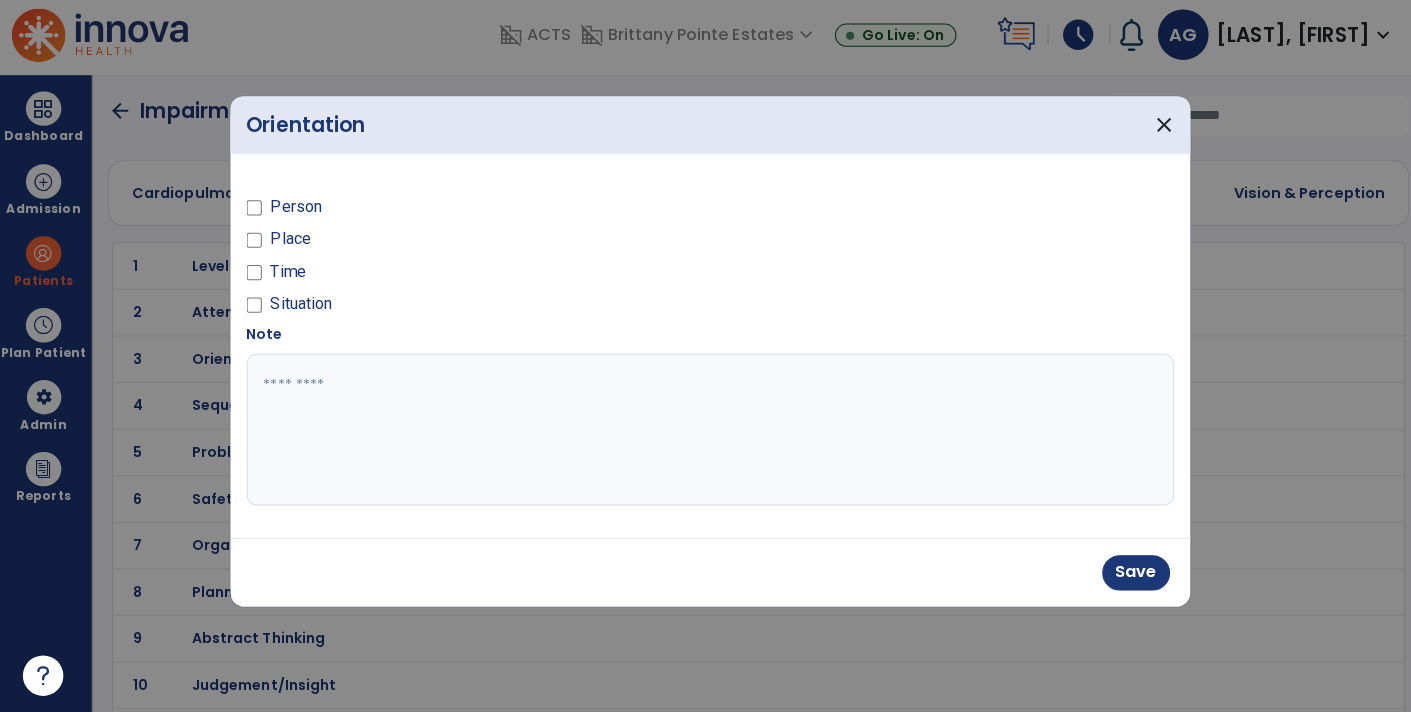 click on "Time" at bounding box center (288, 277) 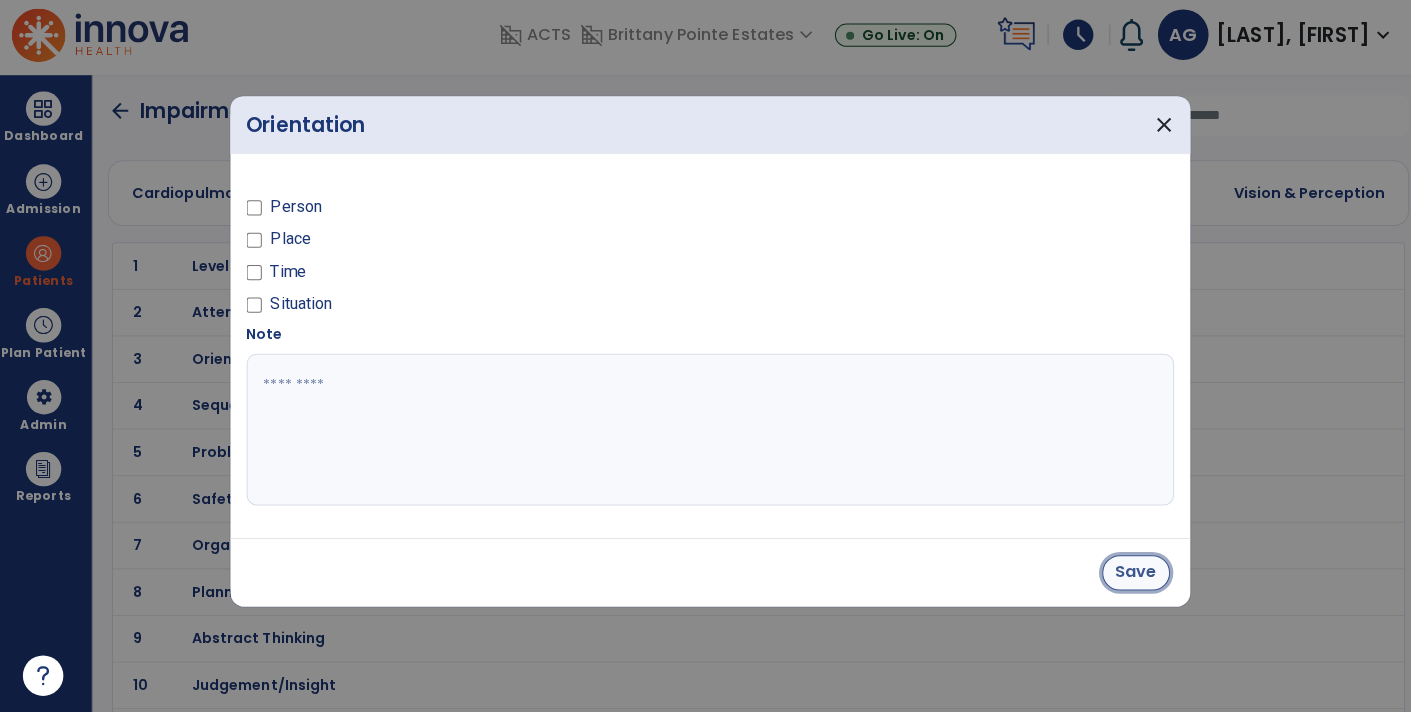 click on "Save" at bounding box center [1126, 574] 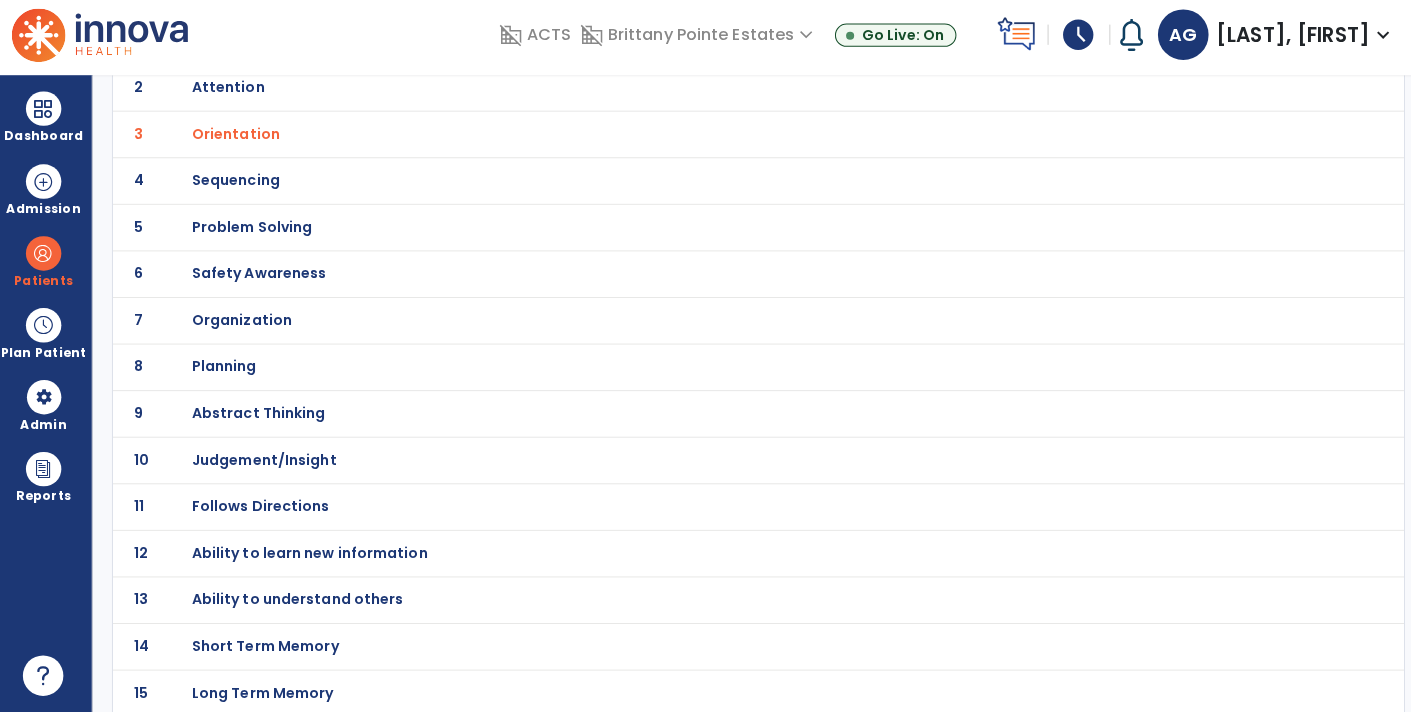 scroll, scrollTop: 0, scrollLeft: 0, axis: both 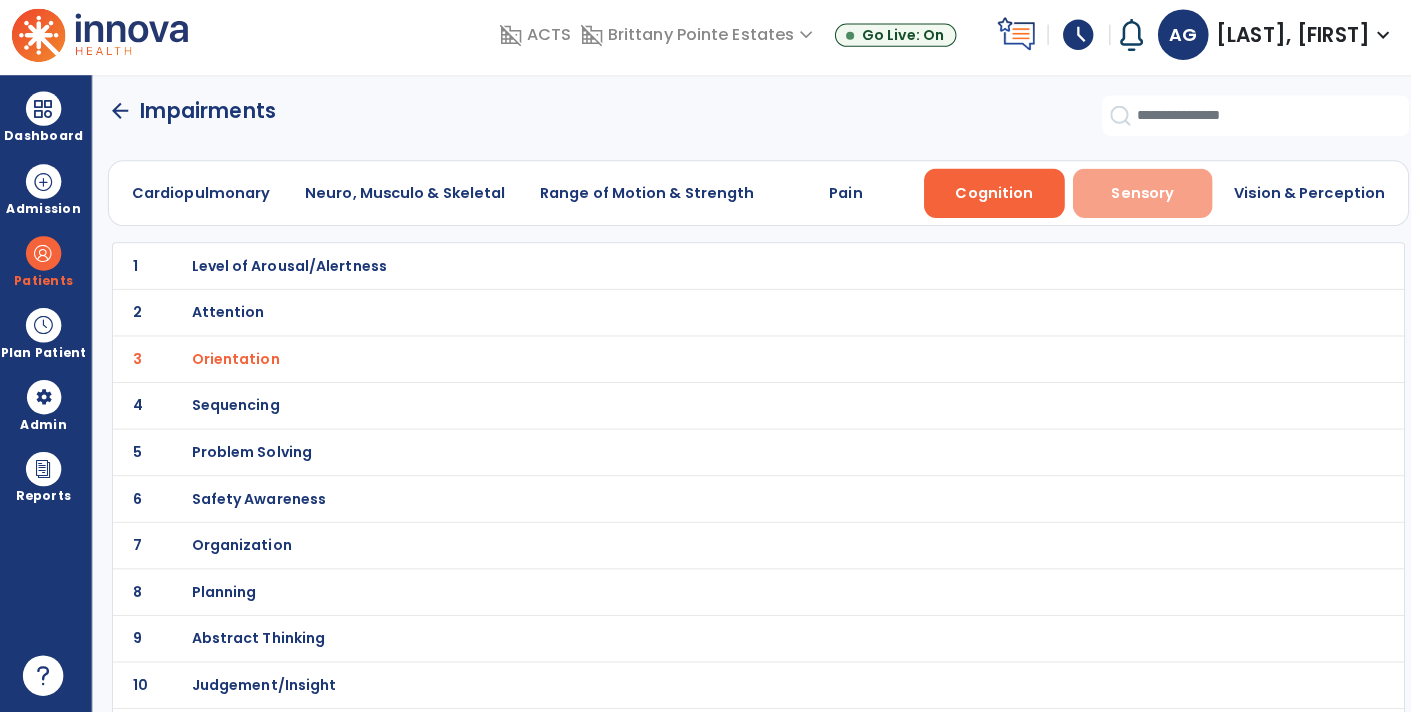 click on "Sensory" at bounding box center [1133, 199] 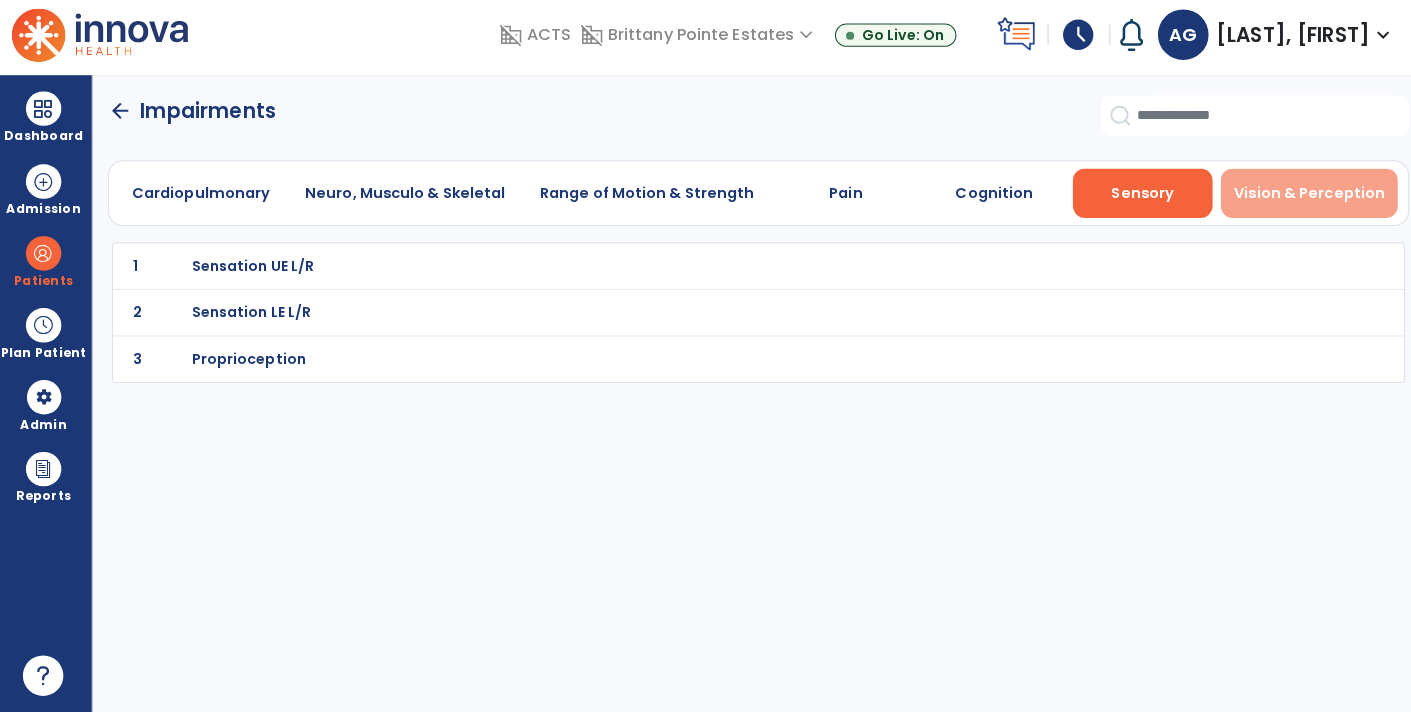 click on "Vision & Perception" at bounding box center (1297, 199) 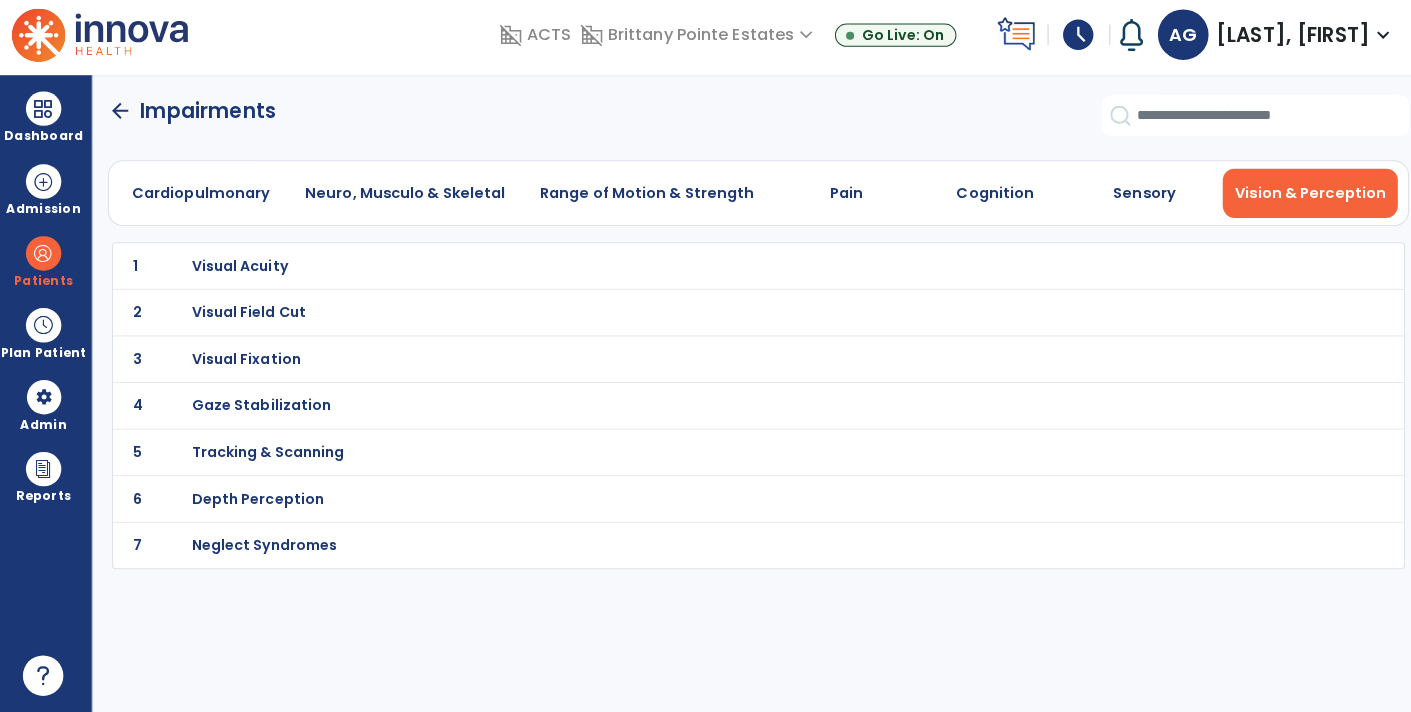 click on "Visual Acuity" at bounding box center [241, 271] 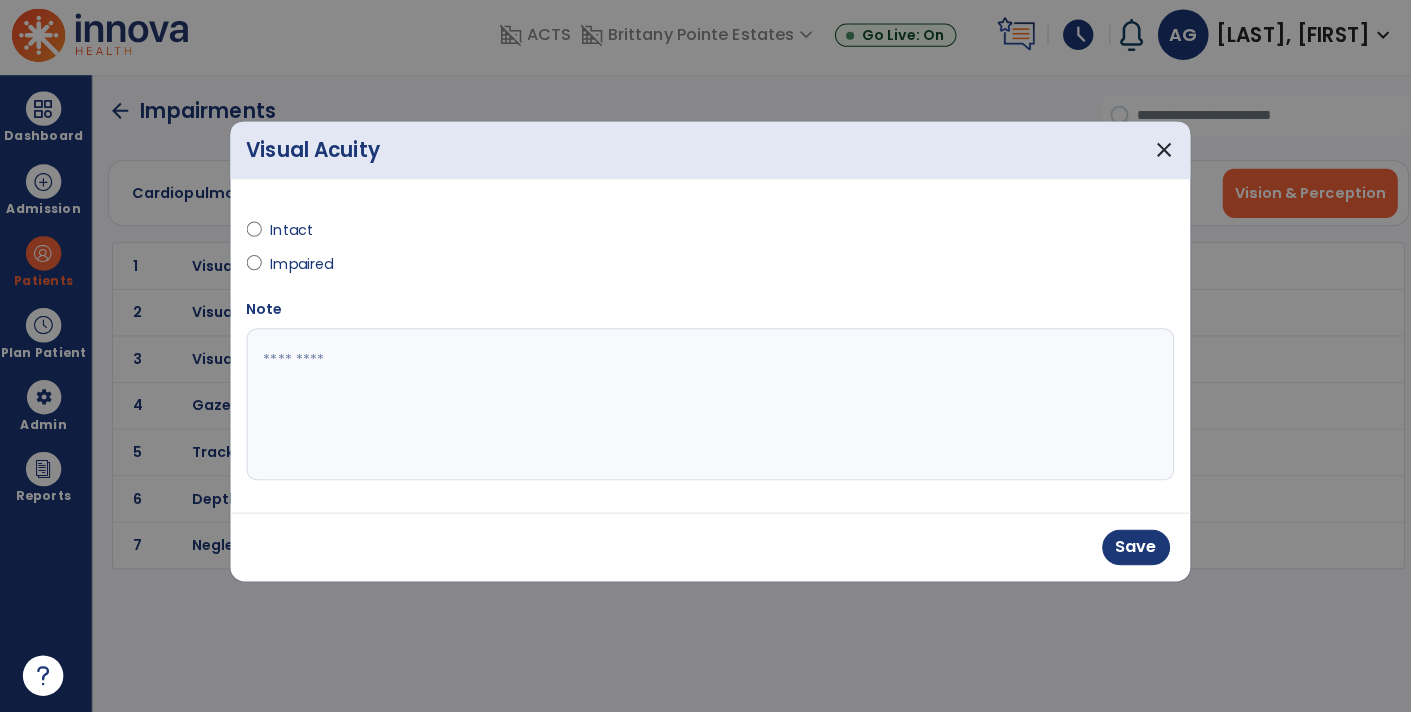 click at bounding box center (706, 408) 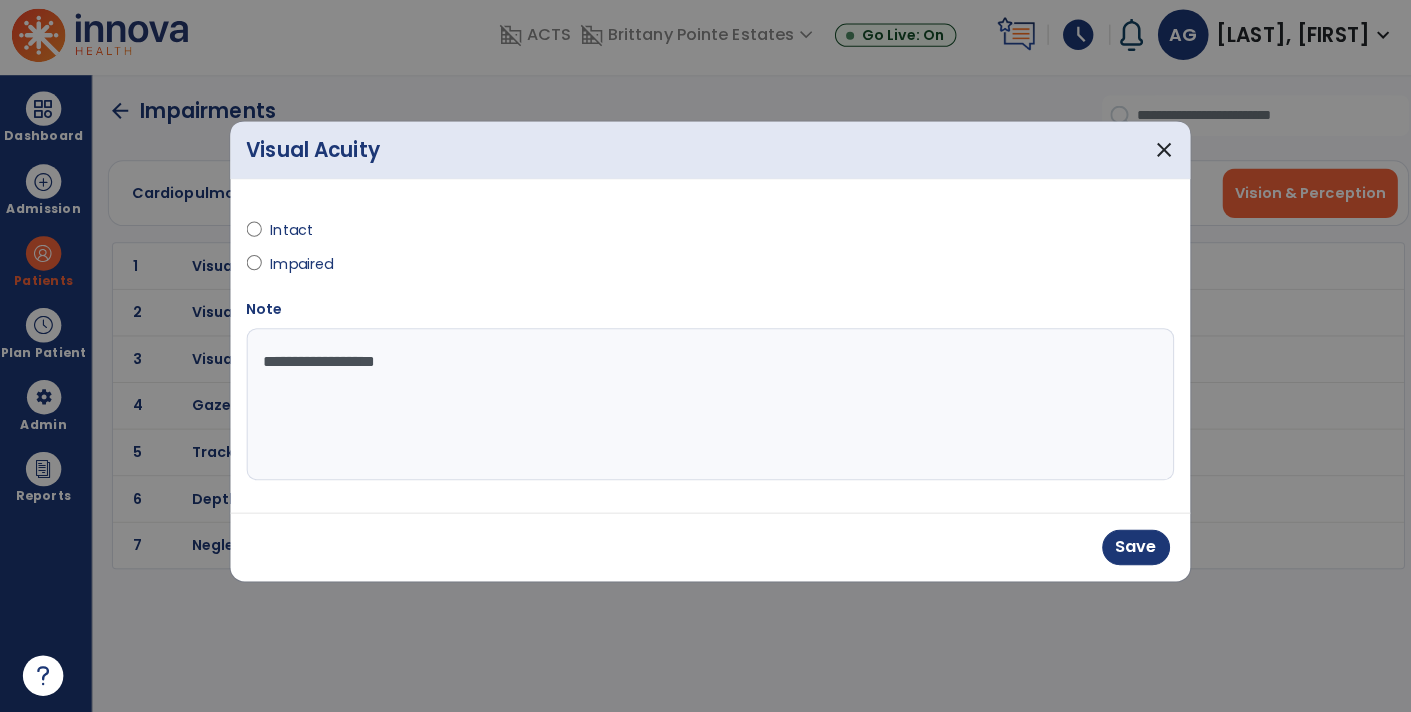 type on "**********" 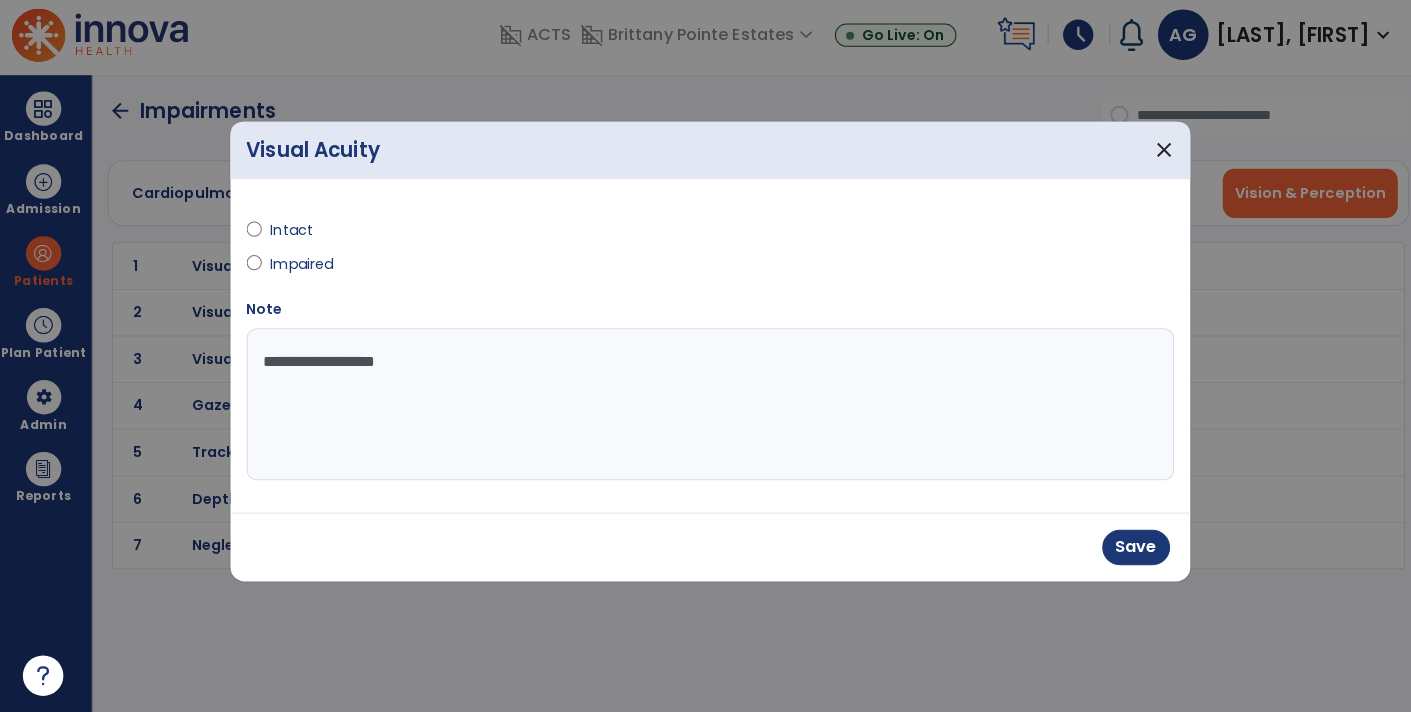 click on "Save" at bounding box center [1126, 549] 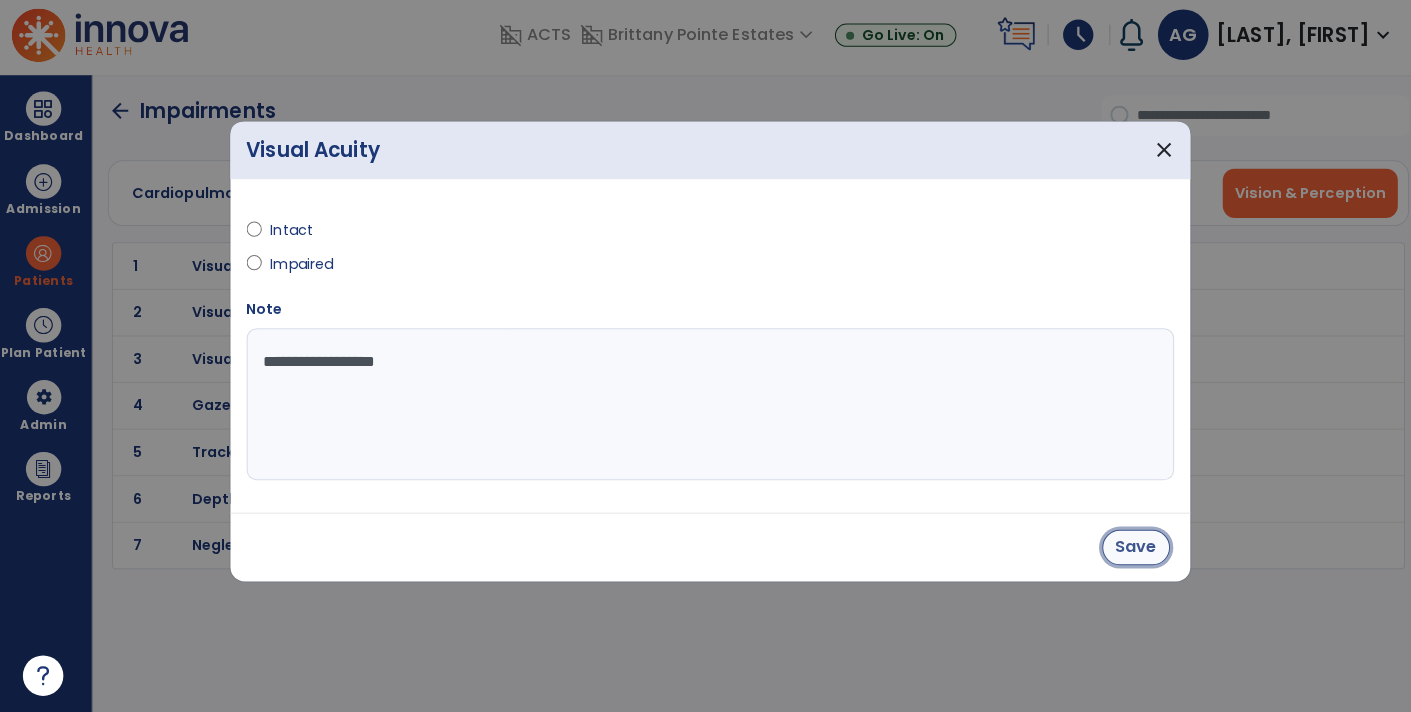 click on "Save" at bounding box center [1126, 549] 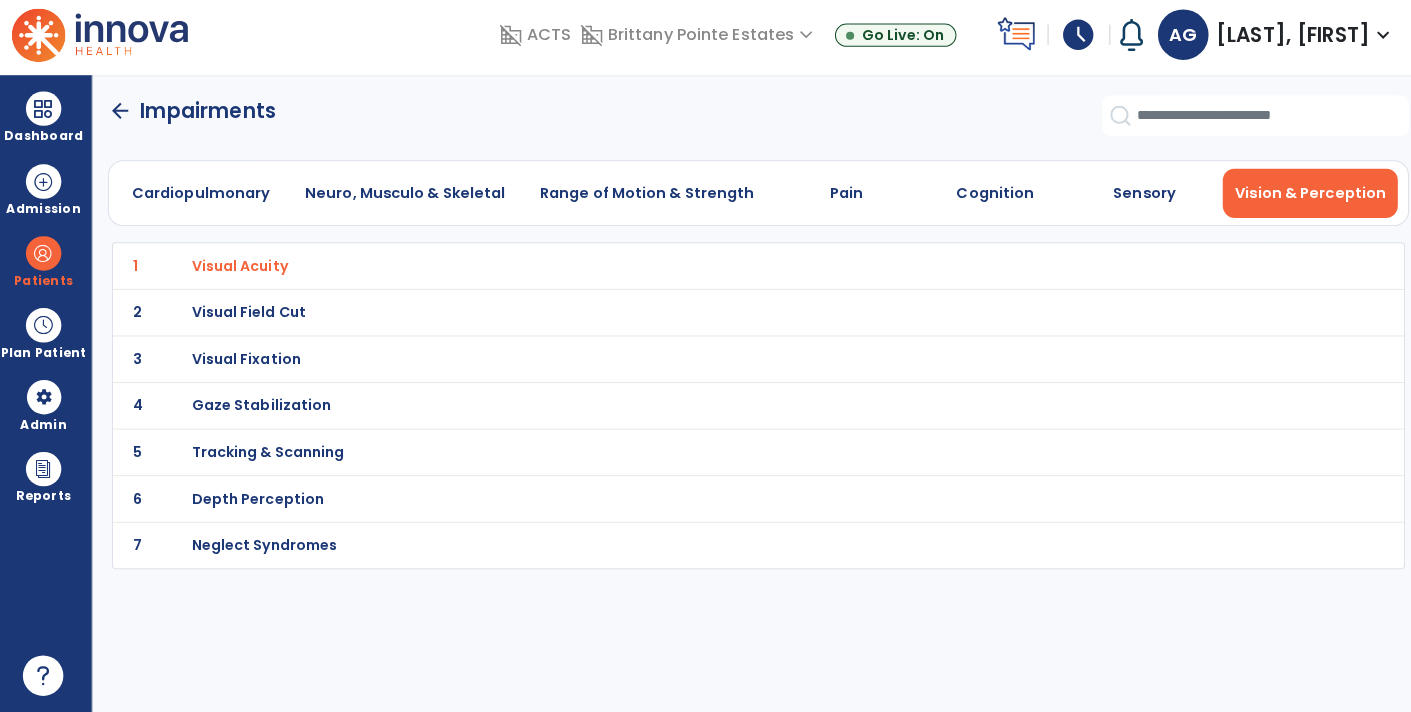 click on "arrow_back" 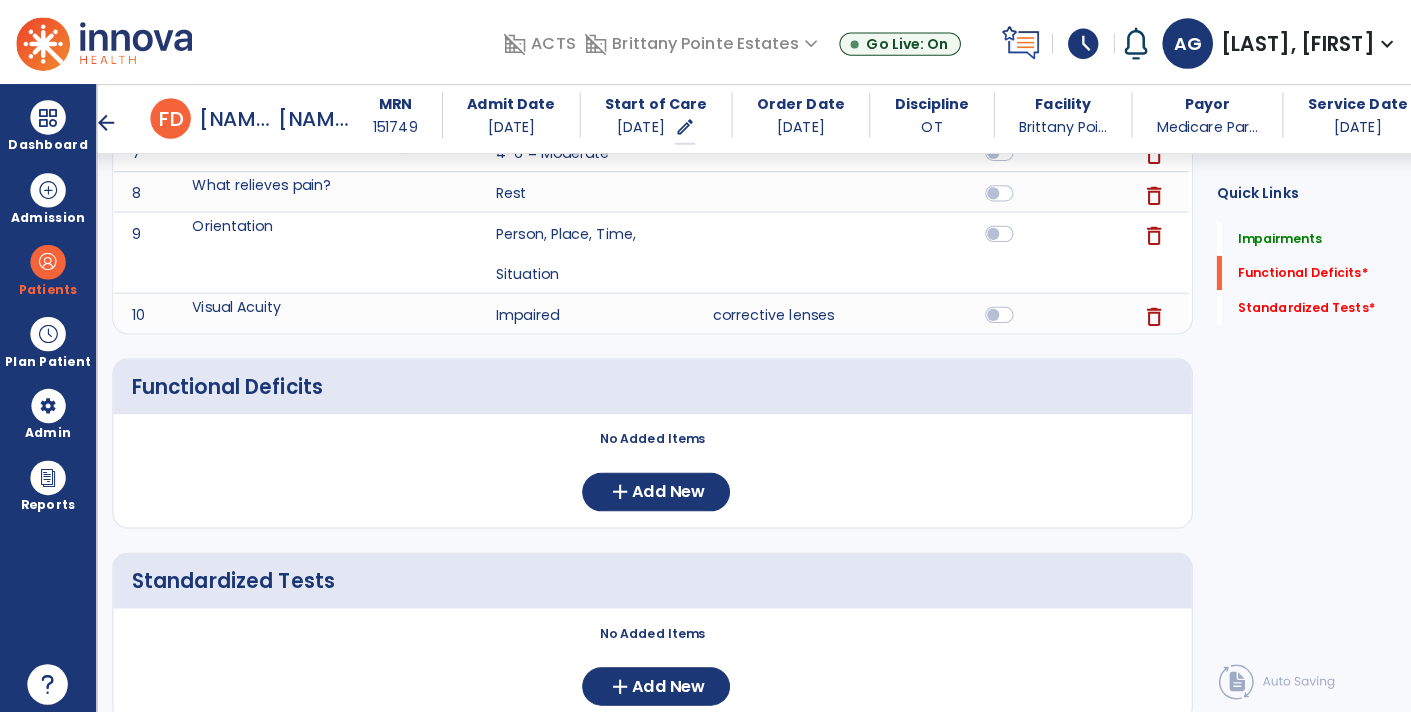 scroll, scrollTop: 687, scrollLeft: 0, axis: vertical 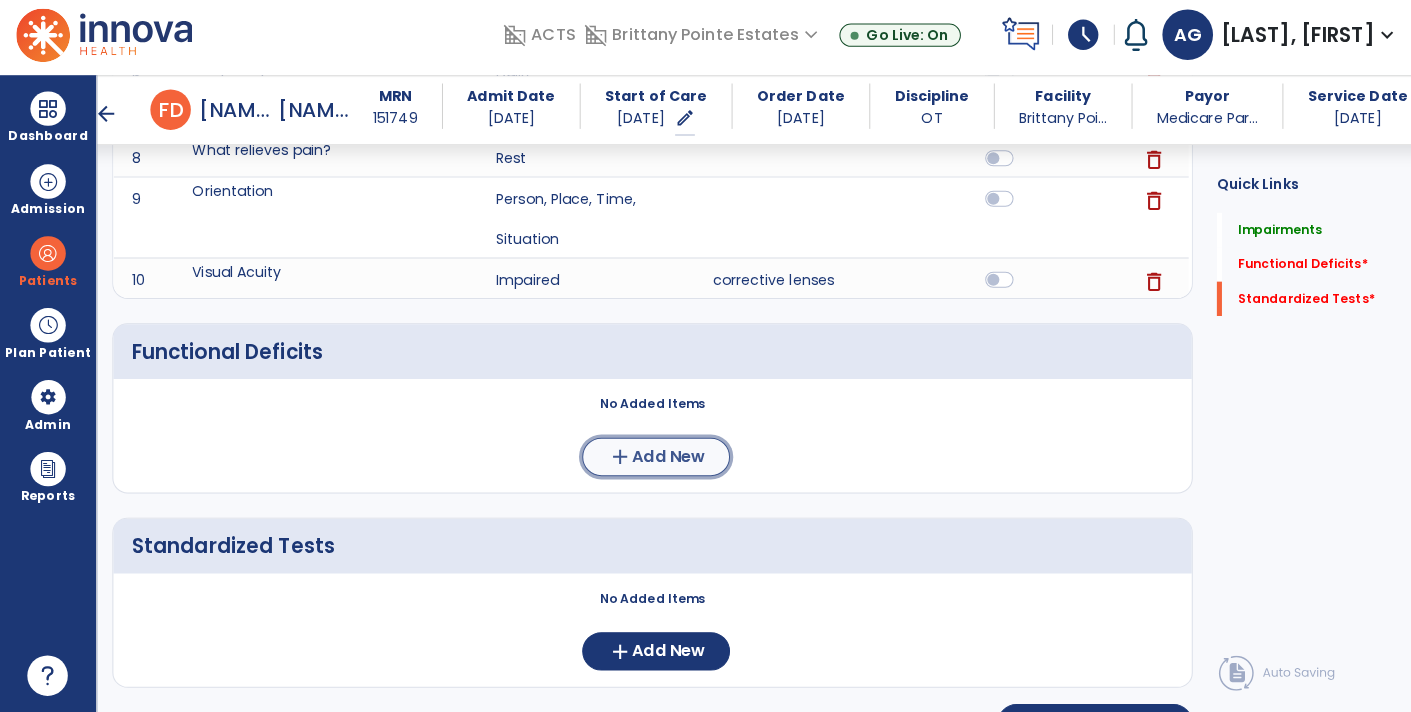 click on "Add New" 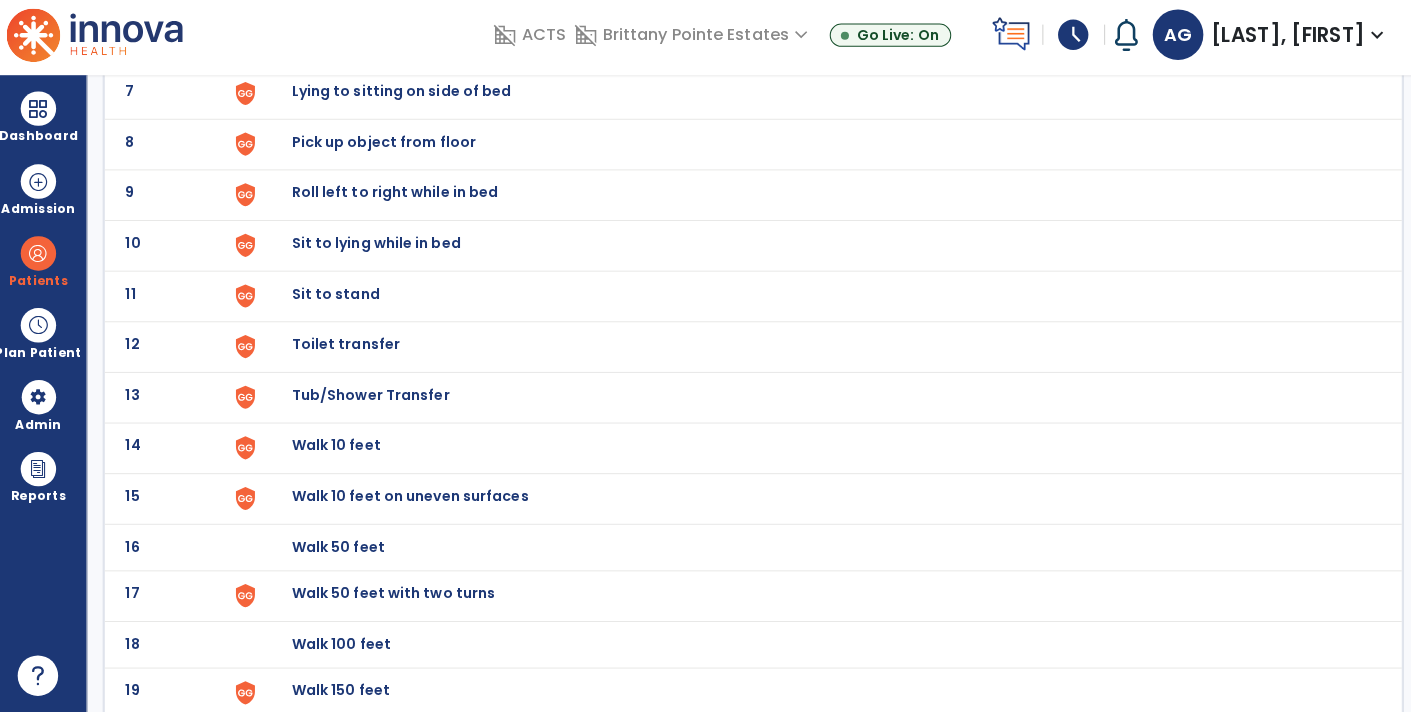 scroll, scrollTop: 0, scrollLeft: 0, axis: both 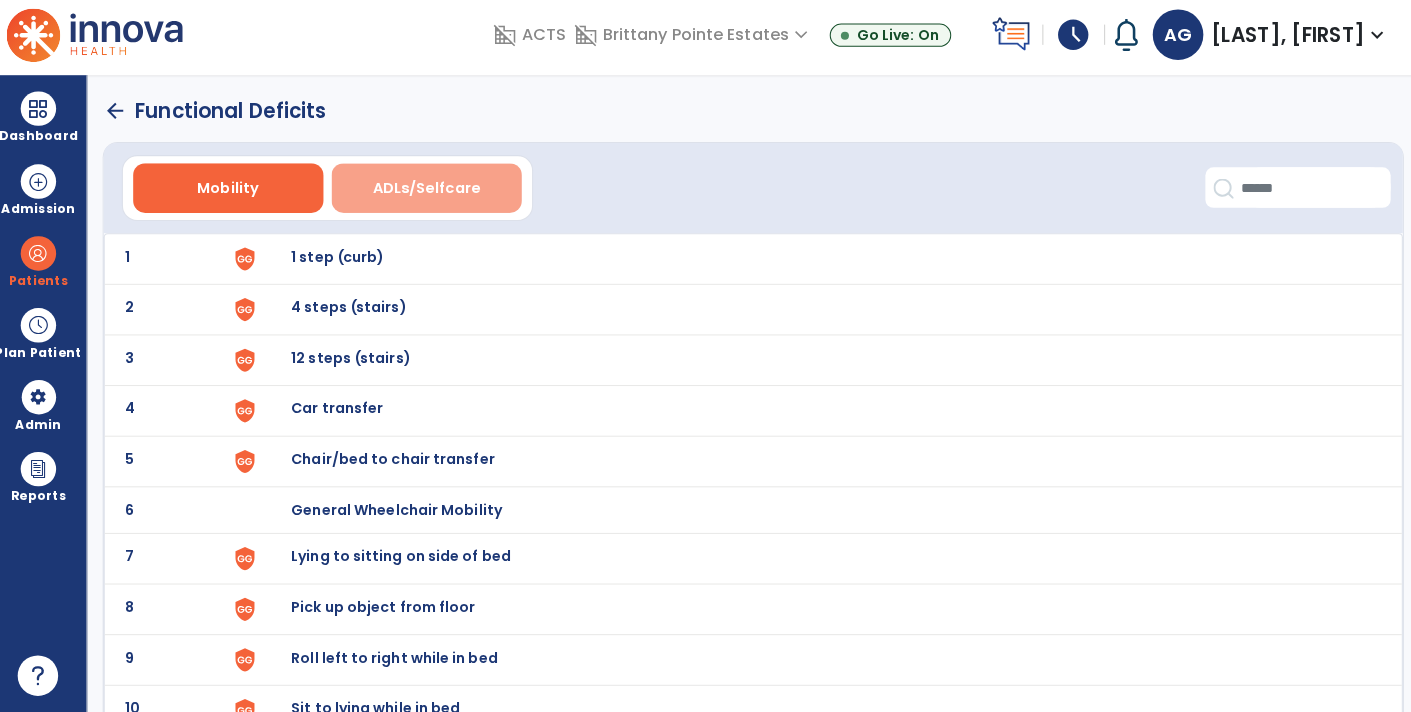 click on "ADLs/Selfcare" at bounding box center [430, 194] 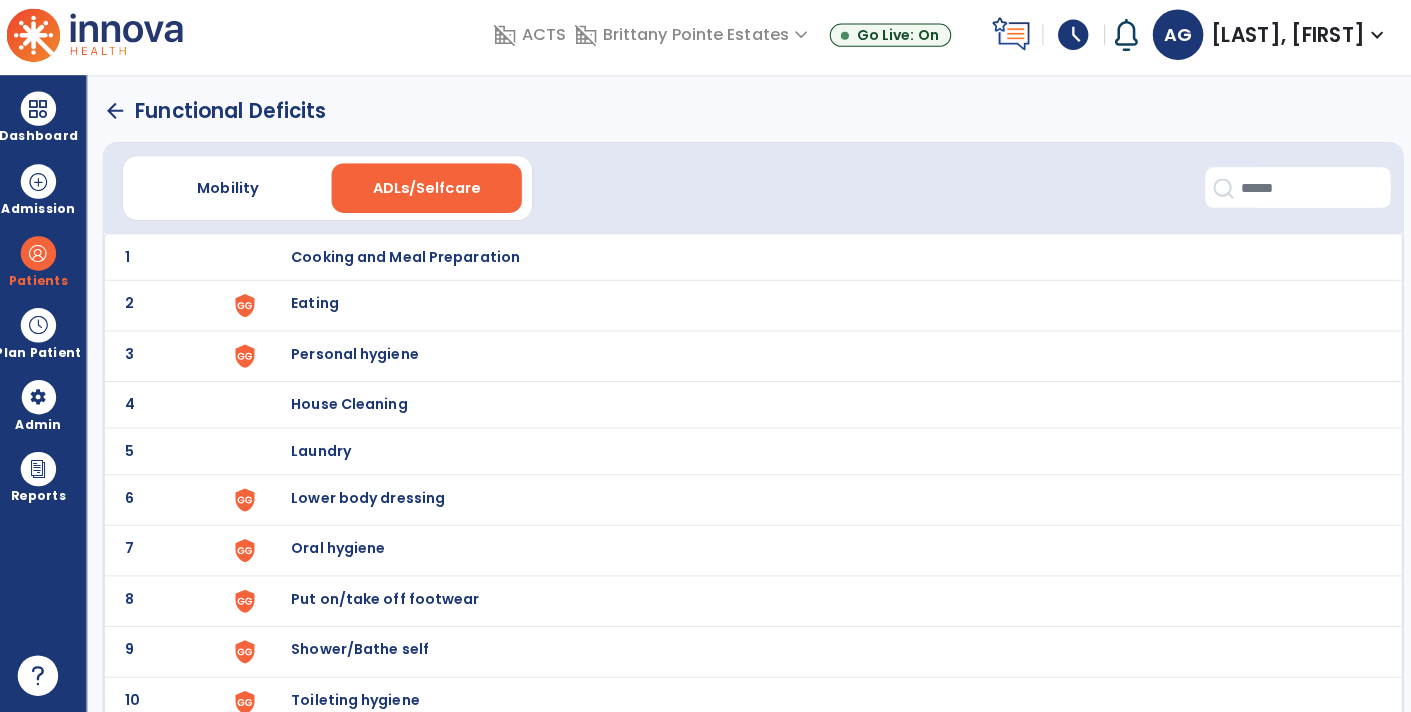 click on "Lower body dressing" at bounding box center (410, 262) 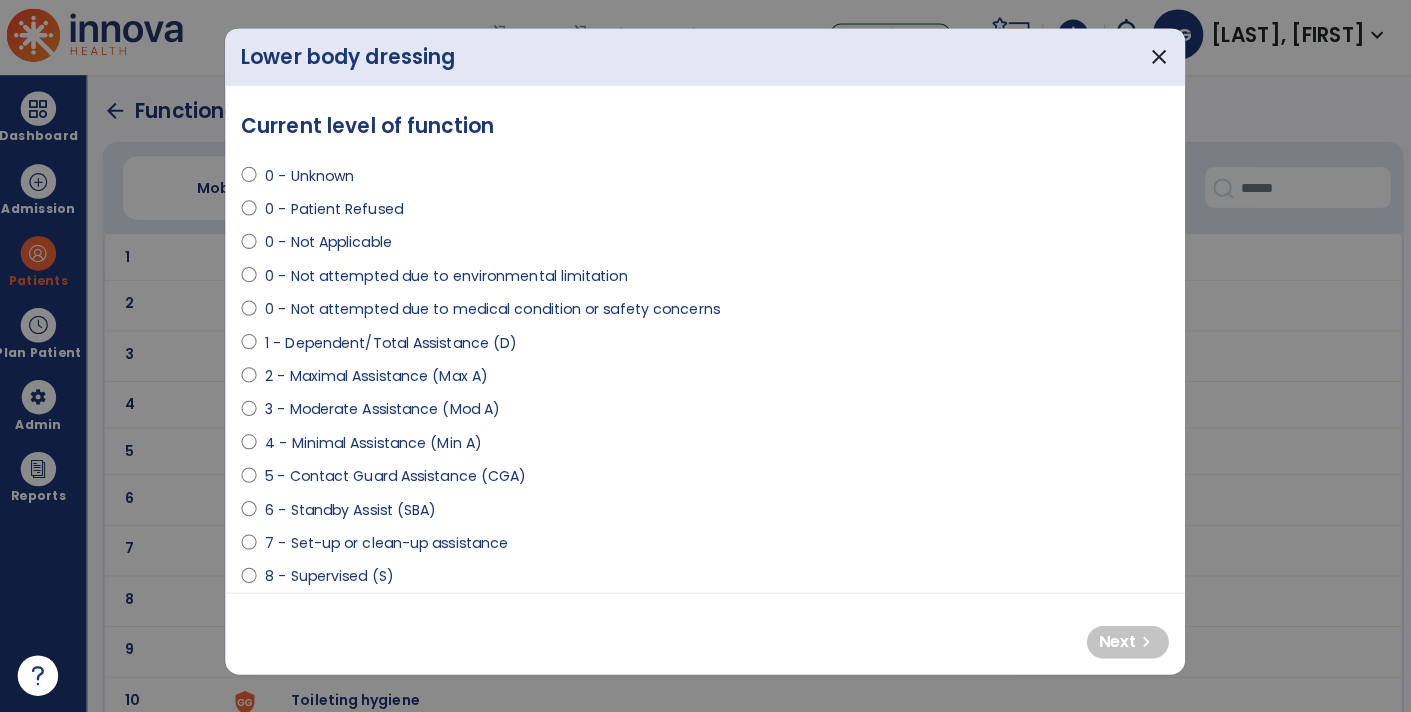 click on "3 - Moderate Assistance (Mod A)" at bounding box center (387, 413) 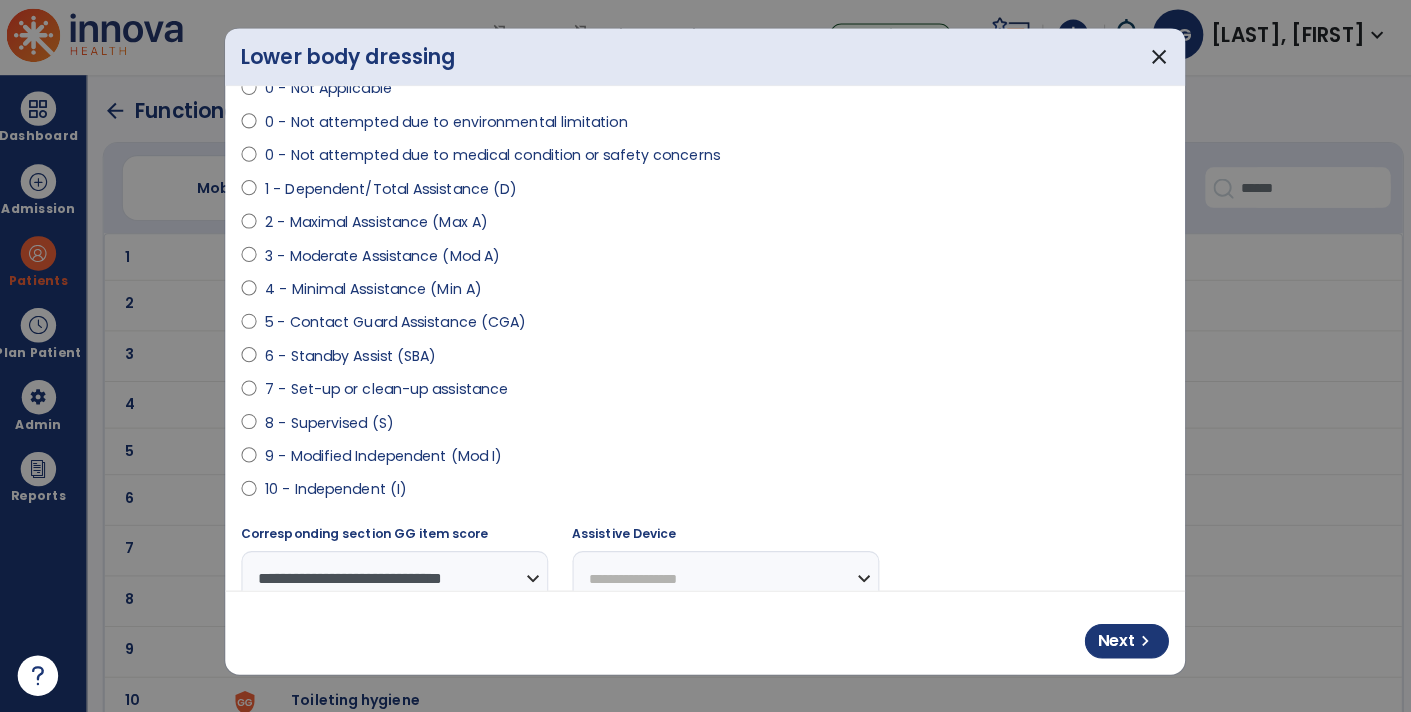 scroll, scrollTop: 155, scrollLeft: 0, axis: vertical 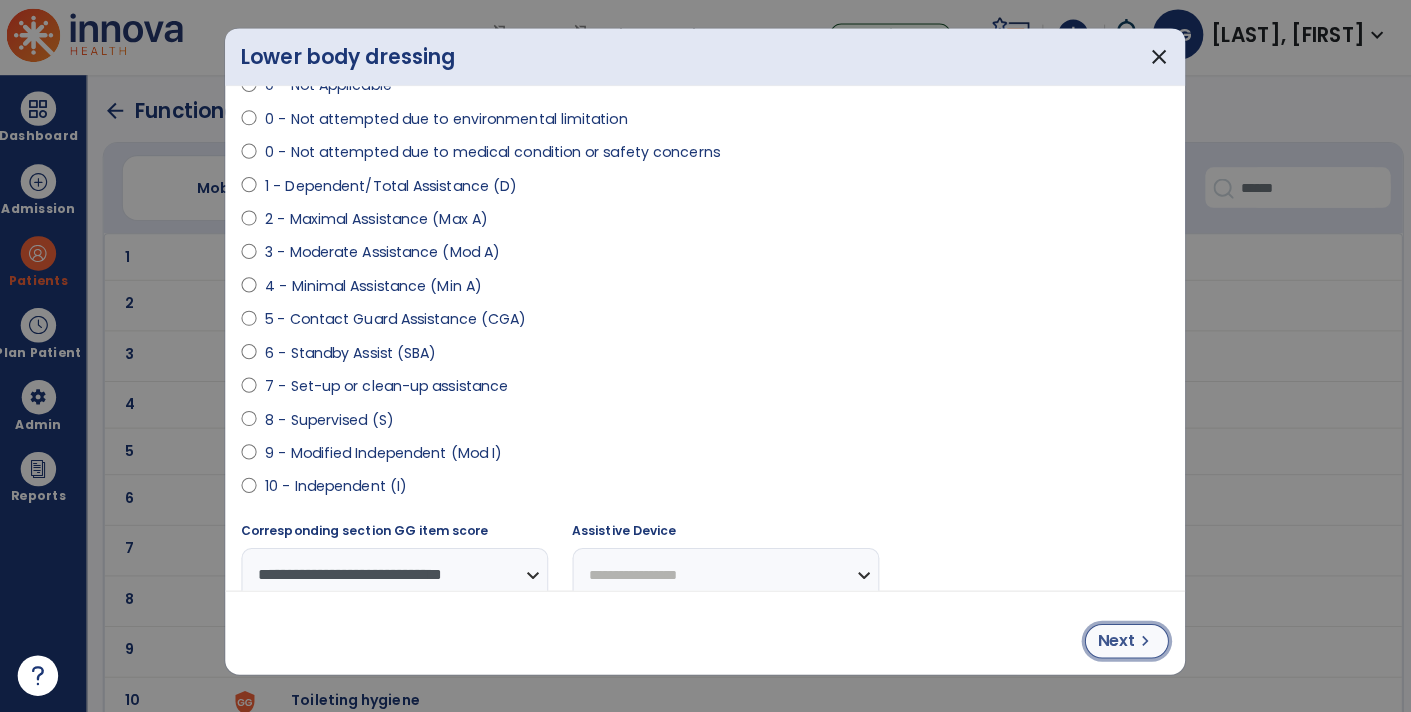 click on "Next" at bounding box center (1112, 642) 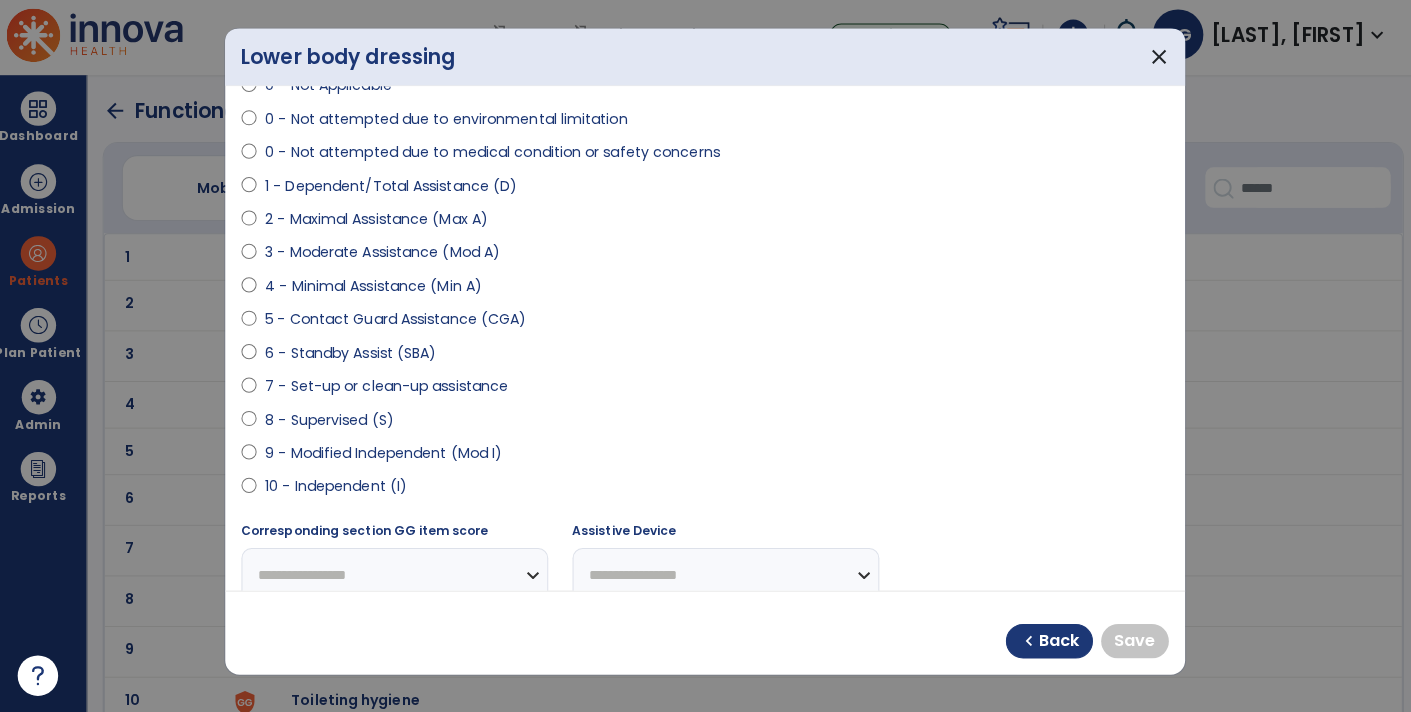 click on "9 - Modified Independent (Mod I)" at bounding box center (388, 456) 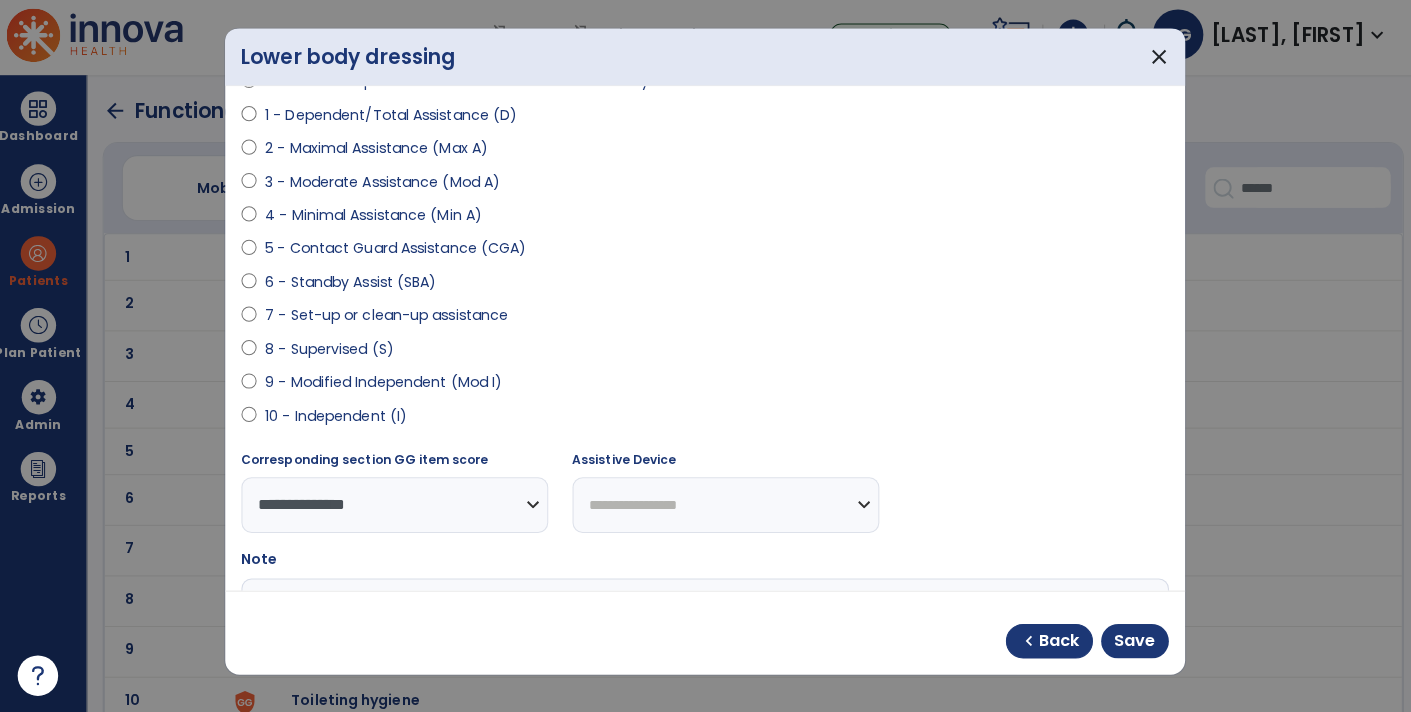 scroll, scrollTop: 390, scrollLeft: 0, axis: vertical 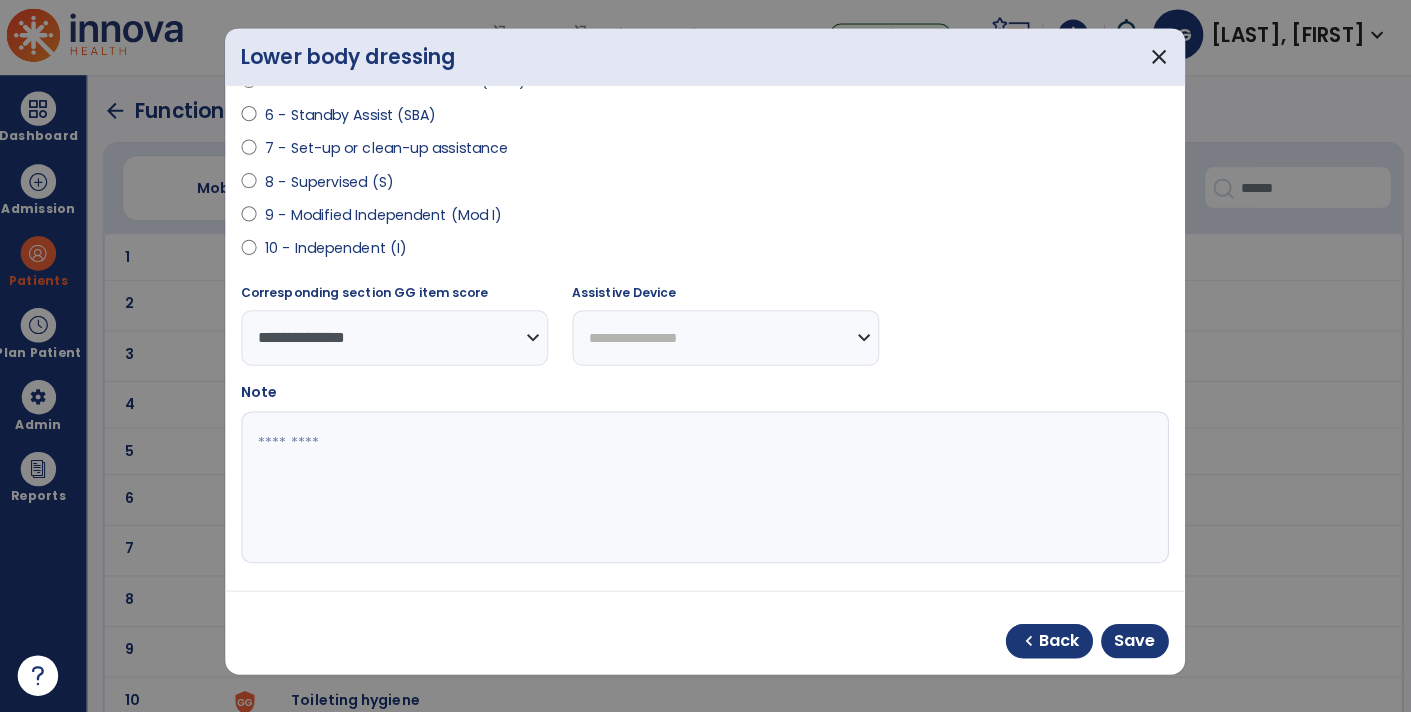 click at bounding box center (704, 490) 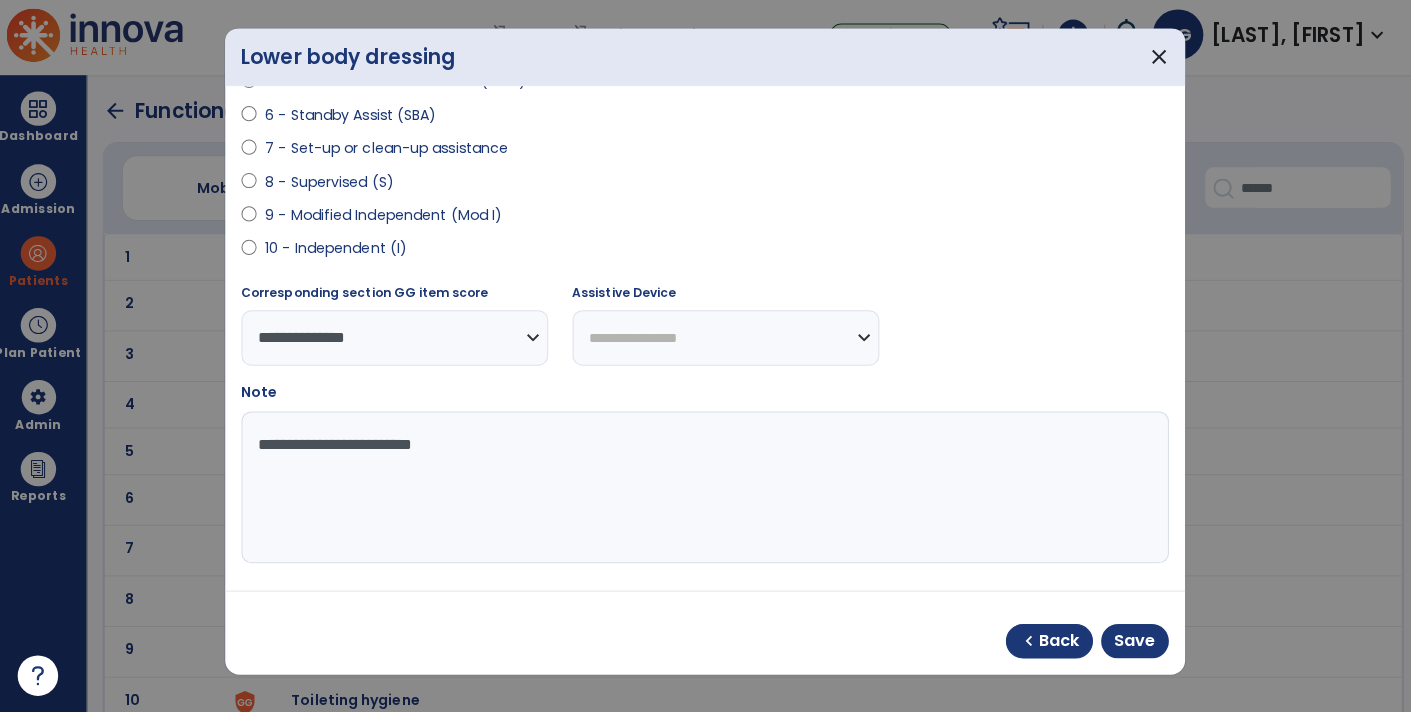 type on "**********" 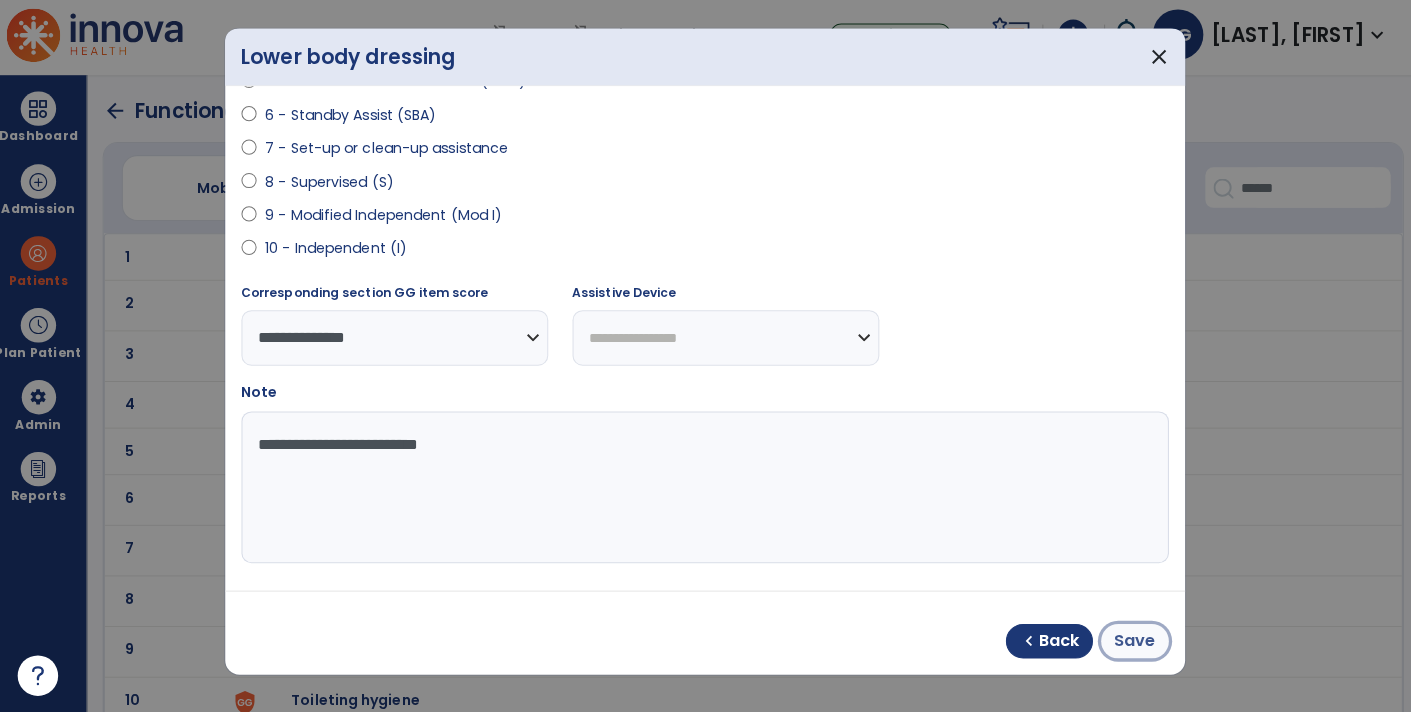 click on "Save" at bounding box center [1130, 642] 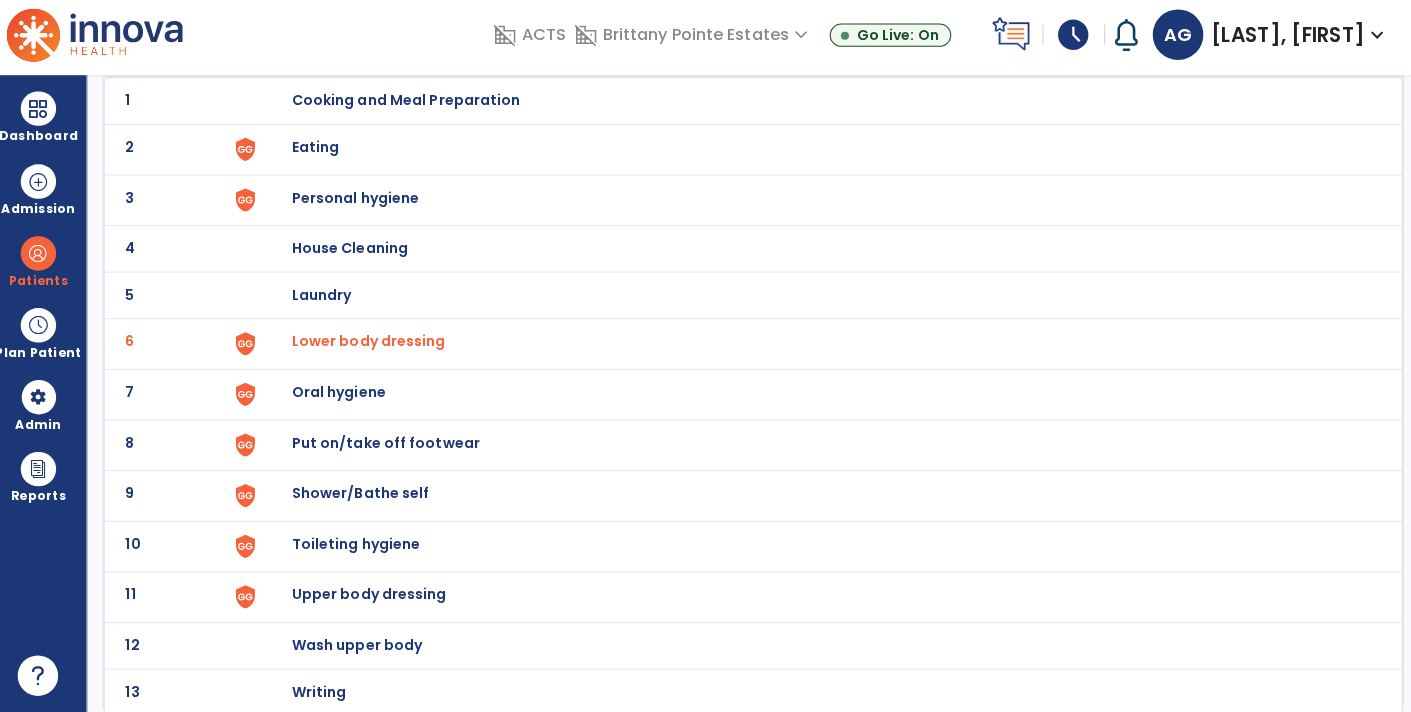 scroll, scrollTop: 150, scrollLeft: 0, axis: vertical 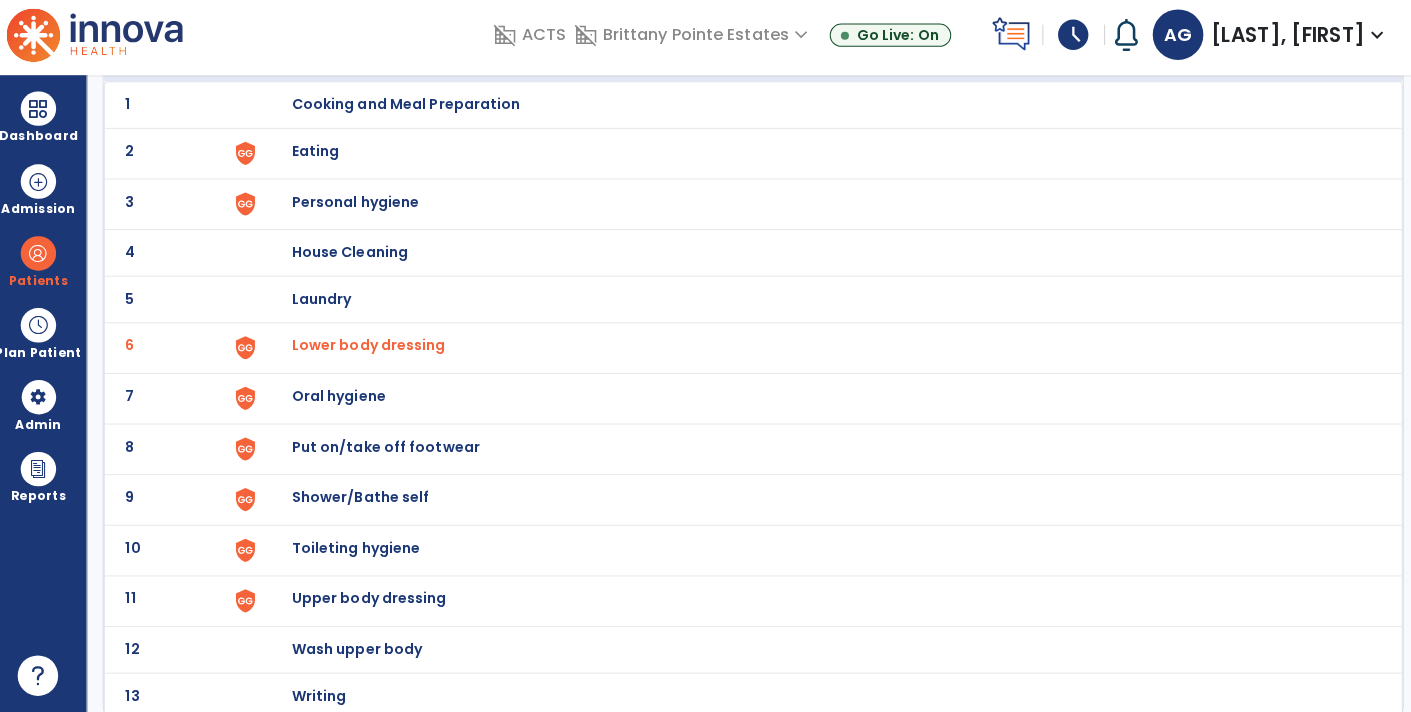 click on "Put on/take off footwear" at bounding box center (410, 112) 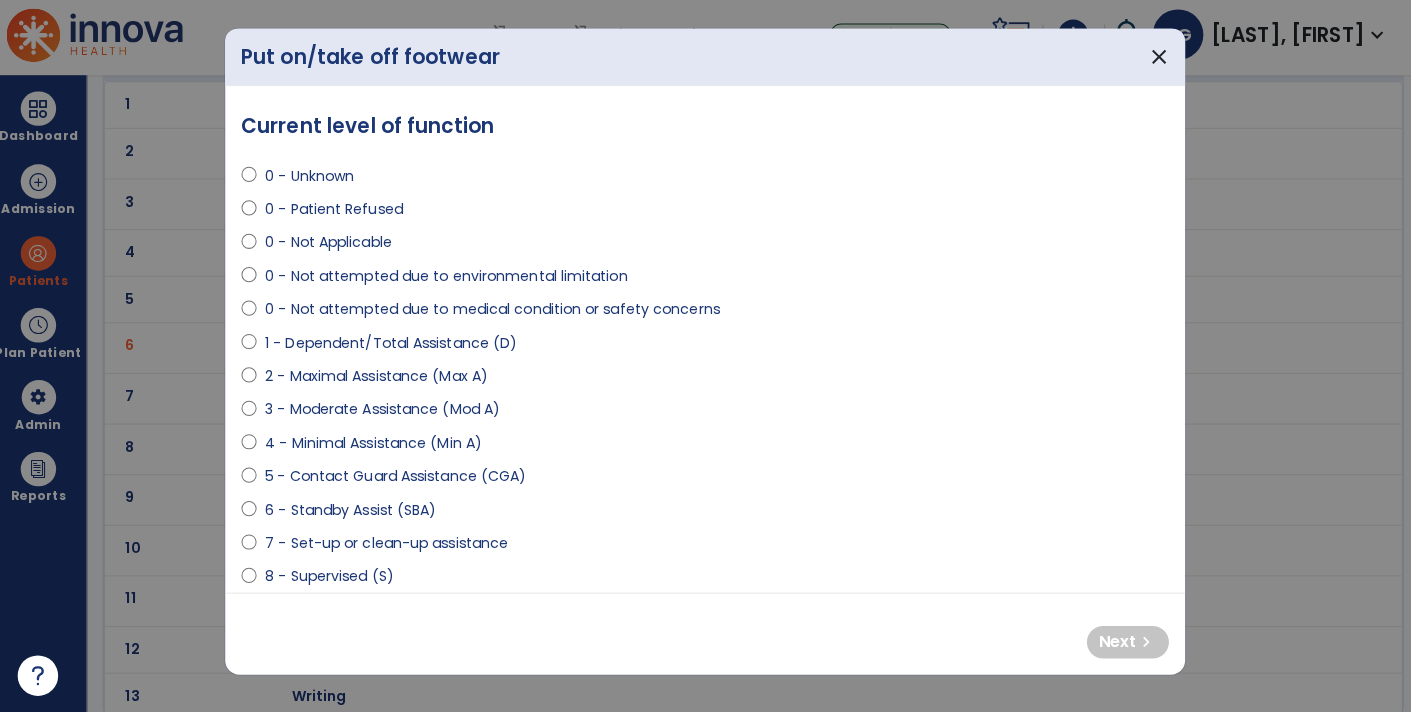 click on "3 - Moderate Assistance (Mod A)" at bounding box center [387, 413] 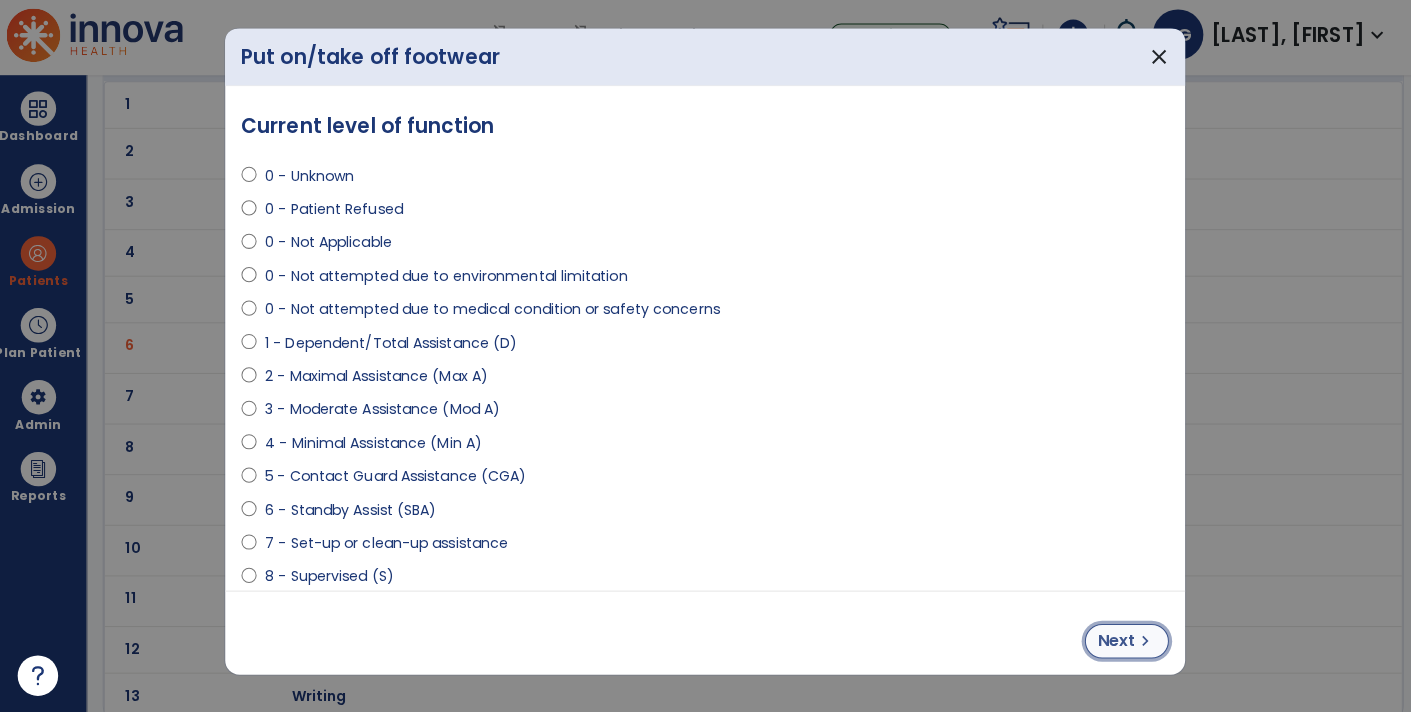 click on "Next" at bounding box center (1112, 642) 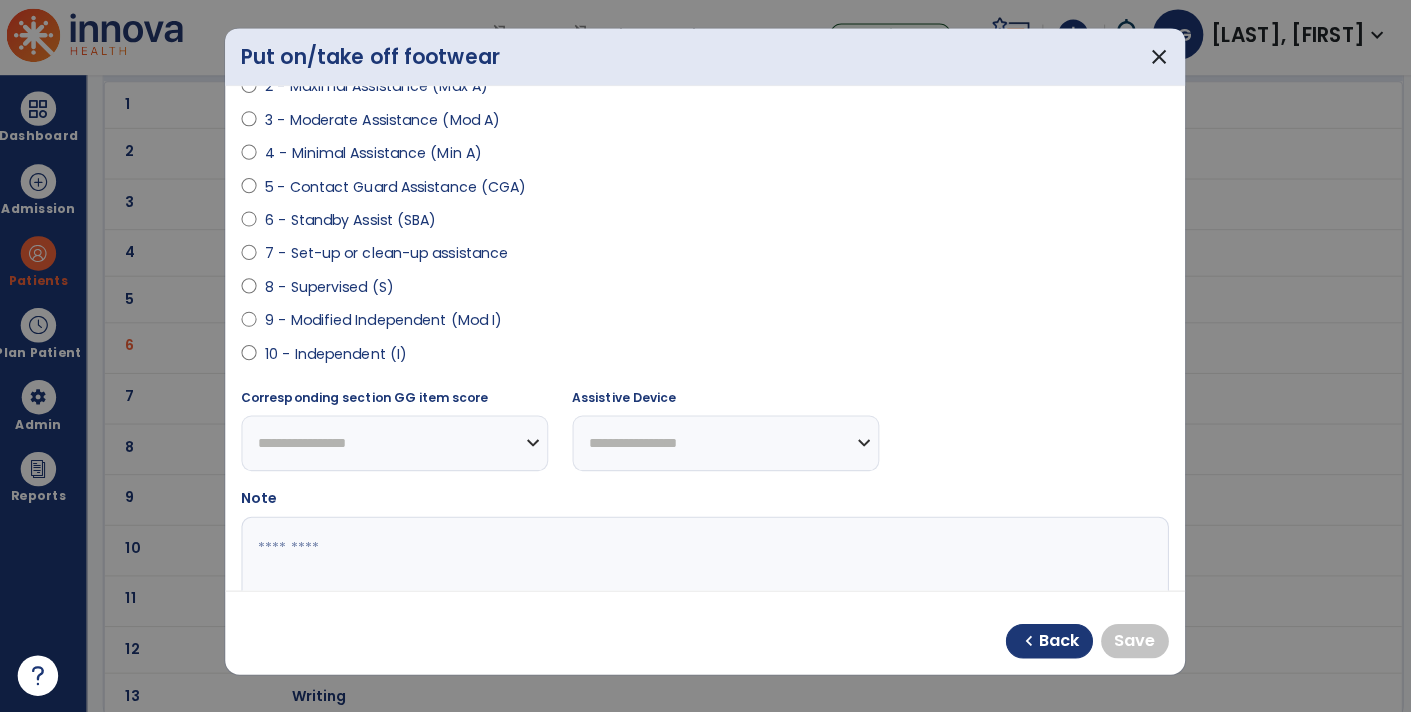 scroll, scrollTop: 291, scrollLeft: 0, axis: vertical 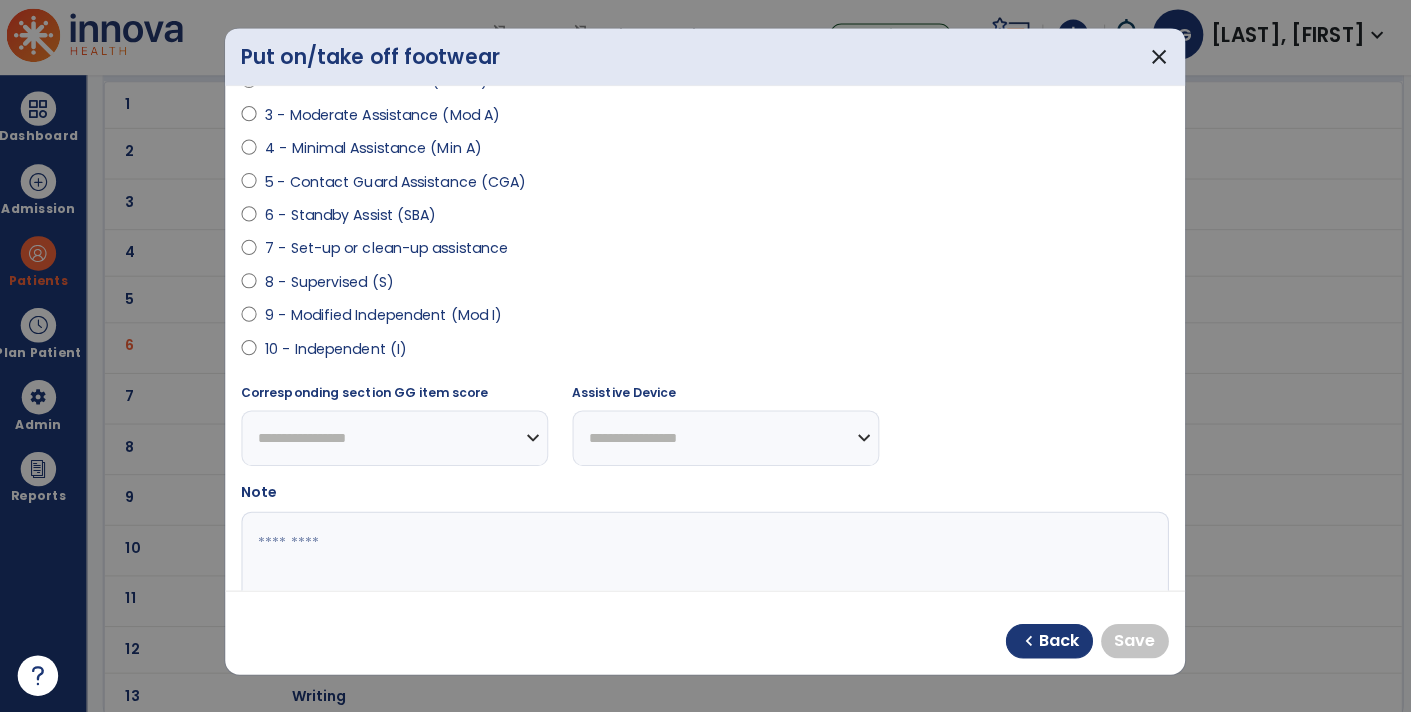 click on "9 - Modified Independent (Mod I)" at bounding box center (388, 320) 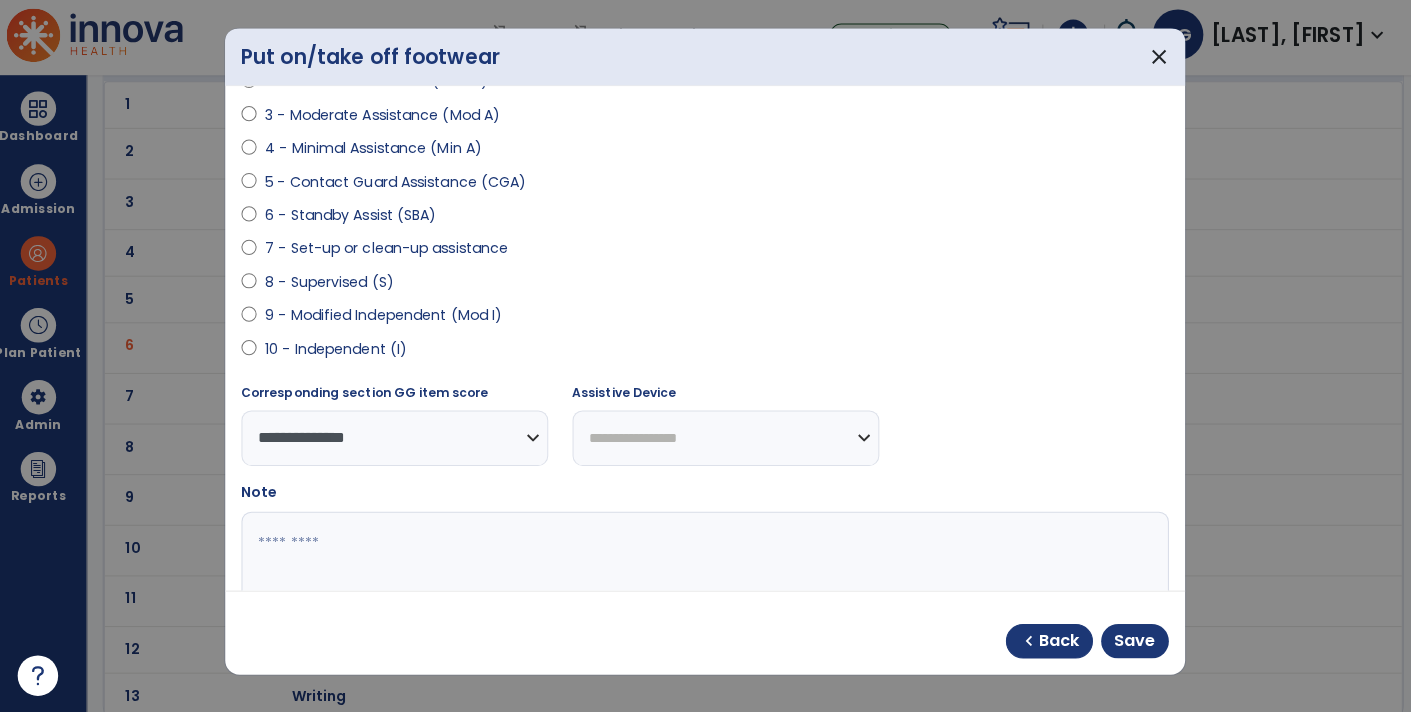 click at bounding box center [704, 589] 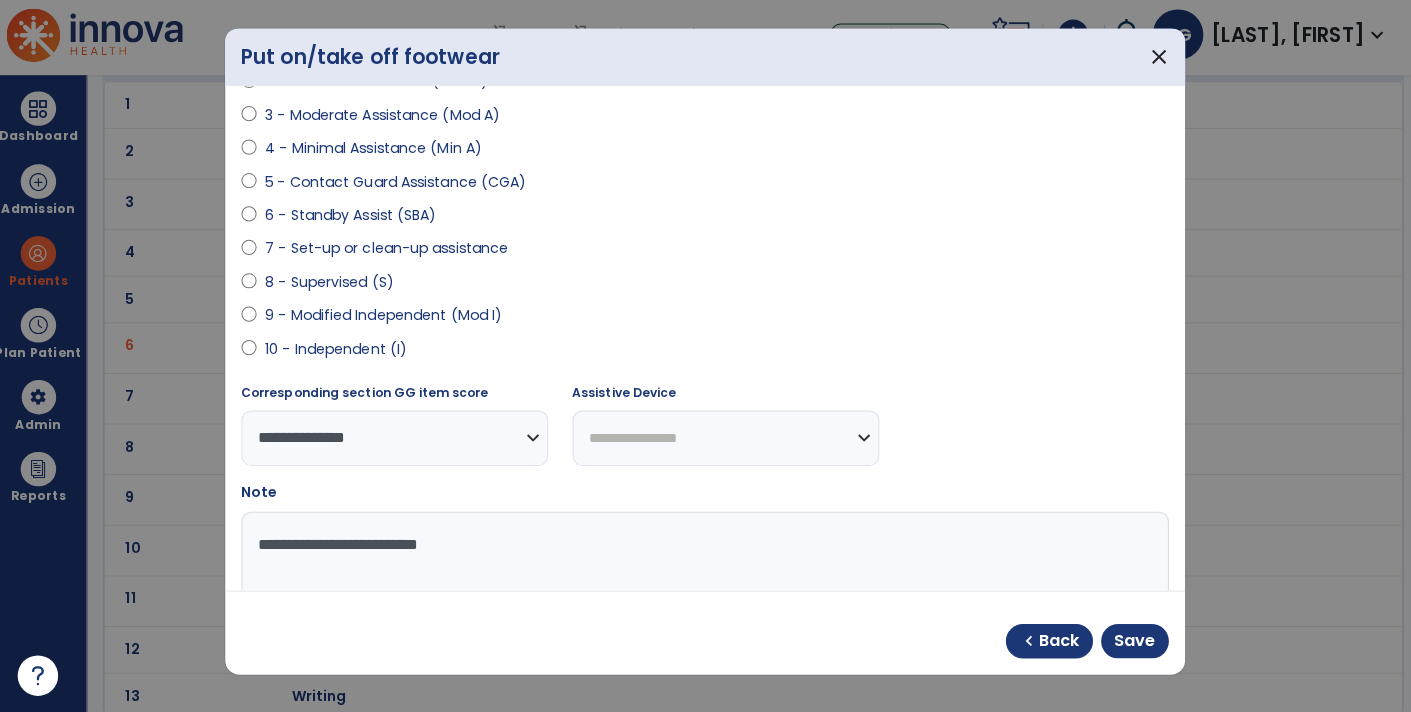 type on "**********" 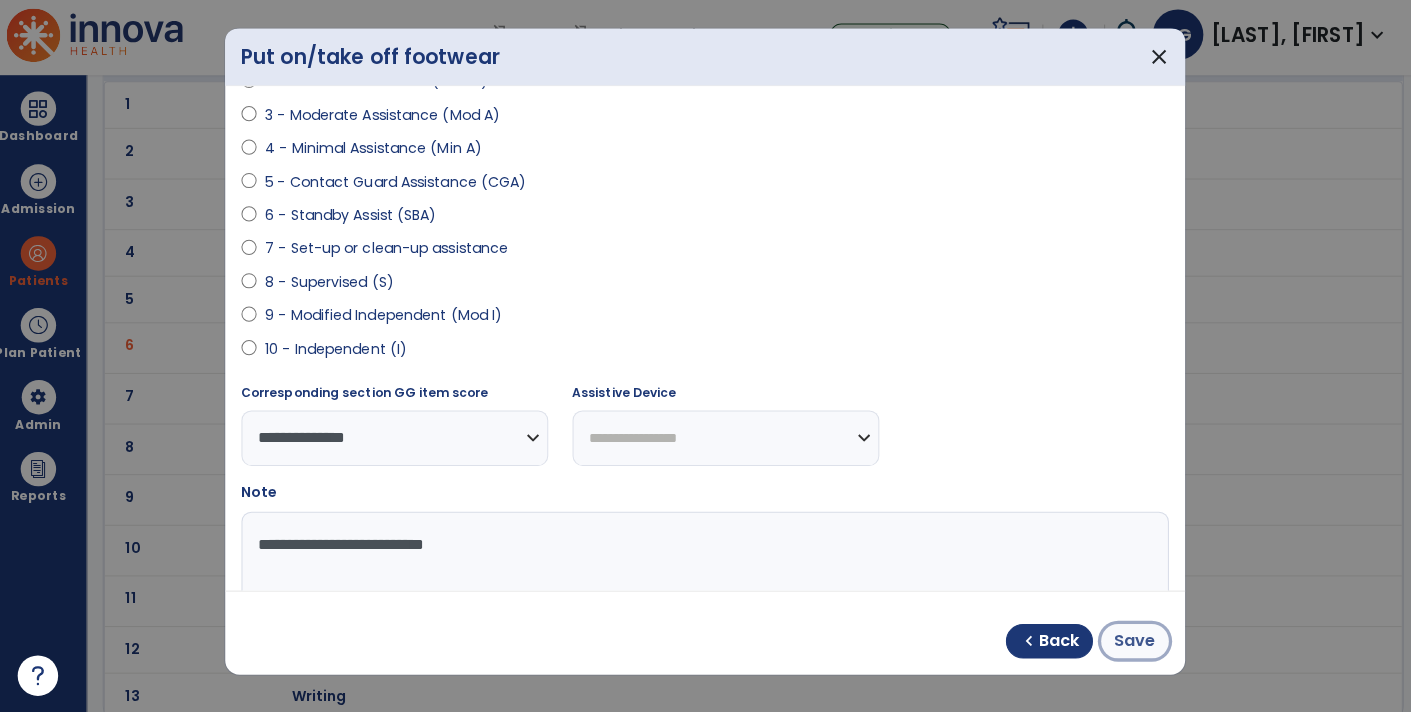 click on "Save" at bounding box center (1130, 642) 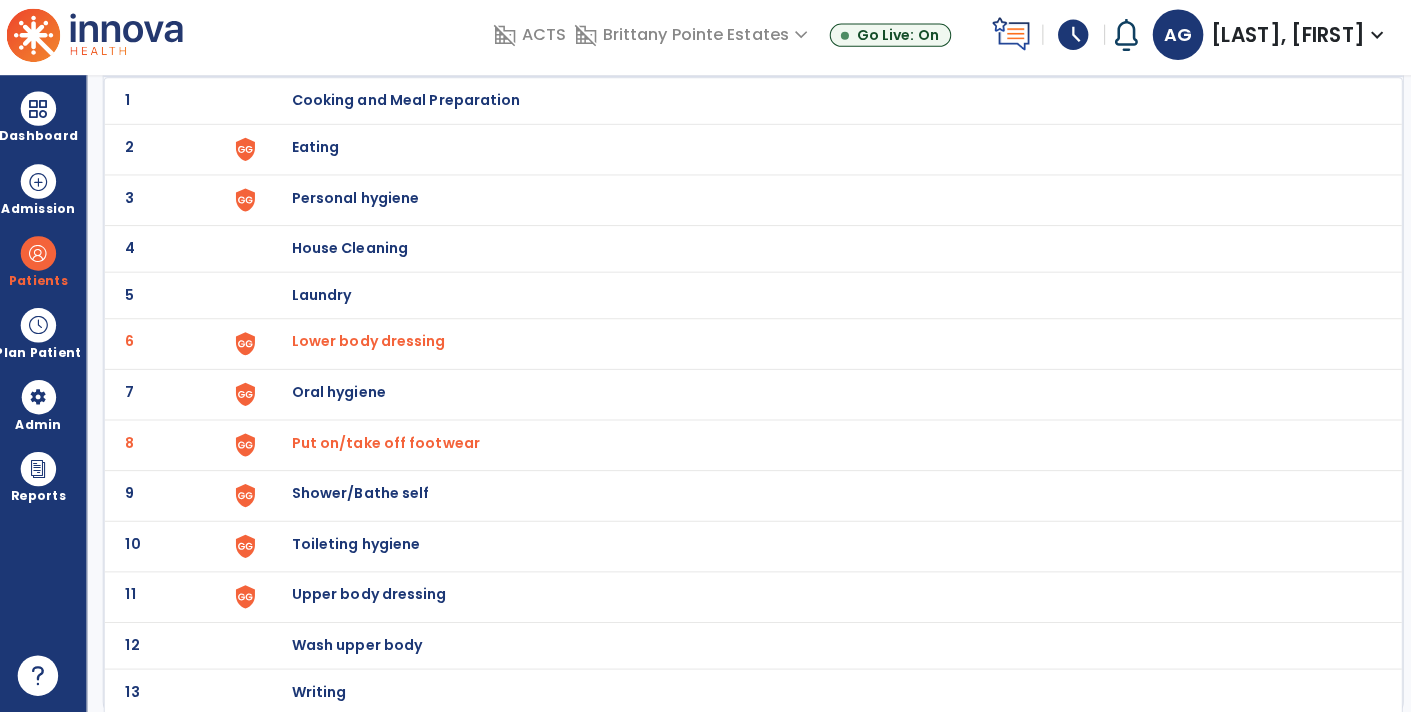 scroll, scrollTop: 154, scrollLeft: 0, axis: vertical 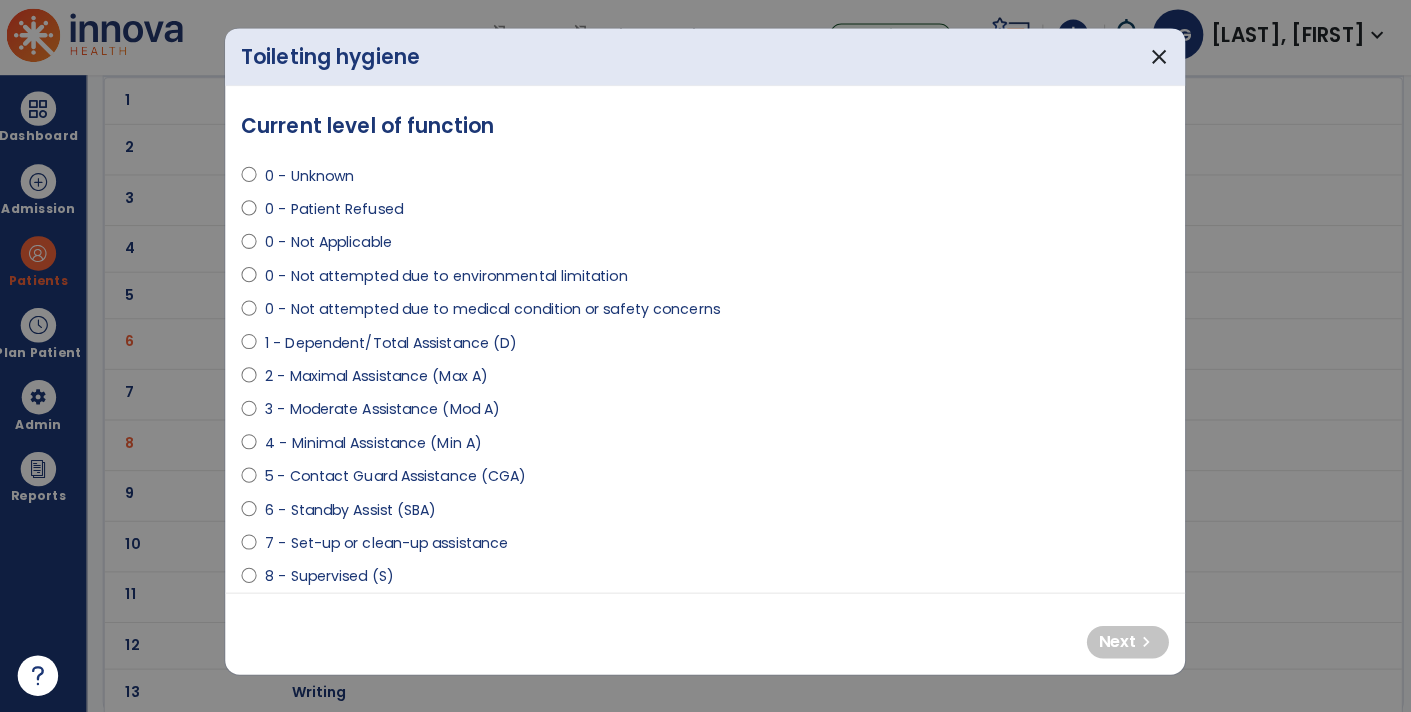 click on "2 - Maximal Assistance (Max A)" at bounding box center [381, 380] 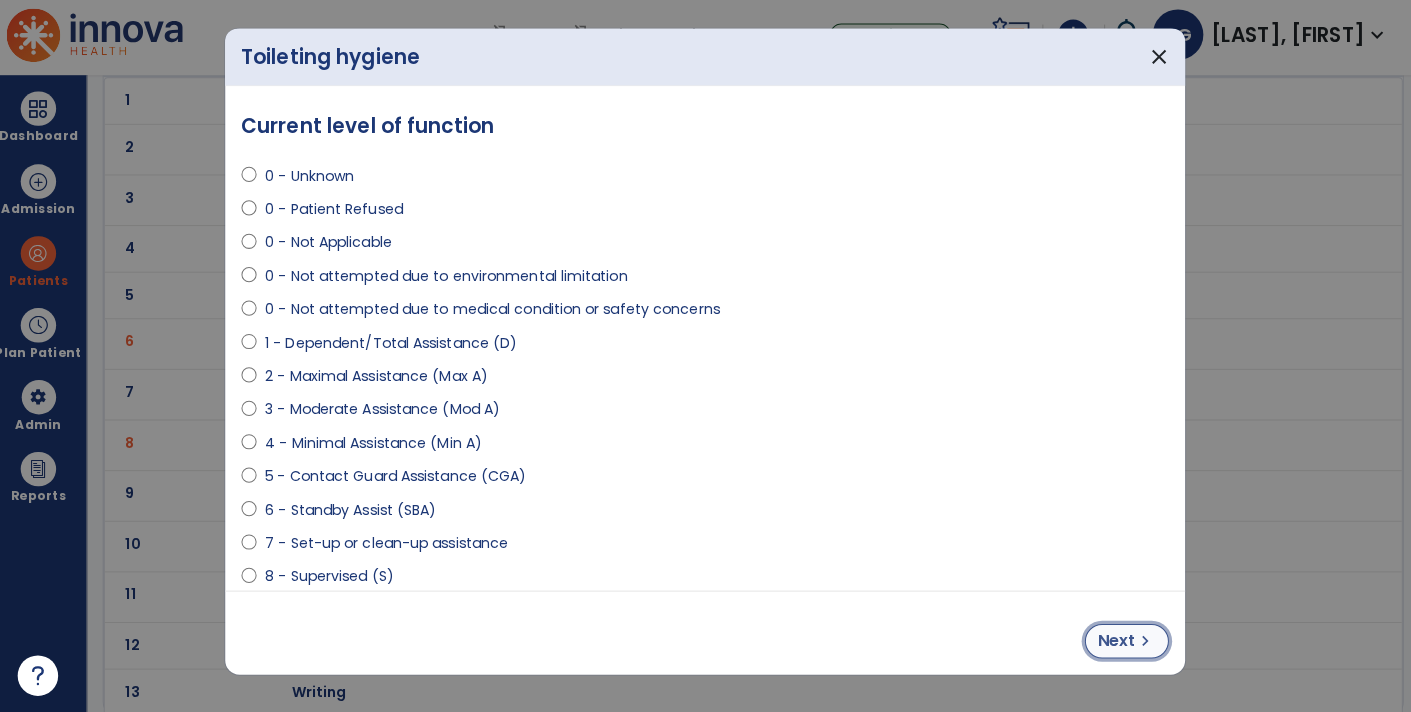 click on "Next" at bounding box center (1112, 642) 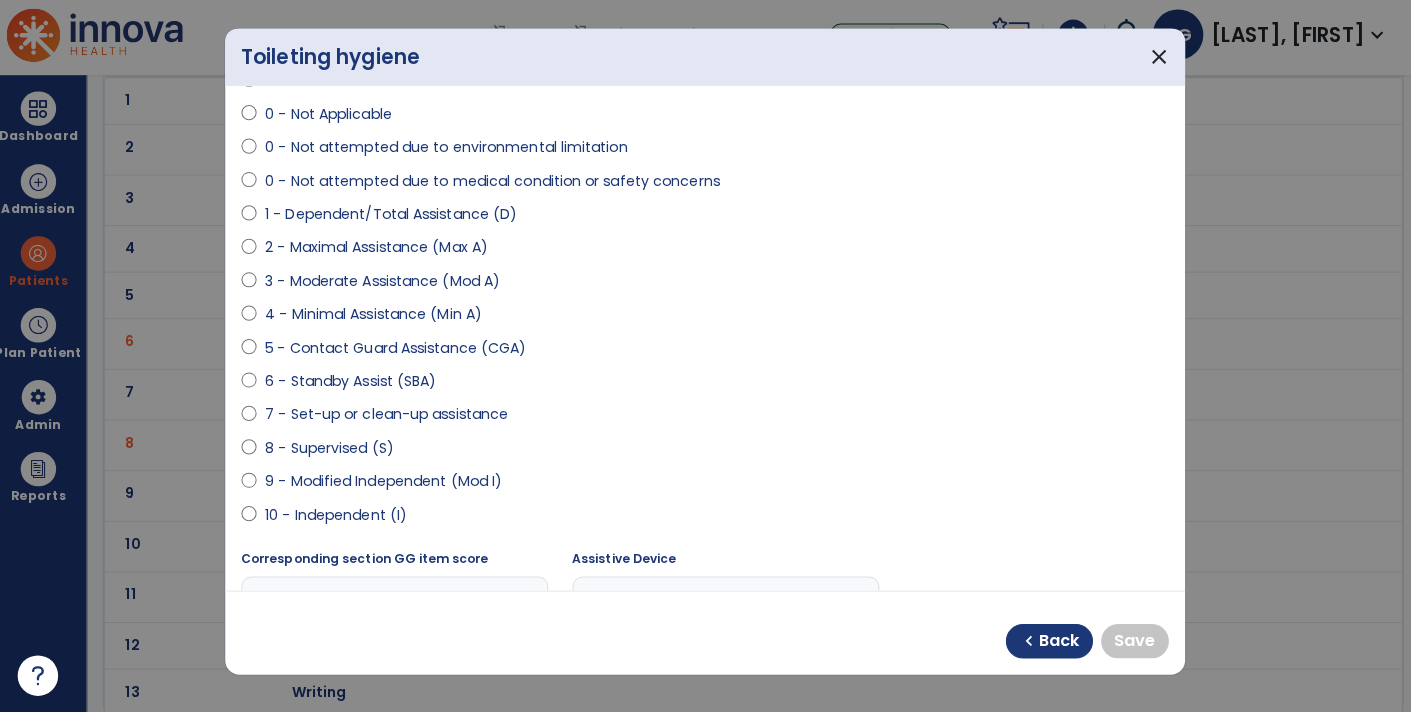 click on "9 - Modified Independent (Mod I)" at bounding box center [388, 484] 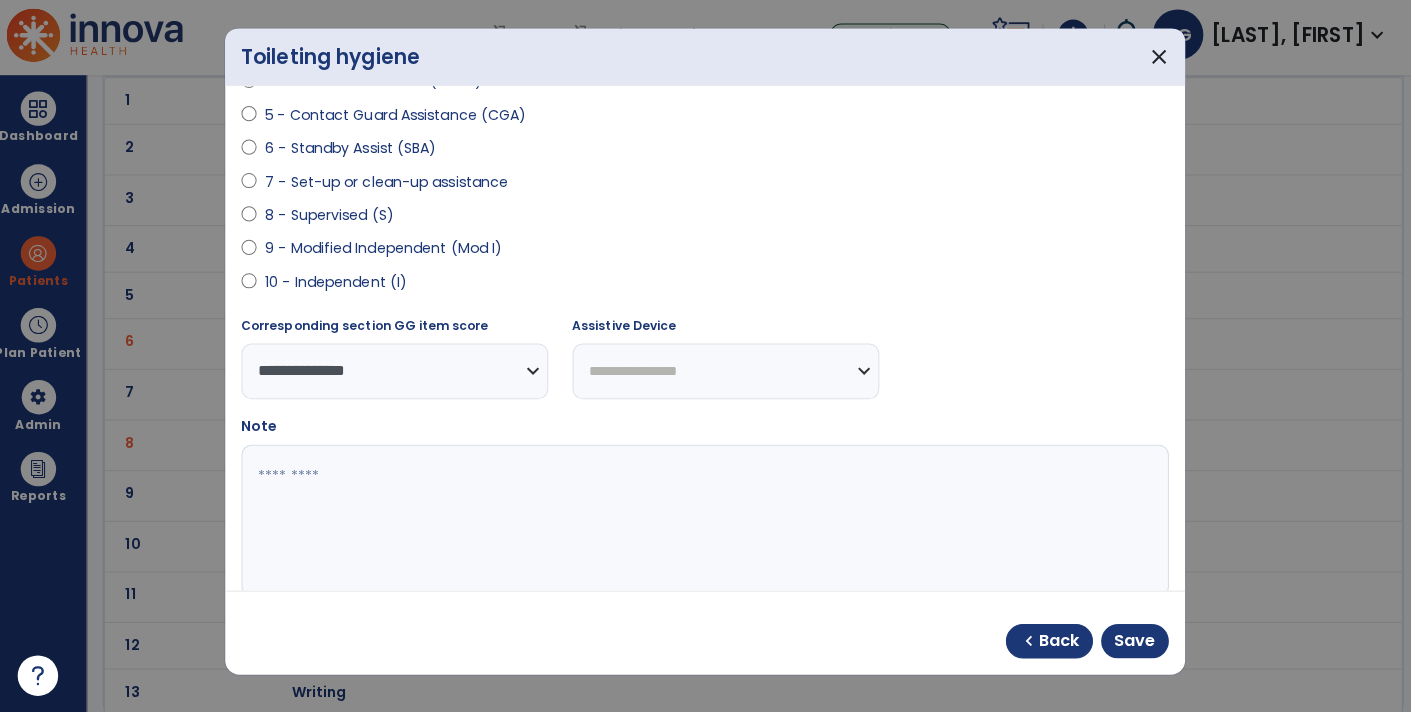scroll, scrollTop: 385, scrollLeft: 0, axis: vertical 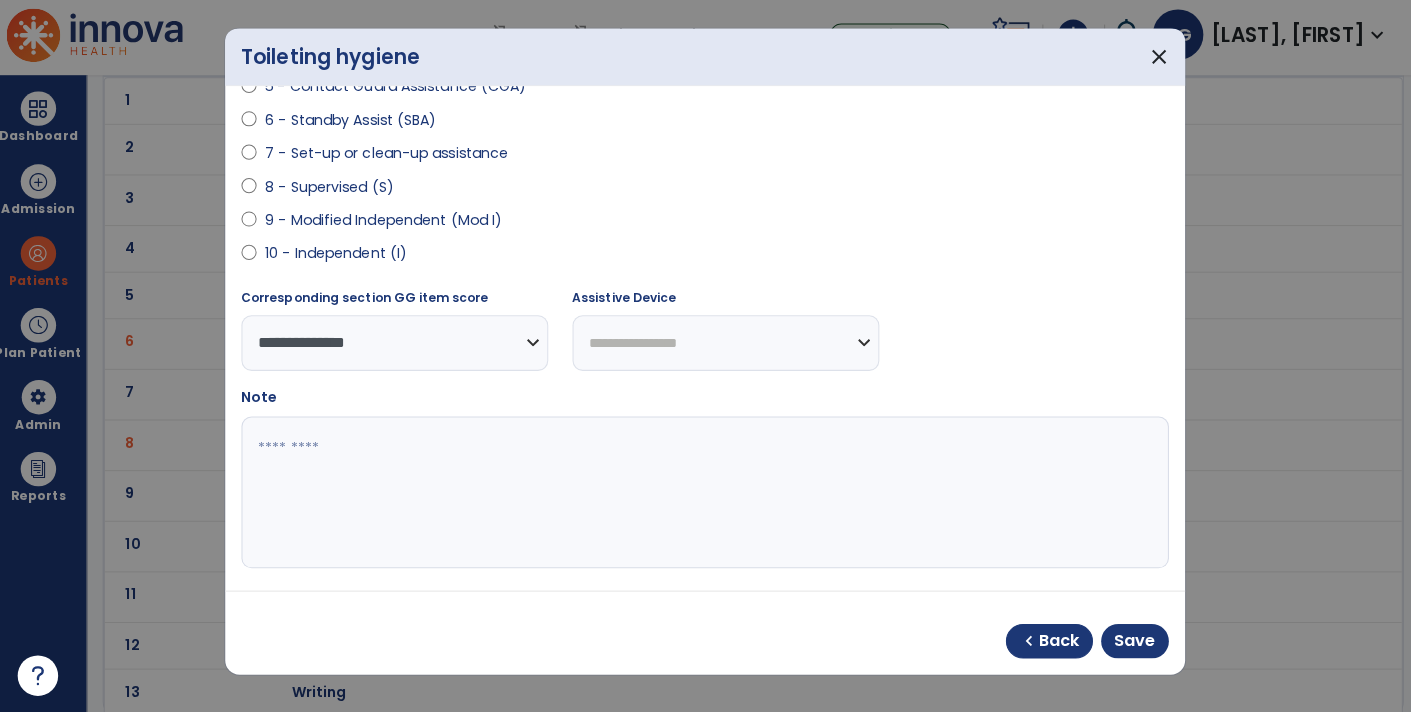 click at bounding box center (704, 495) 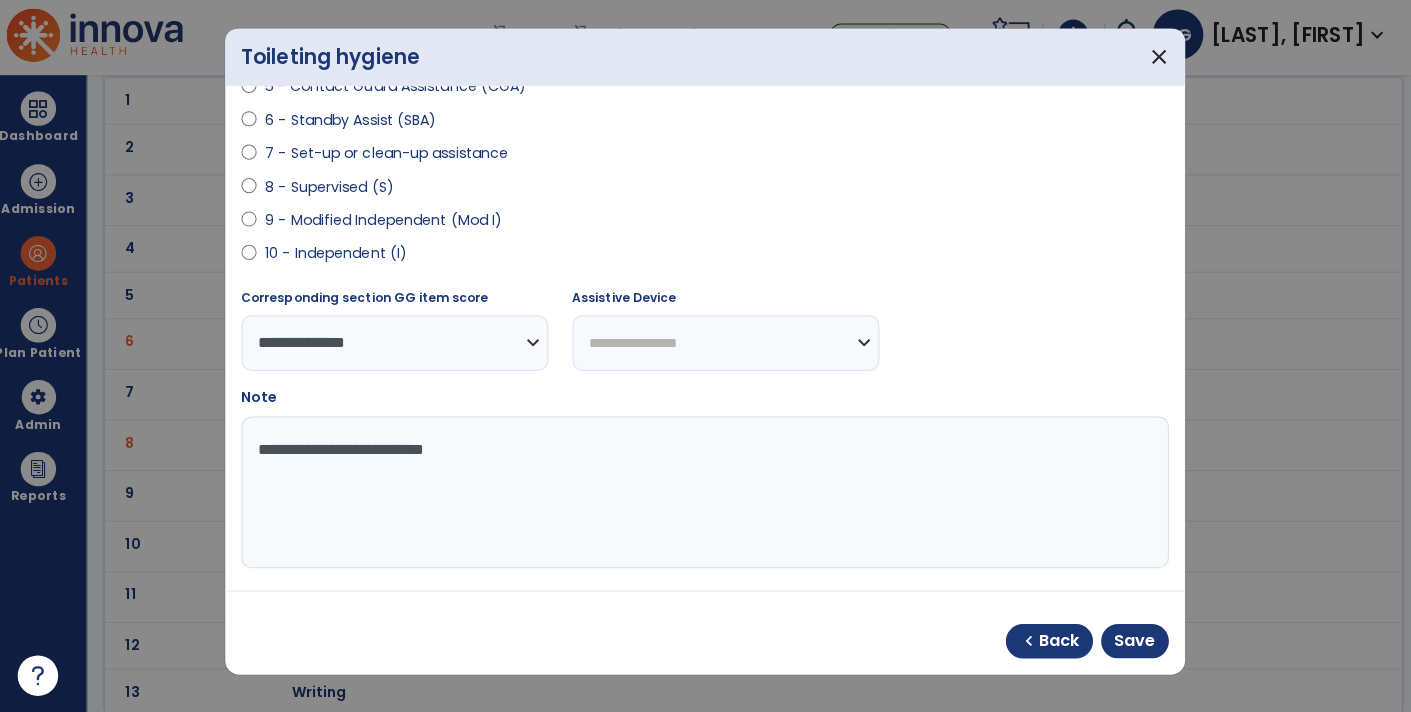type on "**********" 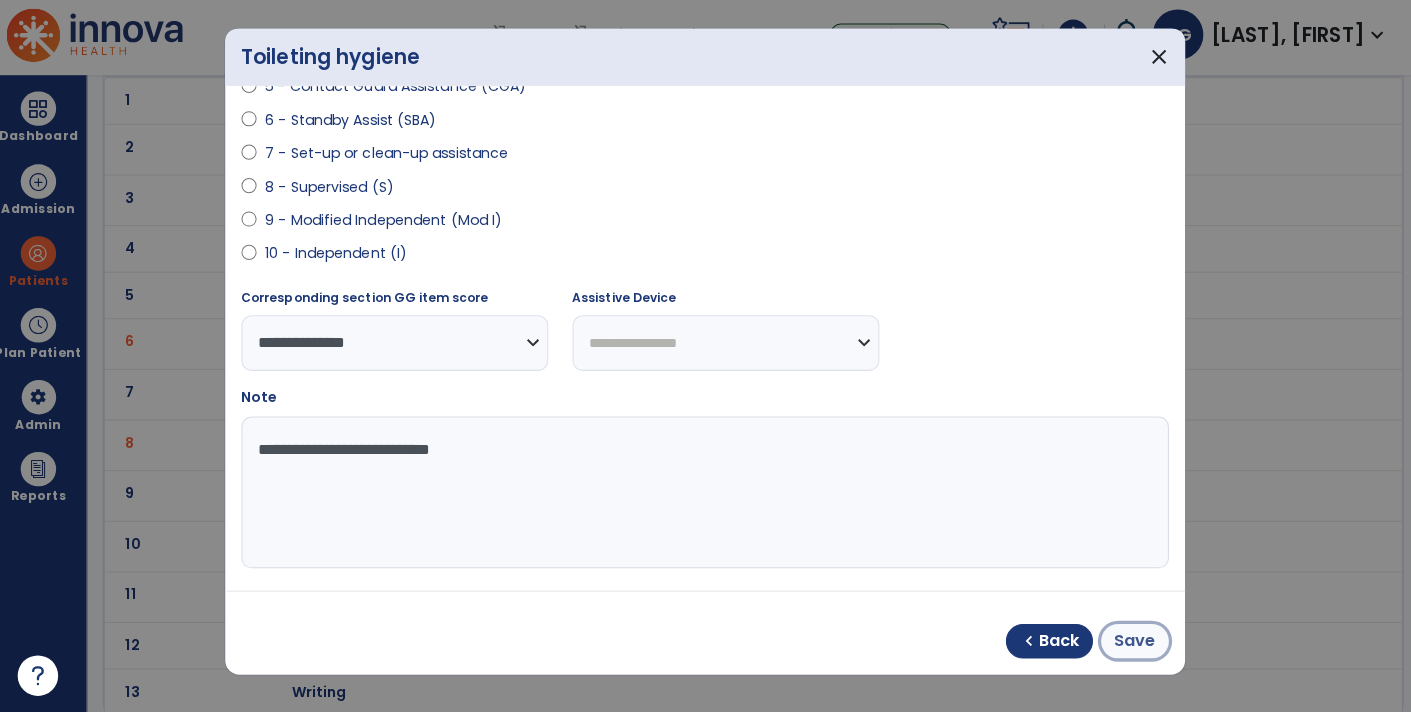 click on "Save" at bounding box center (1130, 642) 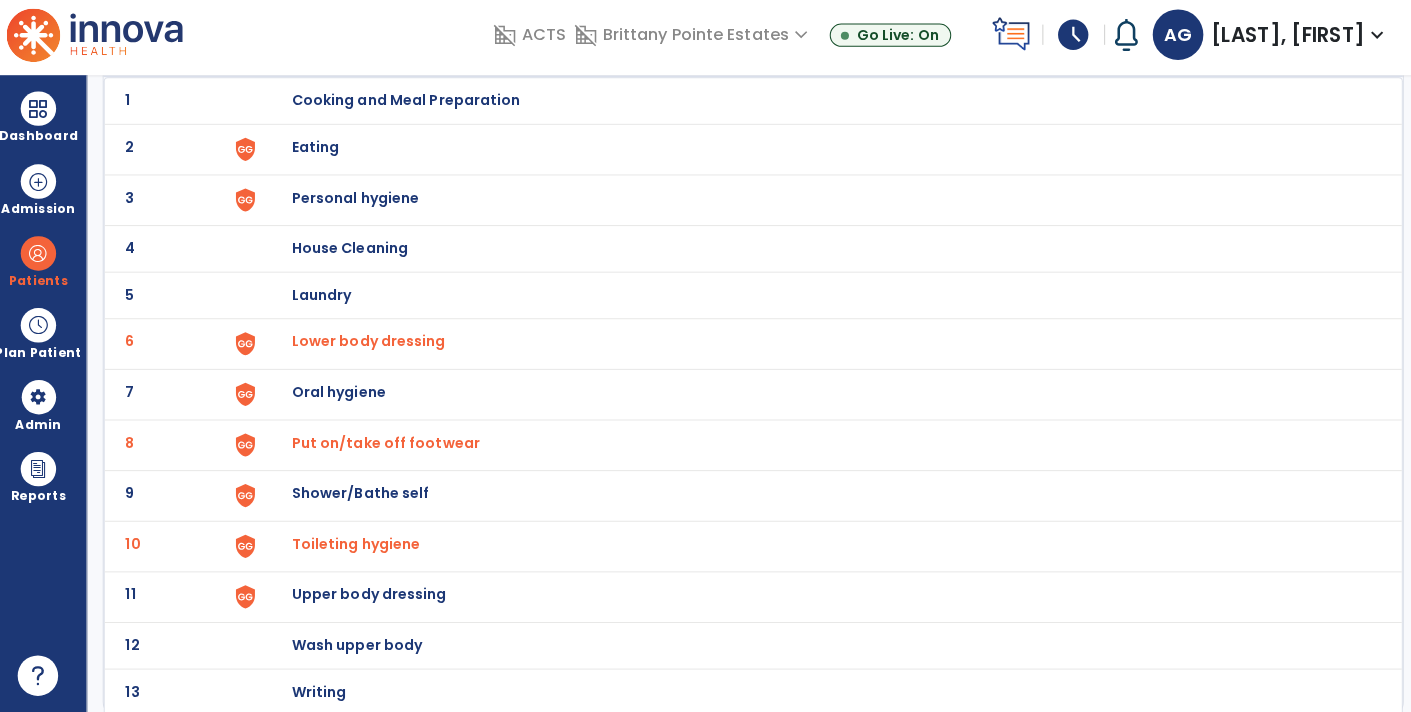 scroll, scrollTop: 0, scrollLeft: 0, axis: both 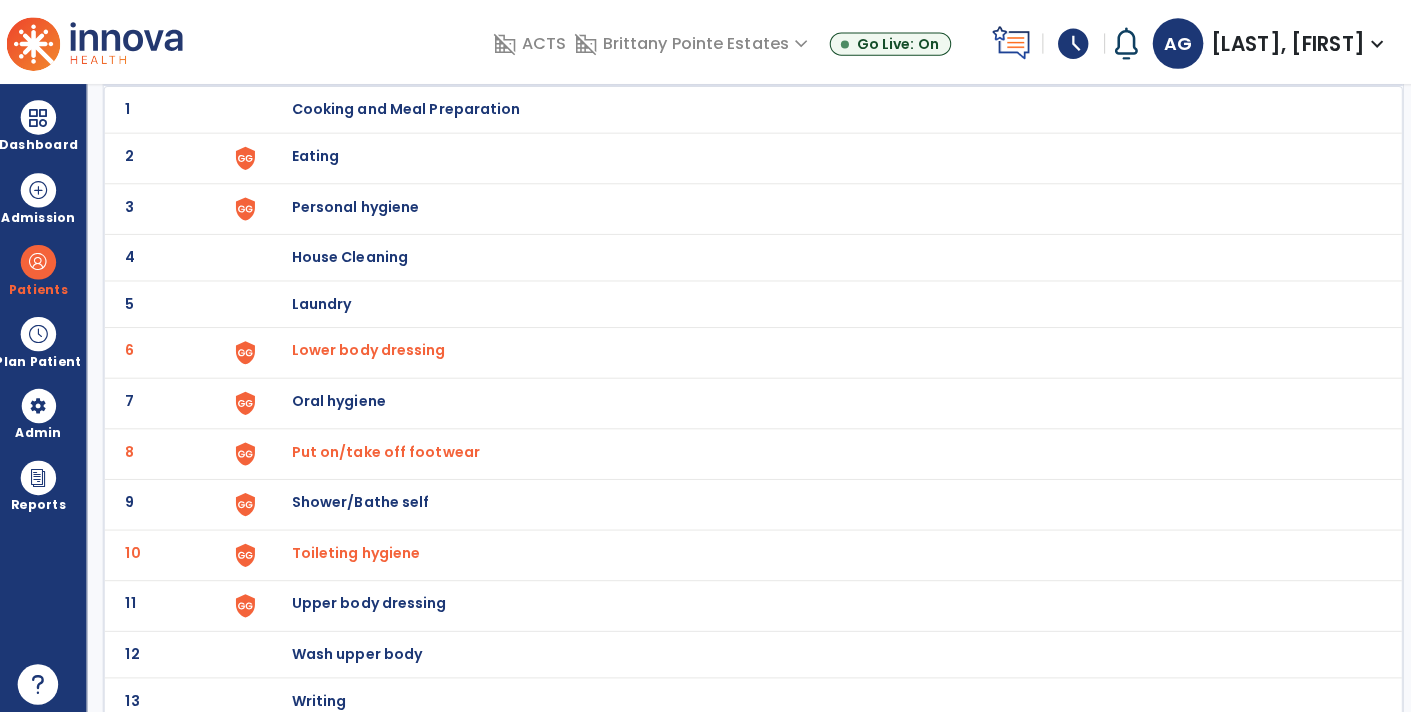 click on "Upper body dressing" at bounding box center (410, 108) 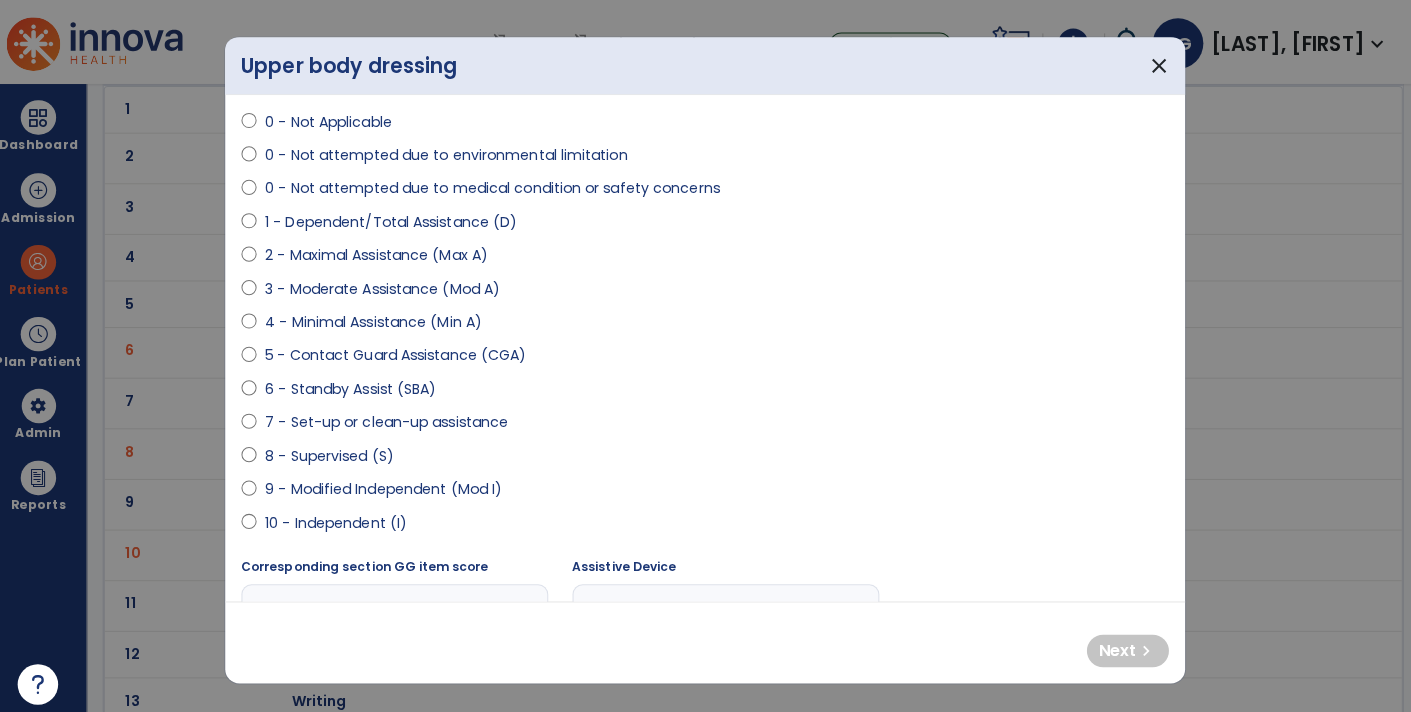scroll, scrollTop: 141, scrollLeft: 0, axis: vertical 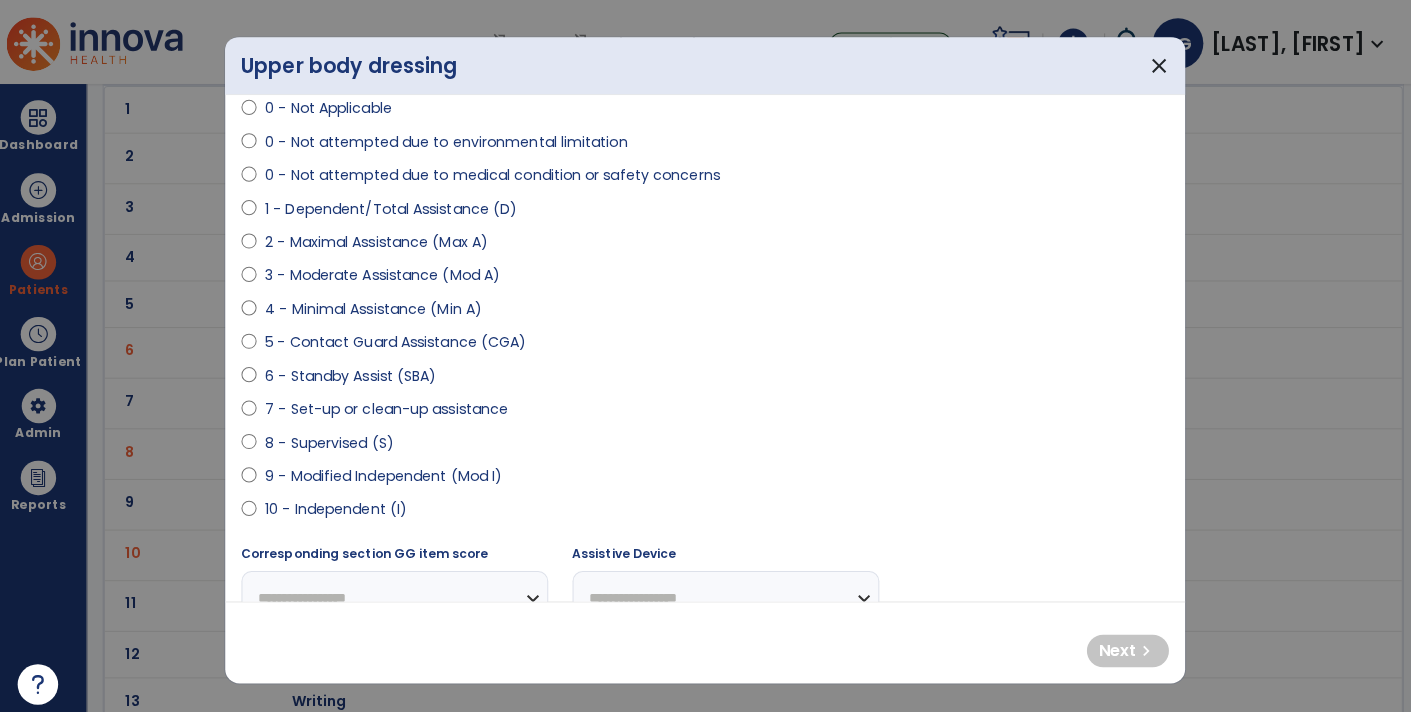 click on "3 - Moderate Assistance (Mod A)" at bounding box center (387, 272) 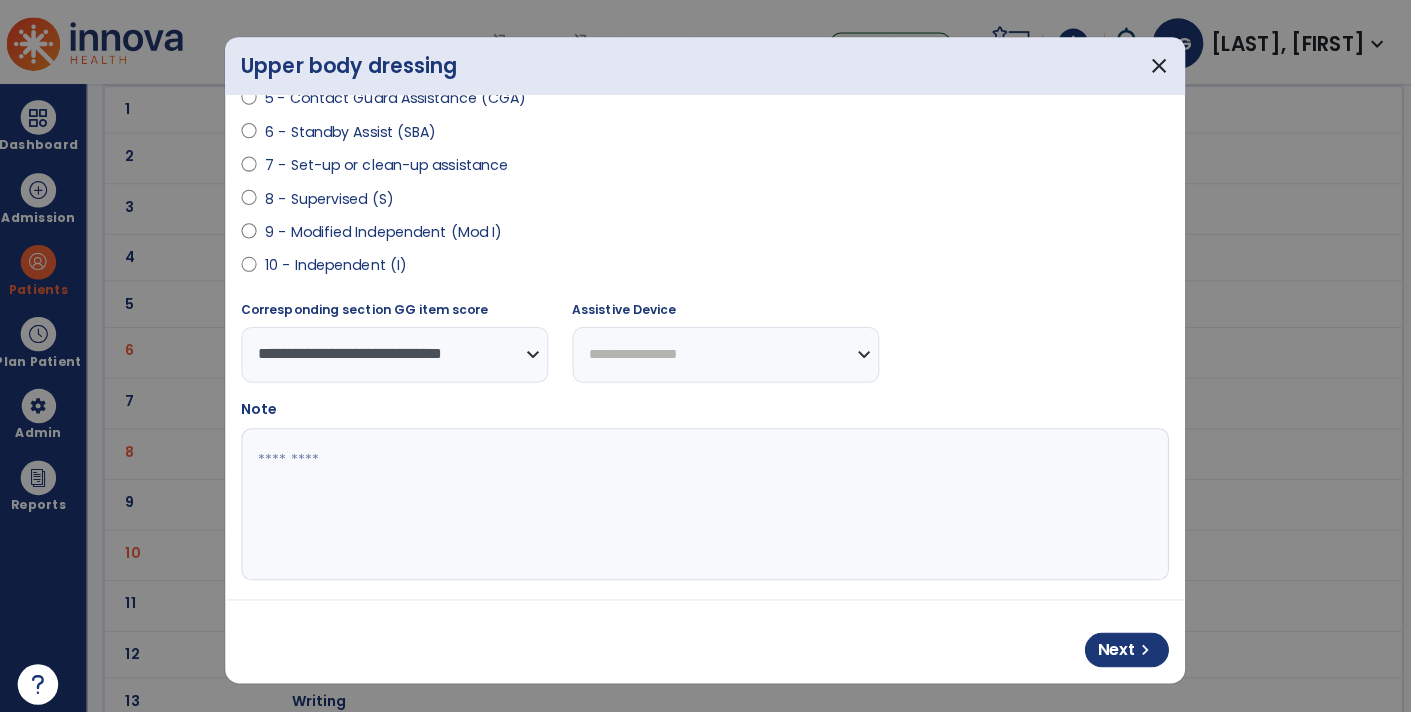 scroll, scrollTop: 392, scrollLeft: 0, axis: vertical 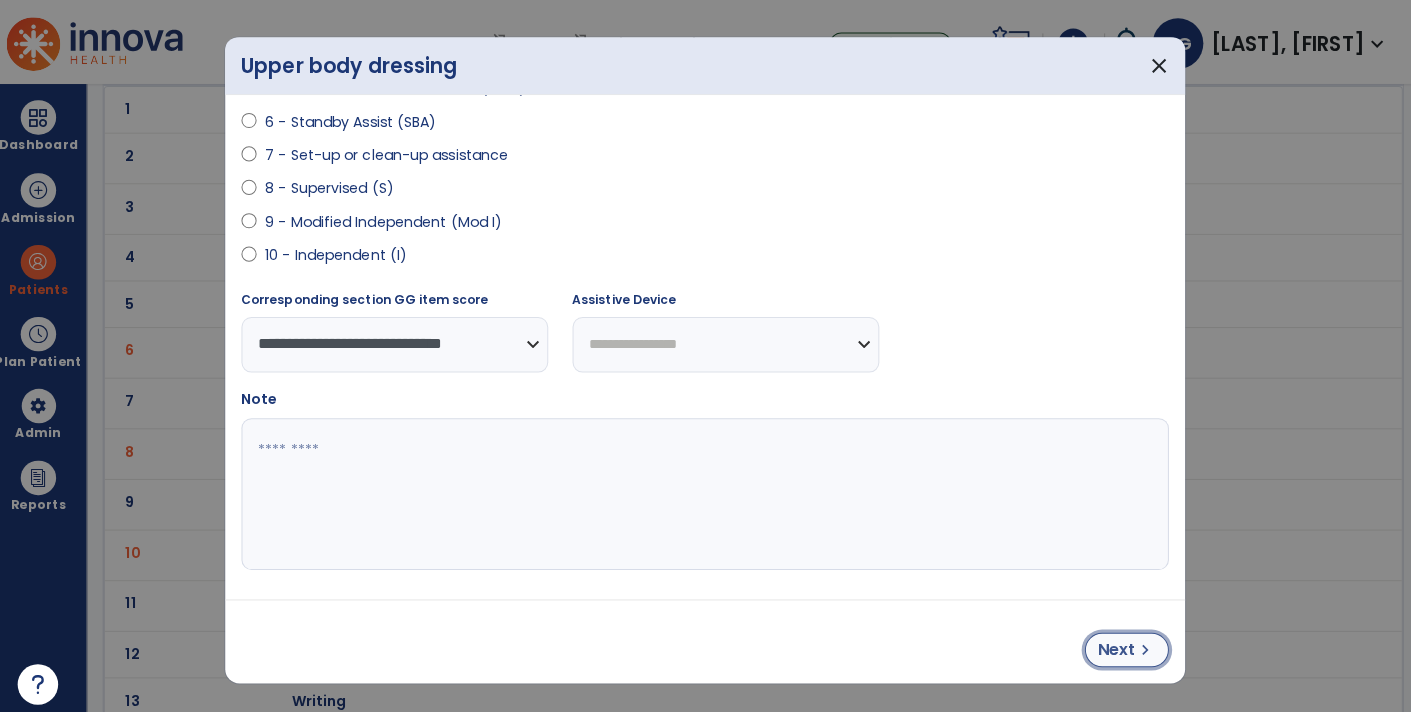 click on "Next" at bounding box center (1112, 642) 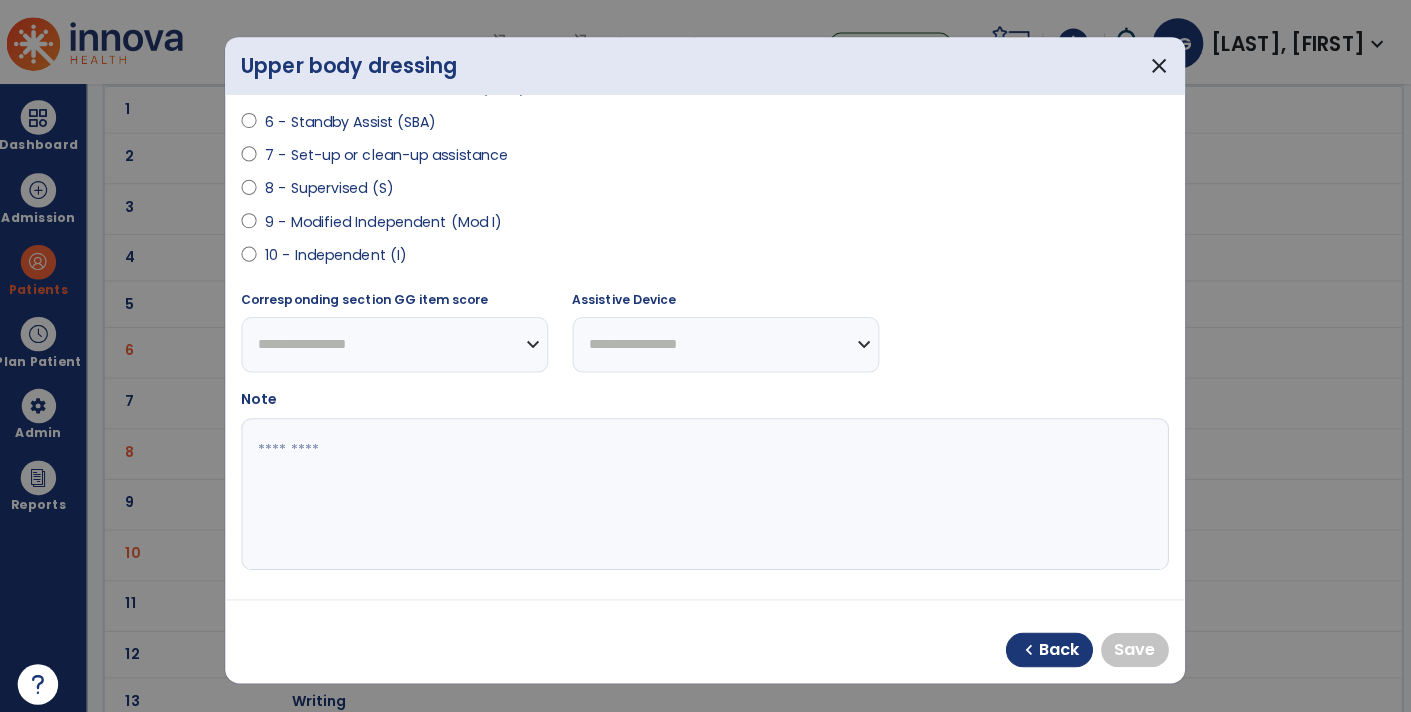 click on "9 - Modified Independent (Mod I)" at bounding box center (388, 219) 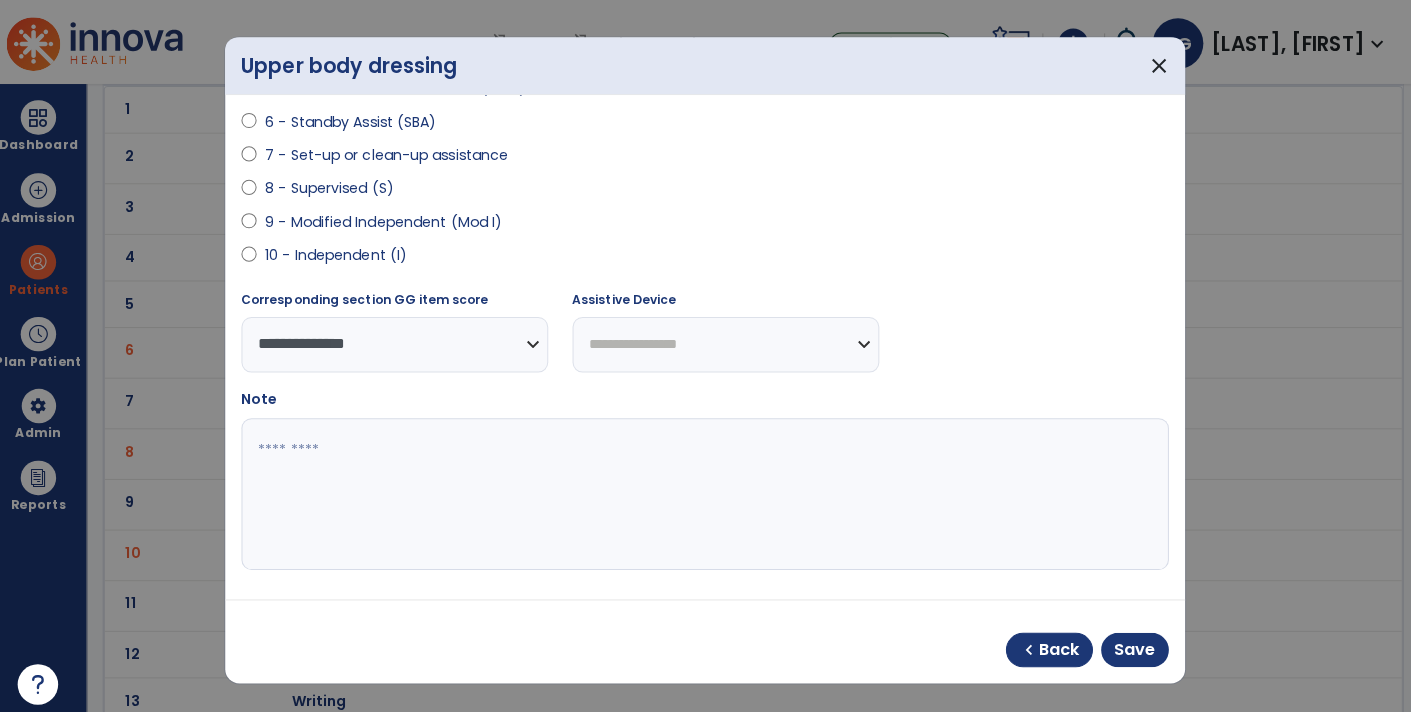 click at bounding box center [704, 488] 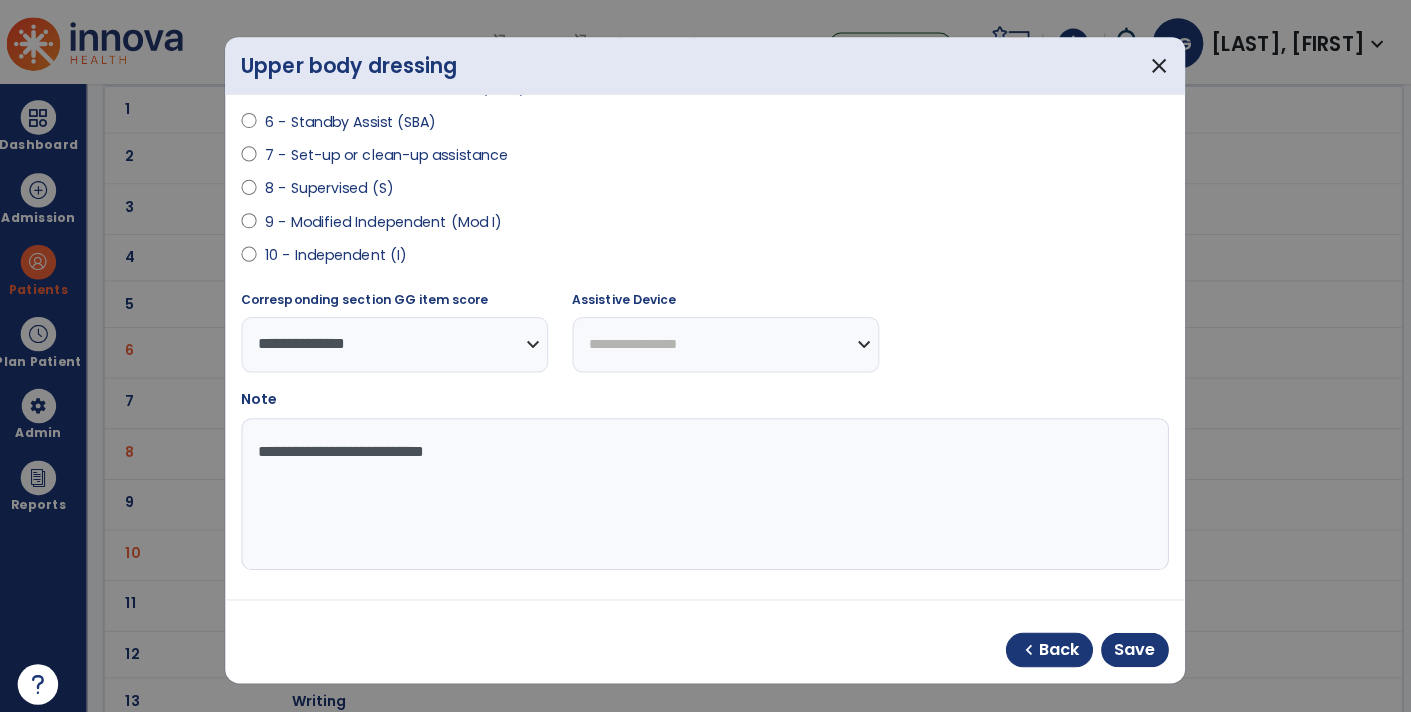 type on "**********" 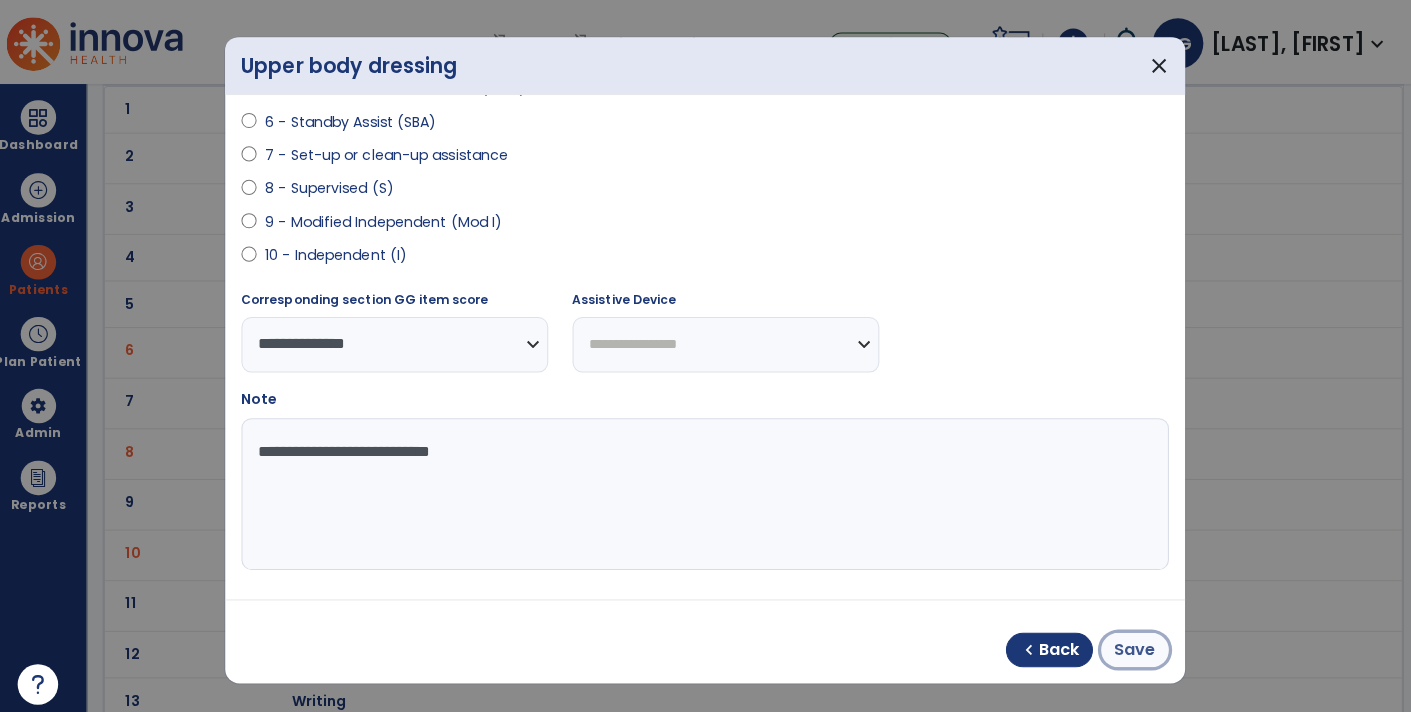 click on "Save" at bounding box center (1130, 642) 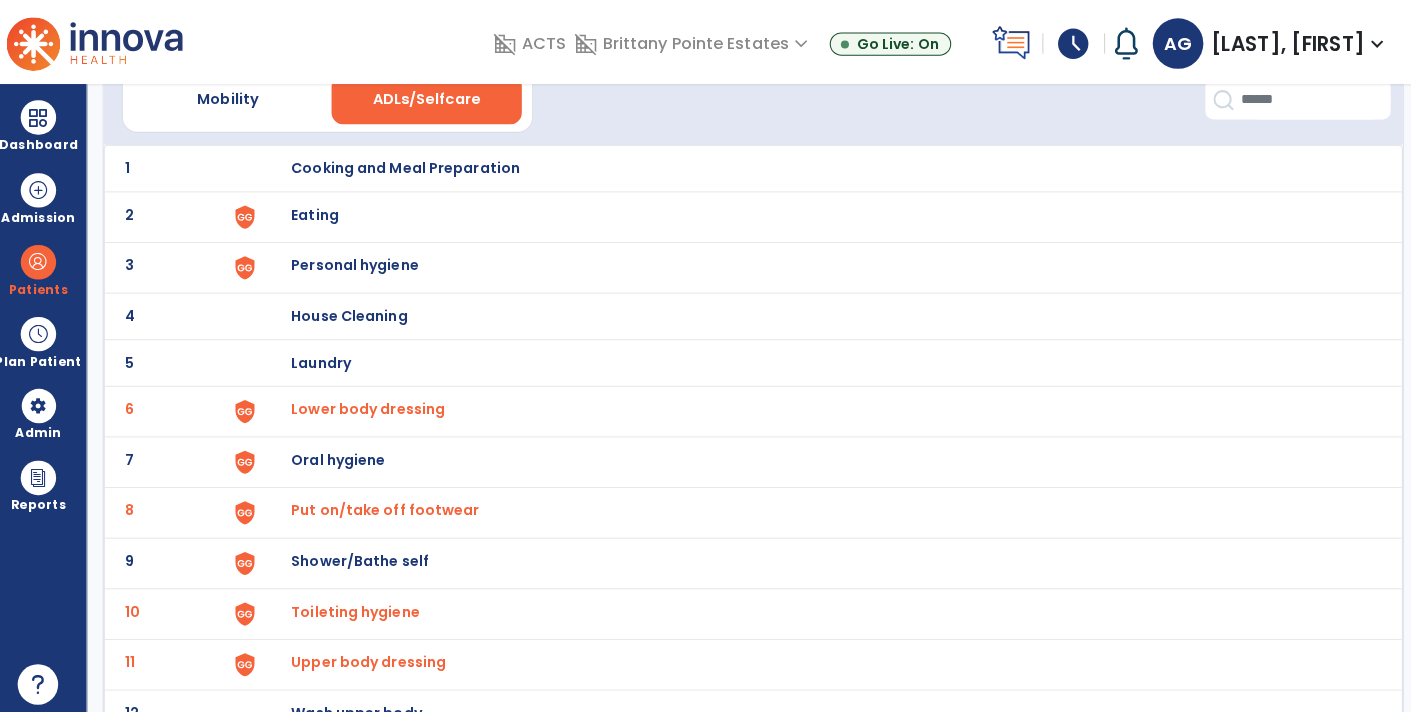 scroll, scrollTop: 154, scrollLeft: 0, axis: vertical 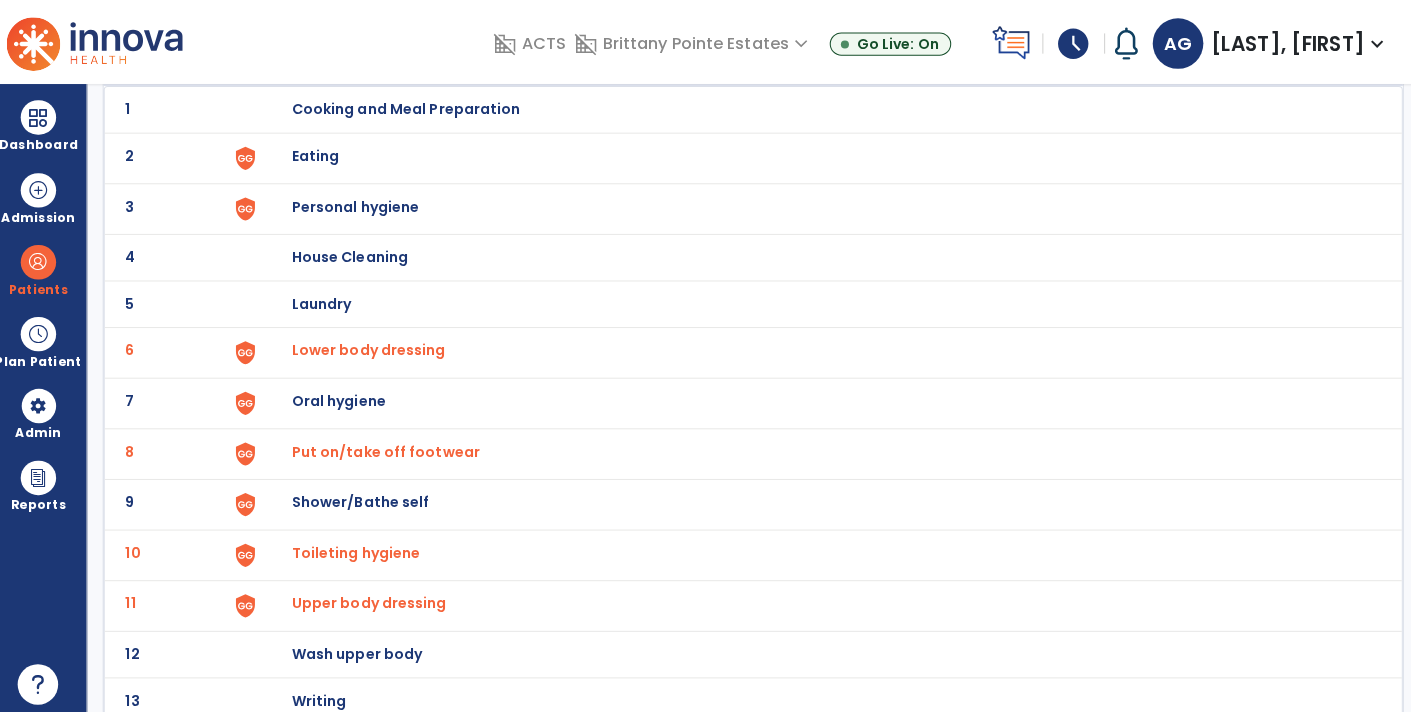 click on "Eating" at bounding box center (410, 108) 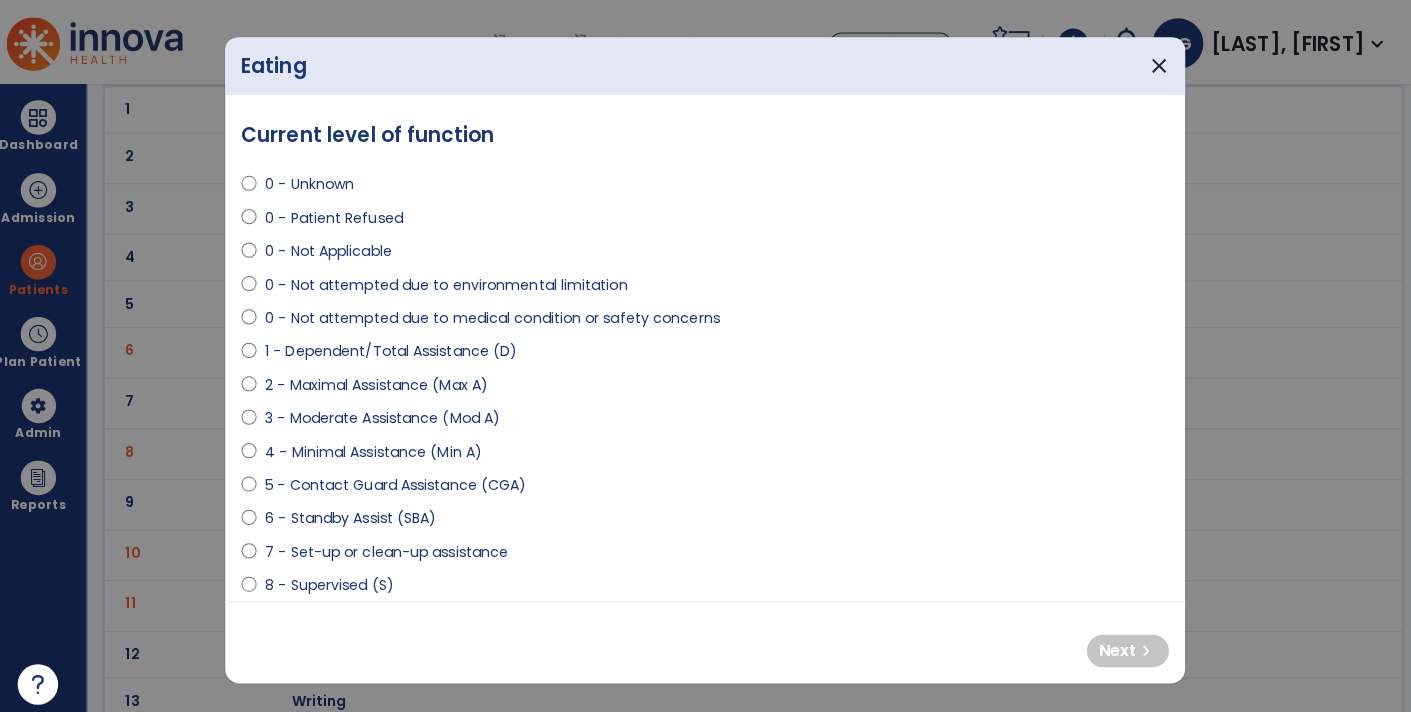 click on "7 - Set-up or clean-up assistance" at bounding box center (391, 545) 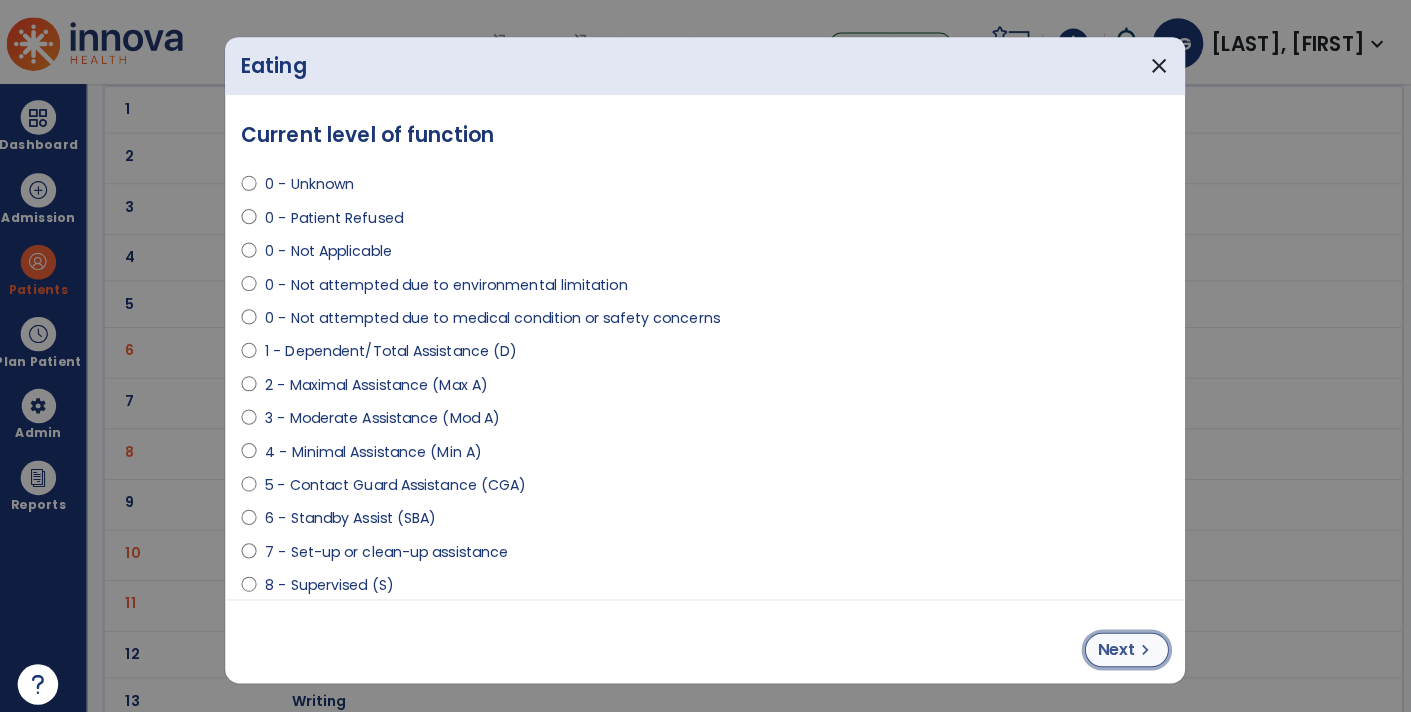 click on "Next" at bounding box center (1112, 642) 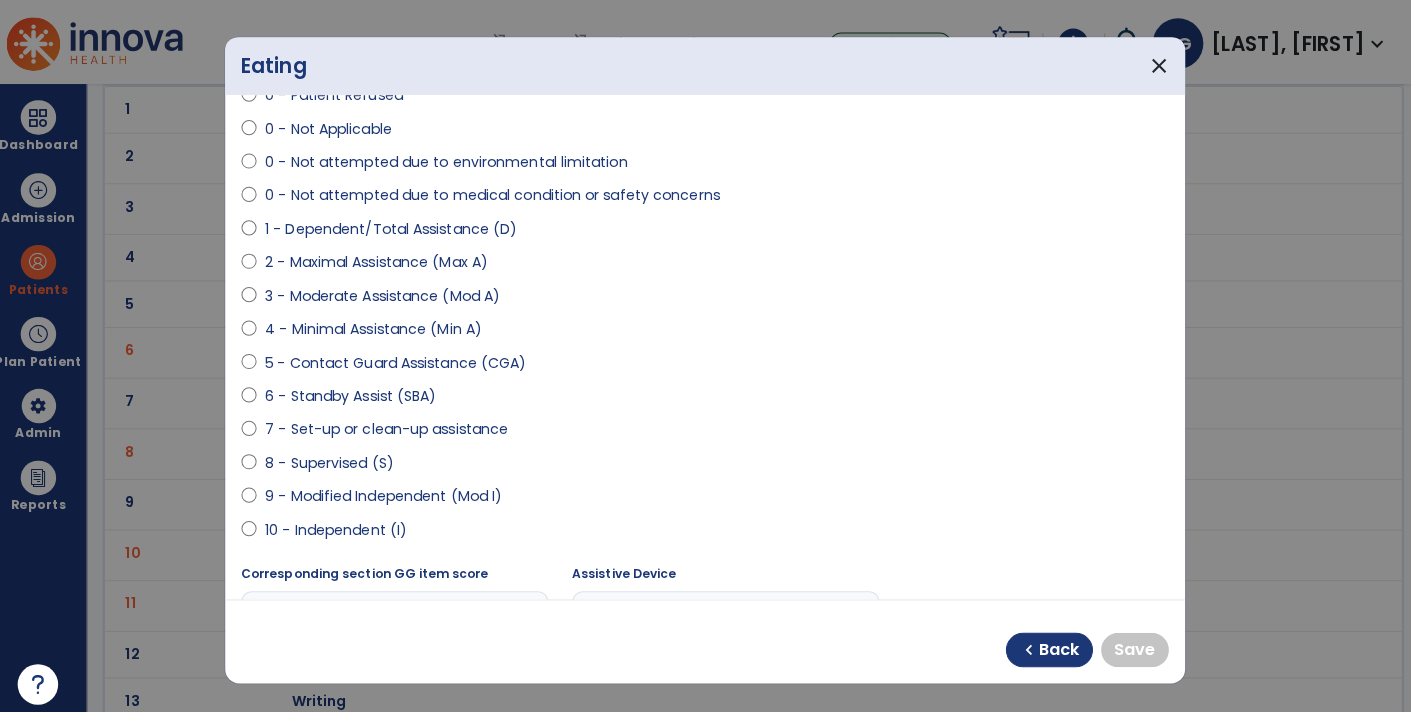 scroll, scrollTop: 126, scrollLeft: 0, axis: vertical 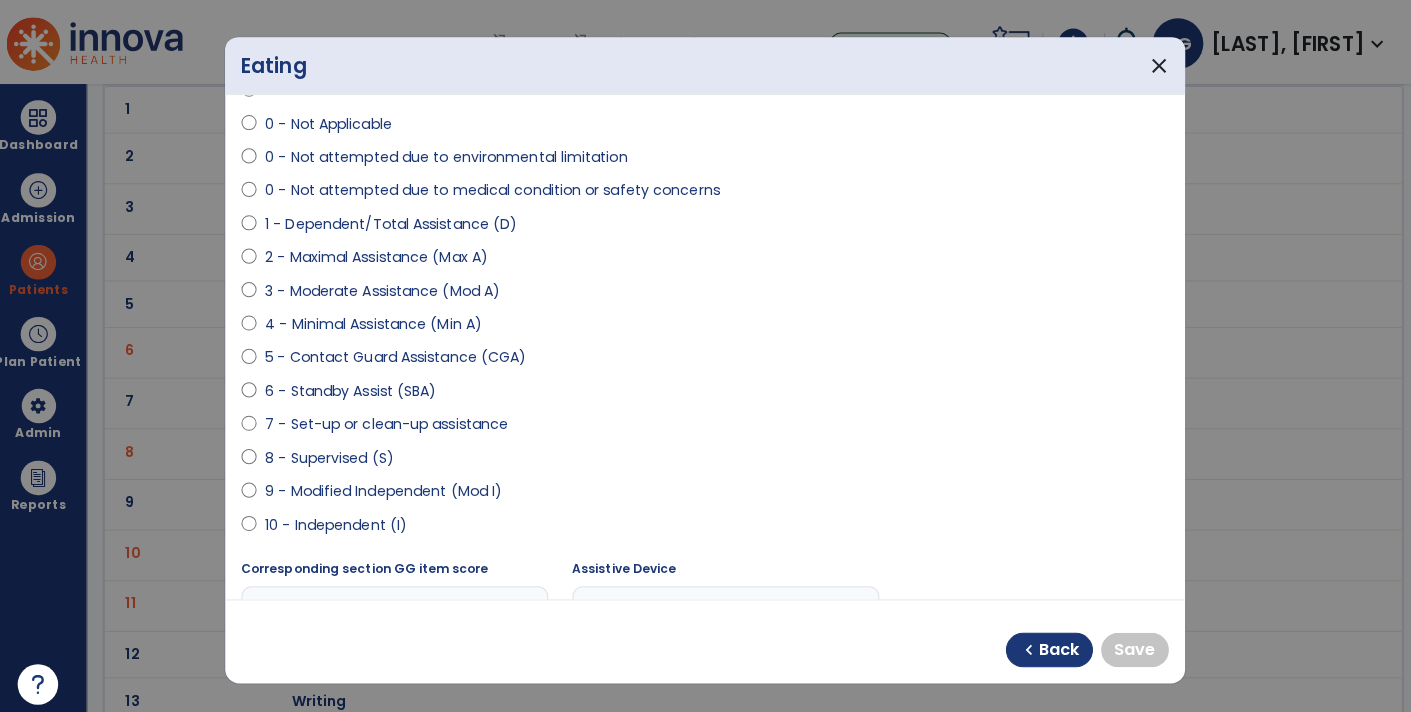 click on "9 - Modified Independent (Mod I)" at bounding box center (388, 485) 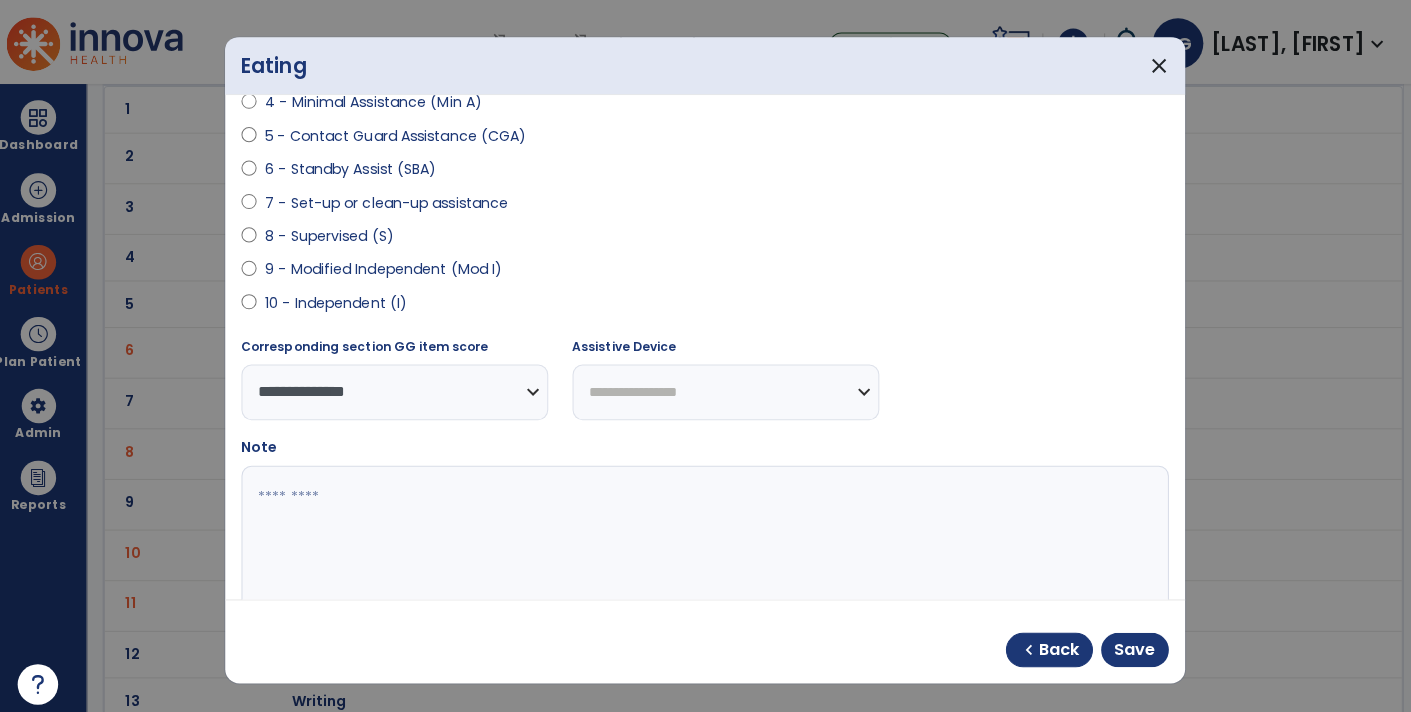 scroll, scrollTop: 346, scrollLeft: 0, axis: vertical 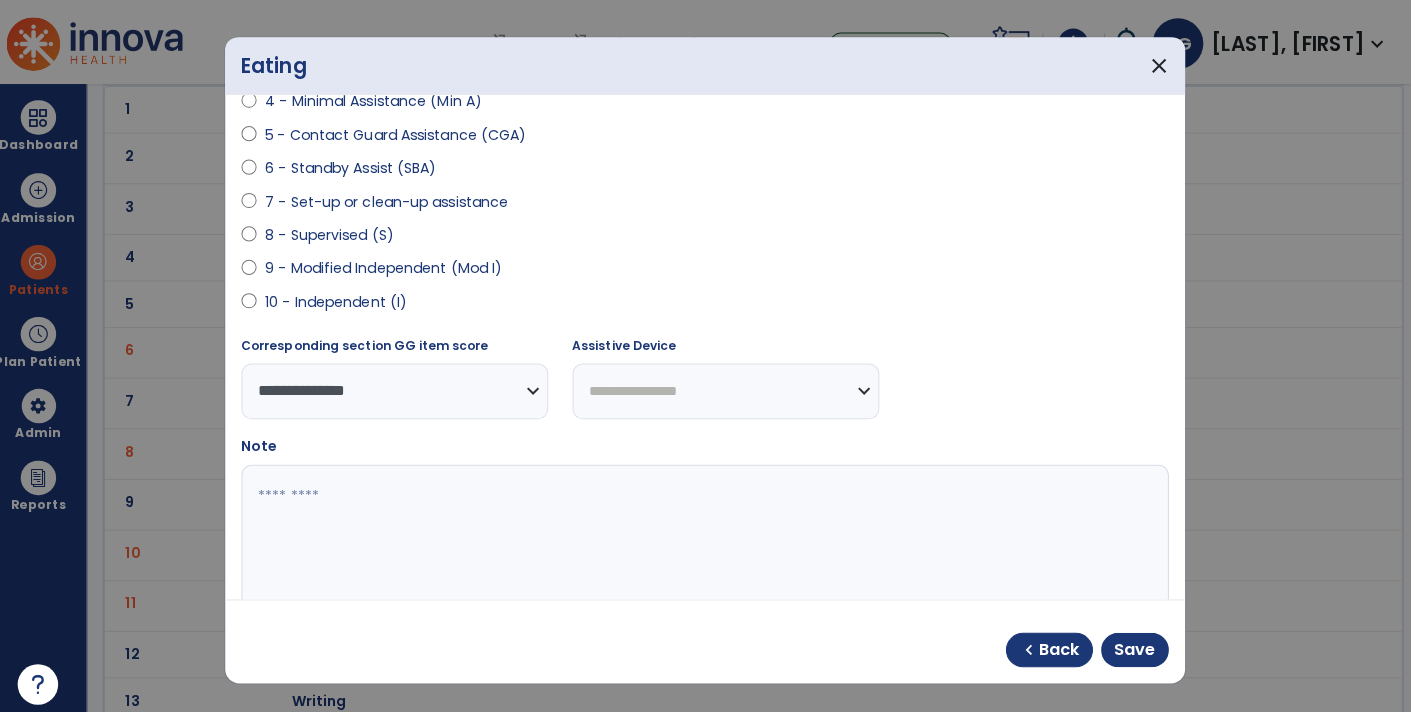 click at bounding box center (704, 534) 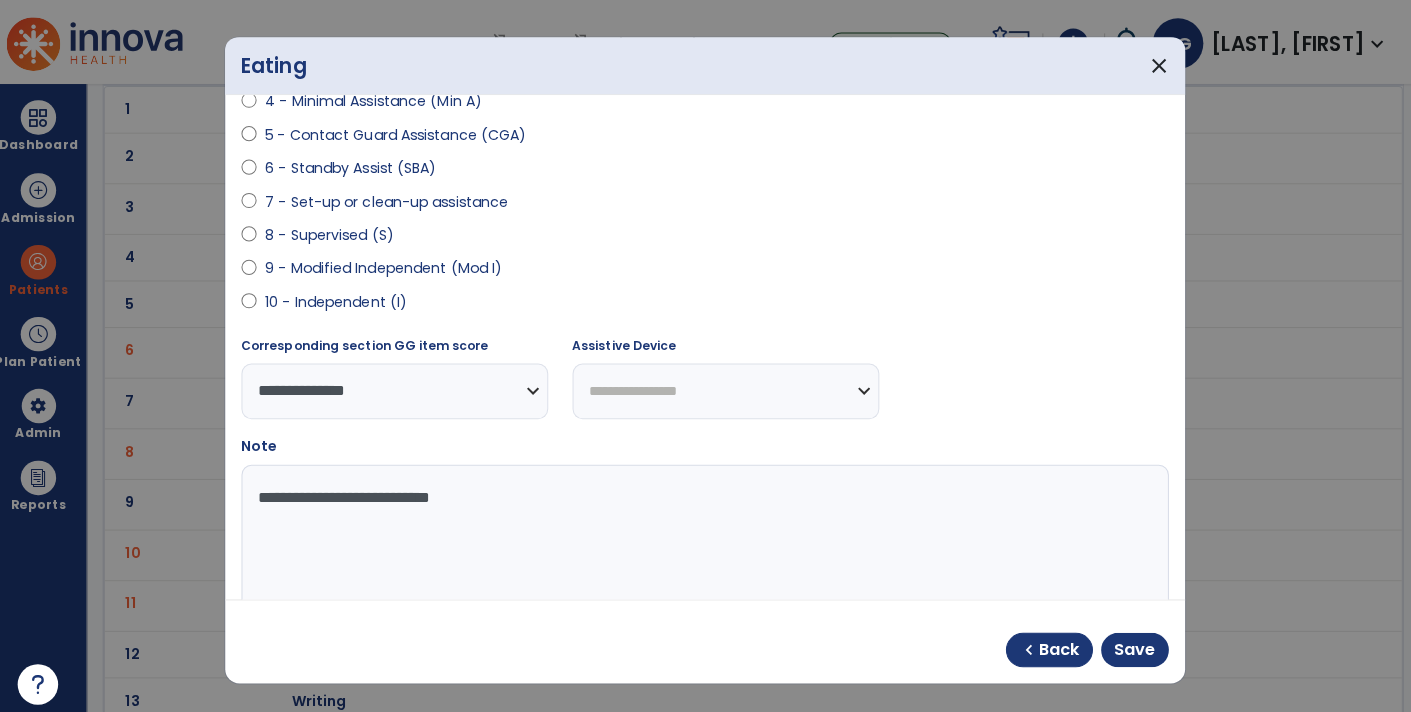 type on "**********" 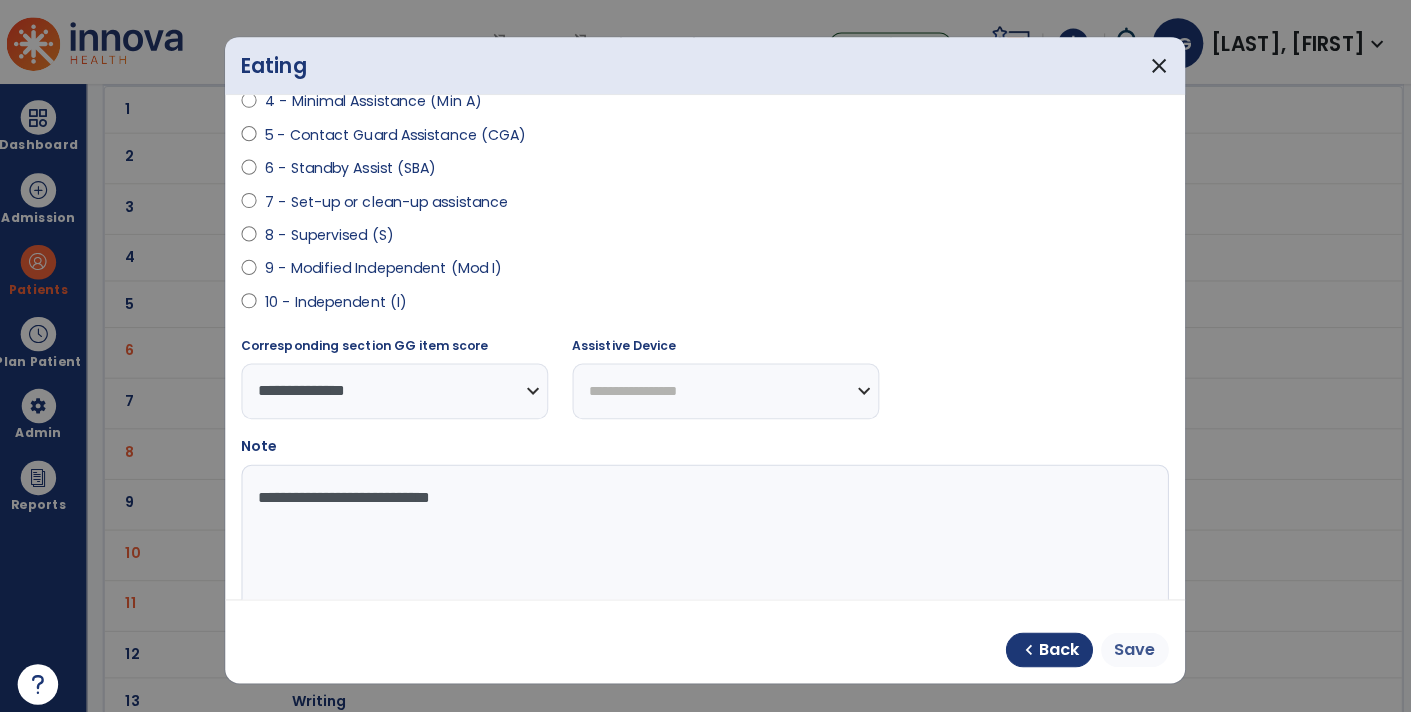 click on "Save" at bounding box center [1130, 642] 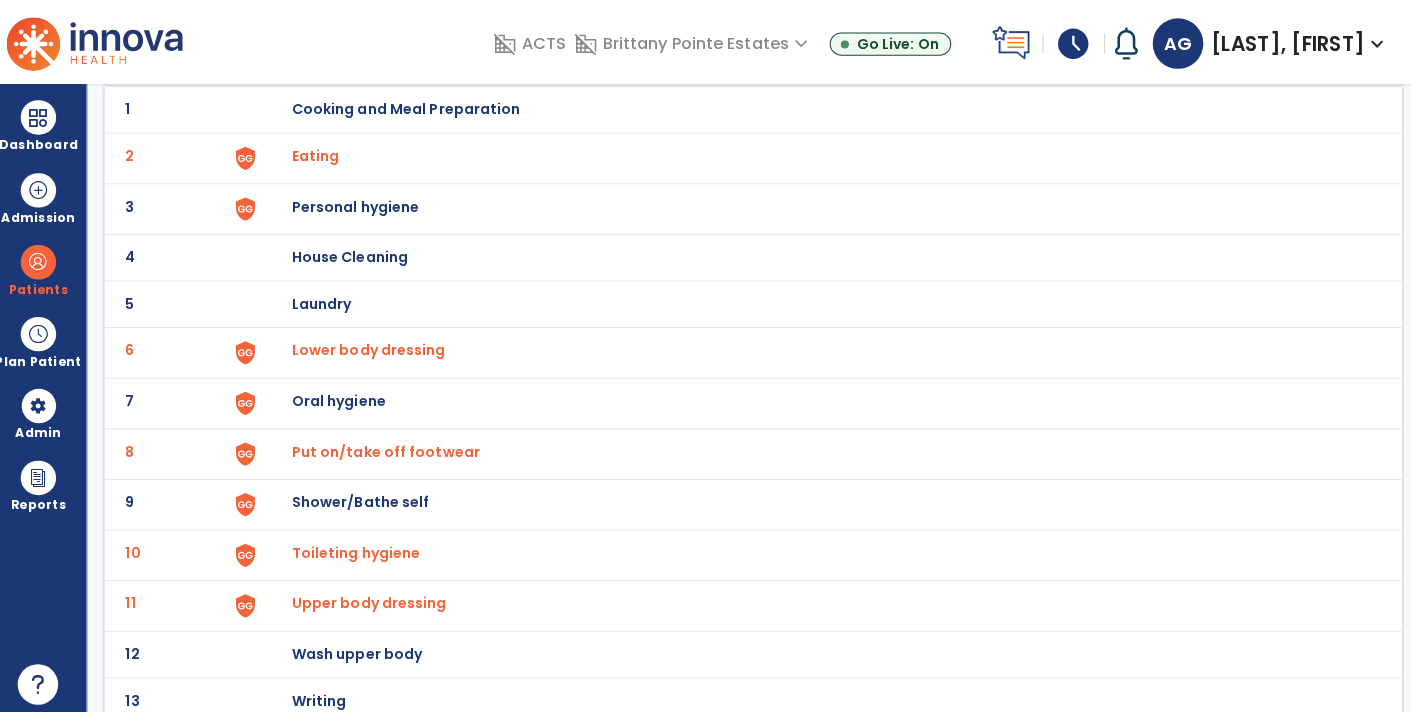 scroll, scrollTop: 0, scrollLeft: 0, axis: both 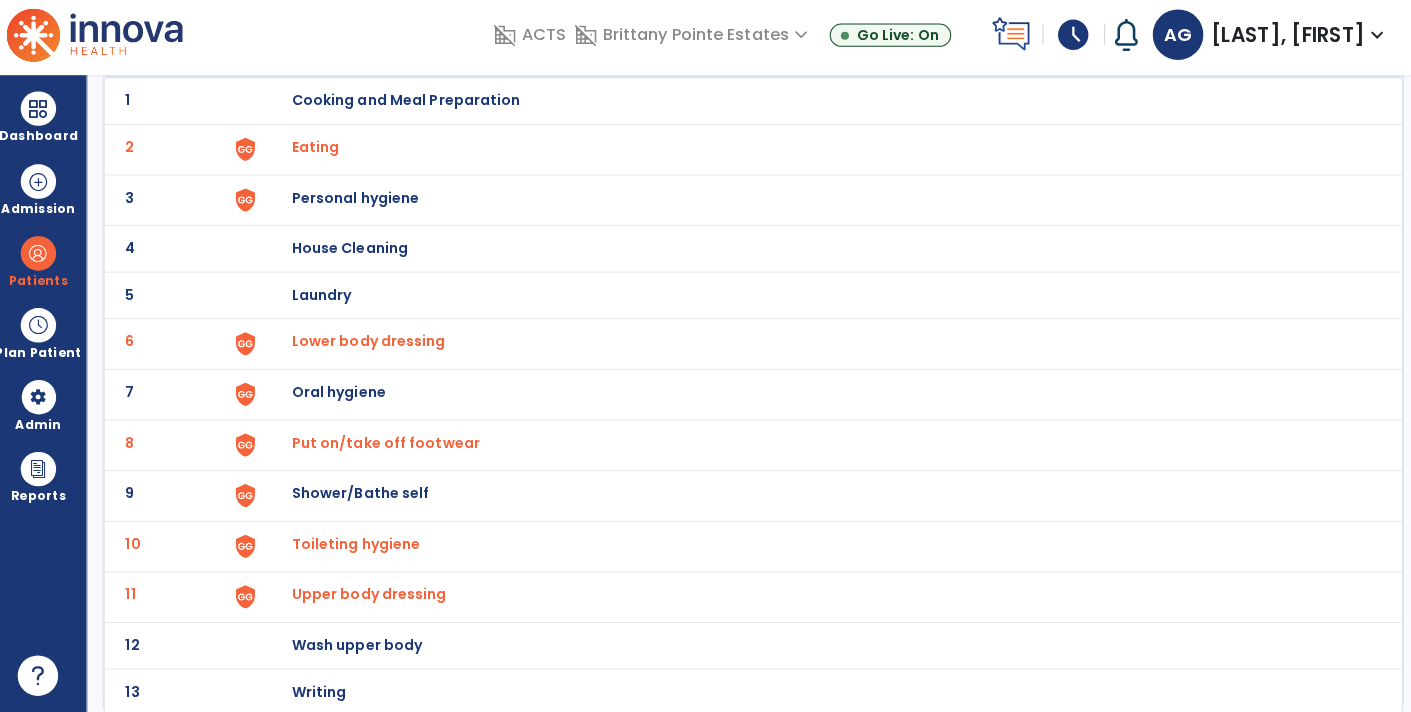 click on "Shower/Bathe self" at bounding box center [410, 108] 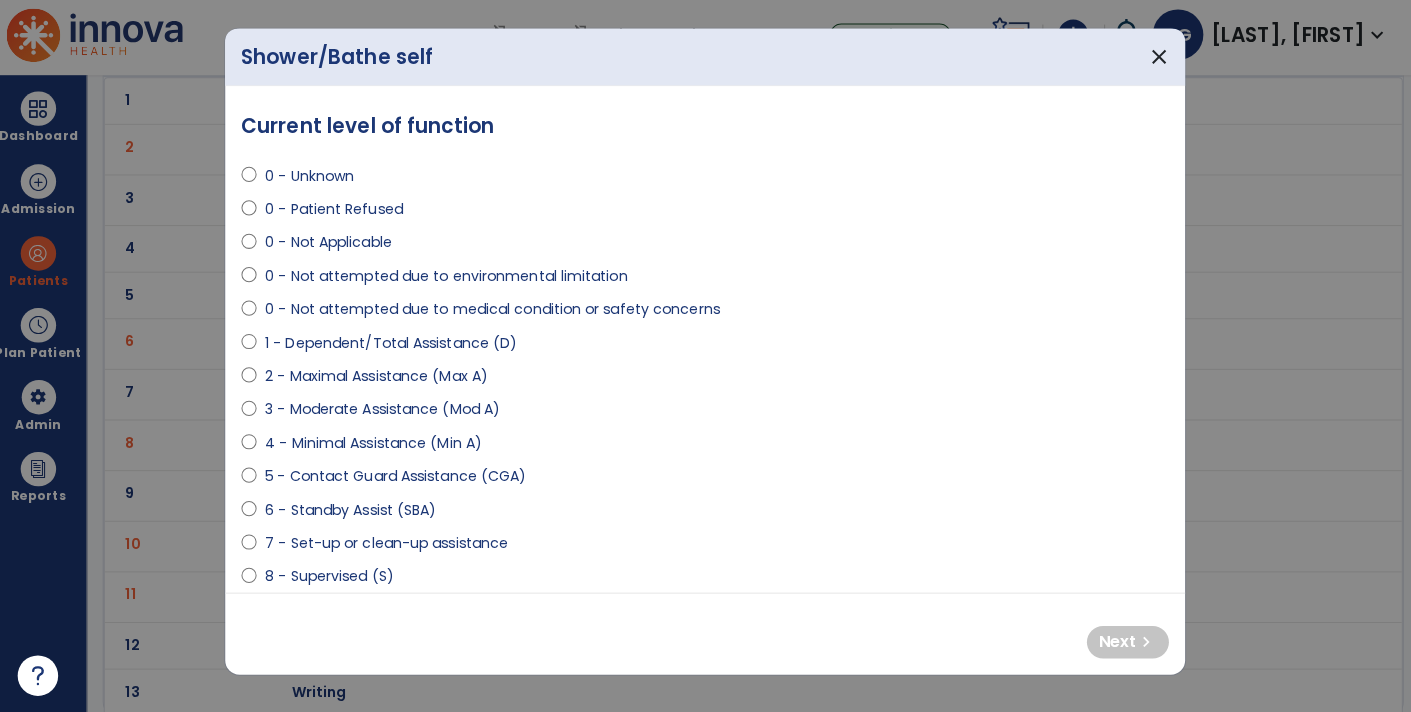 click on "3 - Moderate Assistance (Mod A)" at bounding box center (387, 413) 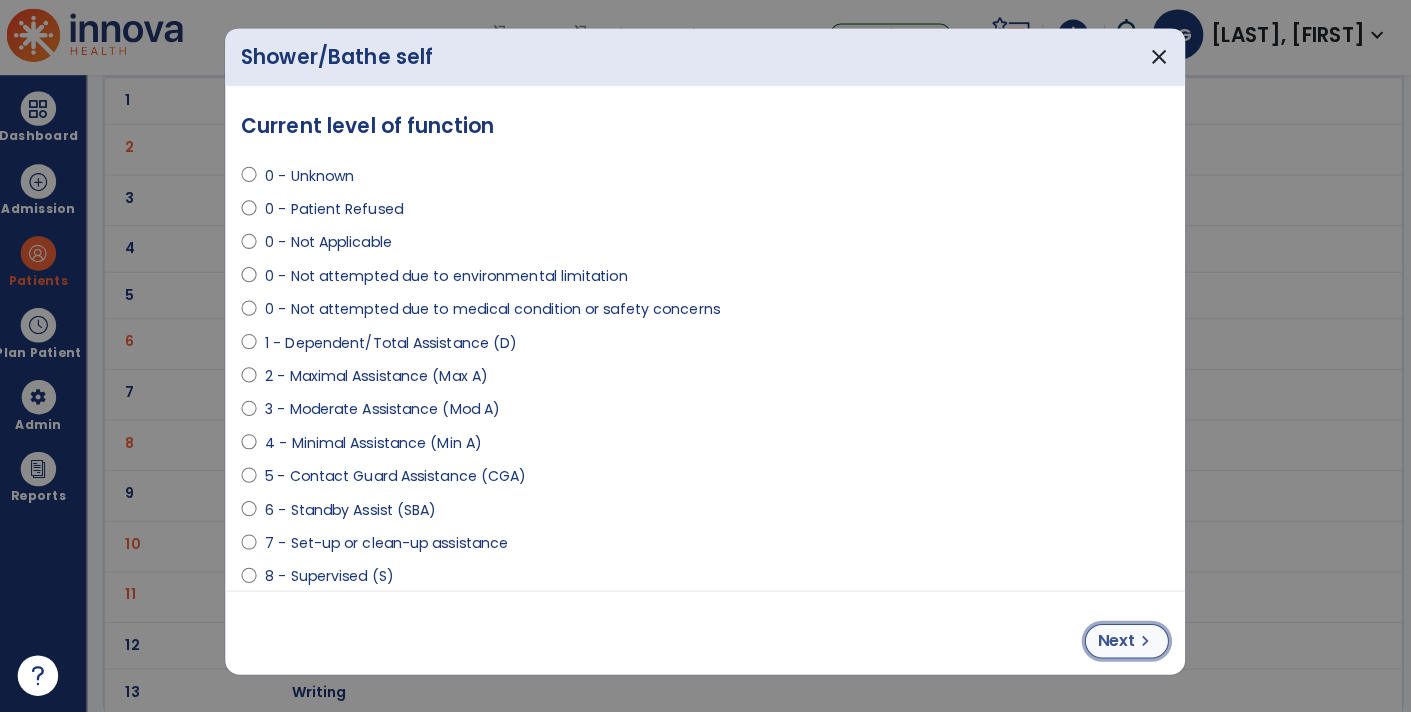 click on "chevron_right" at bounding box center (1141, 642) 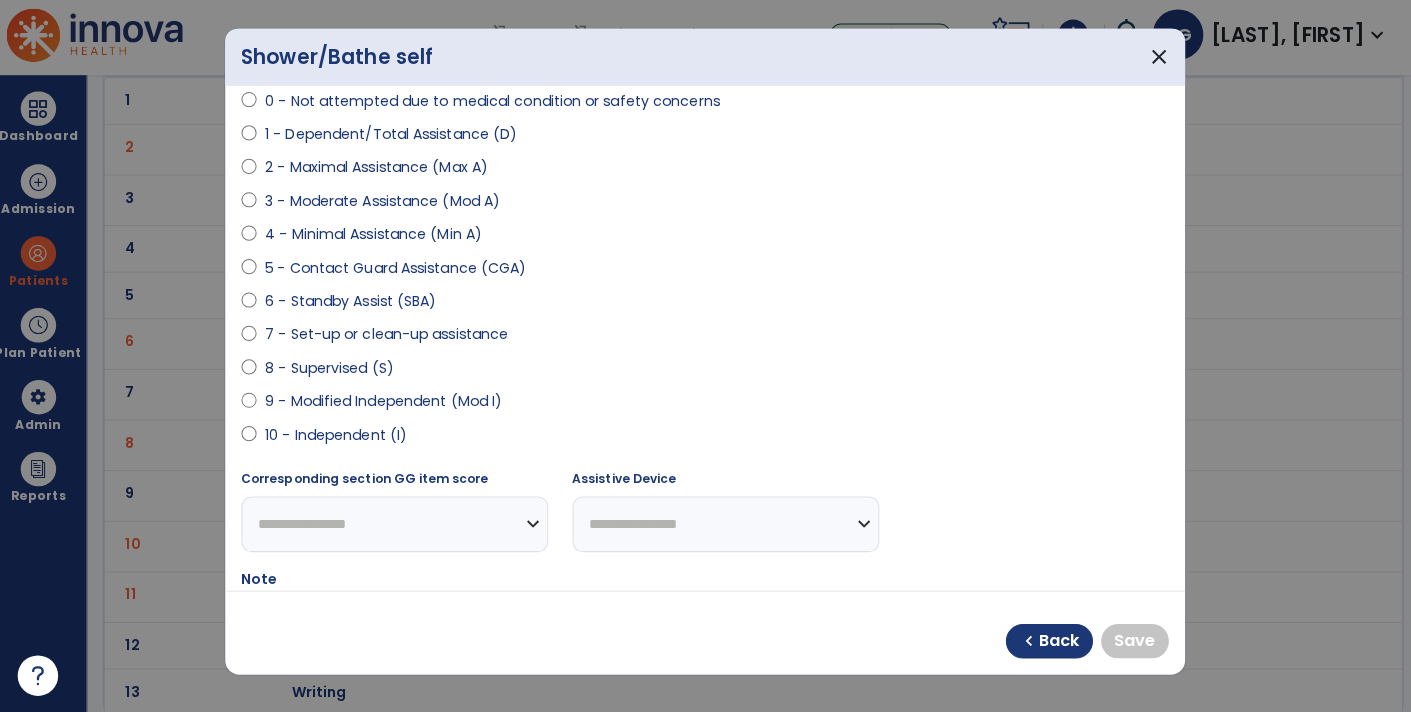 click on "9 - Modified Independent (Mod I)" at bounding box center (388, 405) 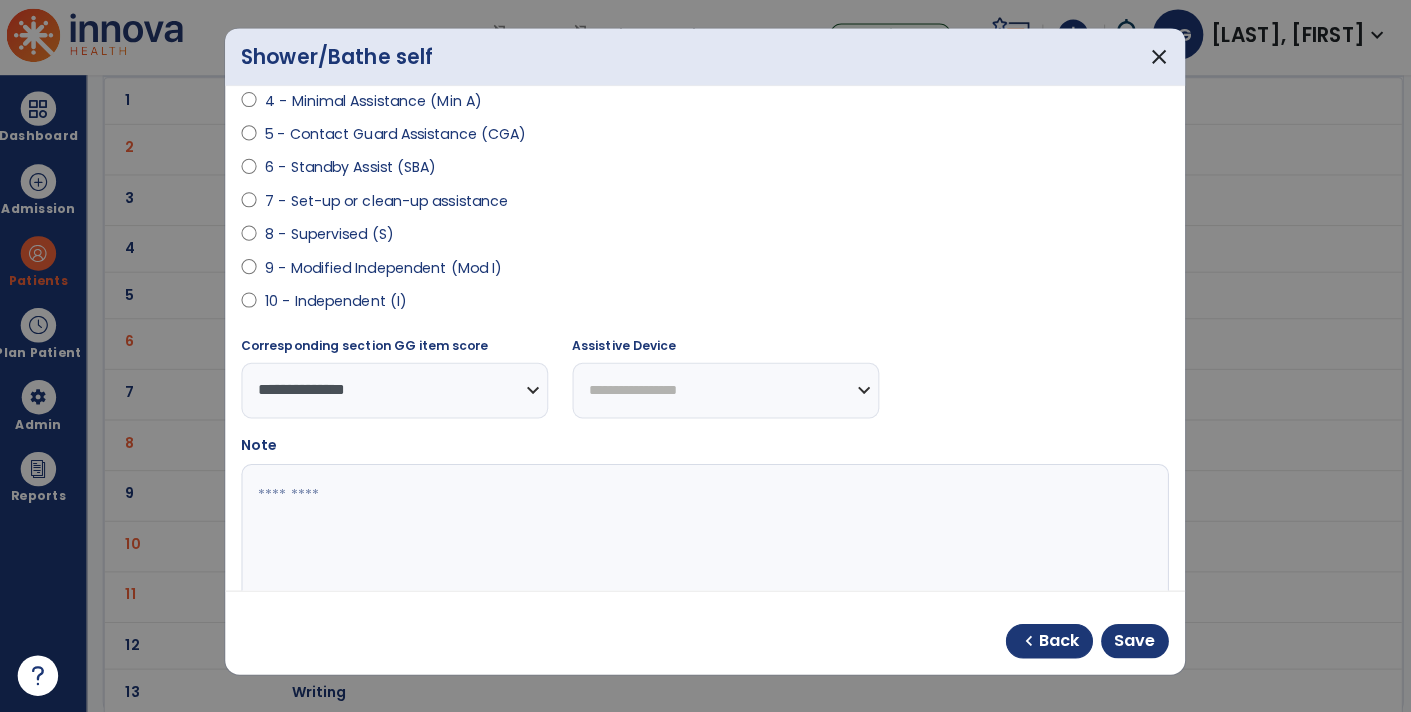 scroll, scrollTop: 345, scrollLeft: 0, axis: vertical 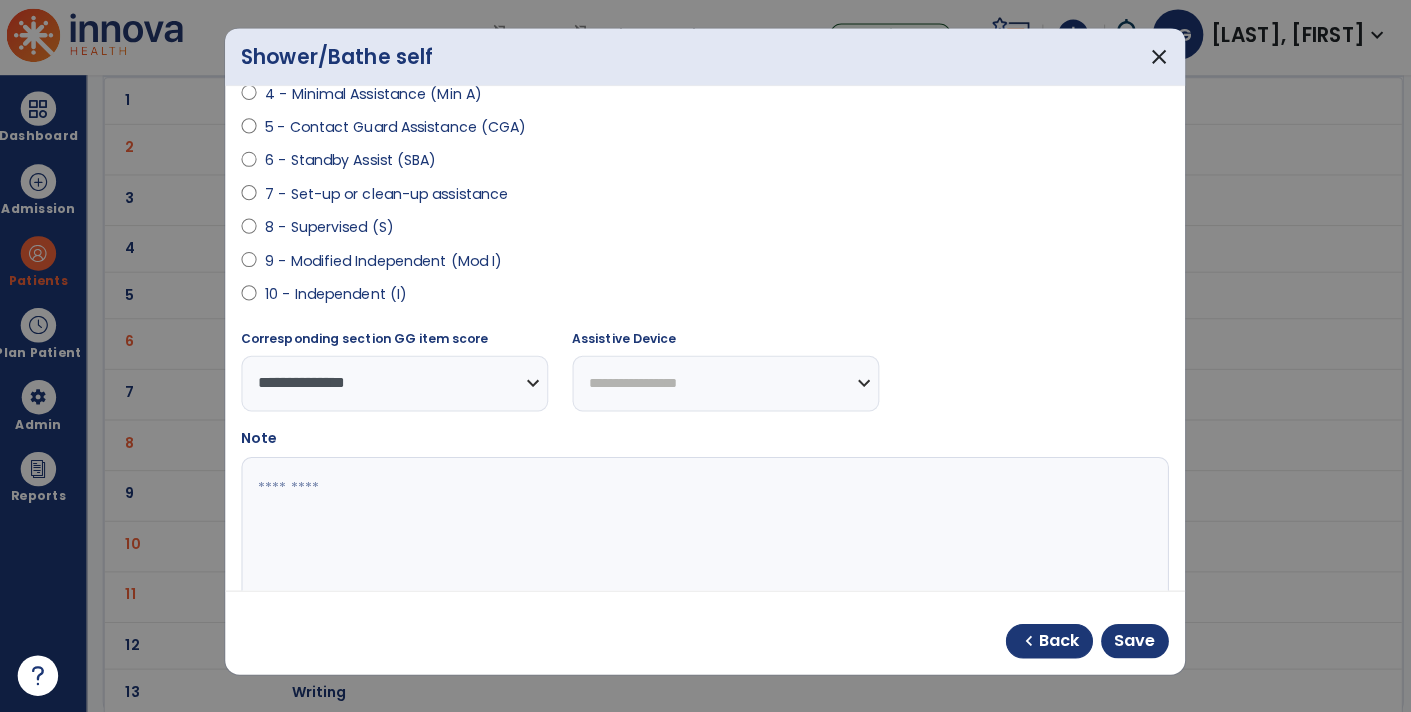 click at bounding box center (704, 535) 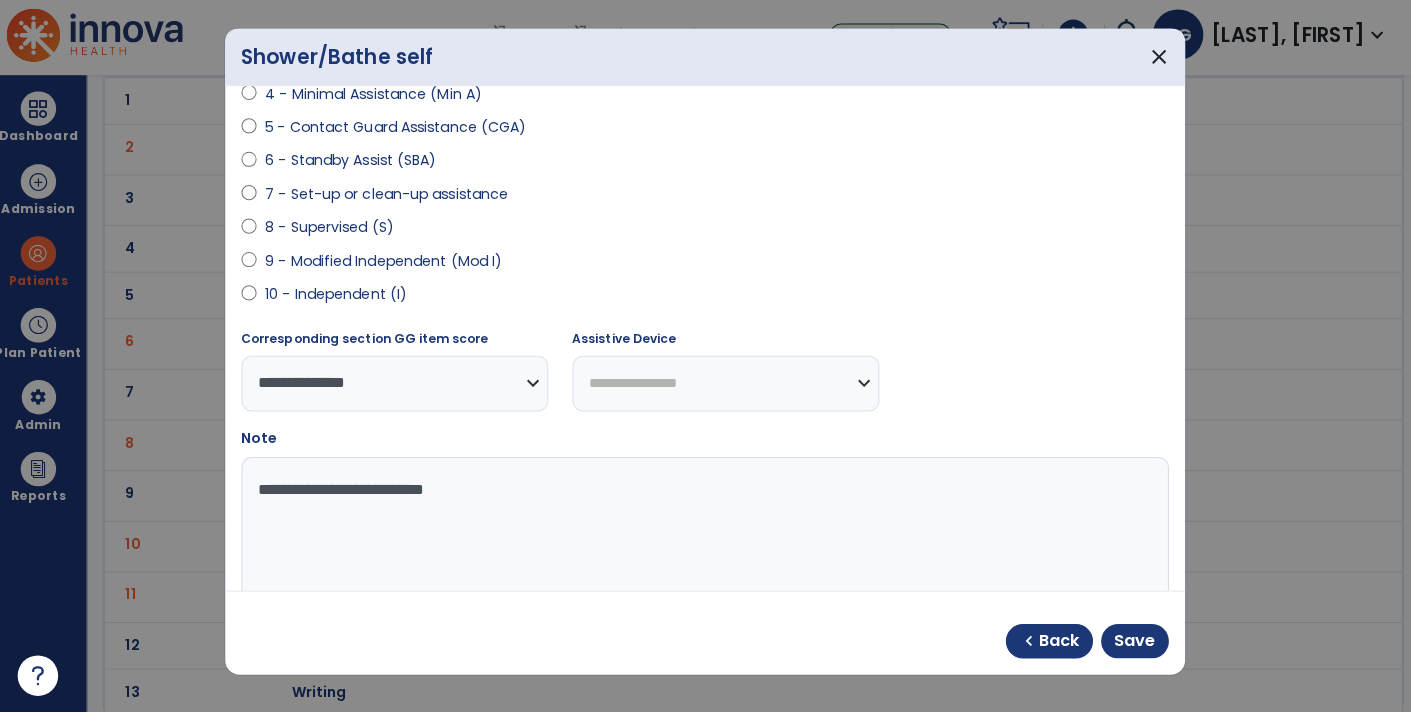 type on "**********" 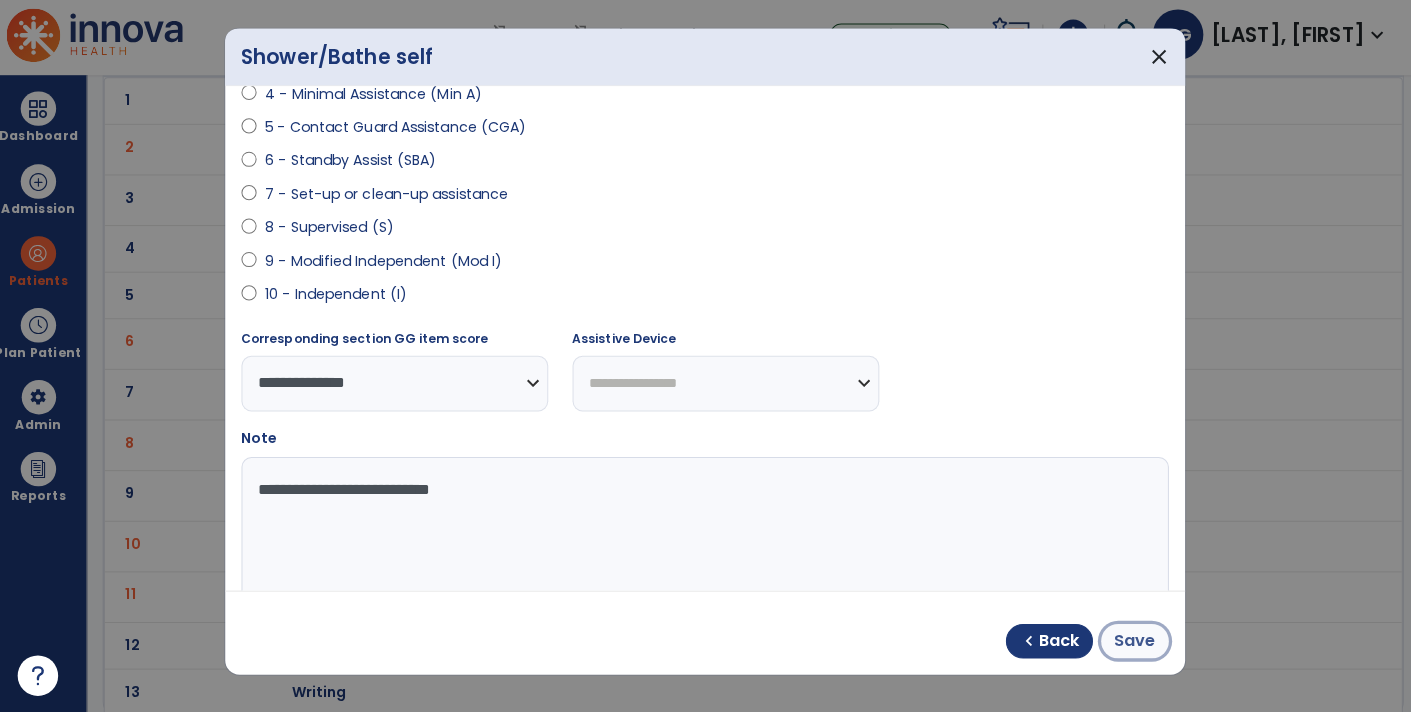 click on "Save" at bounding box center (1130, 642) 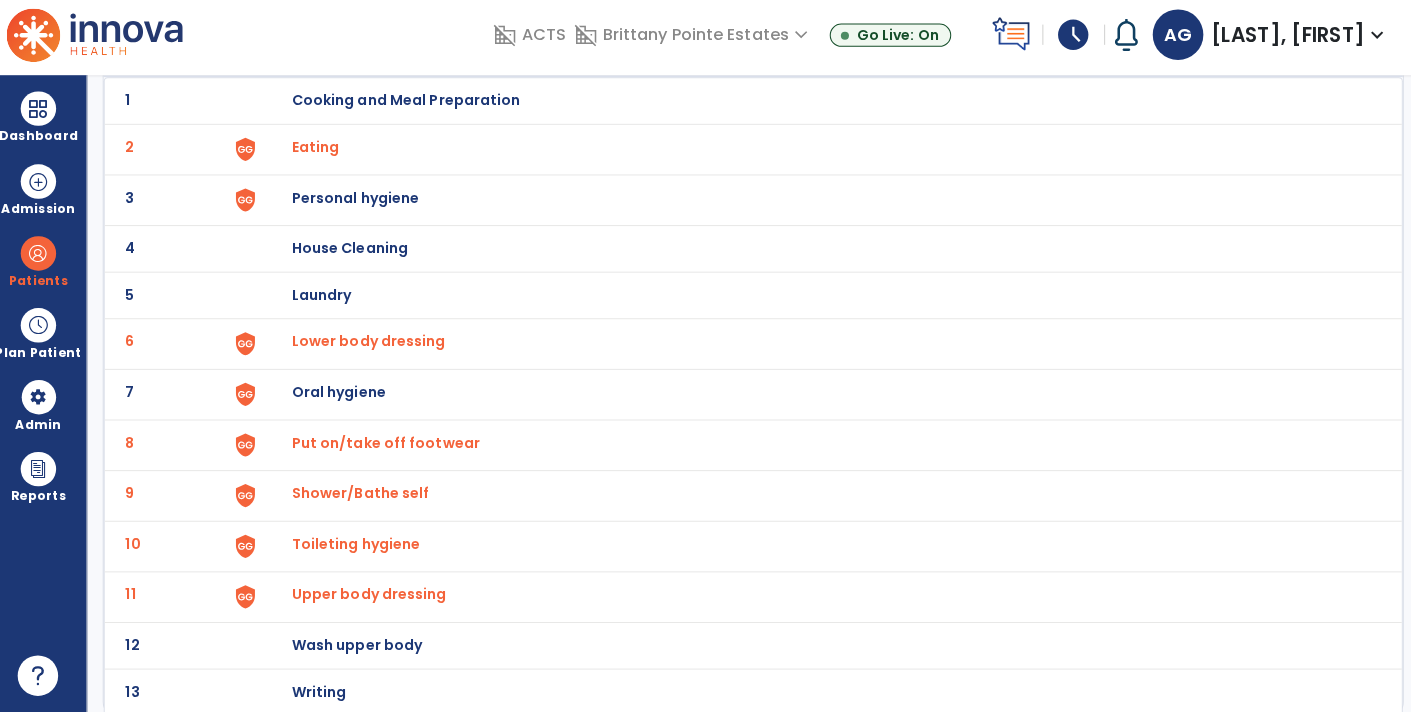 scroll, scrollTop: 0, scrollLeft: 0, axis: both 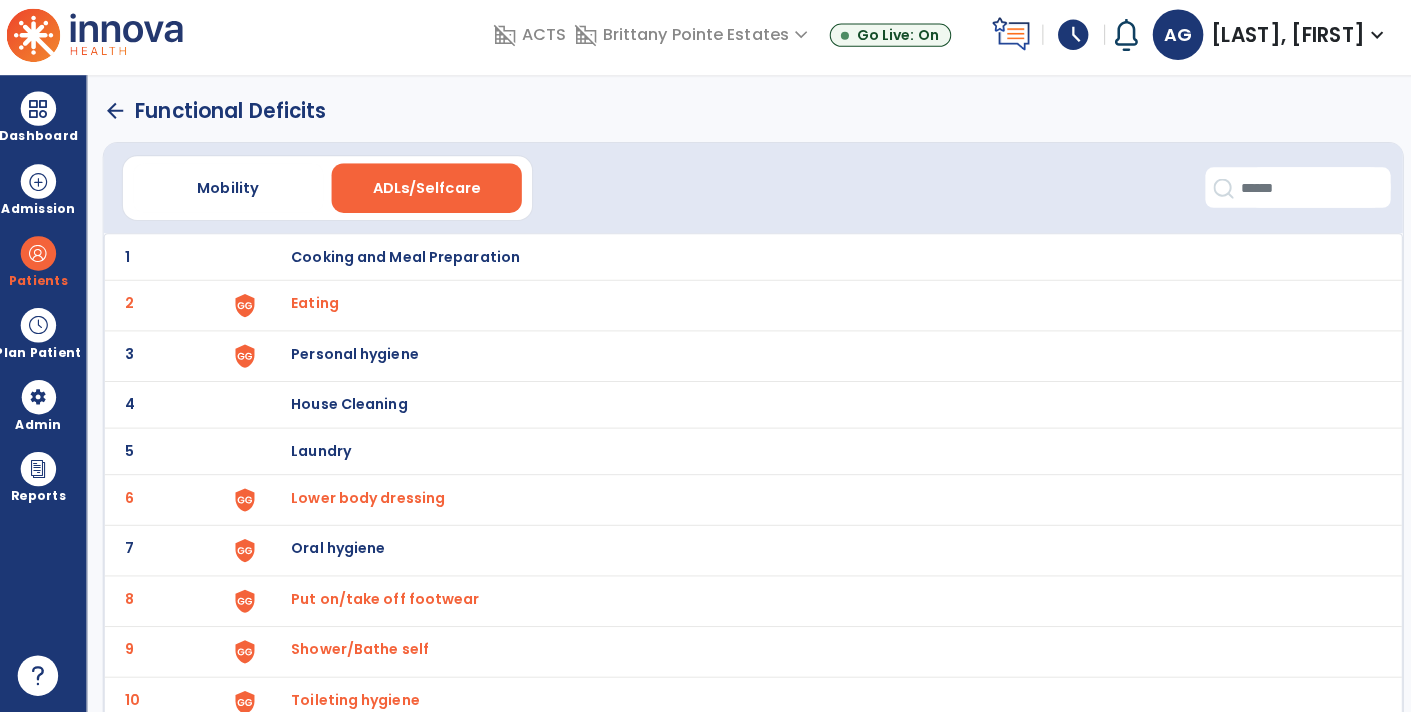 click on "arrow_back" 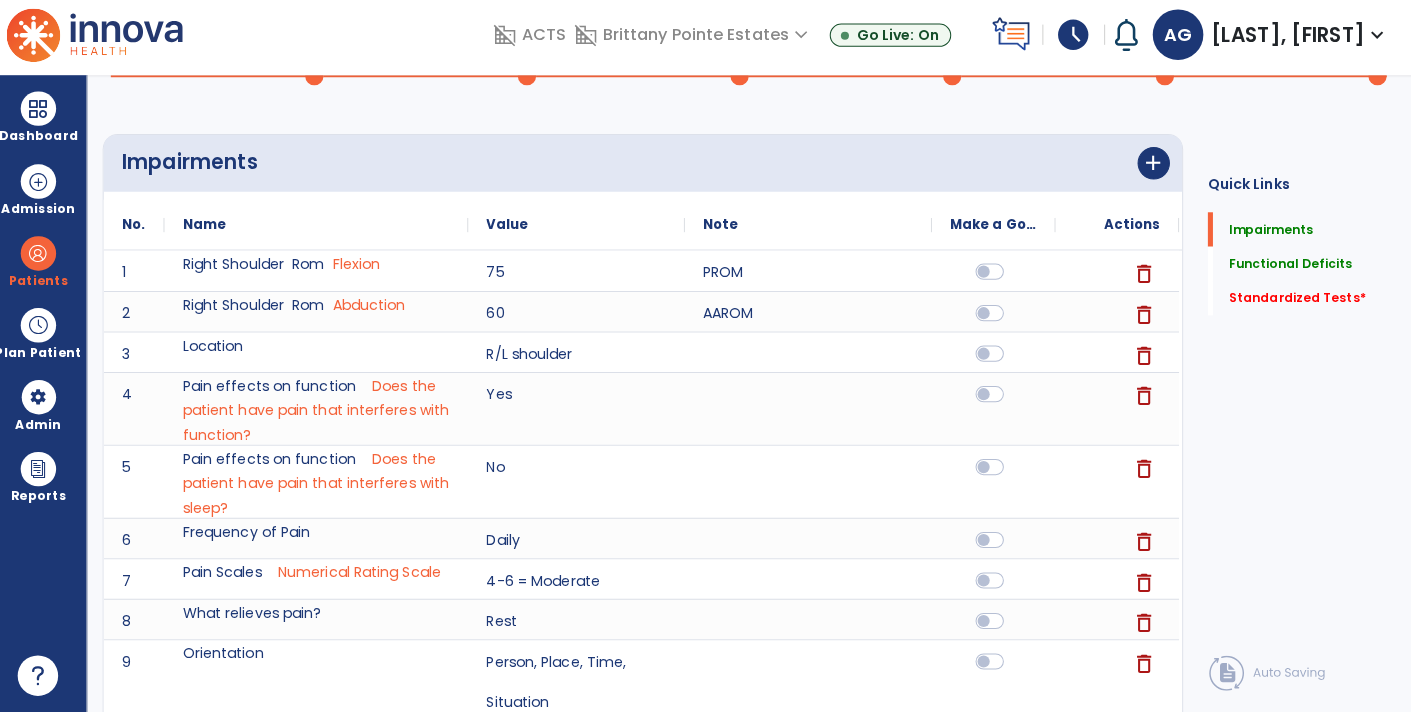 scroll, scrollTop: 0, scrollLeft: 0, axis: both 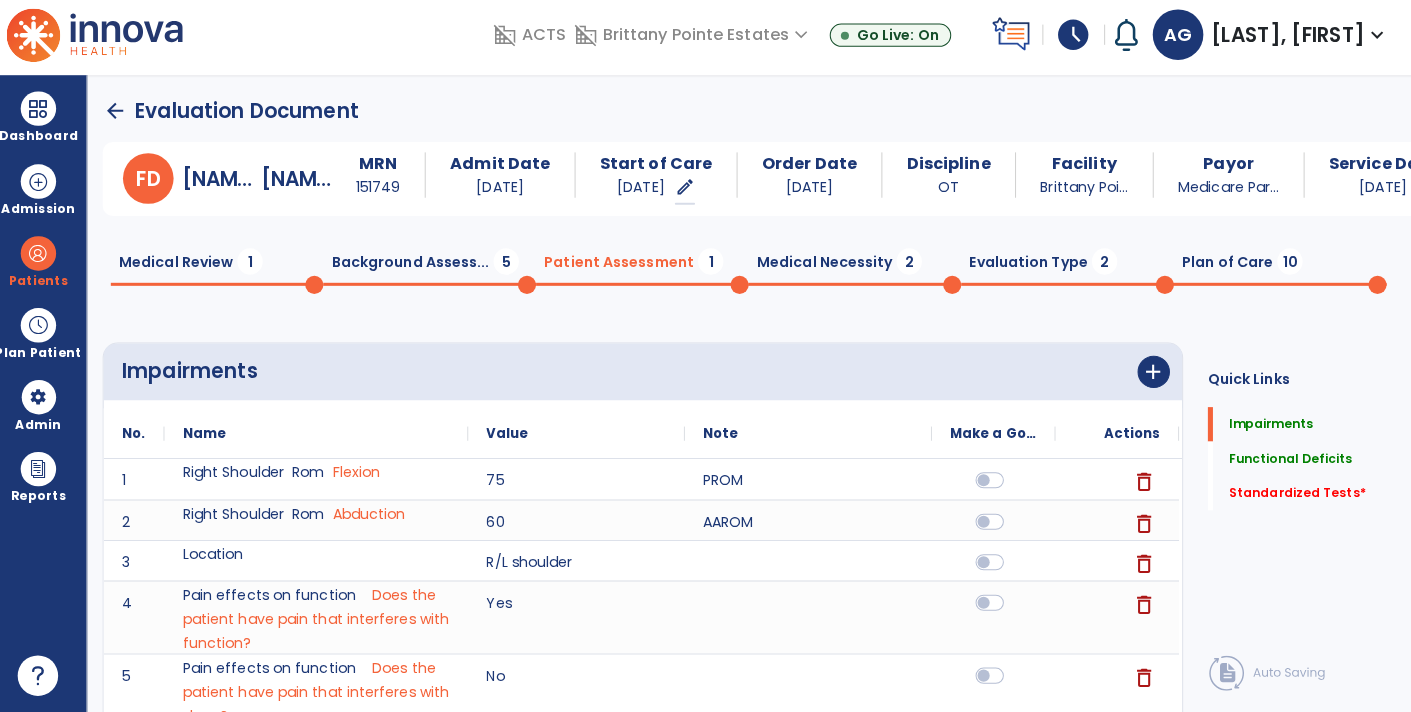 click on "Medical Necessity  2" 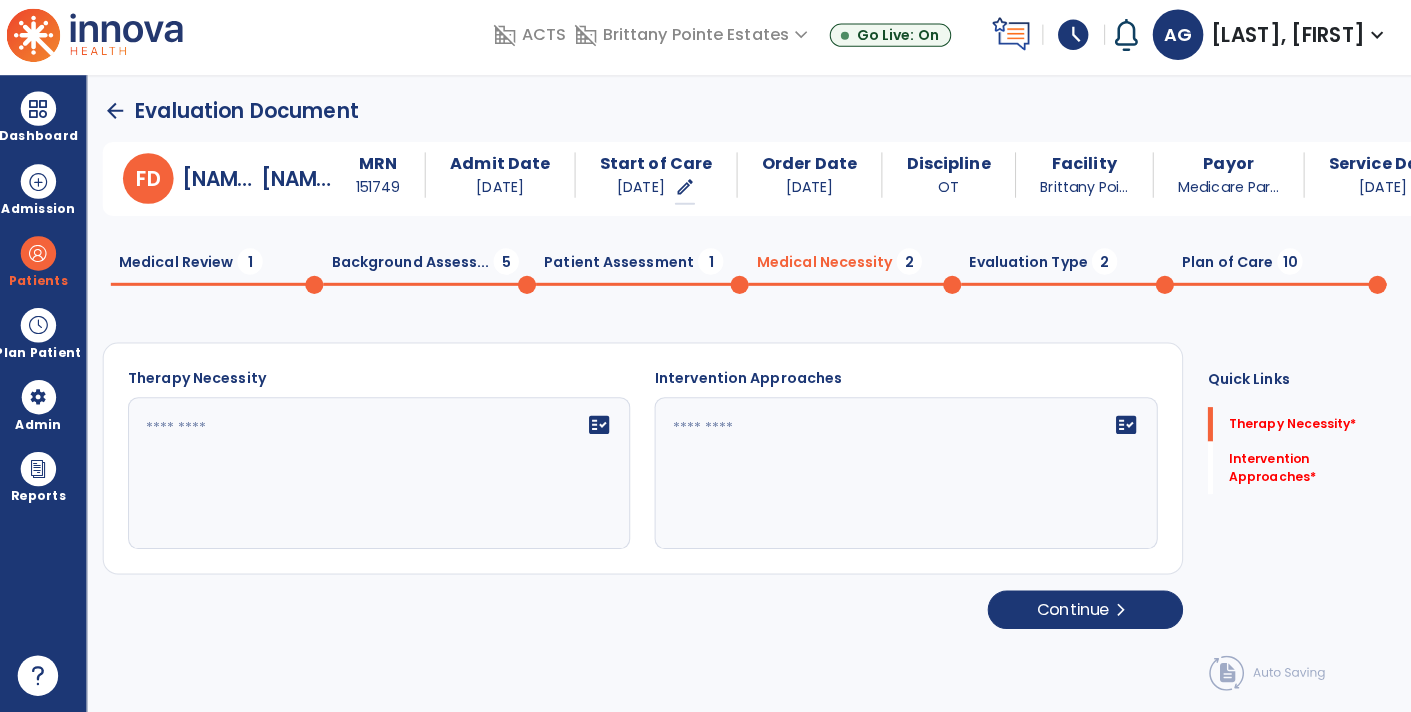 click on "Dashboard  dashboard  Therapist Dashboard  view_quilt  Operations Dashboard Admission Patients  format_list_bulleted  Patient List  space_dashboard  Patient Board  insert_chart  PDPM Board Plan Patient  event_note  Planner  content_paste_go  Scheduler  content_paste_go  Whiteboard Admin  manage_accounts  Users Reports  export_notes  Billing Exports  note_alt  EOM Report  event_note  Minutes By Payor  inbox_customize  Service Log  playlist_add_check  Triple Check Report" at bounding box center (48, 397) 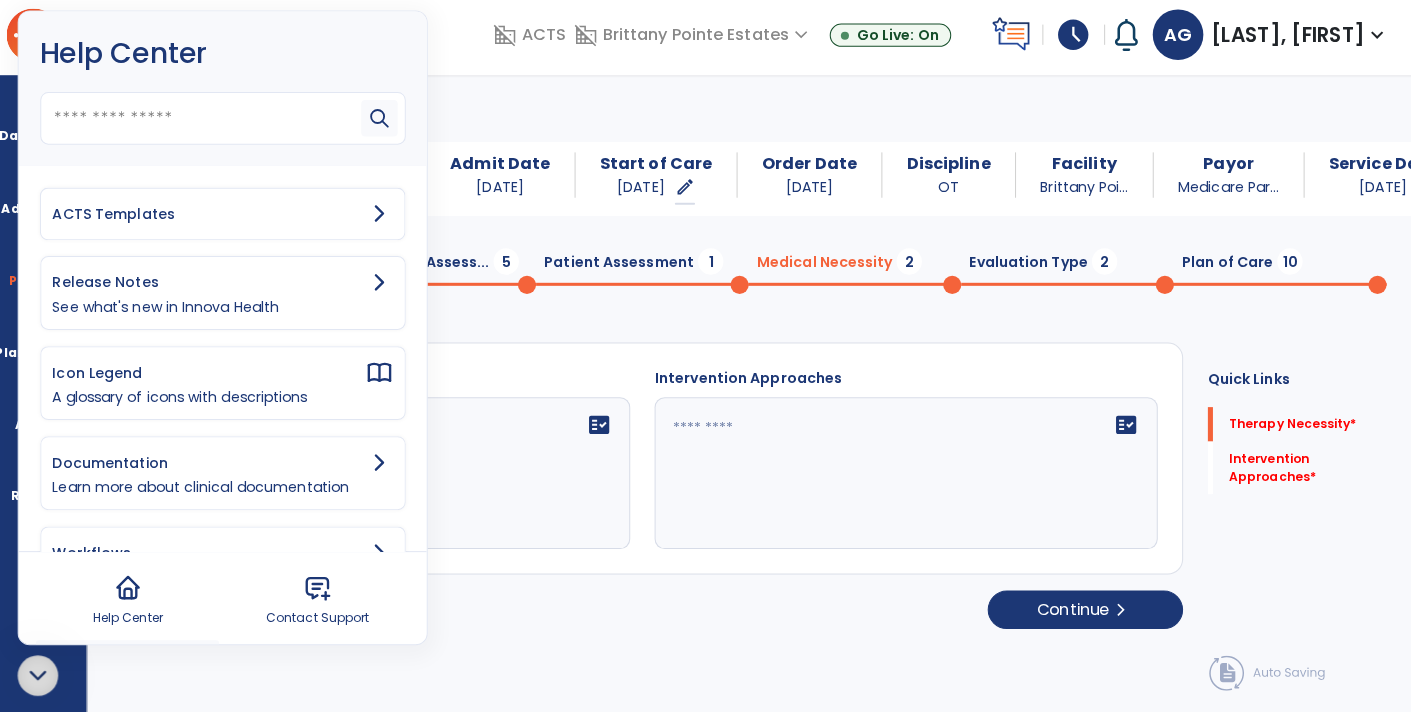 click on "ACTS Templates" at bounding box center (215, 220) 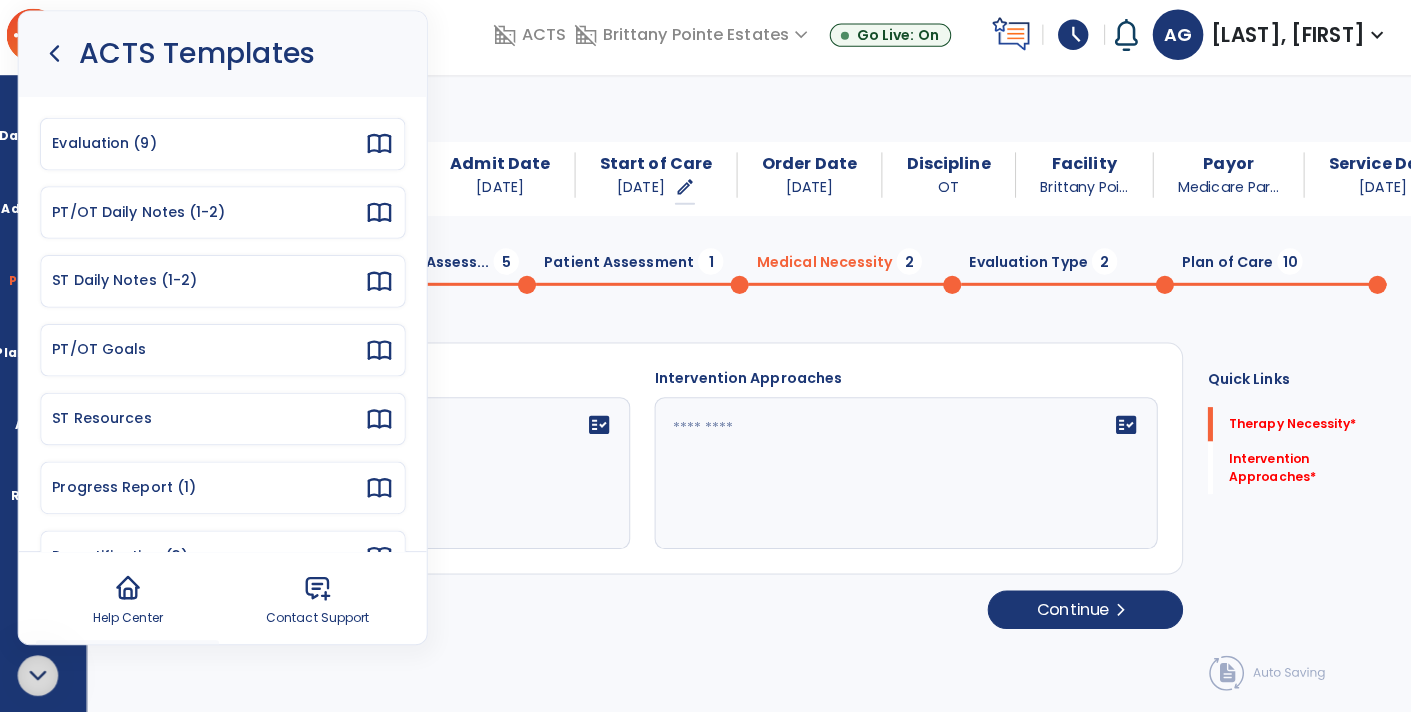 click 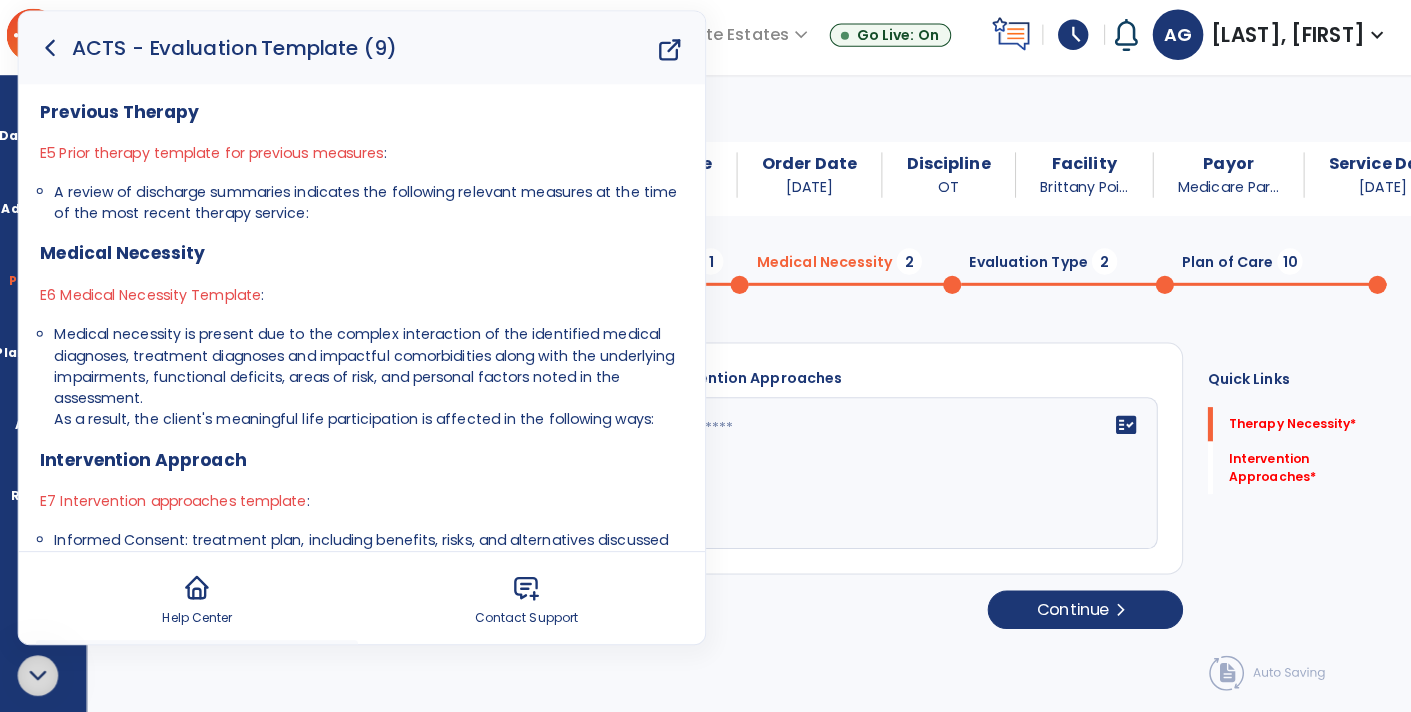 scroll, scrollTop: 737, scrollLeft: 0, axis: vertical 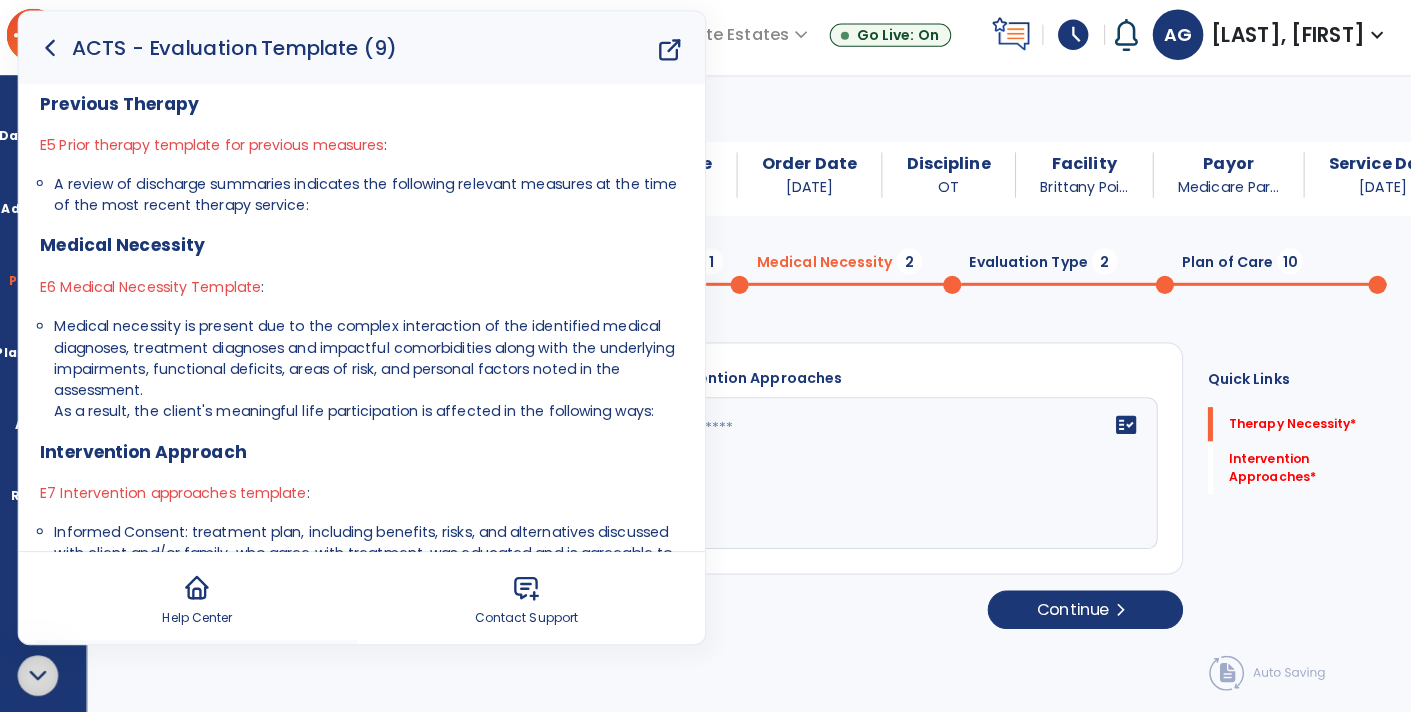 click 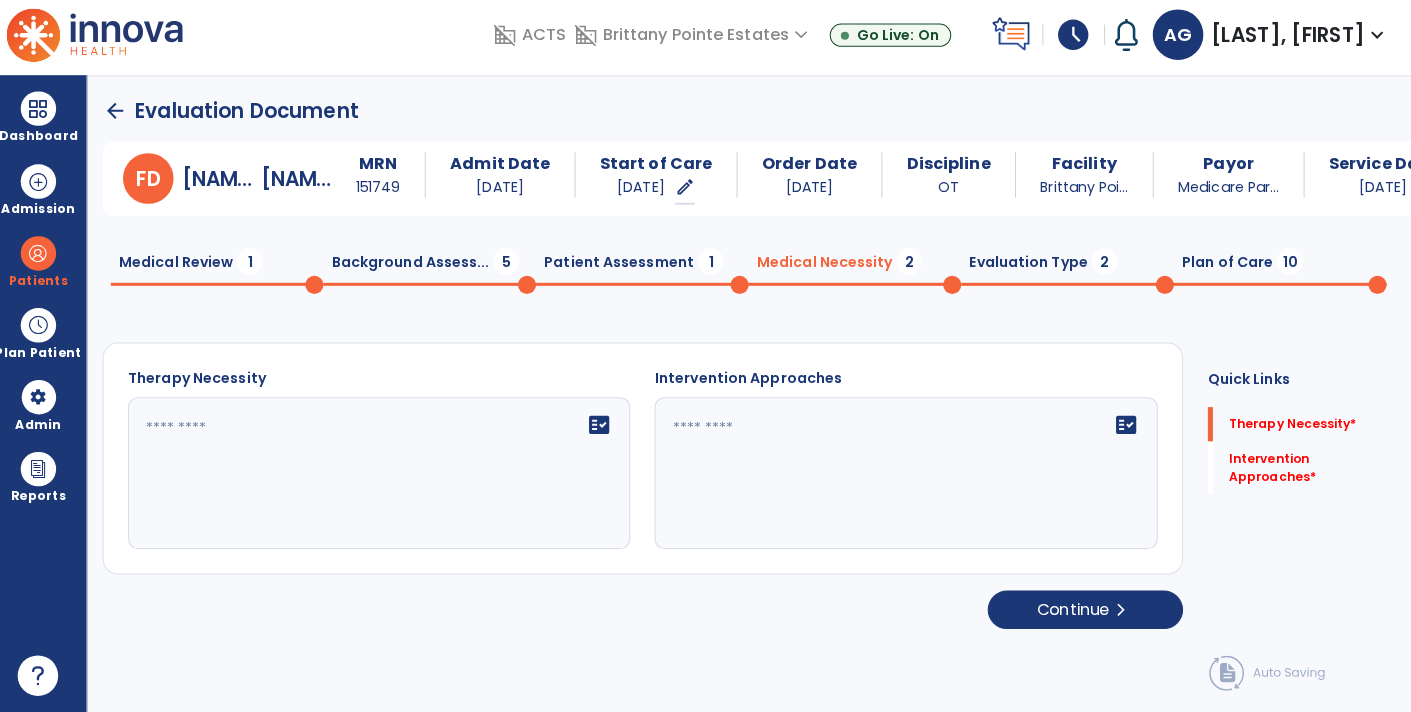 scroll, scrollTop: 0, scrollLeft: 0, axis: both 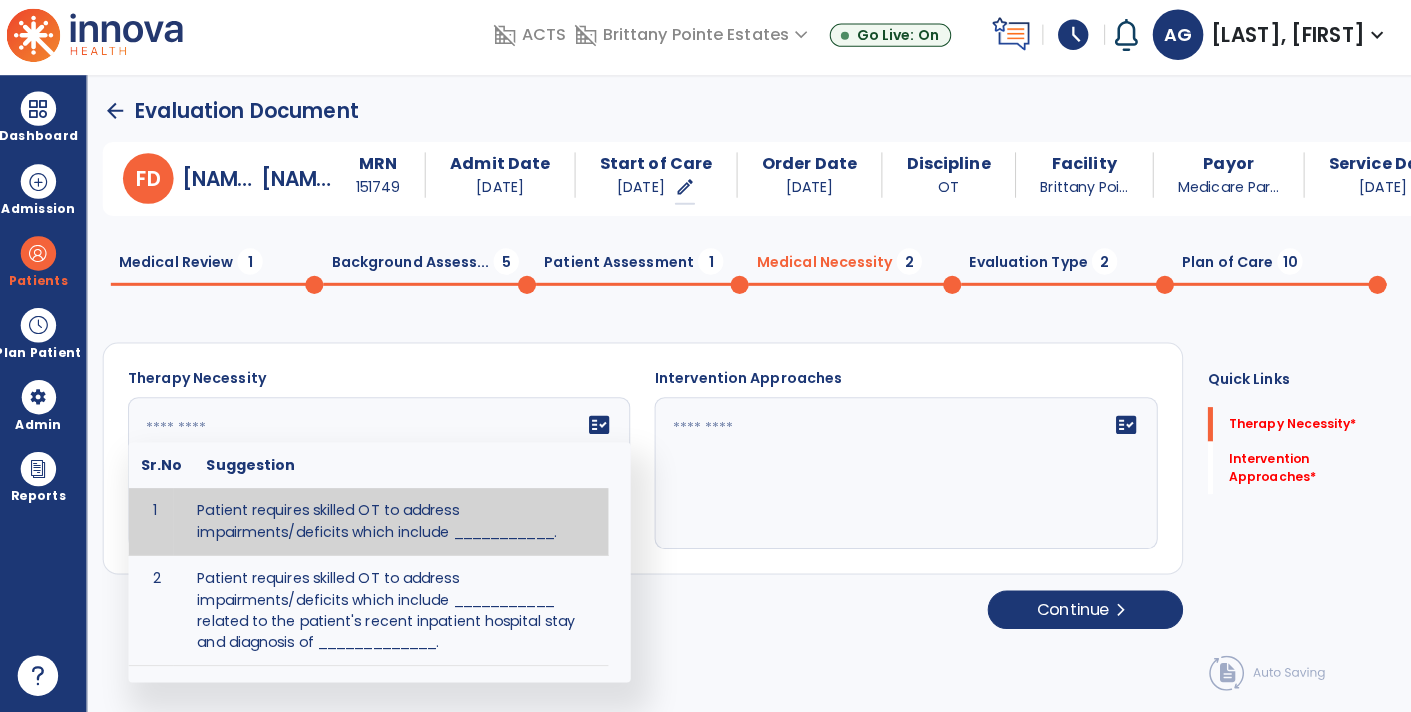 click 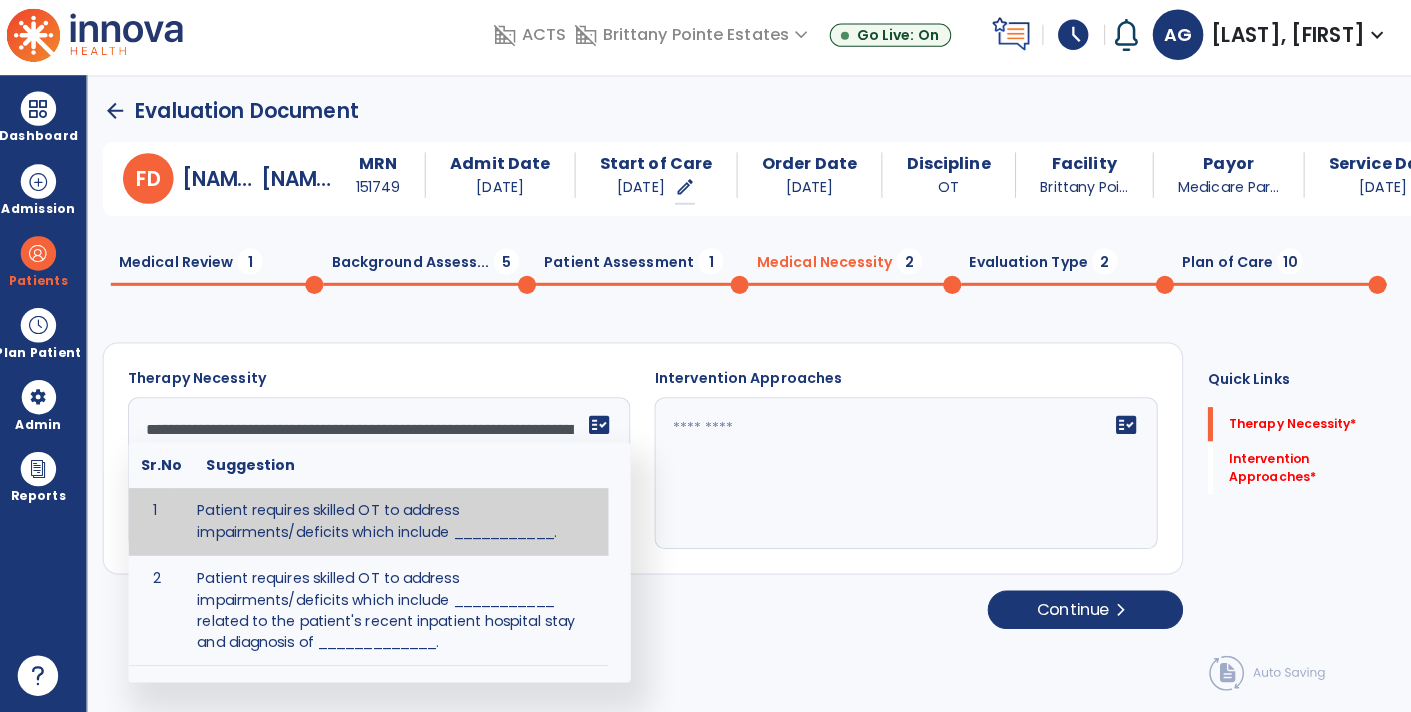 scroll, scrollTop: 63, scrollLeft: 0, axis: vertical 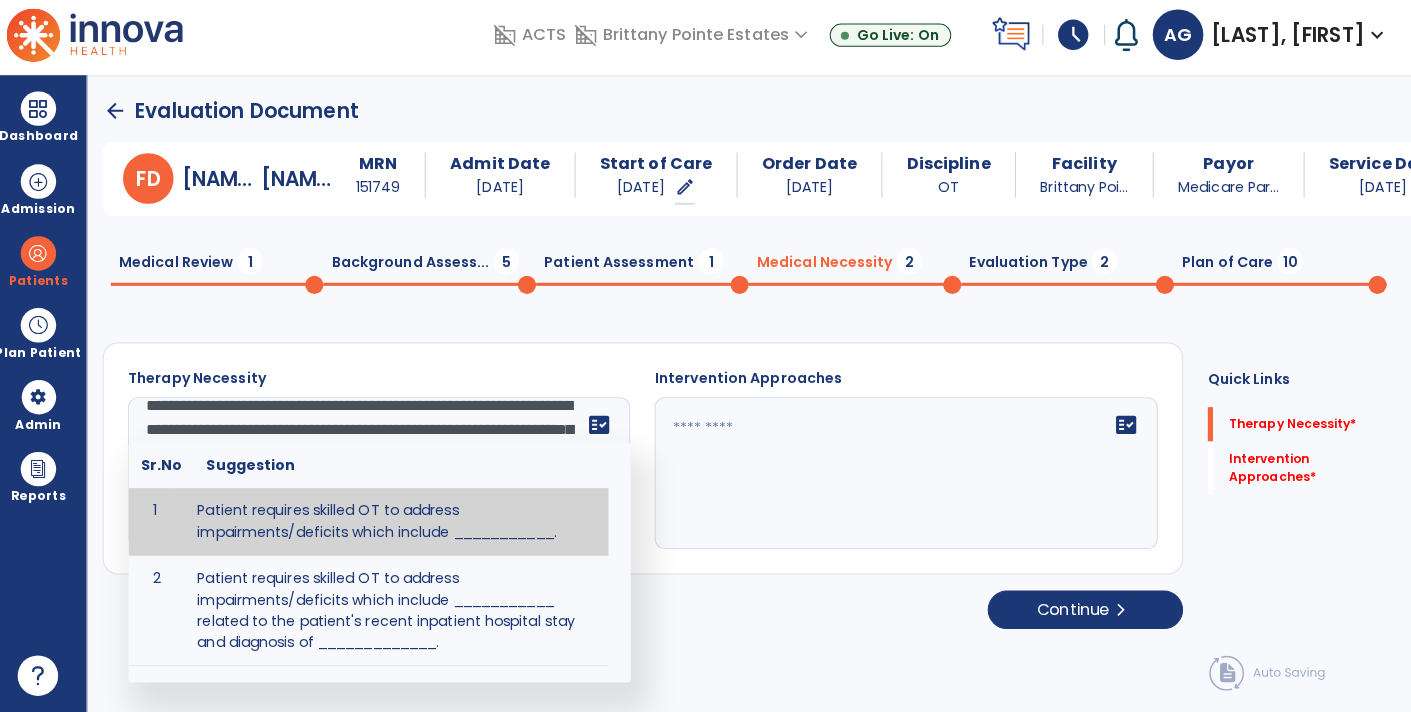 click on "**********" 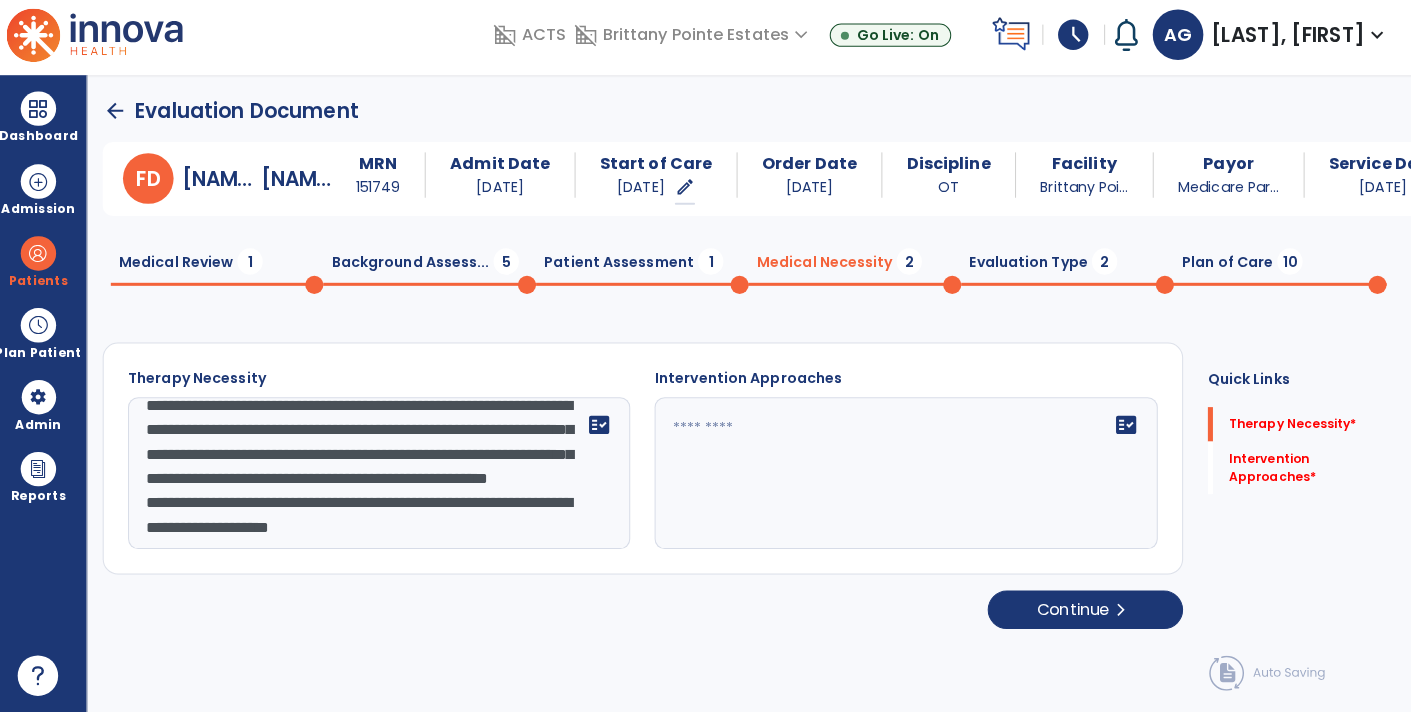click on "**********" 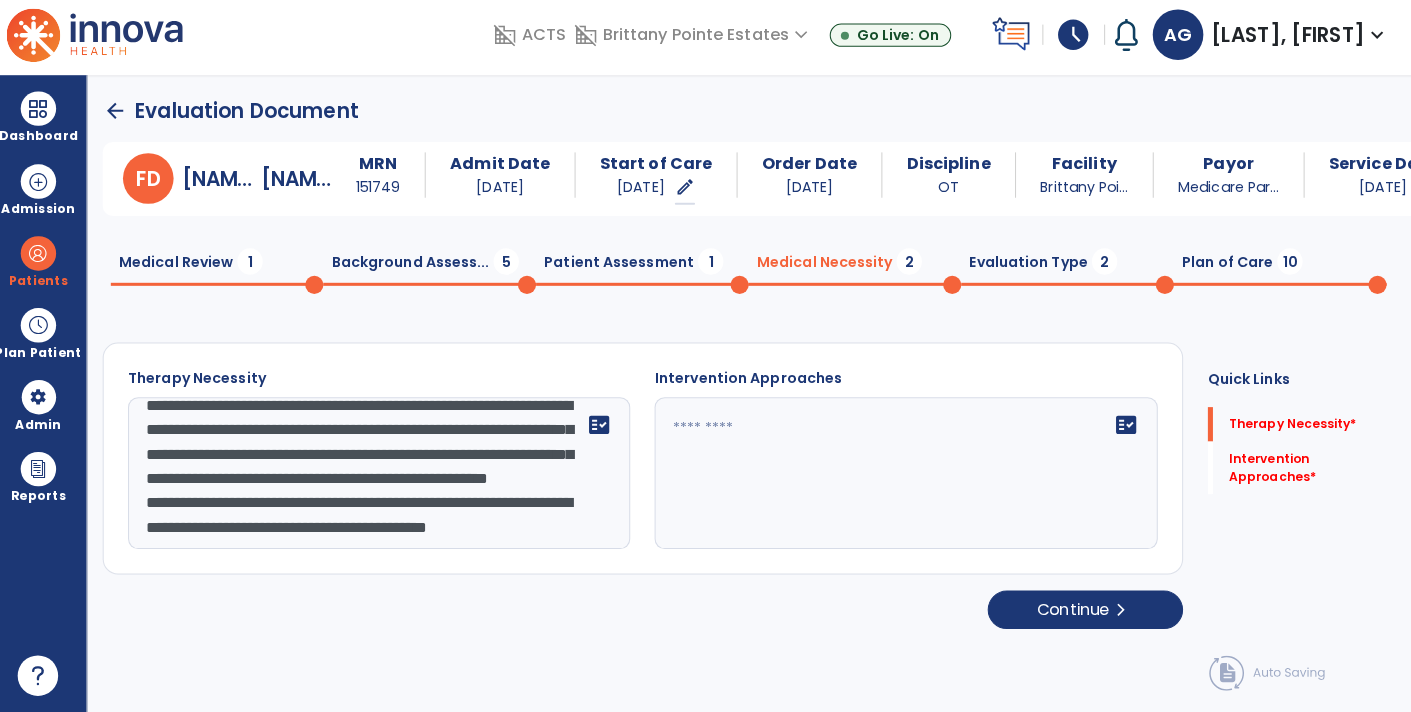 scroll, scrollTop: 87, scrollLeft: 0, axis: vertical 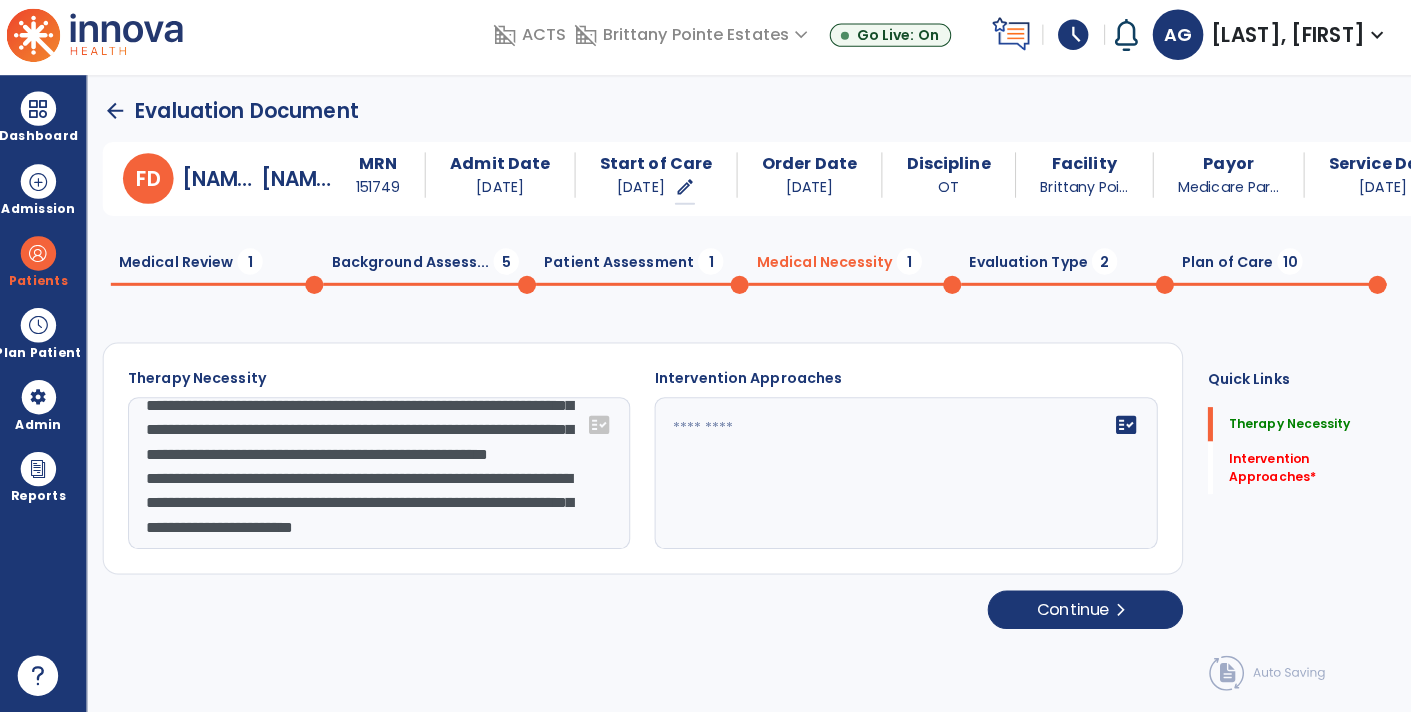 type on "**********" 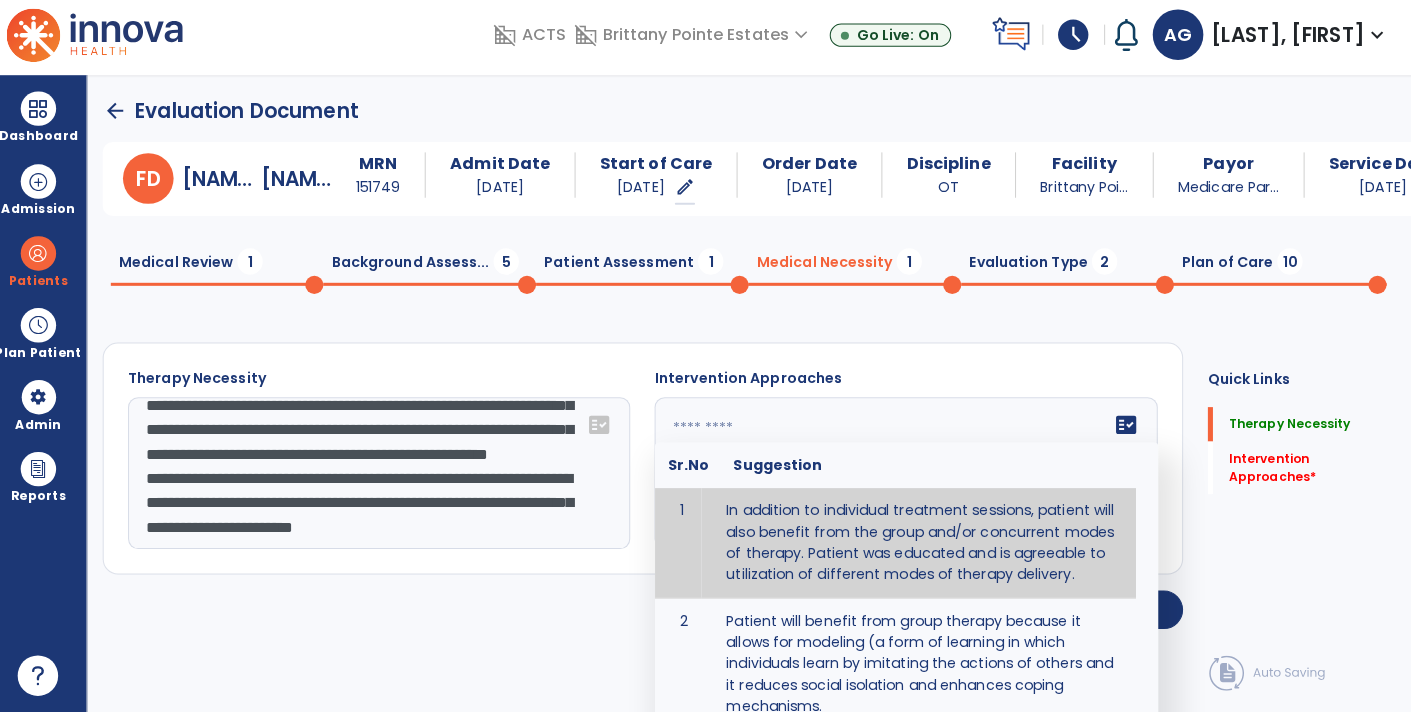 click 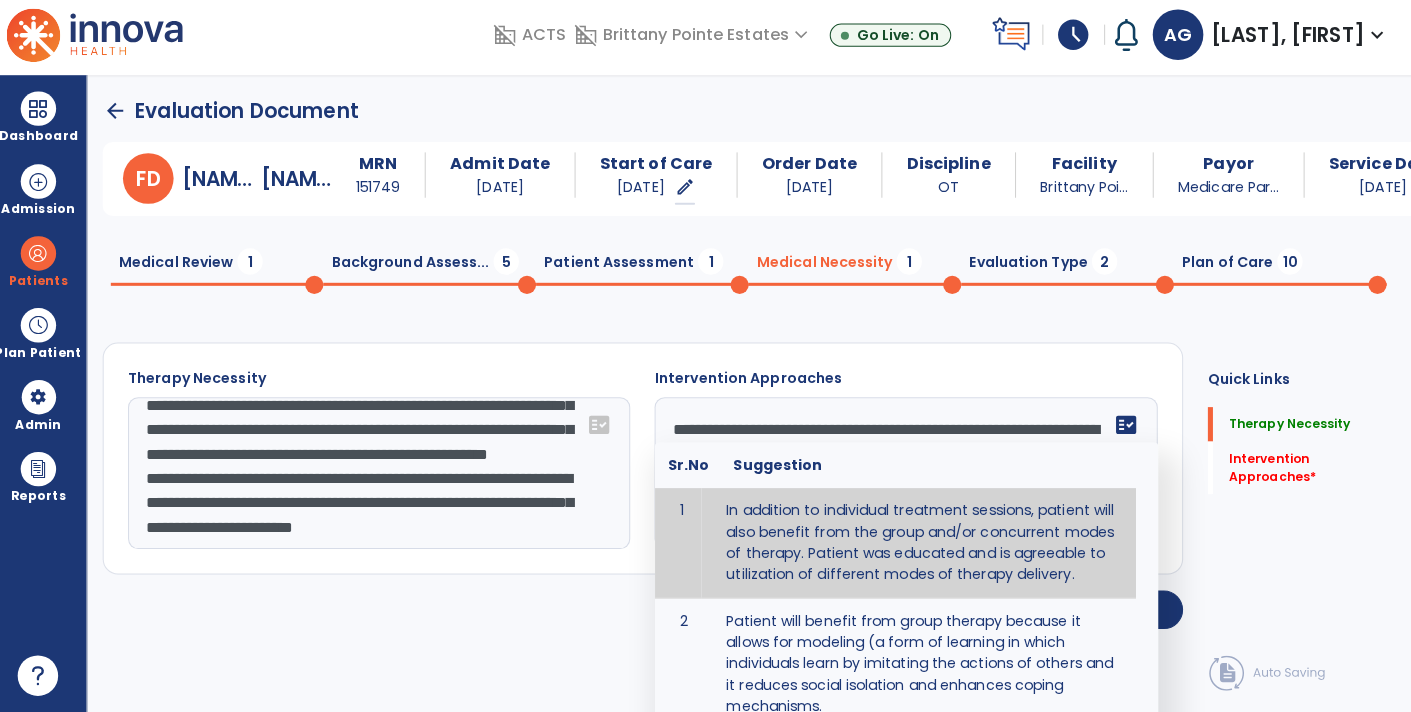 click on "**********" 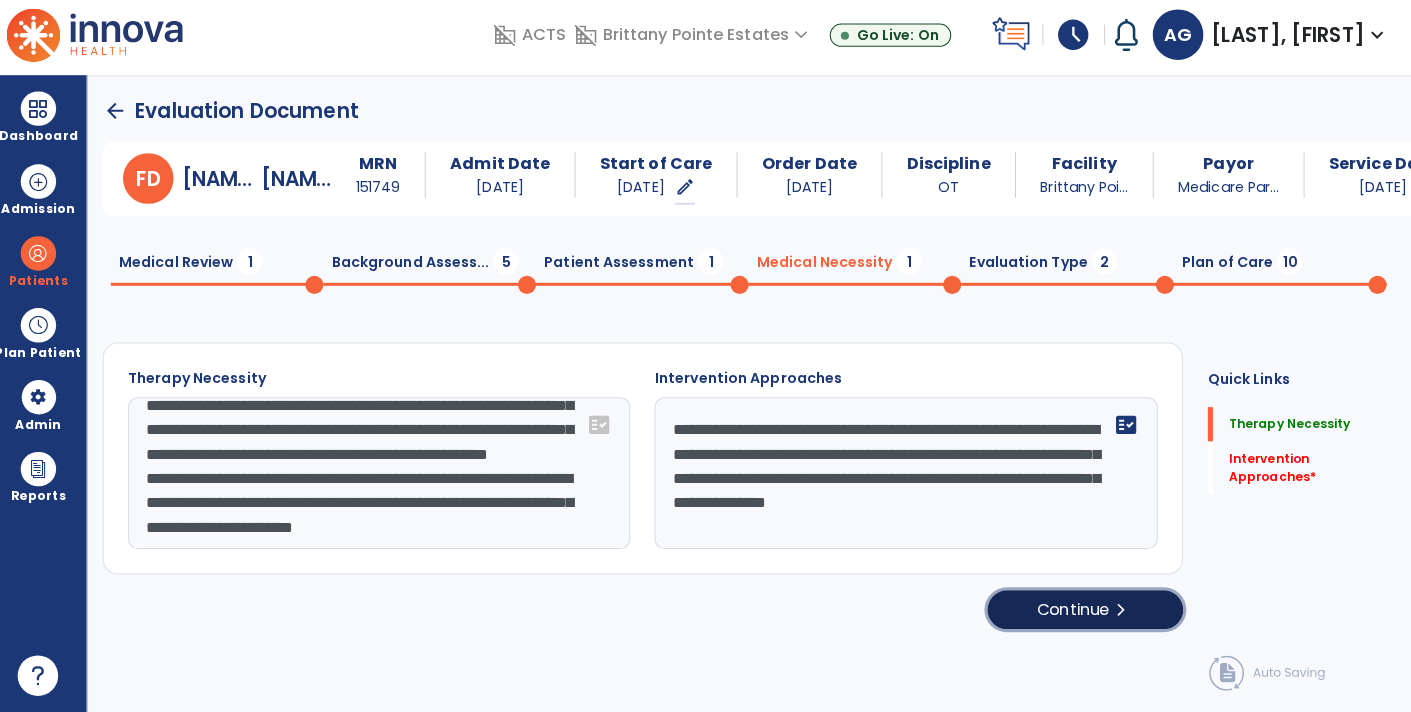 click on "chevron_right" 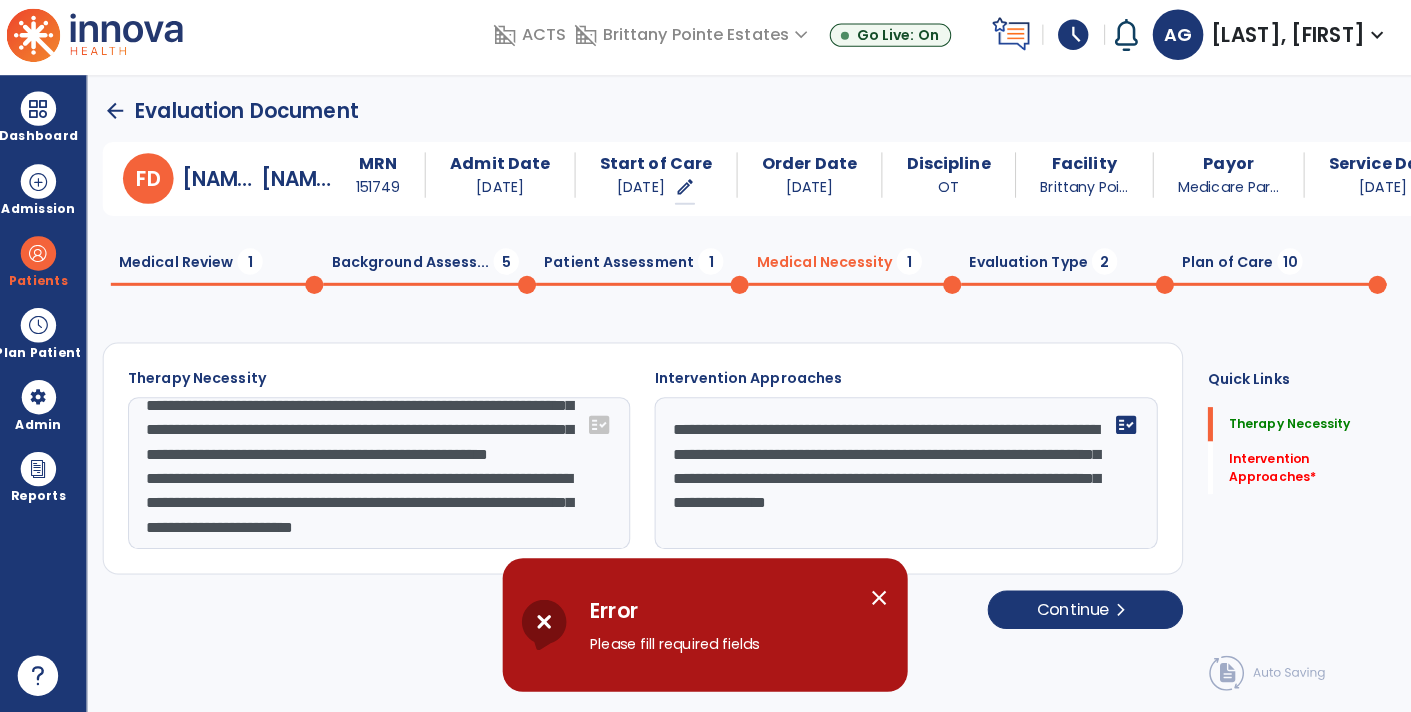 click on "**********" 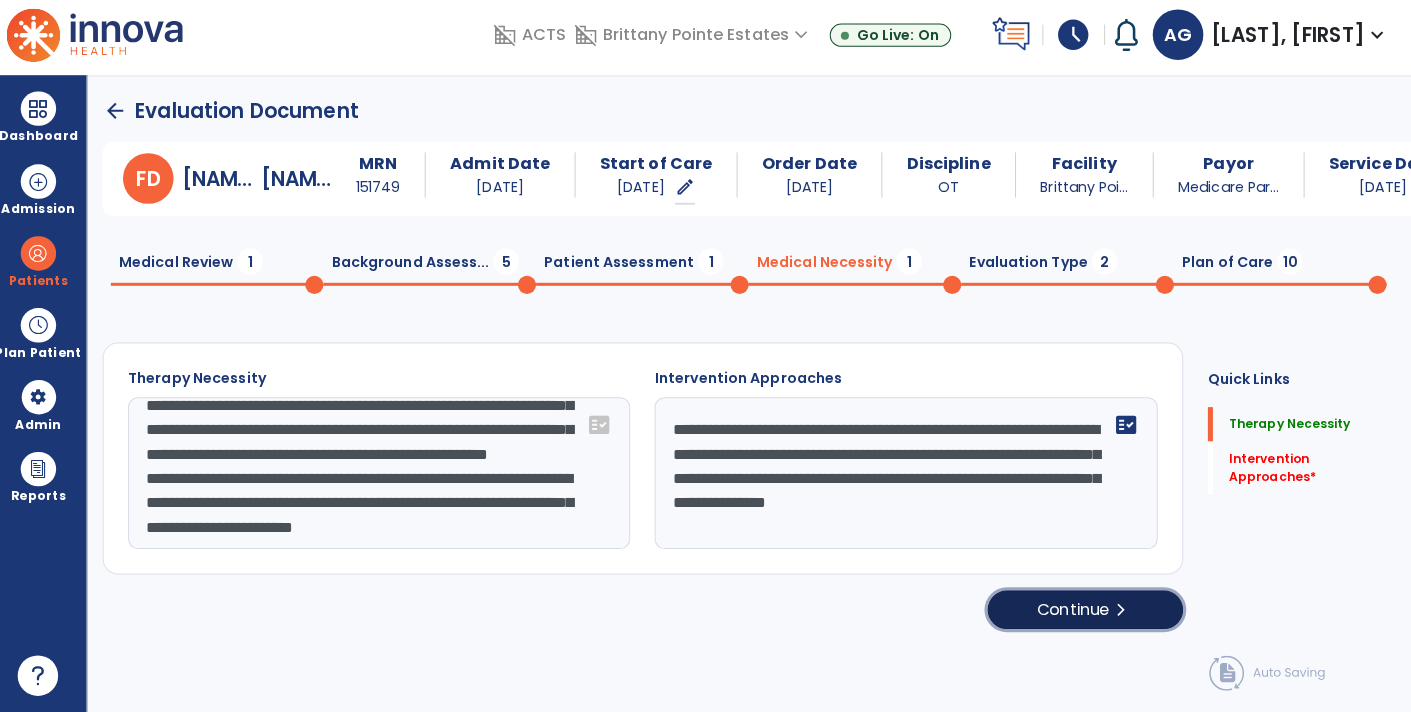 click on "chevron_right" 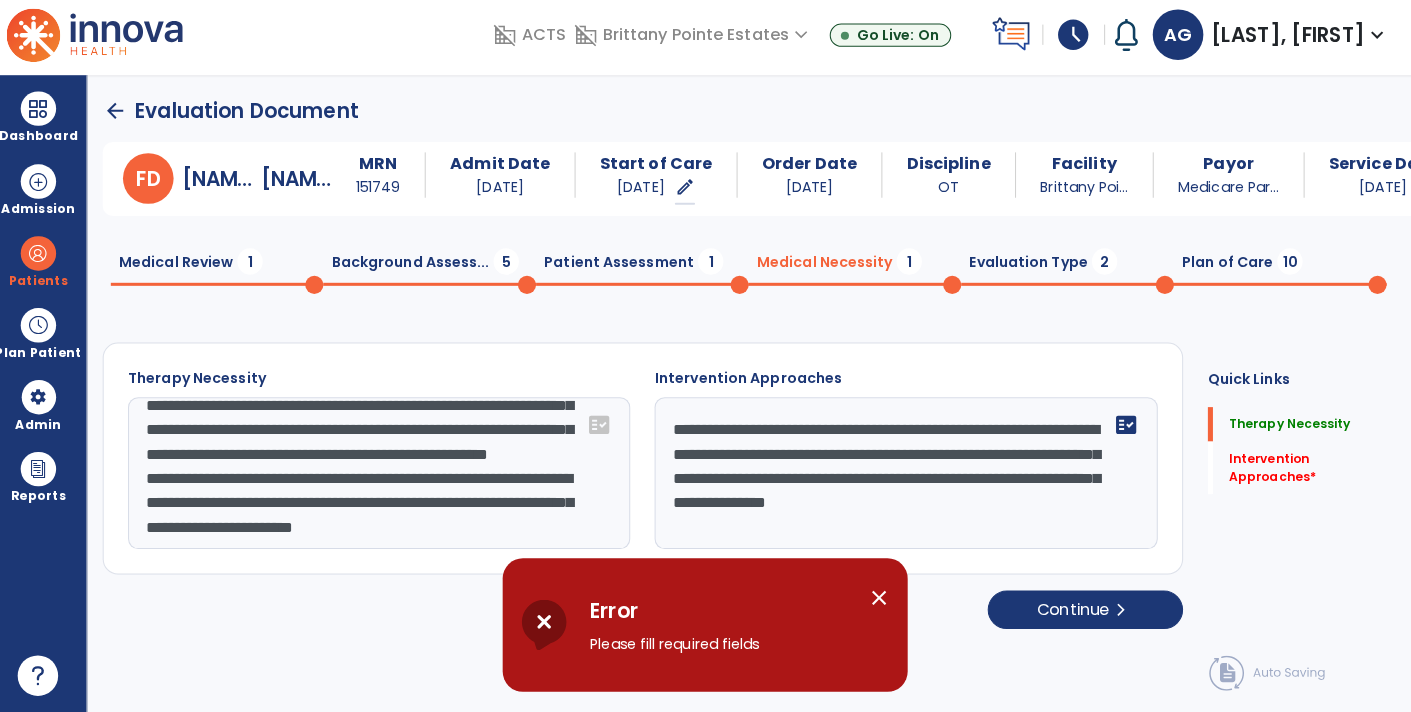 click on "**********" 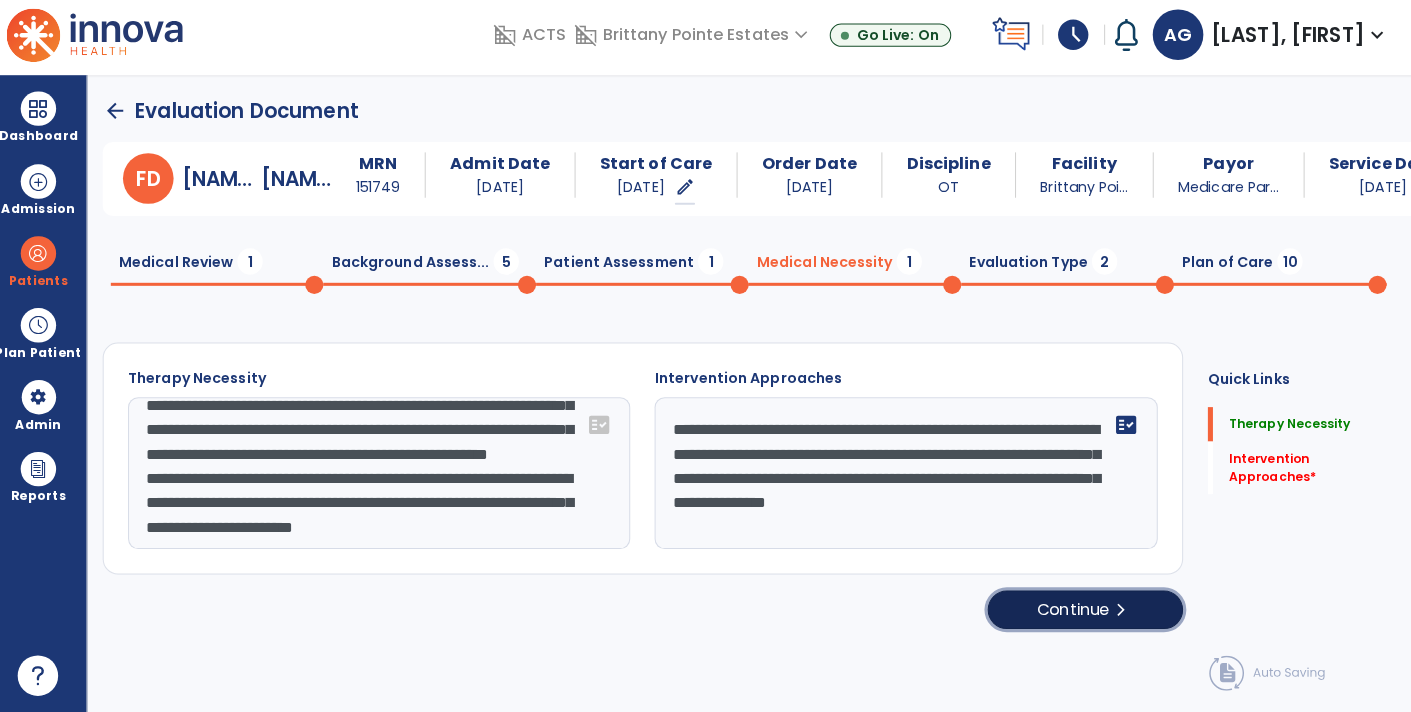 click on "Continue  chevron_right" 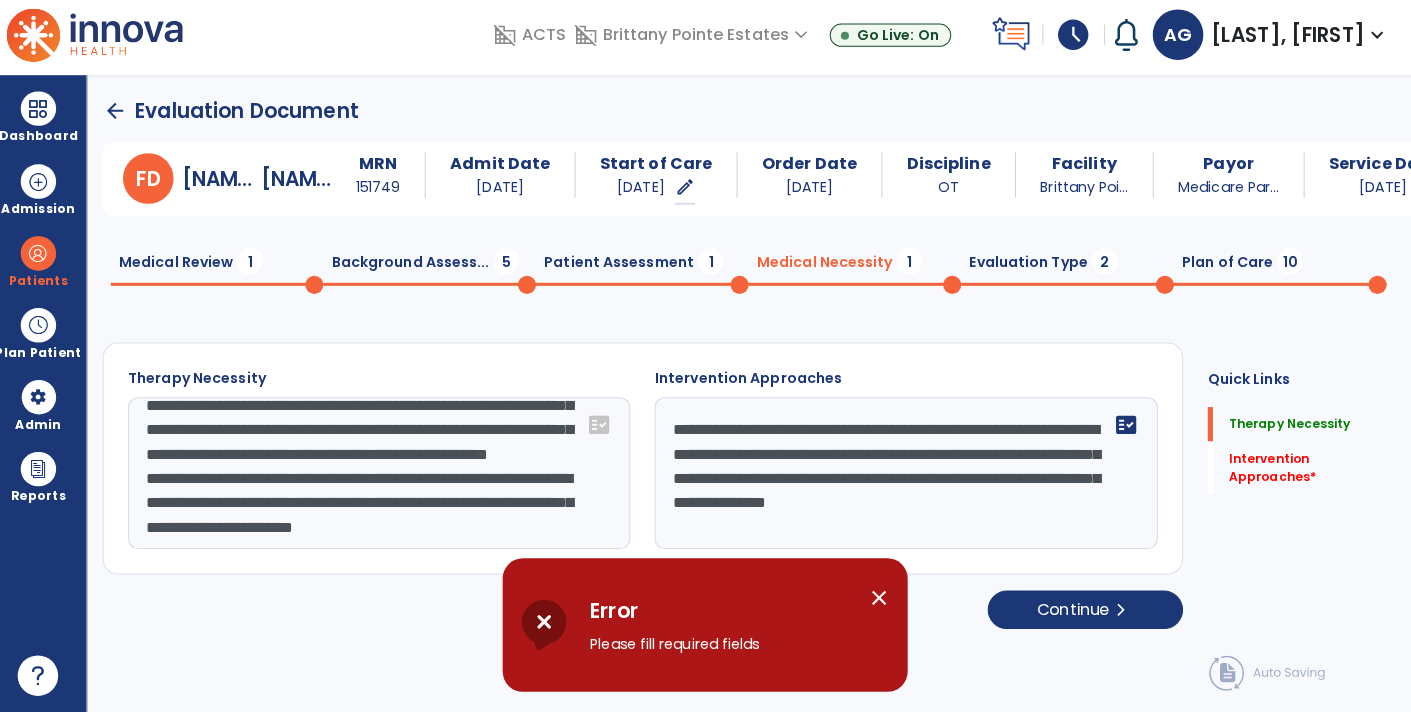 click on "**********" 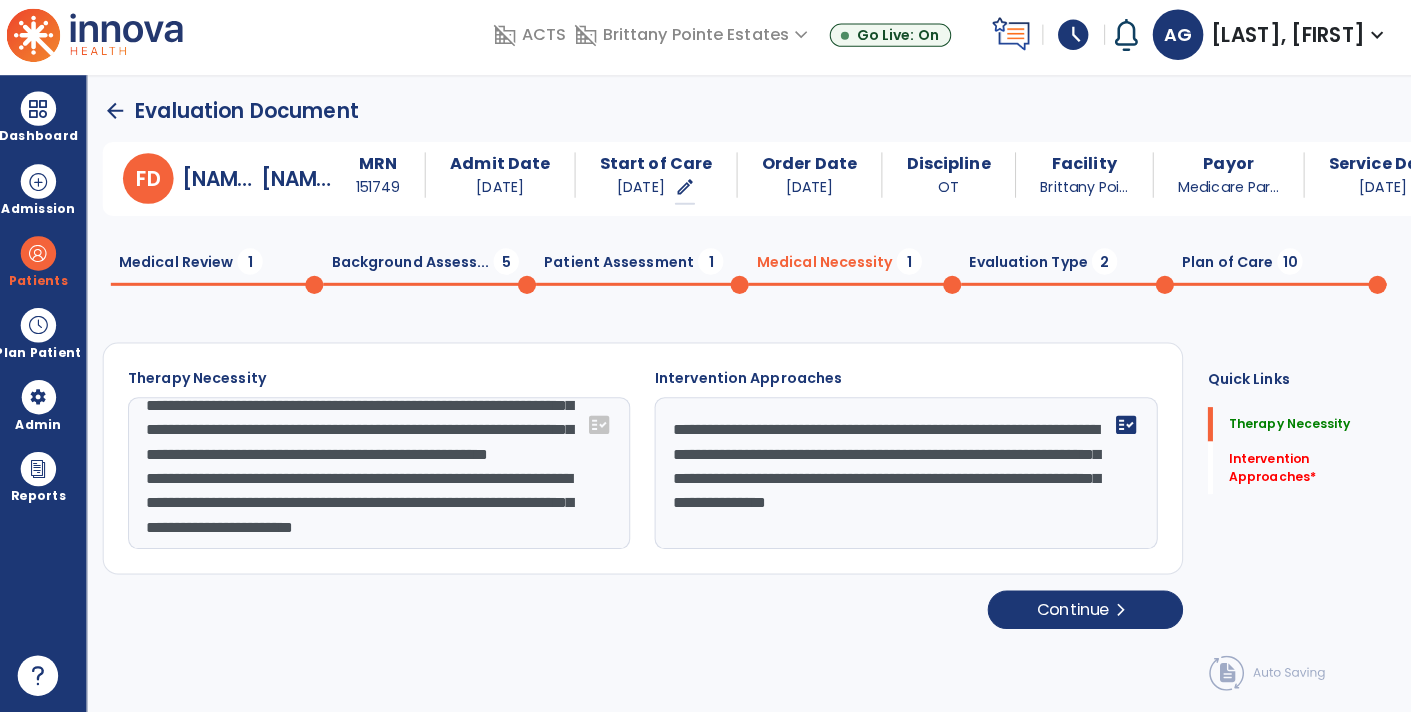 click on "**********" 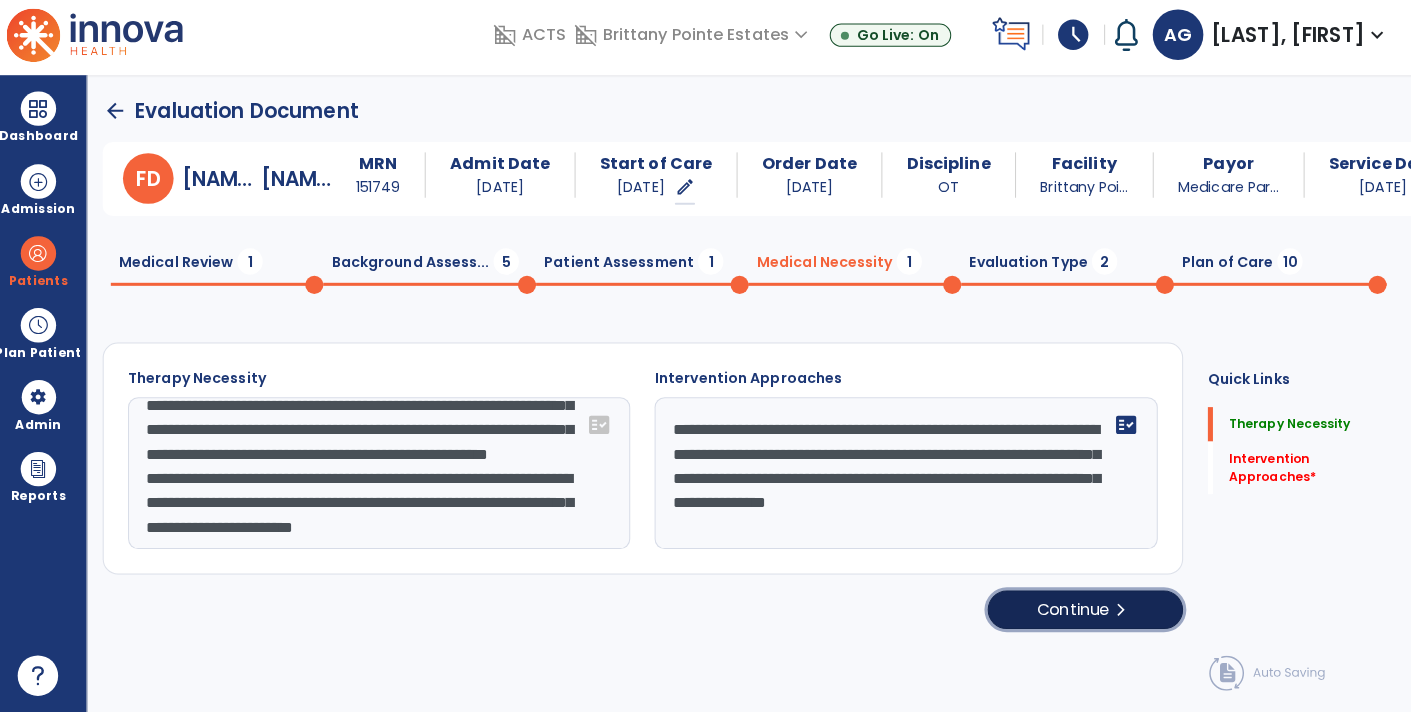 click on "Continue  chevron_right" 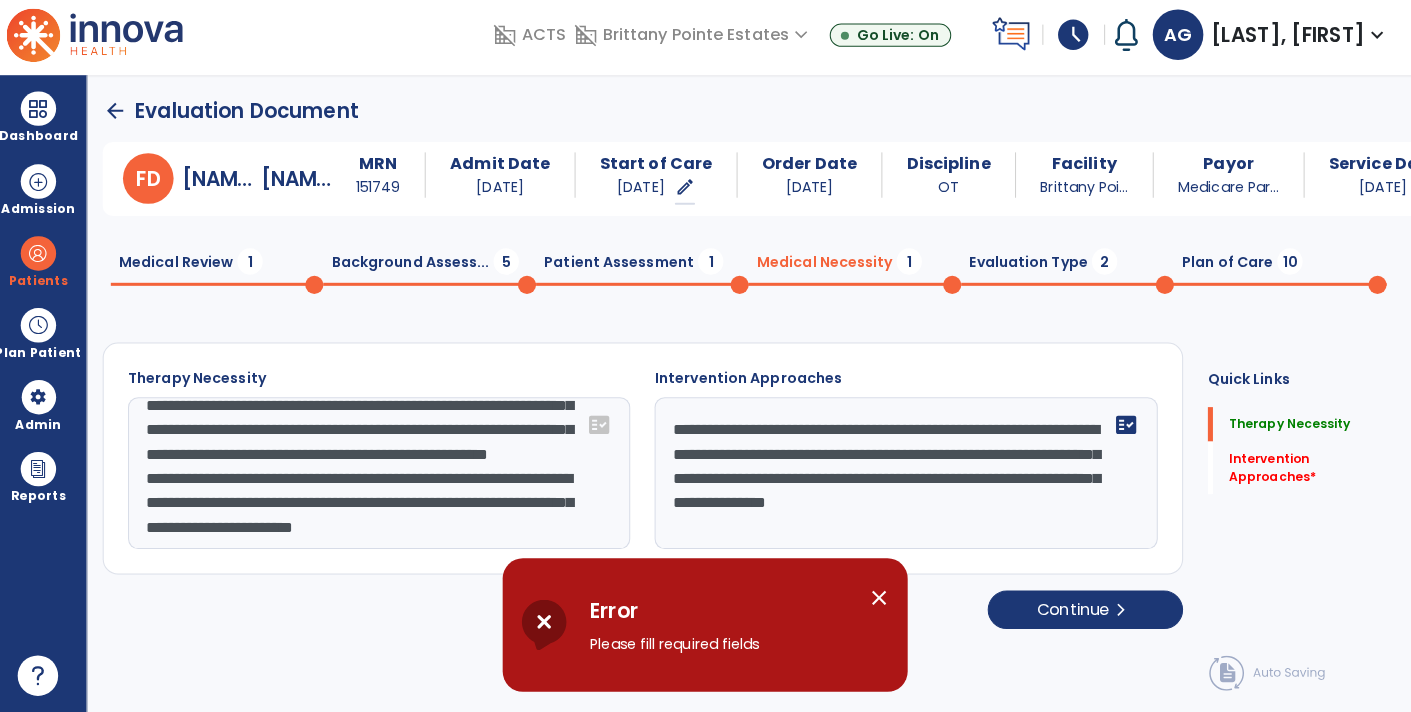 click on "**********" 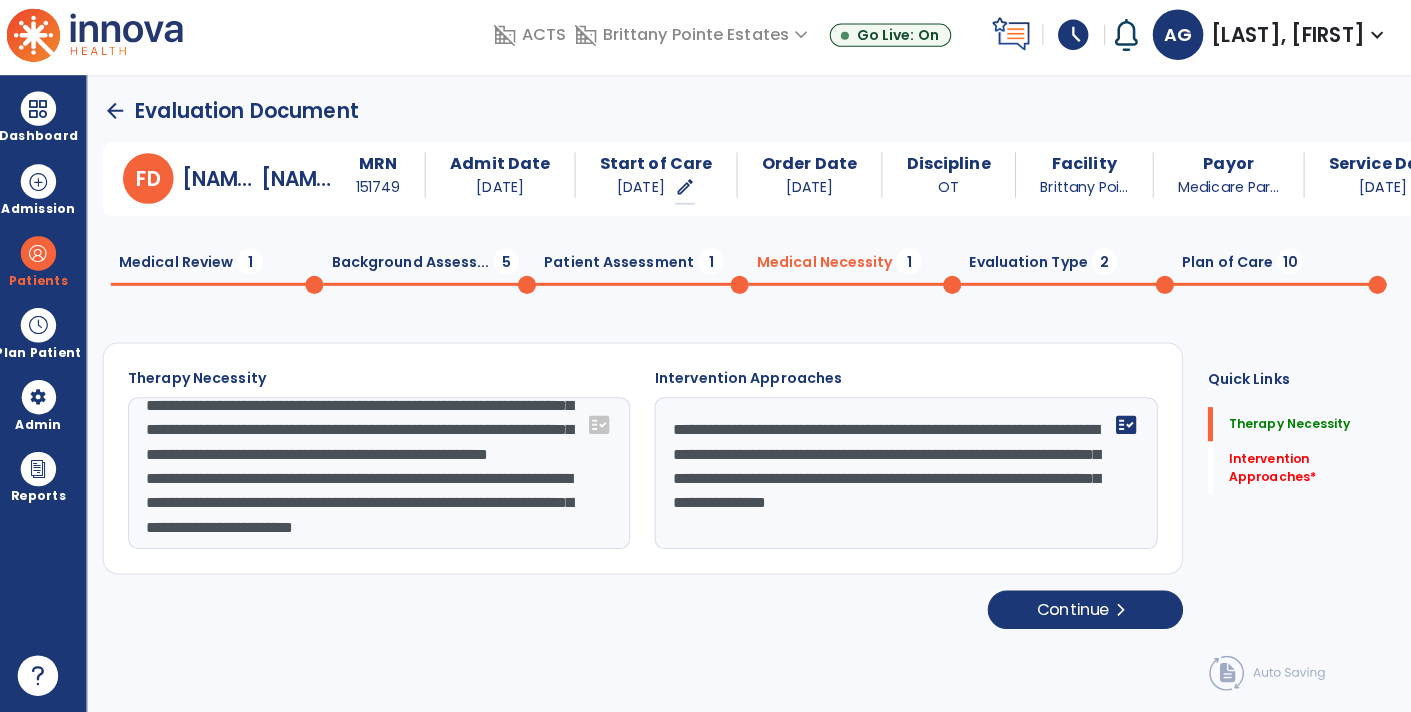 scroll, scrollTop: 1, scrollLeft: 0, axis: vertical 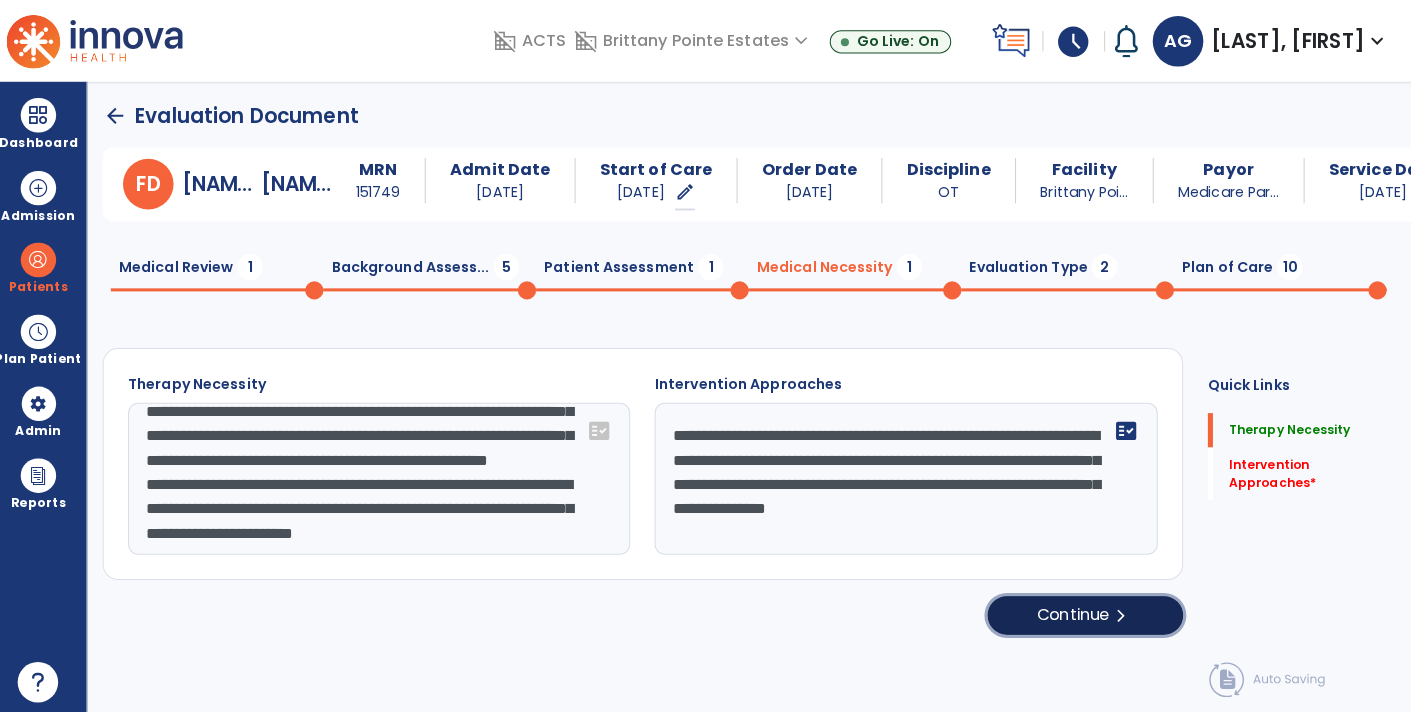 click on "Continue  chevron_right" 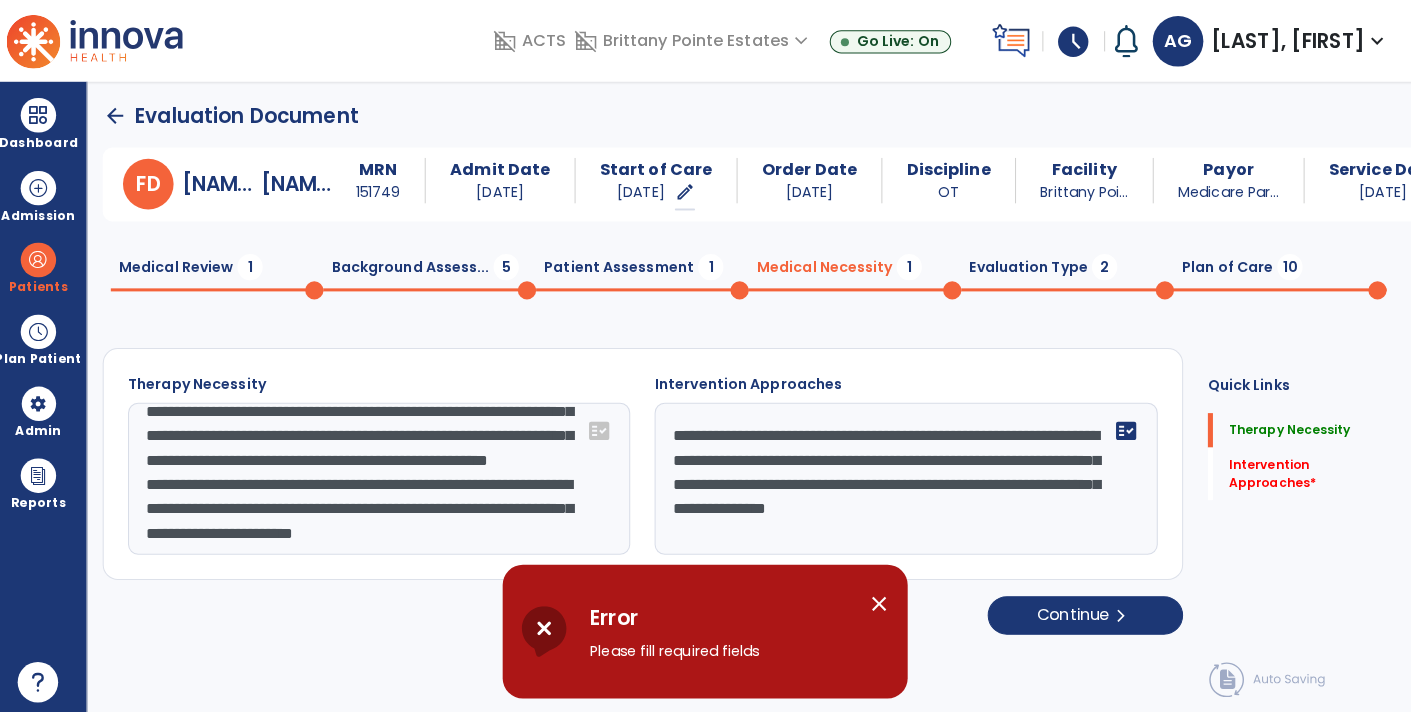 click on "**********" 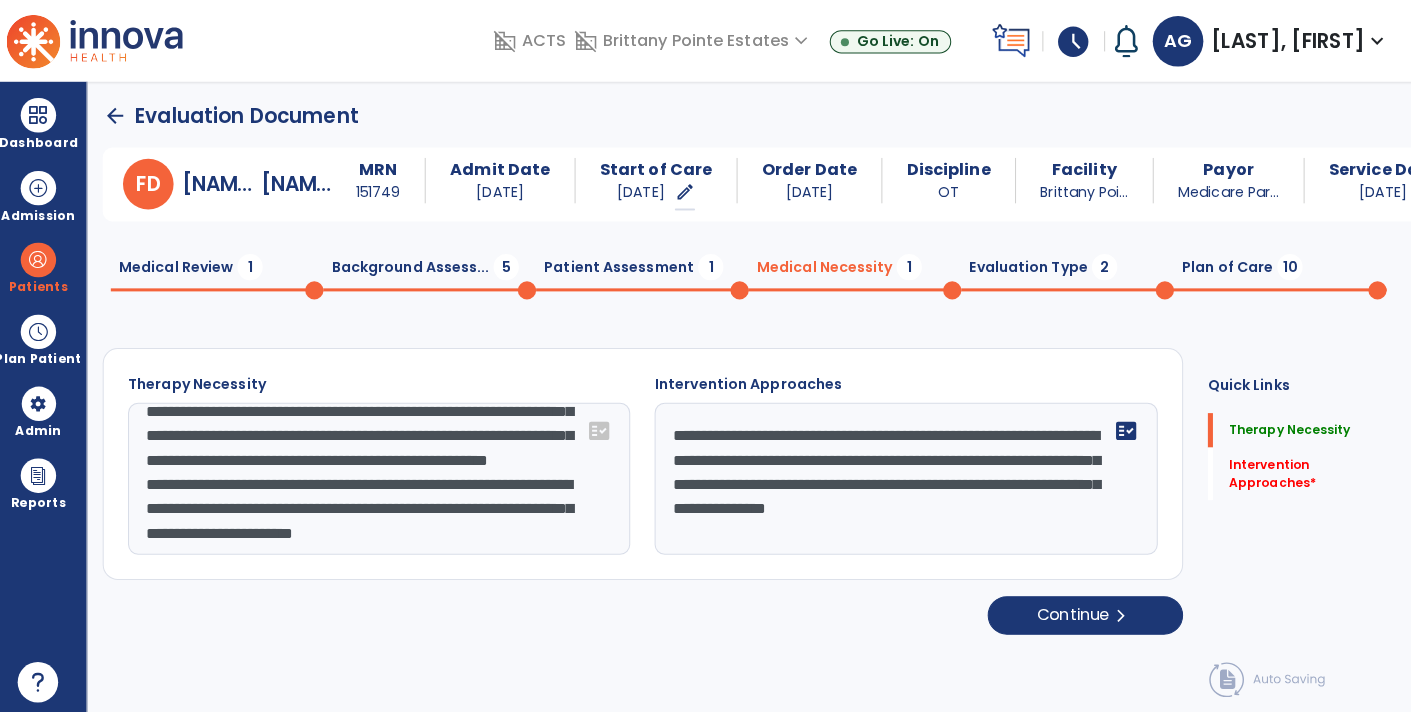 click on "**********" 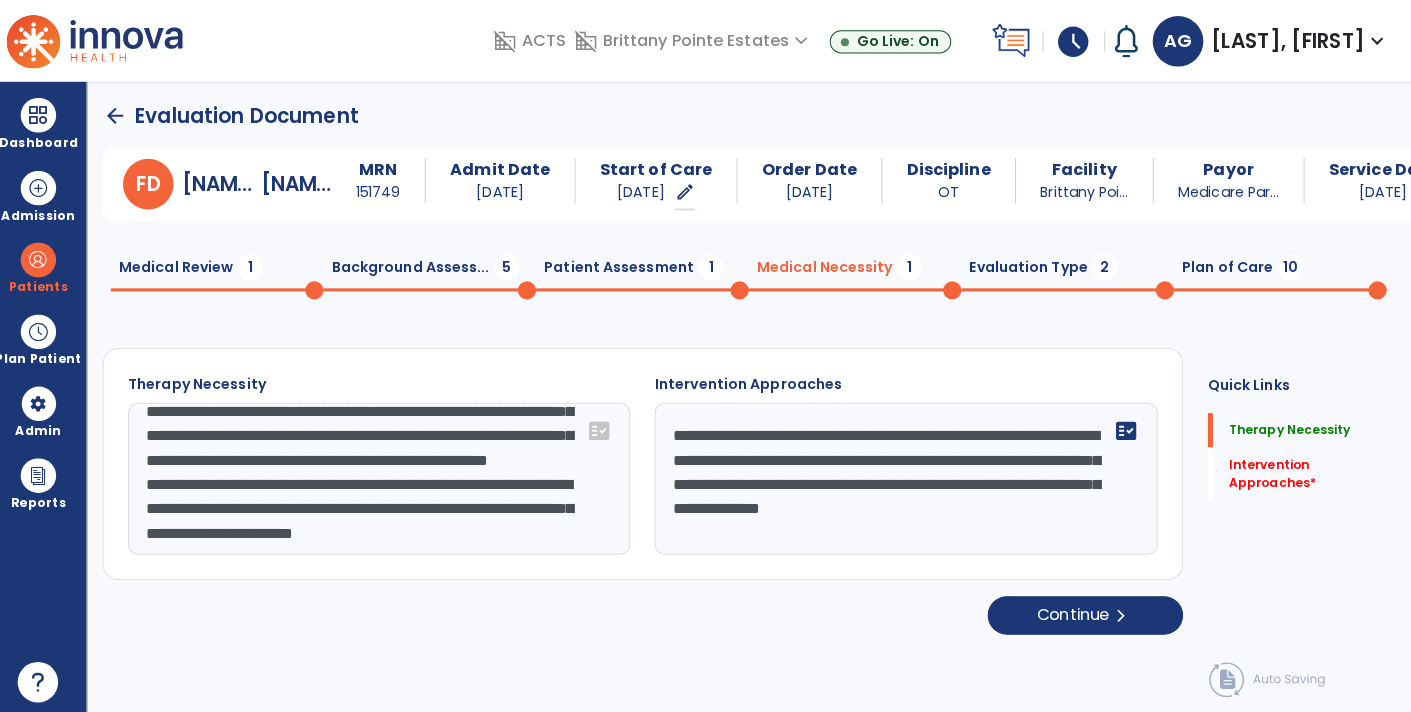 type on "**********" 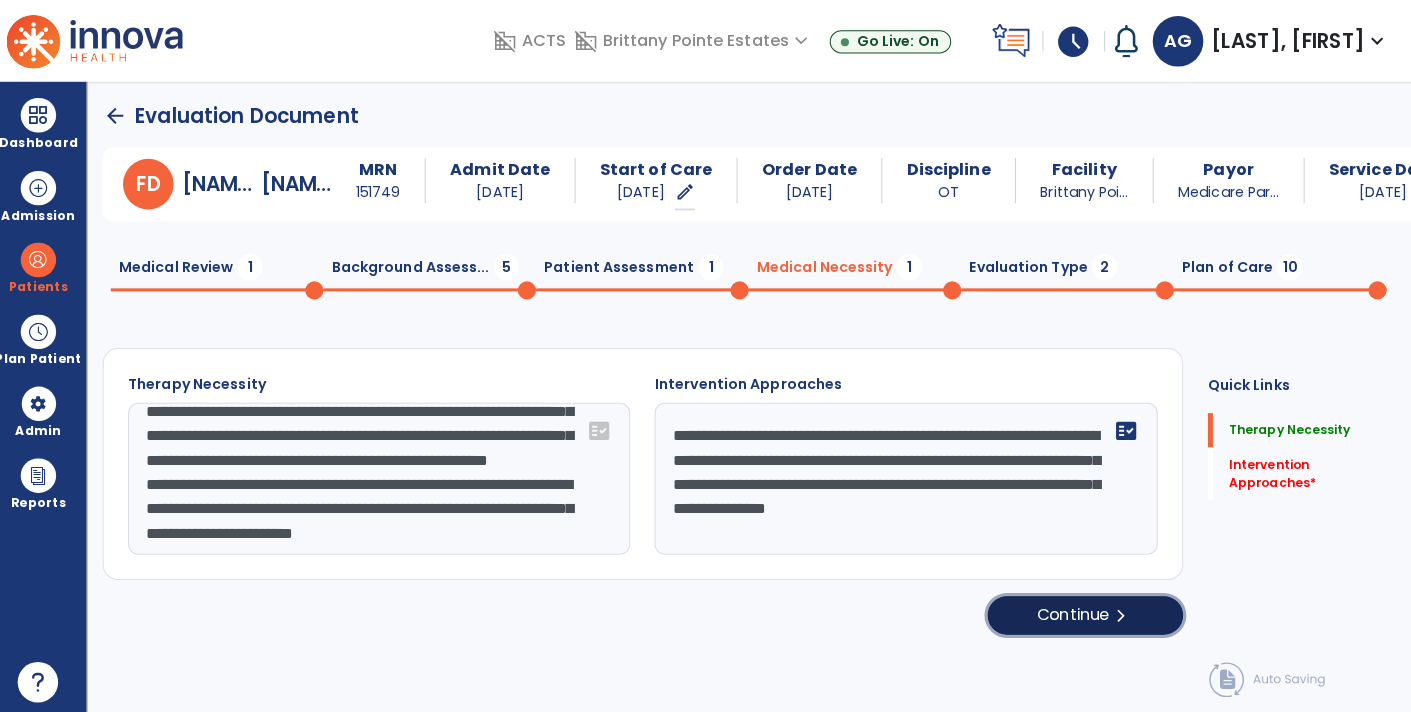 click on "Continue  chevron_right" 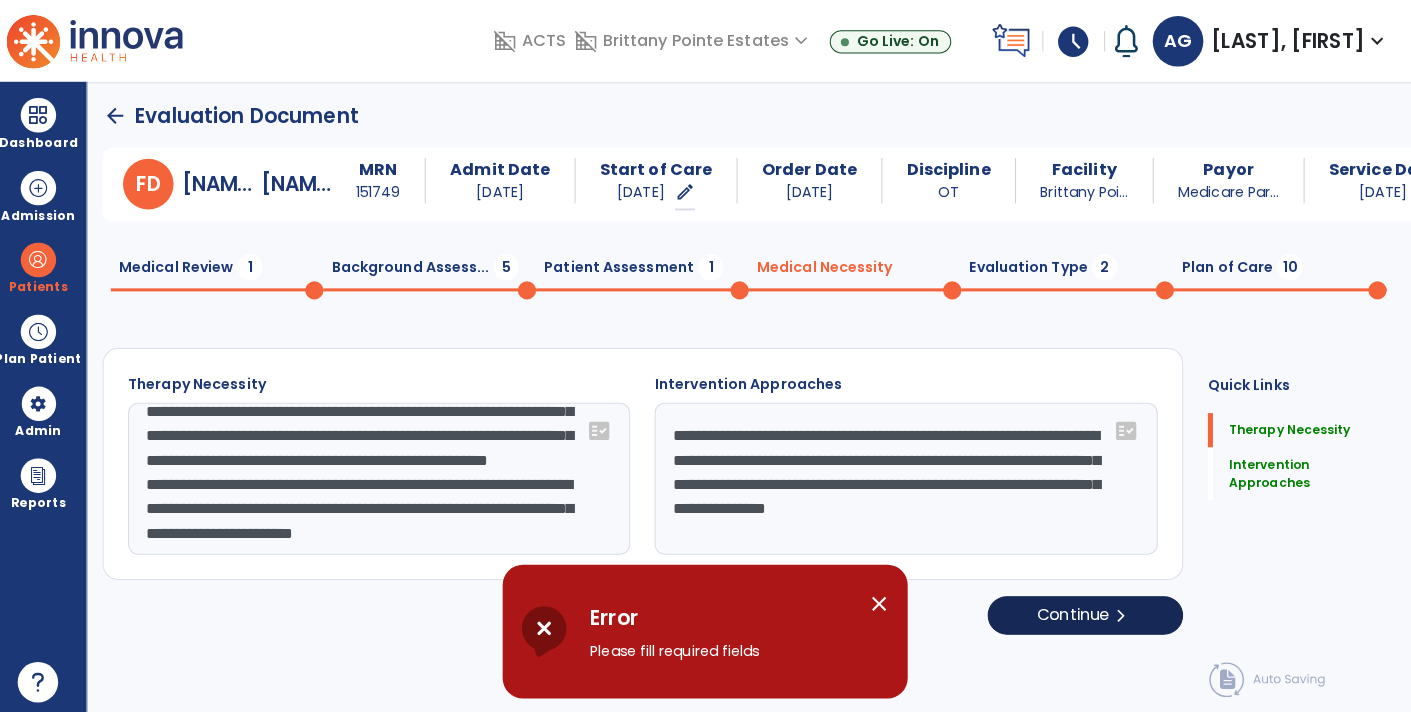 scroll, scrollTop: 0, scrollLeft: 0, axis: both 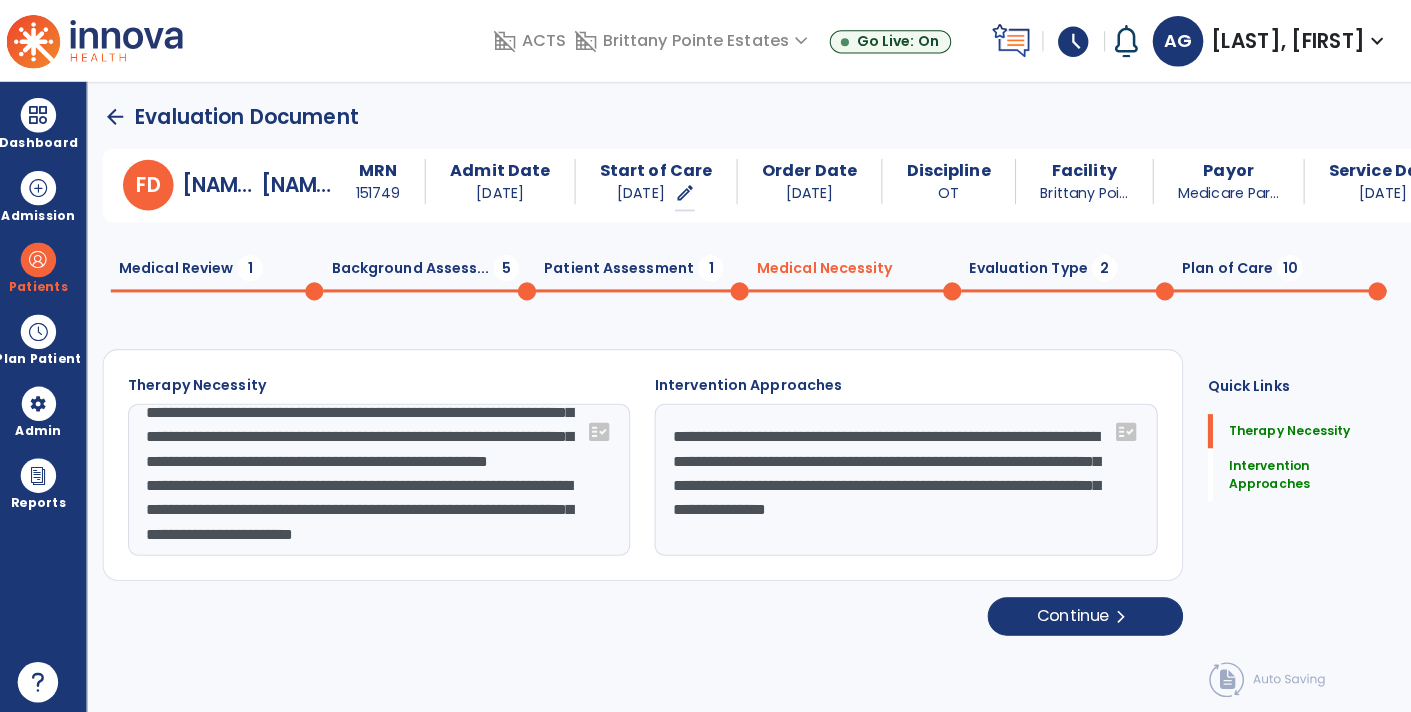 click on "**********" 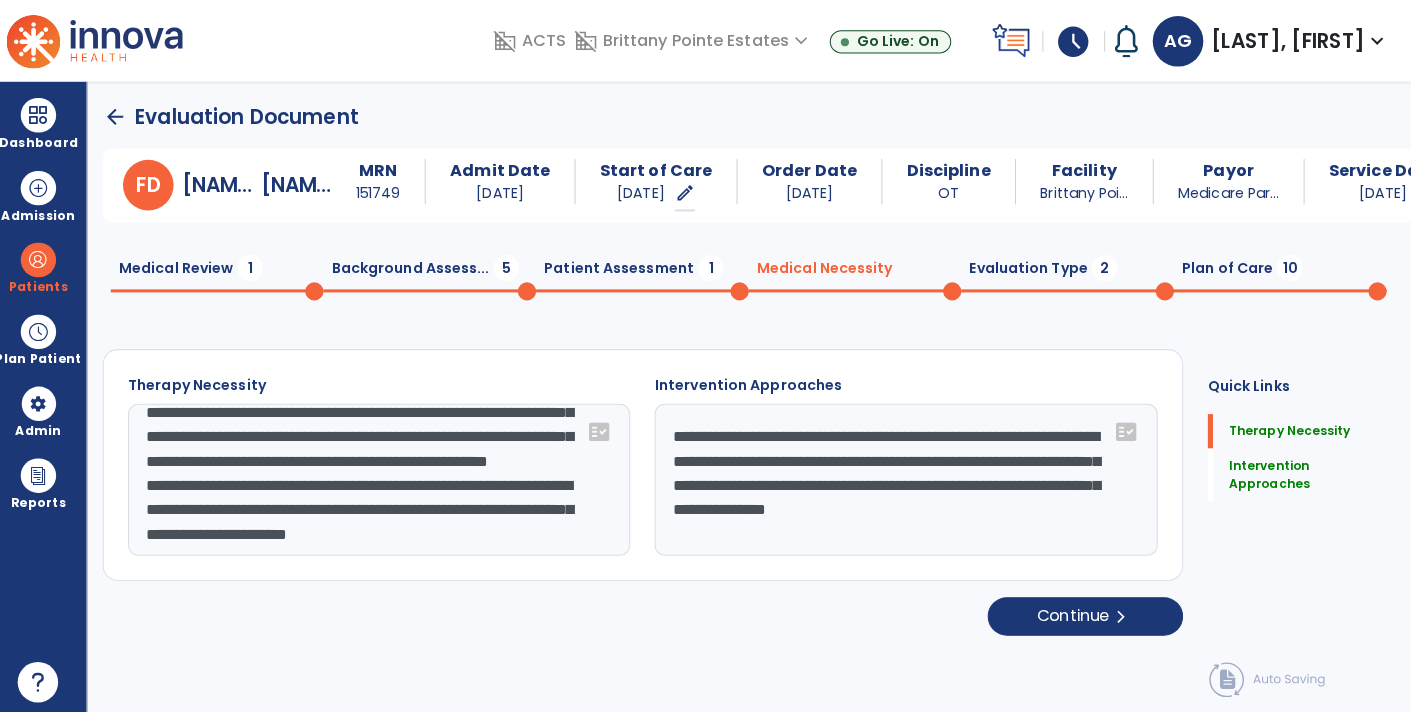 type on "**********" 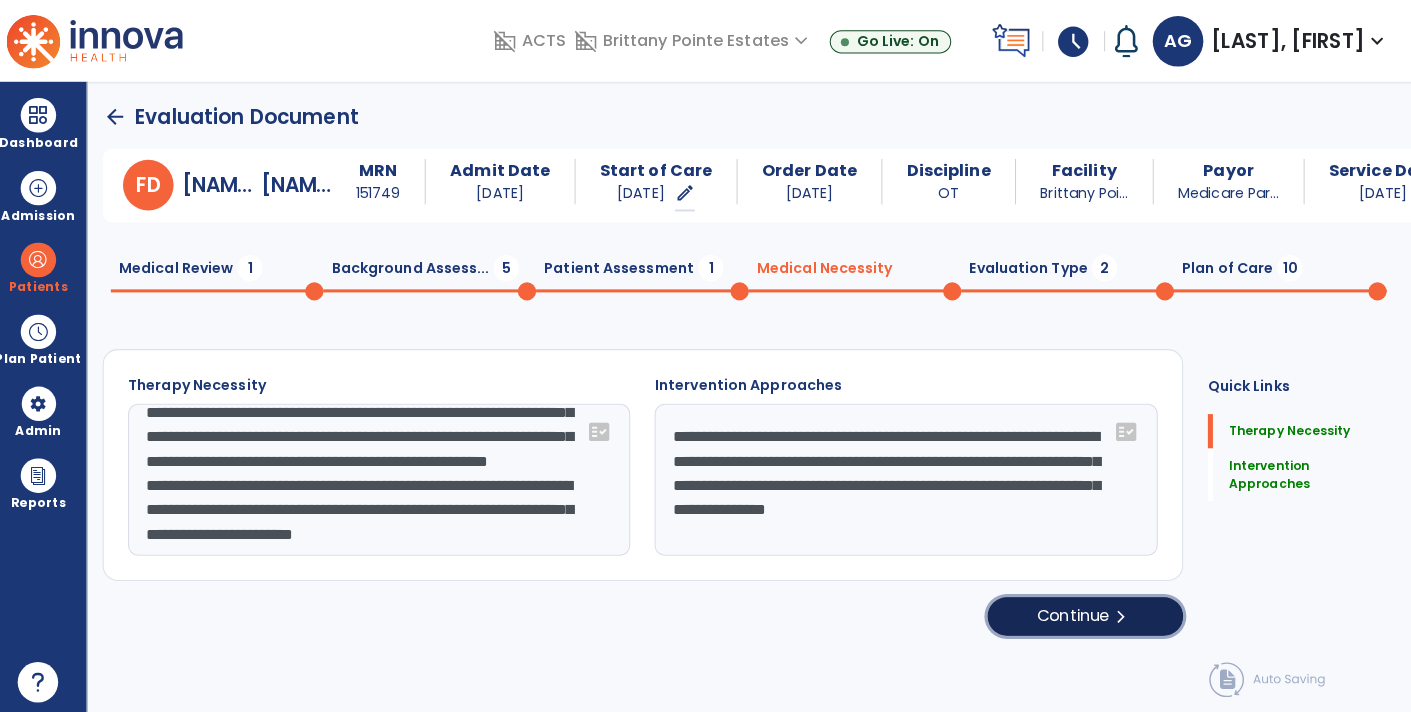 click on "Continue  chevron_right" 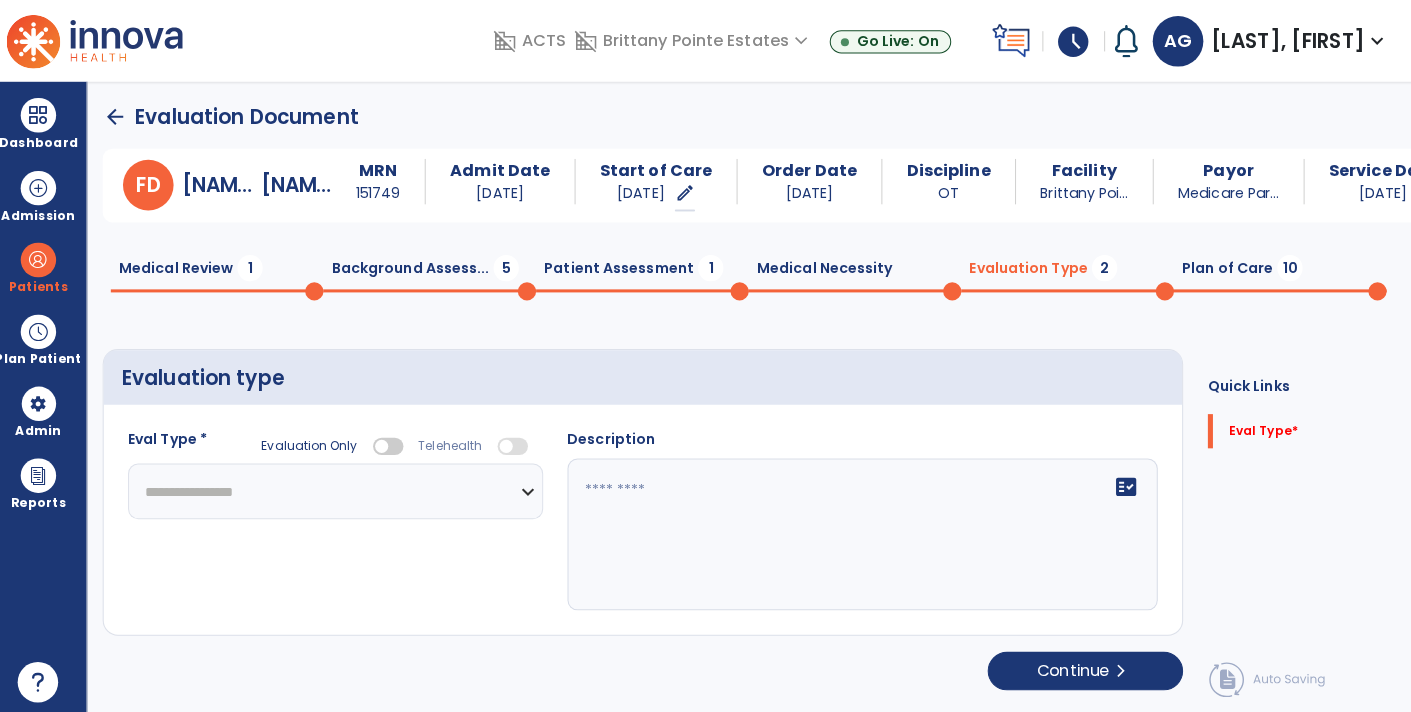 click on "**********" 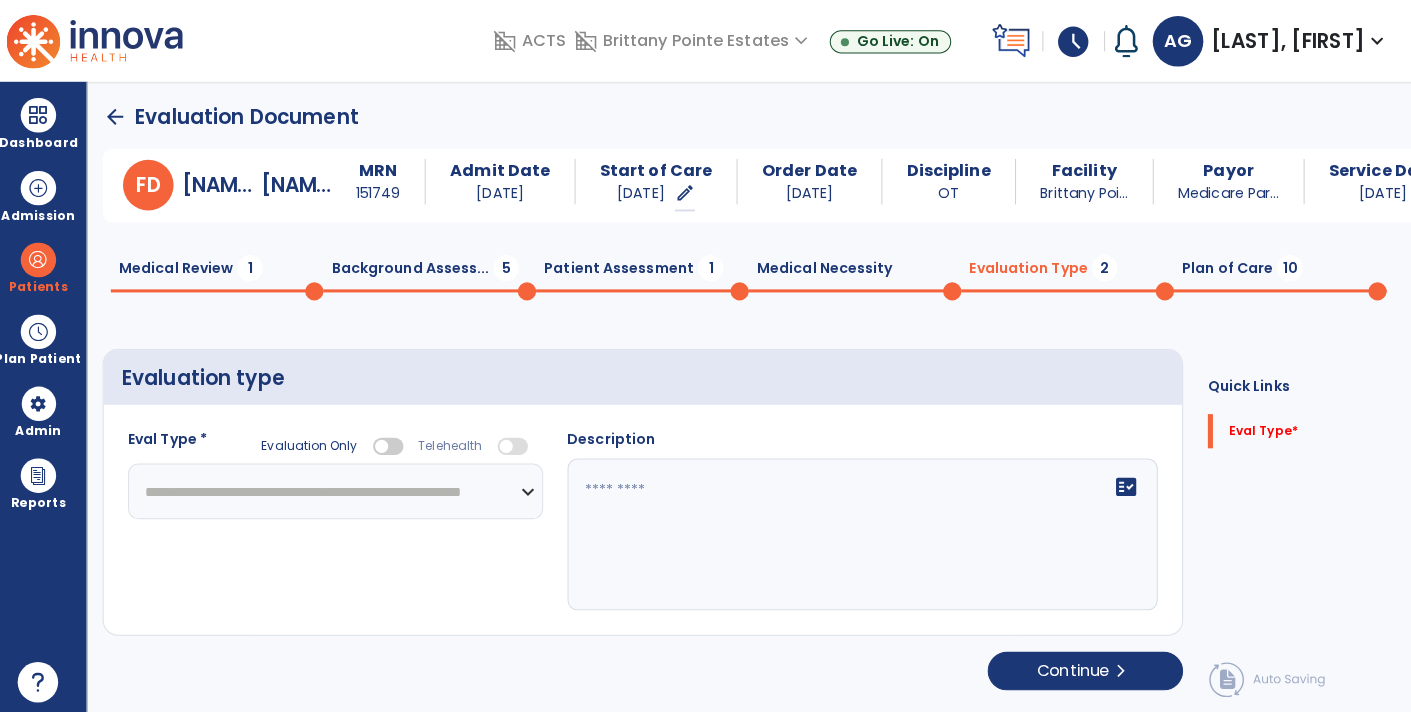 click on "**********" 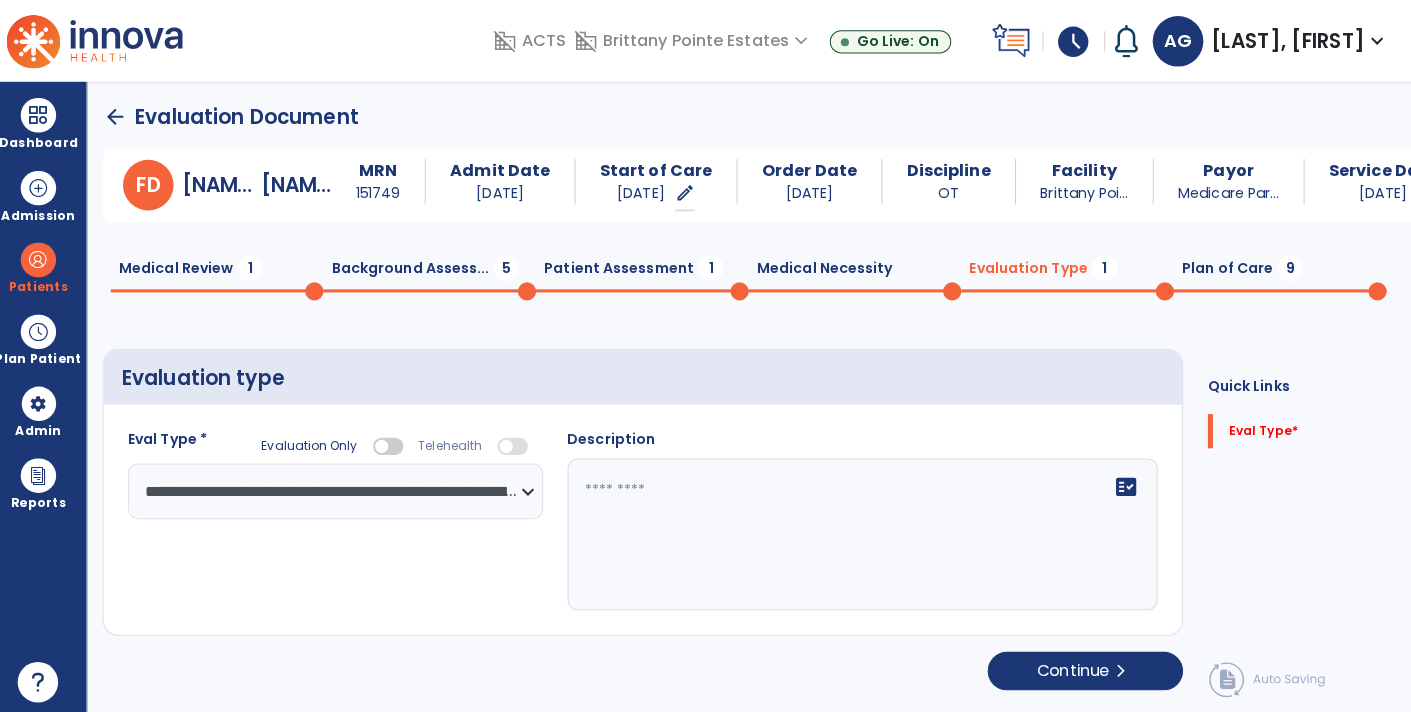 click 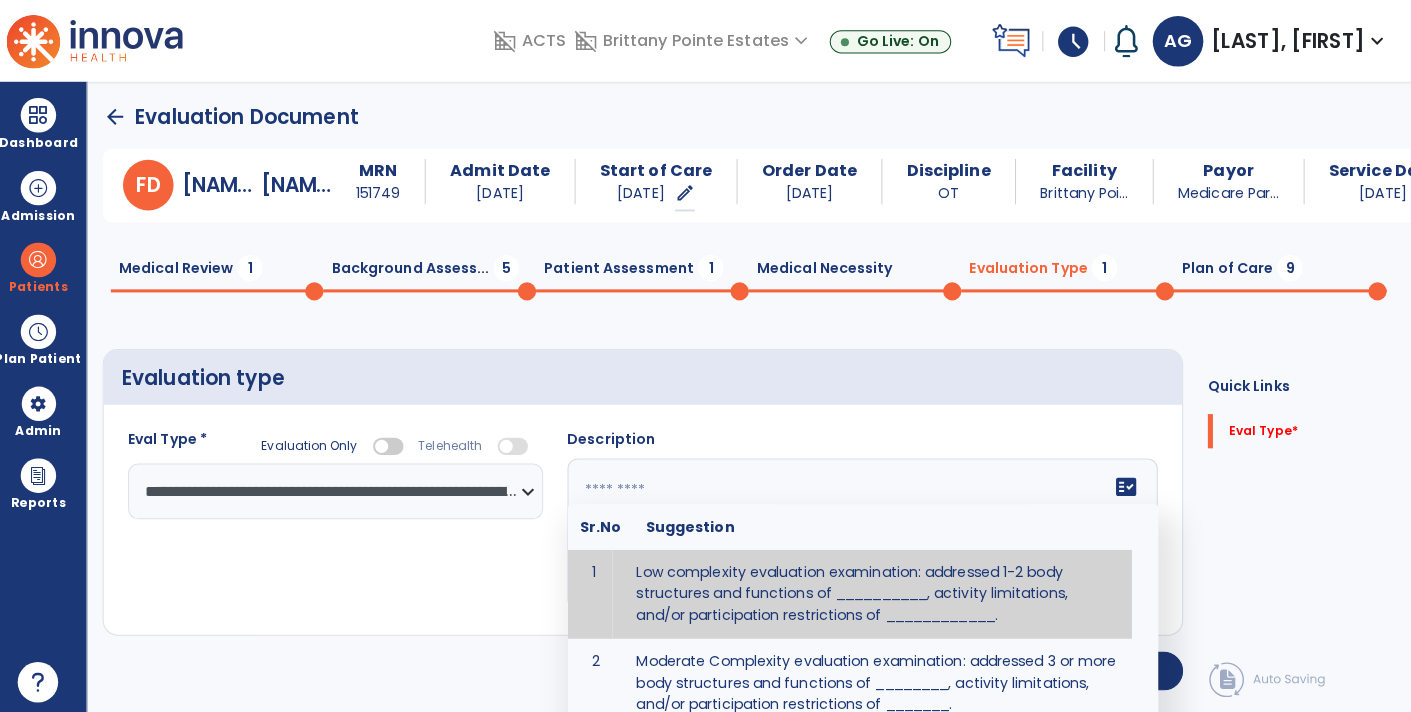 click 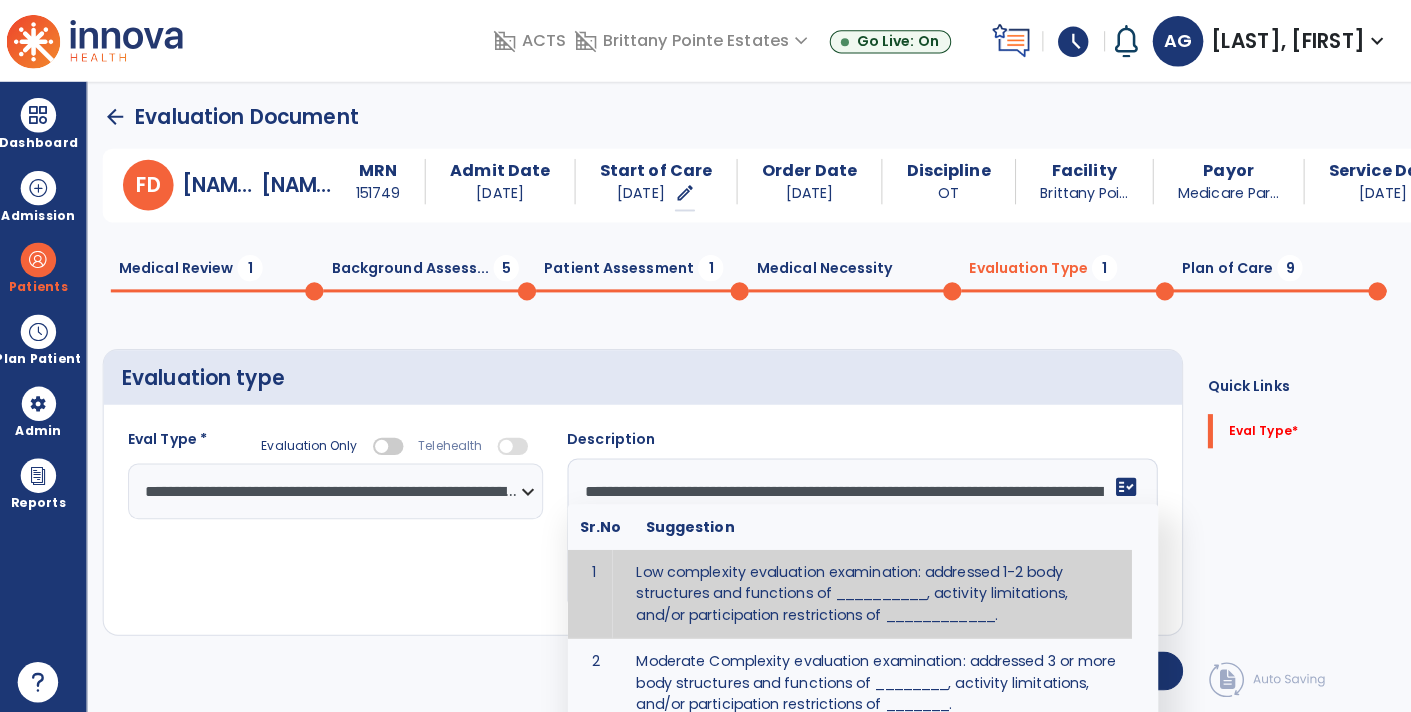 scroll, scrollTop: 111, scrollLeft: 0, axis: vertical 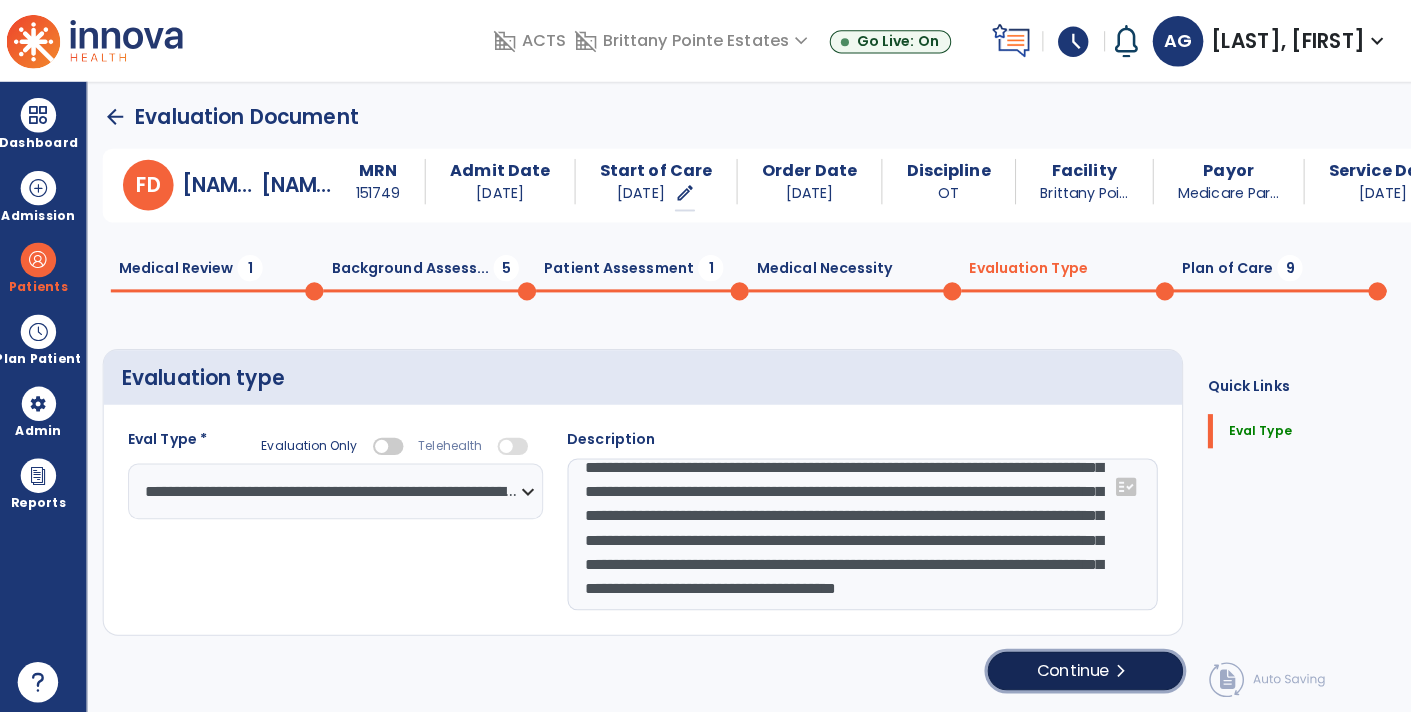 click on "Continue  chevron_right" 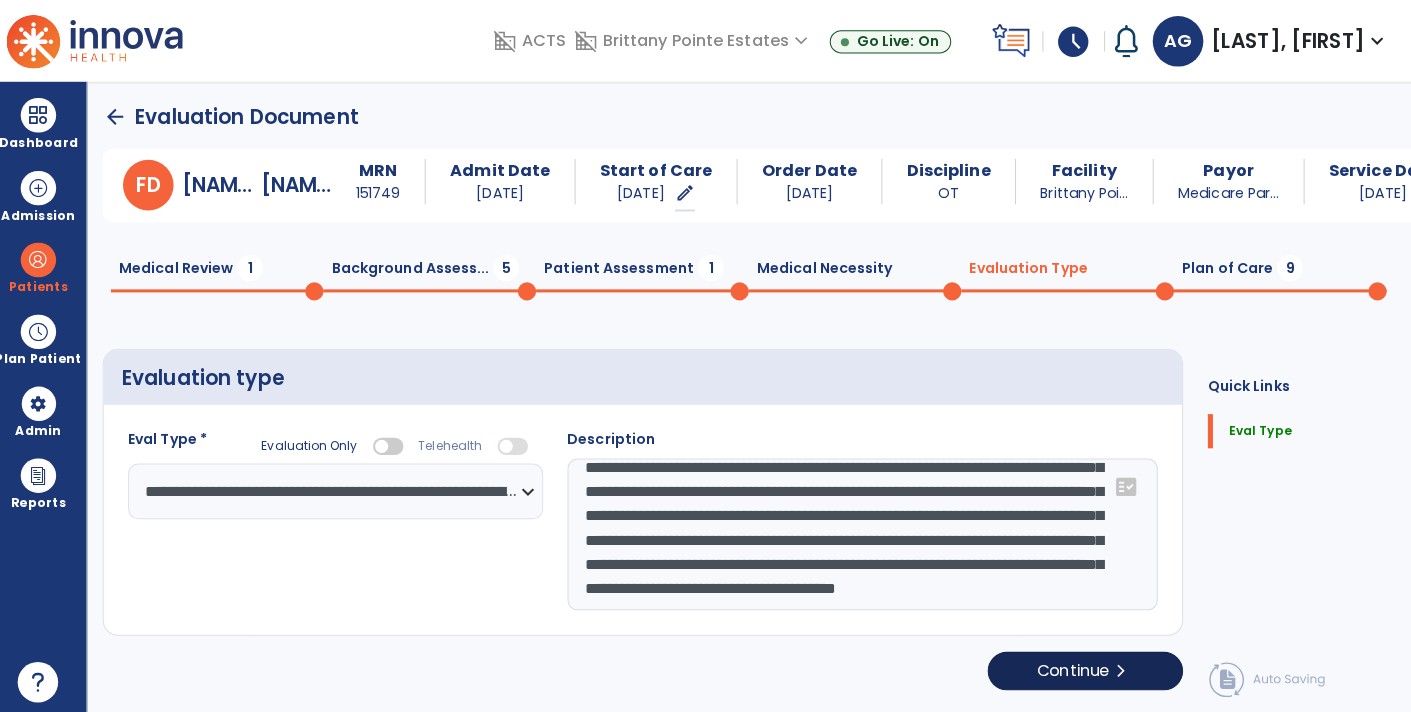 select on "*****" 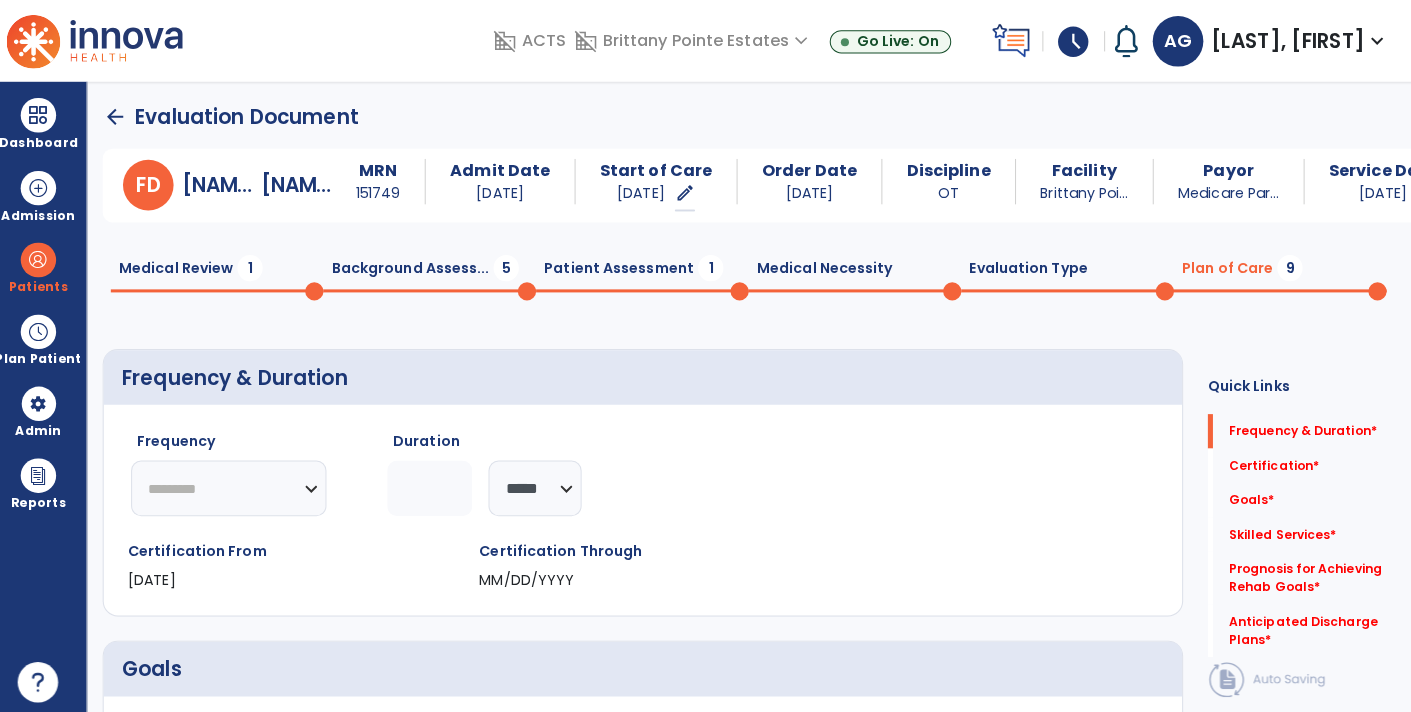 click on "********* ** ** ** ** ** ** **" 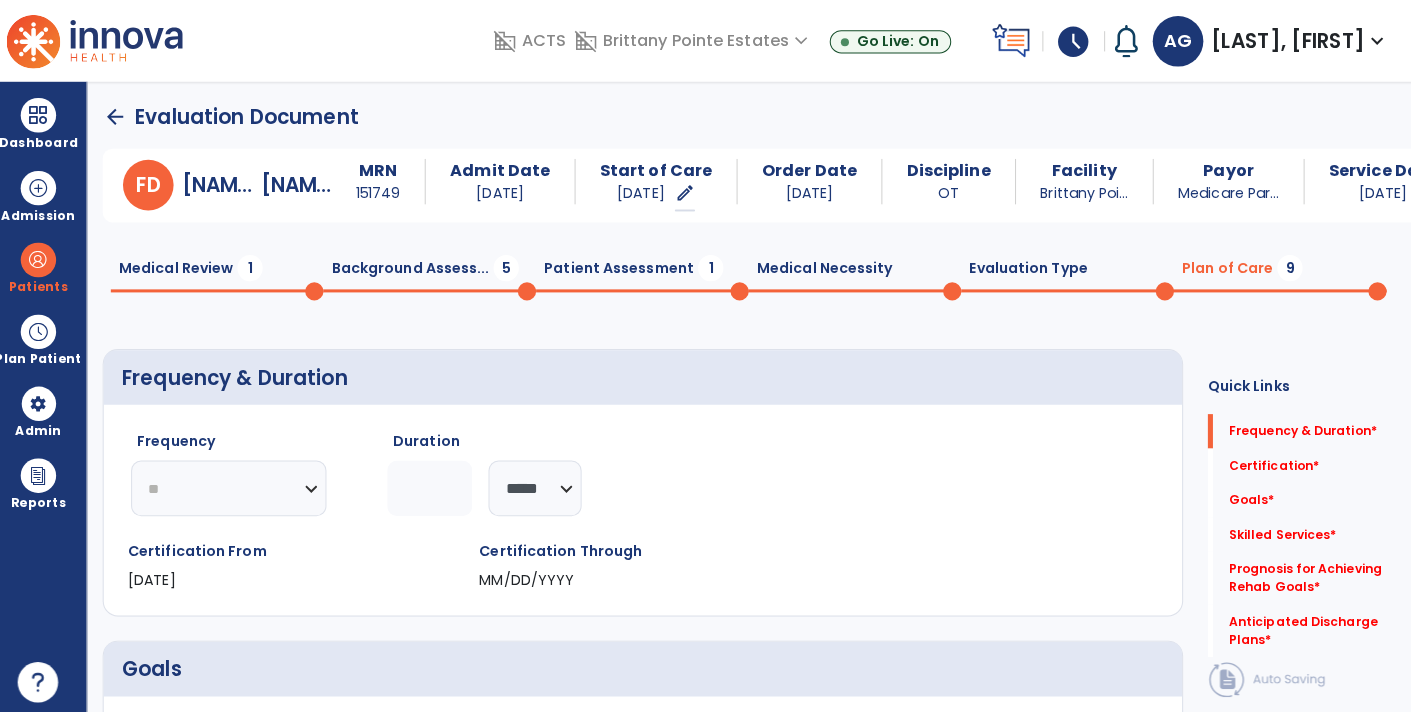 click on "********* ** ** ** ** ** ** **" 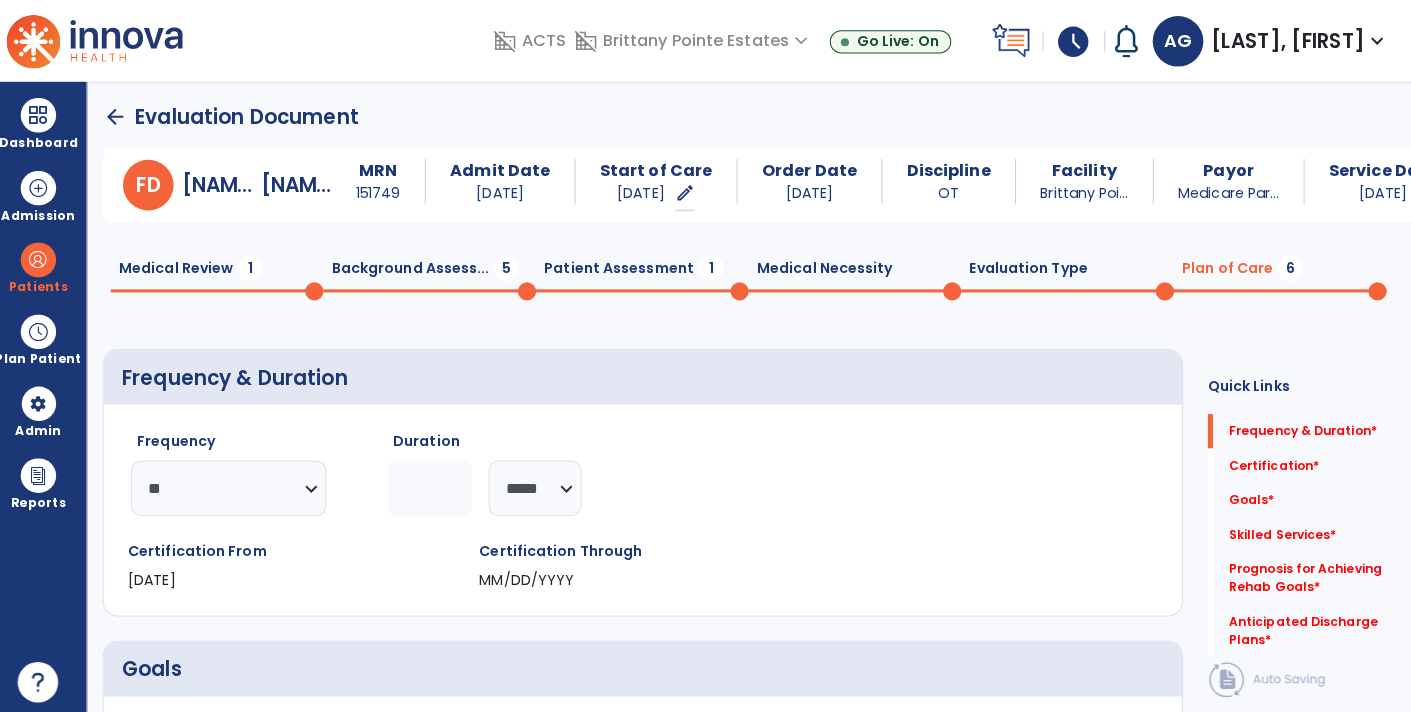 click 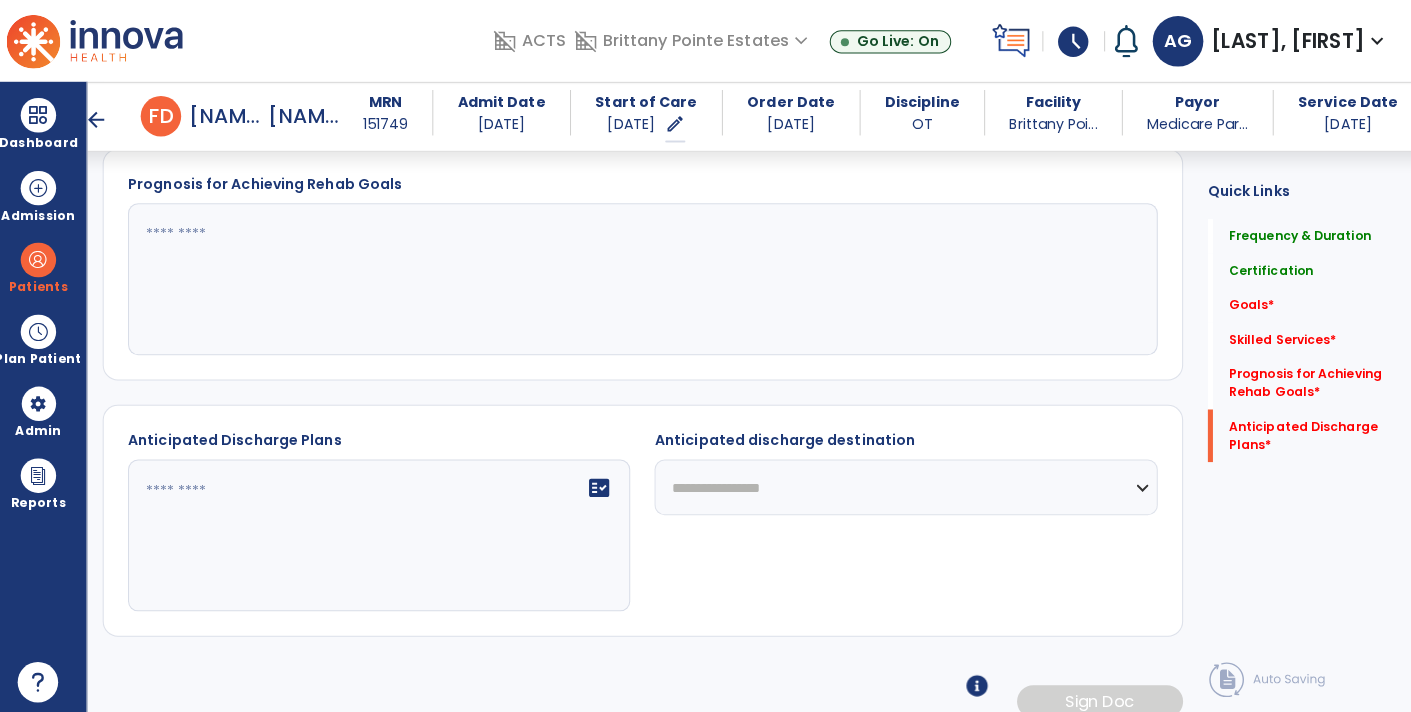 scroll, scrollTop: 841, scrollLeft: 0, axis: vertical 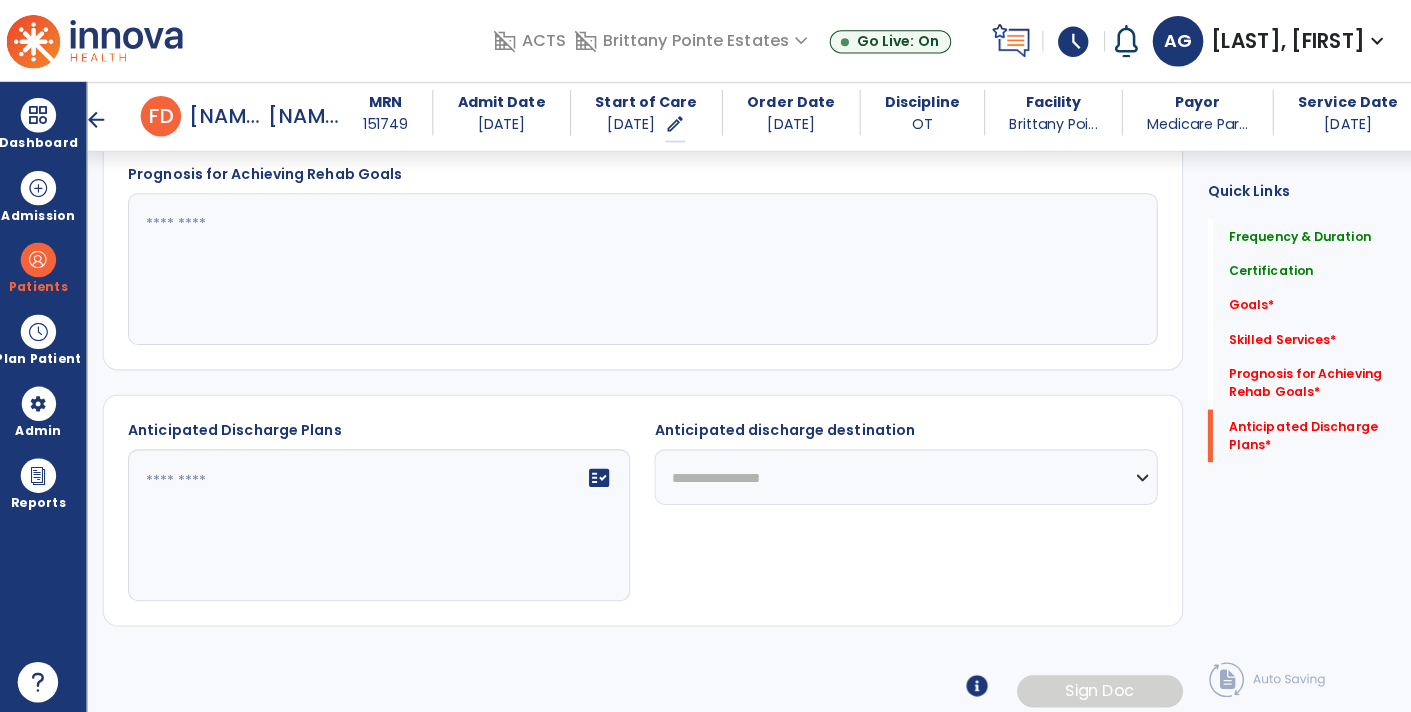 type on "*" 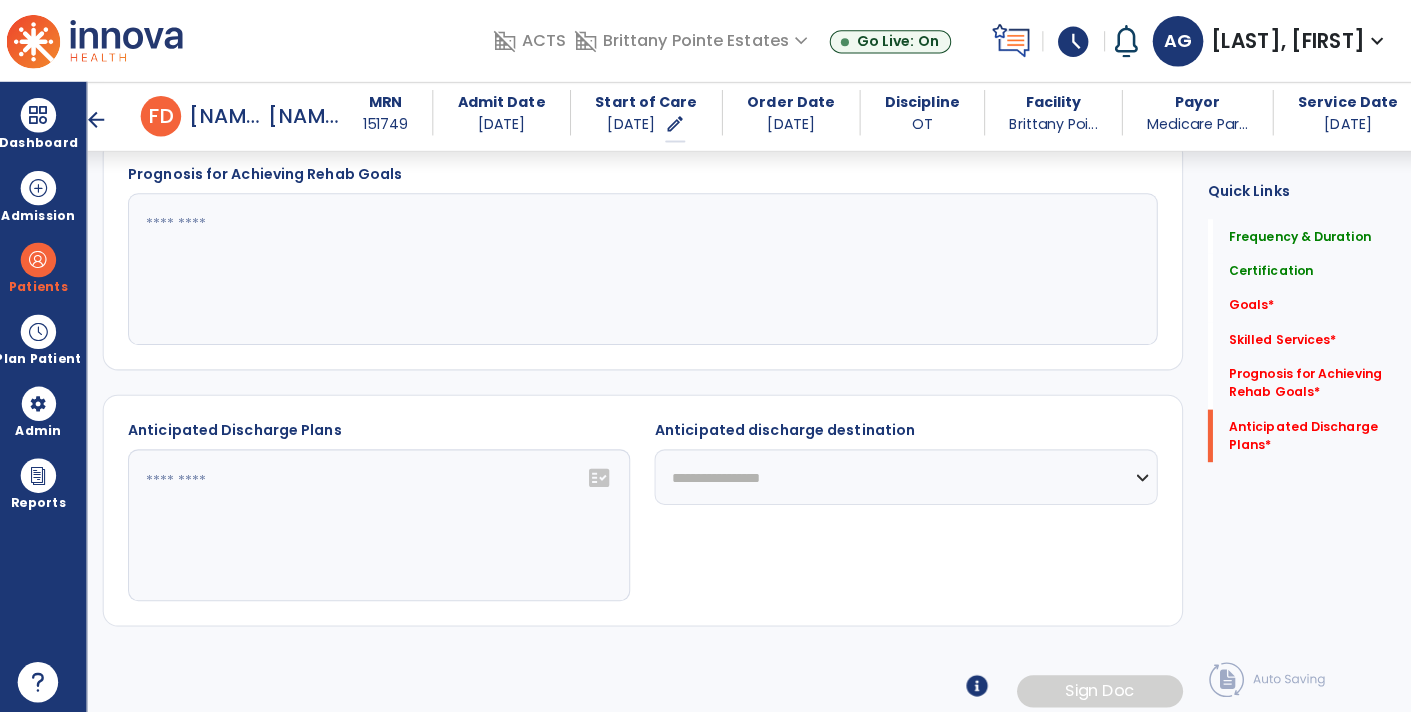click on "fact_check" 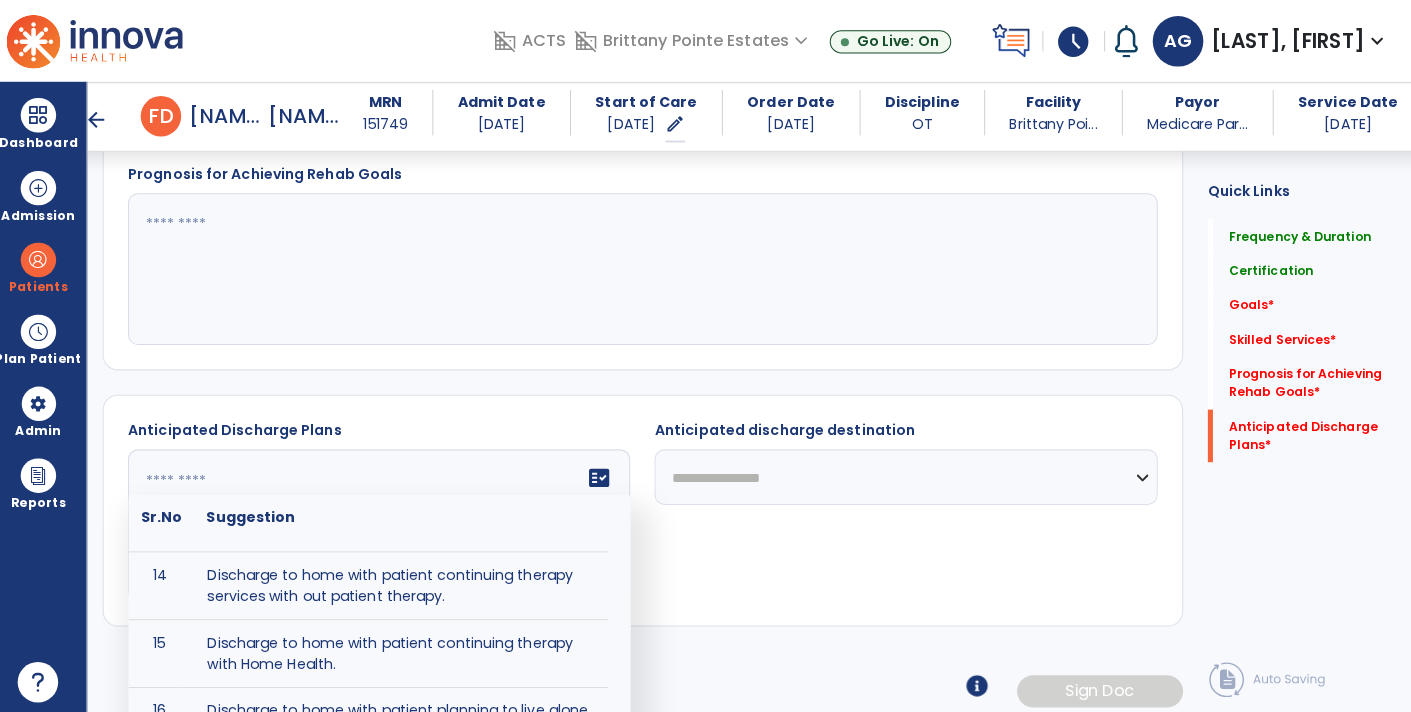 scroll, scrollTop: 653, scrollLeft: 0, axis: vertical 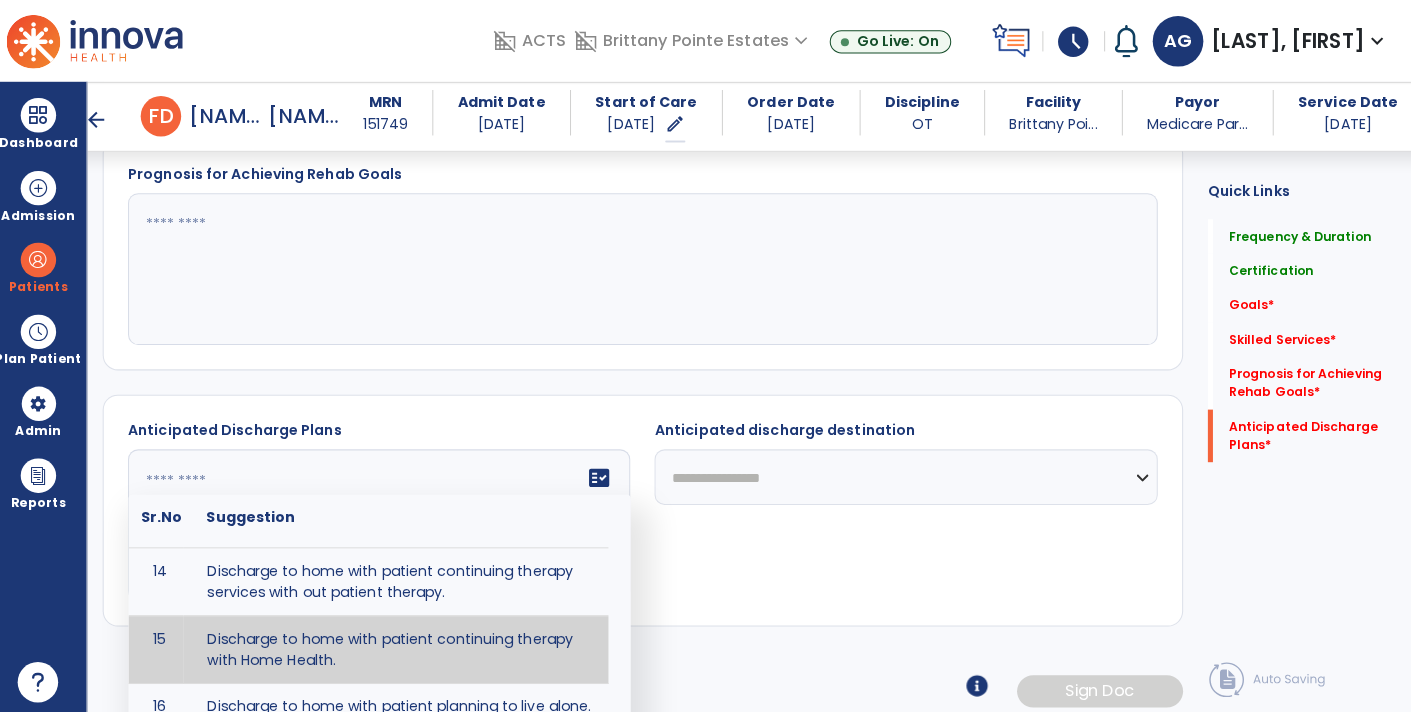 type on "**********" 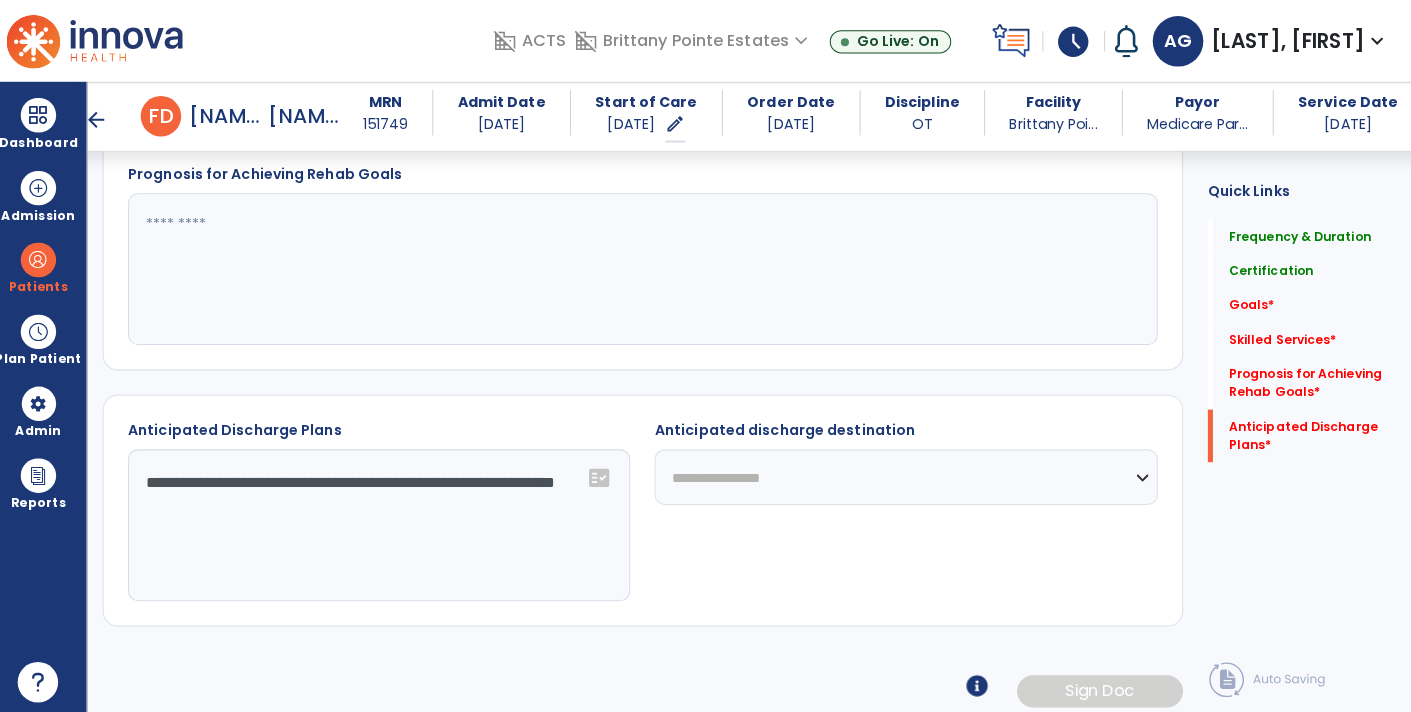 click on "**********" 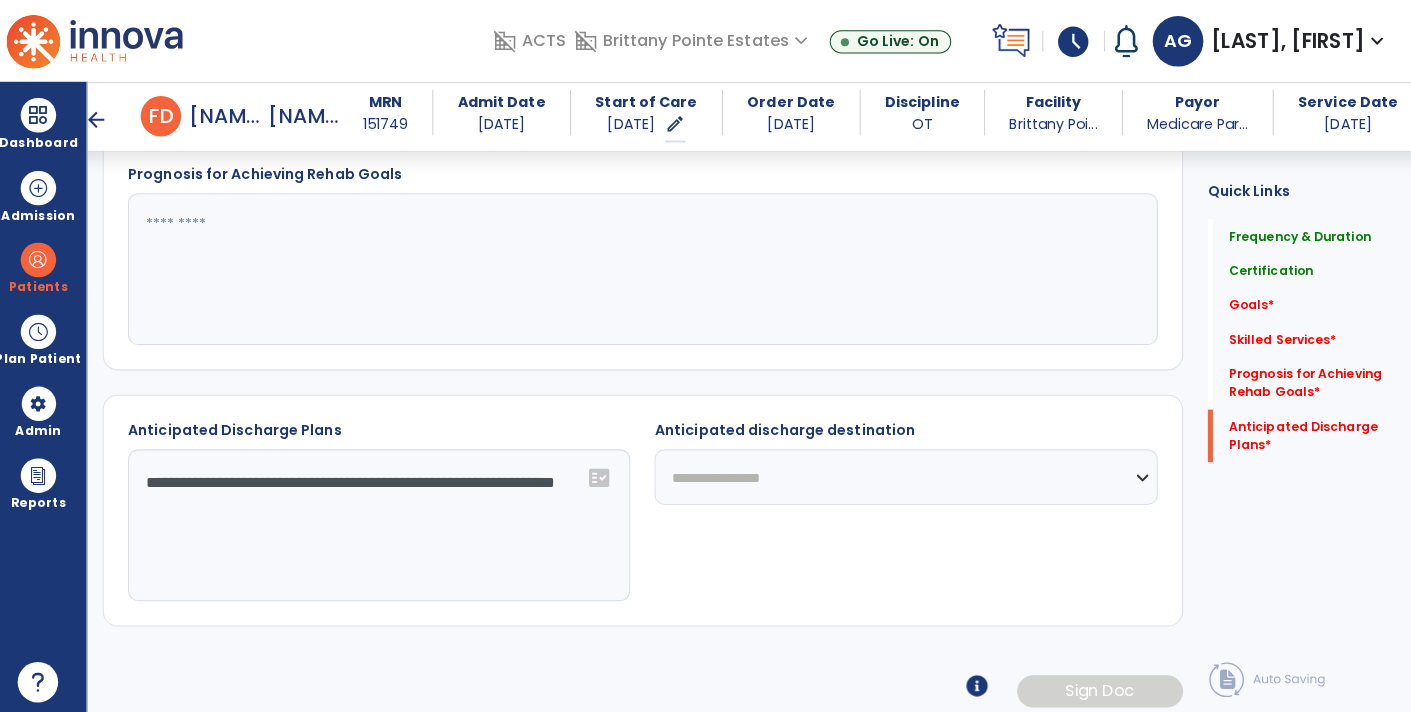select on "**********" 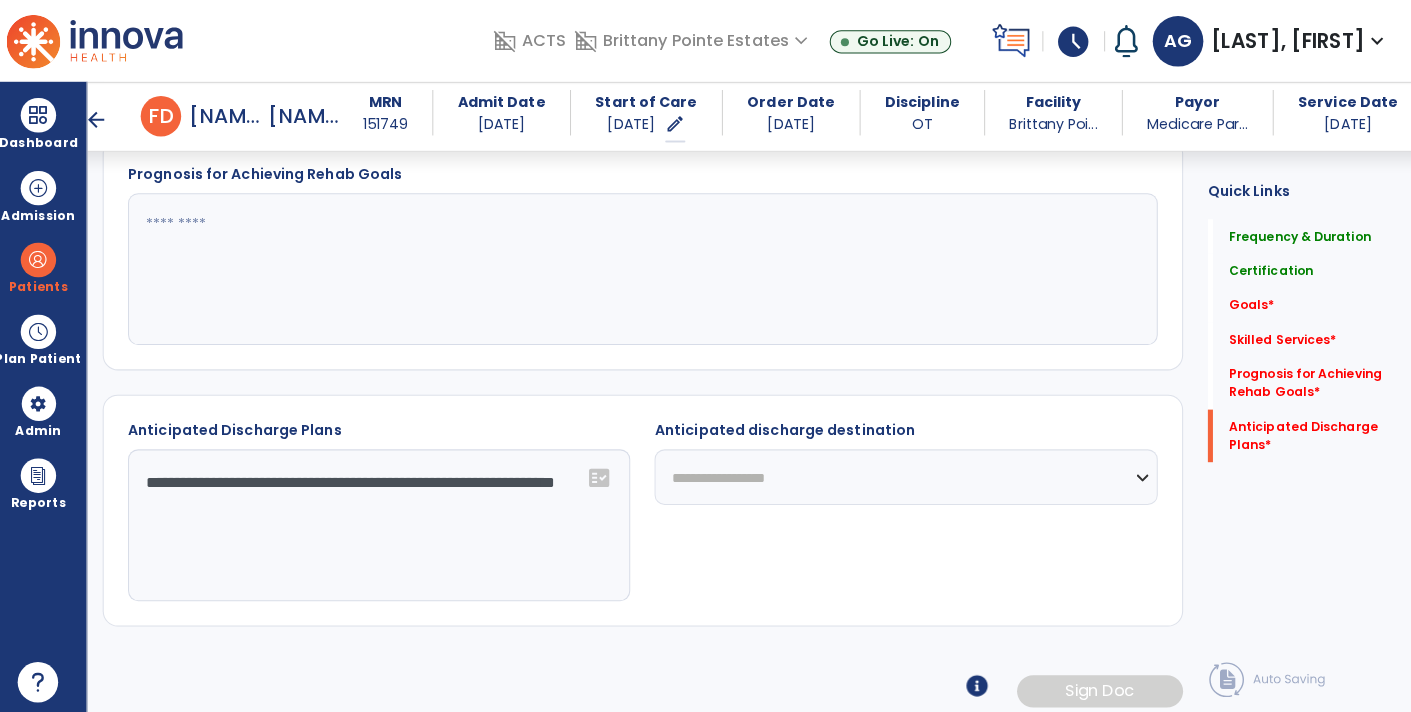 click on "**********" 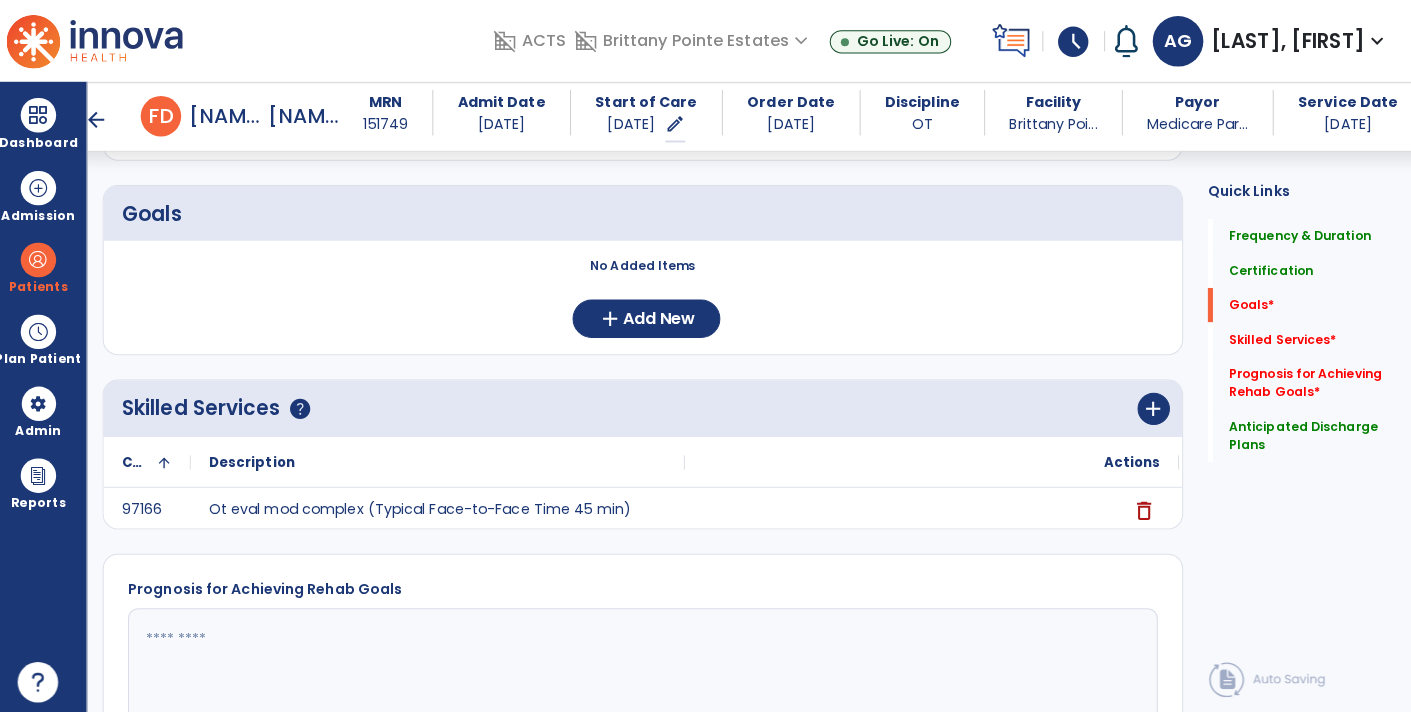 scroll, scrollTop: 396, scrollLeft: 0, axis: vertical 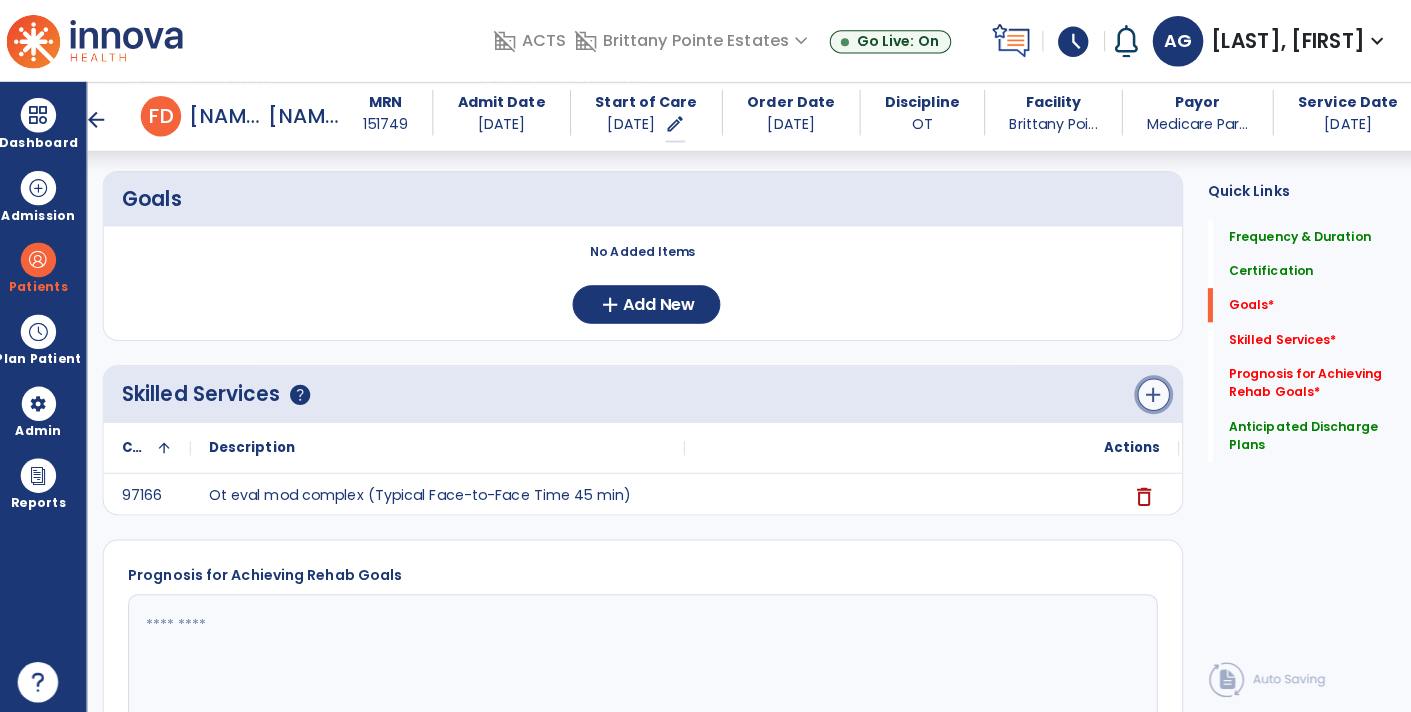 click on "add" 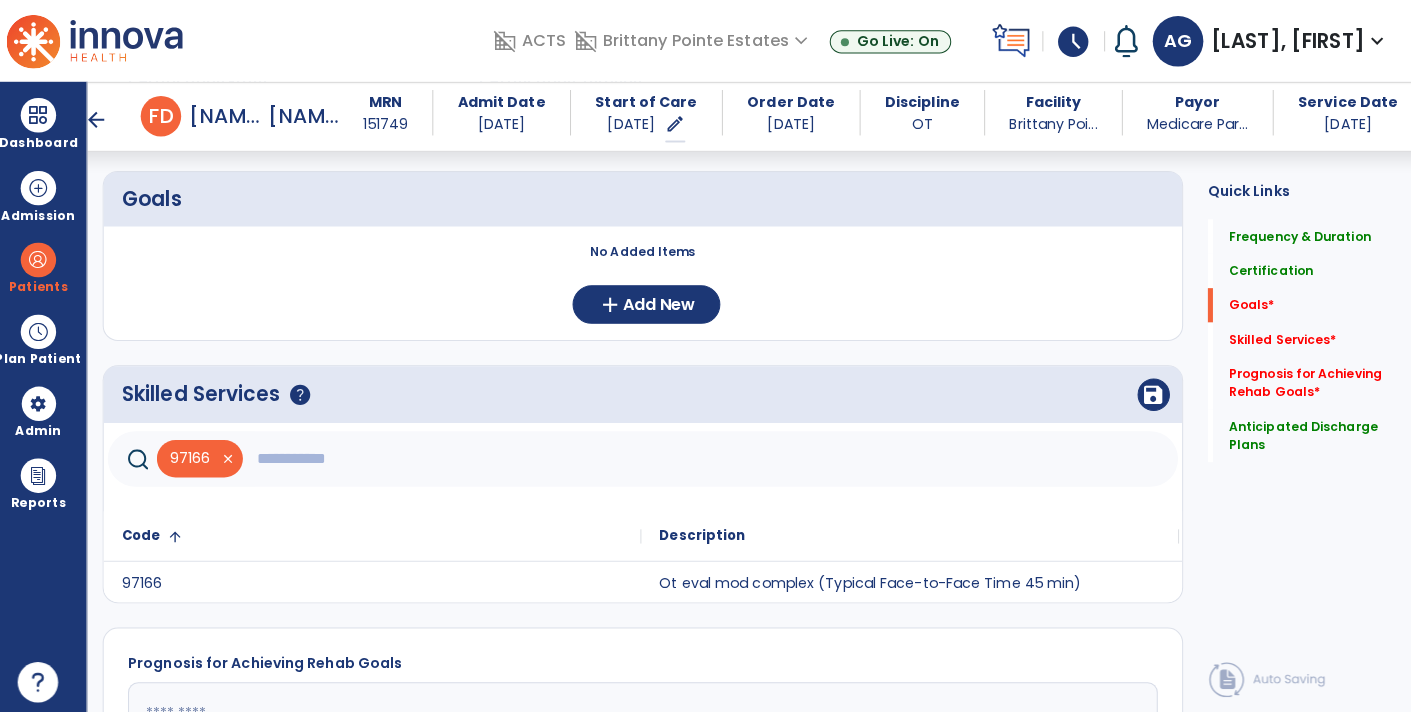 click 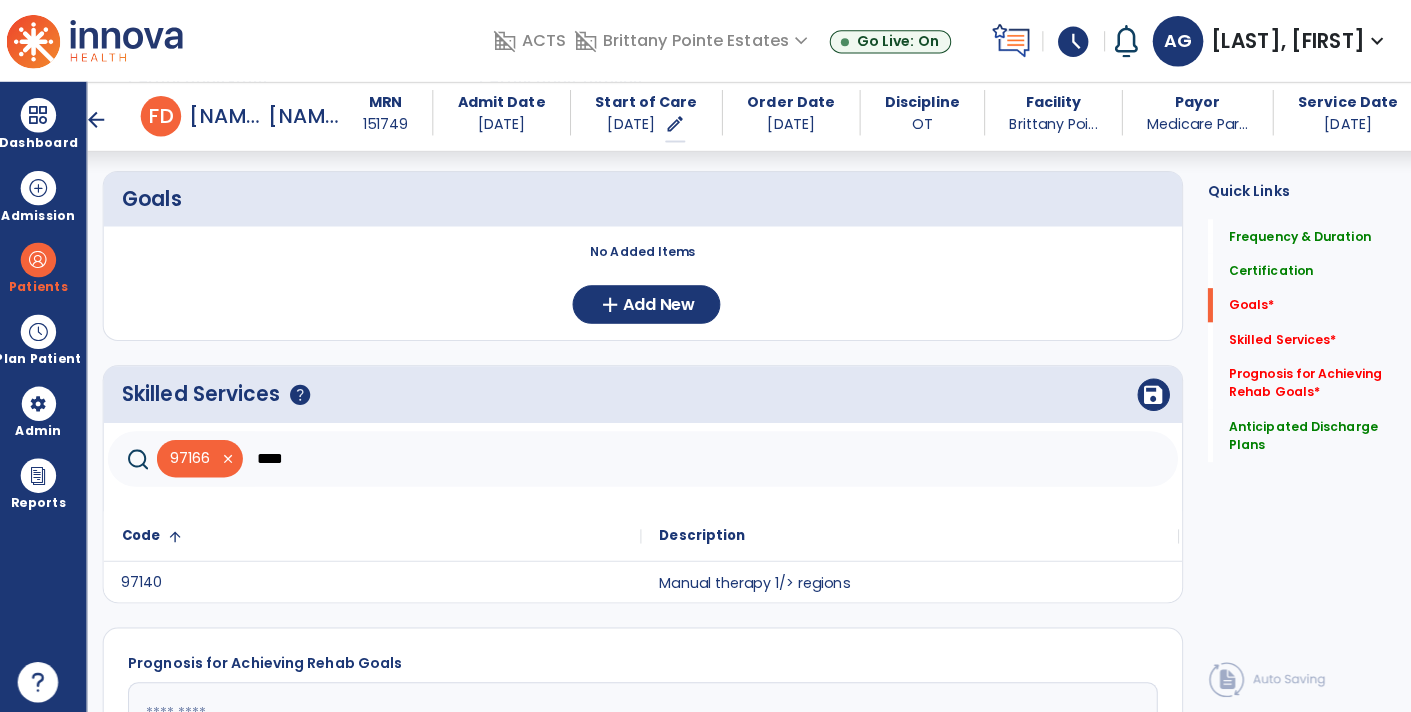 click on "97140" 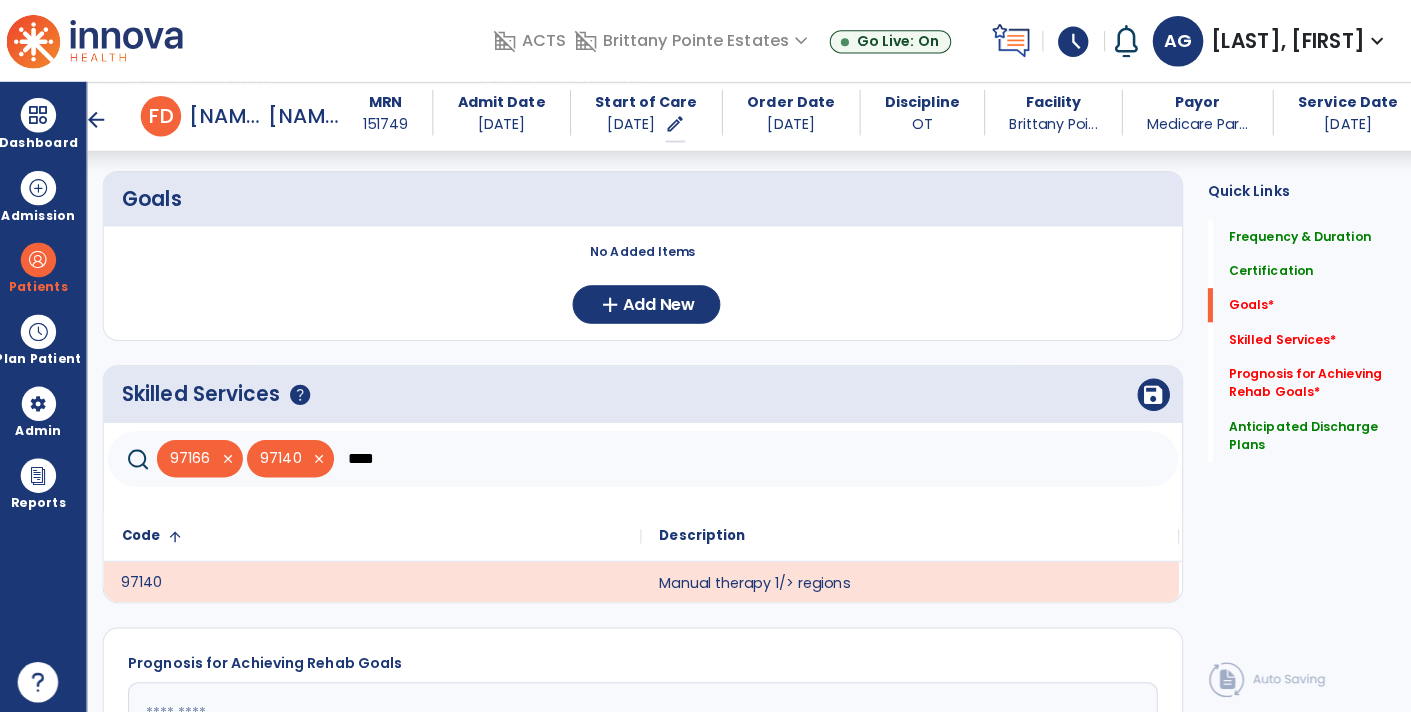 click on "****" 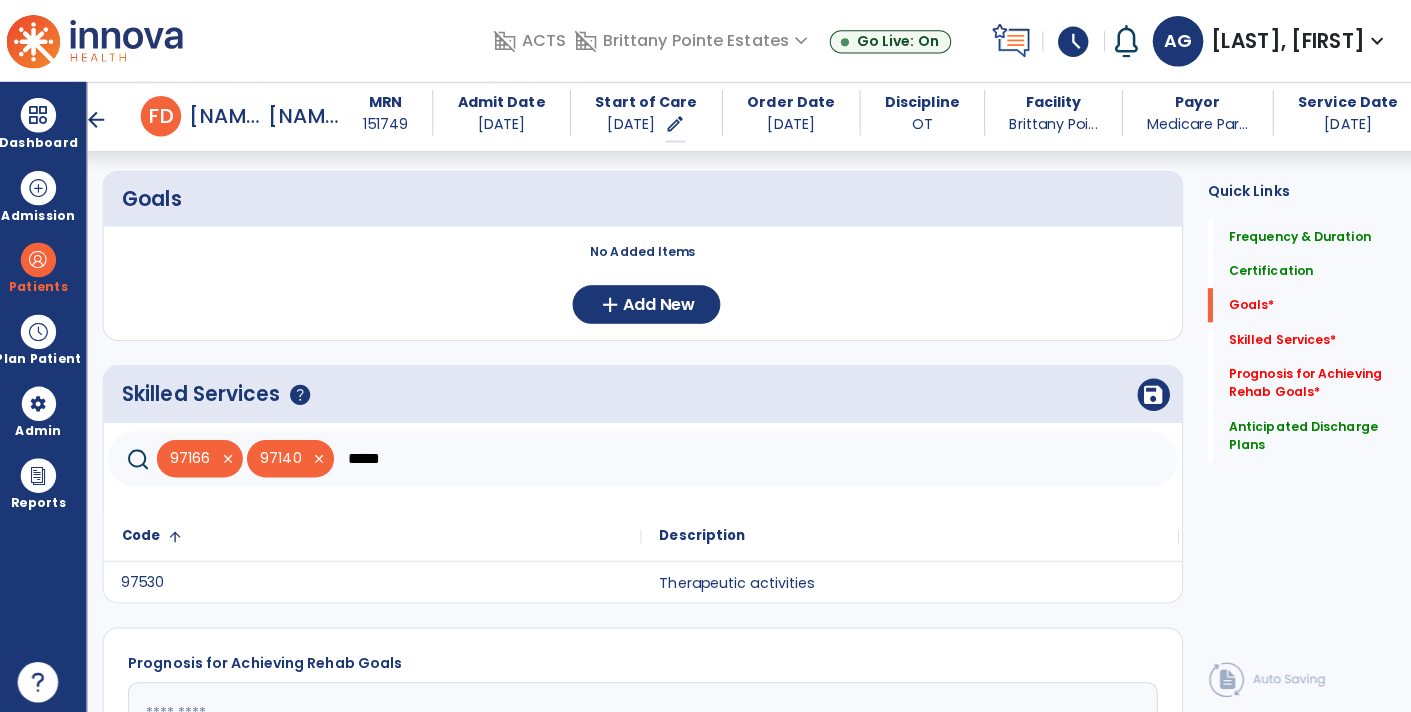 click on "97530" 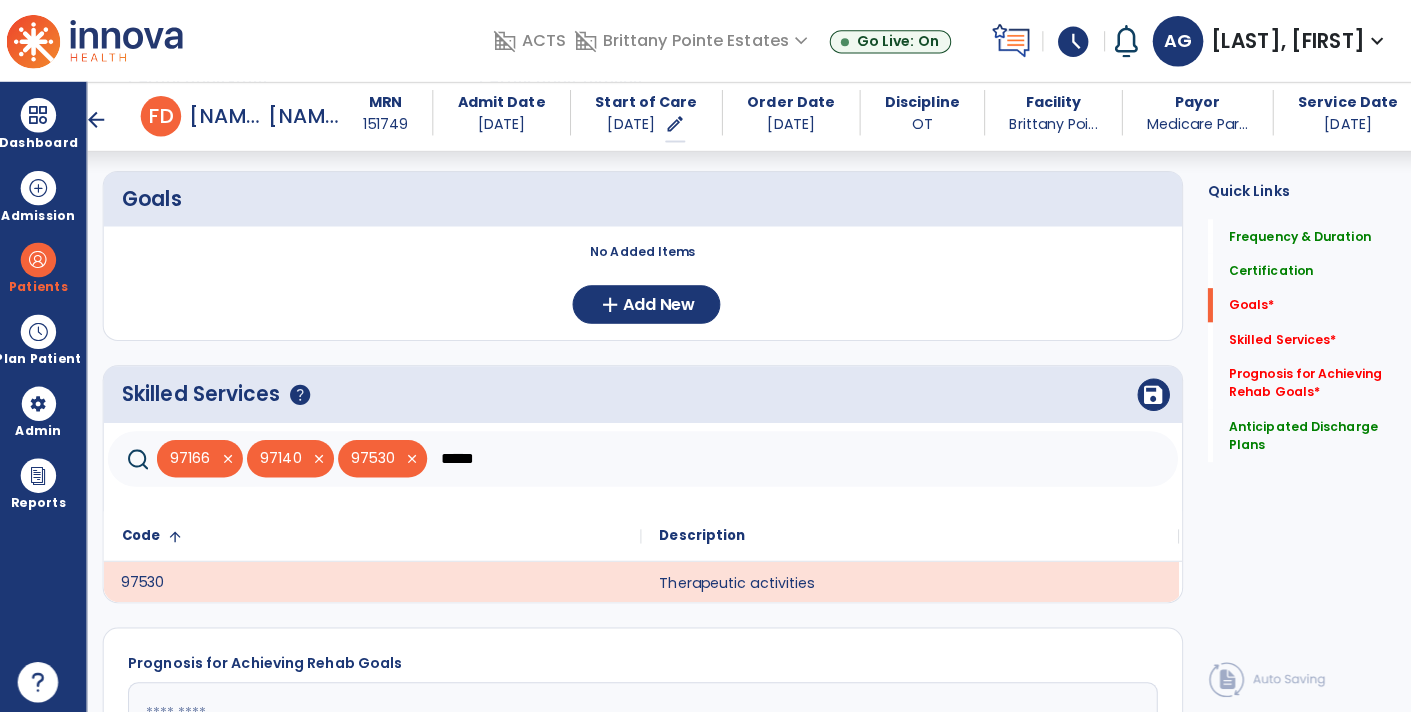 click on "*****" 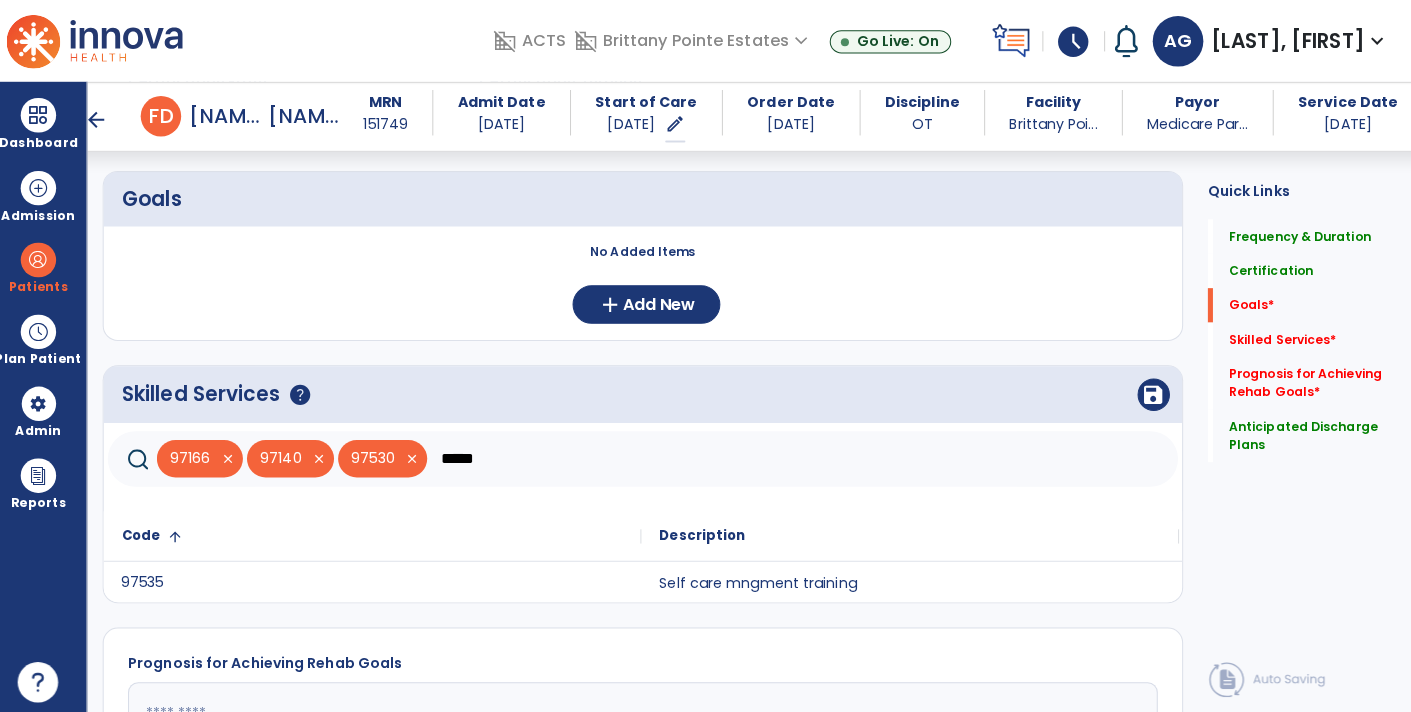 click on "97535" 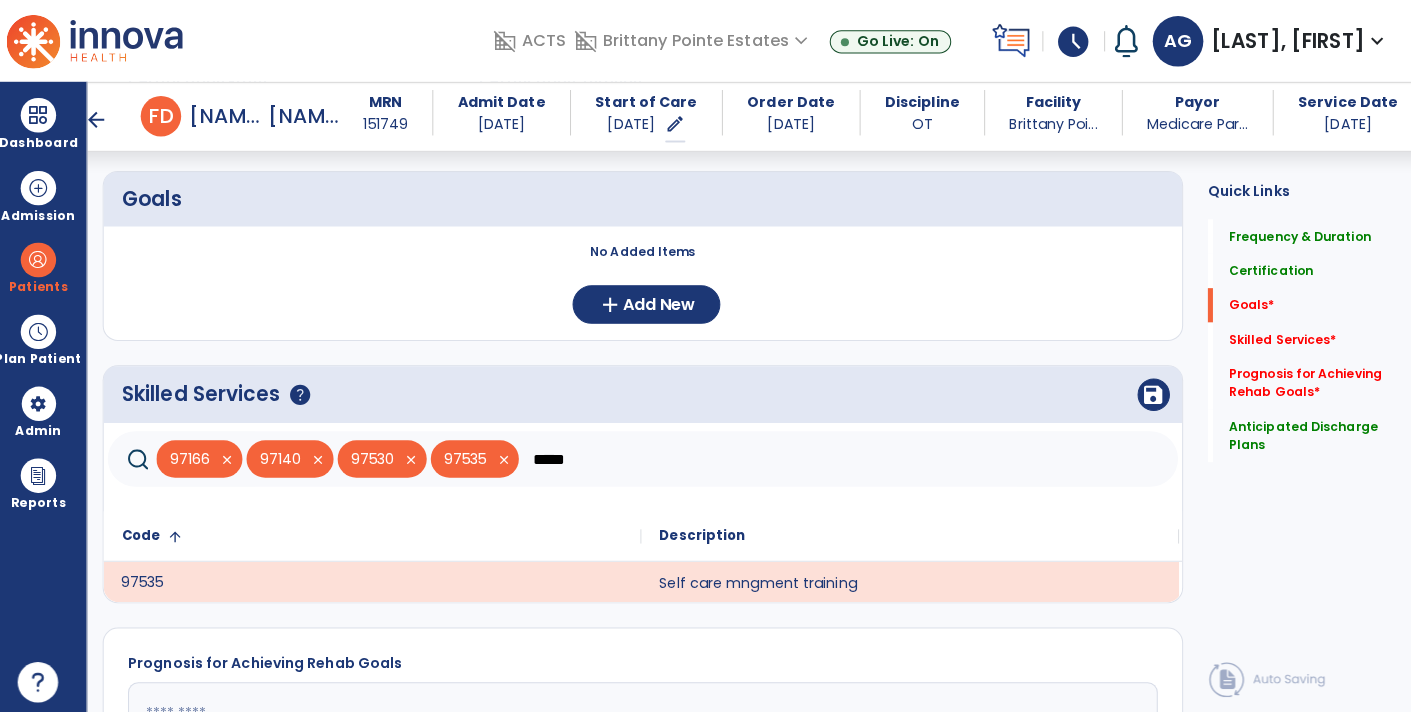 click on "*****" 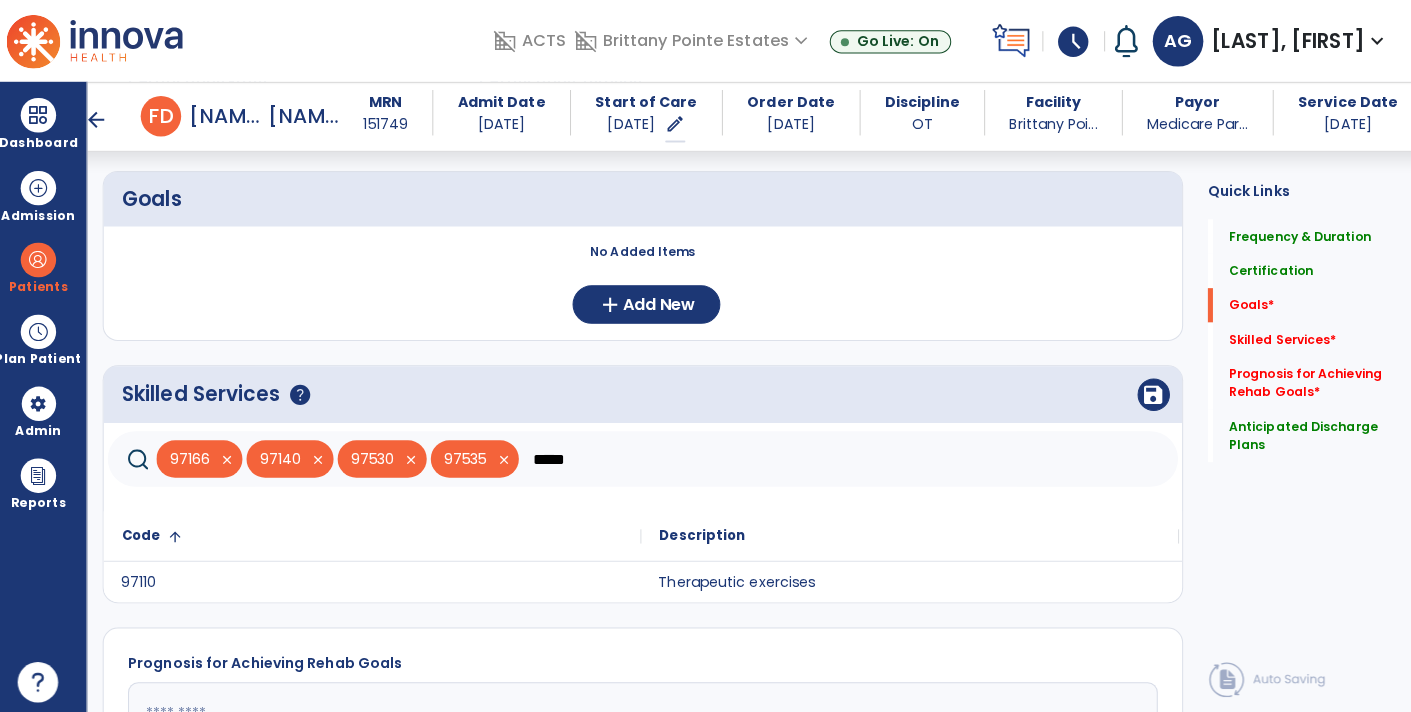click on "Therapeutic exercises" 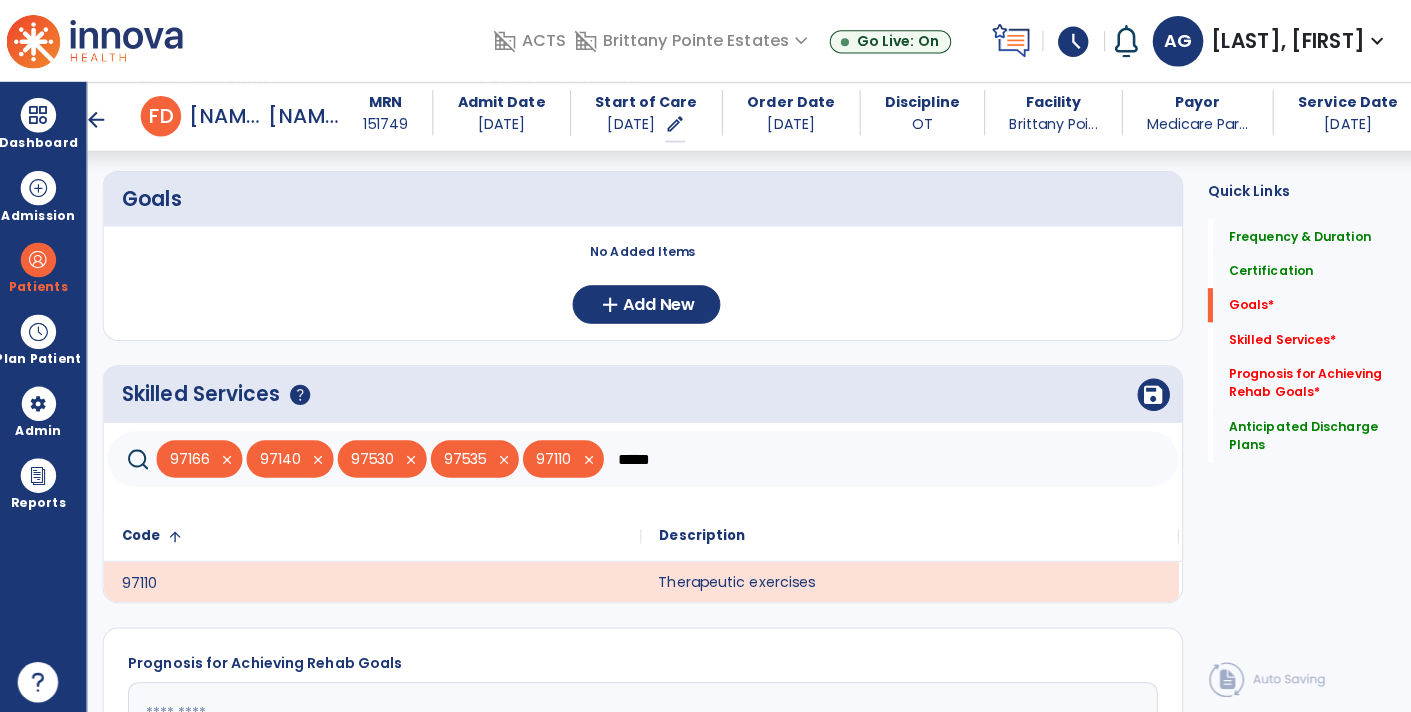 click on "*****" 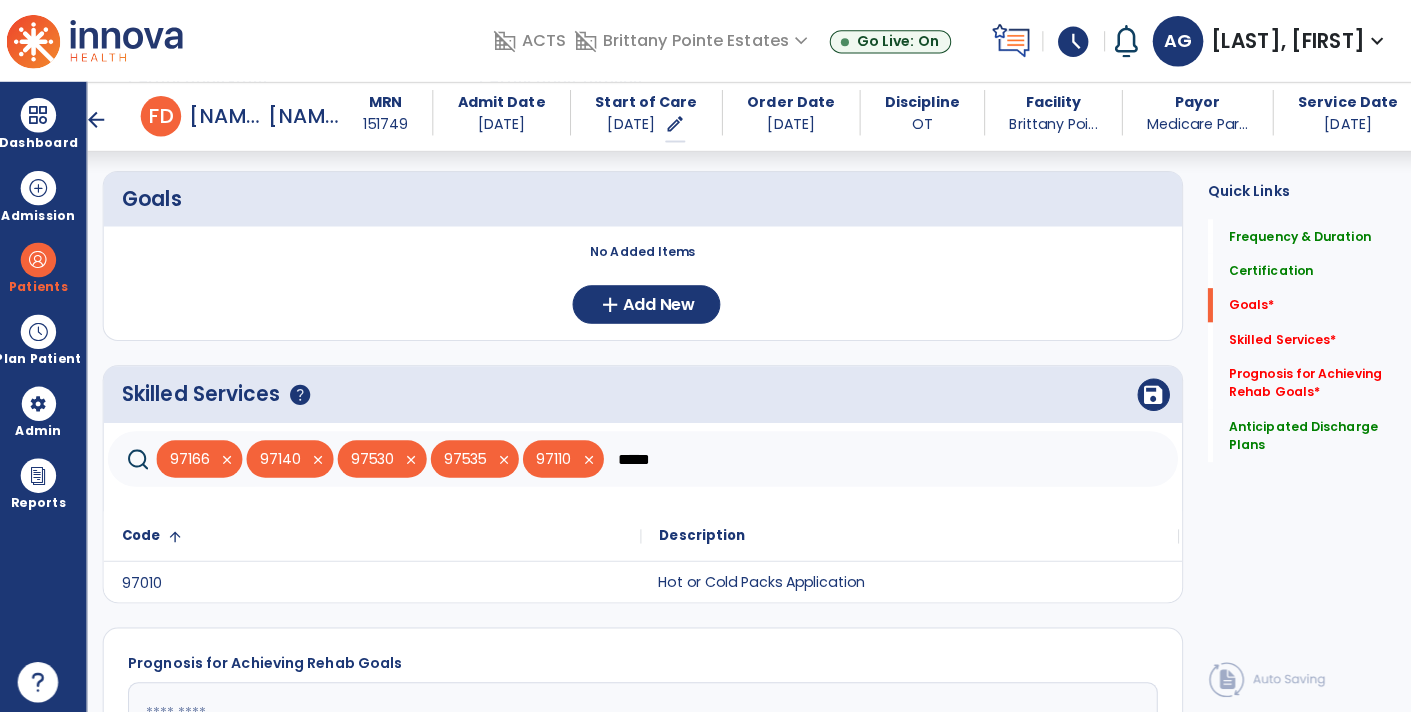 click on "Hot or Cold Packs Application" 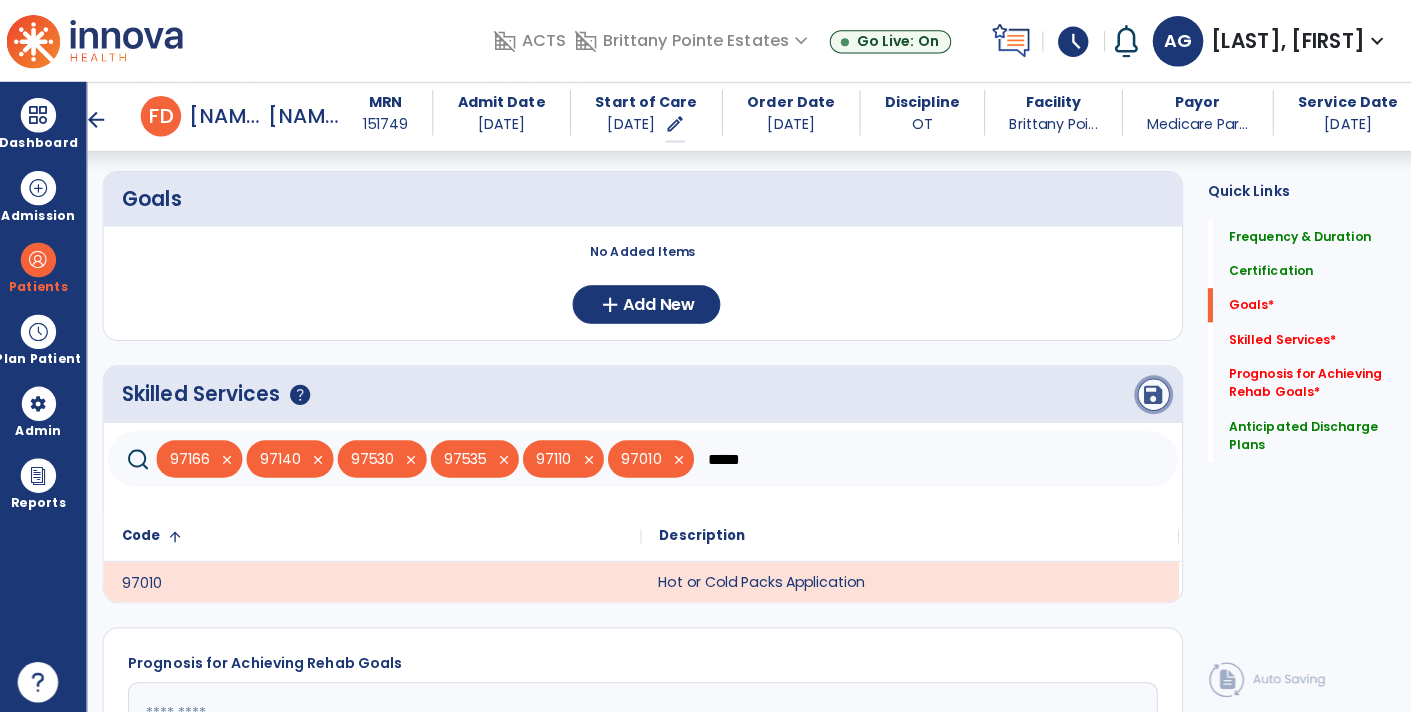 click on "save" 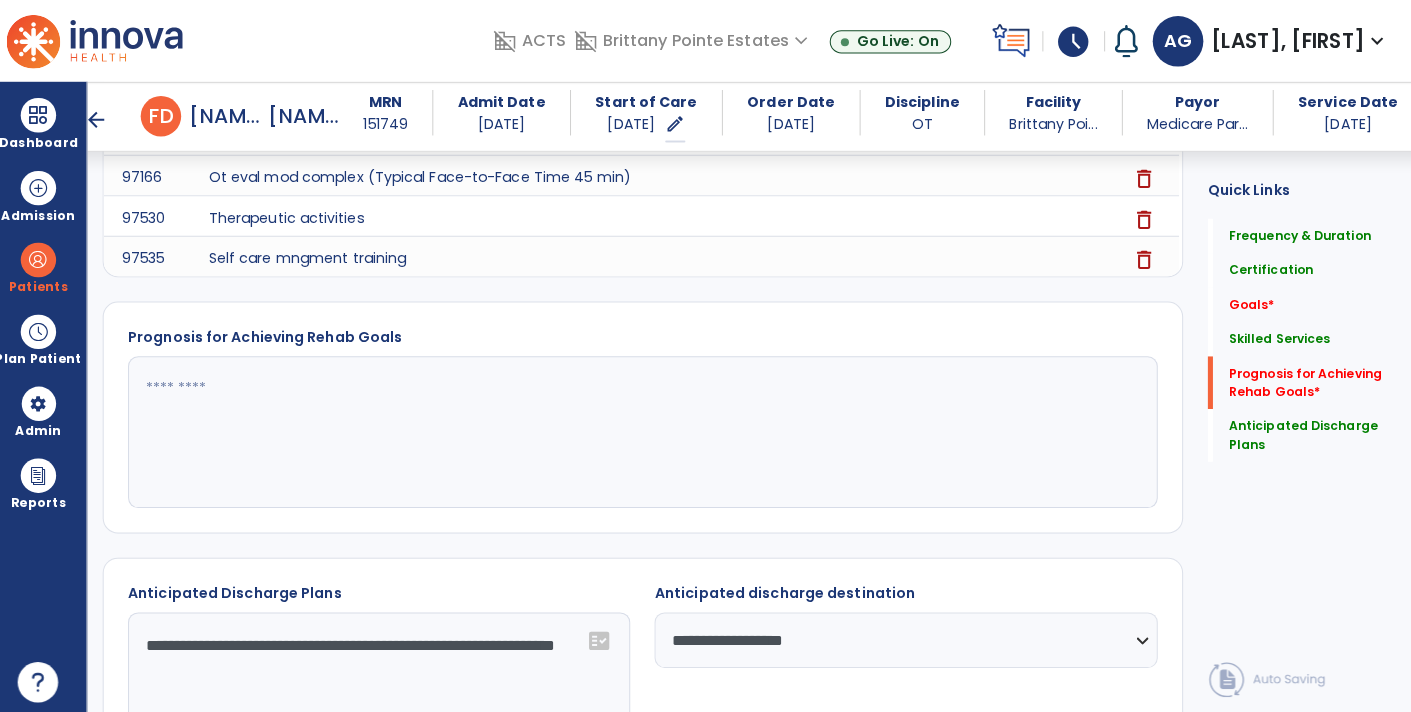scroll, scrollTop: 882, scrollLeft: 0, axis: vertical 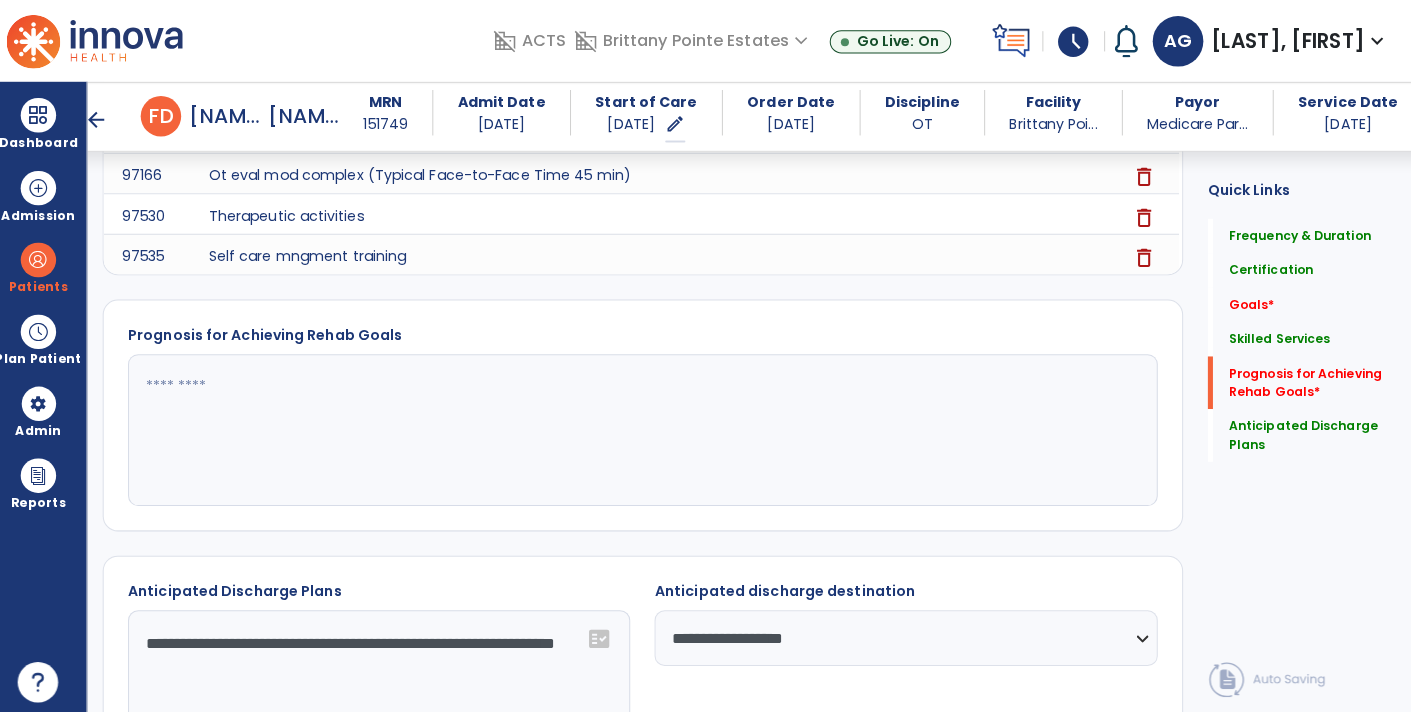 click 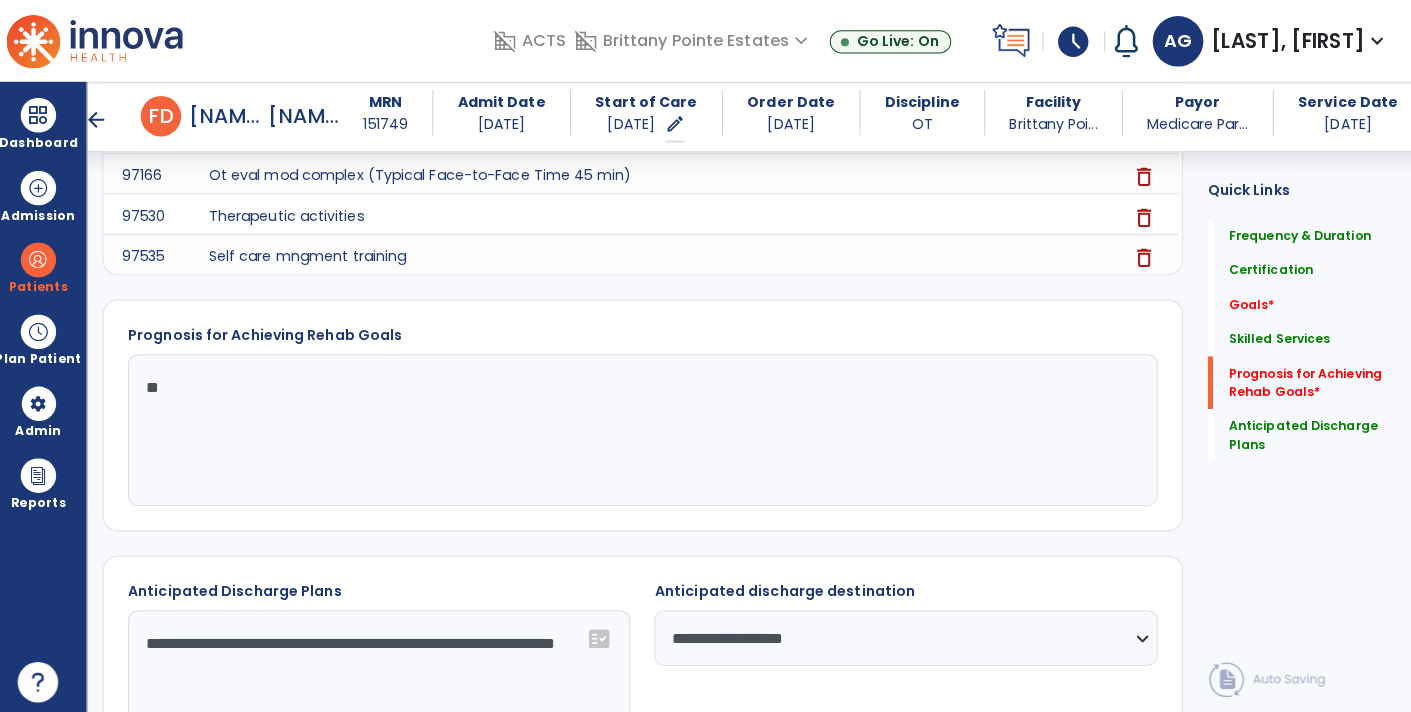 type on "*" 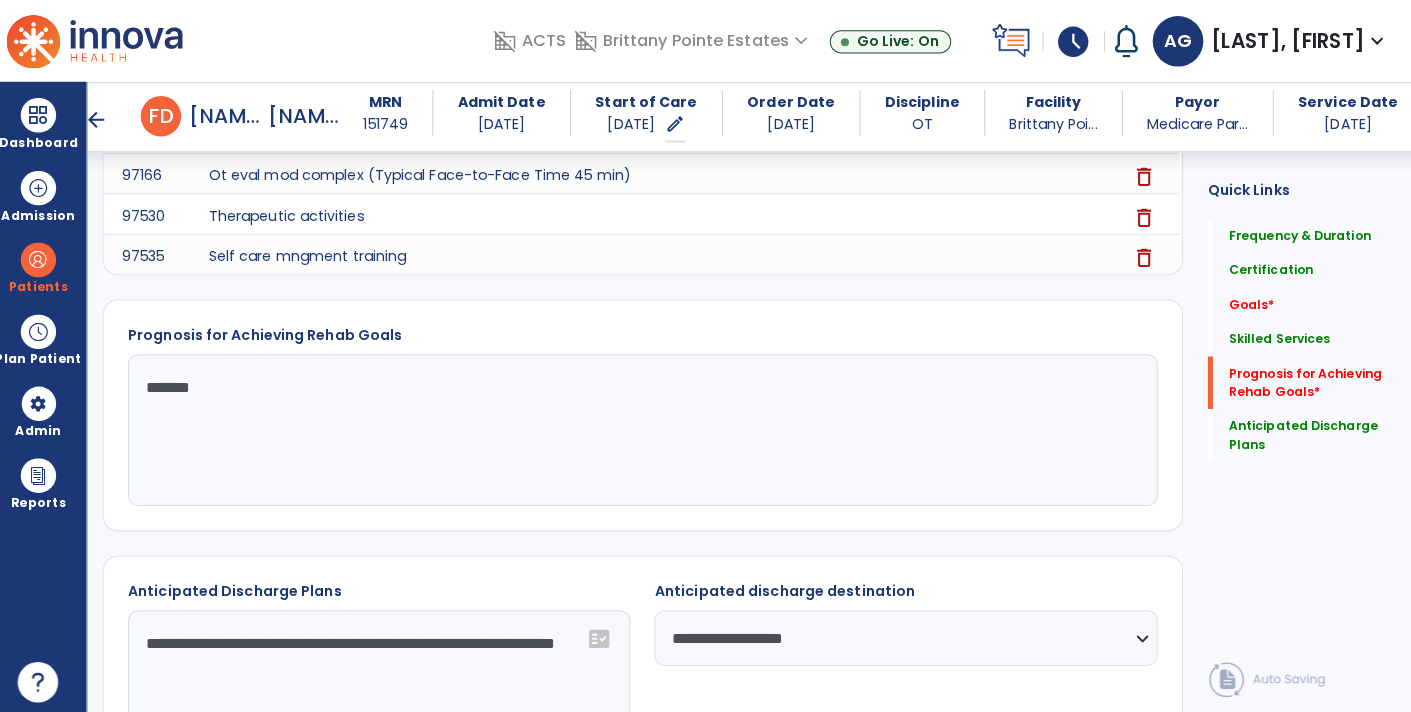 type on "********" 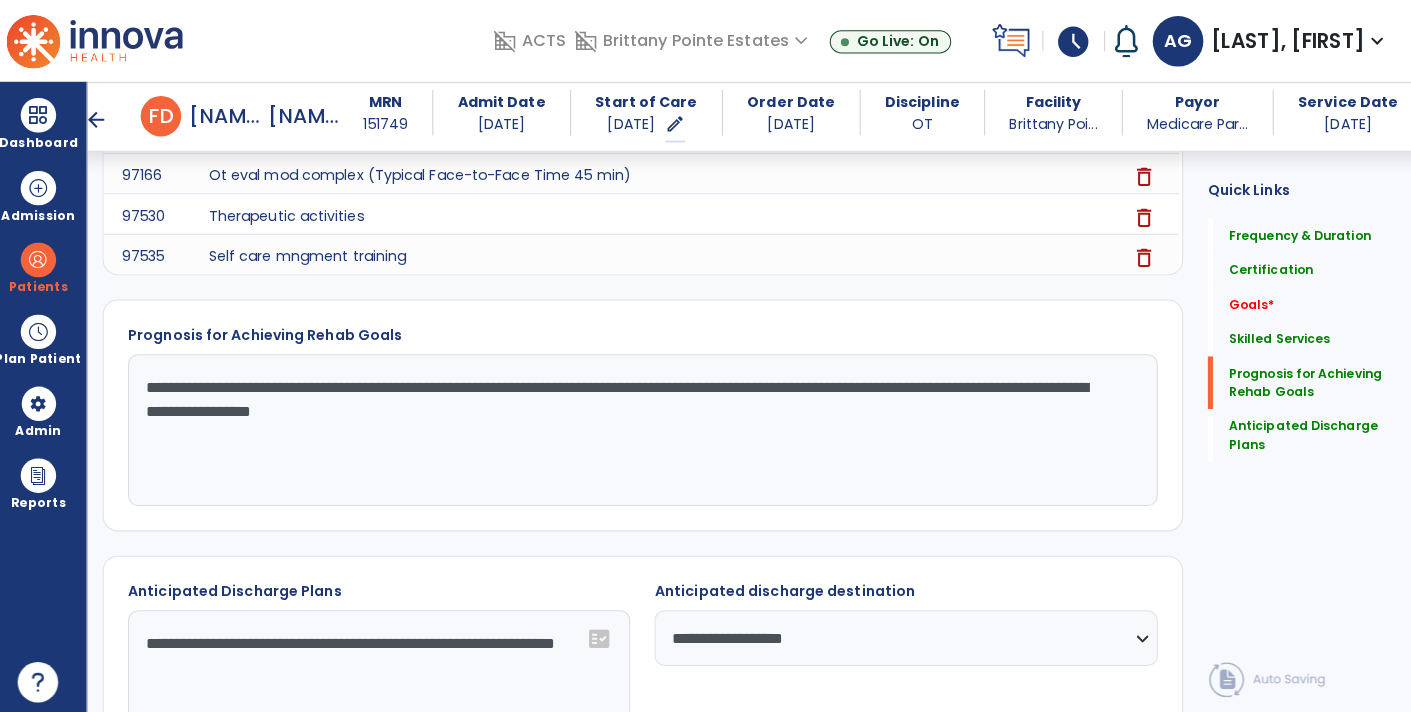 type on "**********" 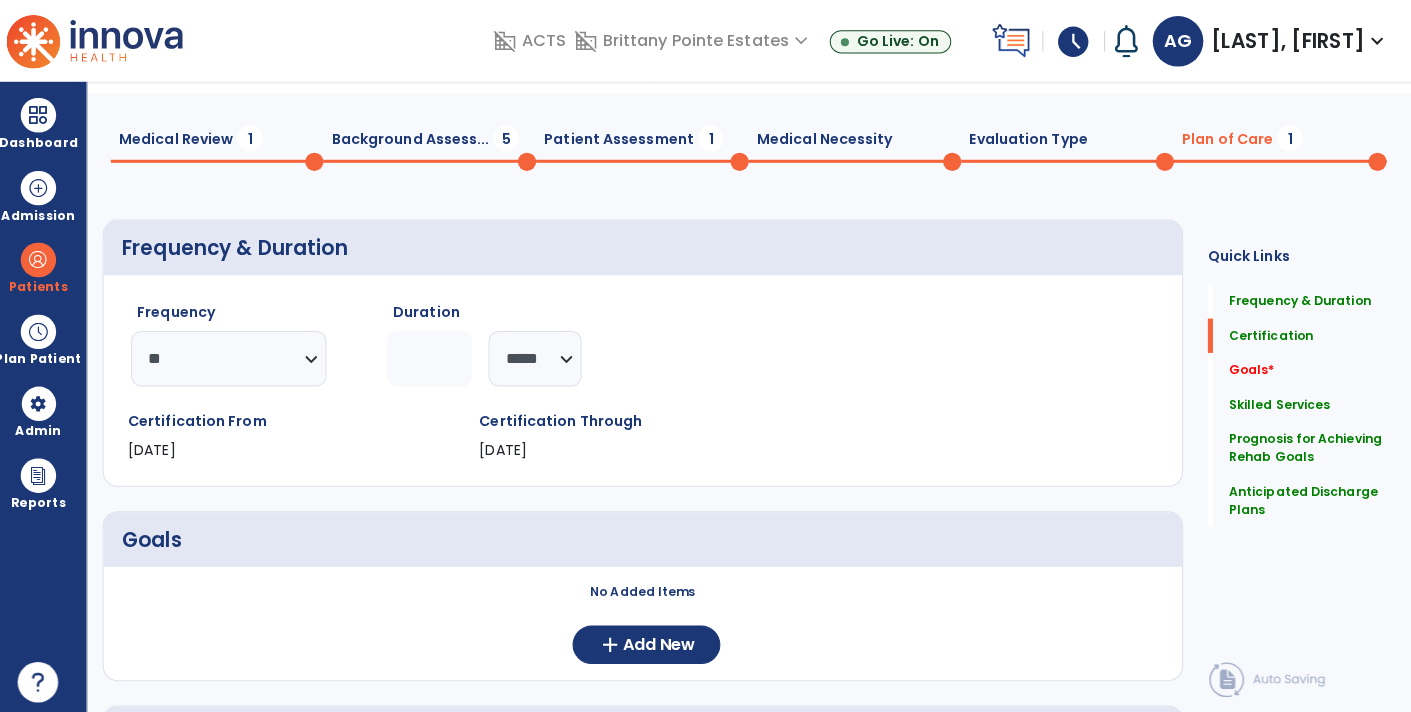 scroll, scrollTop: 0, scrollLeft: 0, axis: both 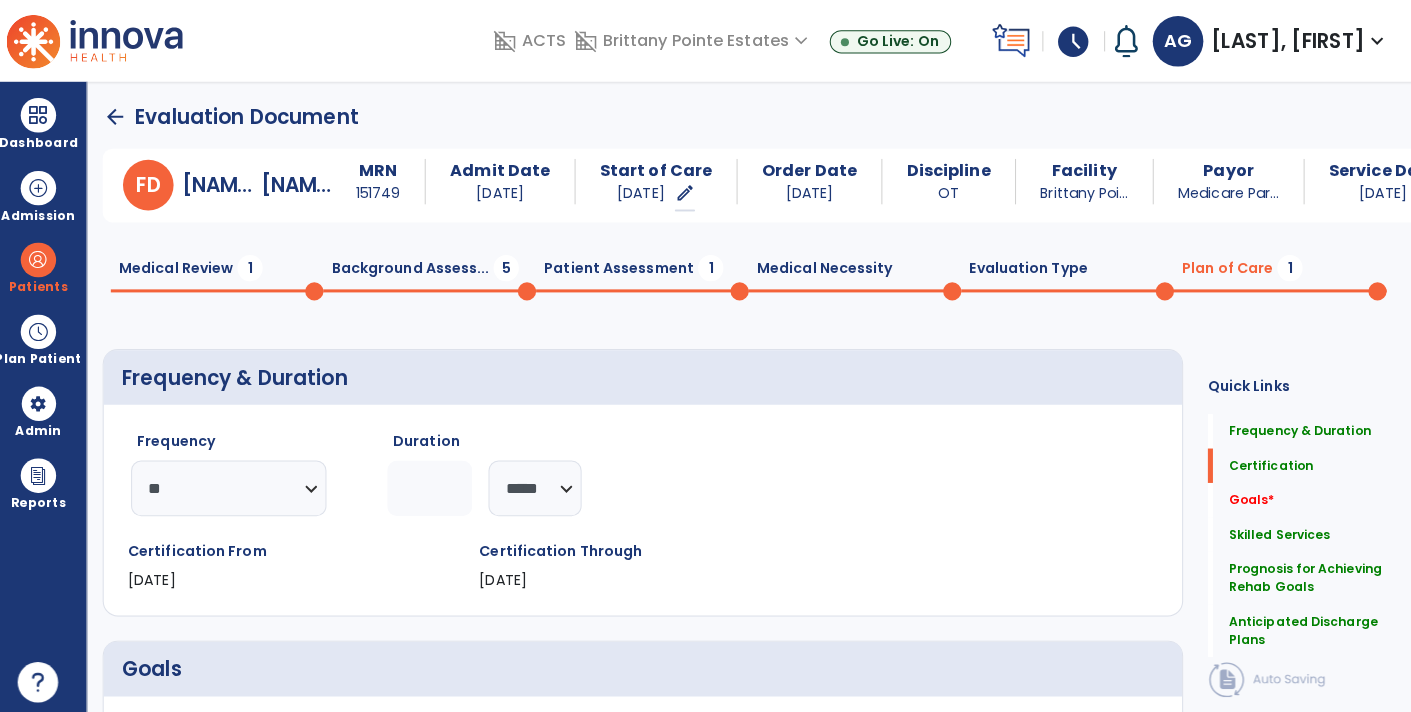 click on "Evaluation Type  0" 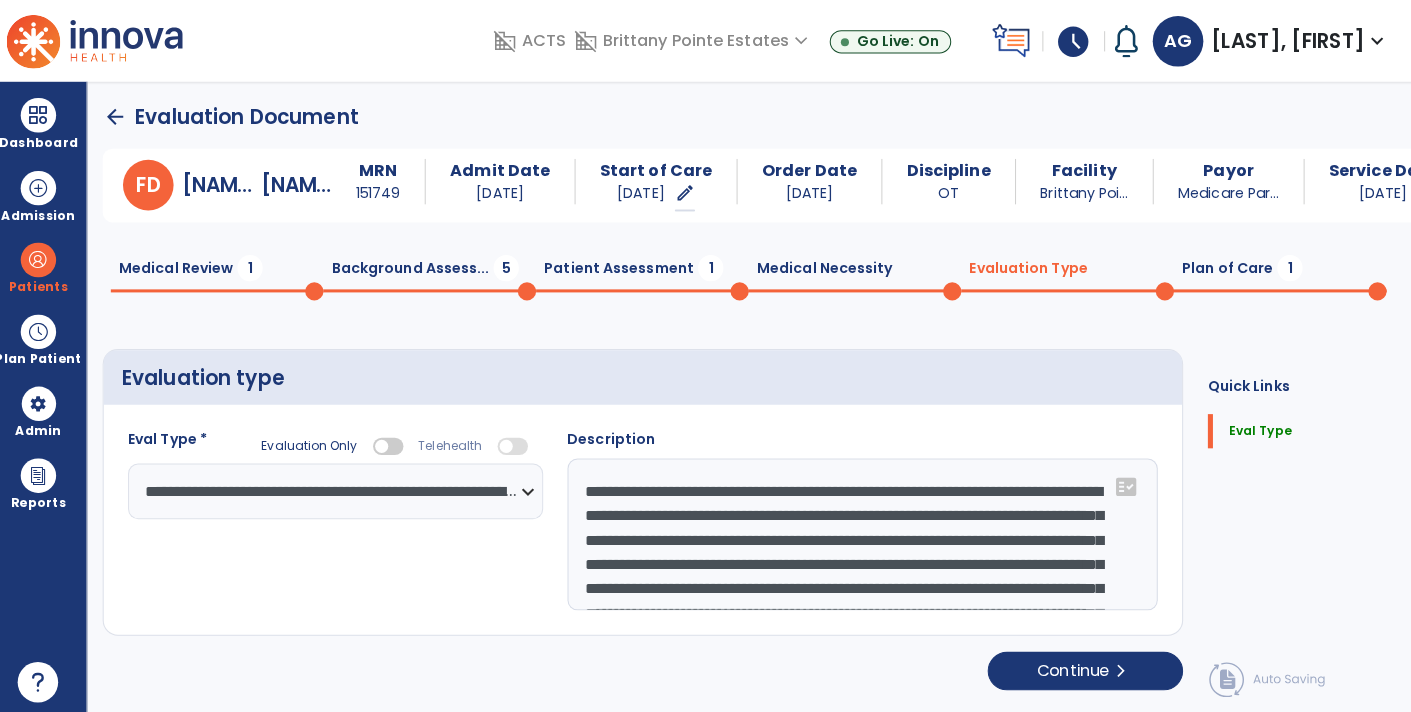 click on "1" 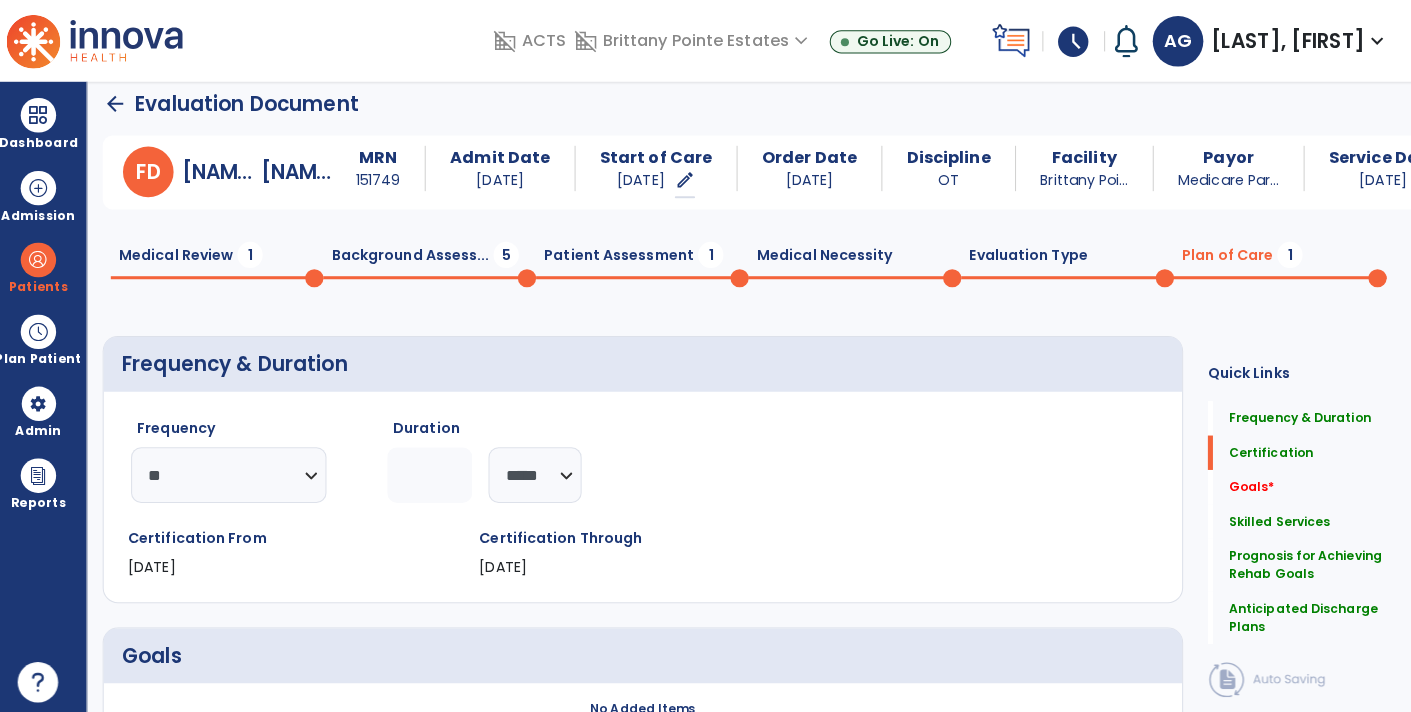 scroll, scrollTop: 0, scrollLeft: 0, axis: both 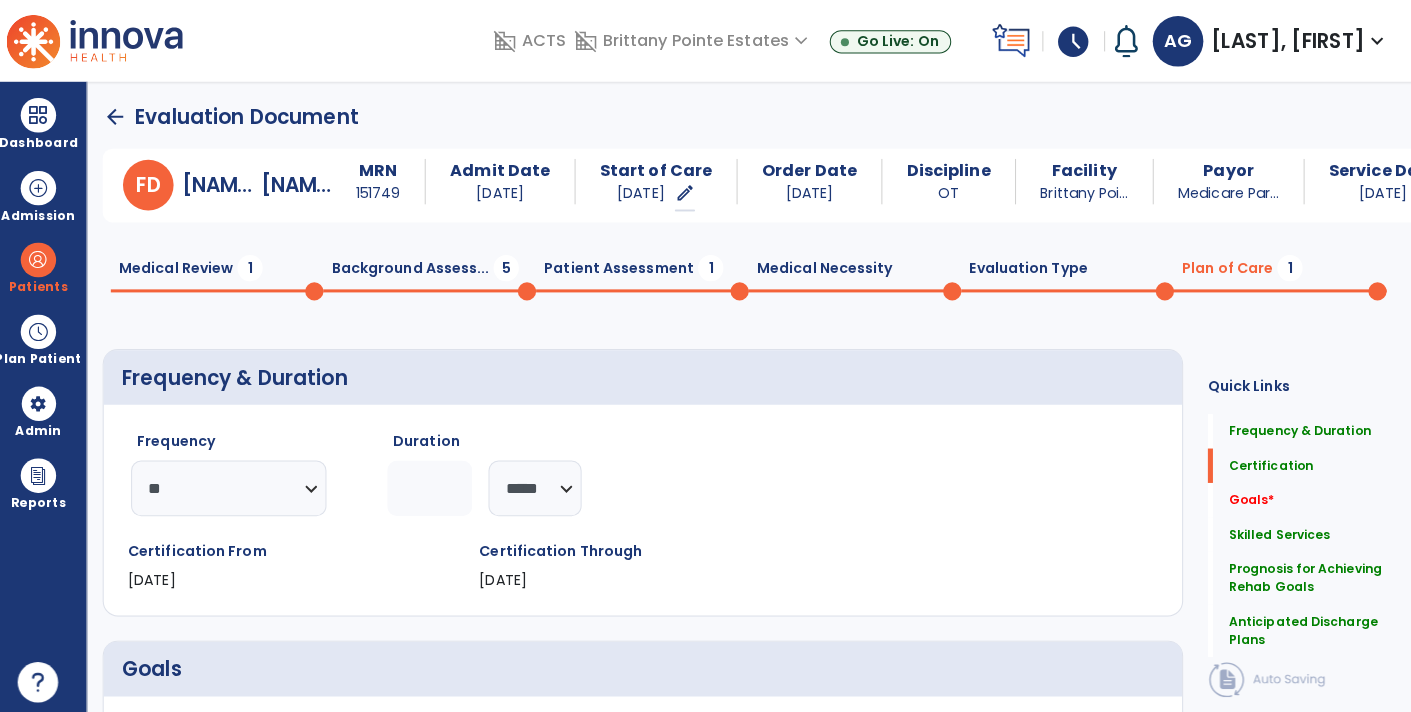 click on "Evaluation Type  0" 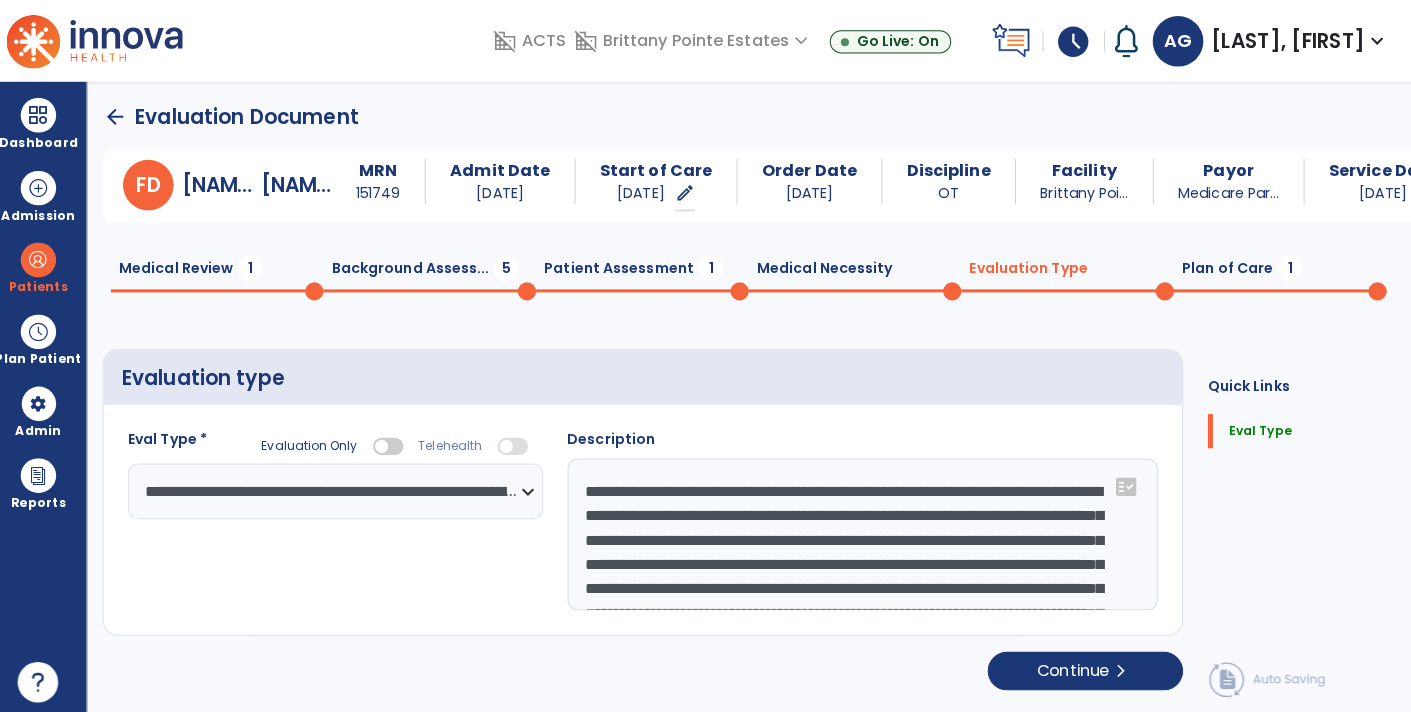 click 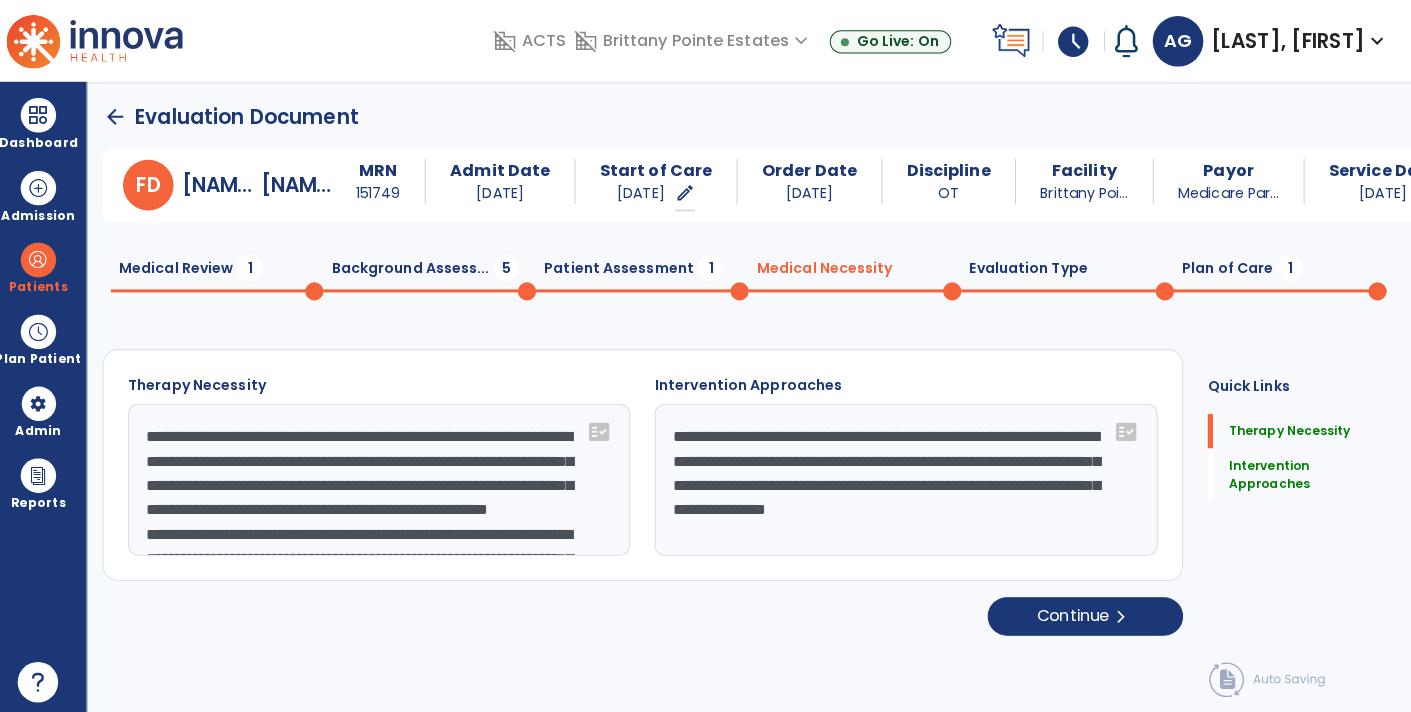 click 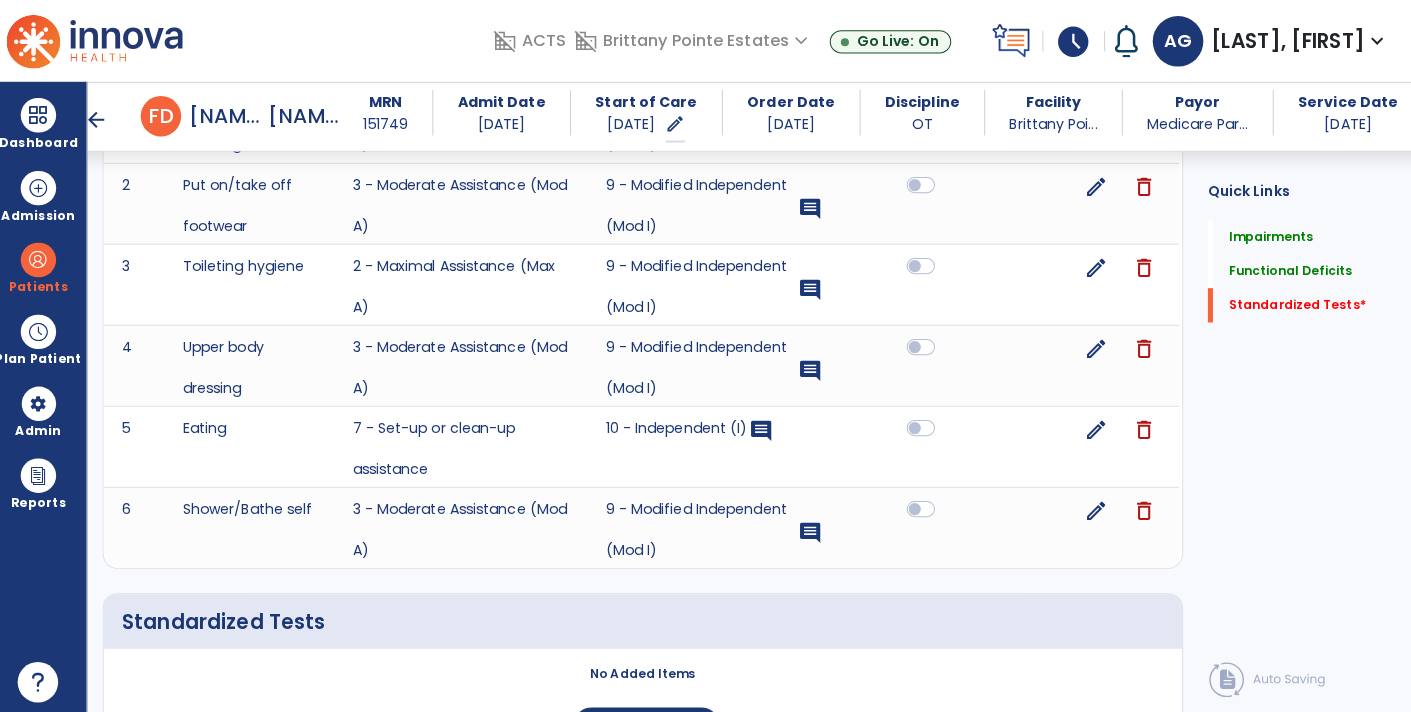 scroll, scrollTop: 1115, scrollLeft: 0, axis: vertical 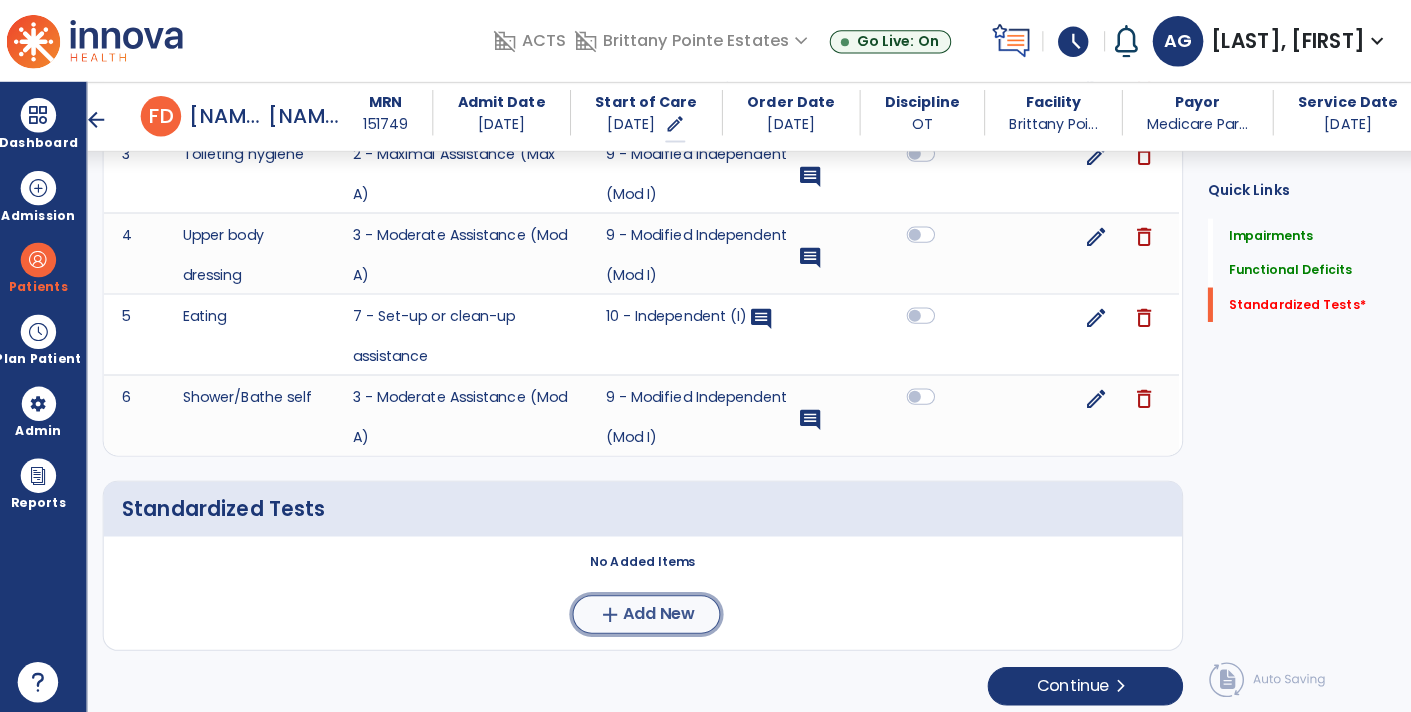 click on "add  Add New" 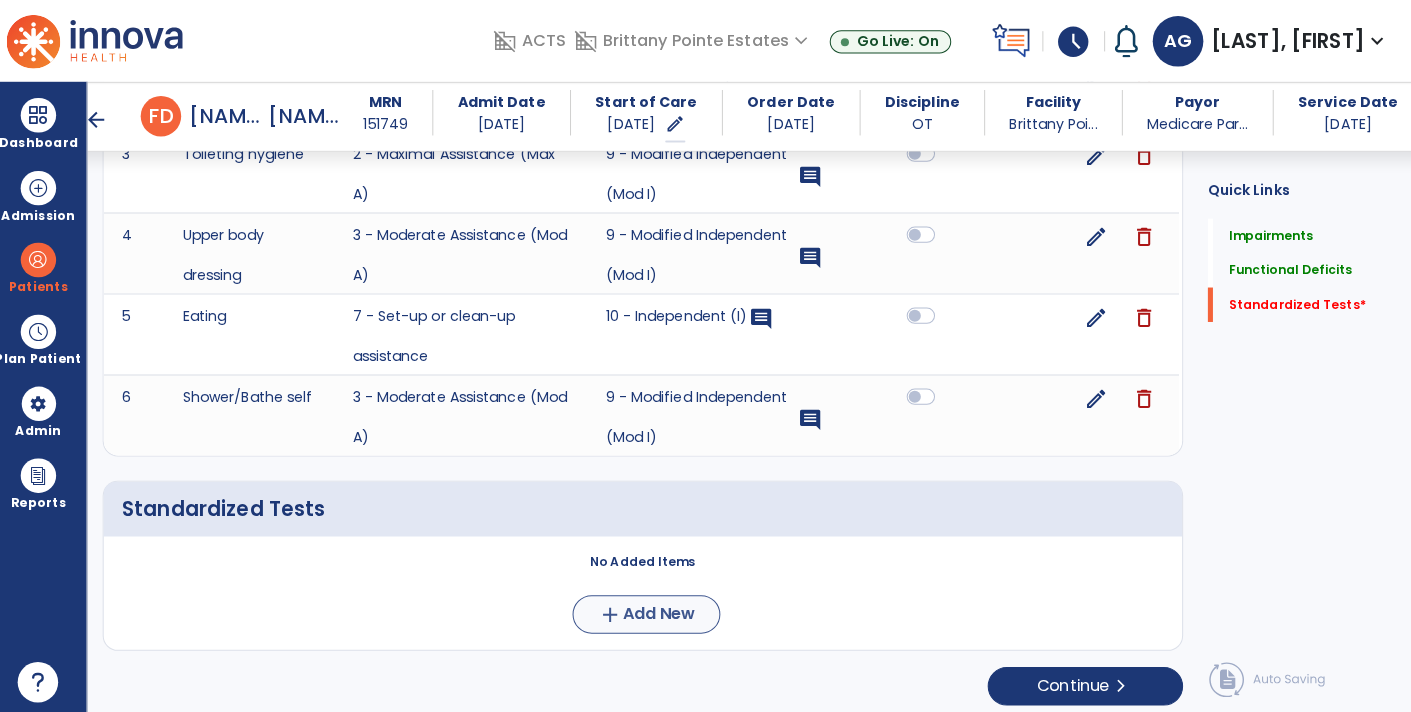 scroll, scrollTop: 0, scrollLeft: 0, axis: both 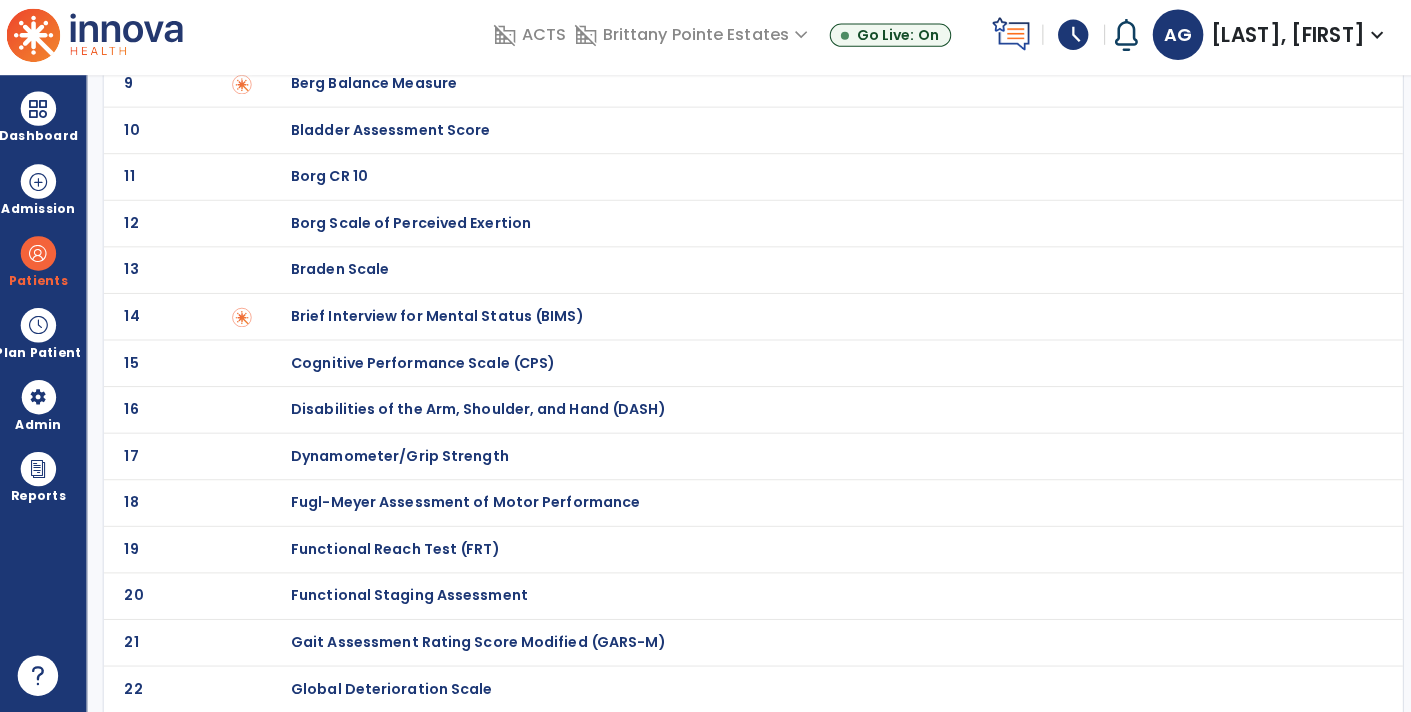 click on "Dynamometer/Grip Strength" at bounding box center (368, -277) 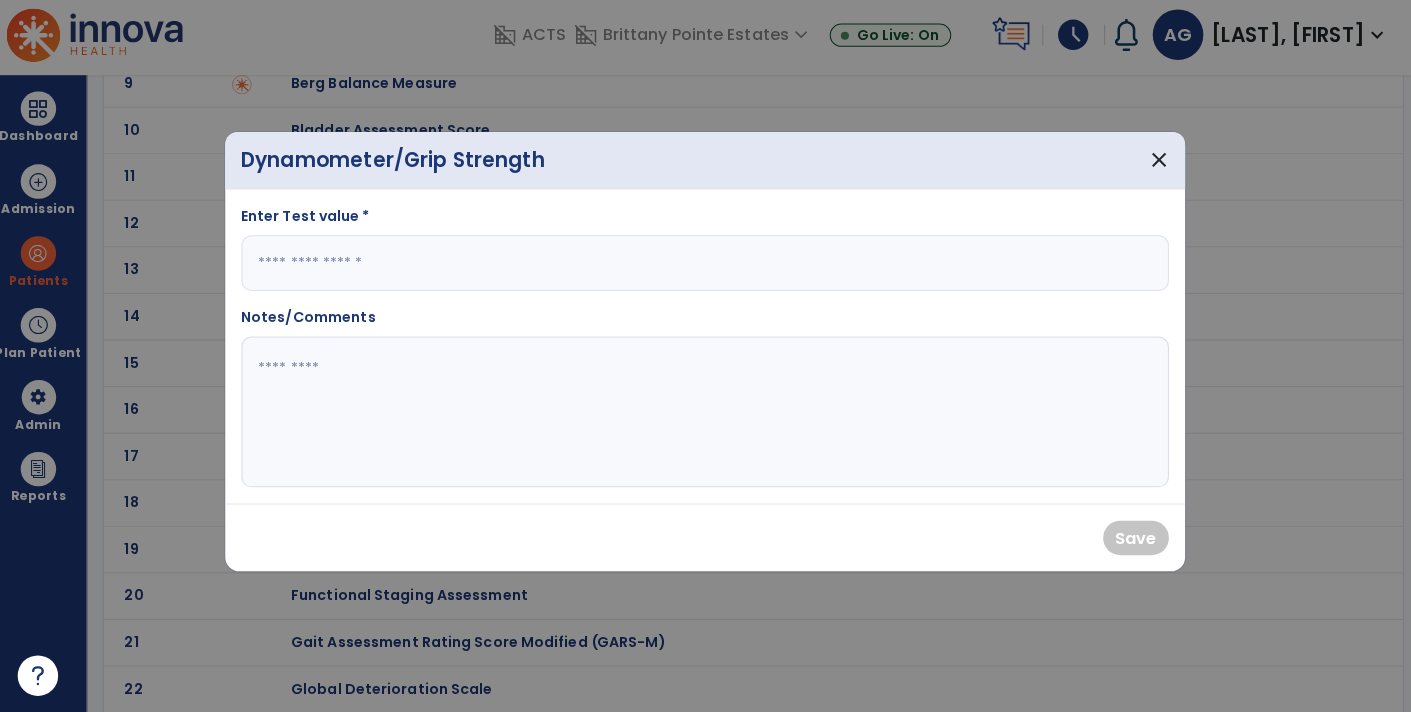 click at bounding box center (706, 268) 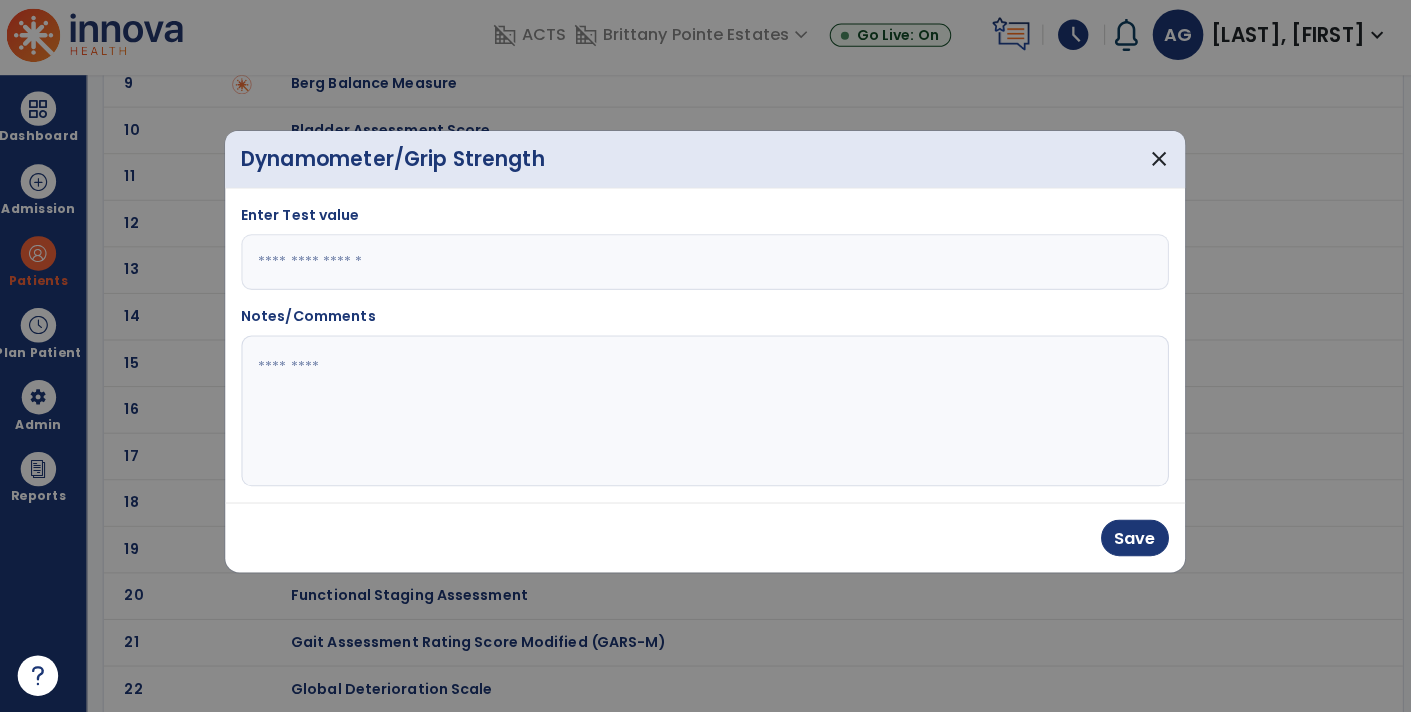 type on "*" 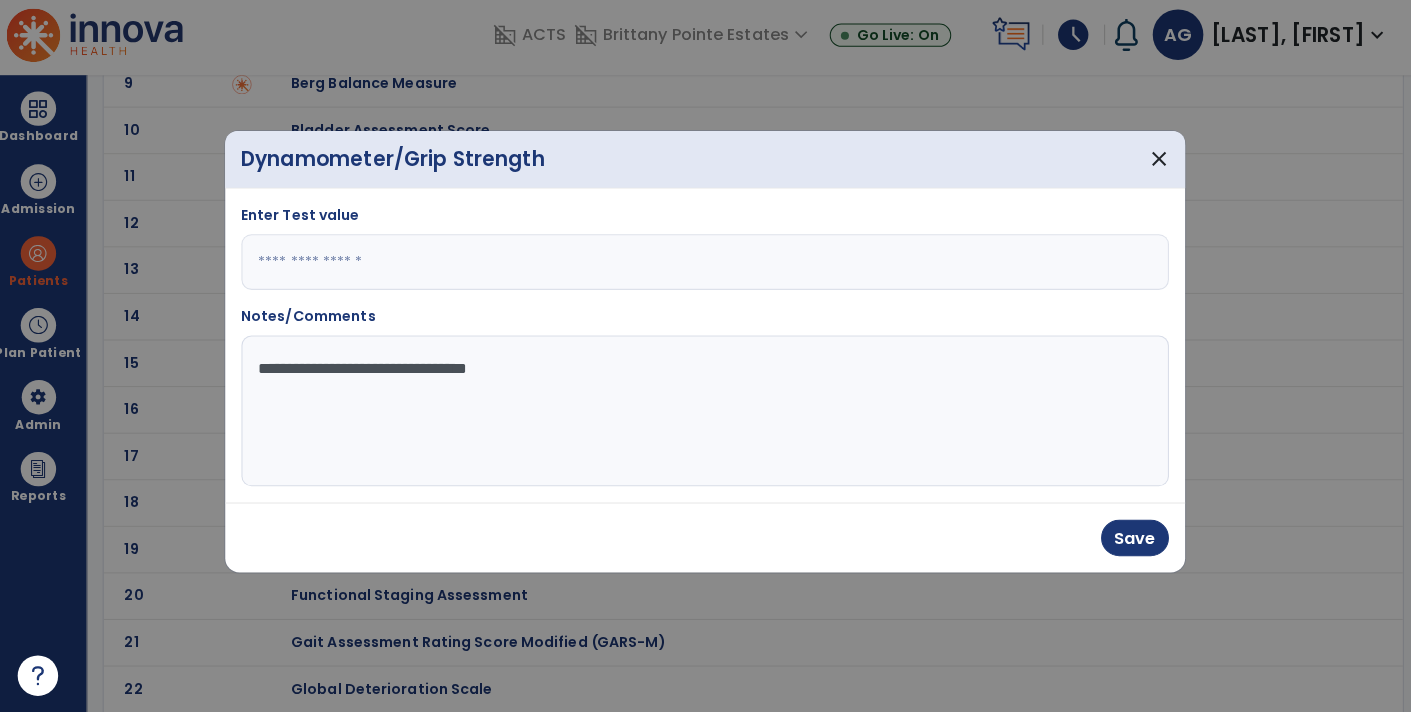 type on "**********" 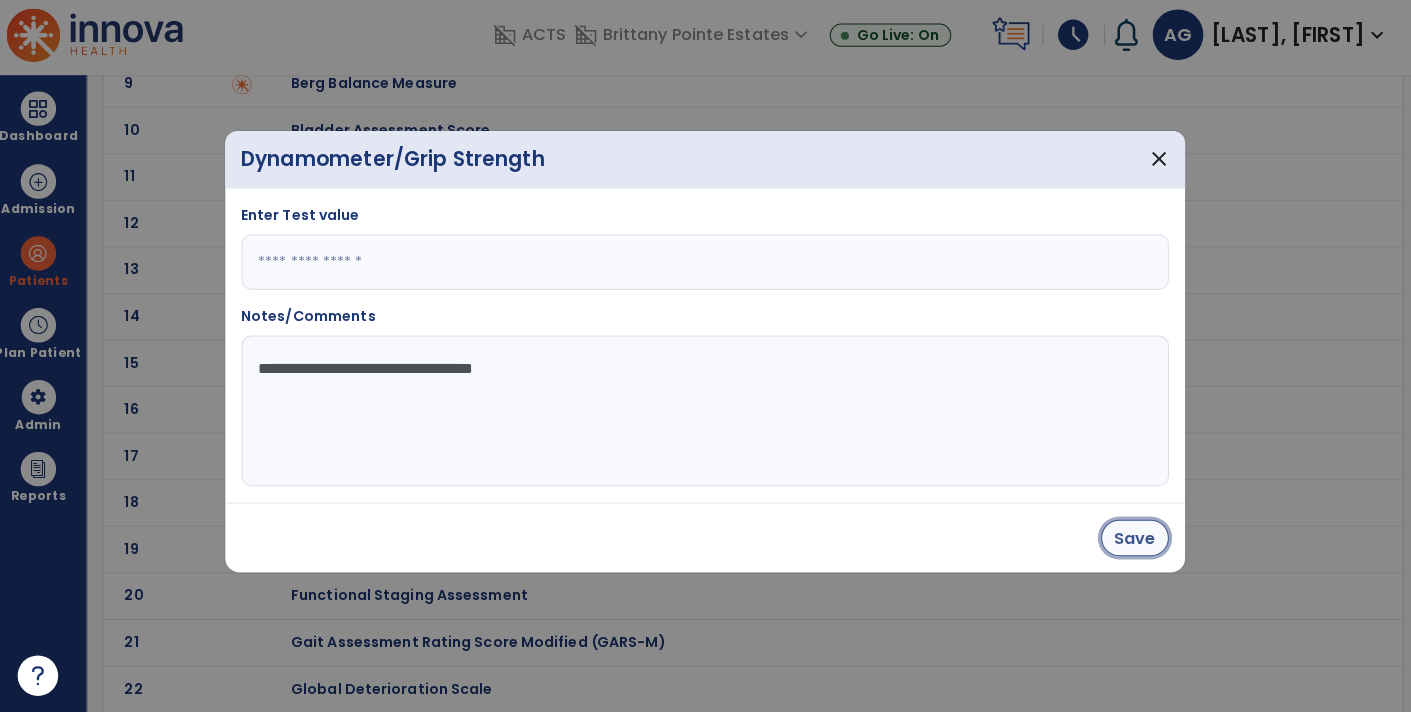 click on "Save" at bounding box center [1130, 540] 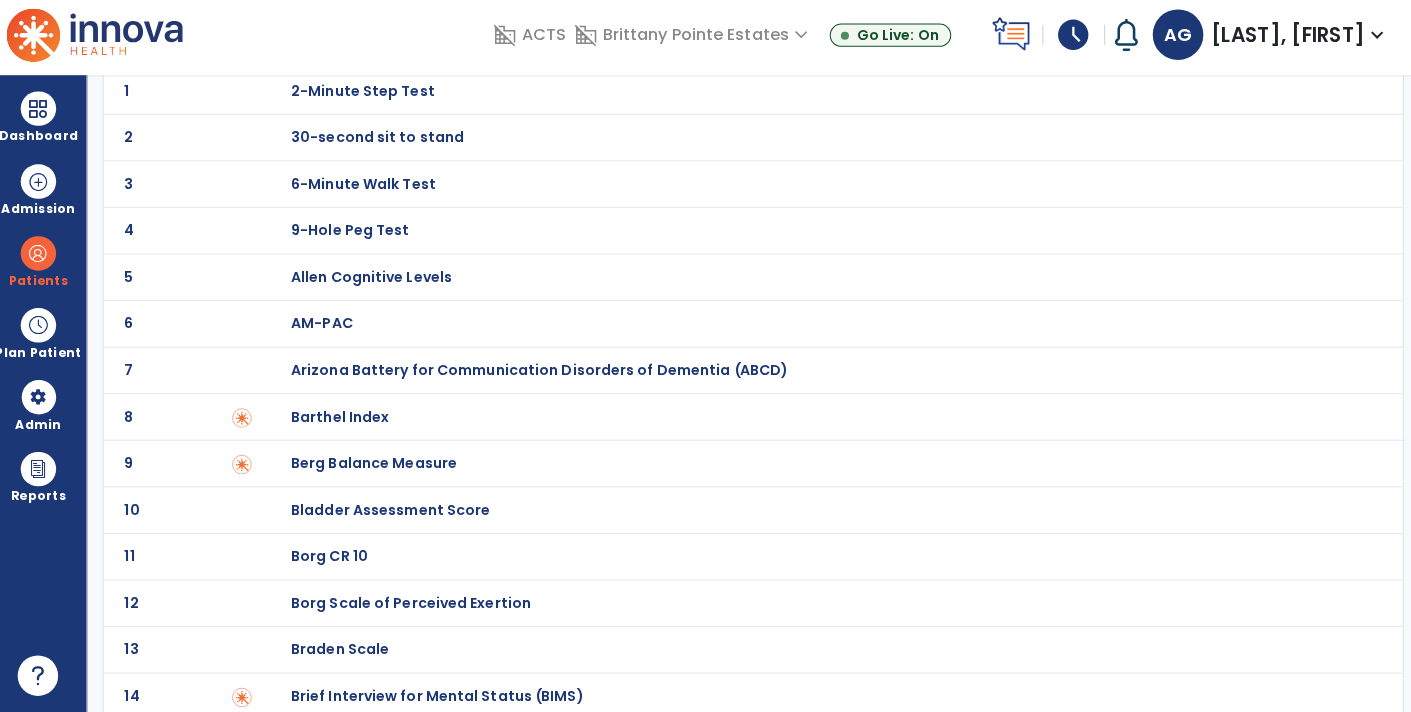 scroll, scrollTop: 0, scrollLeft: 0, axis: both 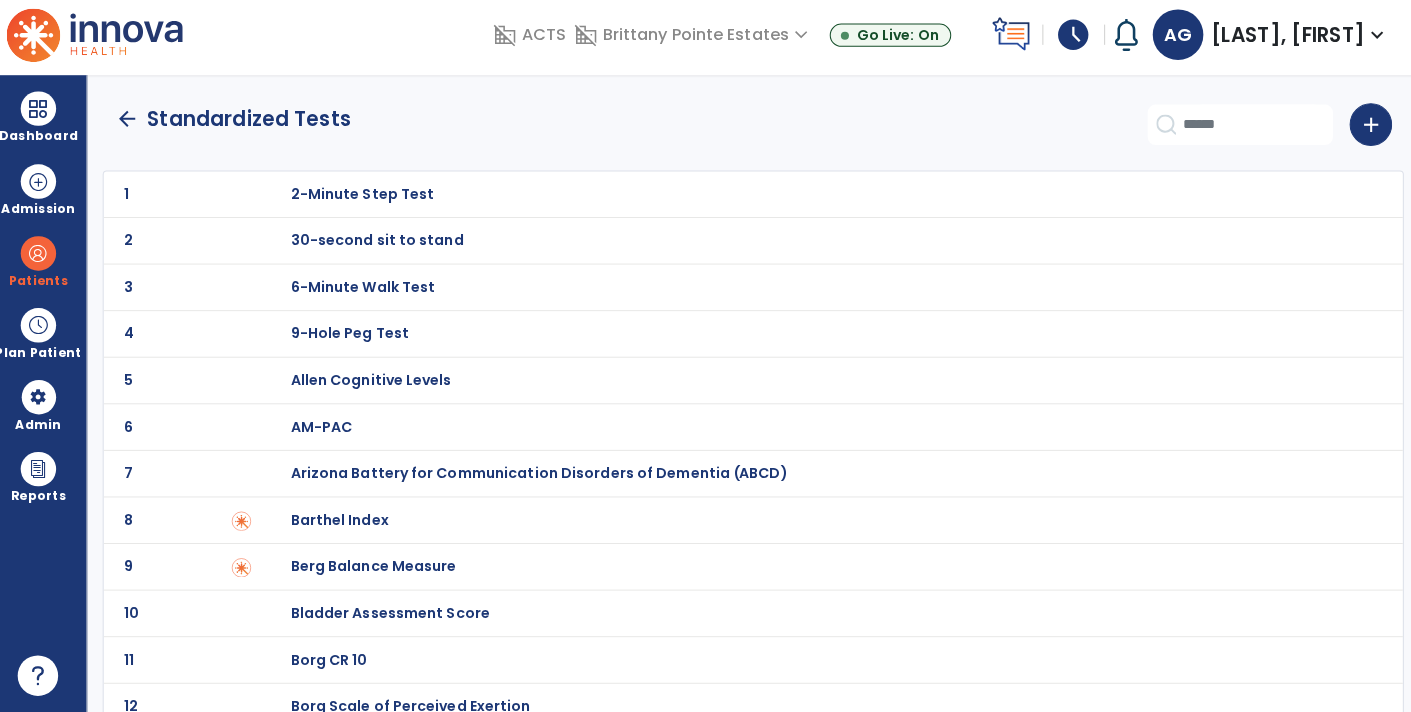 click on "arrow_back" 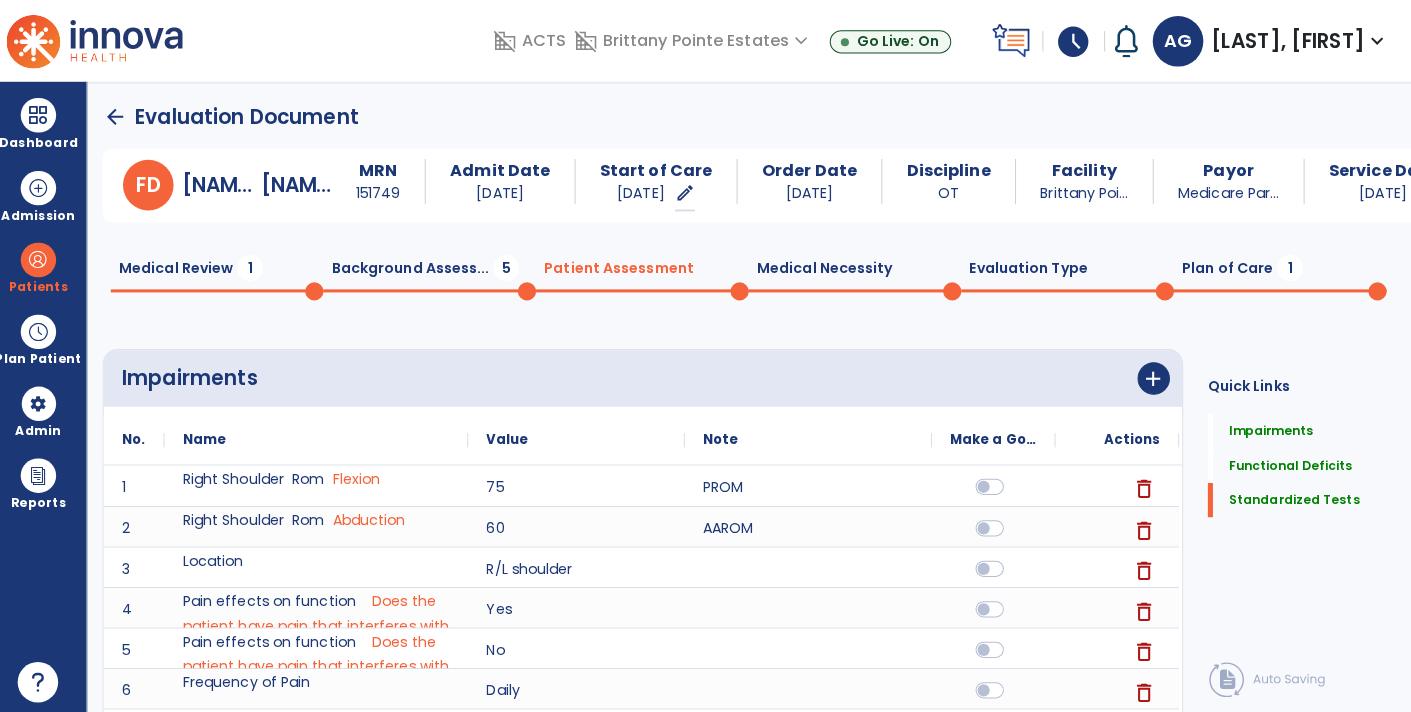 scroll, scrollTop: 0, scrollLeft: 0, axis: both 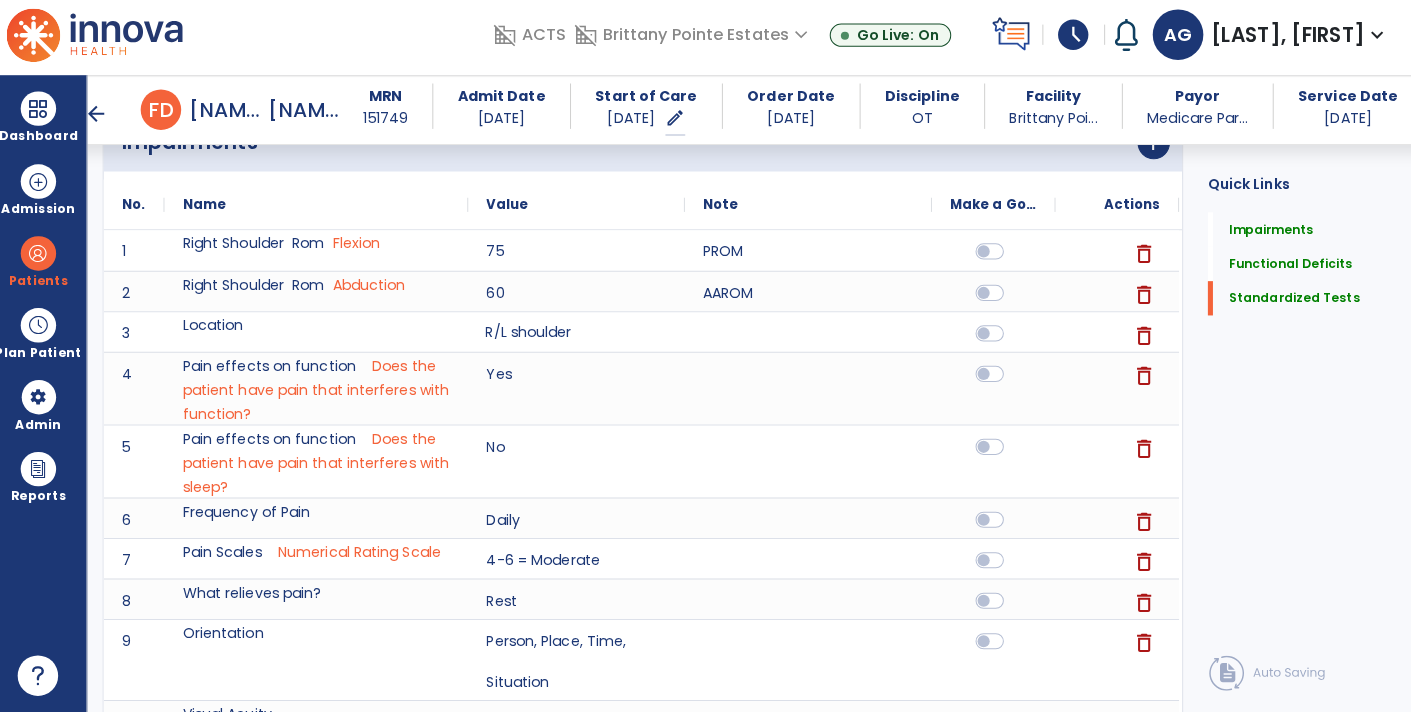 click on "R/L shoulder" 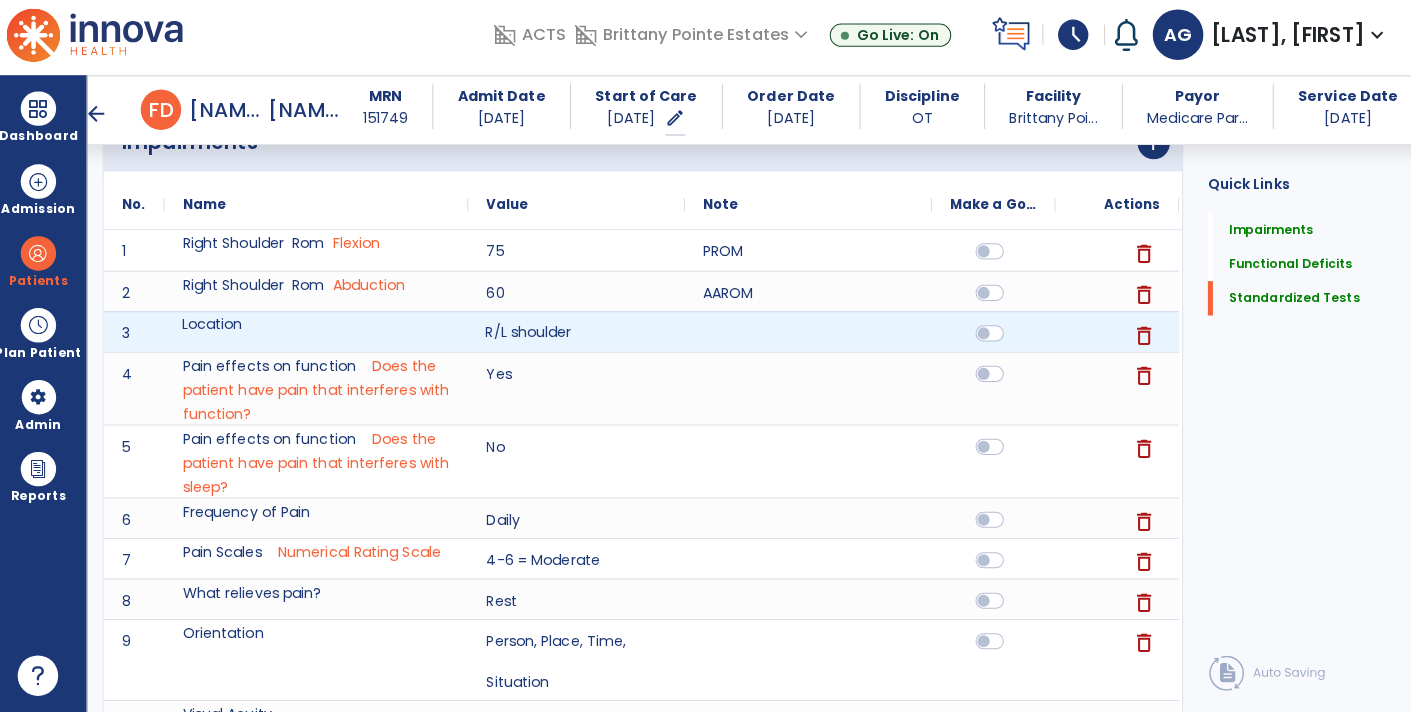 click on "Location" 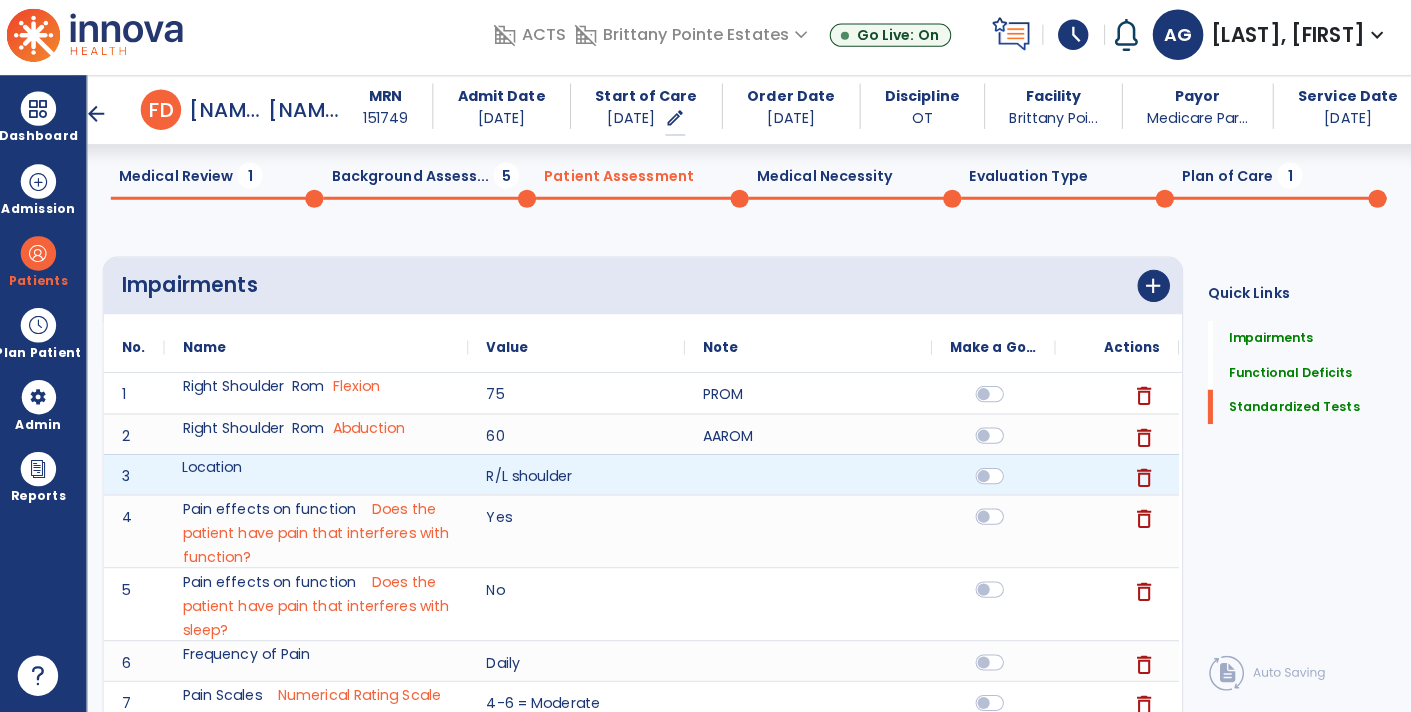 scroll, scrollTop: 66, scrollLeft: 0, axis: vertical 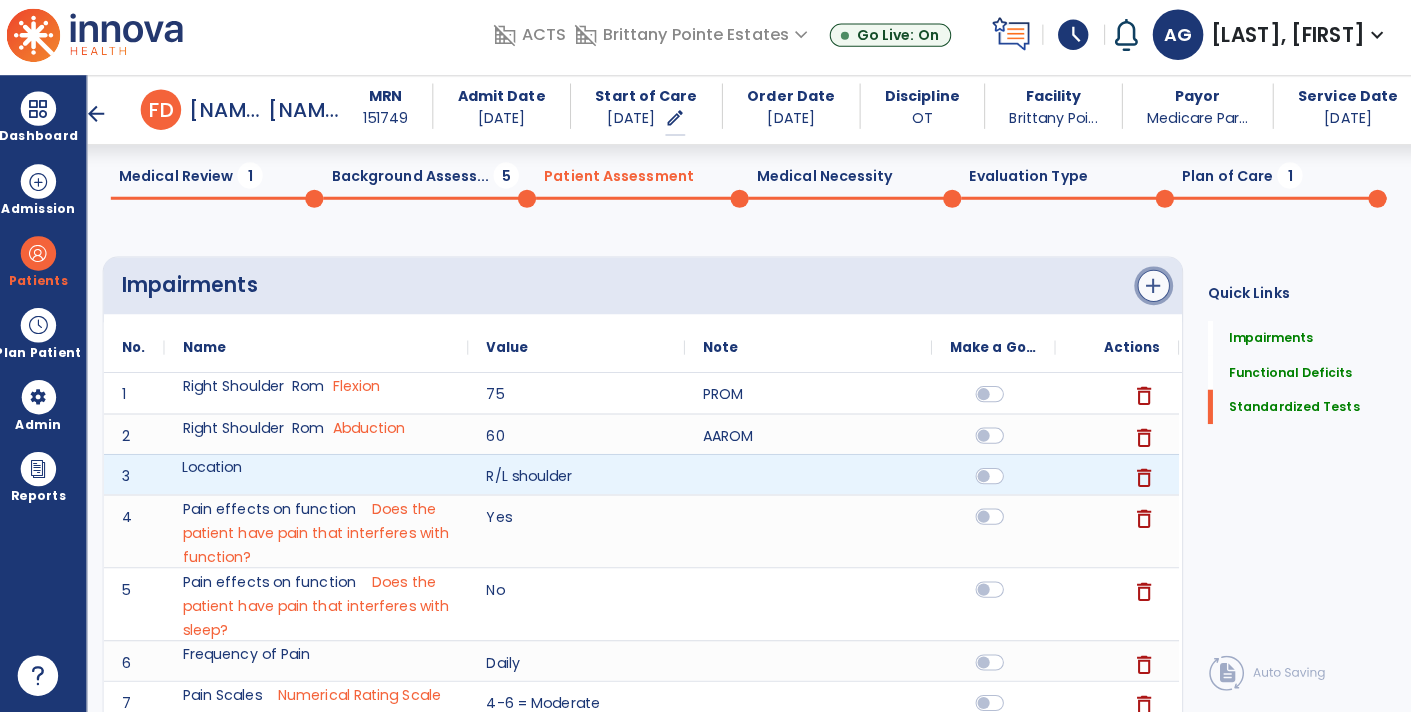 click on "add" 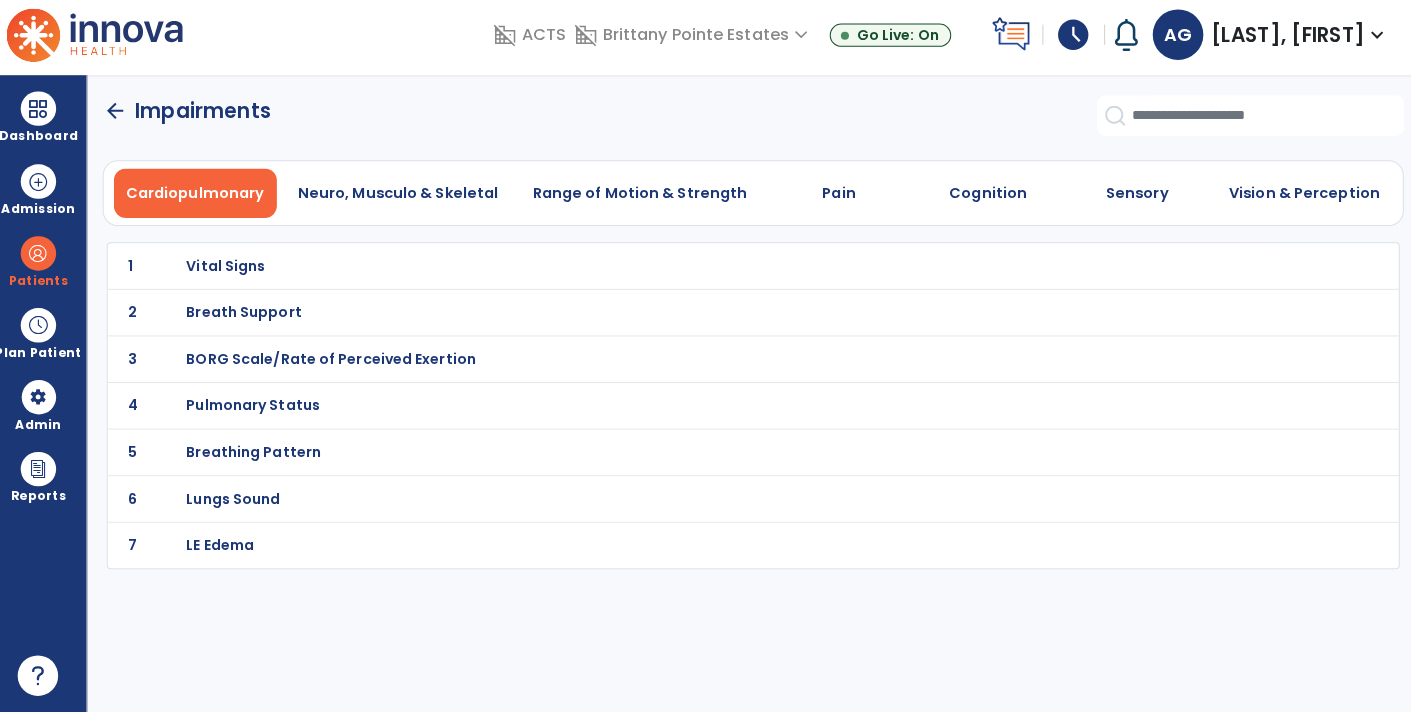 scroll, scrollTop: 0, scrollLeft: 0, axis: both 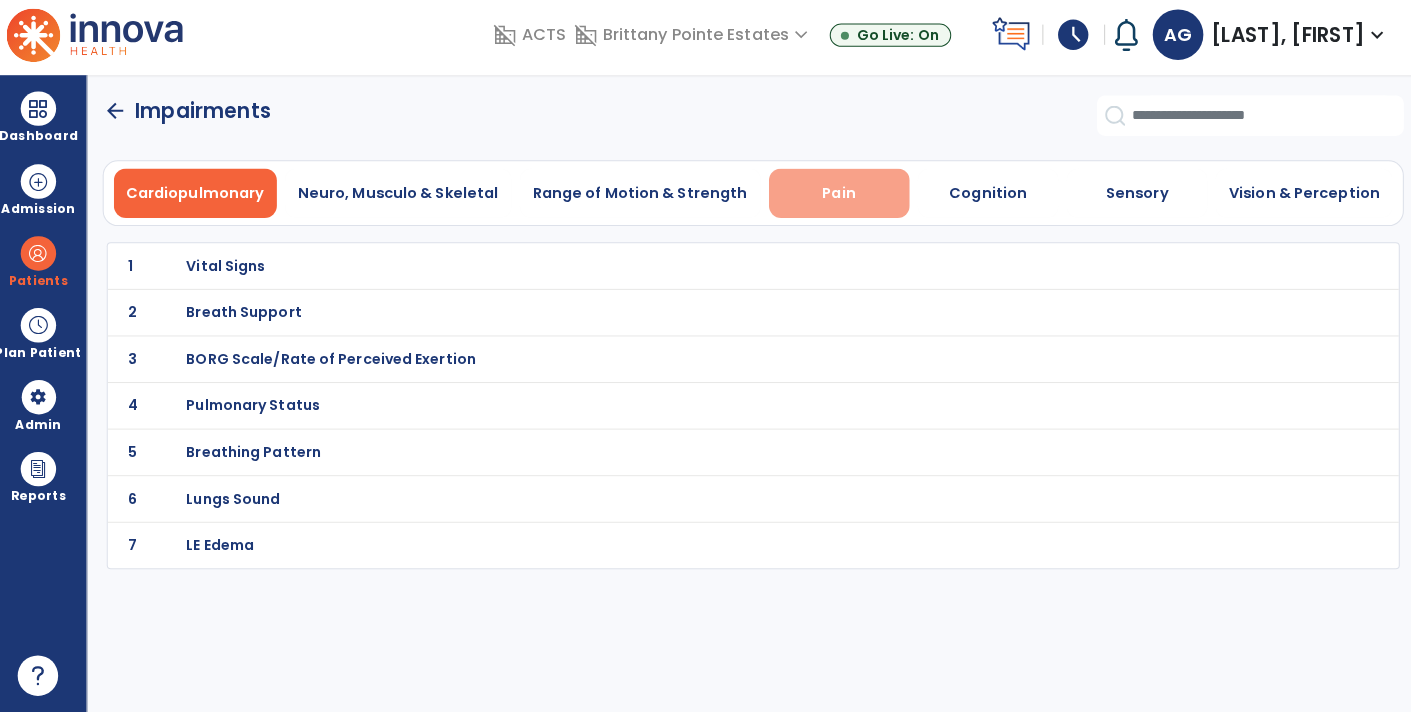 click on "Pain" at bounding box center [838, 199] 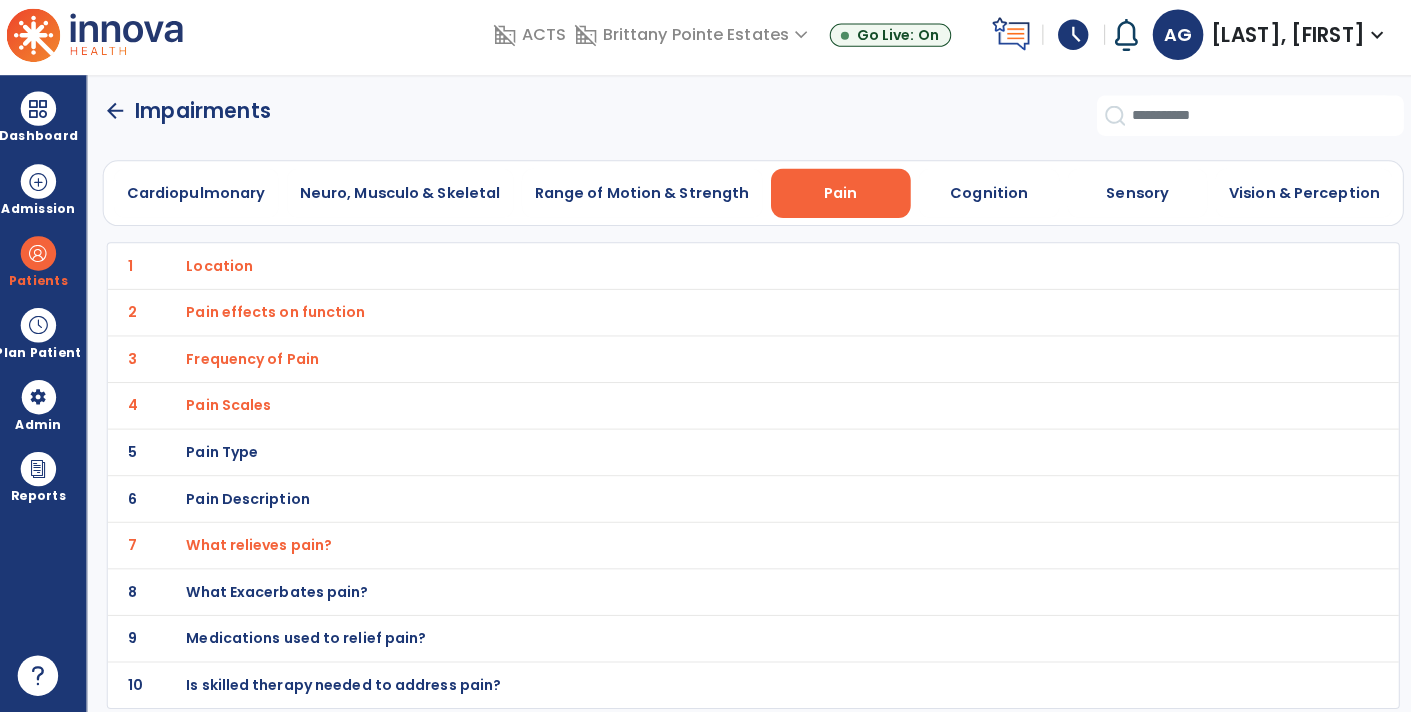 click on "Location" at bounding box center [227, 271] 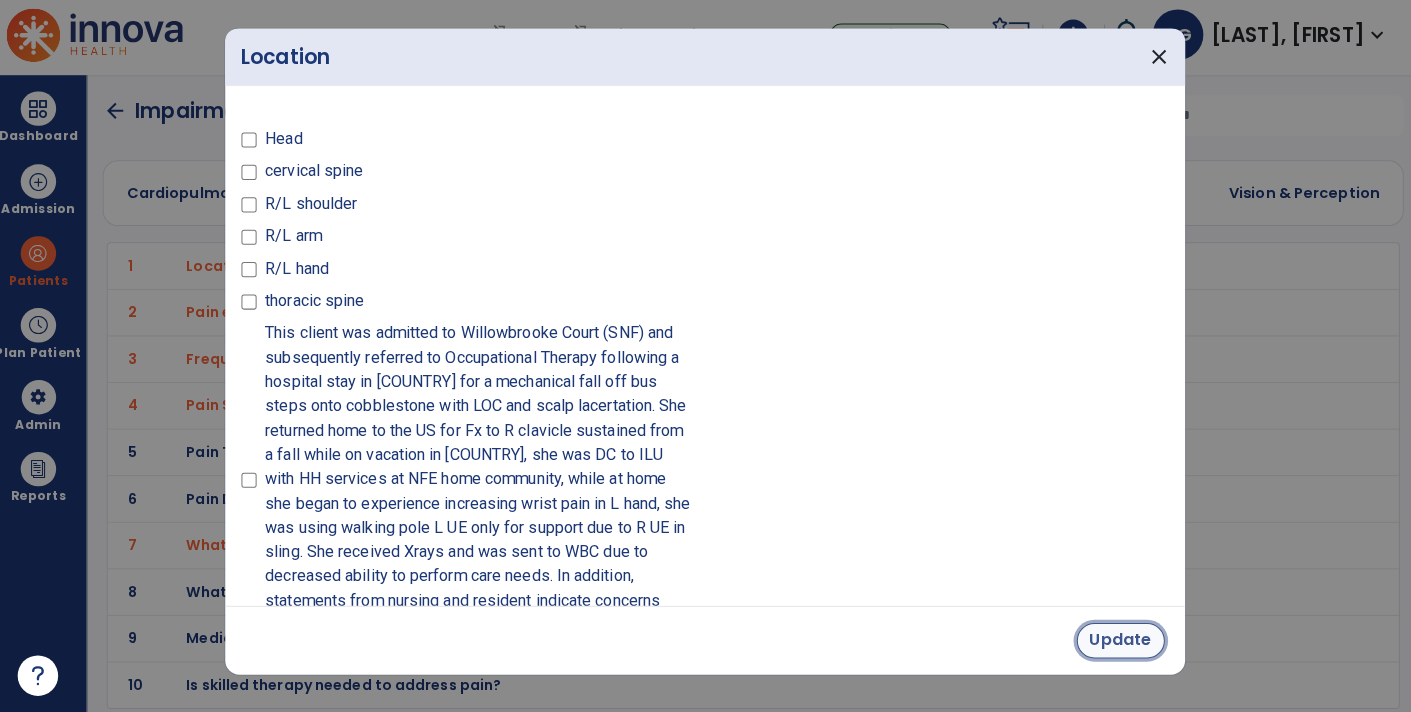 click on "Update" at bounding box center (1116, 641) 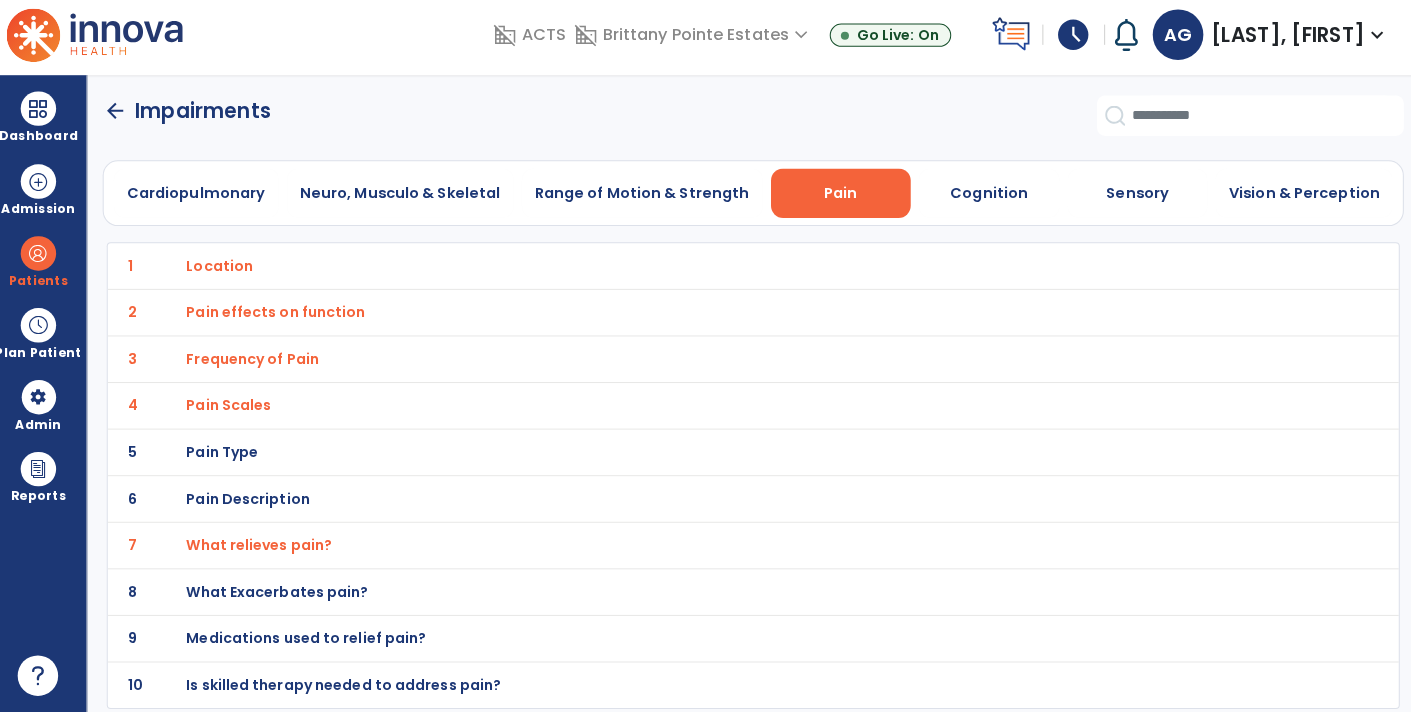 click on "arrow_back" 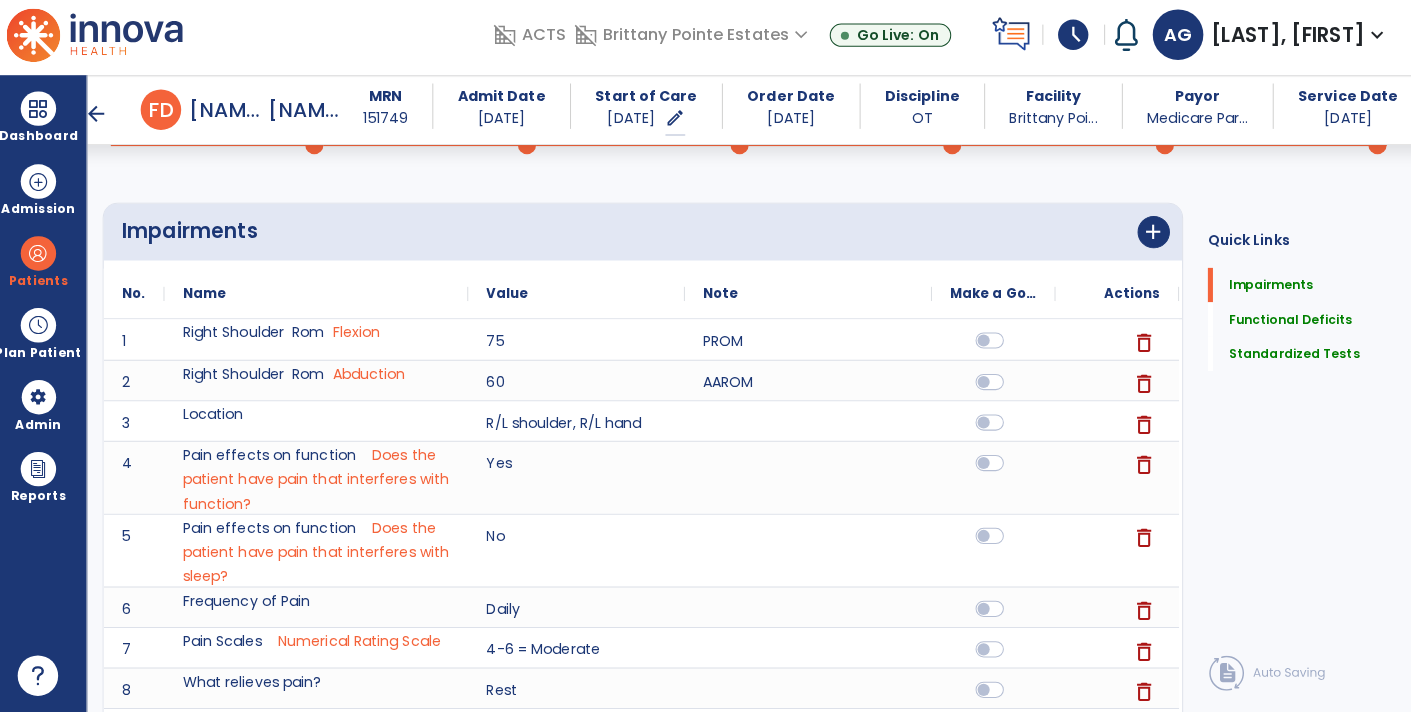 scroll, scrollTop: 0, scrollLeft: 0, axis: both 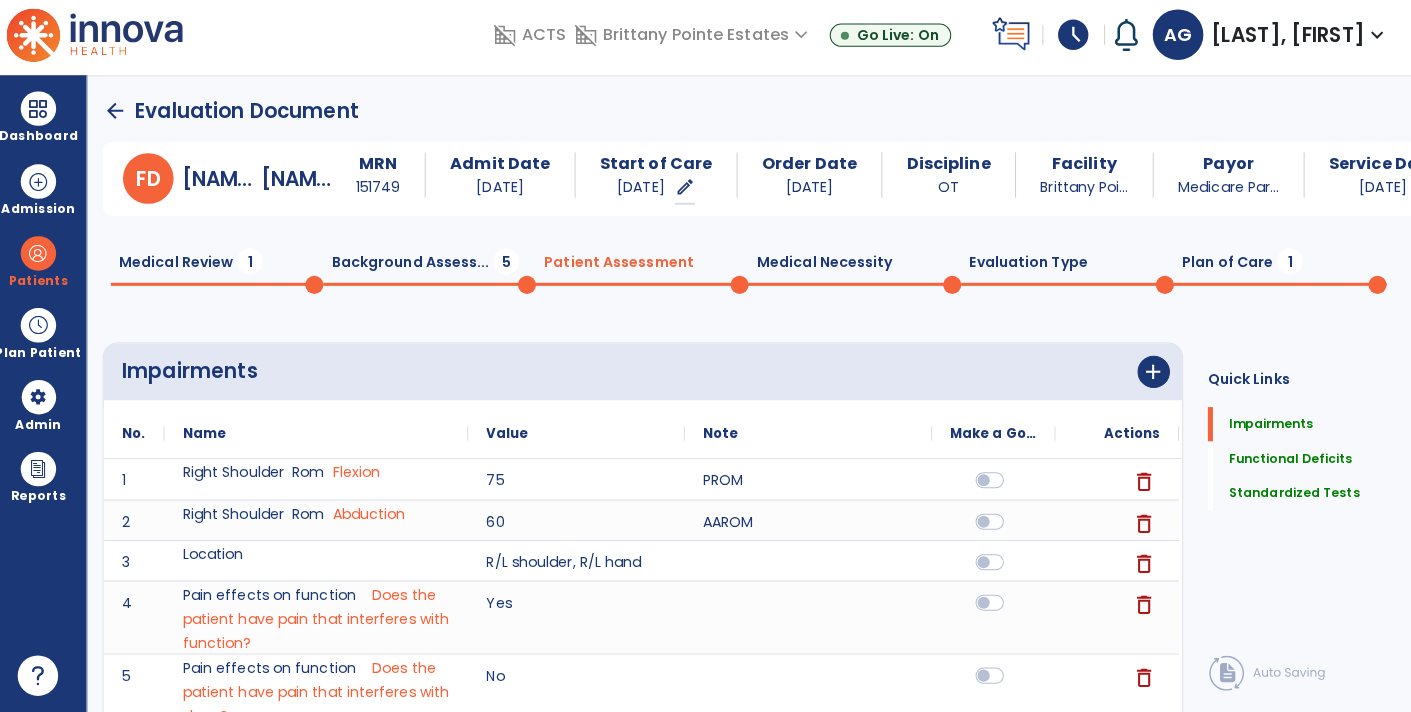 click 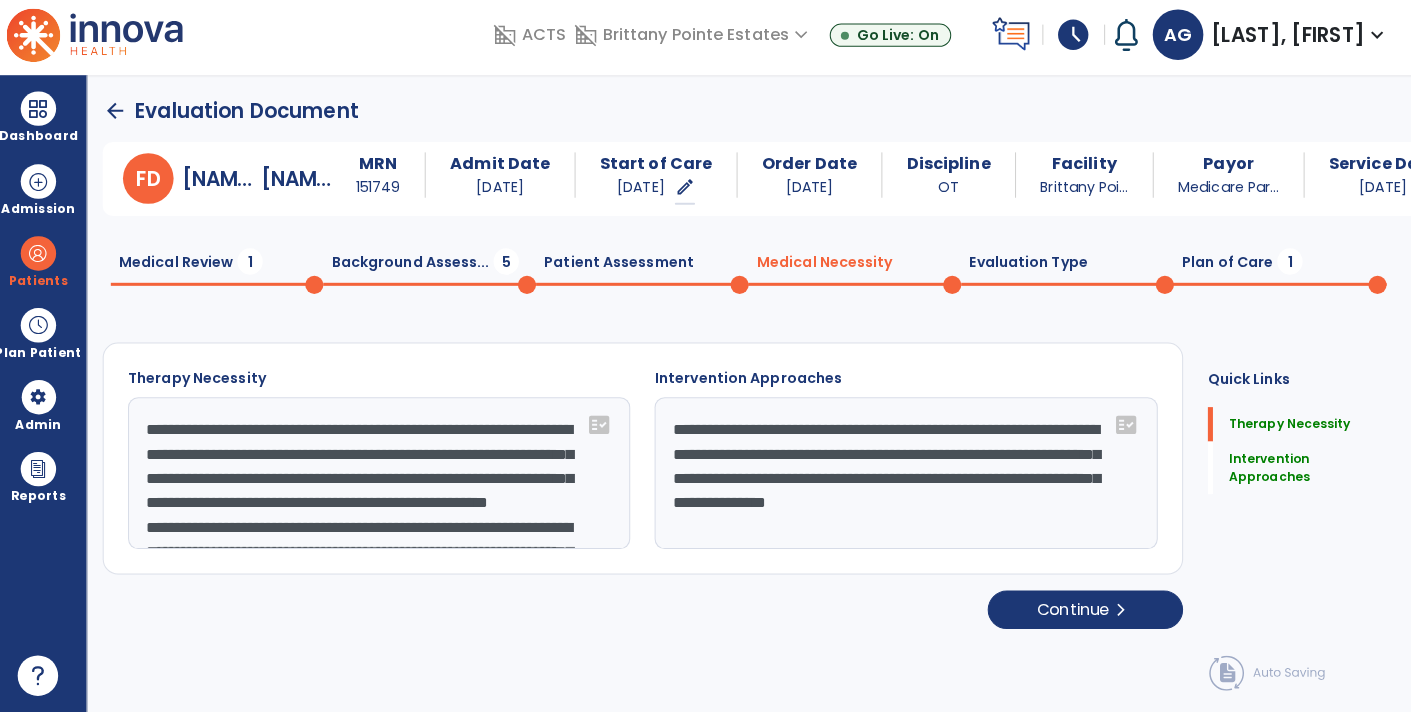 click on "Evaluation Type  0" 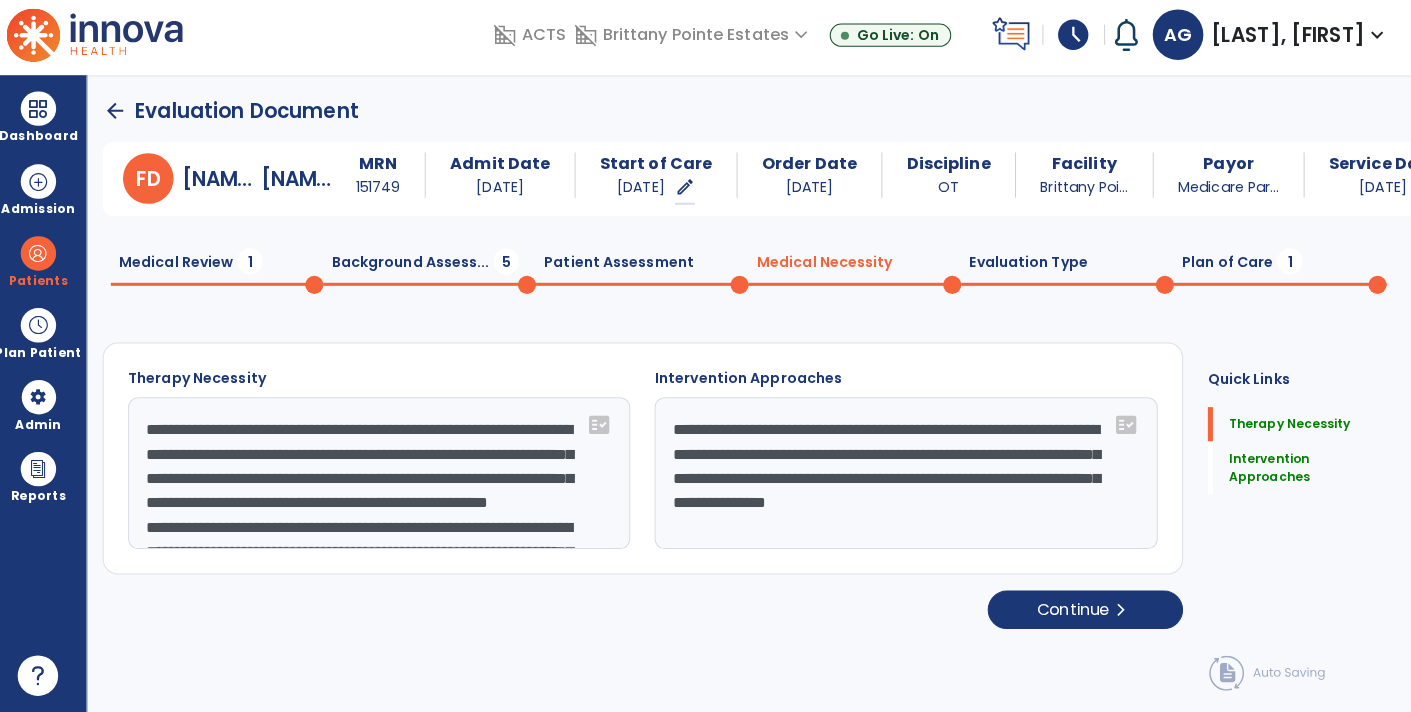 select on "**********" 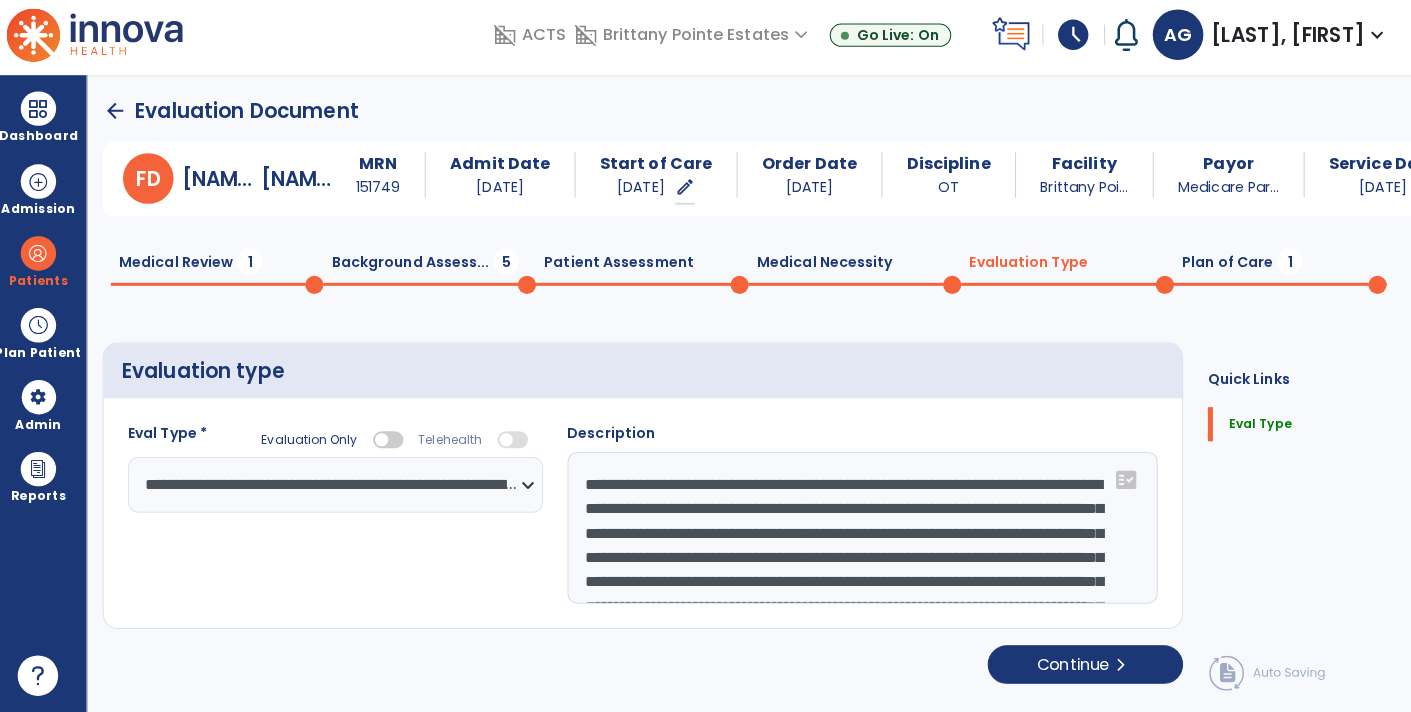 click on "Background Assess...  5" 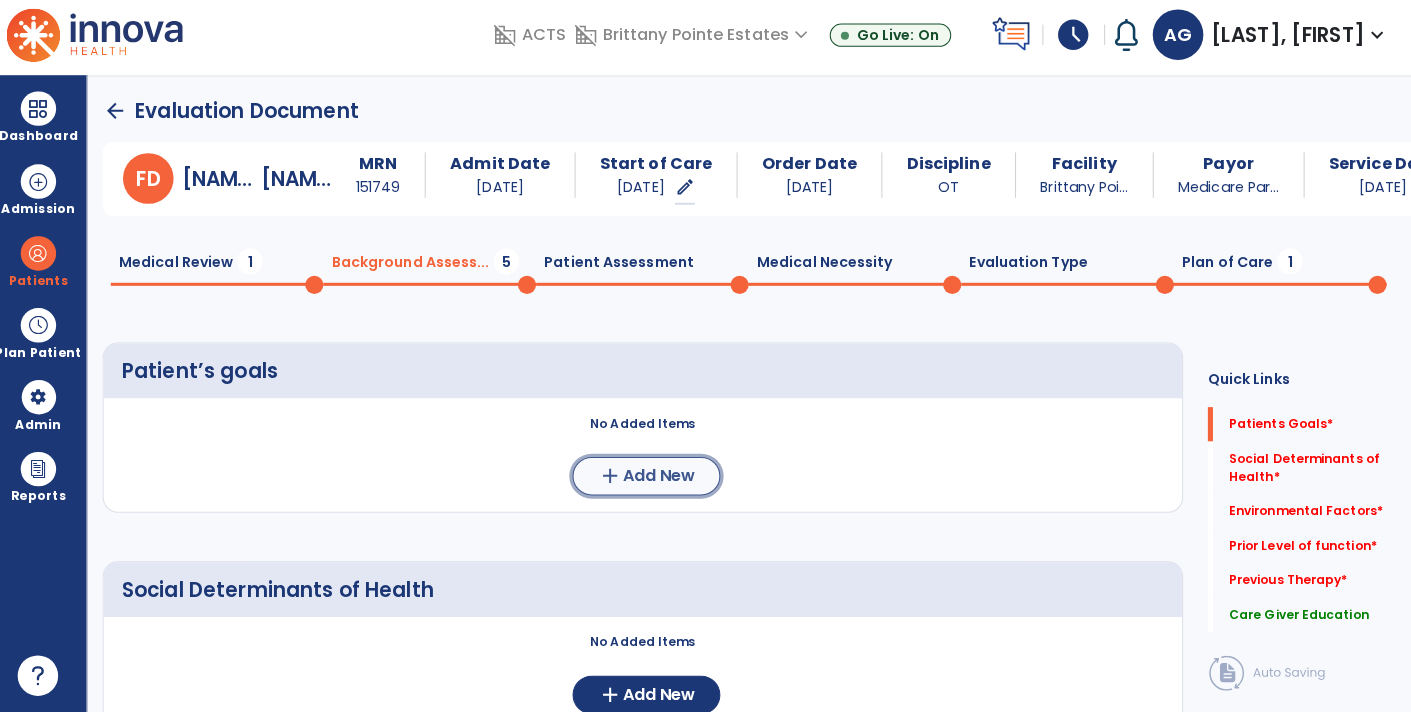 click on "Add New" 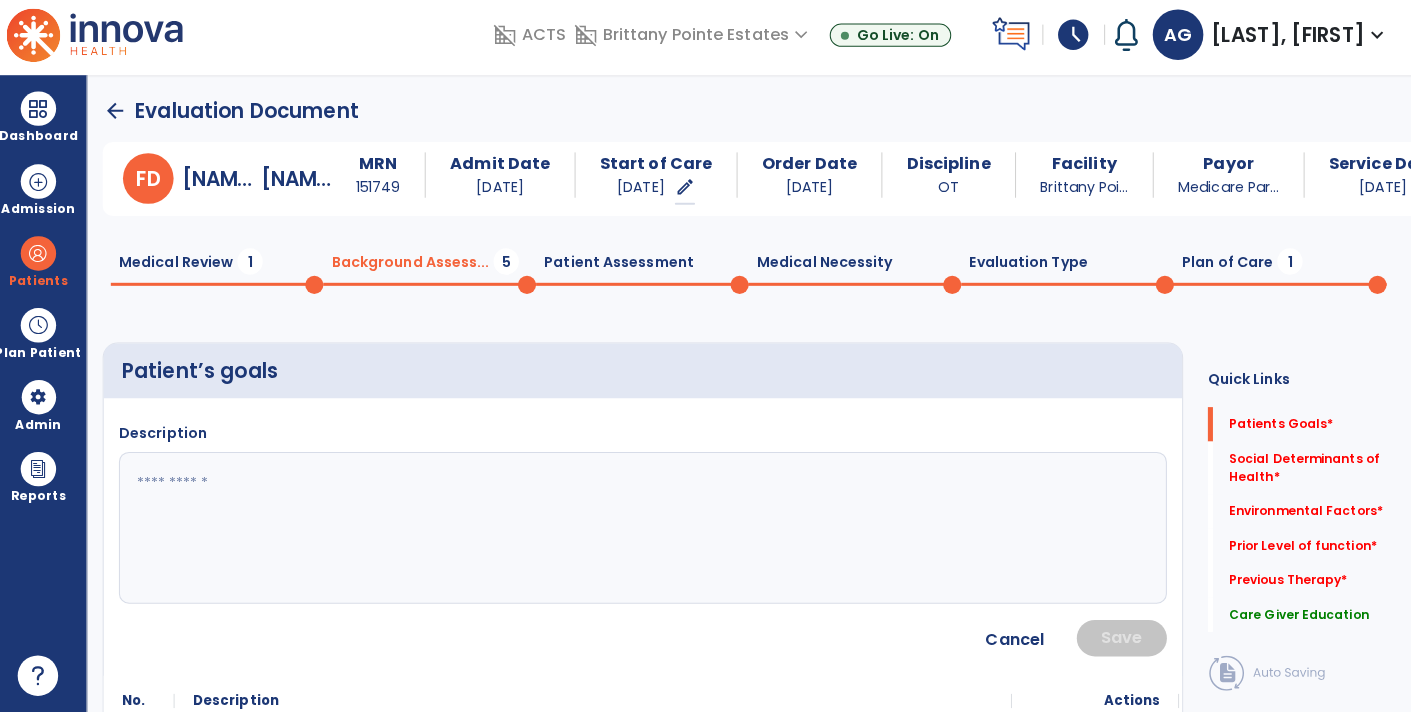 click 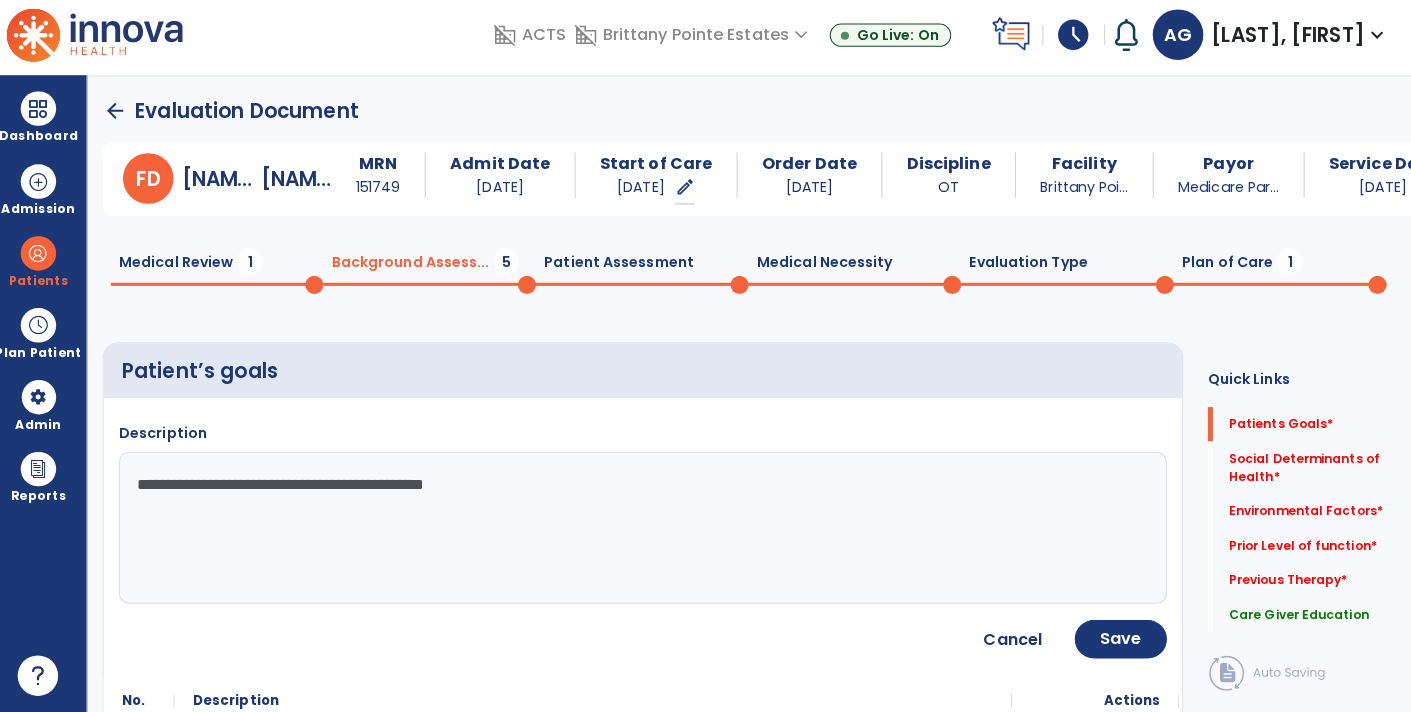 type on "**********" 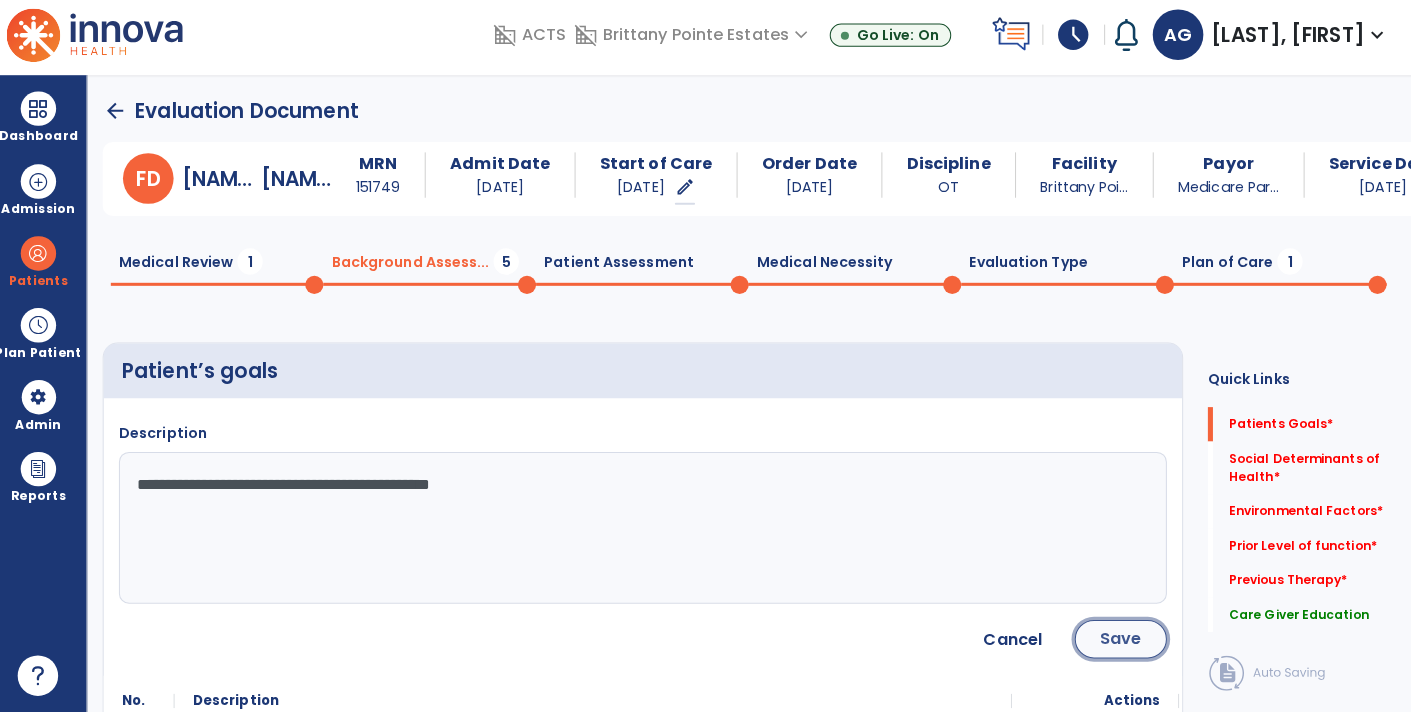 click on "Save" 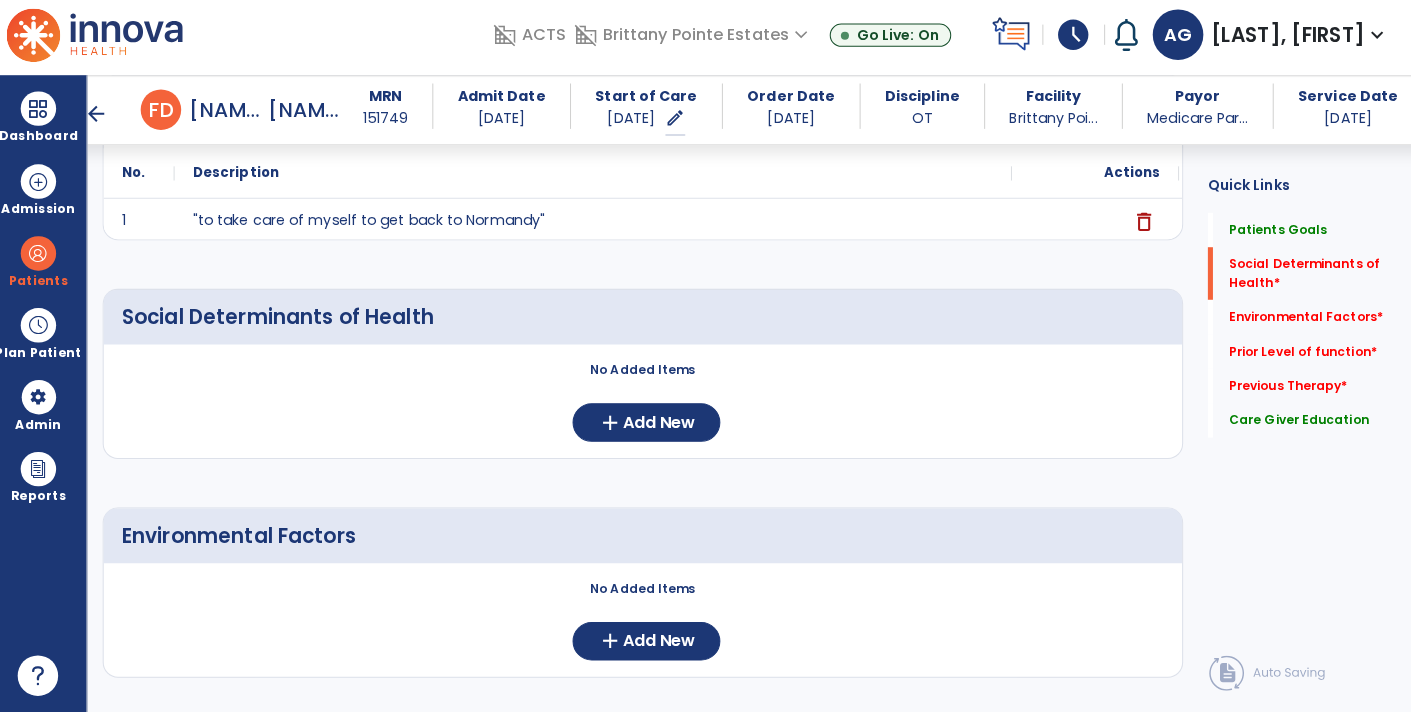 scroll, scrollTop: 258, scrollLeft: 0, axis: vertical 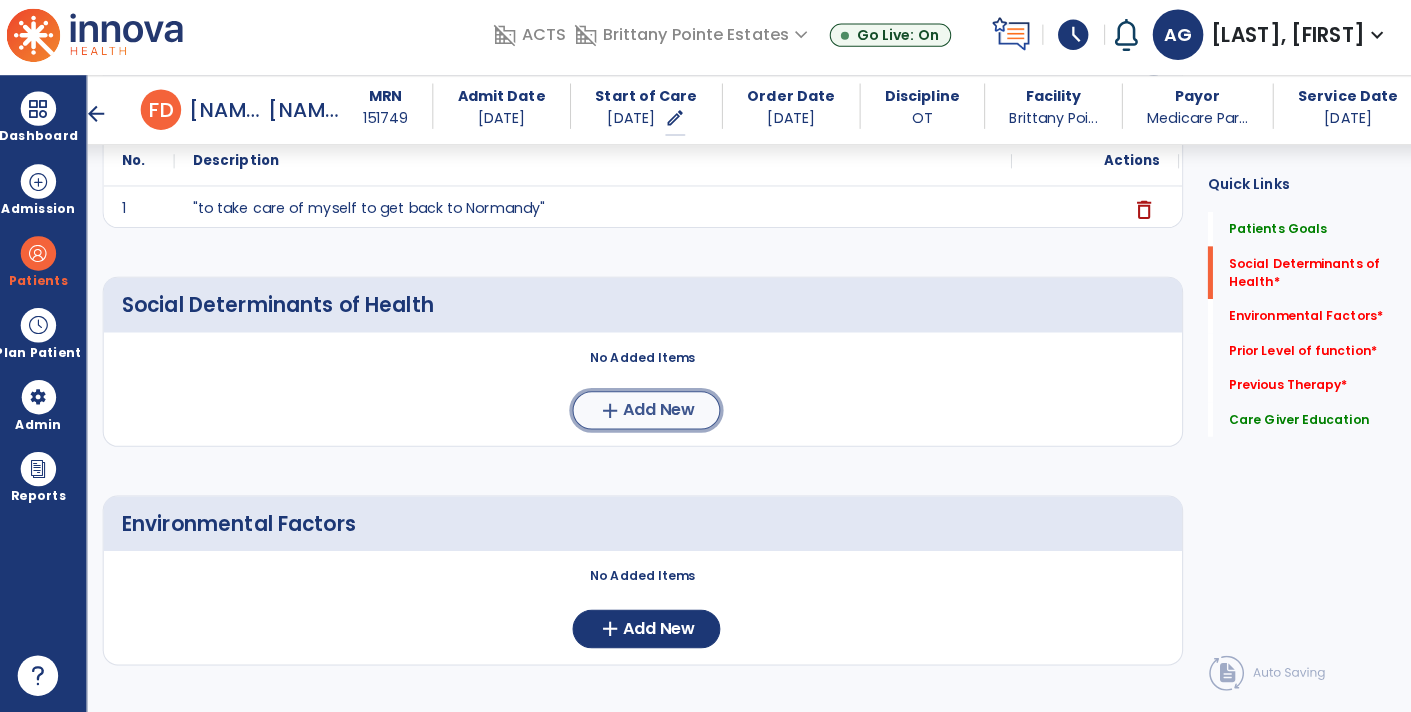 click on "add" 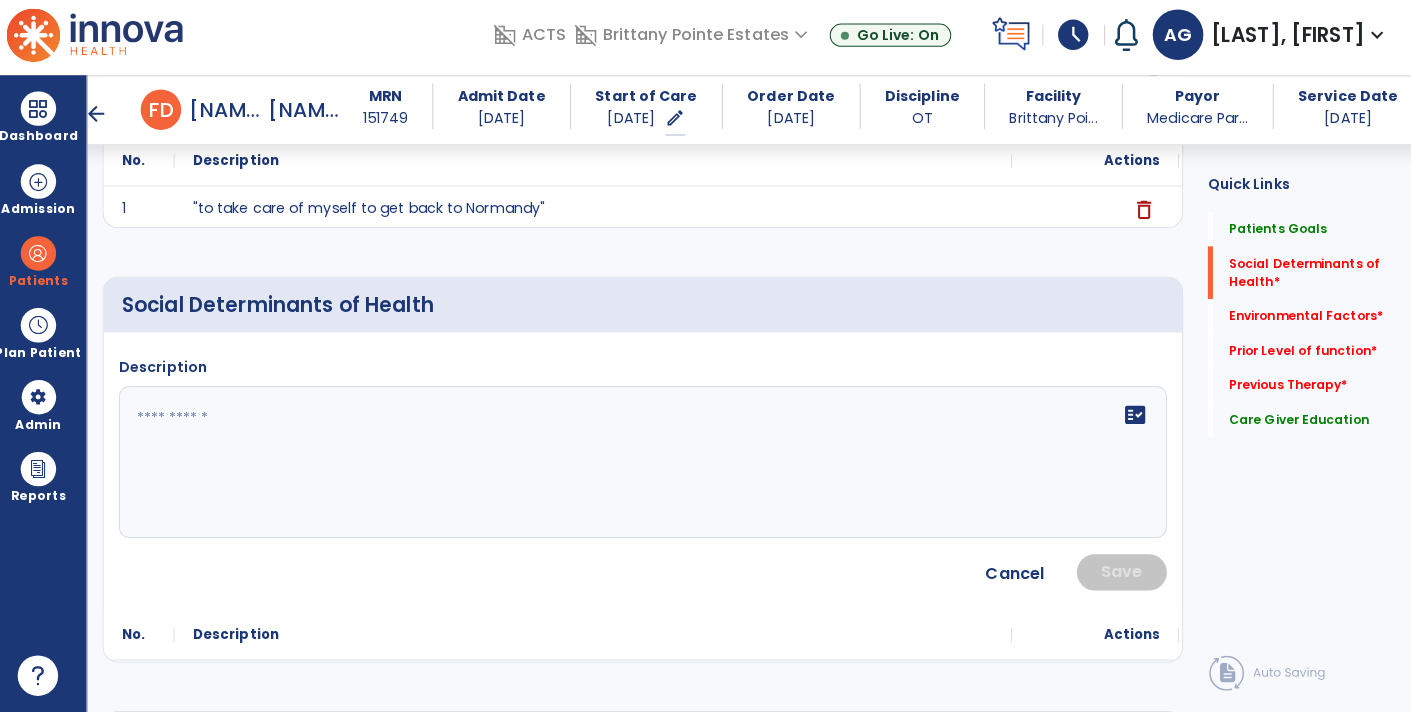 click 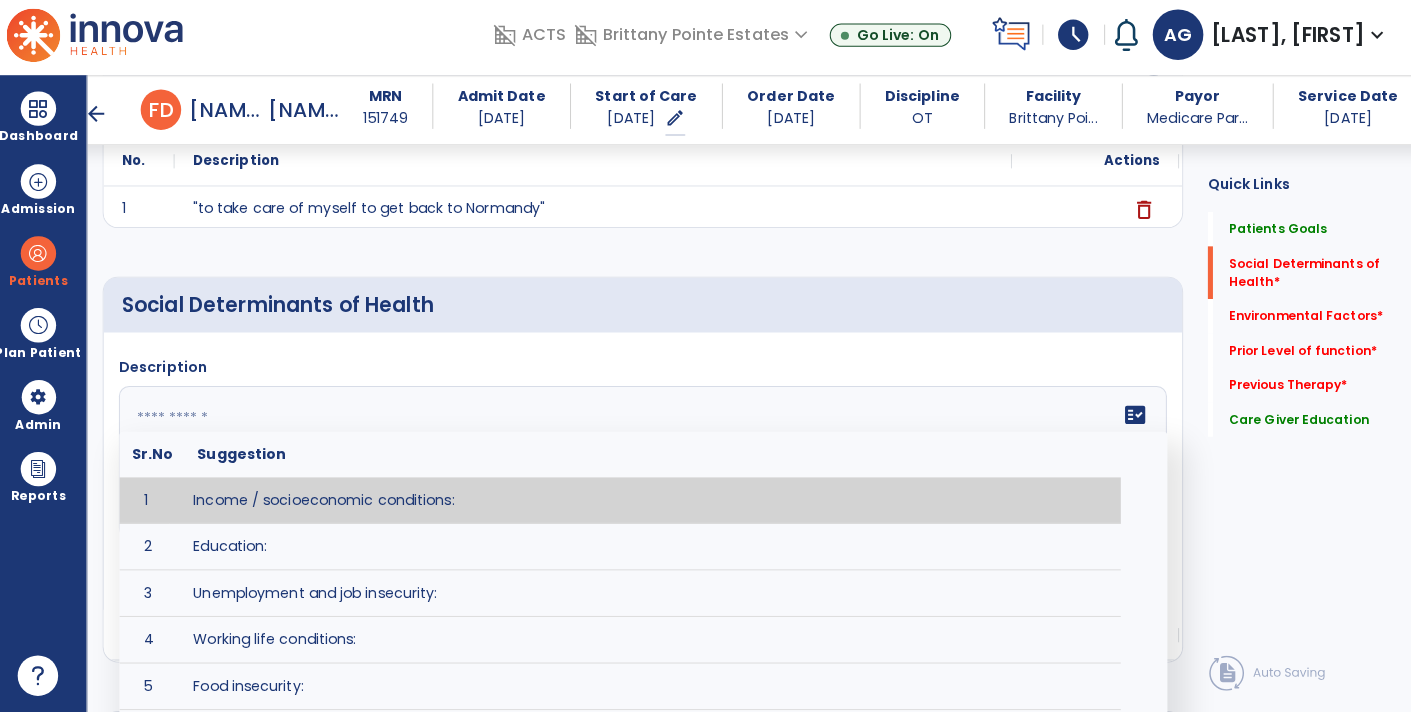 paste on "**********" 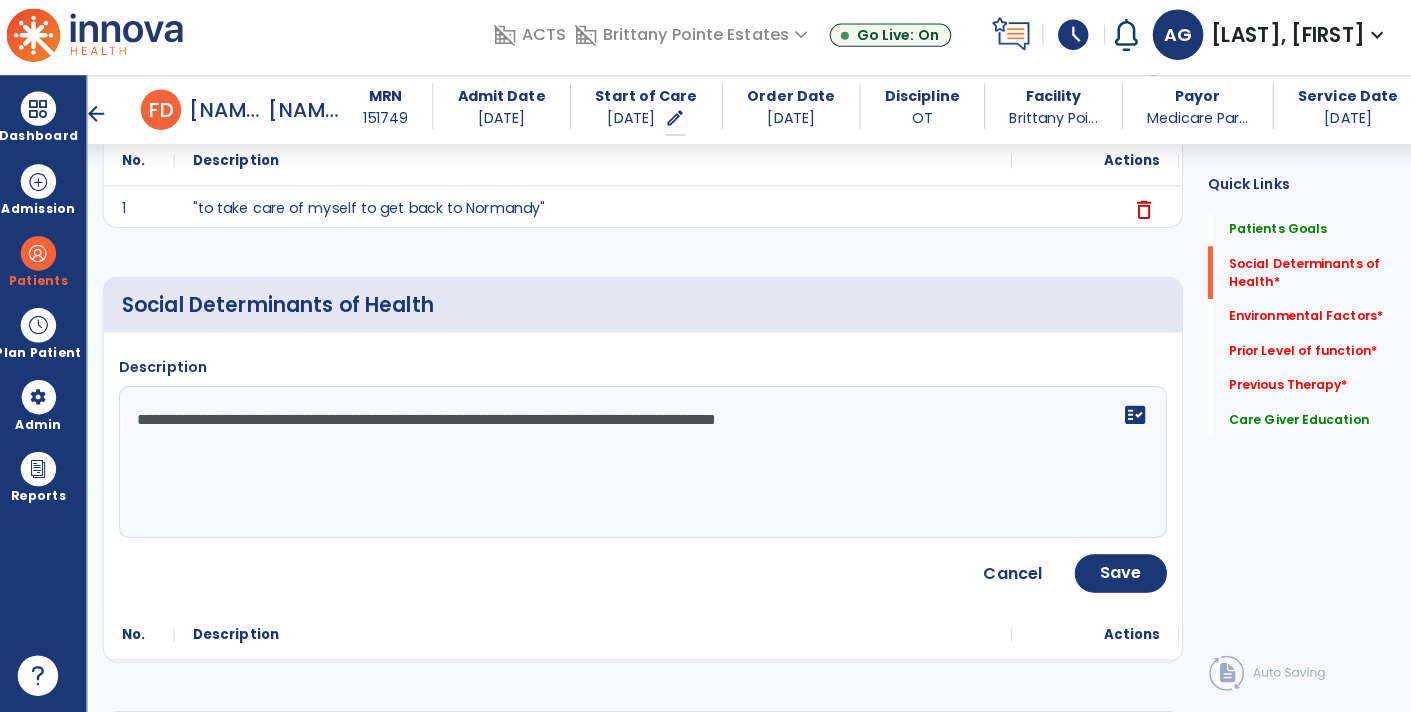 type on "**********" 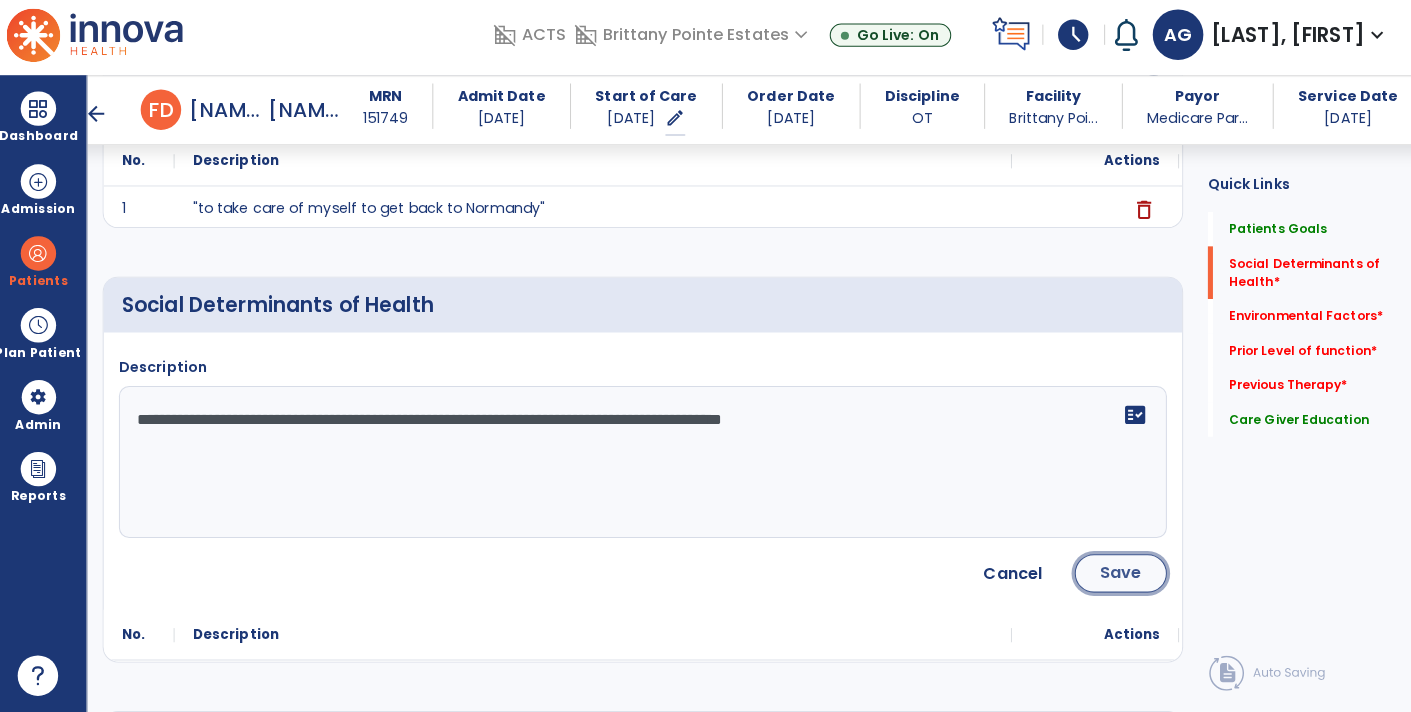click on "Save" 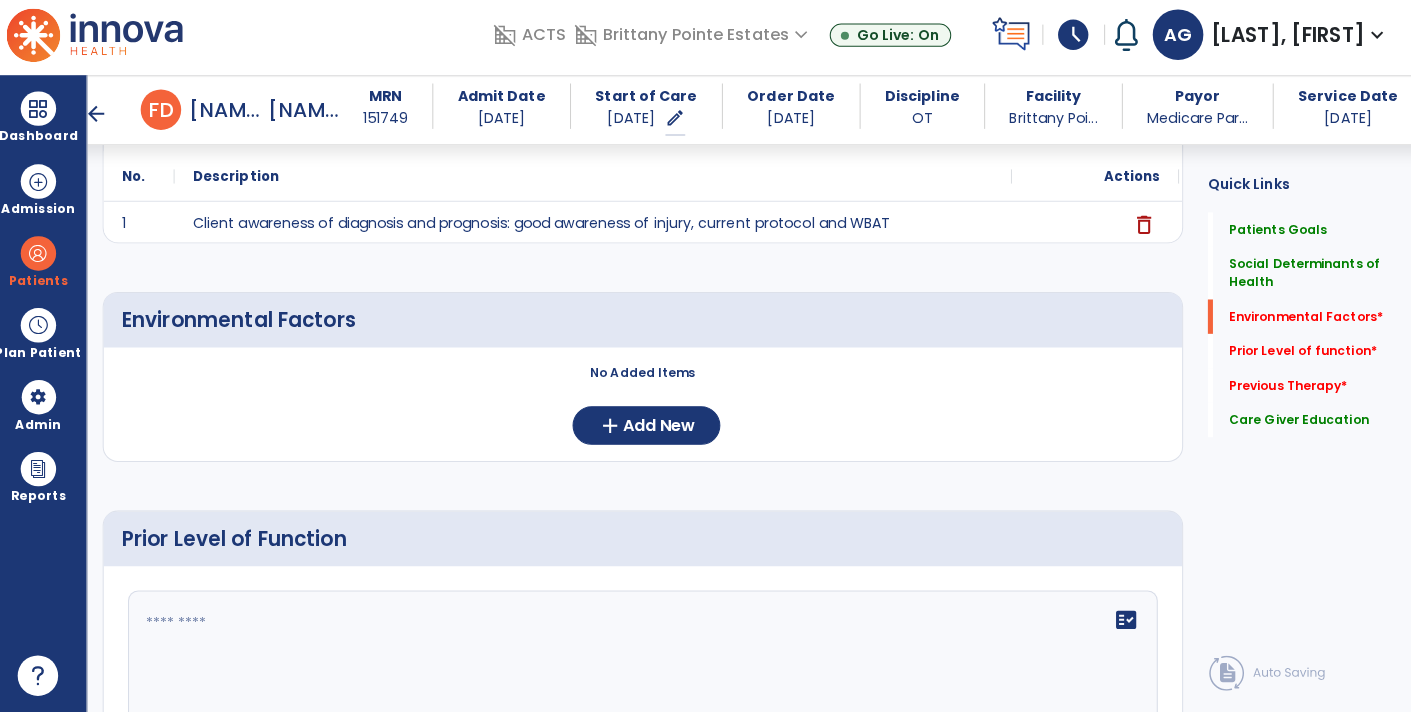 scroll, scrollTop: 477, scrollLeft: 0, axis: vertical 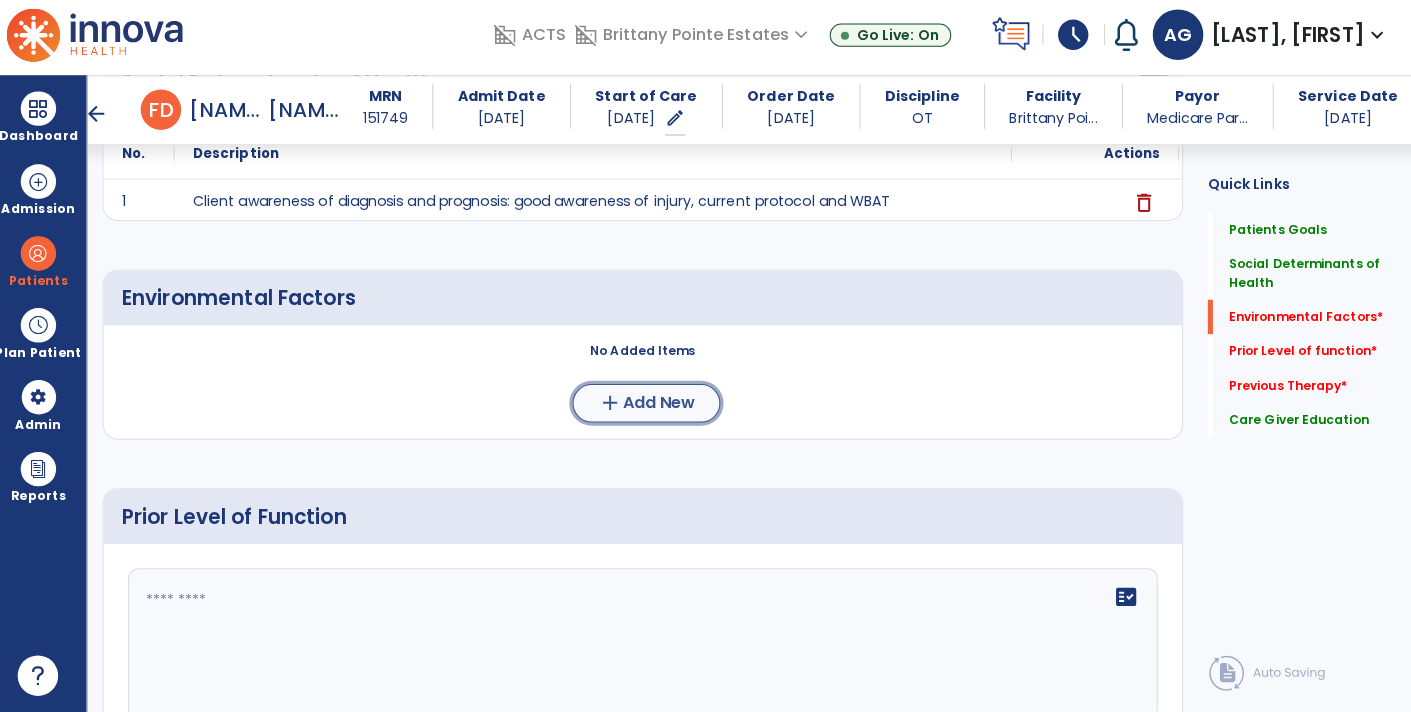 click on "Add New" 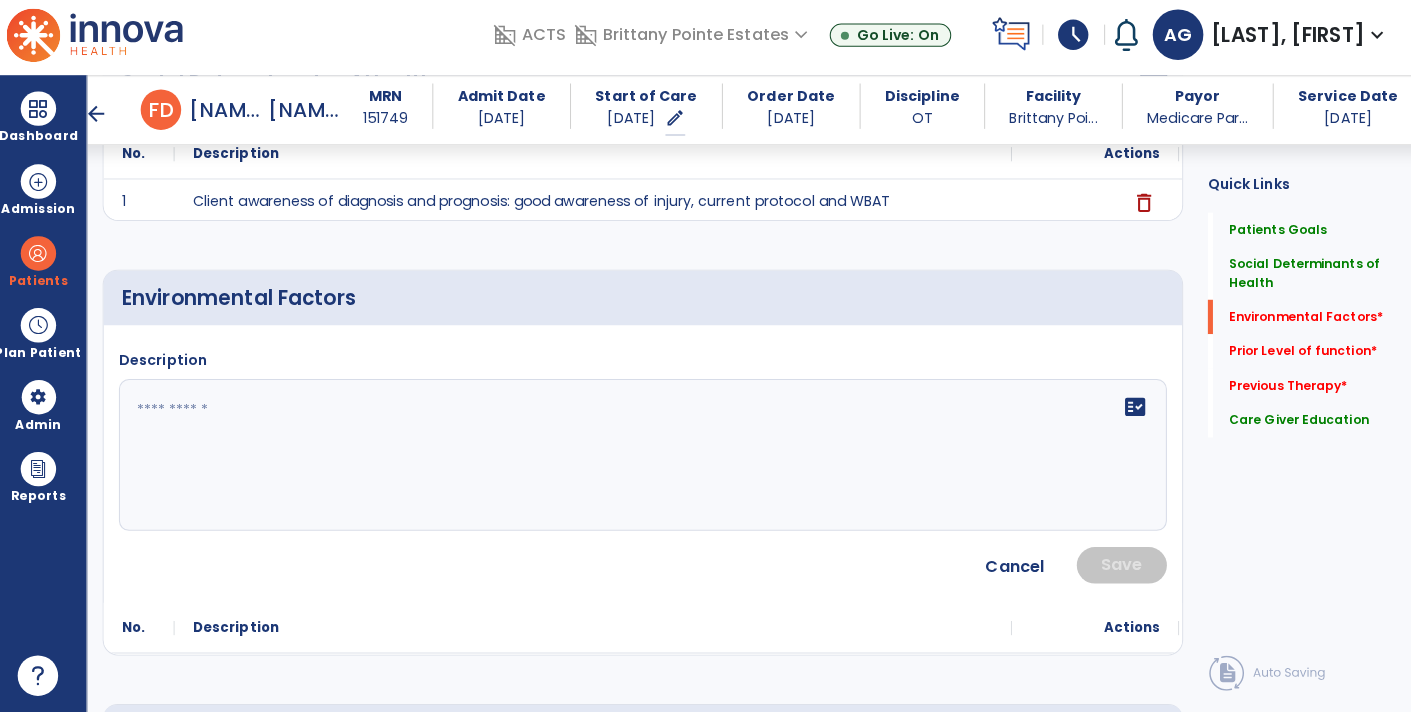 click 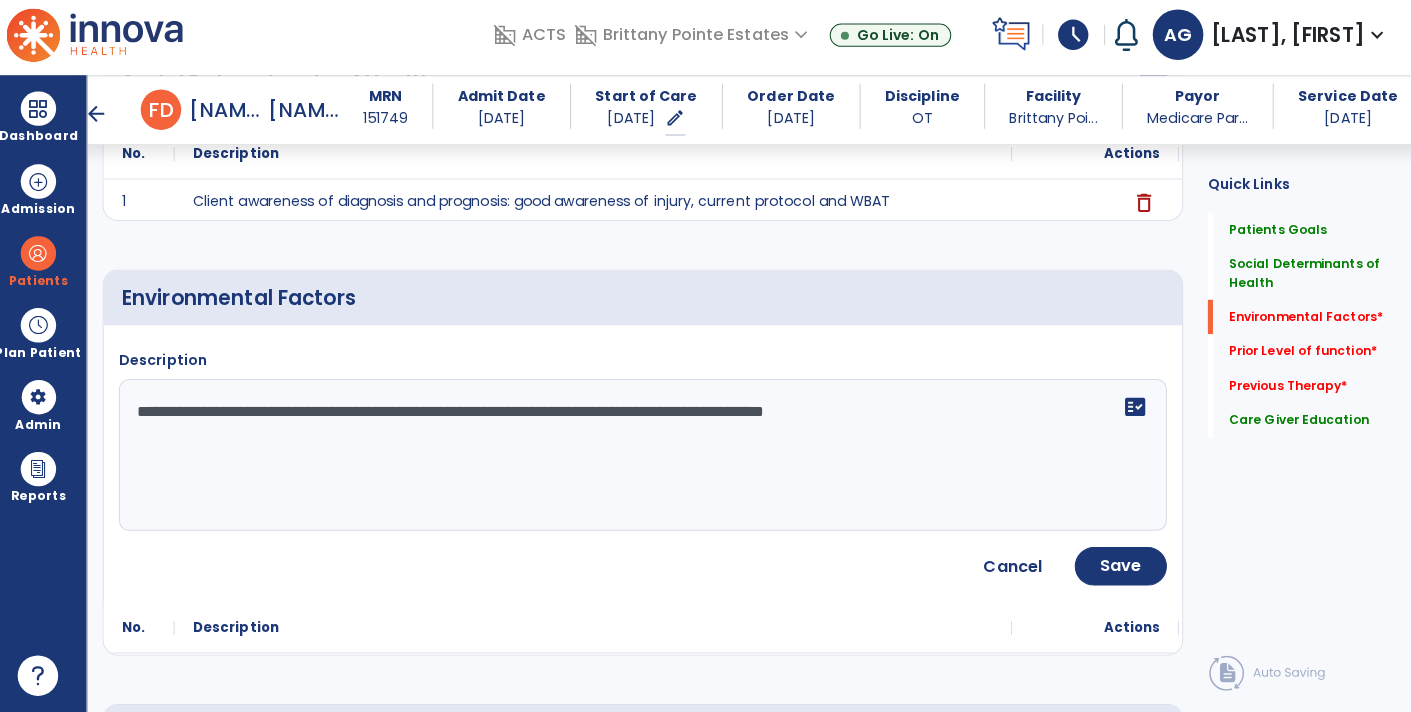 type on "**********" 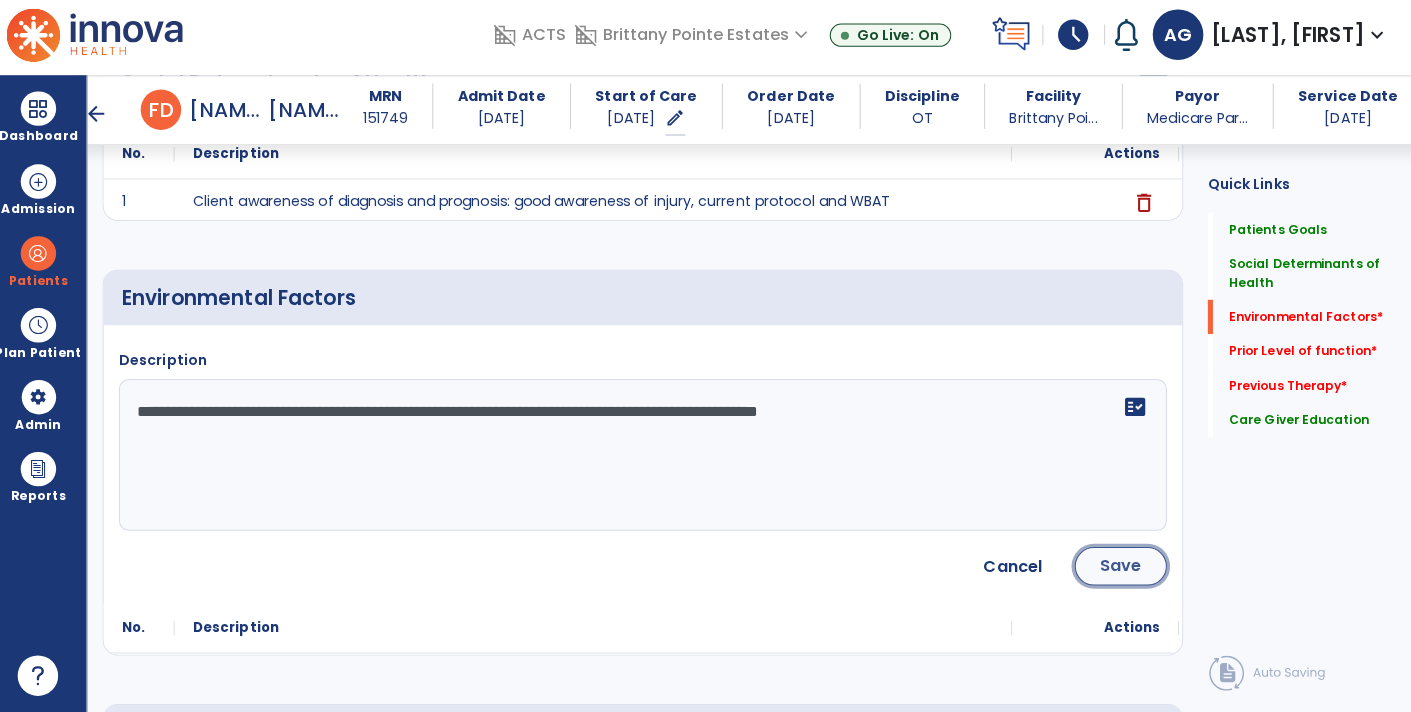 click on "Save" 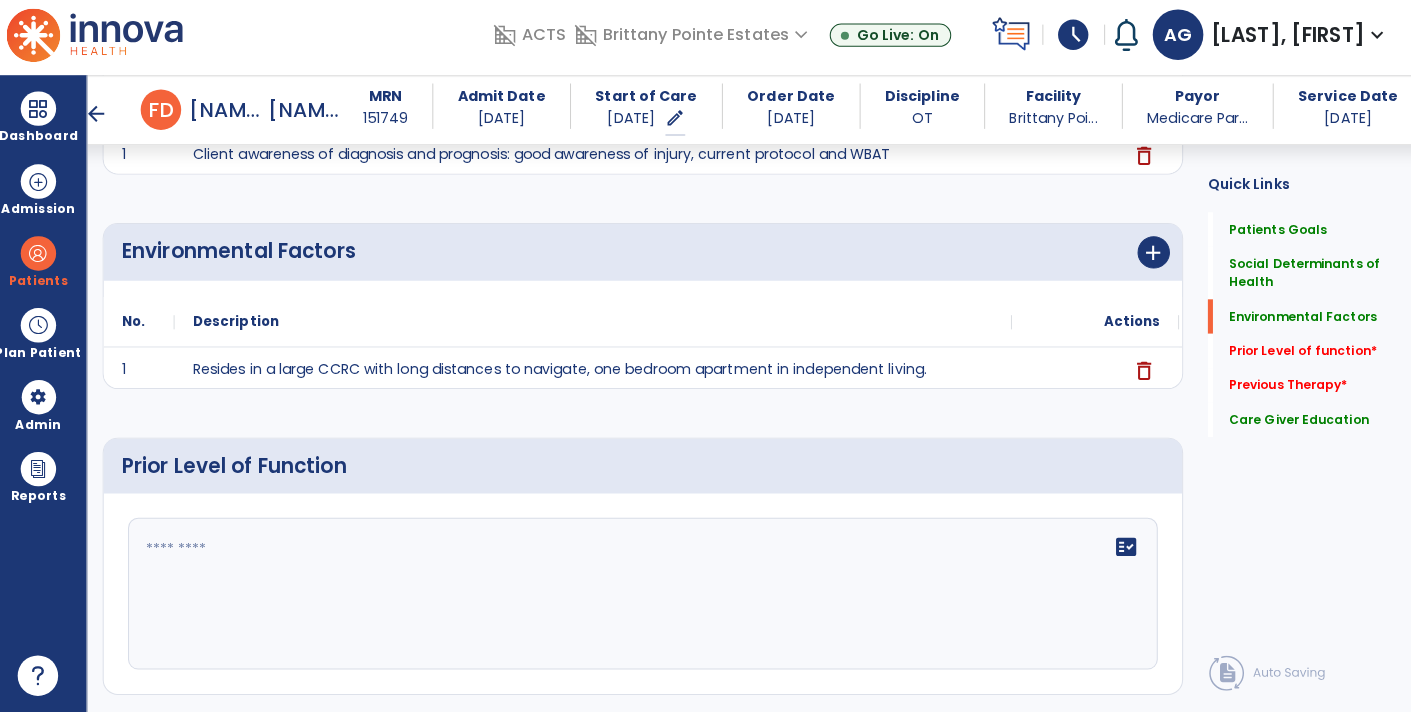 scroll, scrollTop: 541, scrollLeft: 0, axis: vertical 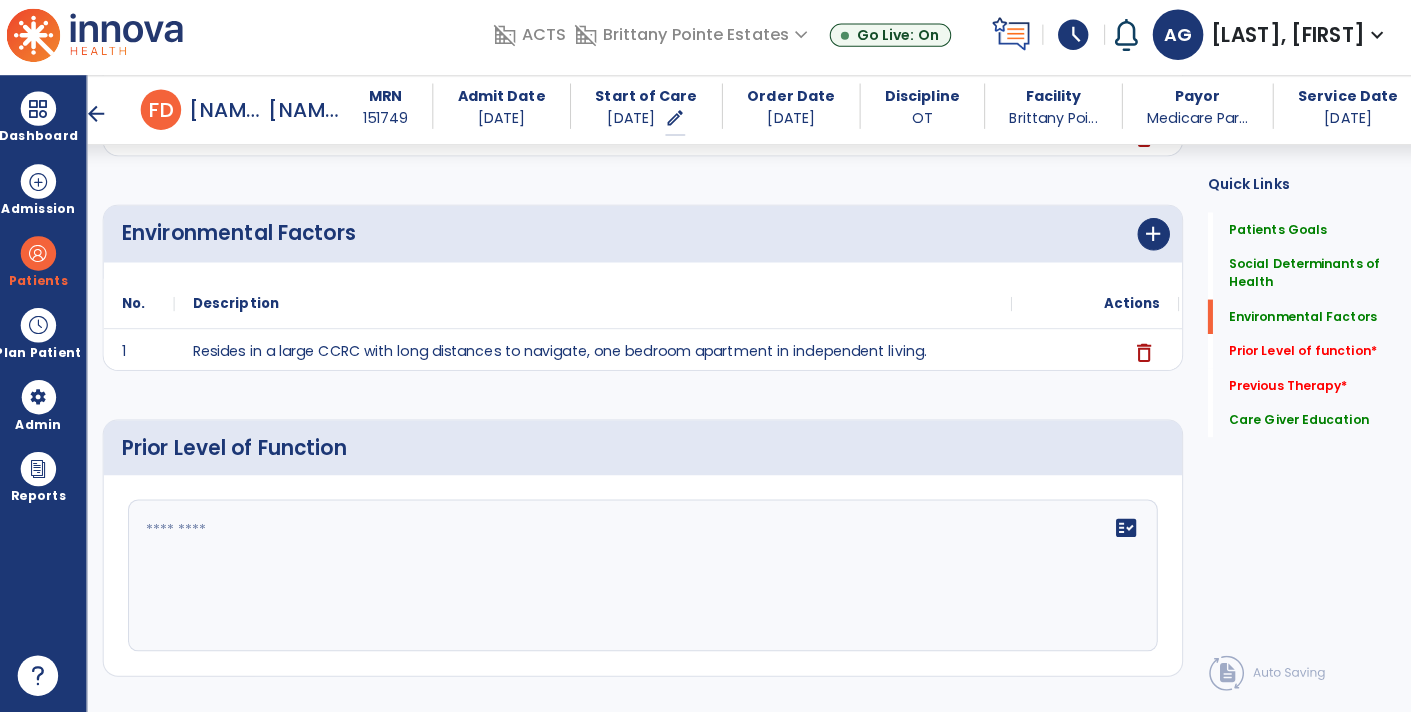 click on "fact_check" 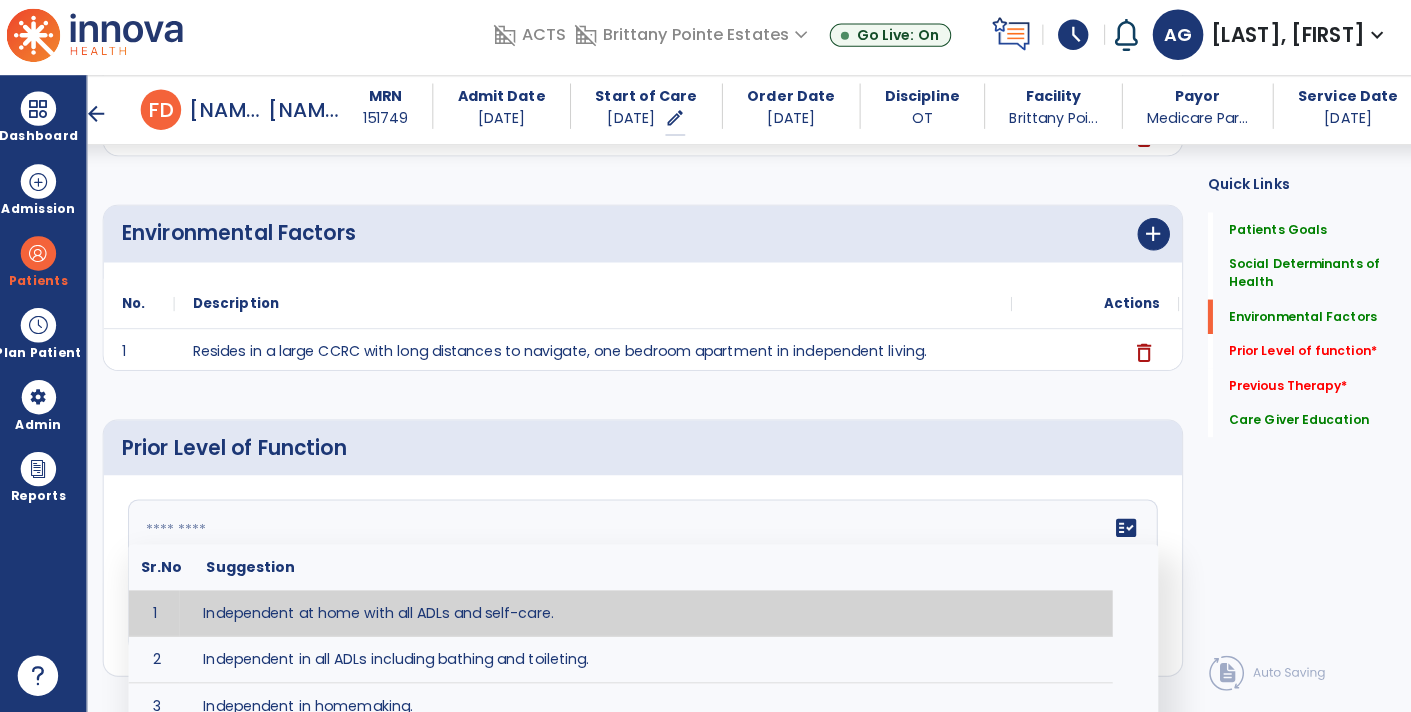 paste on "**********" 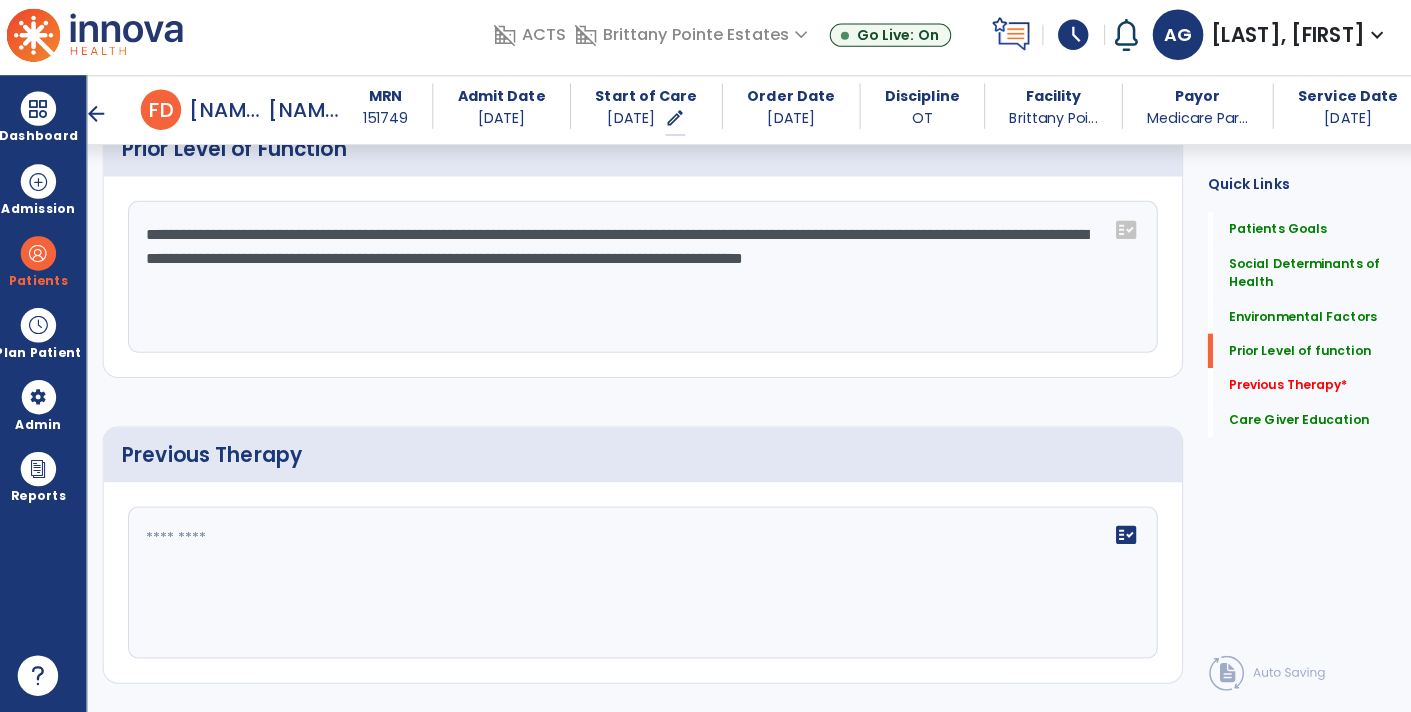 scroll, scrollTop: 834, scrollLeft: 0, axis: vertical 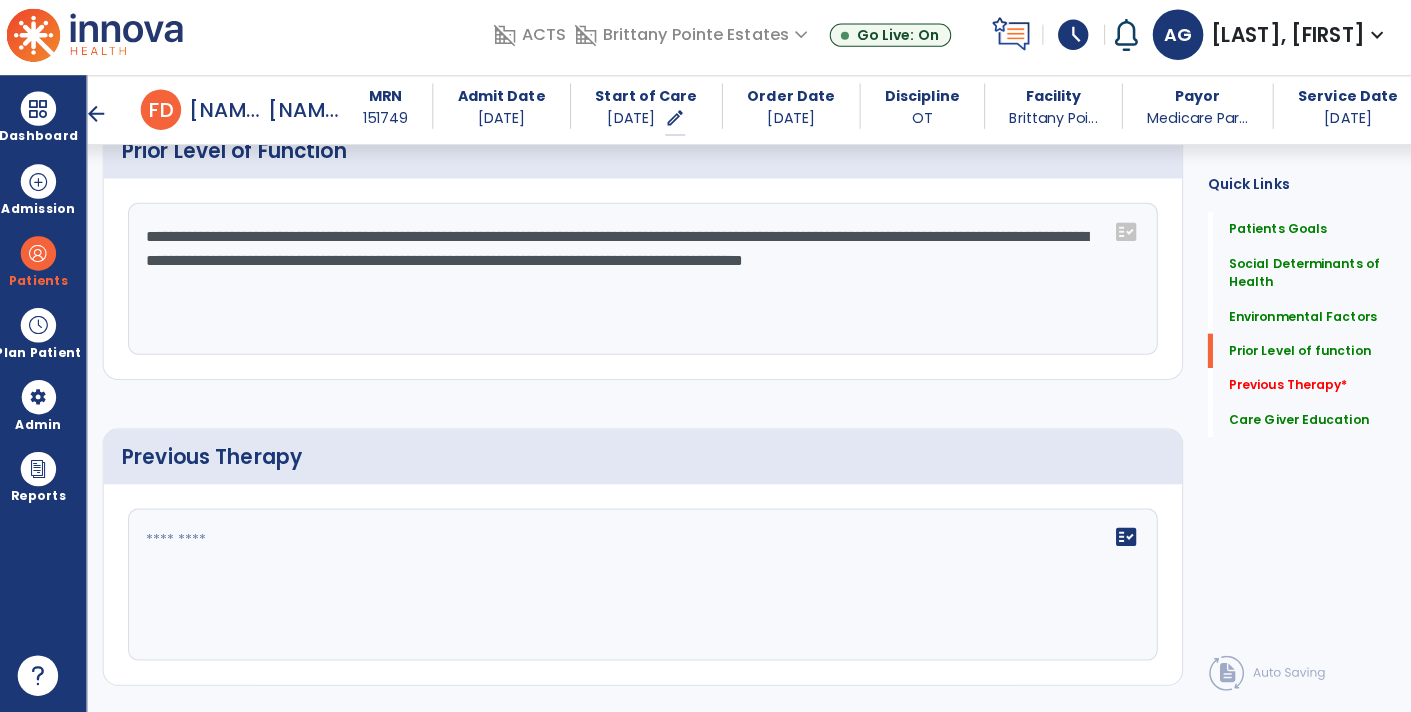 type on "**********" 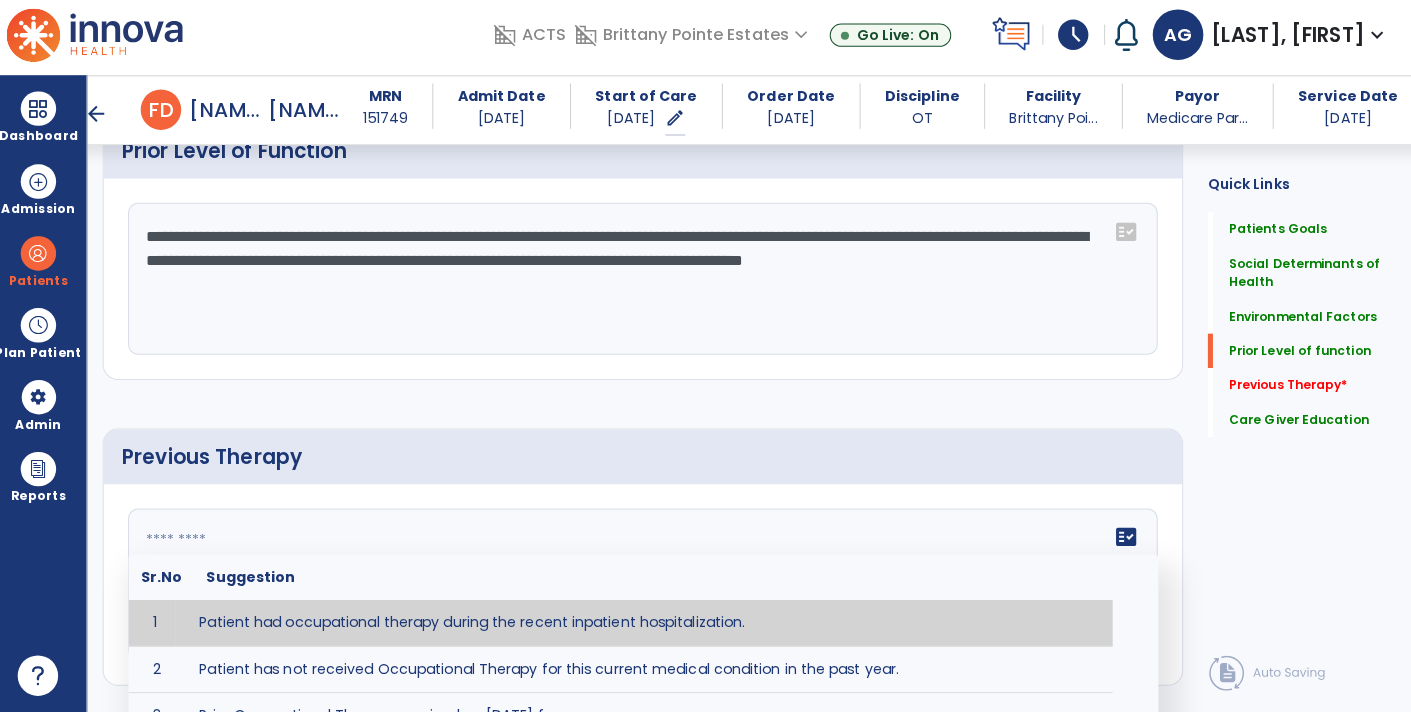 paste on "**********" 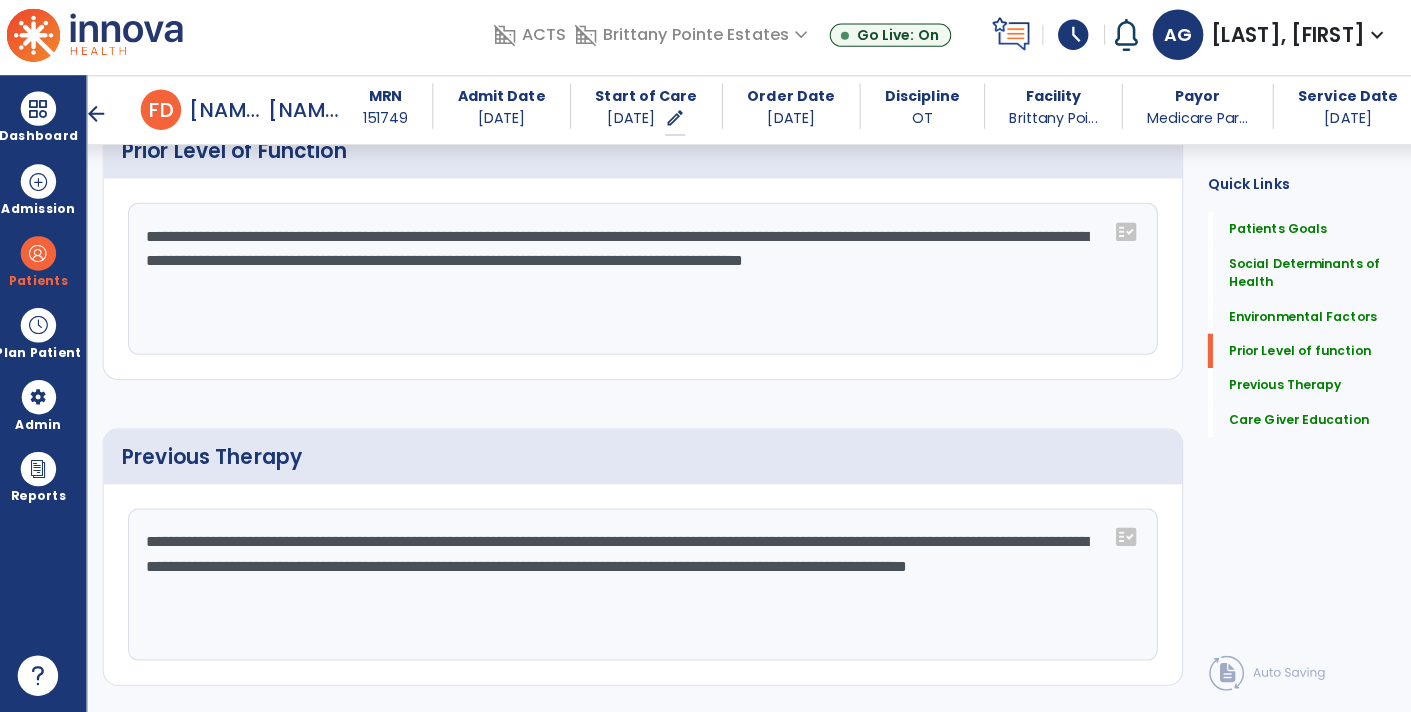 type on "**********" 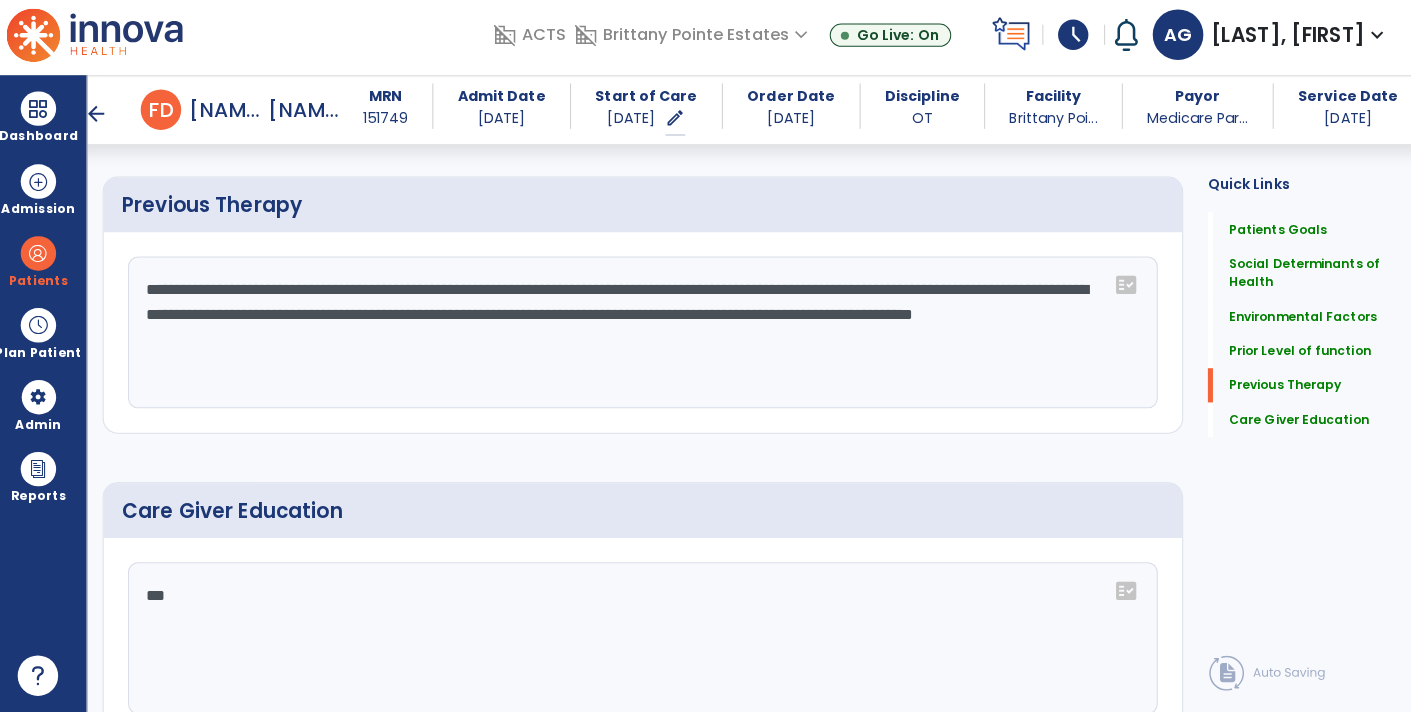 scroll, scrollTop: 1172, scrollLeft: 0, axis: vertical 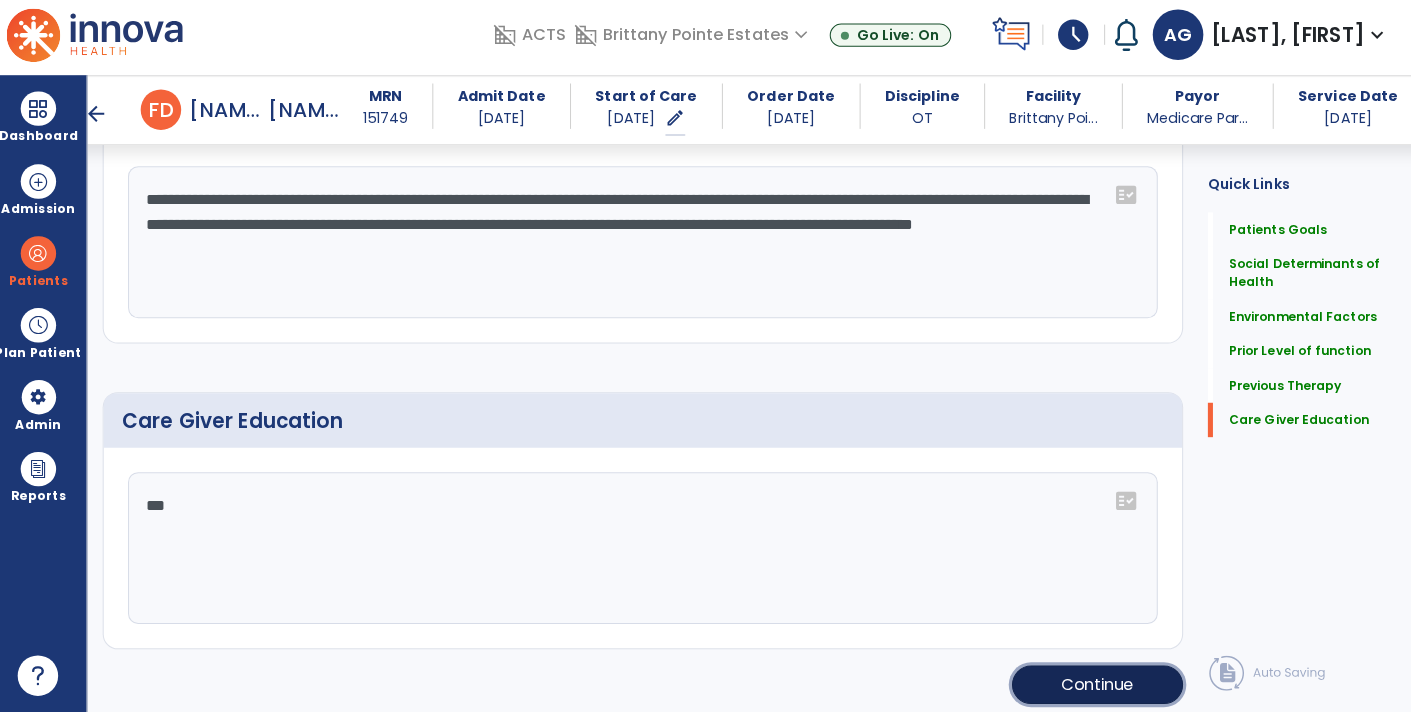 click on "Continue" 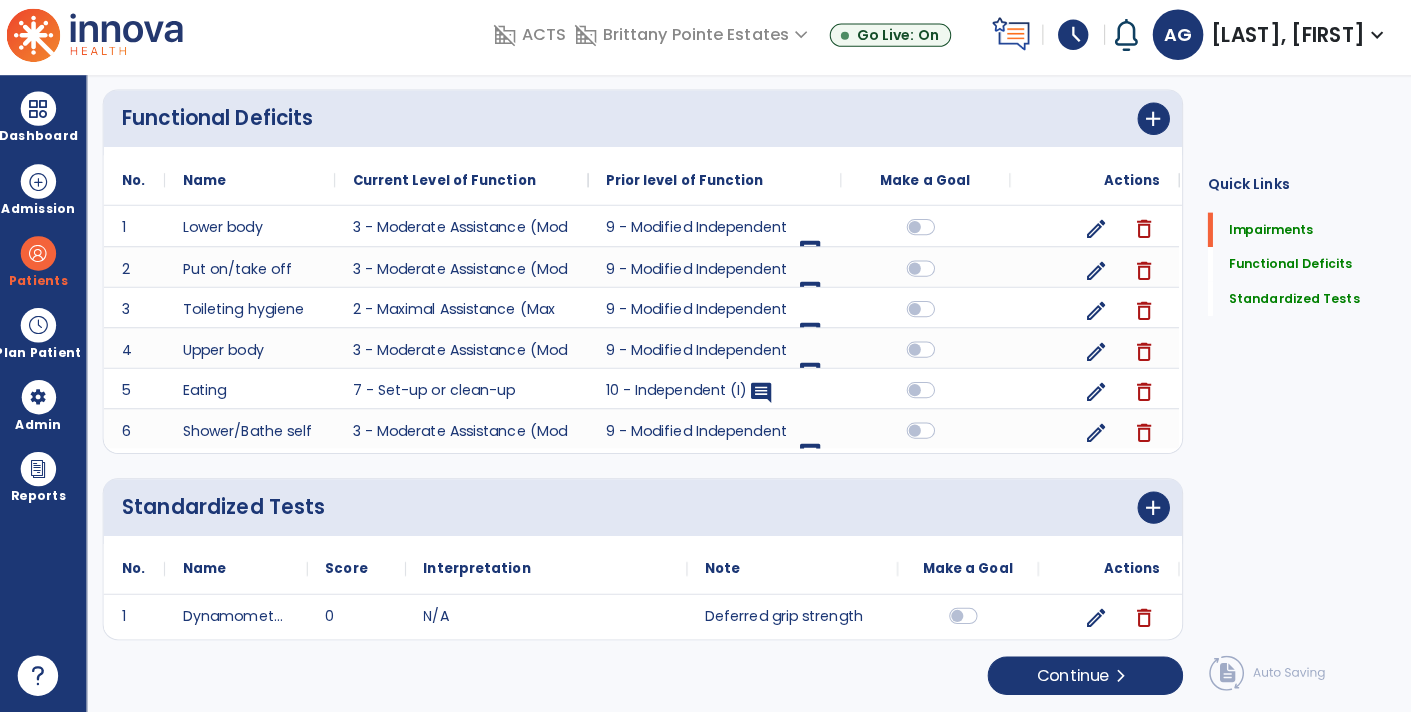 scroll, scrollTop: 0, scrollLeft: 0, axis: both 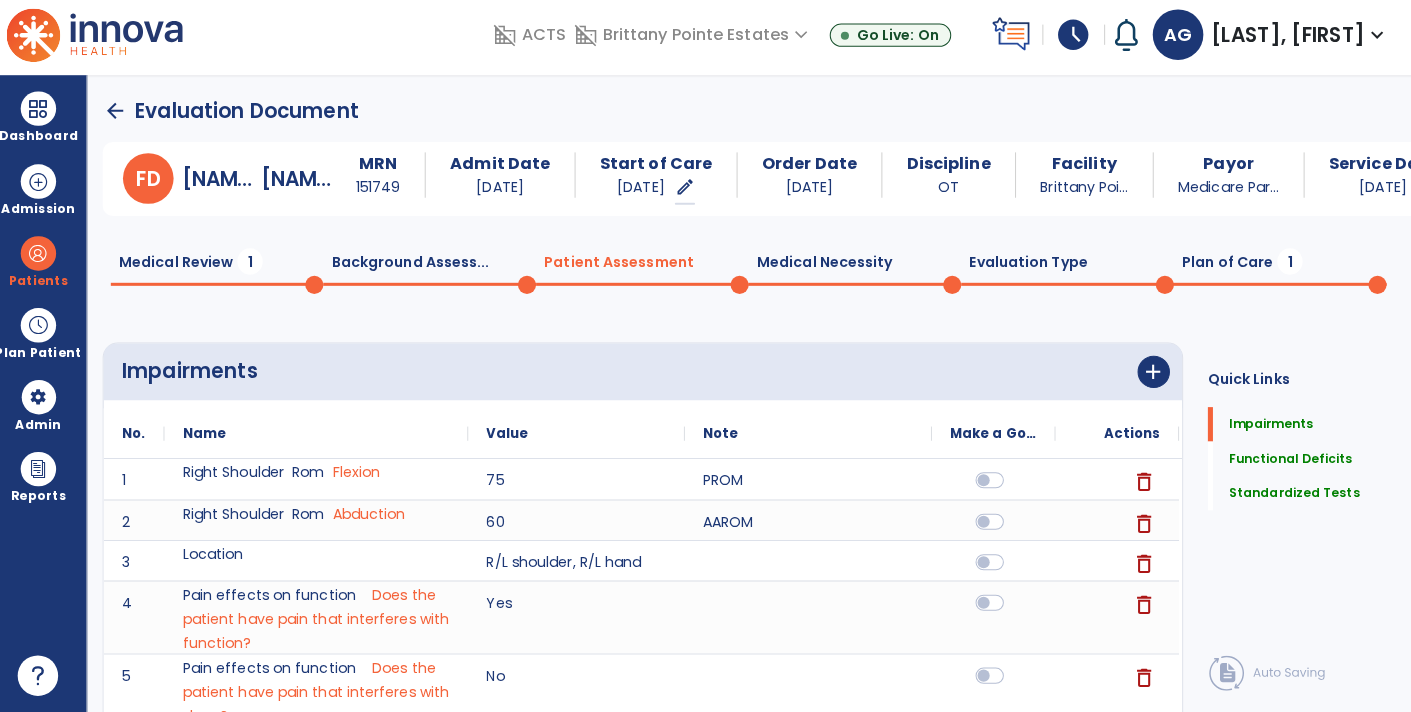 click 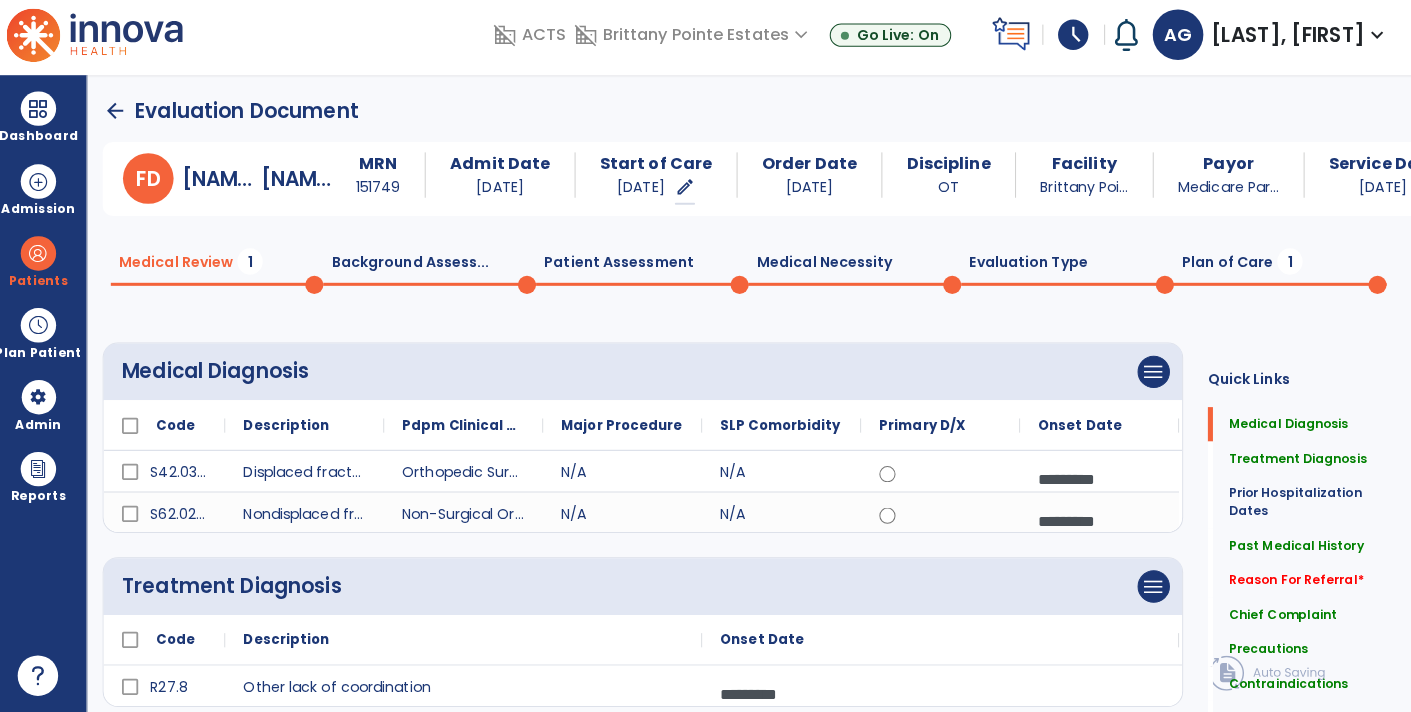 click 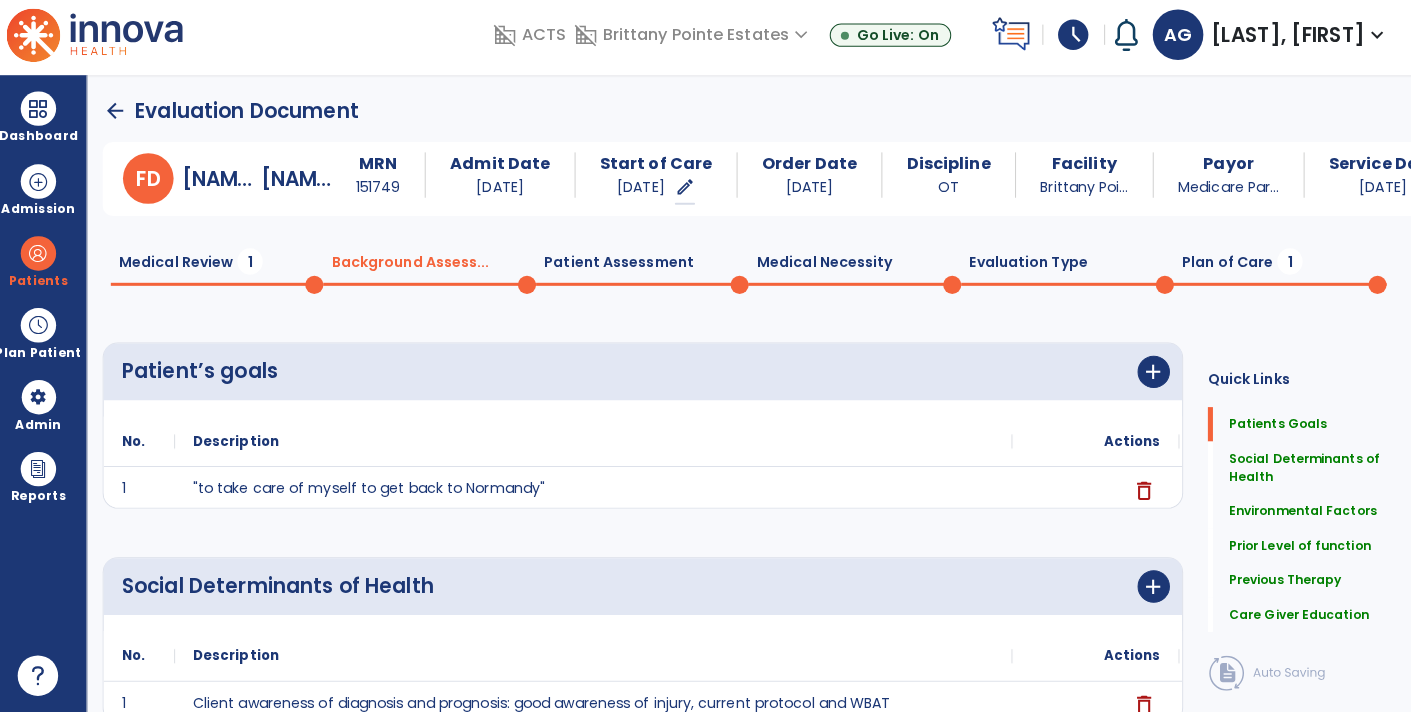 click 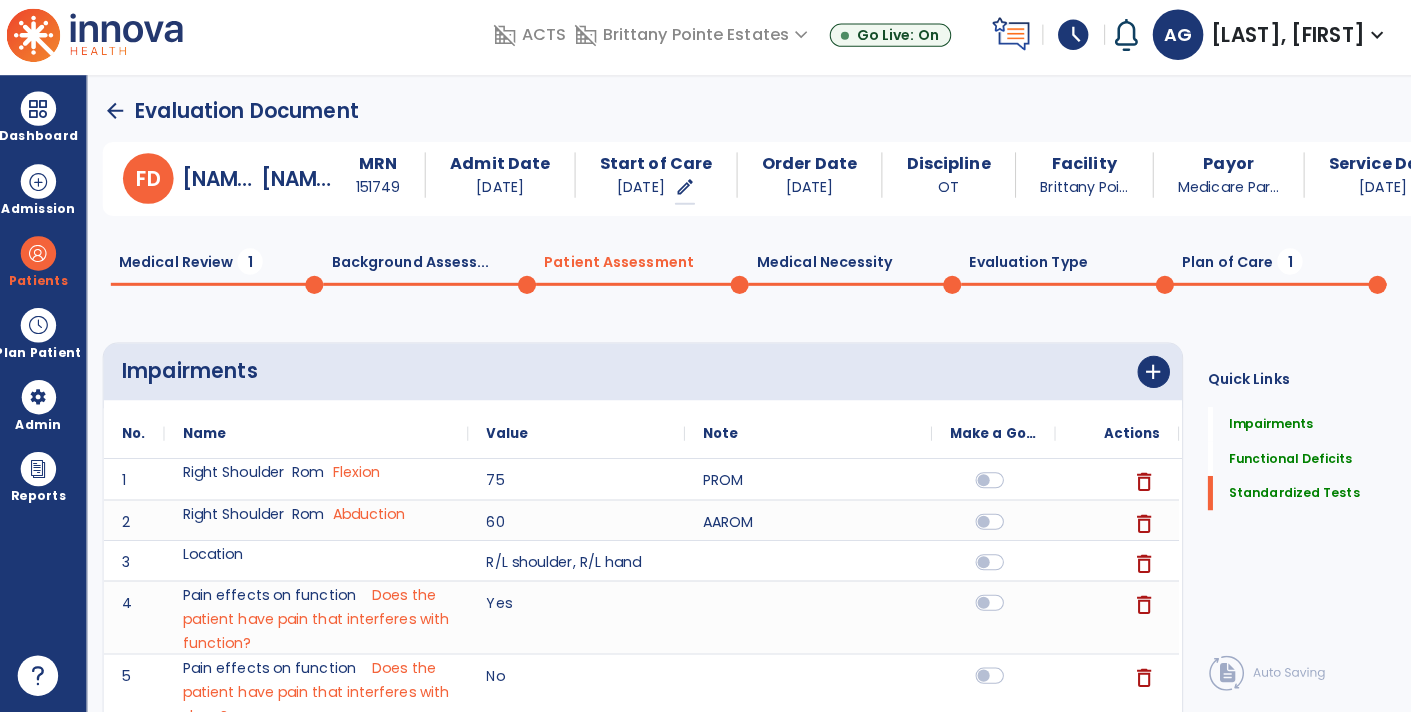 click on "Plan of Care  1" 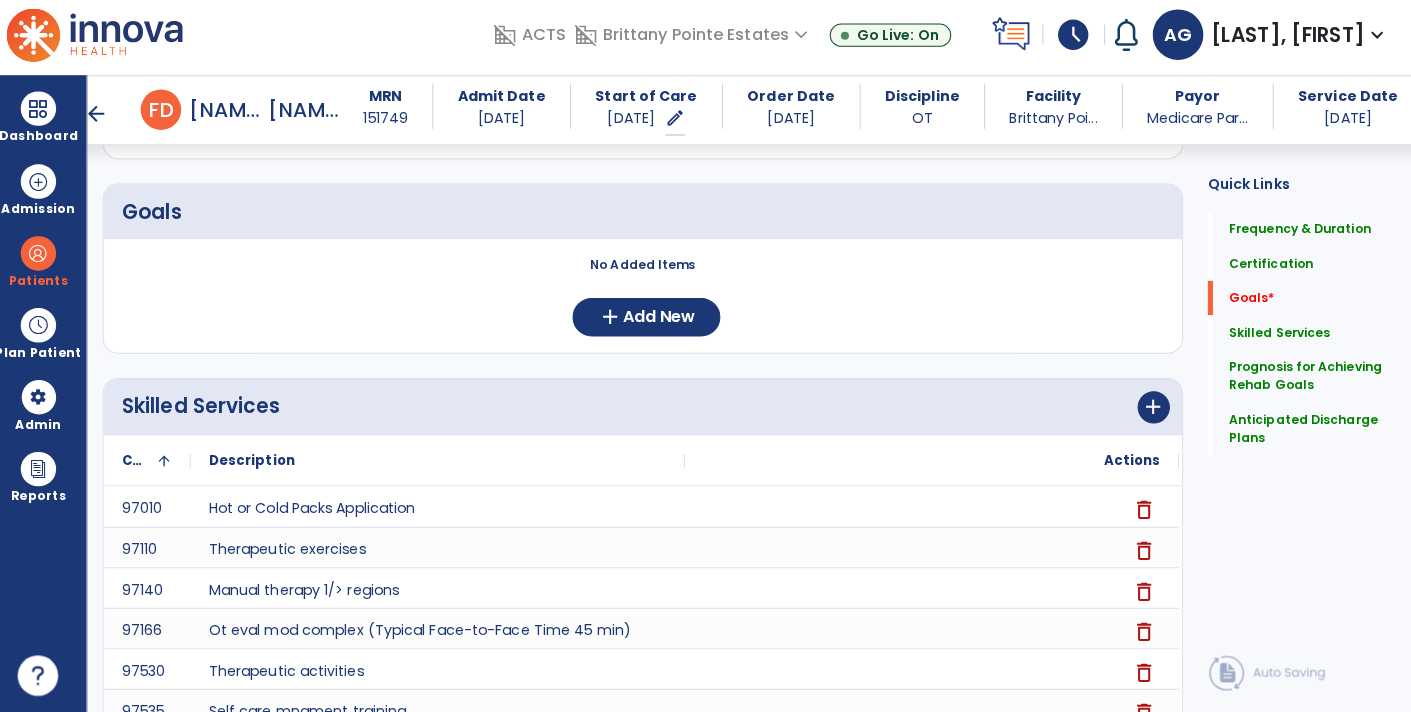 scroll, scrollTop: 427, scrollLeft: 0, axis: vertical 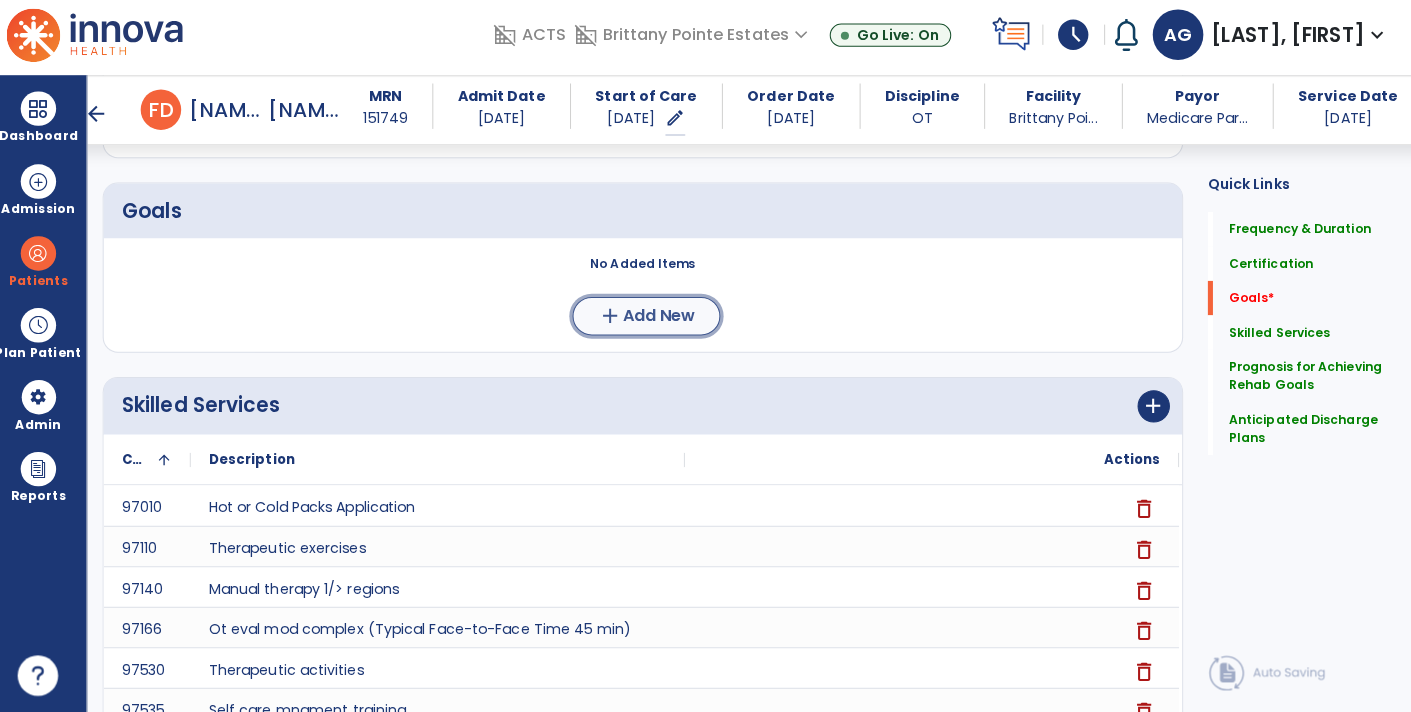 click on "Add New" at bounding box center (660, 321) 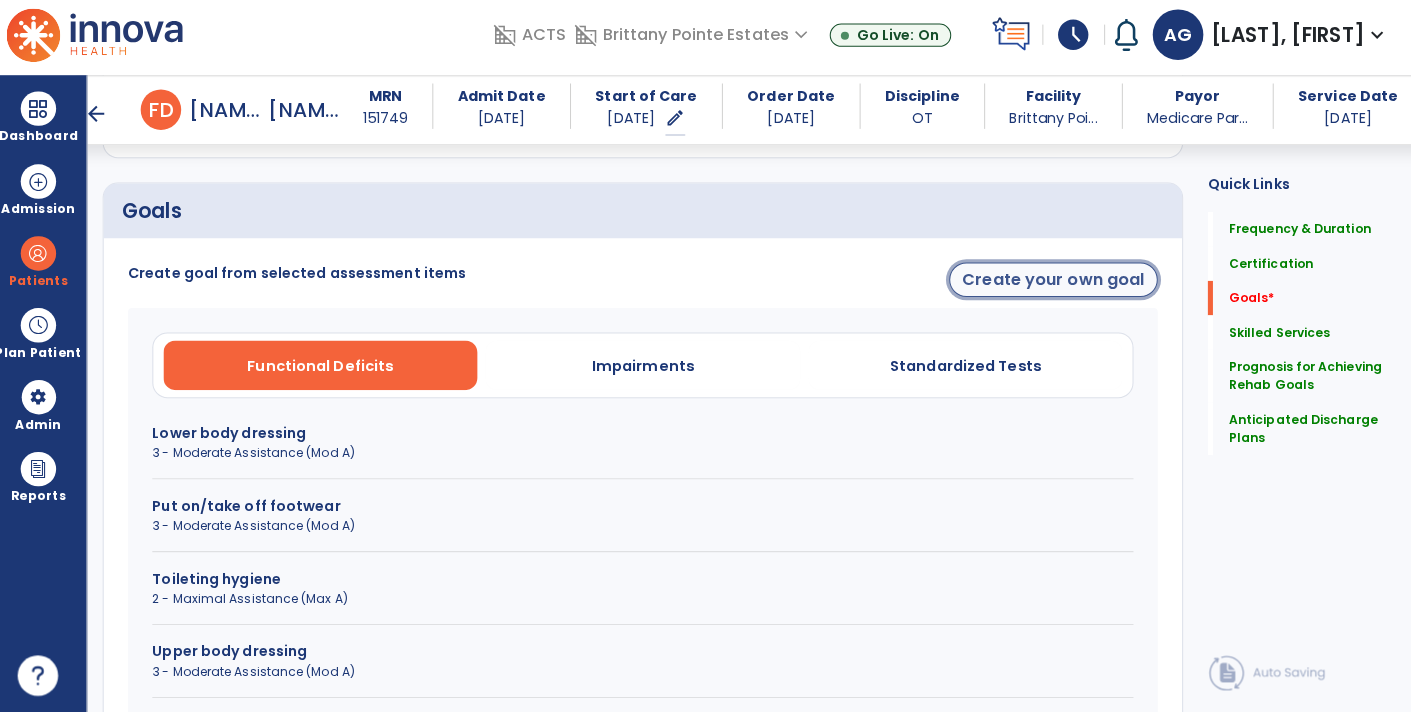 click on "Create your own goal" at bounding box center (1050, 285) 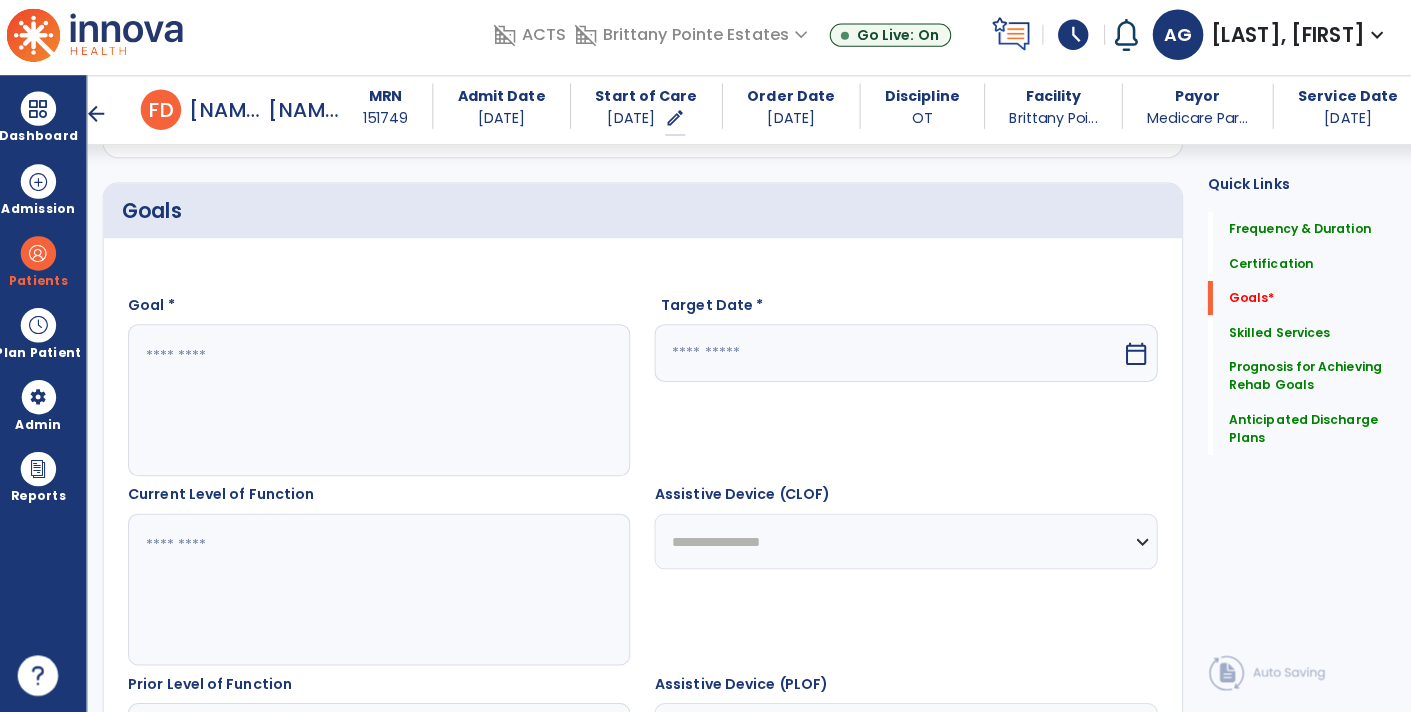 click at bounding box center [383, 404] 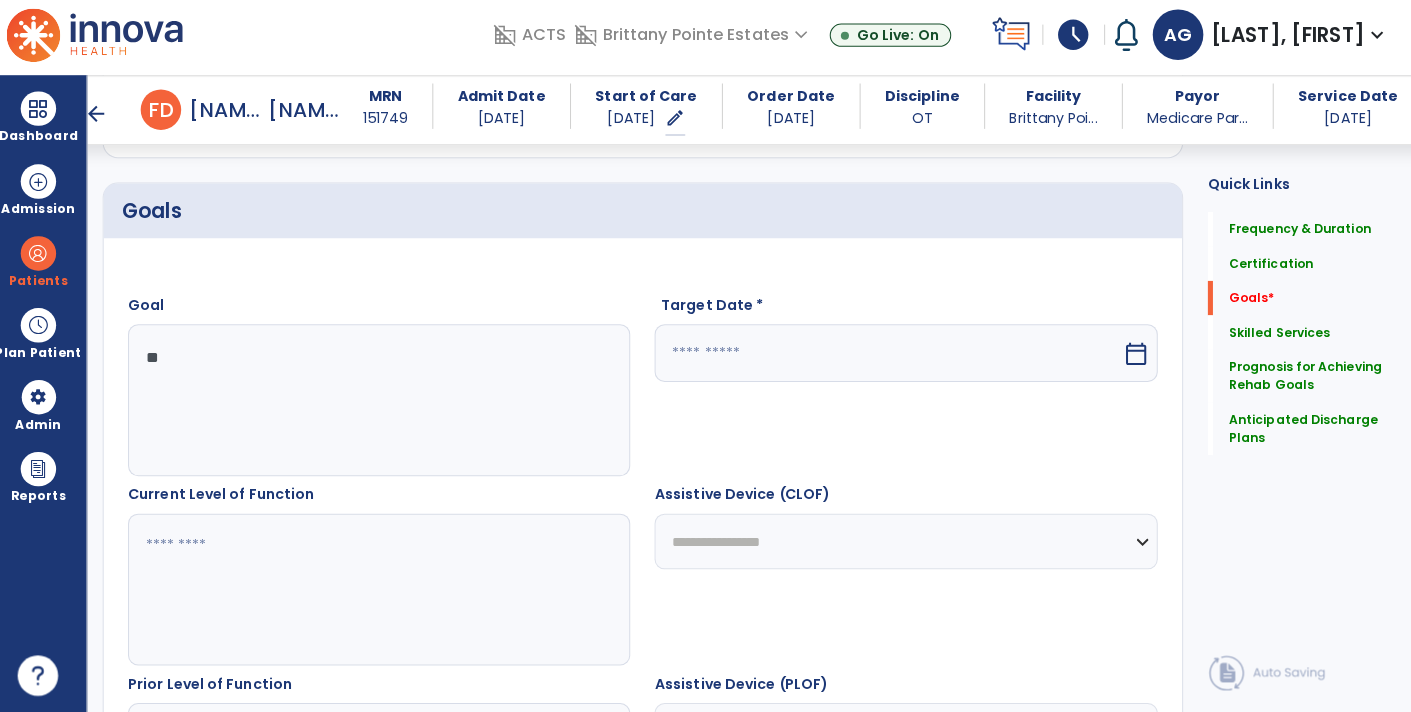 type on "*" 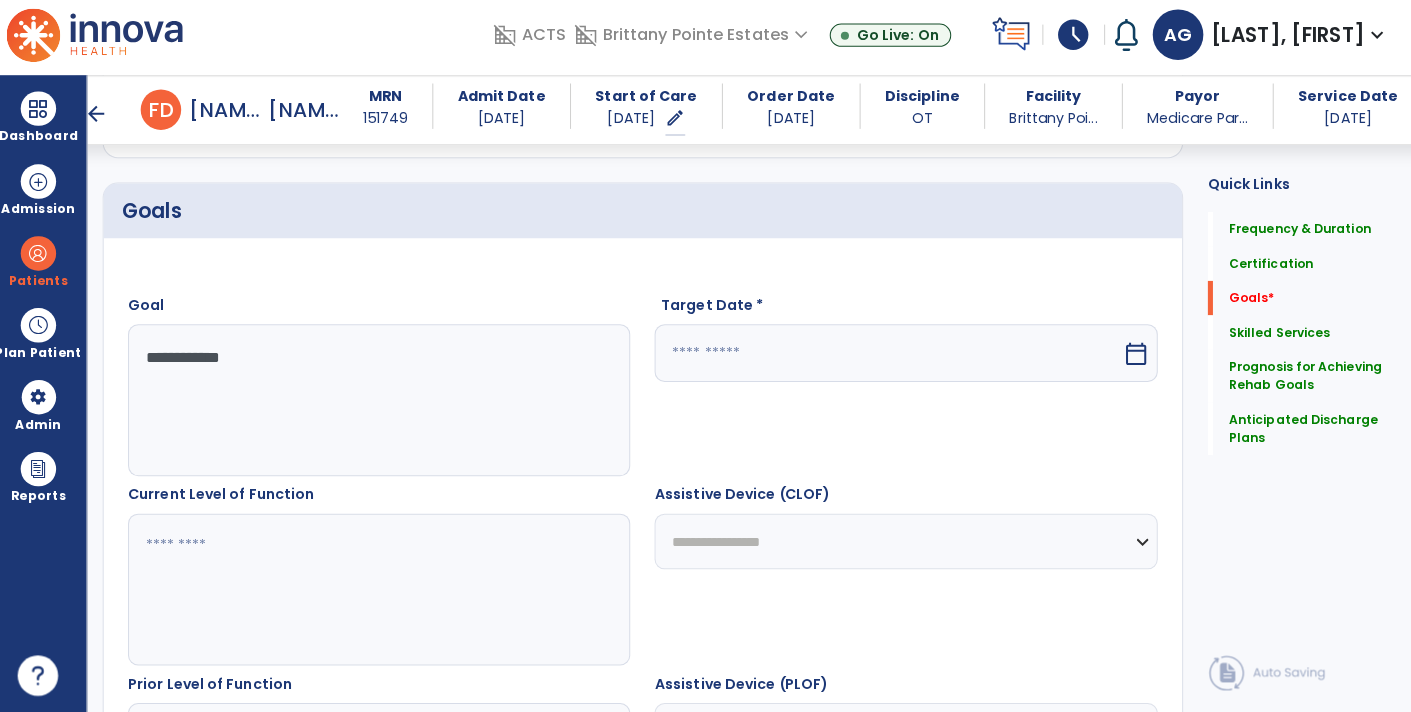 type on "**********" 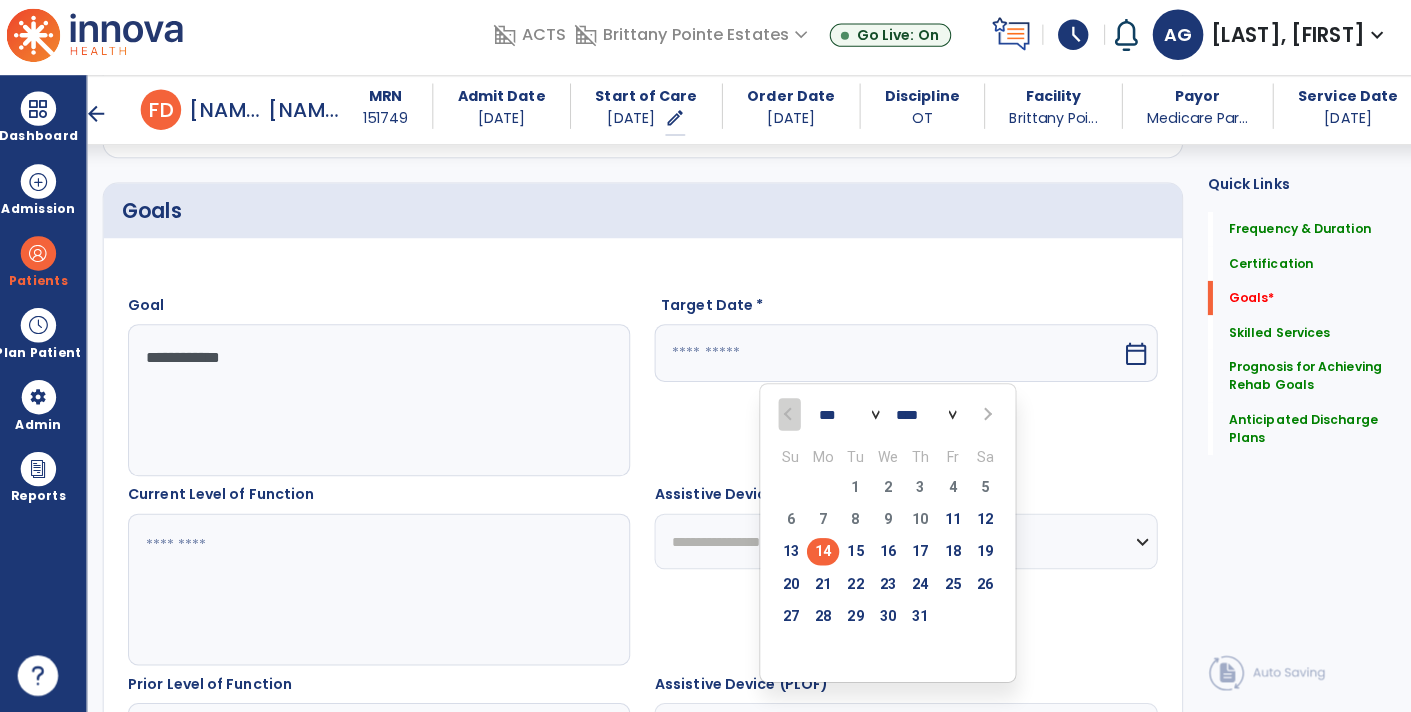 click at bounding box center [983, 418] 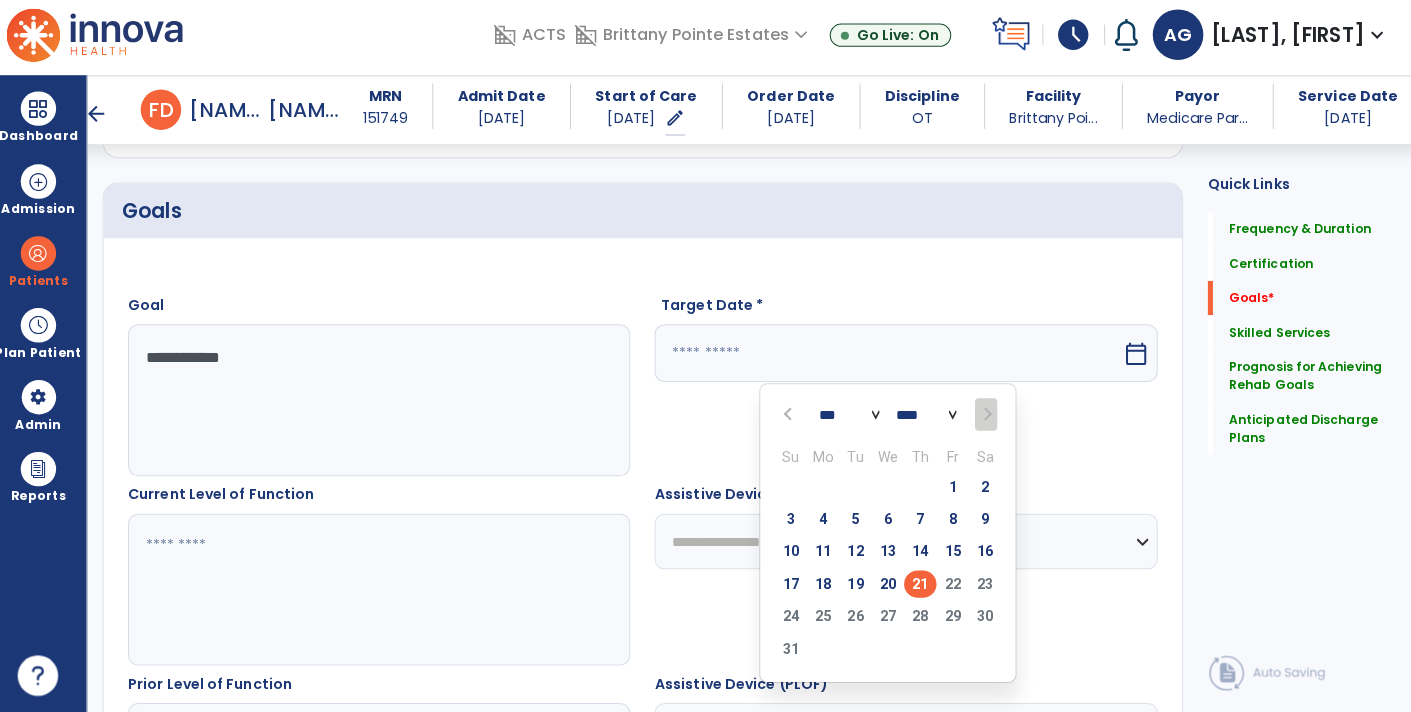 click on "21" at bounding box center (918, 585) 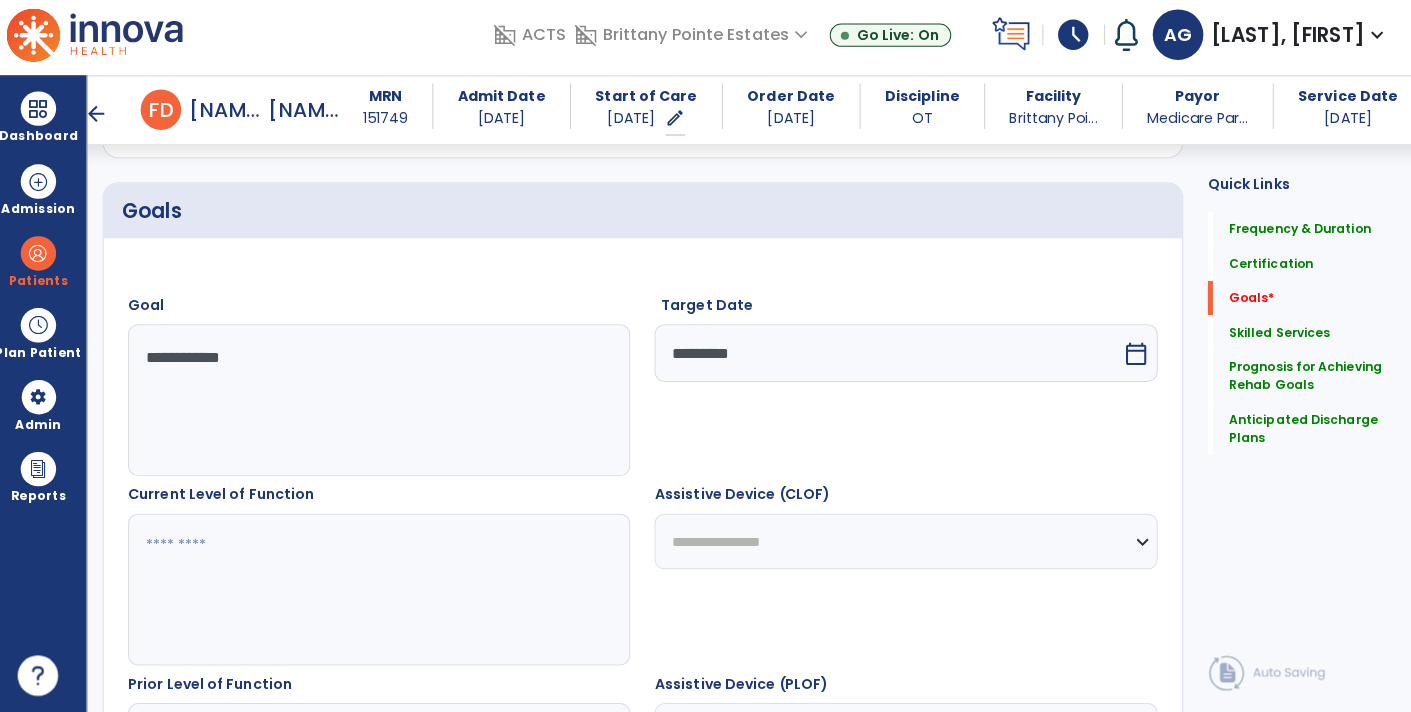 click at bounding box center [383, 591] 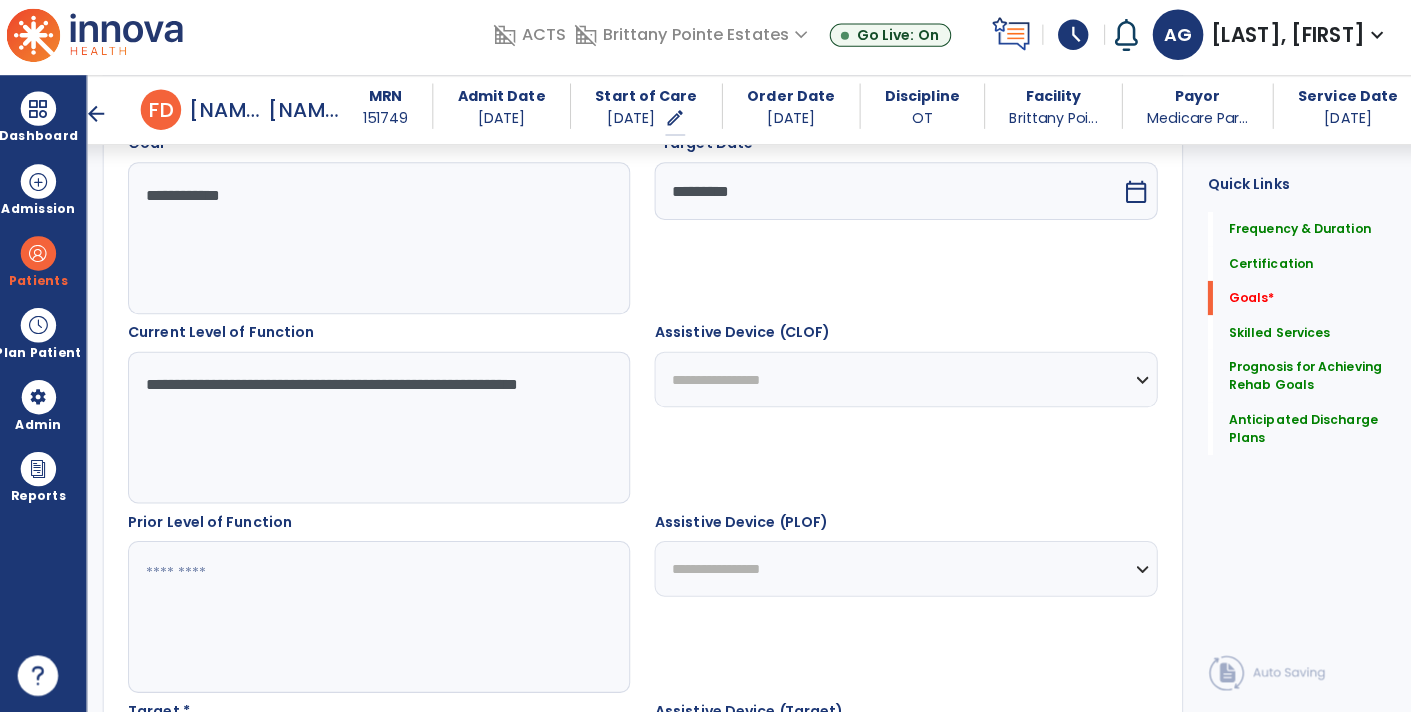 scroll, scrollTop: 593, scrollLeft: 0, axis: vertical 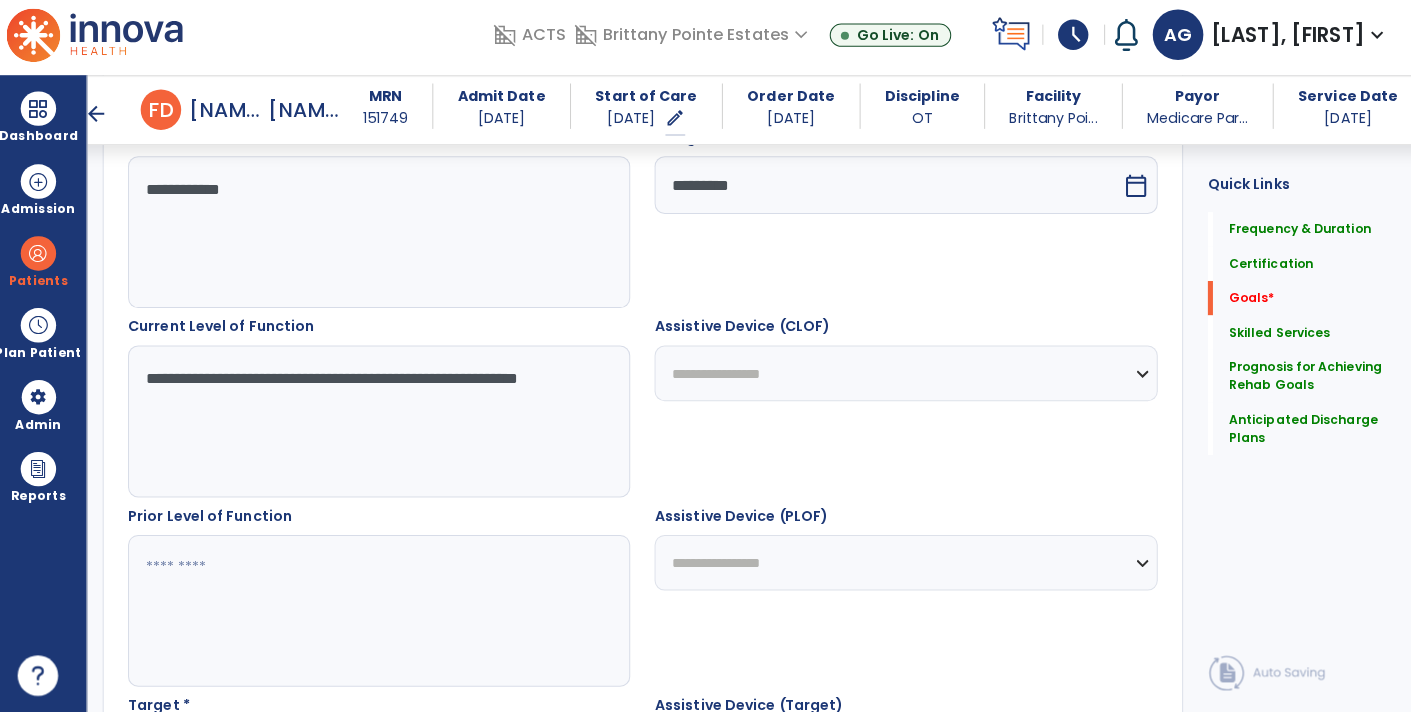type on "**********" 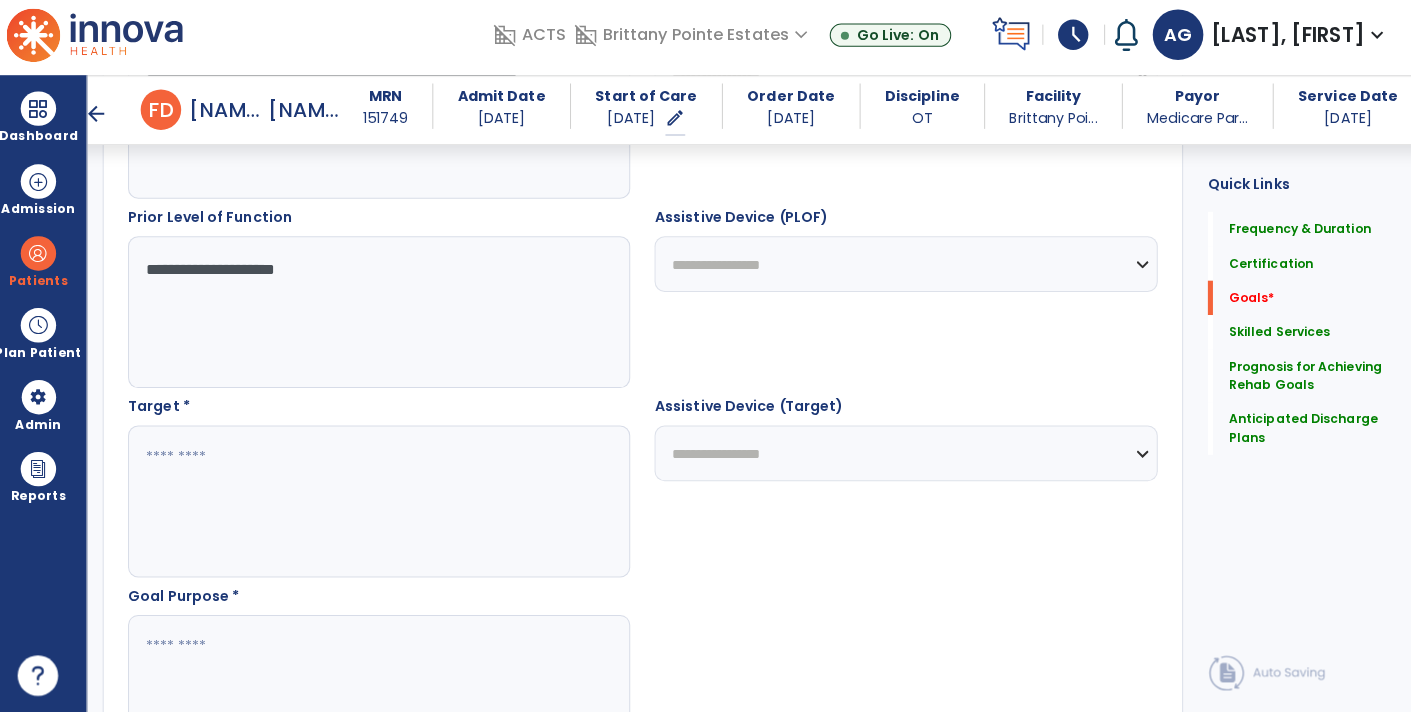 scroll, scrollTop: 890, scrollLeft: 0, axis: vertical 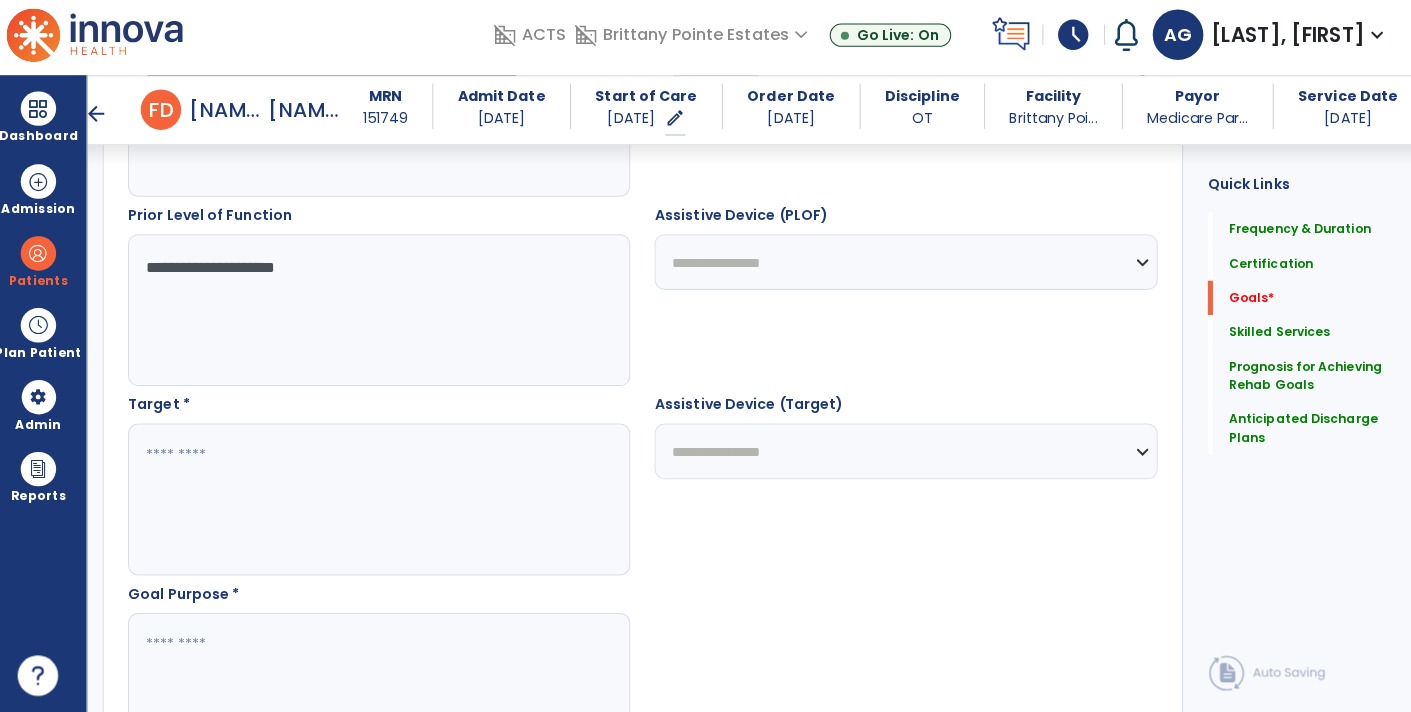 type on "**********" 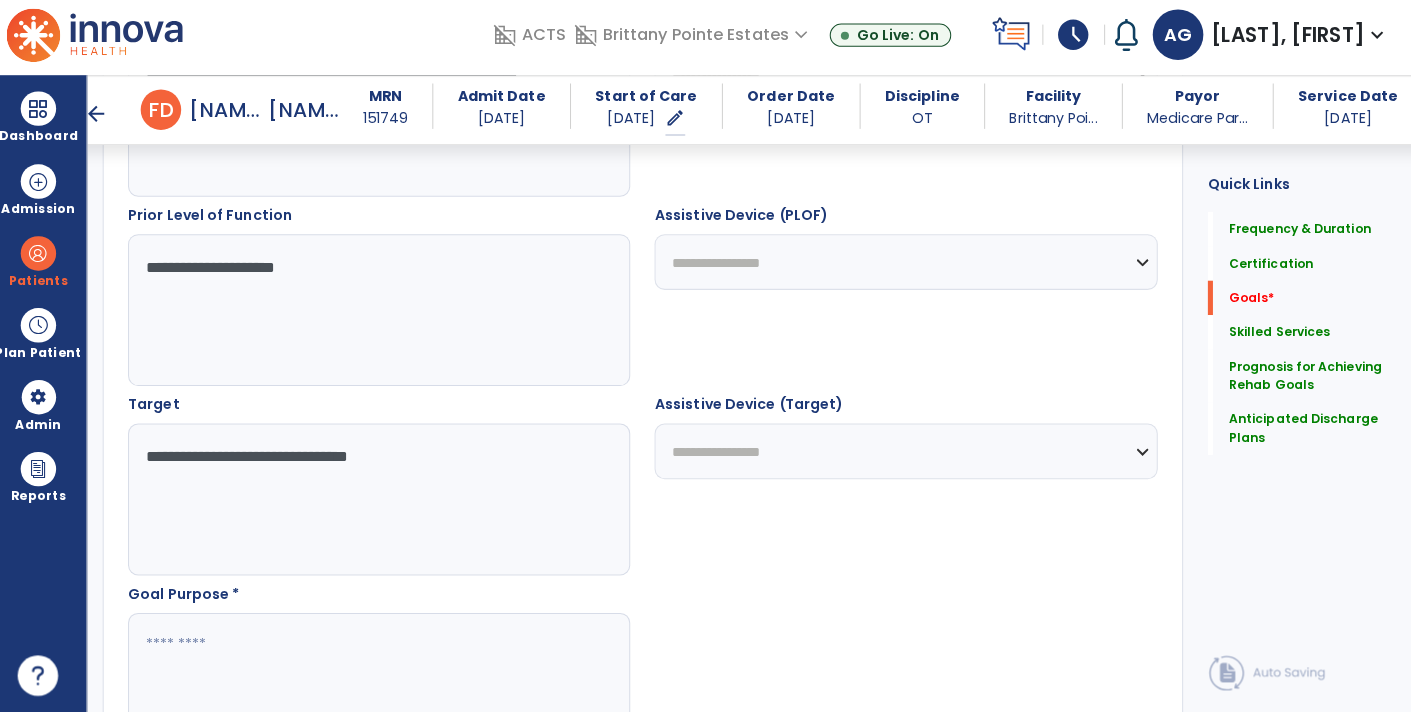 type on "**********" 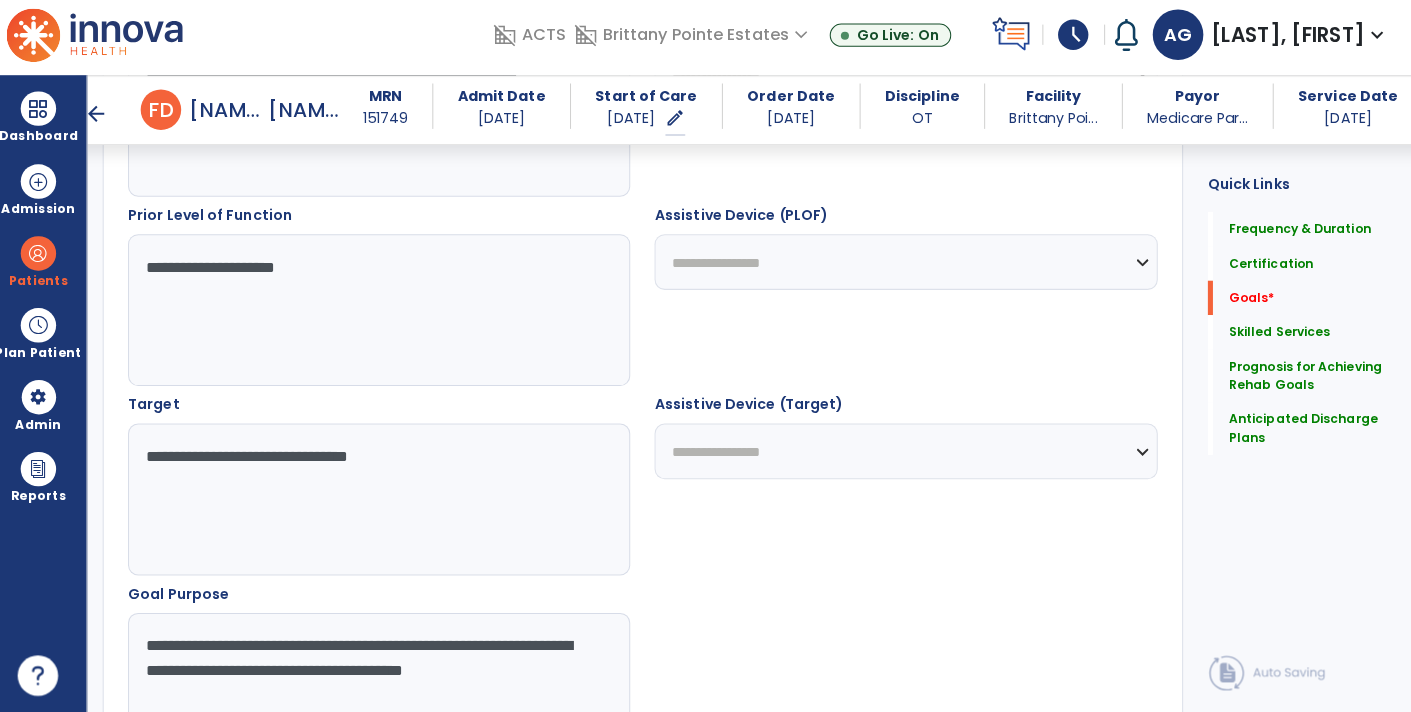 type on "**********" 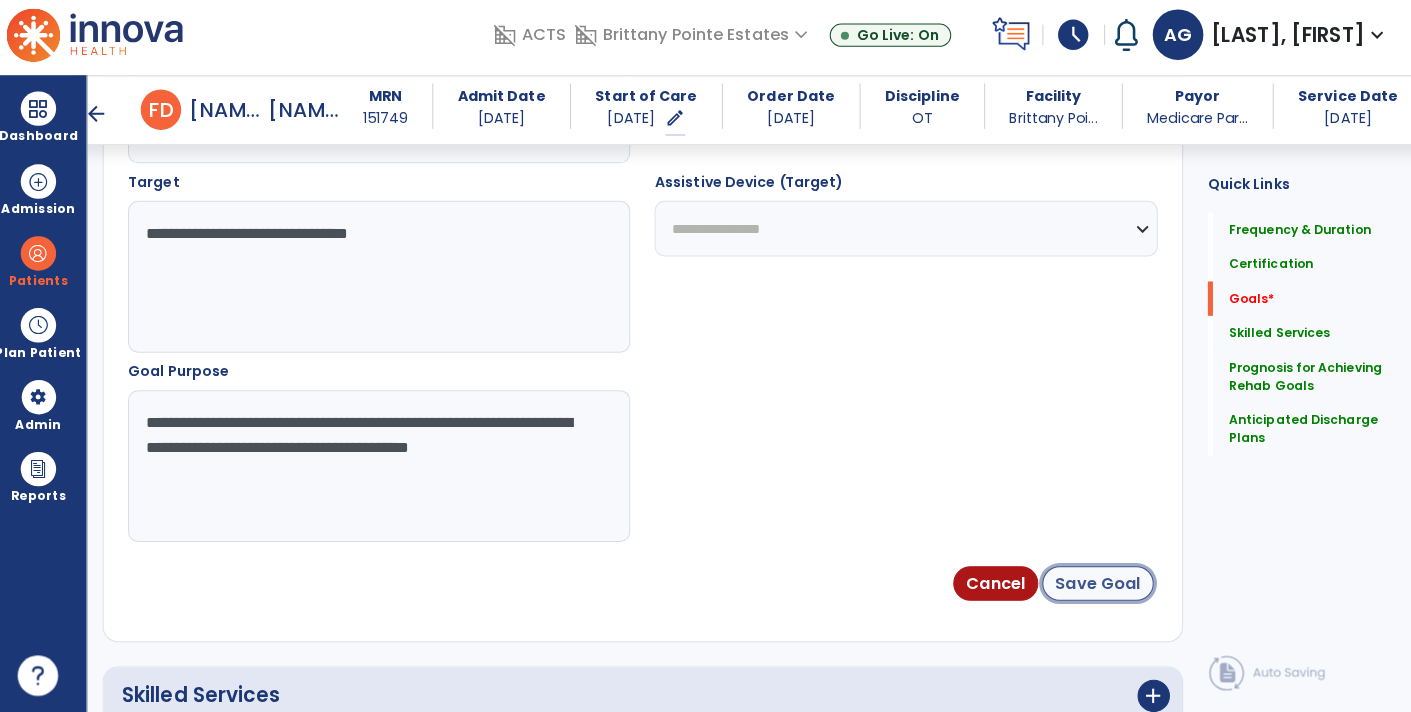 click on "Save Goal" at bounding box center (1094, 585) 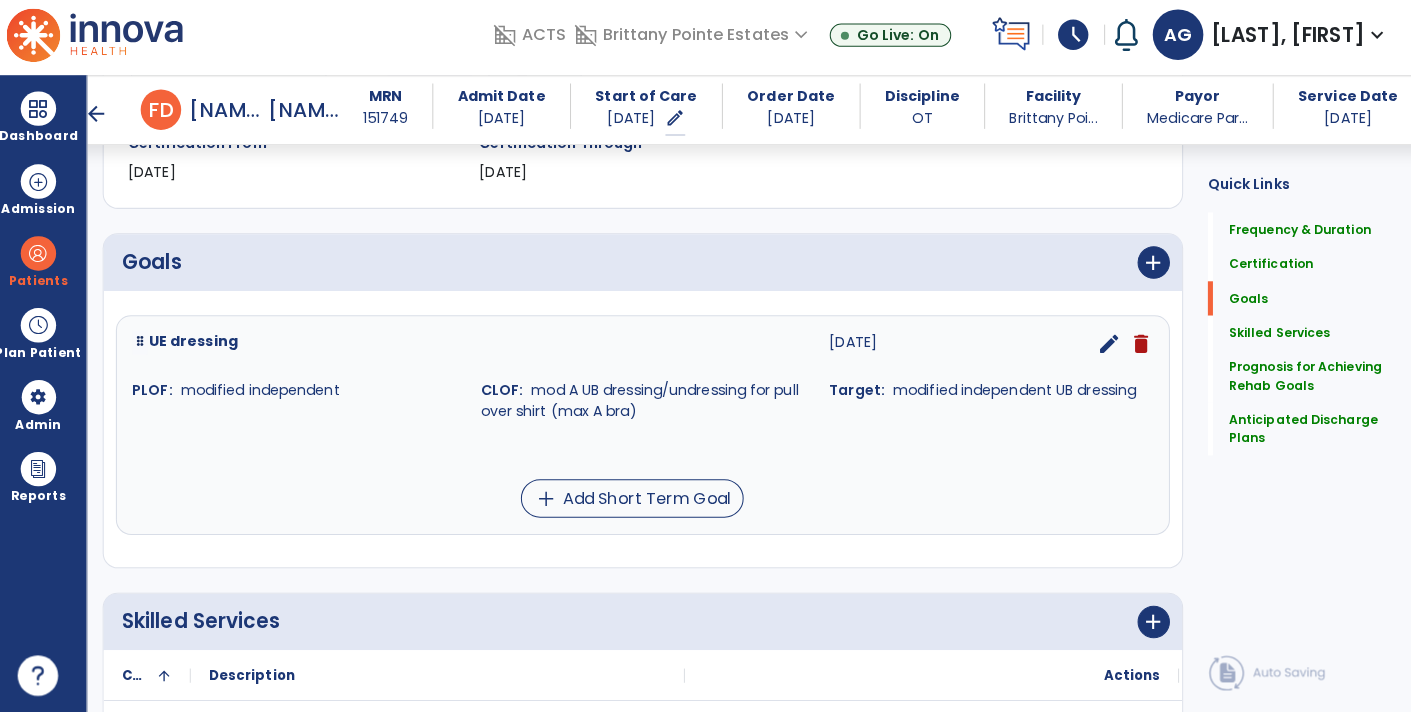 scroll, scrollTop: 379, scrollLeft: 0, axis: vertical 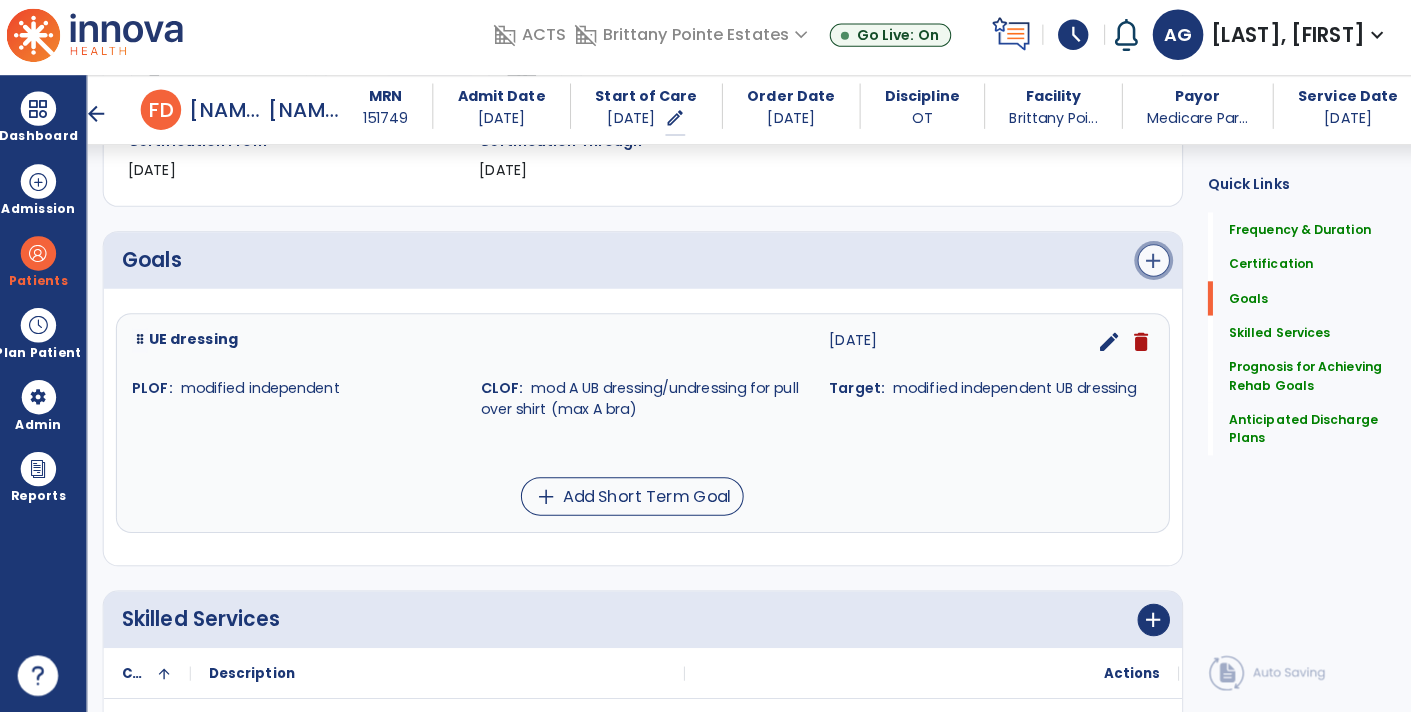 click on "add" at bounding box center (1149, 266) 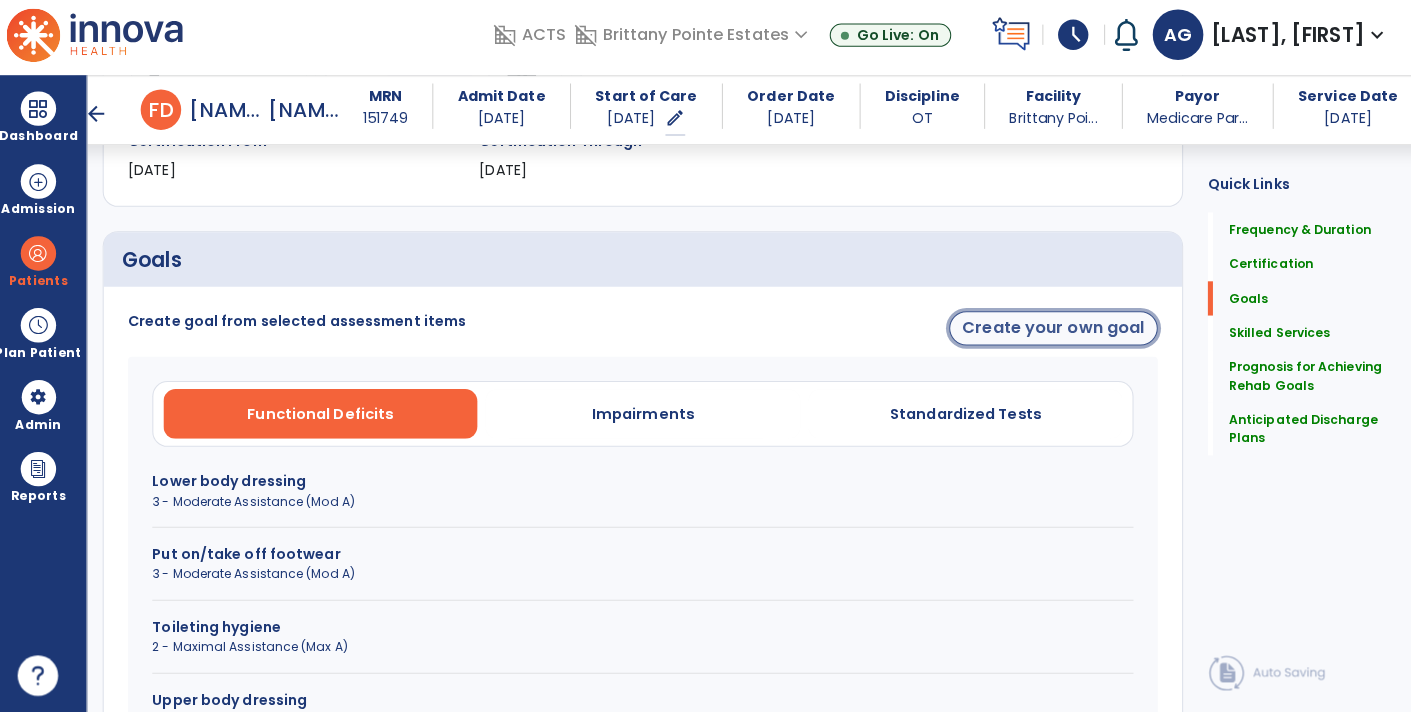 click on "Create your own goal" at bounding box center [1050, 333] 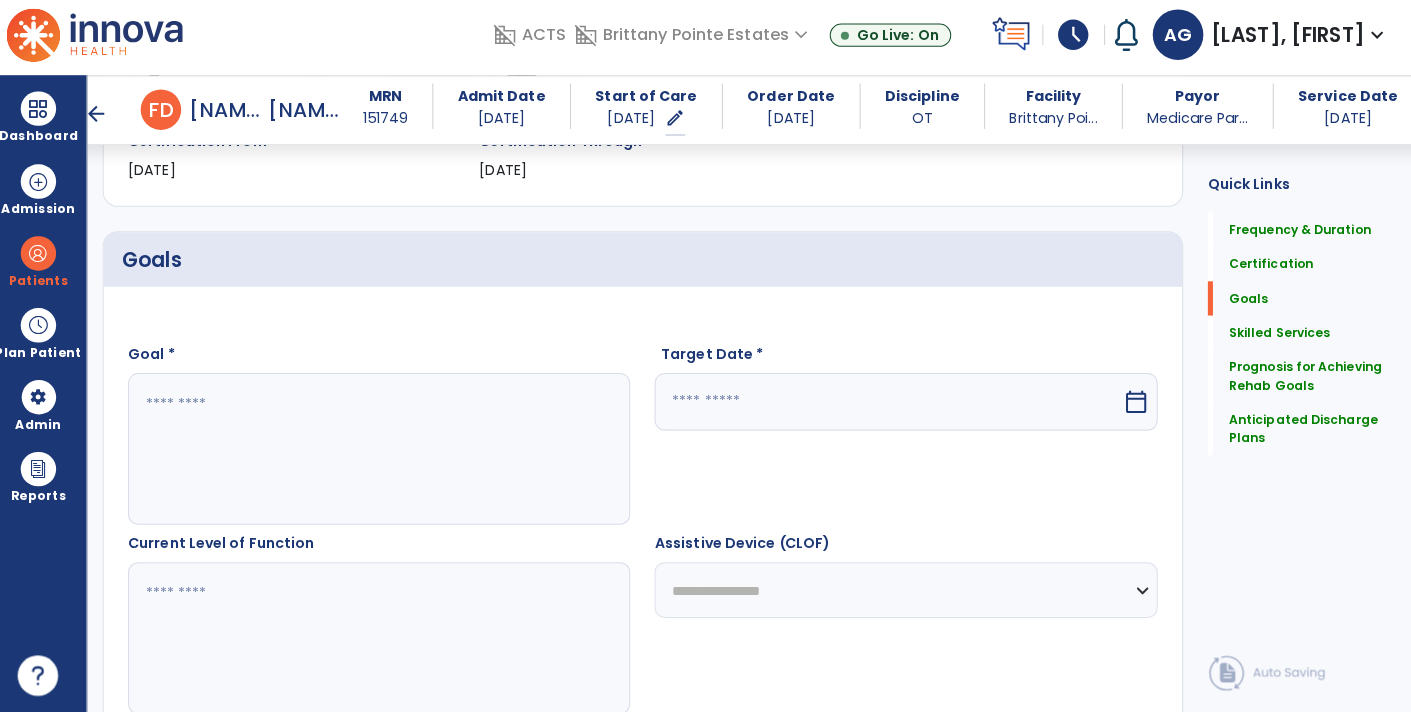 click at bounding box center [383, 452] 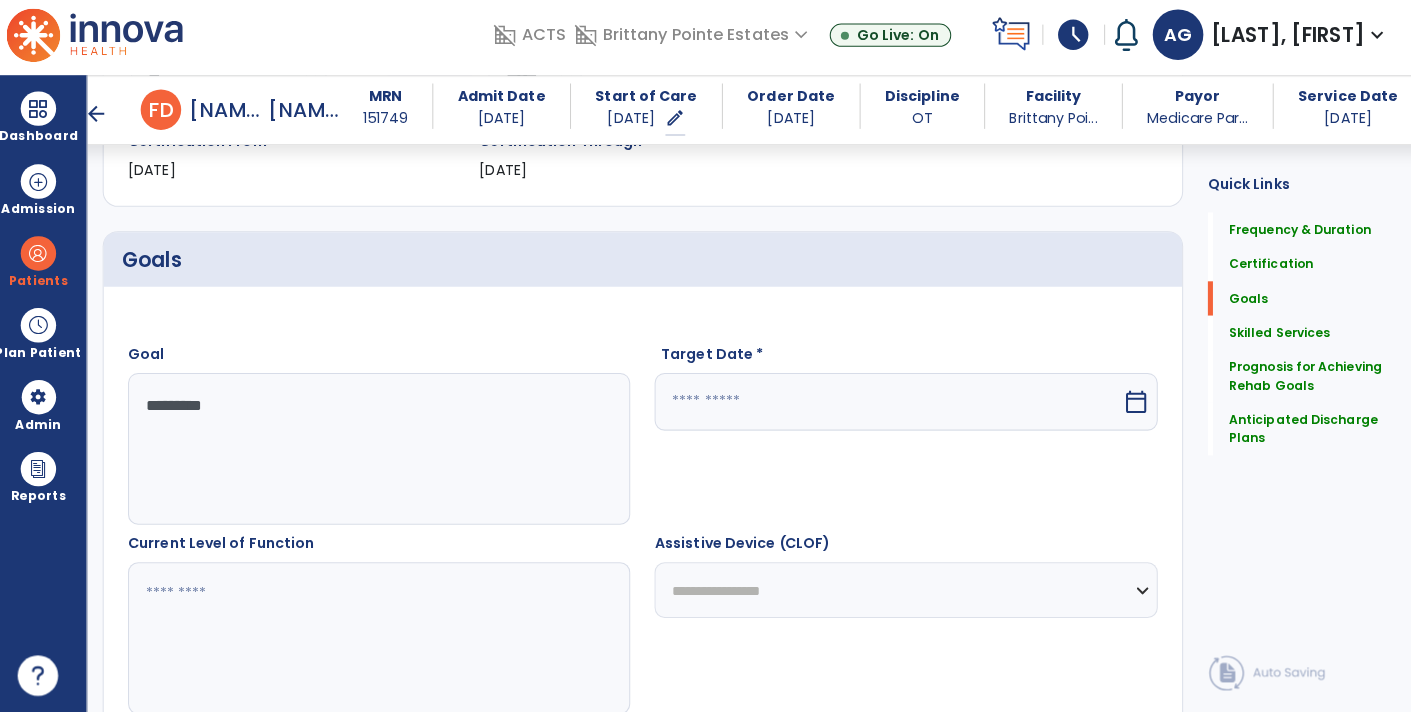 type on "*********" 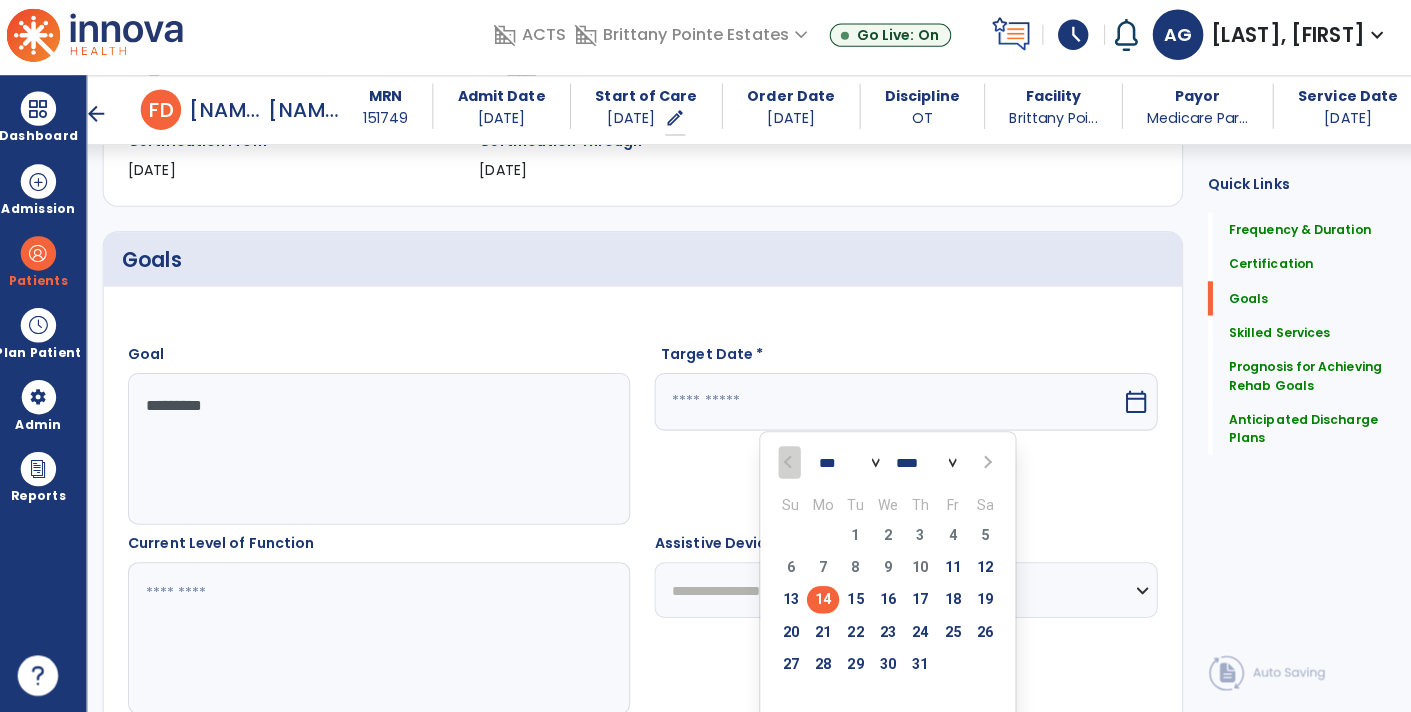 click at bounding box center (983, 466) 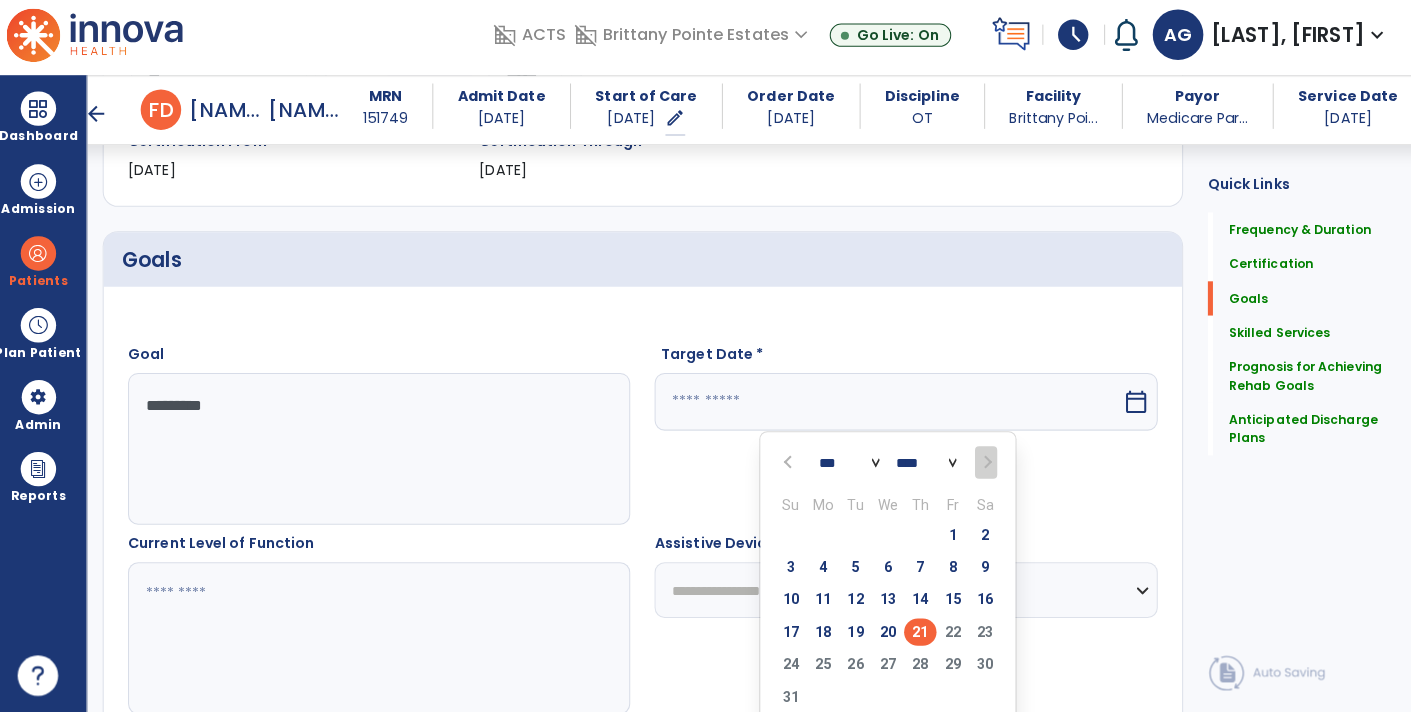 click on "21" at bounding box center [918, 633] 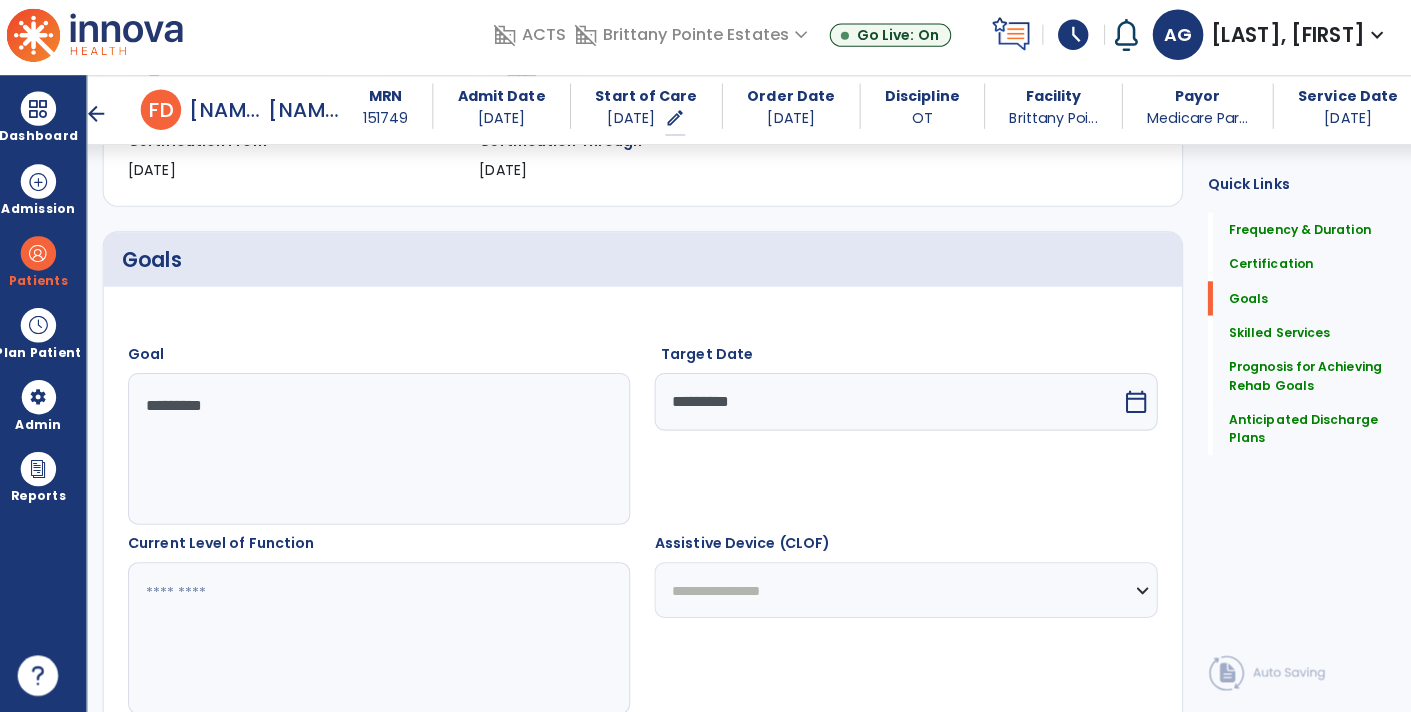 click at bounding box center (383, 639) 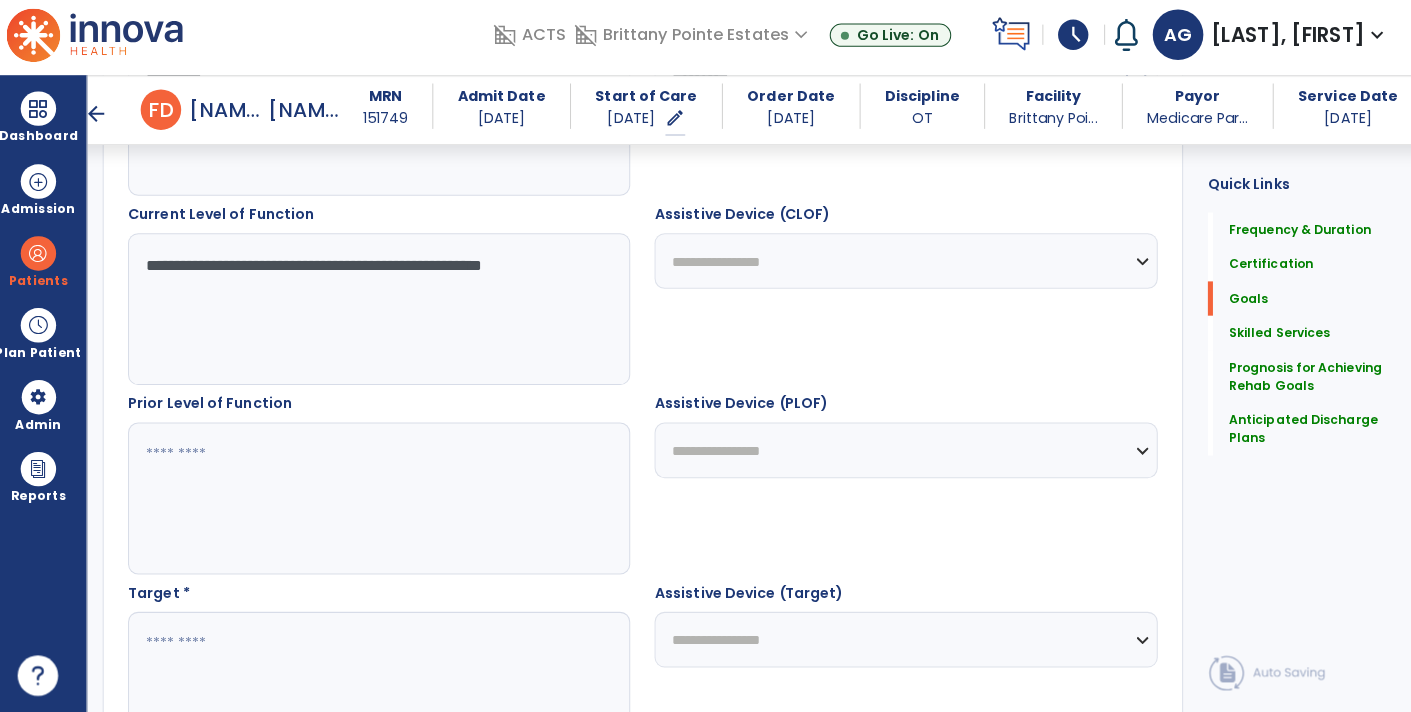 scroll, scrollTop: 714, scrollLeft: 0, axis: vertical 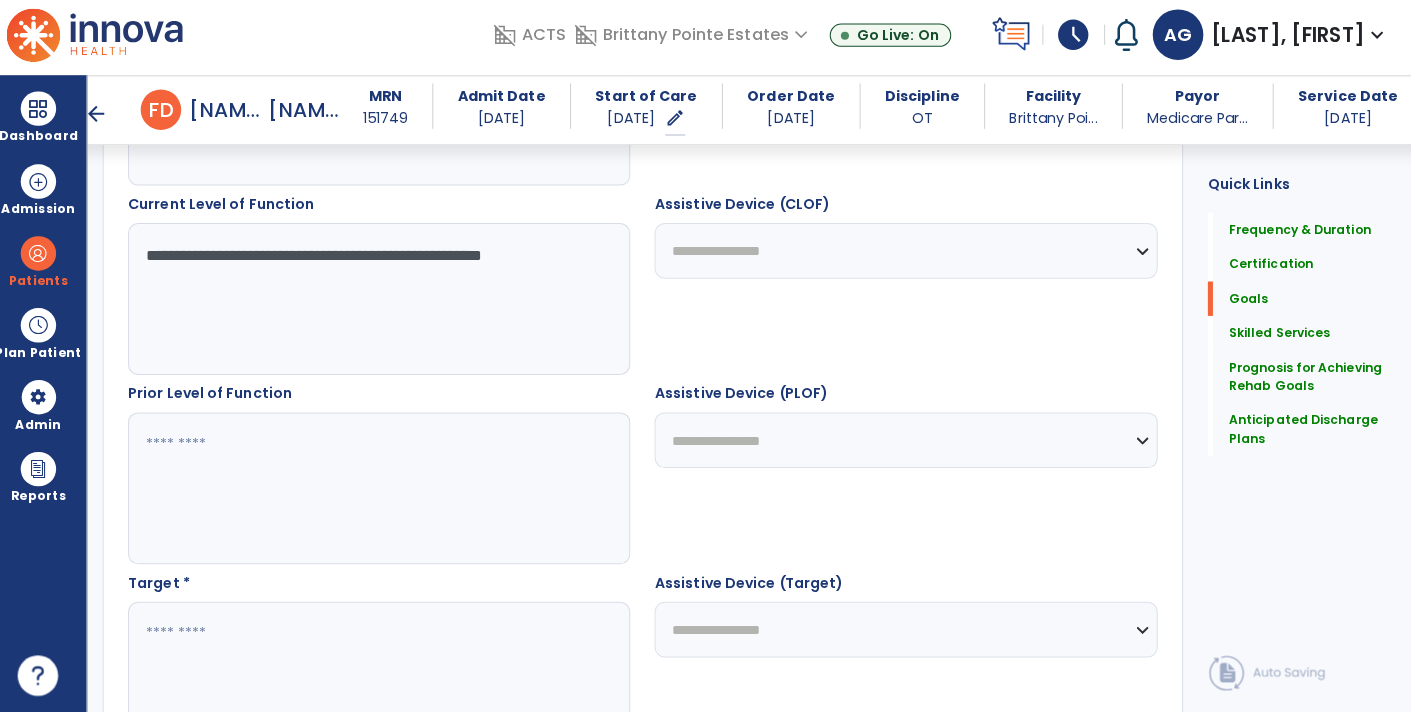 type on "**********" 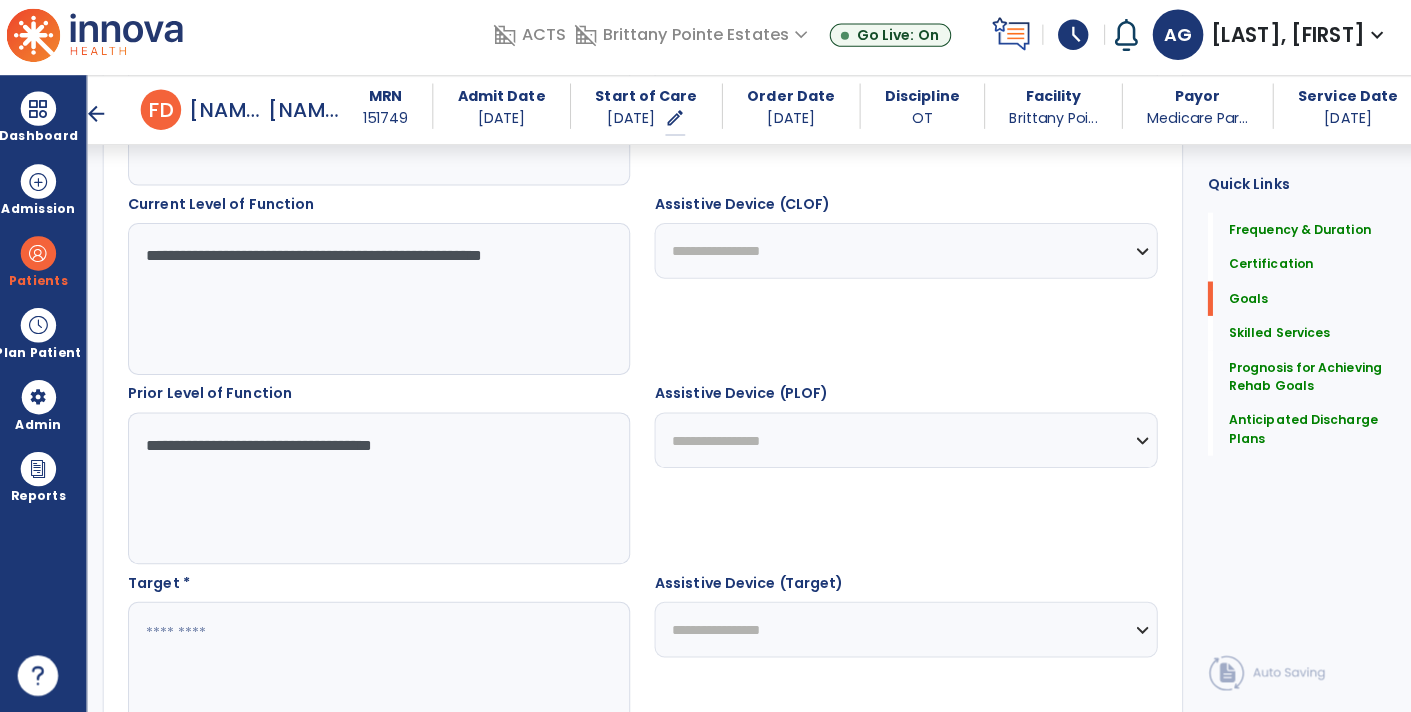 type on "**********" 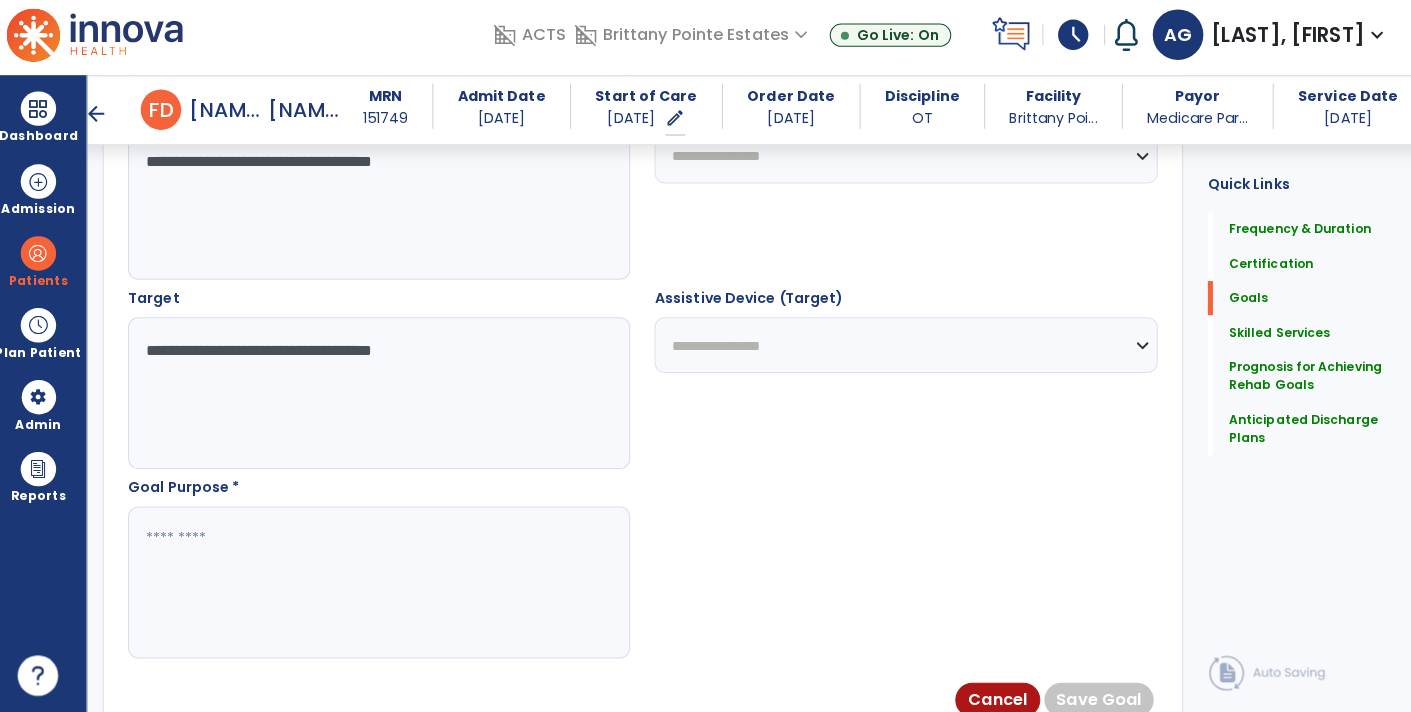 scroll, scrollTop: 993, scrollLeft: 0, axis: vertical 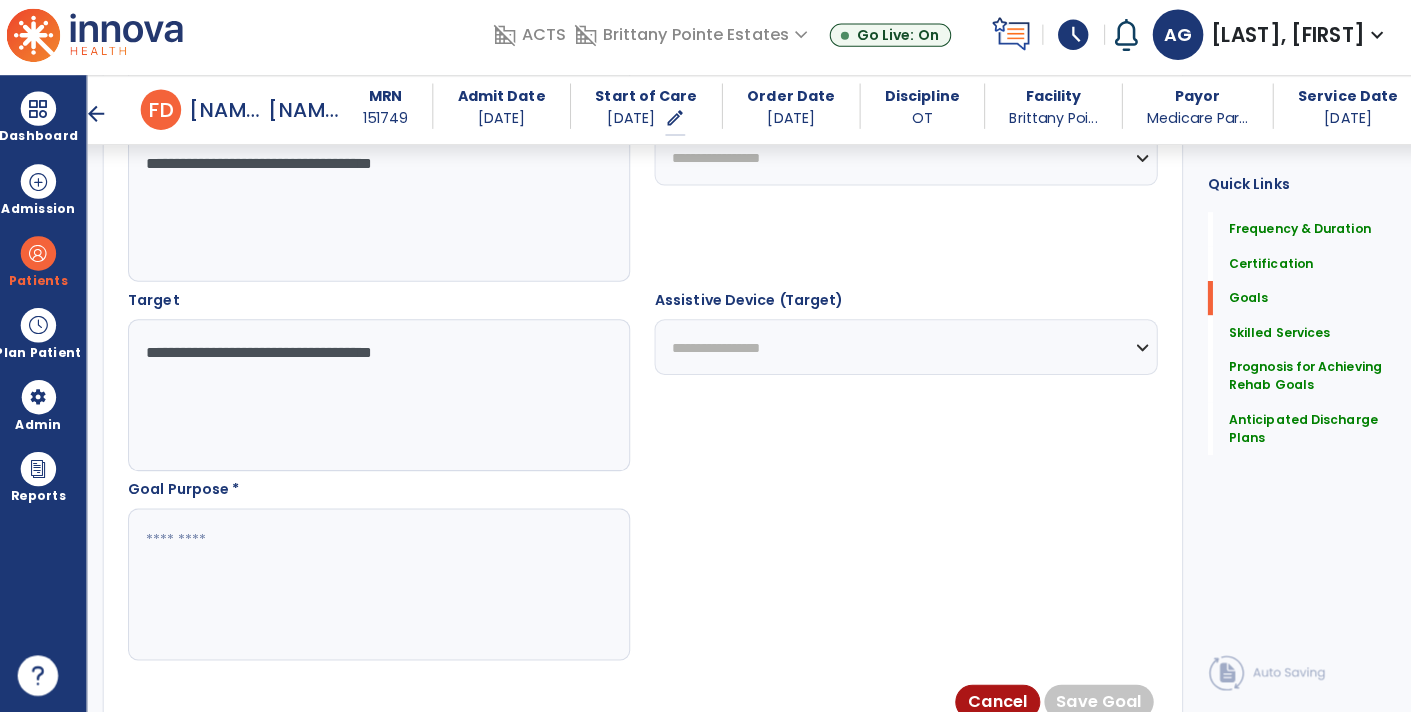 type on "**********" 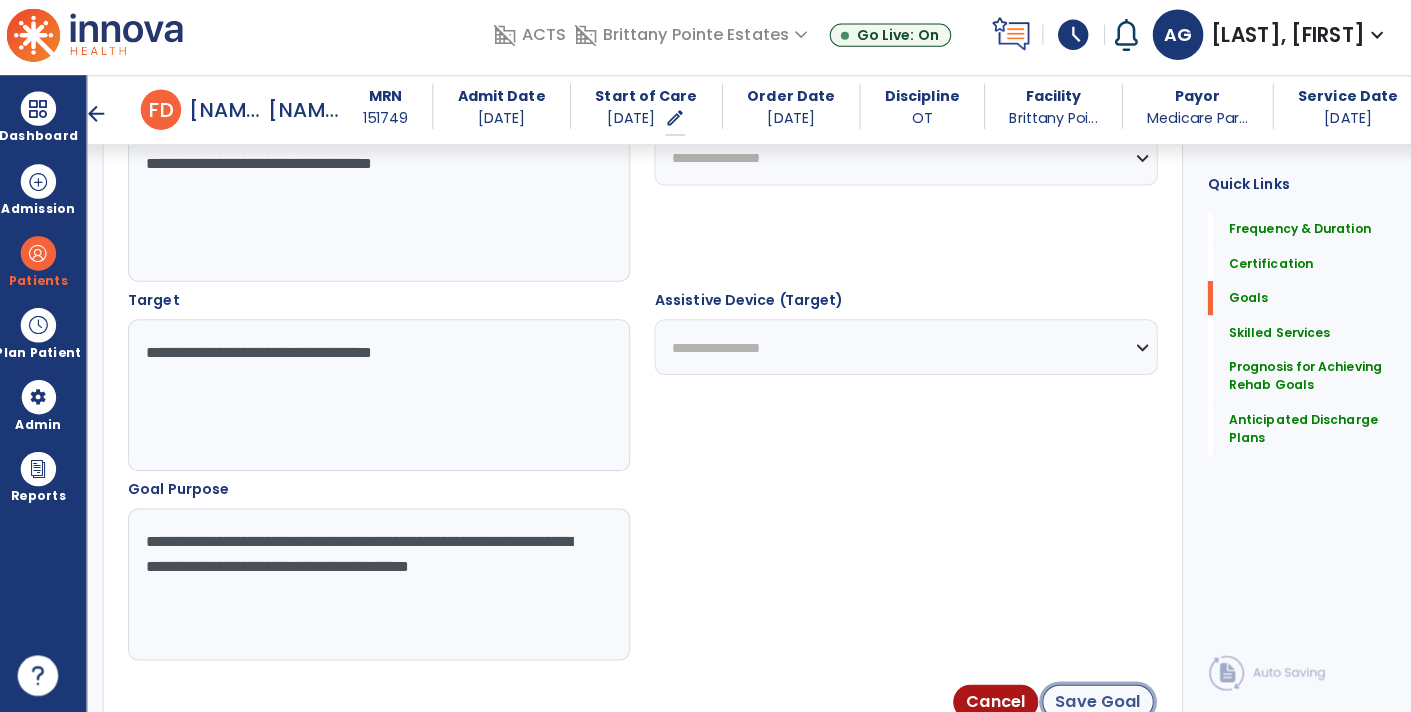 click on "Save Goal" at bounding box center [1094, 702] 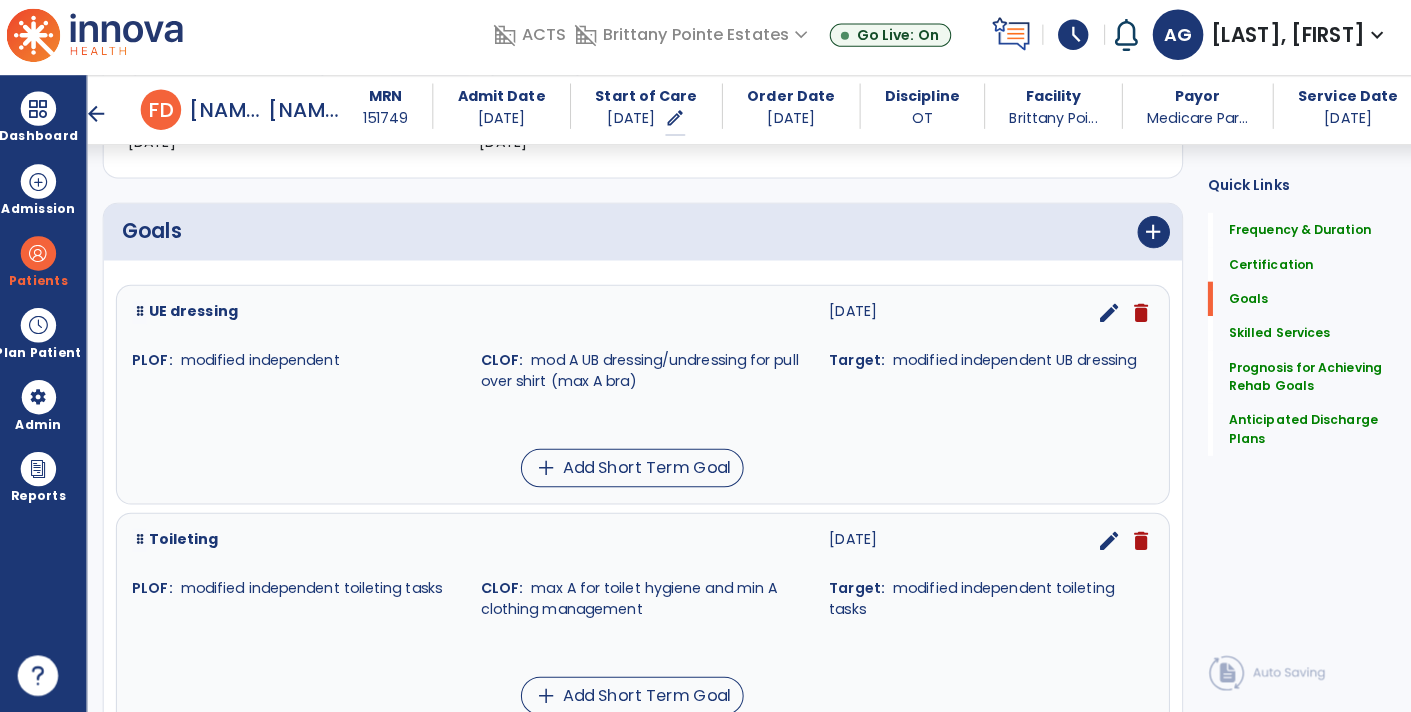 scroll, scrollTop: 421, scrollLeft: 0, axis: vertical 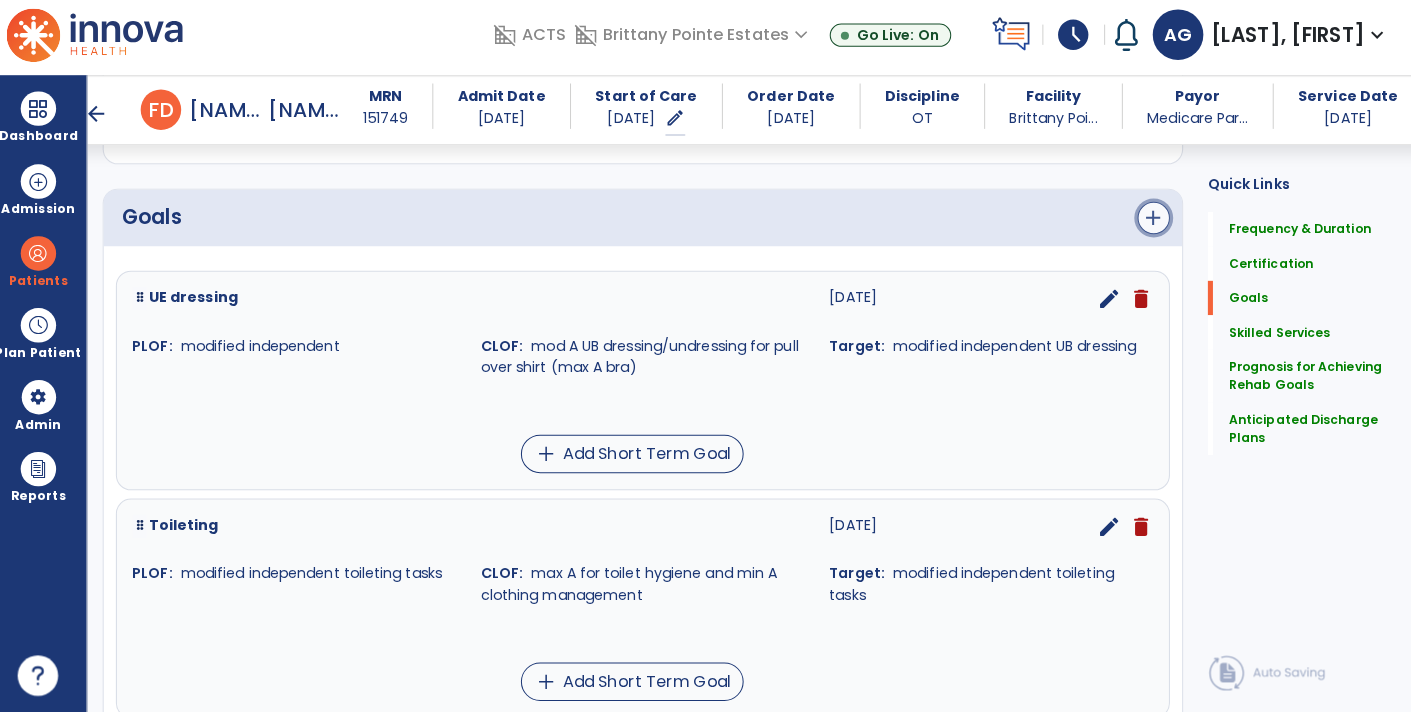 click on "add" at bounding box center [1149, 224] 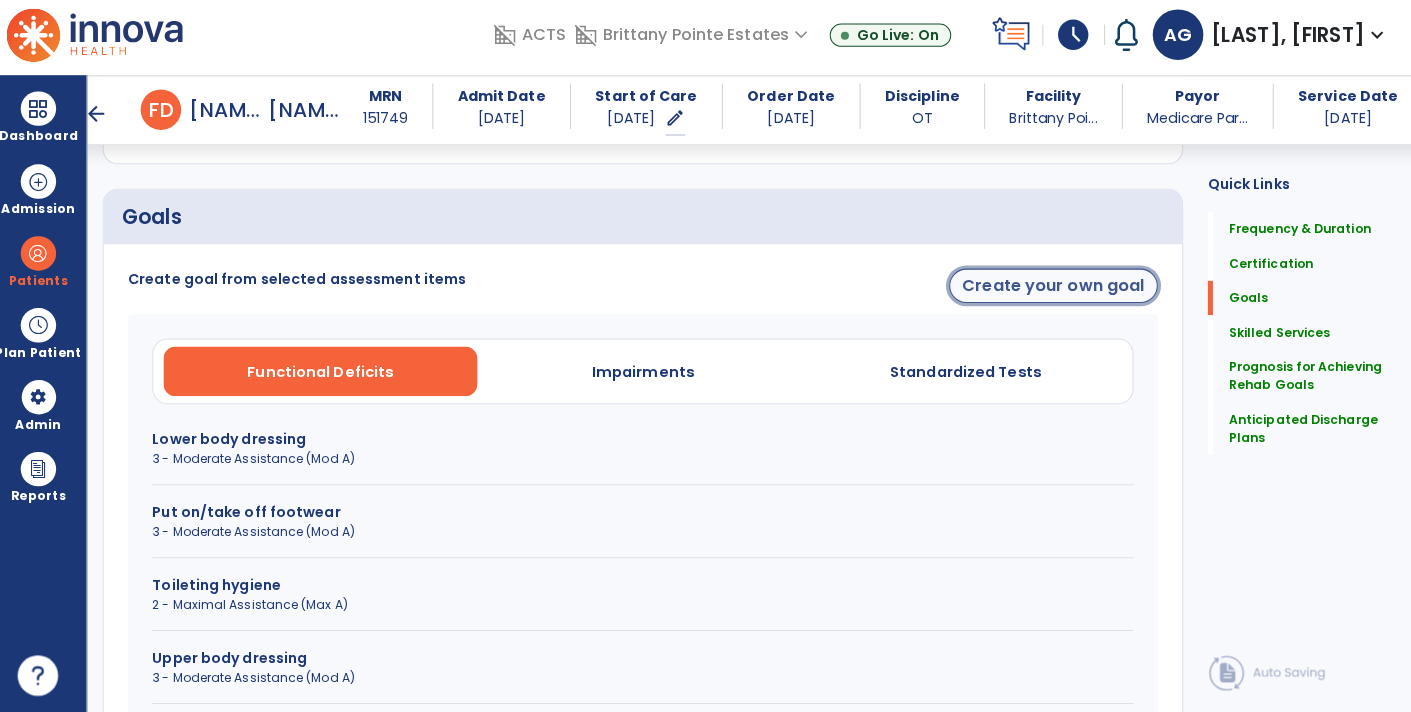 click on "Create your own goal" at bounding box center (1050, 291) 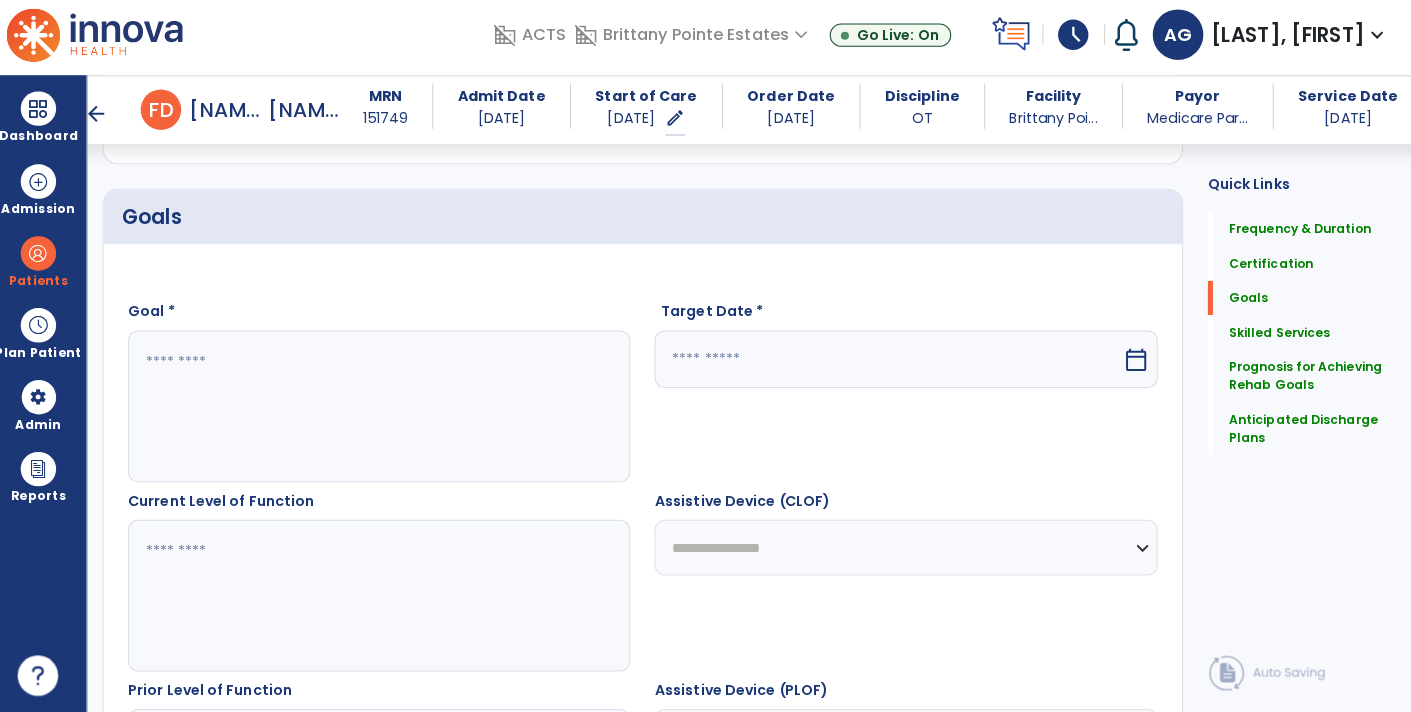 click at bounding box center (383, 410) 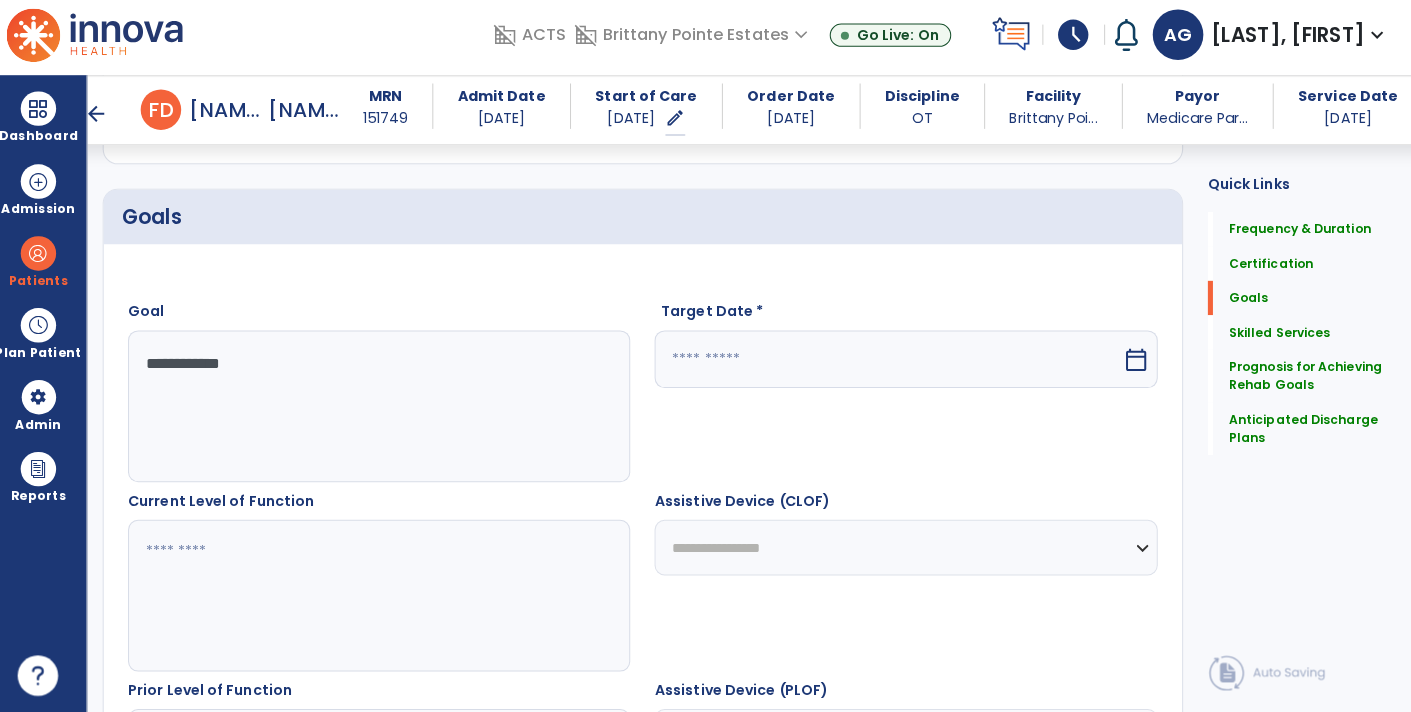 type on "**********" 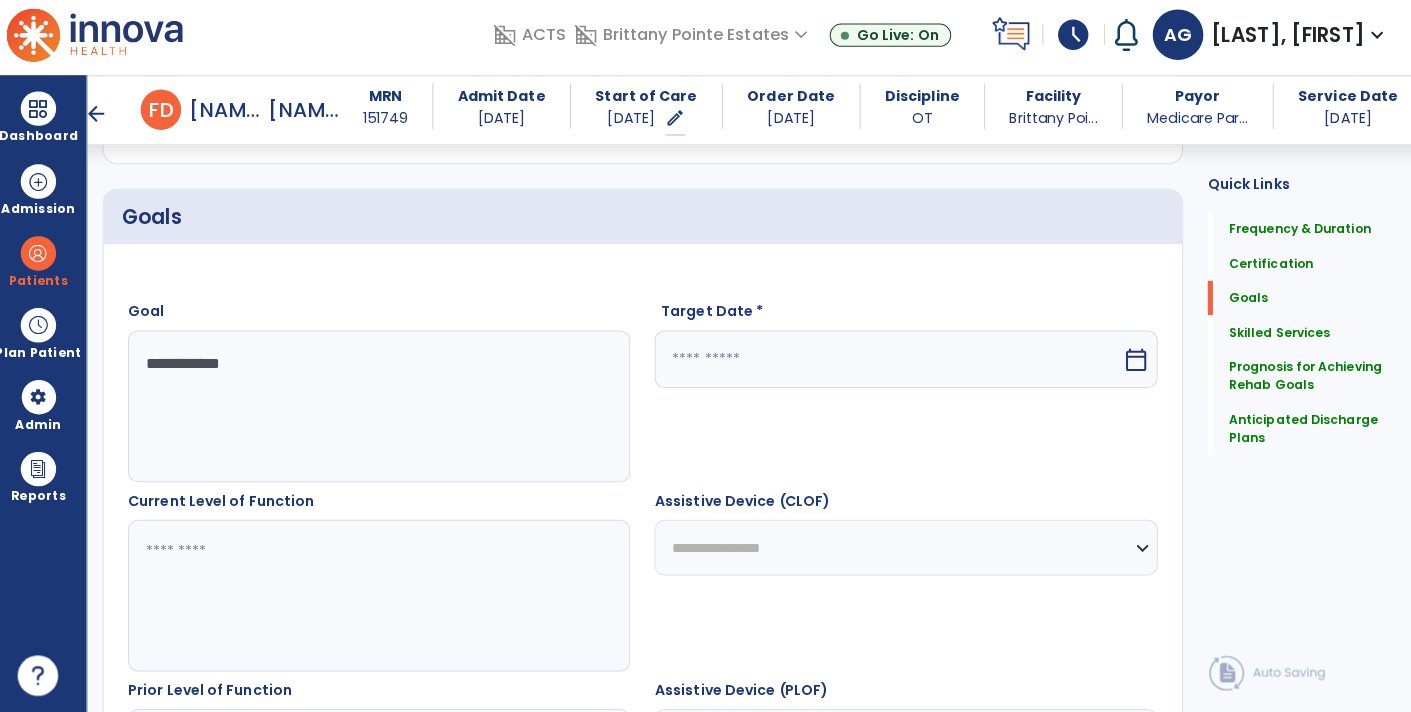 click on "calendar_today" at bounding box center (1132, 364) 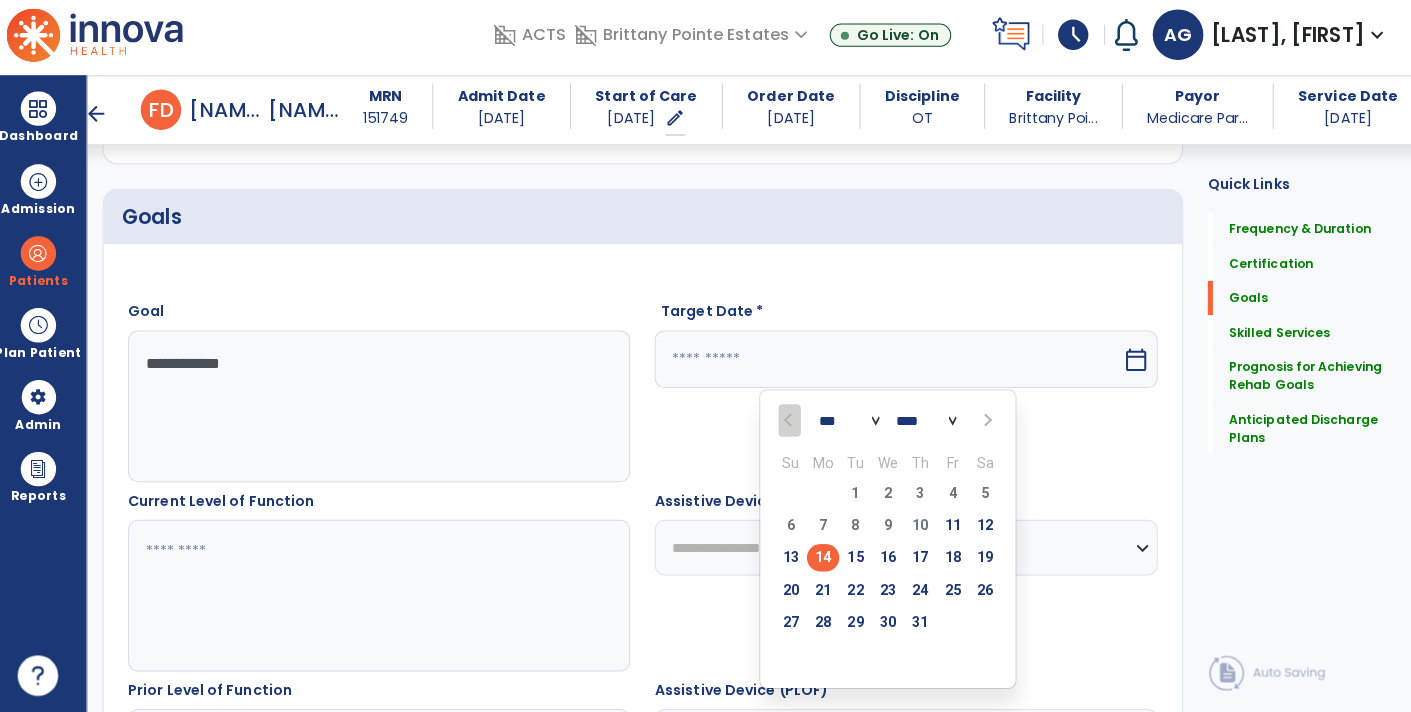 click at bounding box center (983, 424) 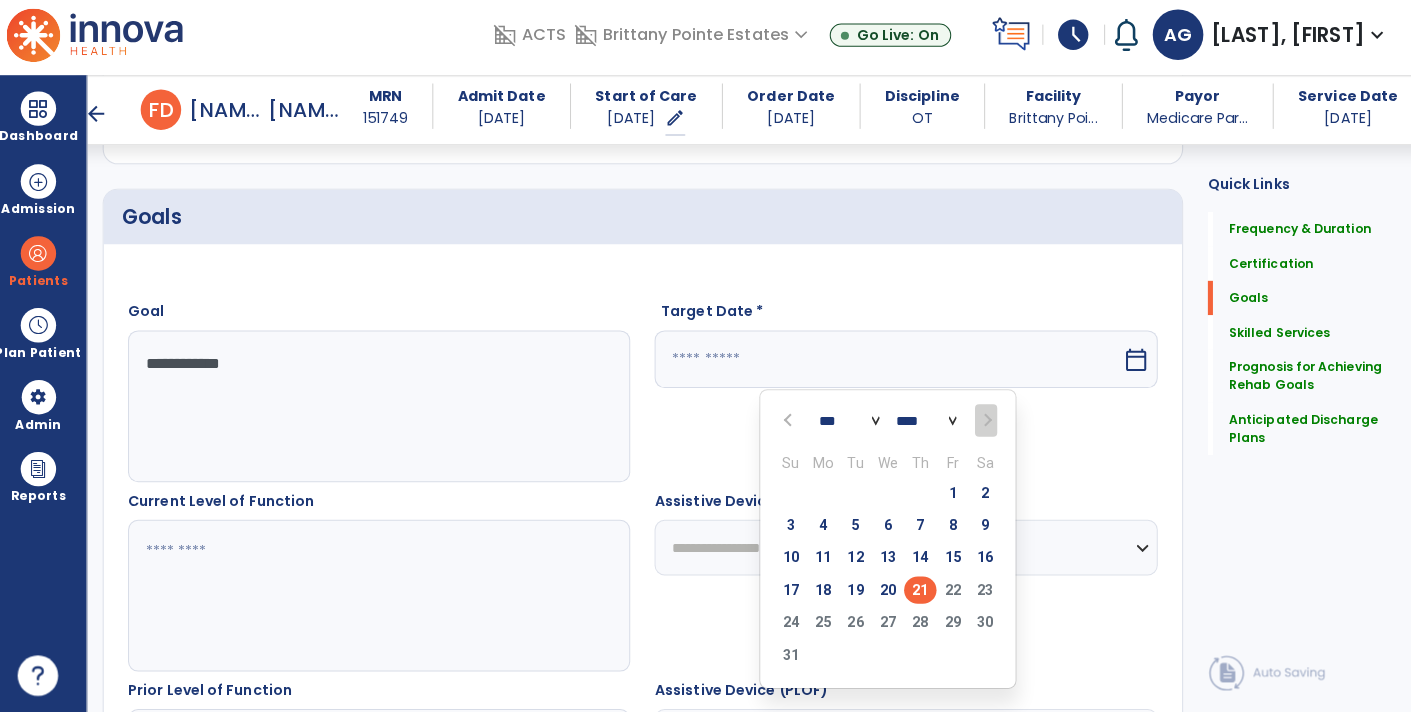 click on "21" at bounding box center [918, 591] 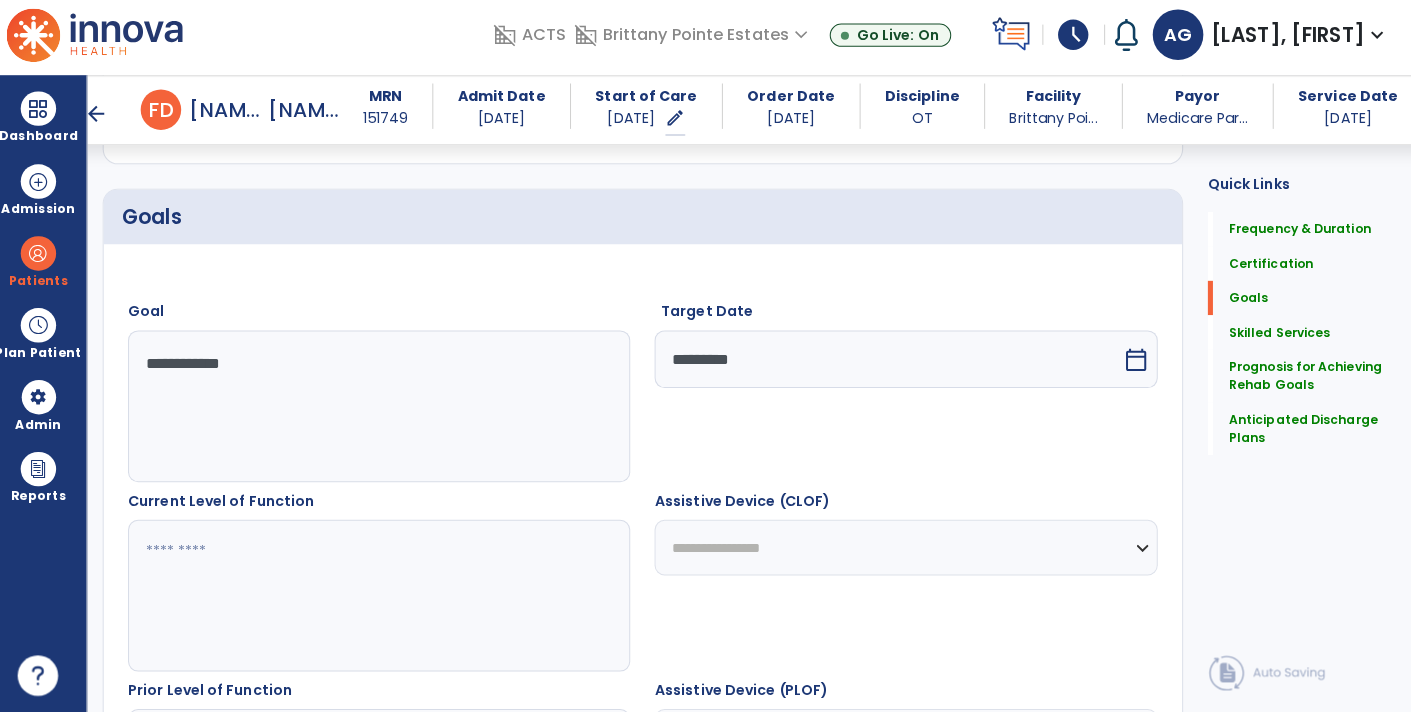 click at bounding box center [383, 597] 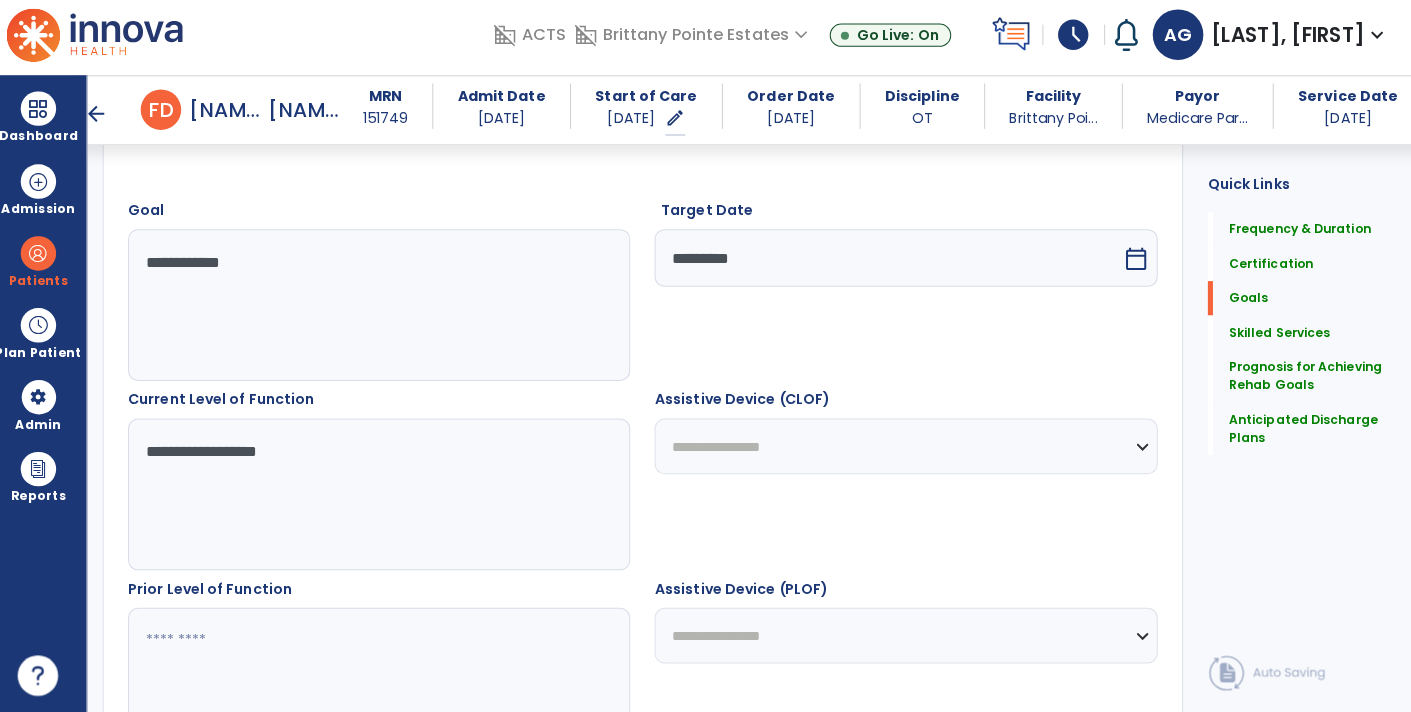scroll, scrollTop: 650, scrollLeft: 0, axis: vertical 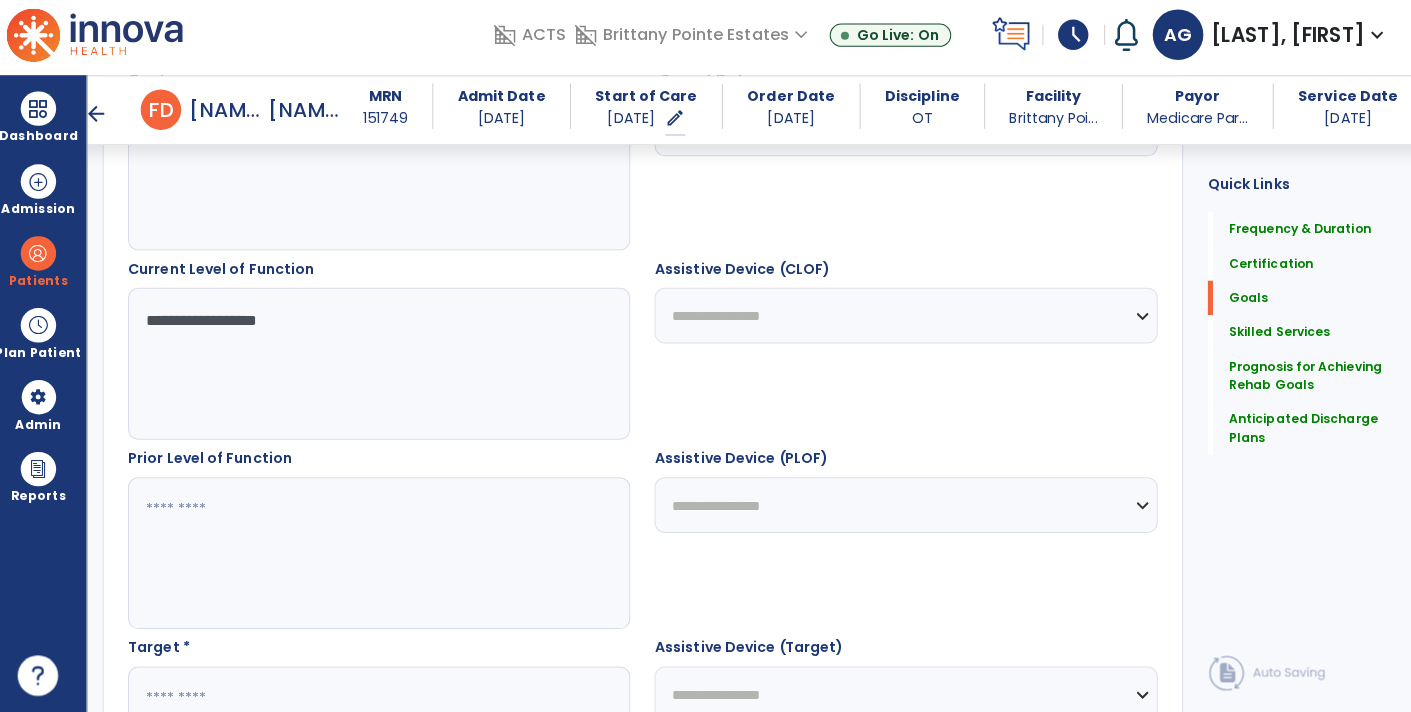 type on "**********" 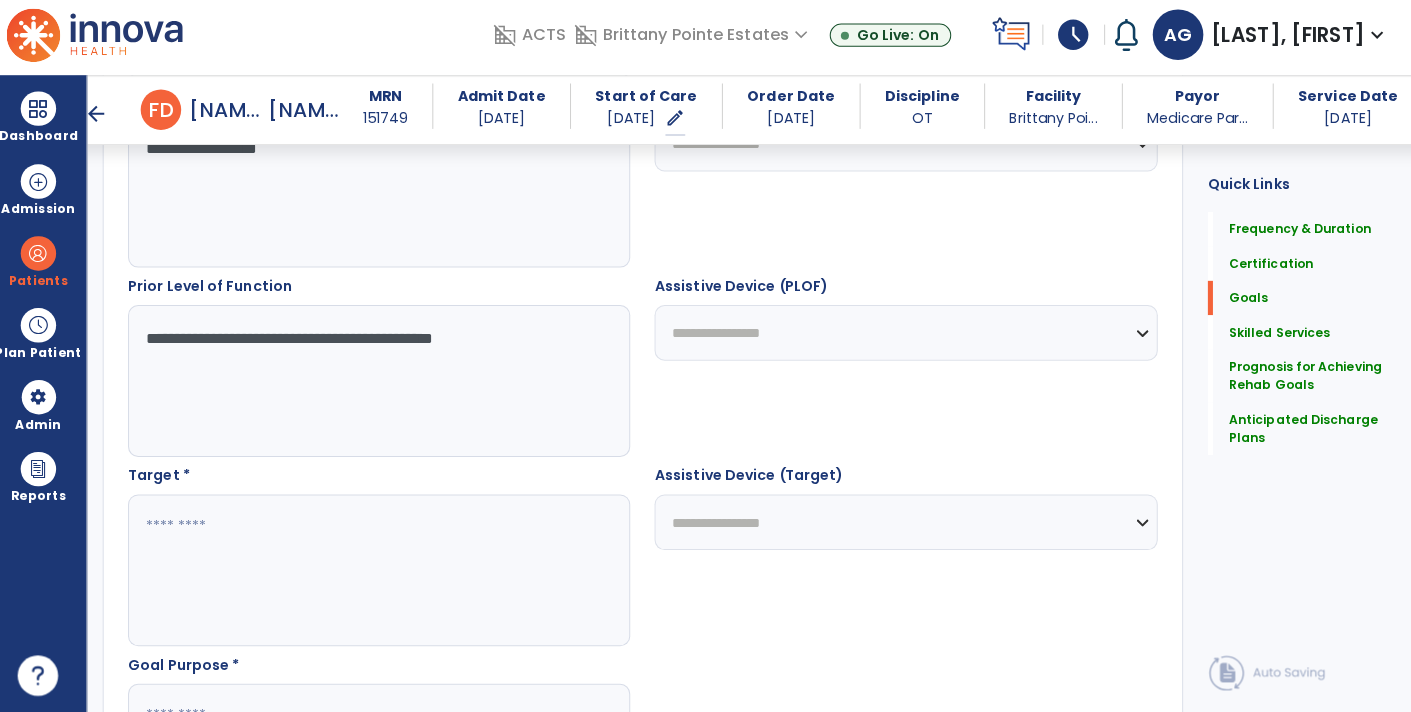scroll, scrollTop: 826, scrollLeft: 0, axis: vertical 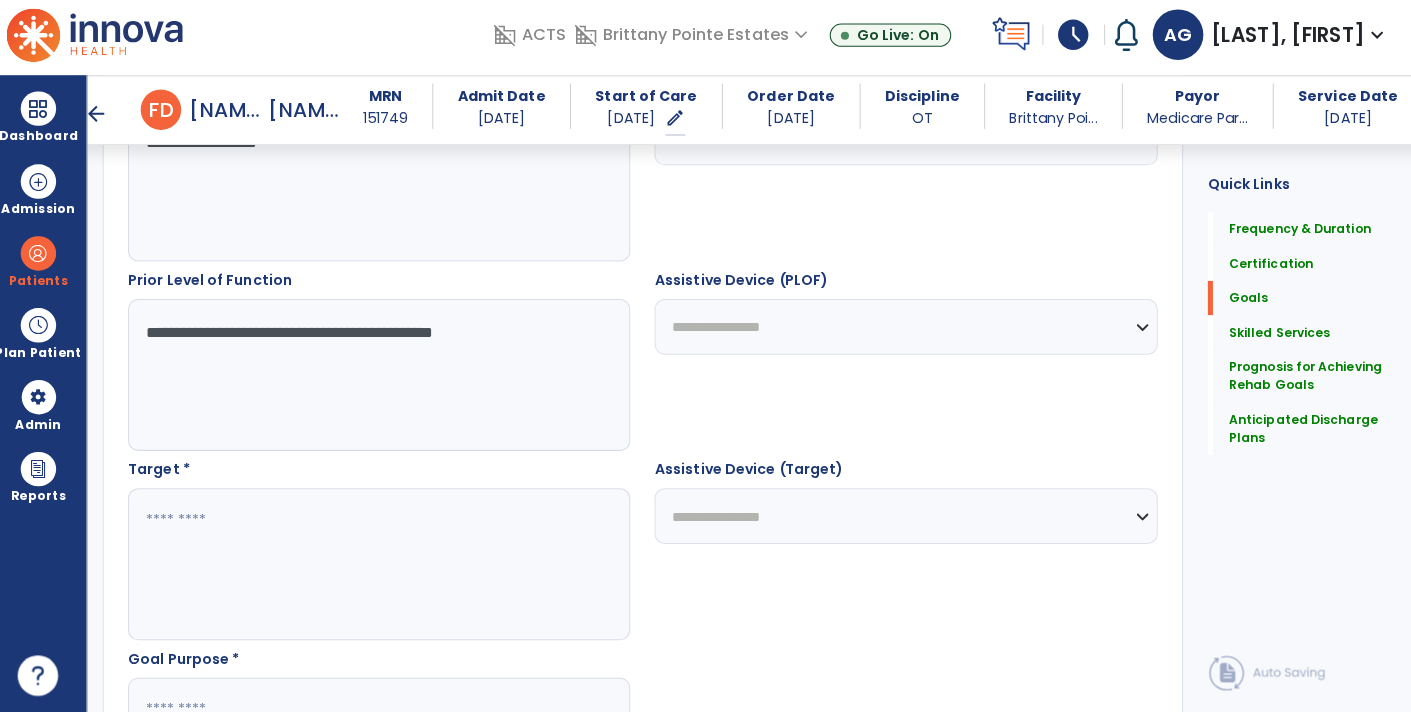 type on "**********" 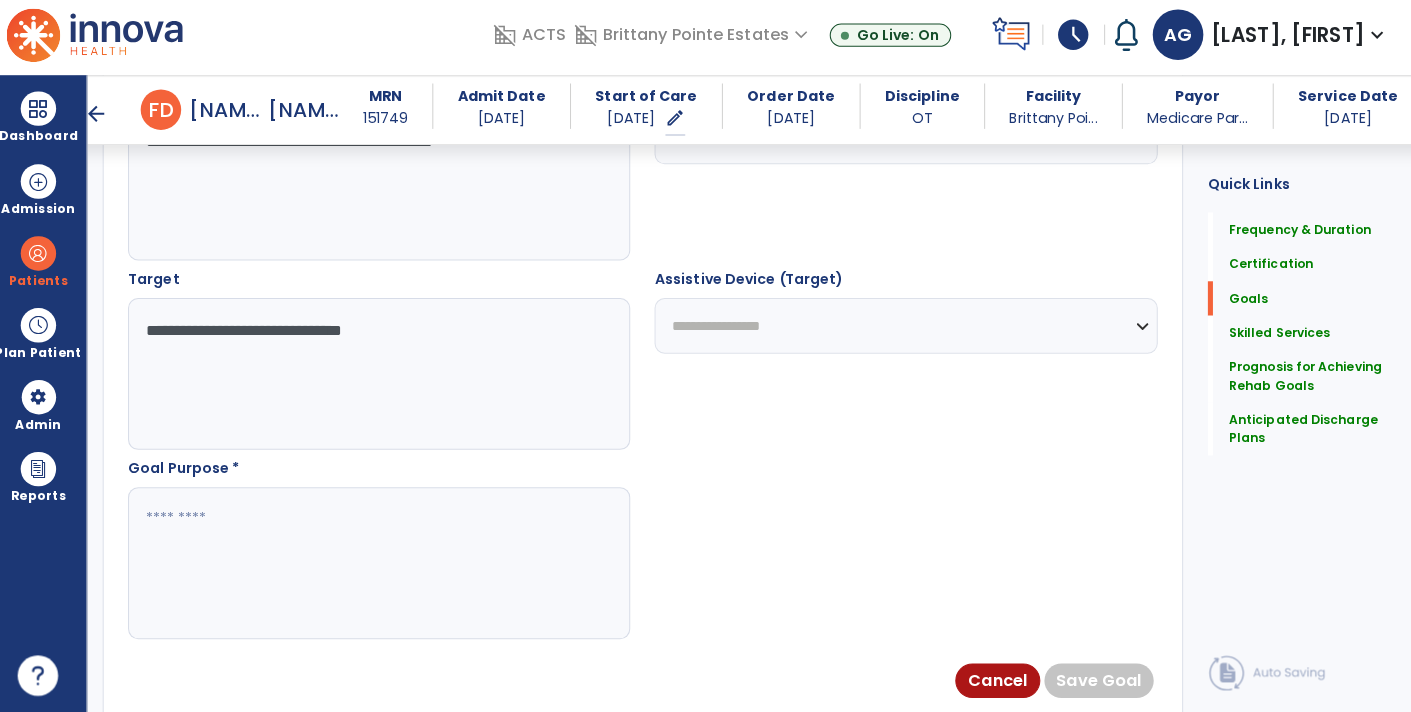 scroll, scrollTop: 1006, scrollLeft: 0, axis: vertical 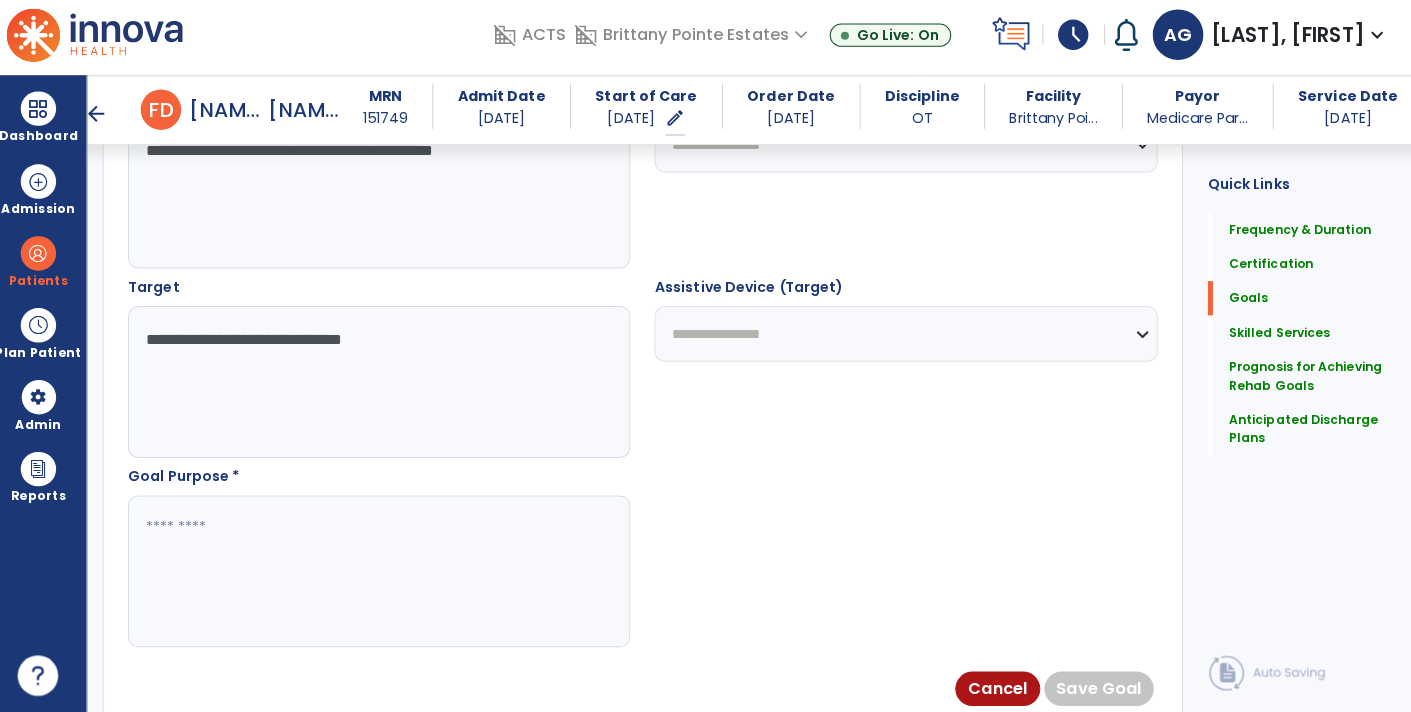 type on "**********" 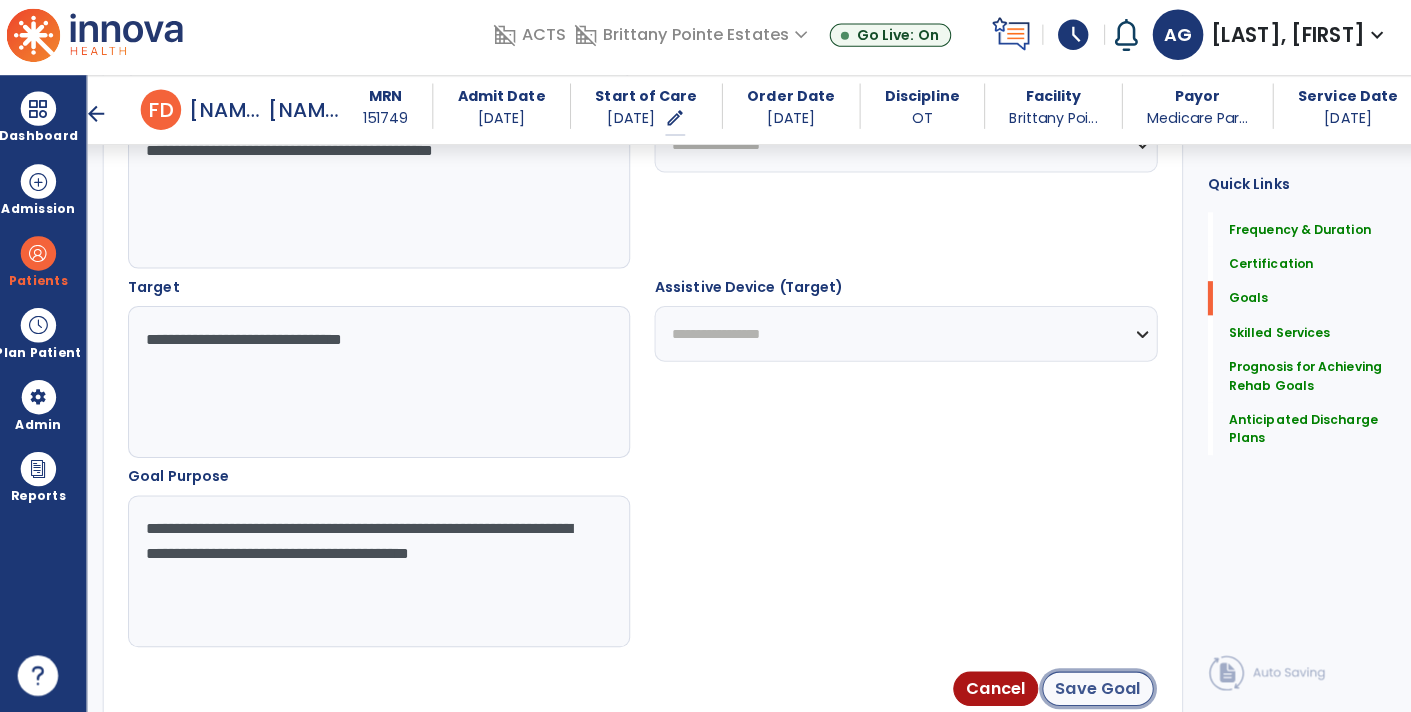click on "Save Goal" at bounding box center [1094, 689] 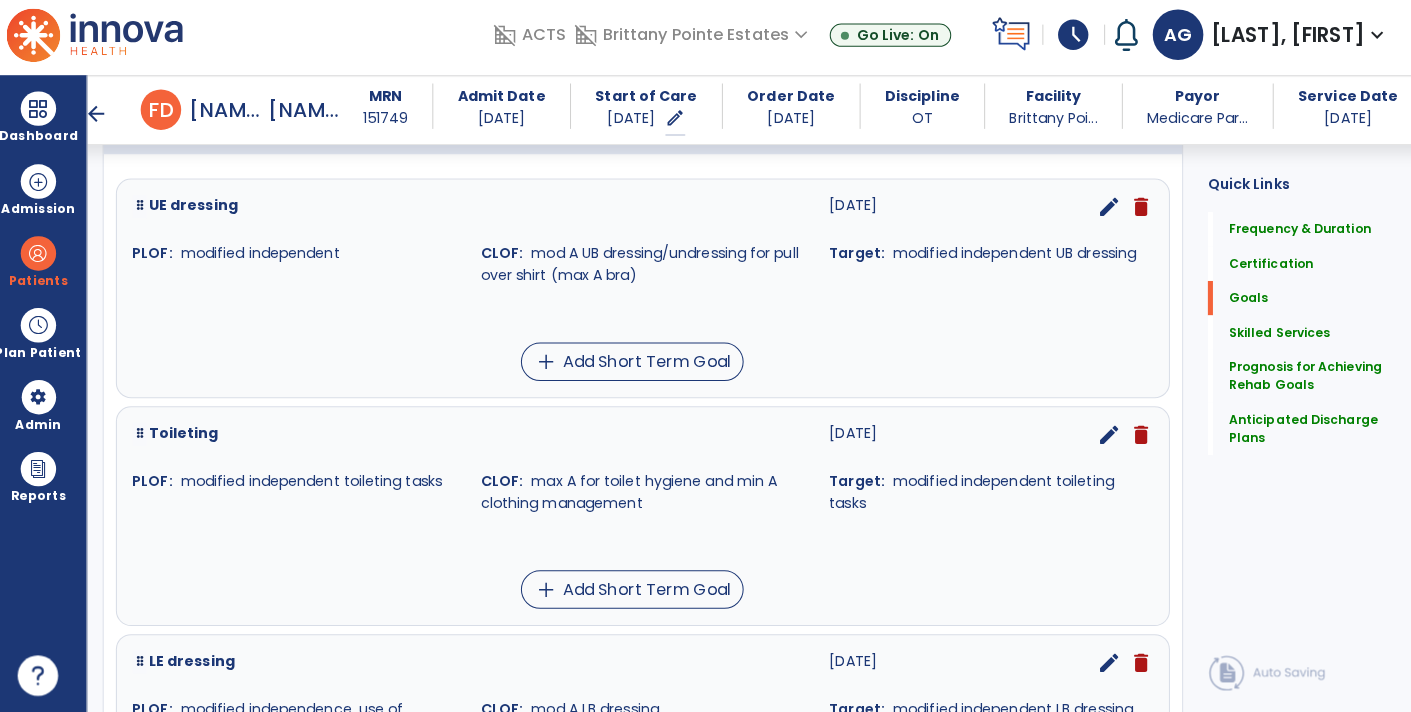 scroll, scrollTop: 490, scrollLeft: 0, axis: vertical 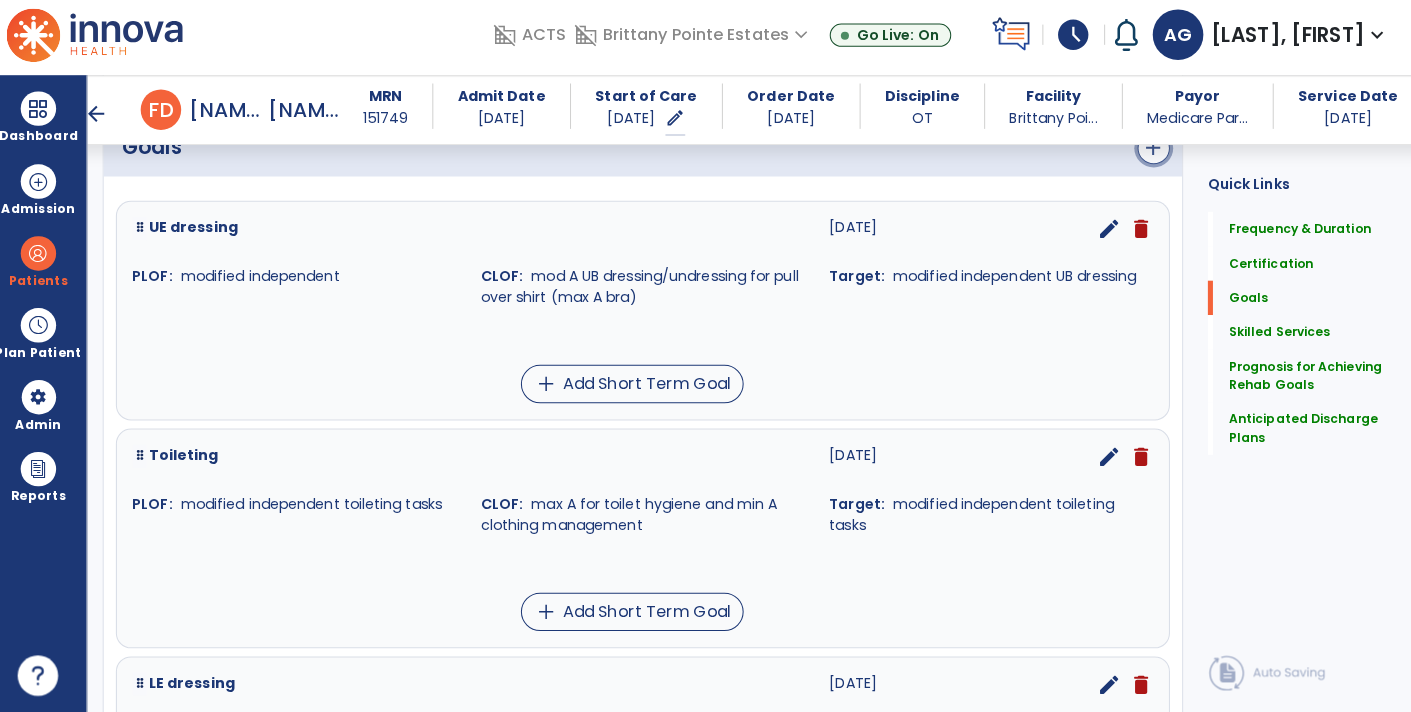 click on "add" at bounding box center [1149, 155] 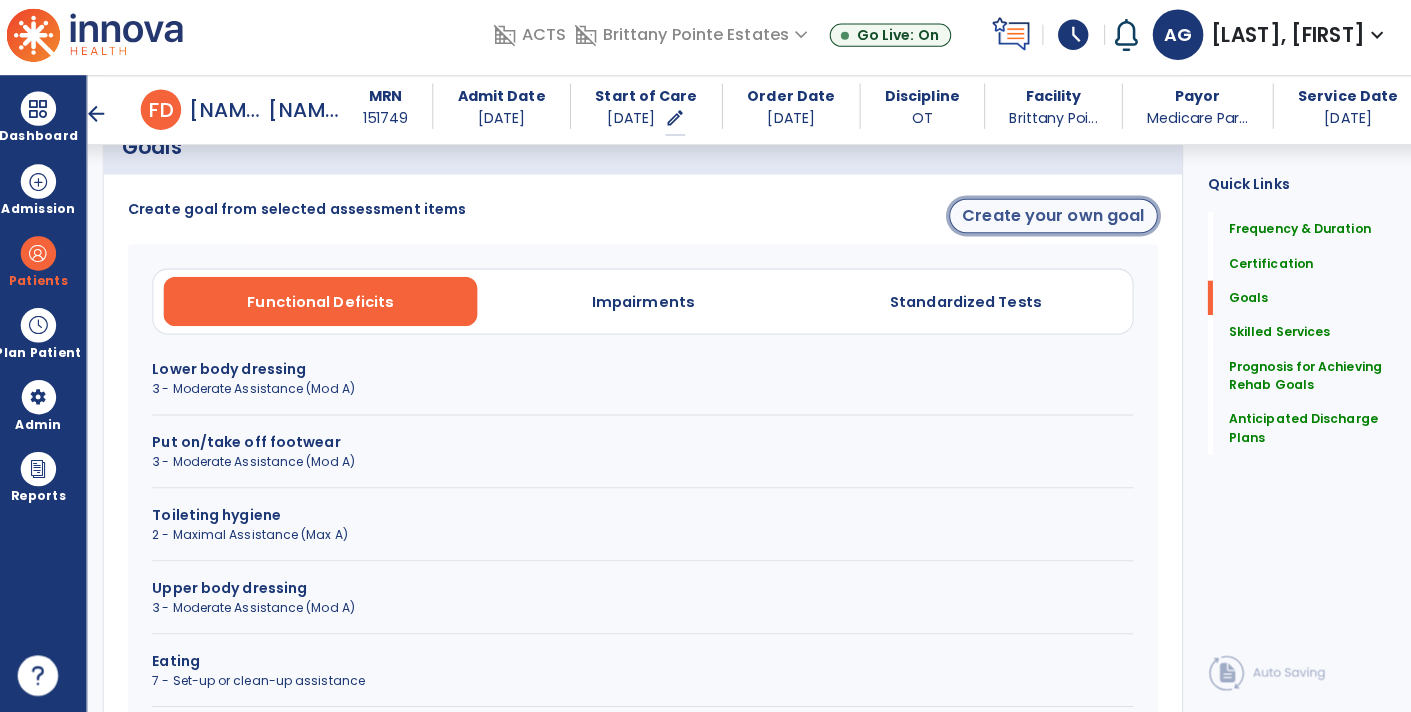 click on "Create your own goal" at bounding box center [1050, 222] 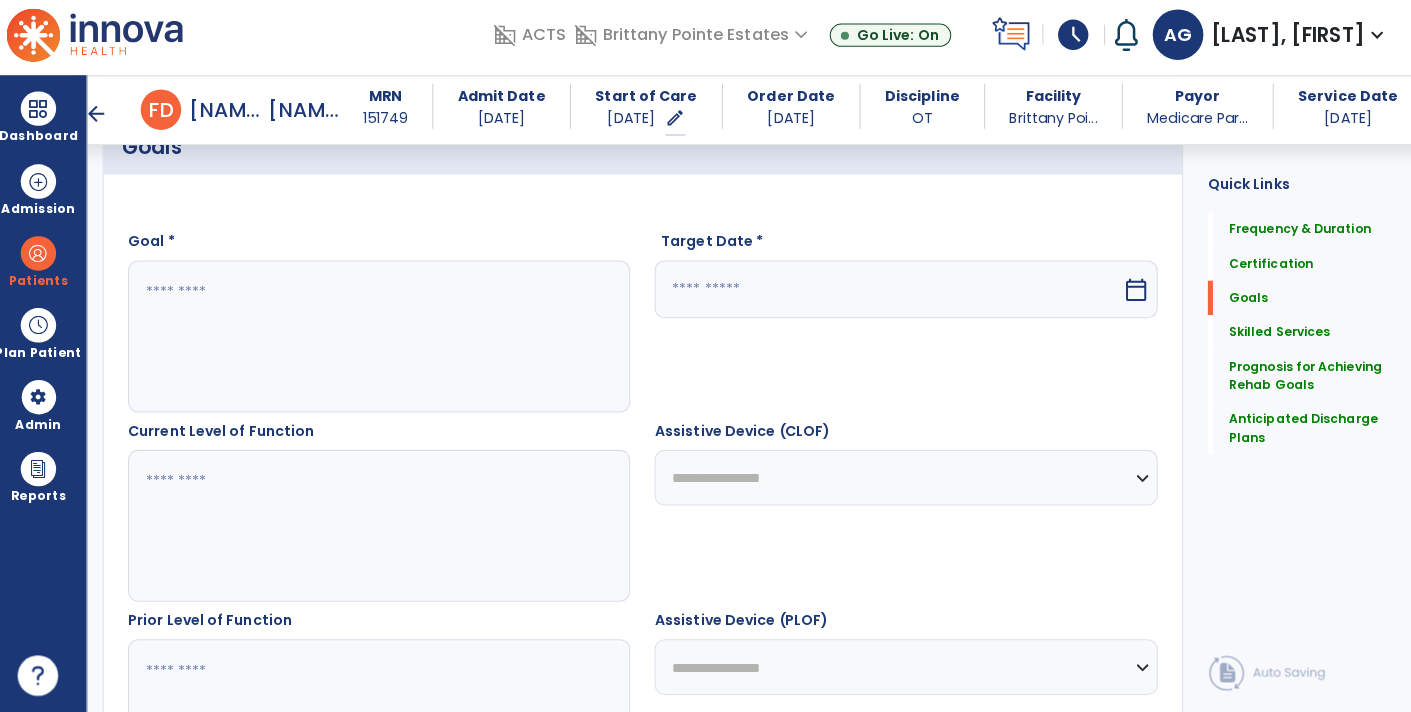 click at bounding box center (383, 341) 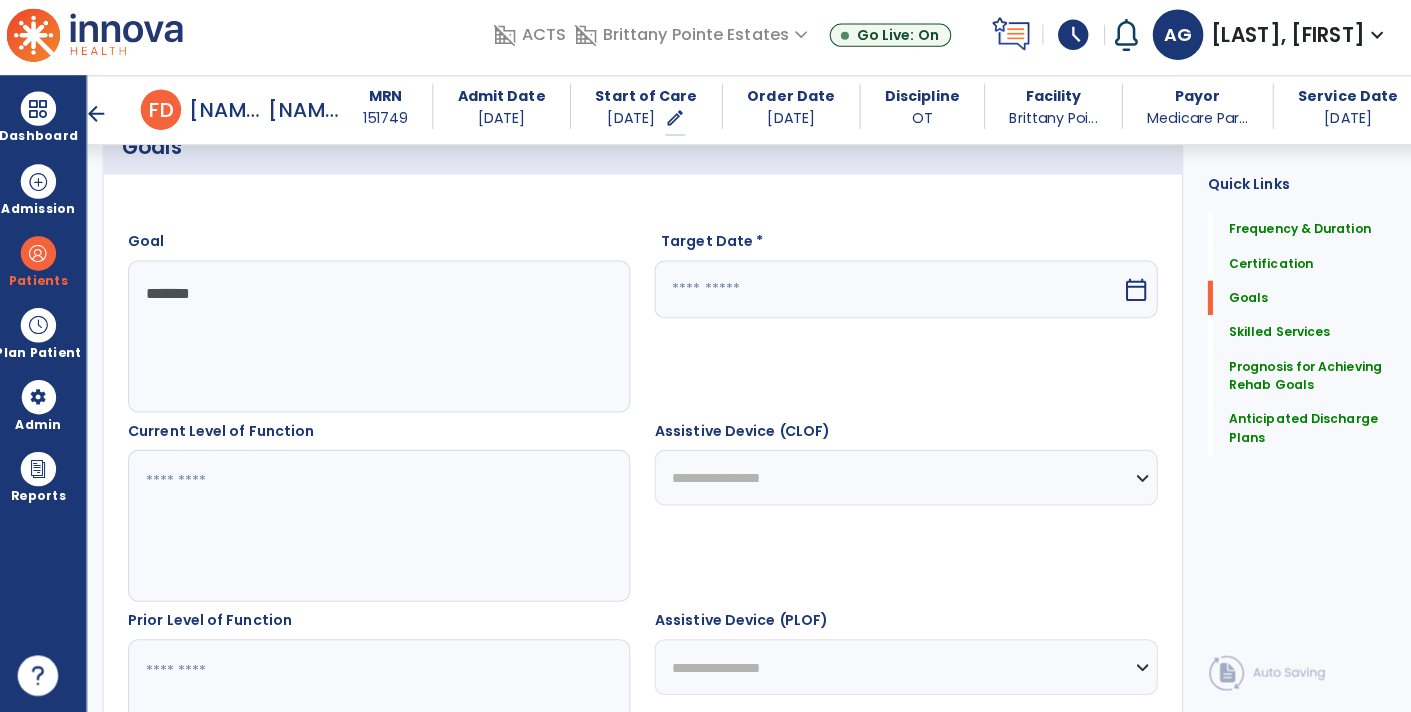 type on "*******" 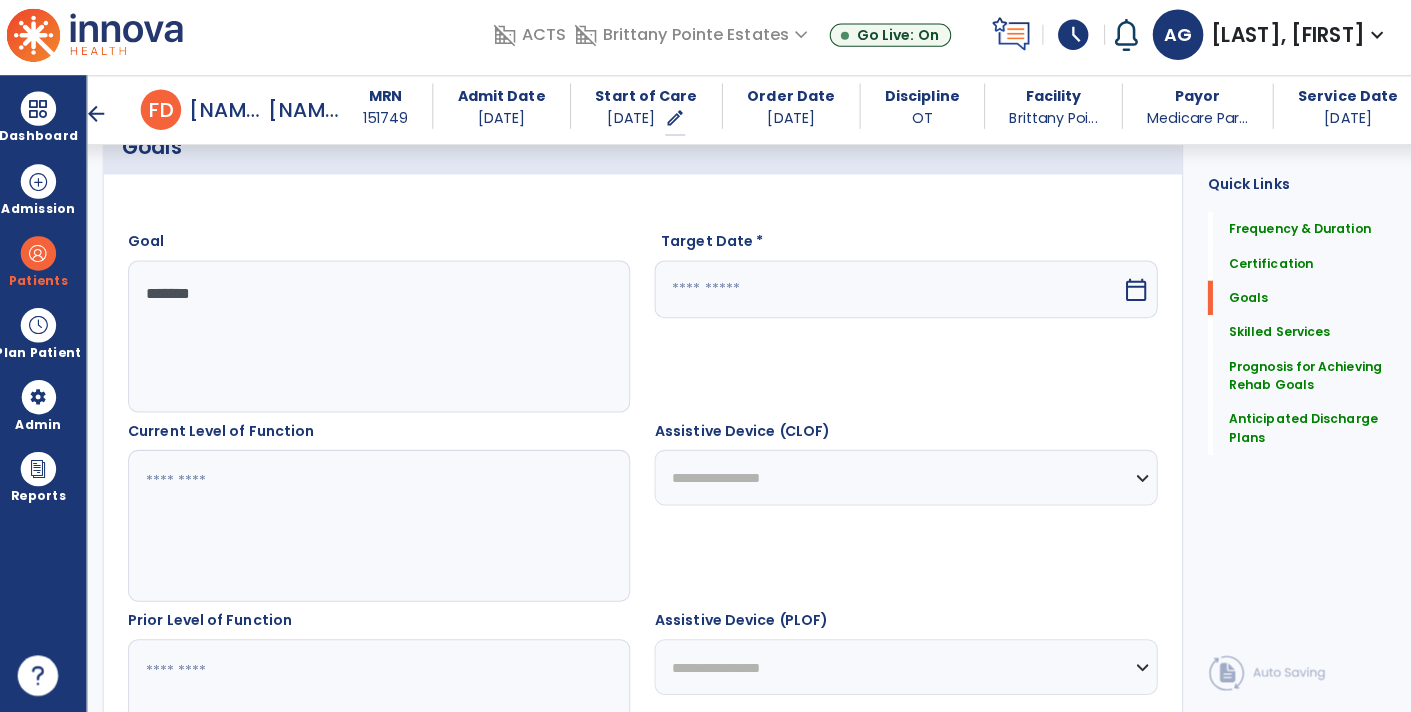 click on "calendar_today" at bounding box center (1132, 295) 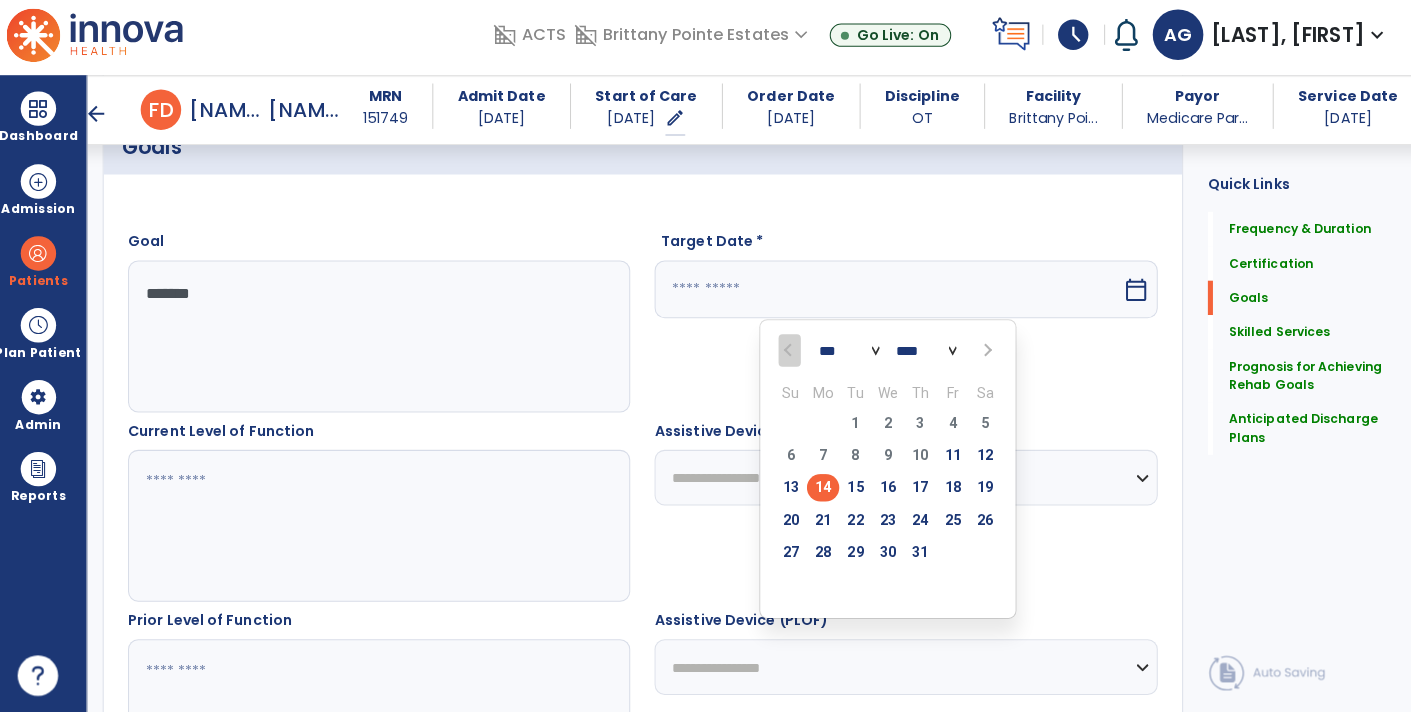 click at bounding box center [983, 355] 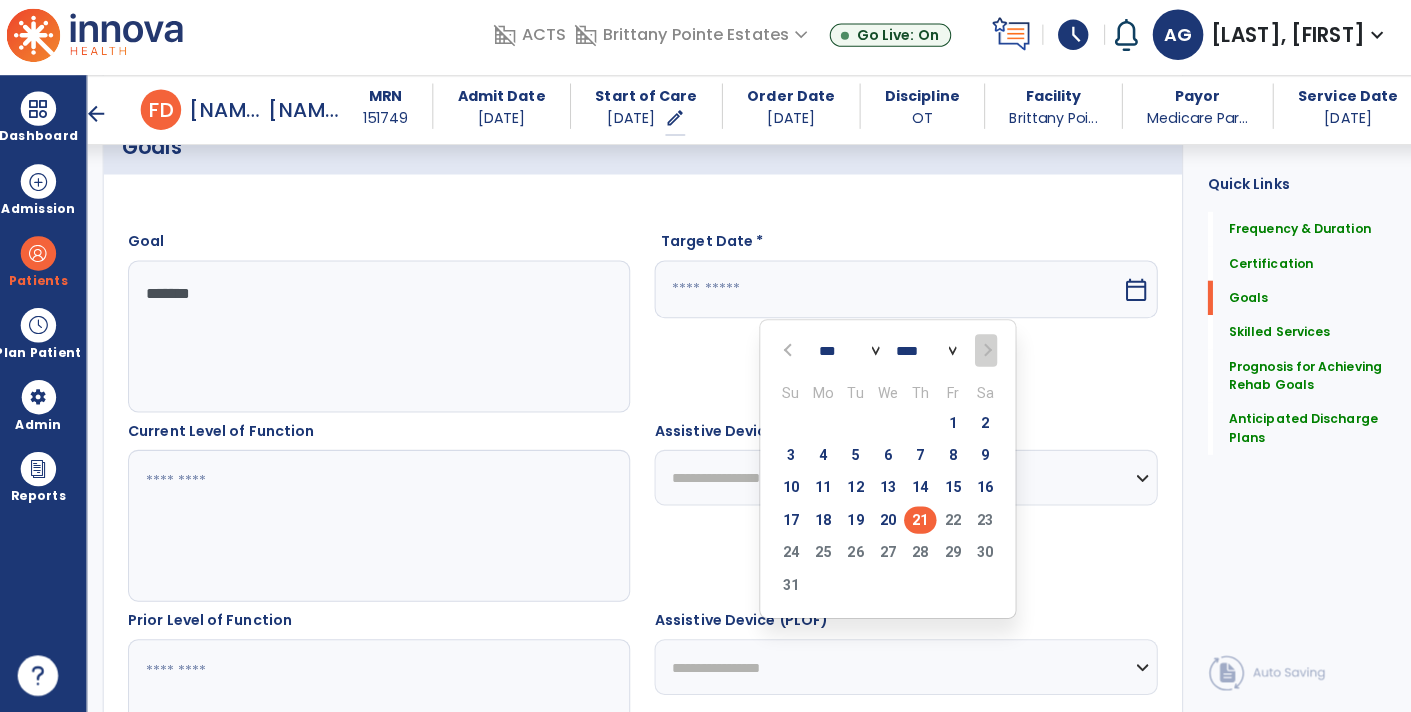 click on "21" at bounding box center (918, 522) 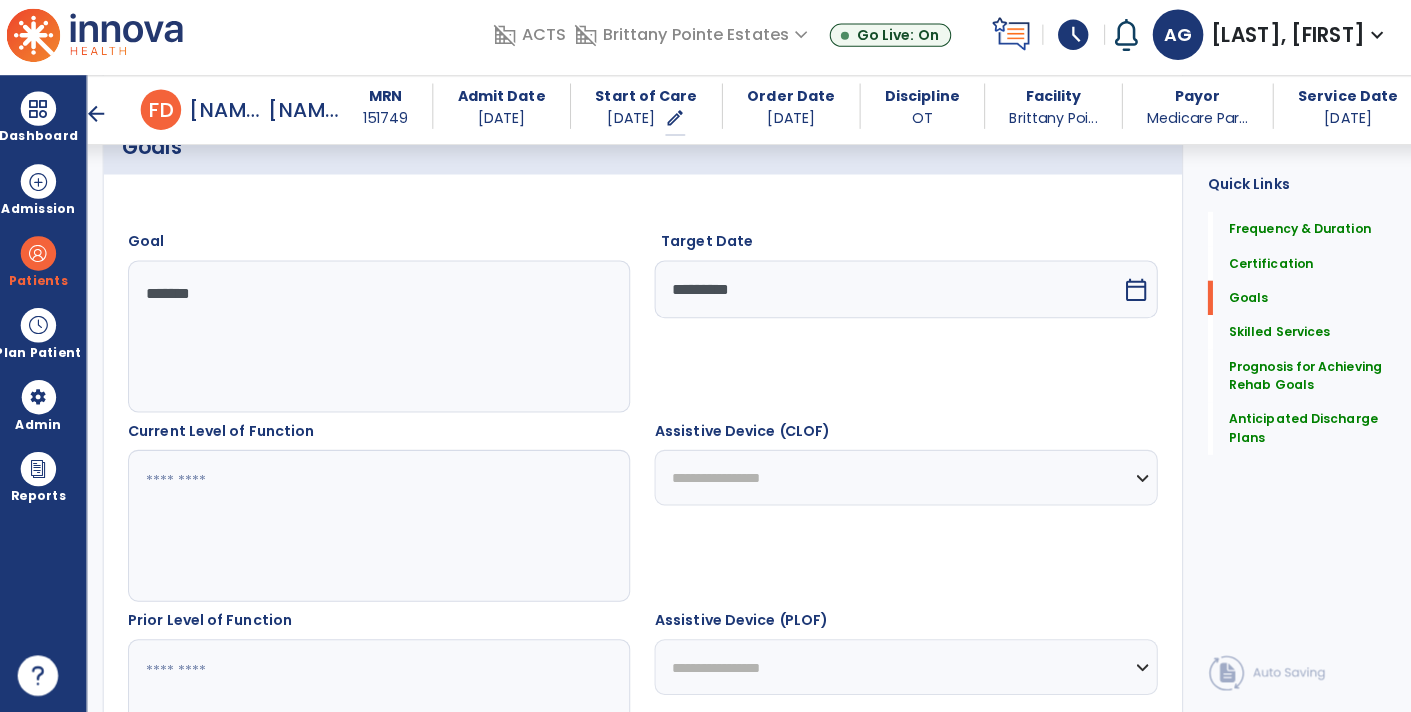 click at bounding box center [383, 528] 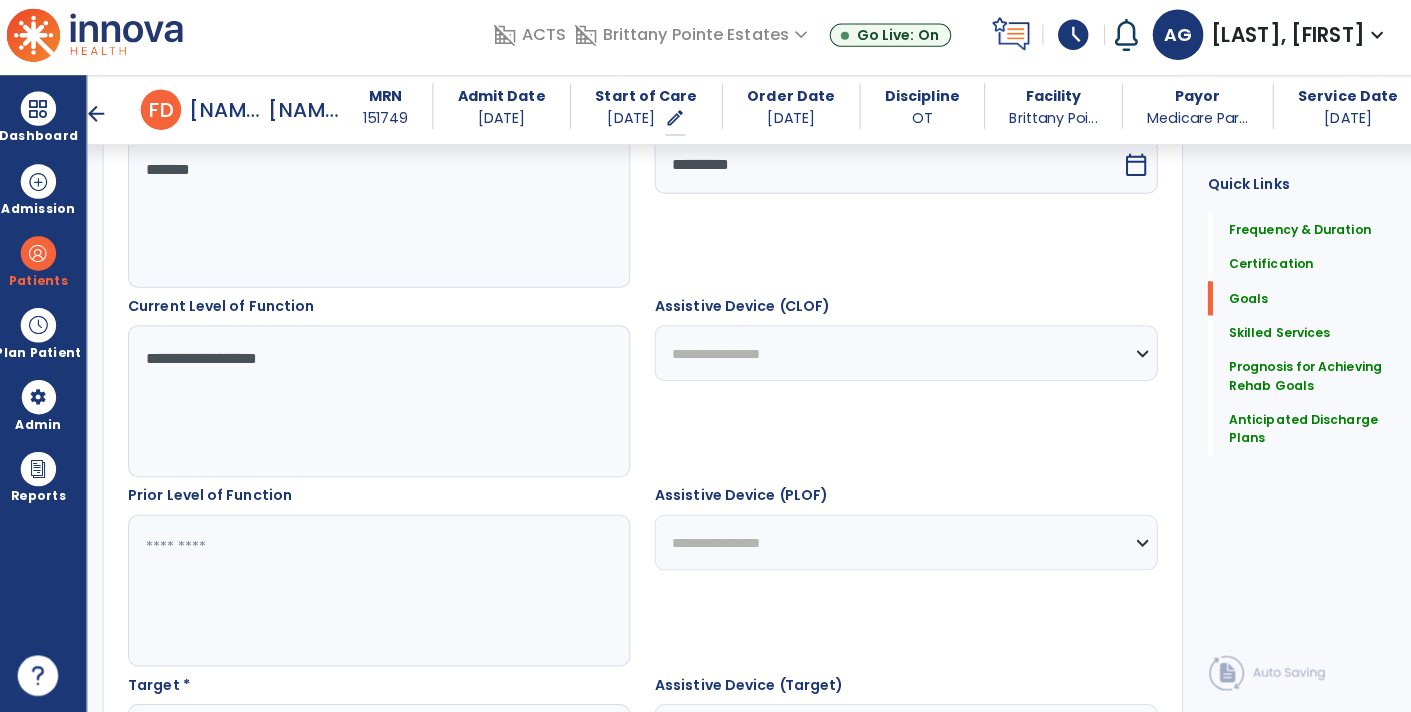 scroll, scrollTop: 595, scrollLeft: 0, axis: vertical 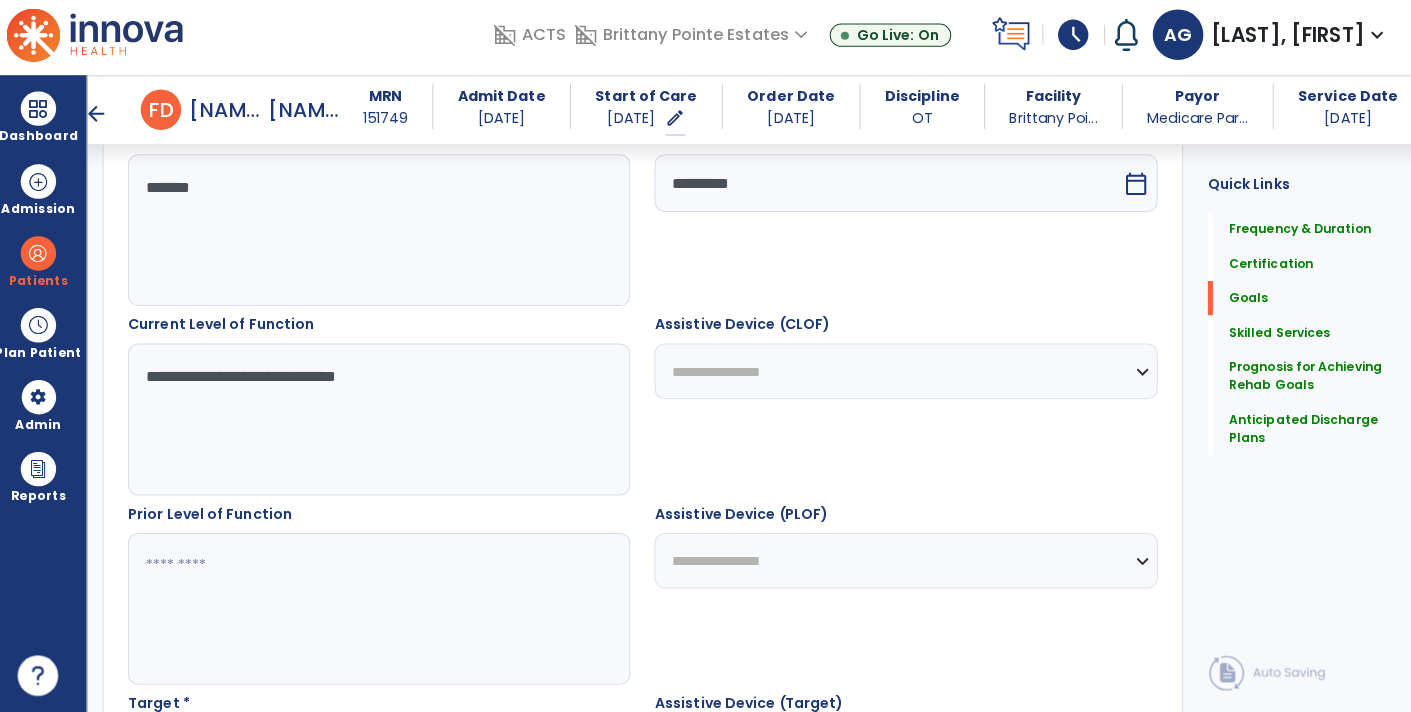 type on "**********" 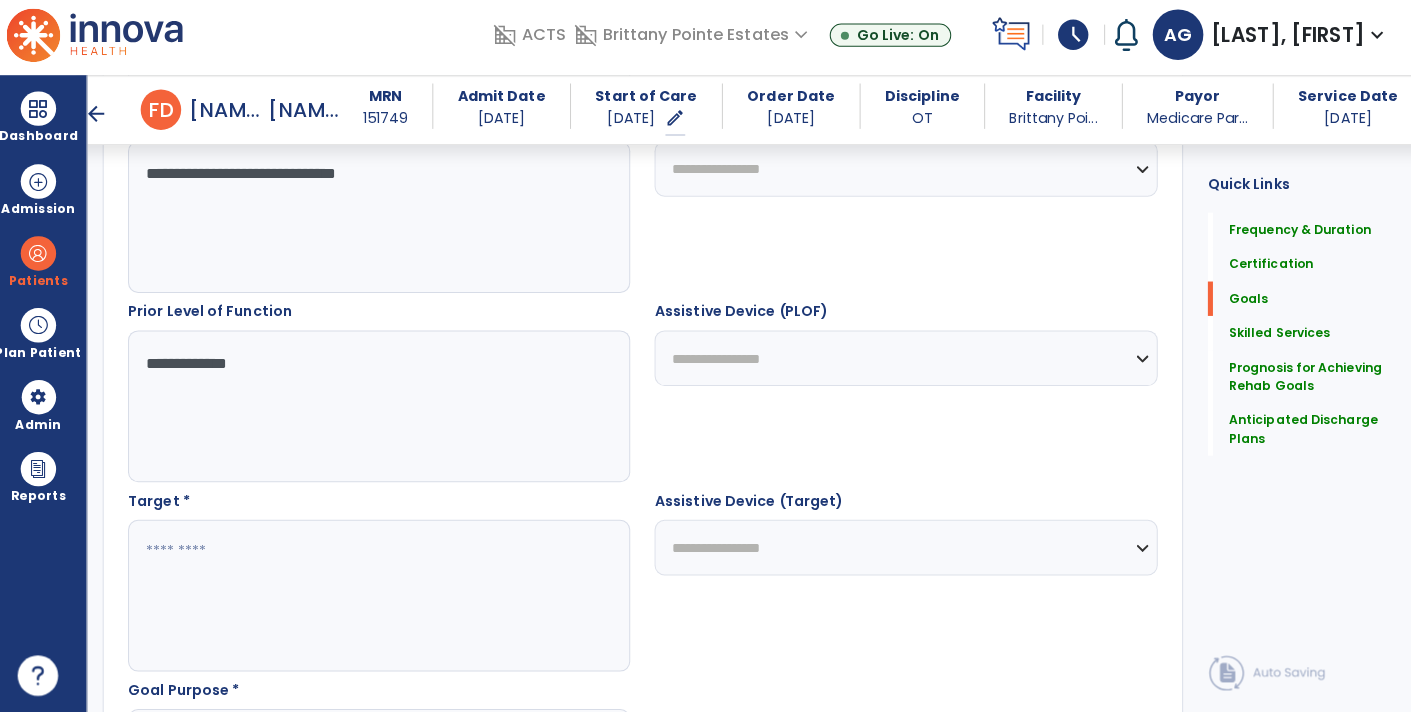 scroll, scrollTop: 795, scrollLeft: 0, axis: vertical 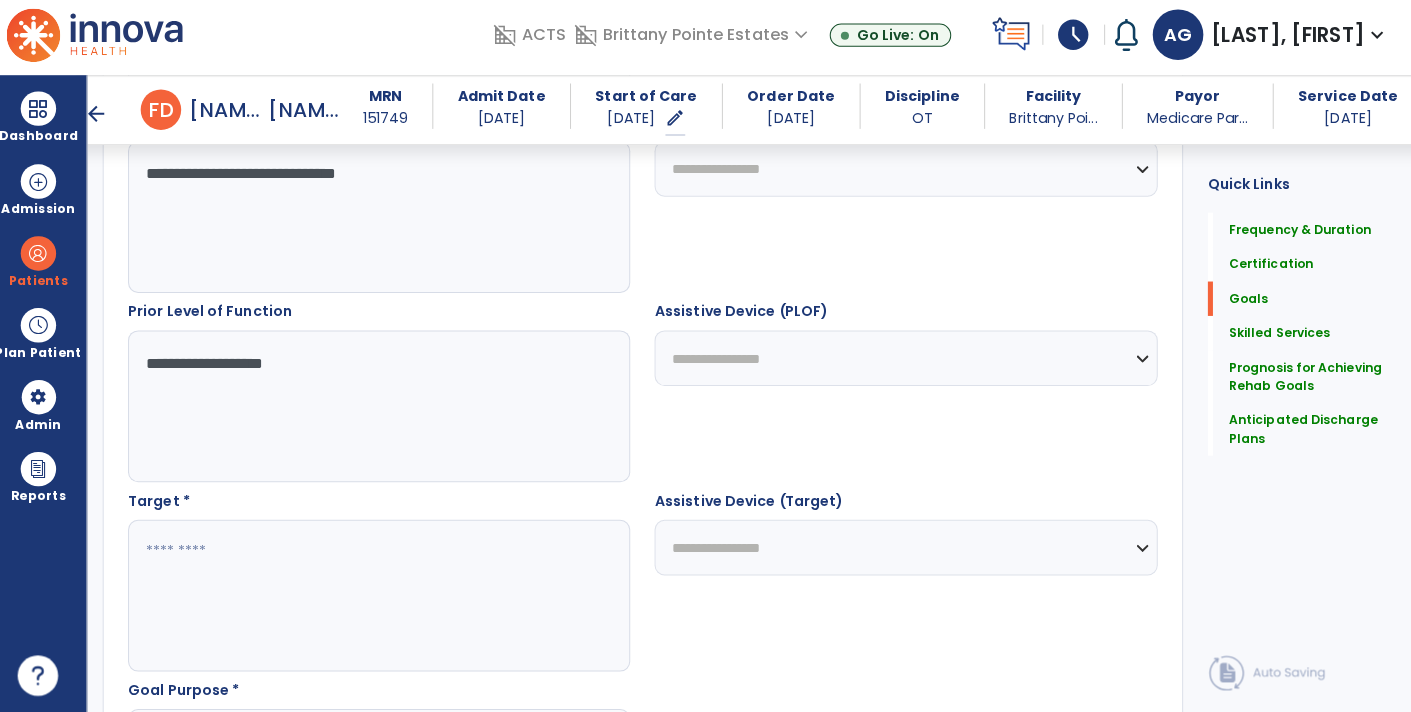 type on "**********" 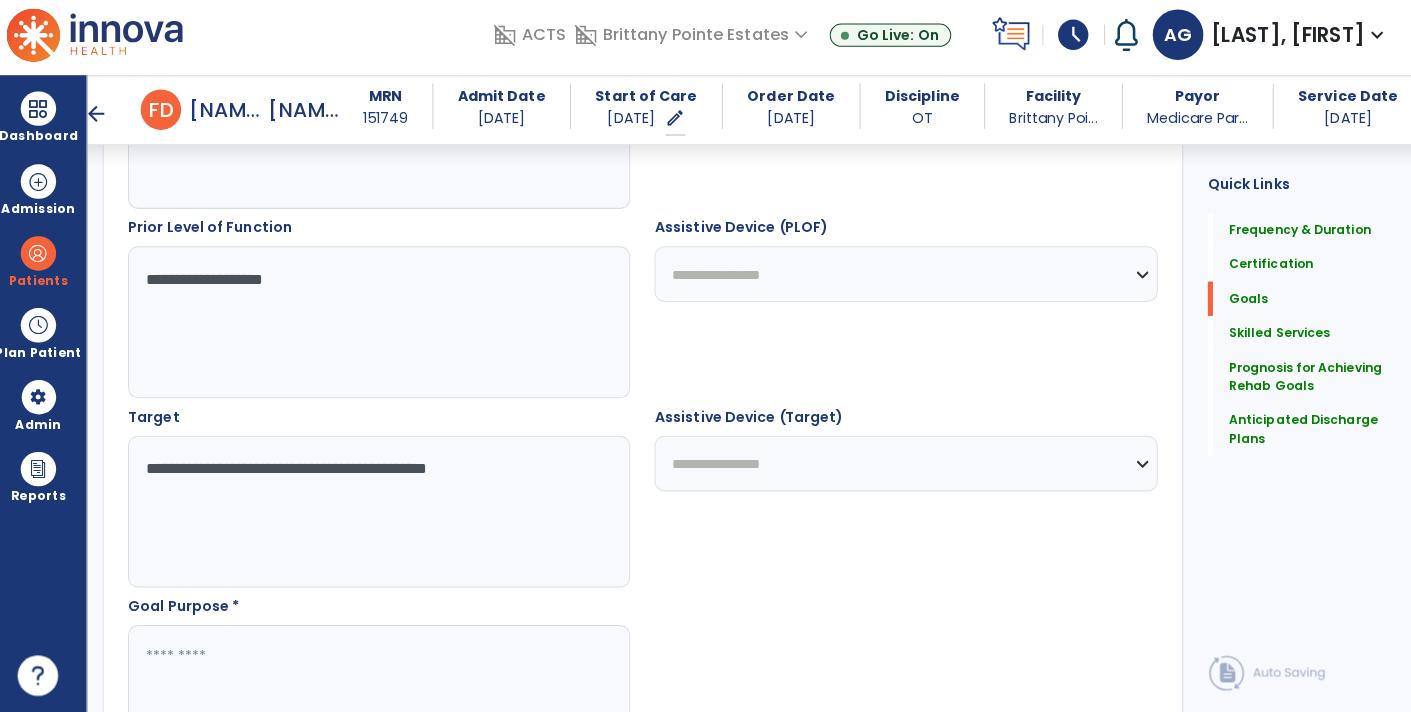 scroll, scrollTop: 988, scrollLeft: 0, axis: vertical 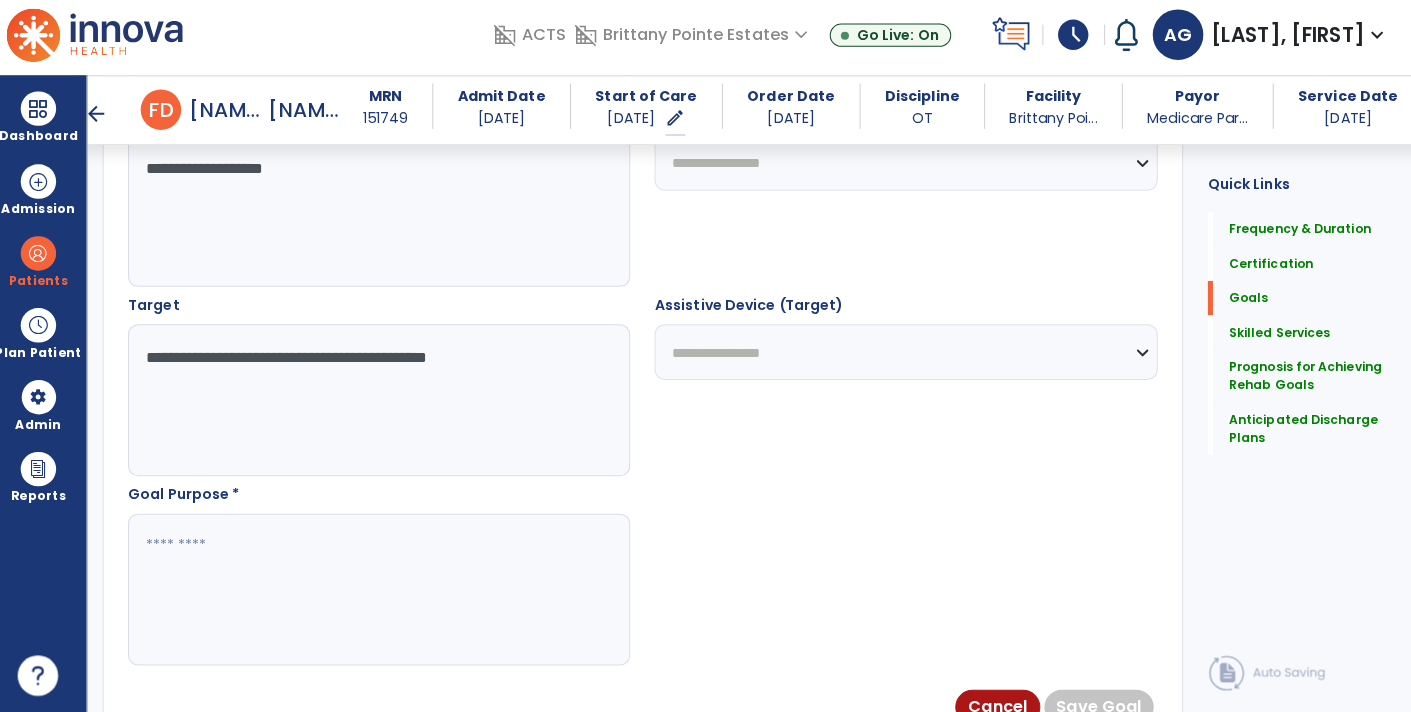 type on "**********" 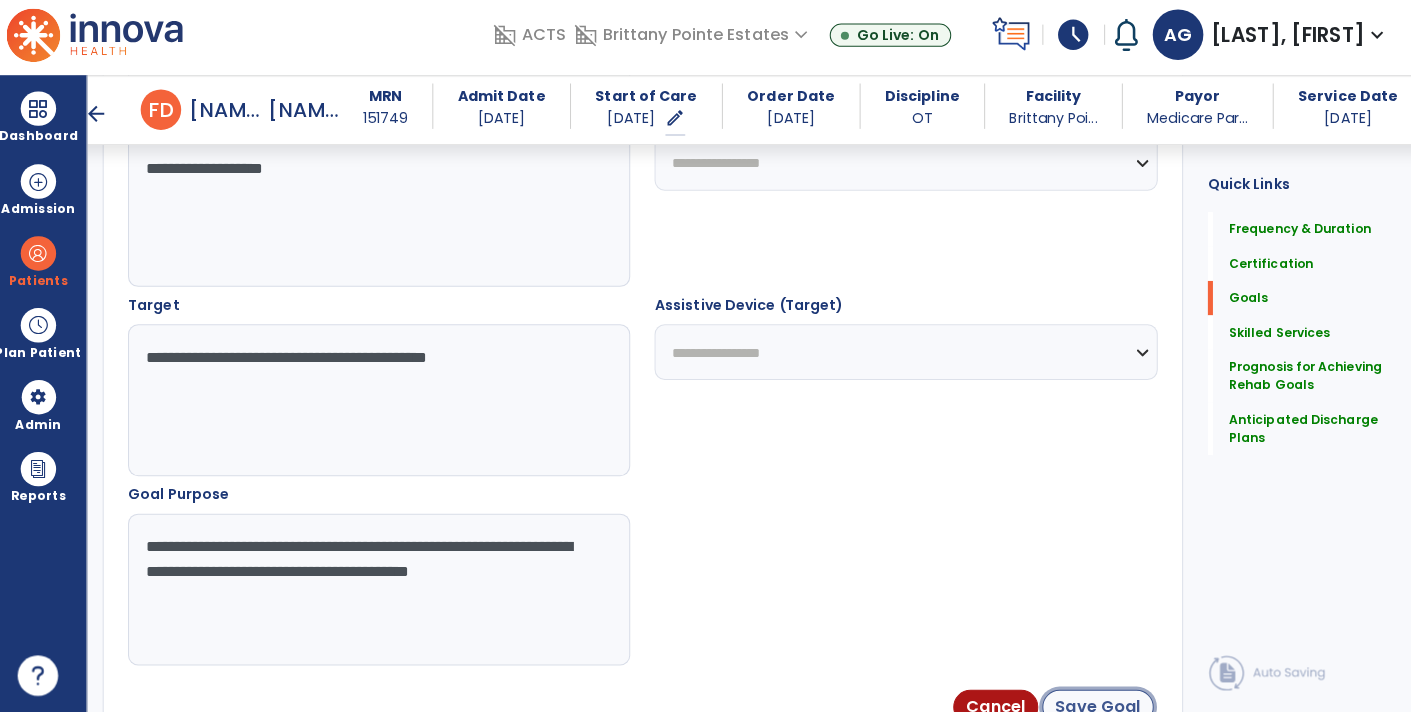 click on "Save Goal" at bounding box center (1094, 707) 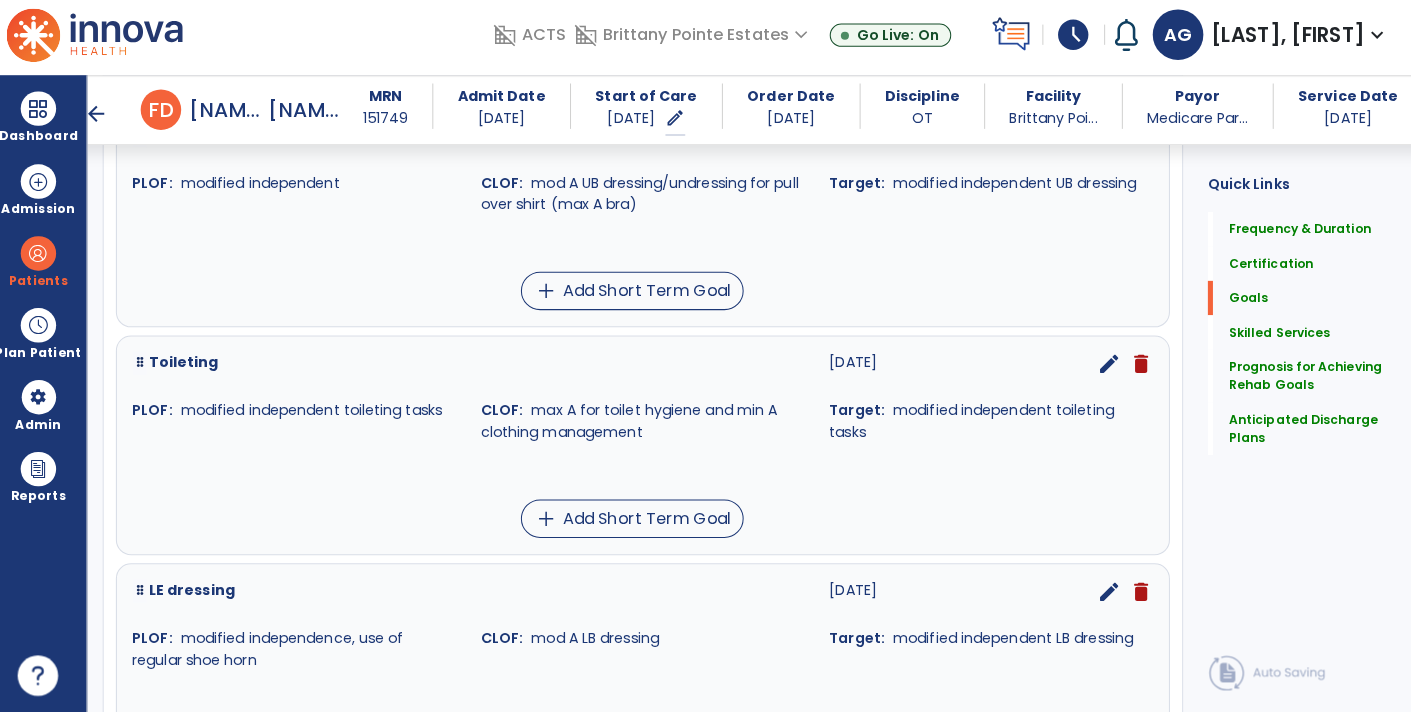scroll, scrollTop: 568, scrollLeft: 0, axis: vertical 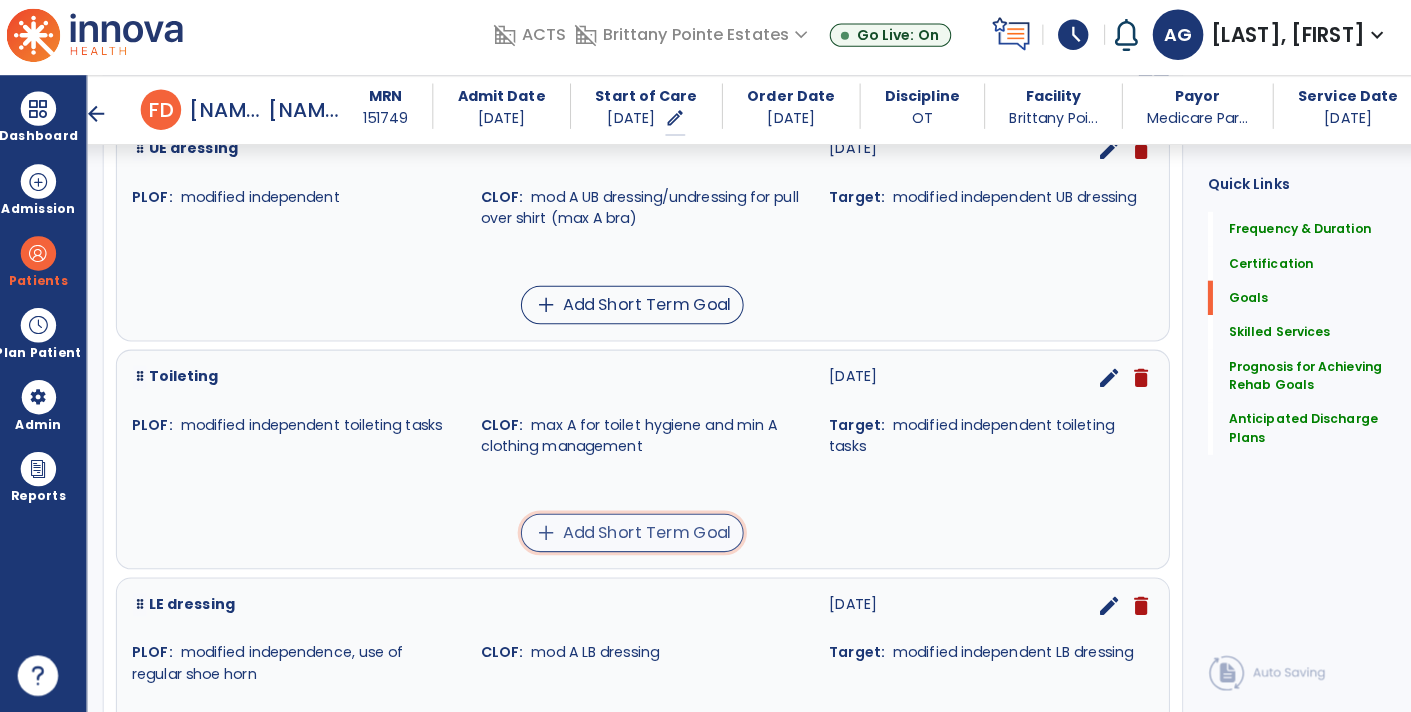 click on "add  Add Short Term Goal" at bounding box center (634, 535) 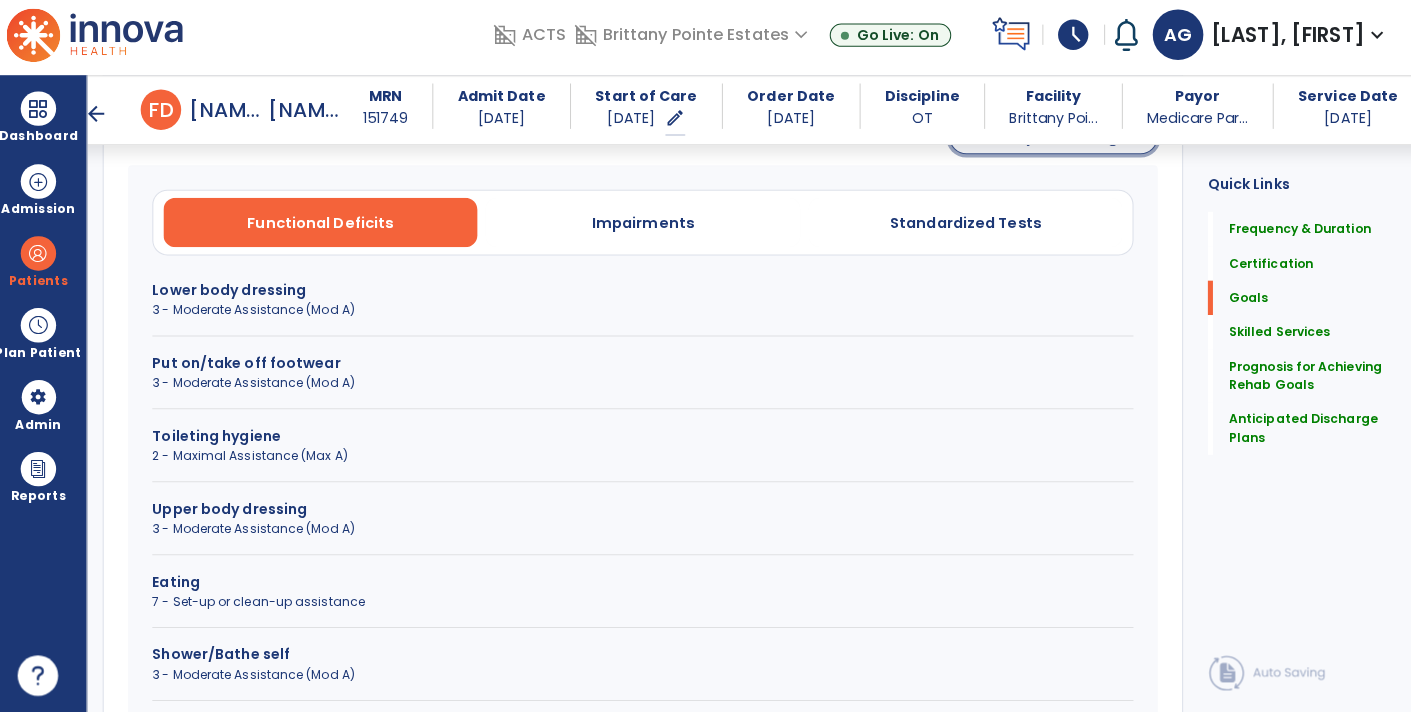 click on "Create your own goal" at bounding box center (1050, 144) 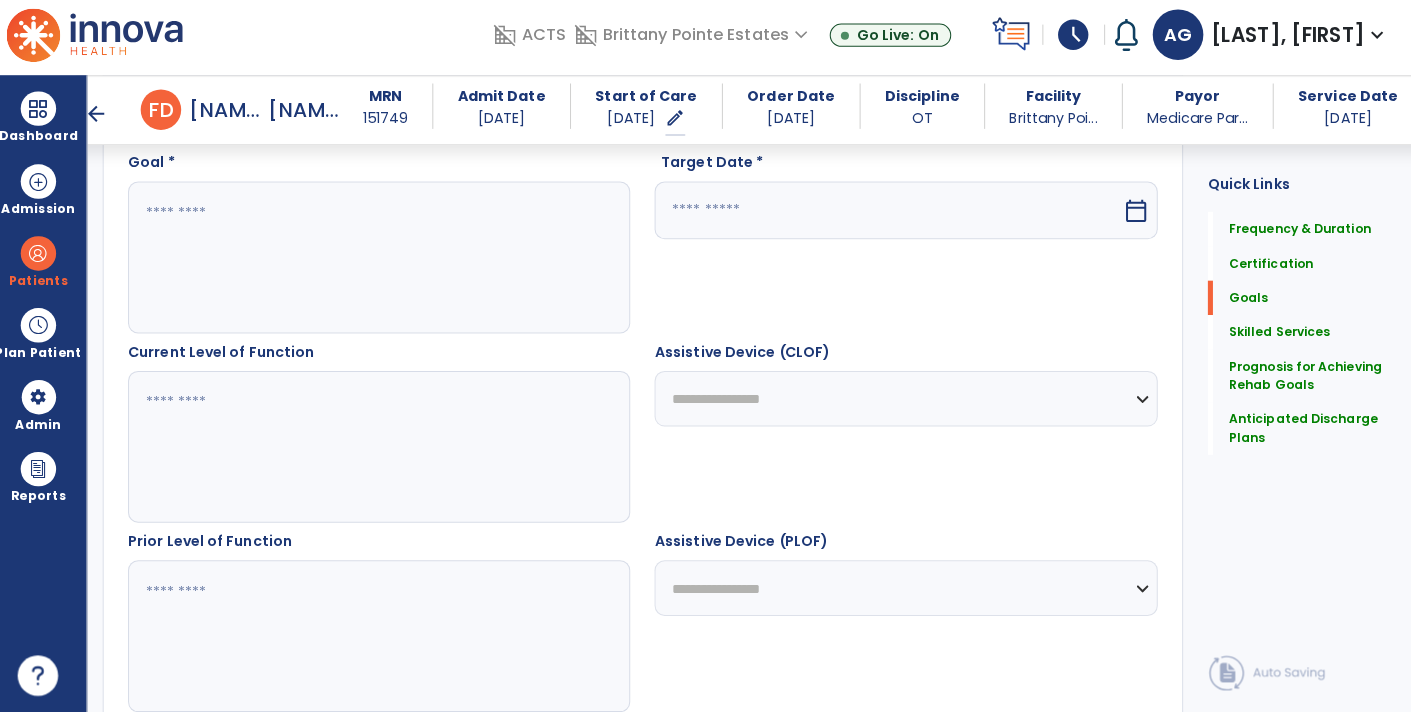 click at bounding box center [383, 263] 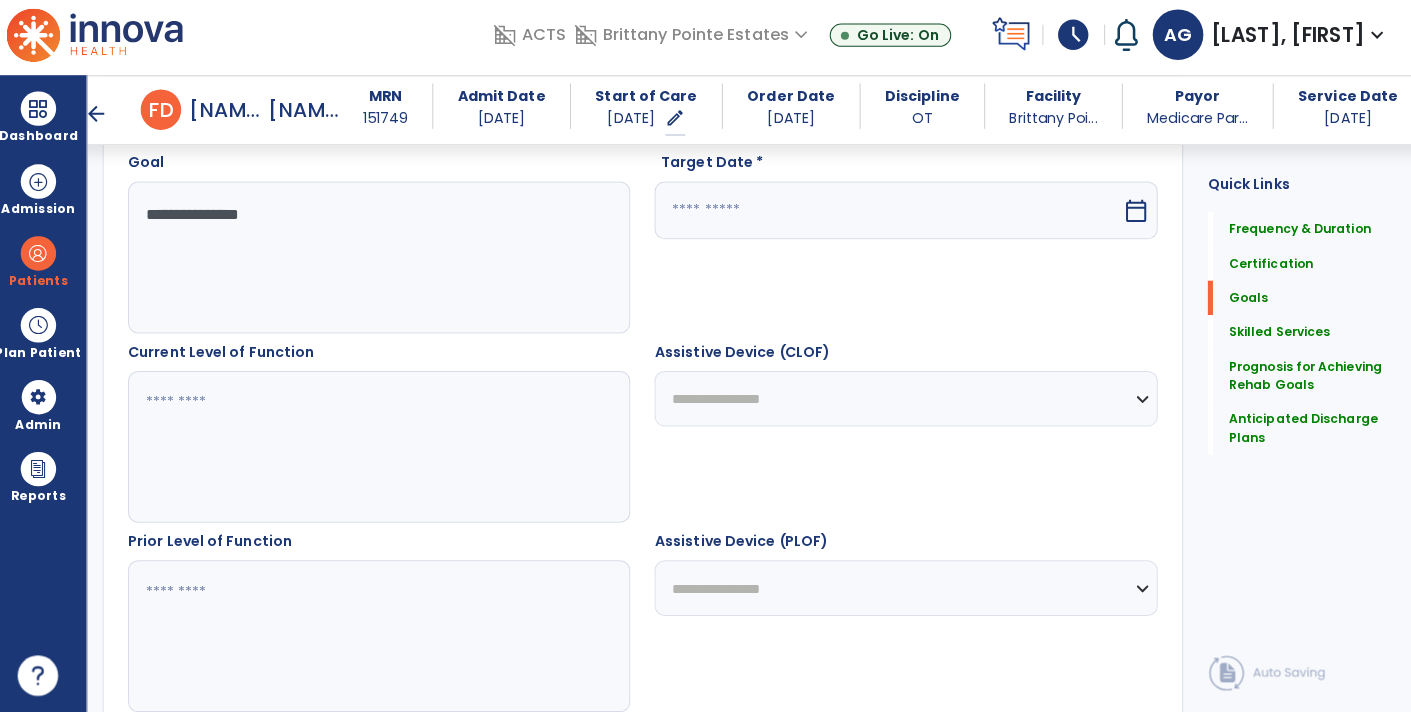 type on "**********" 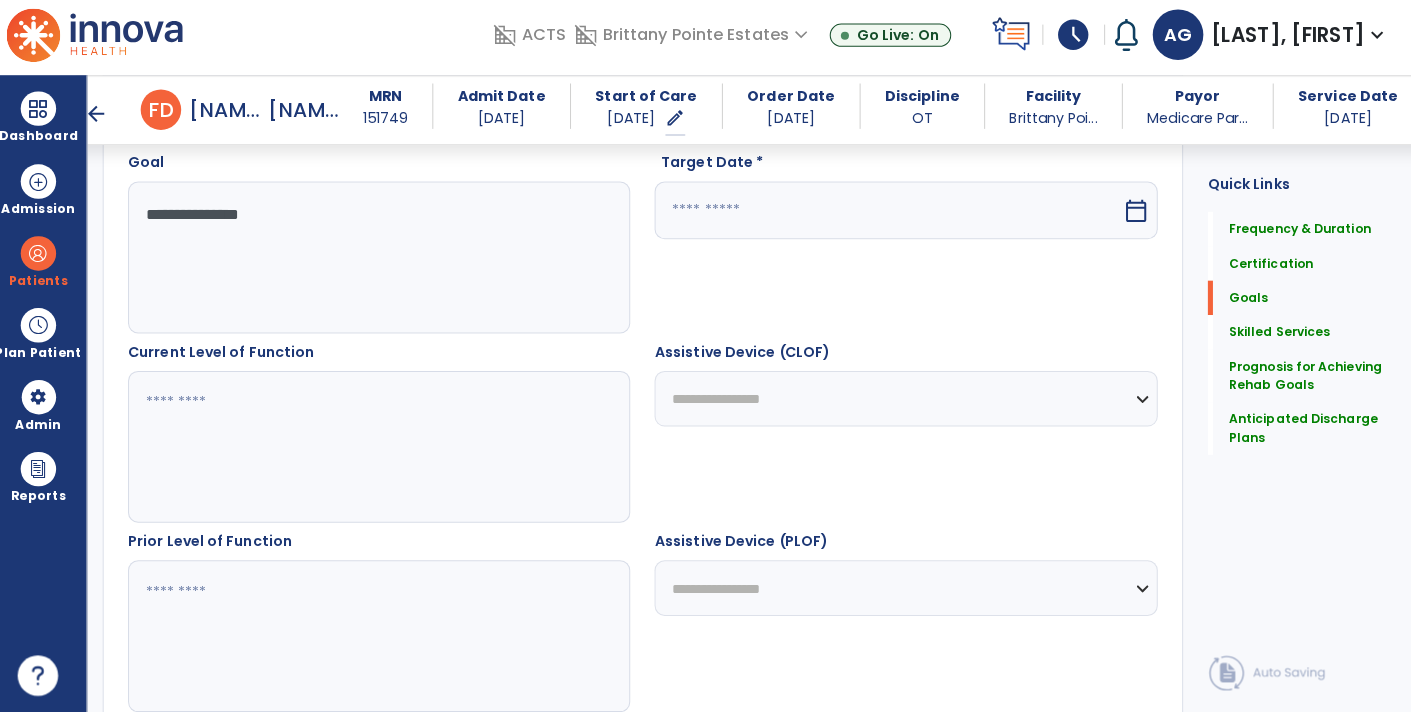 click on "calendar_today" at bounding box center (1132, 217) 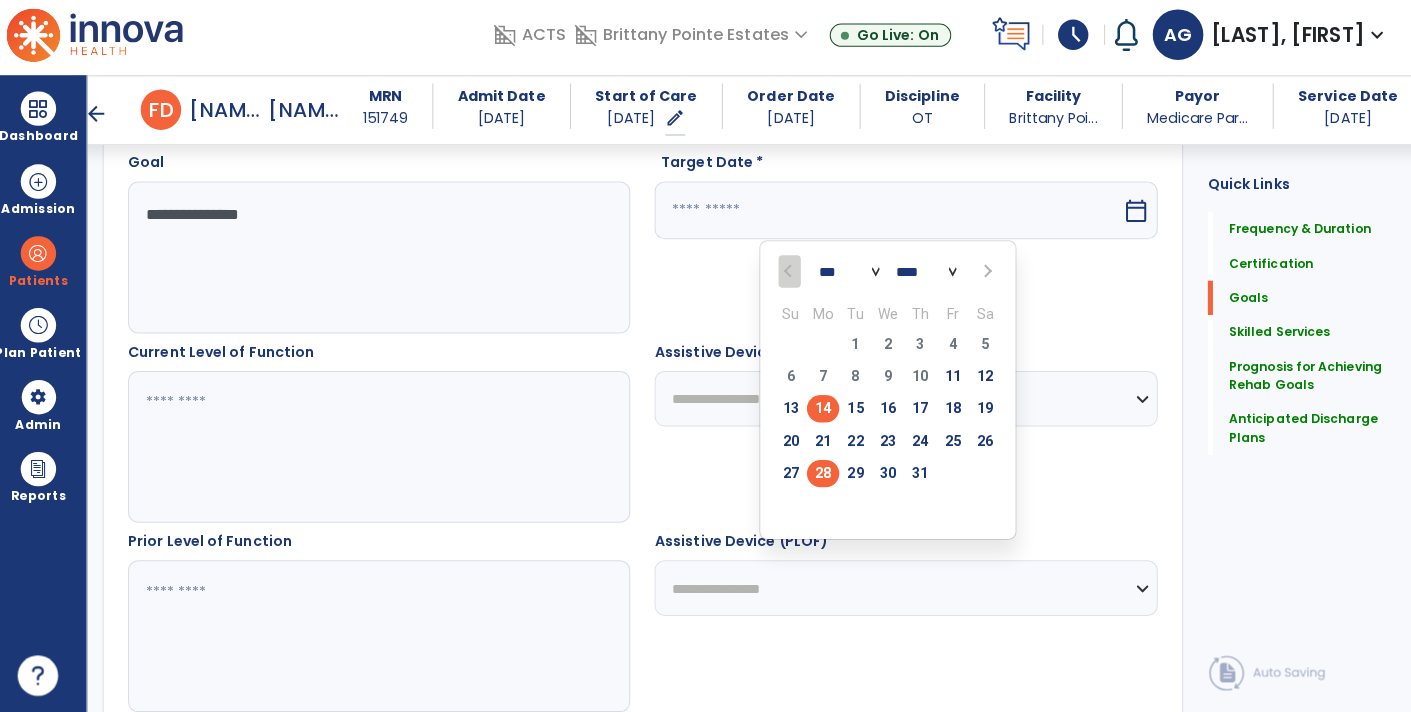 click on "28" at bounding box center (822, 476) 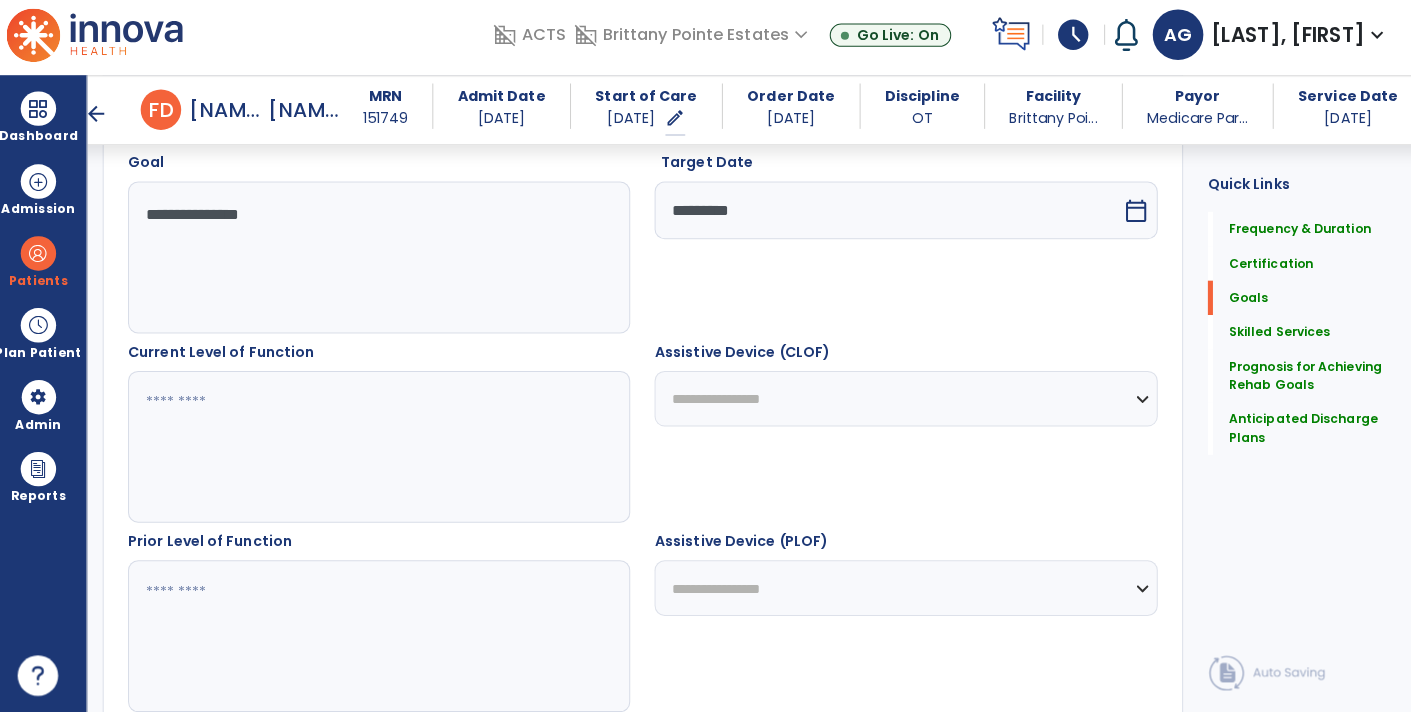 click at bounding box center (383, 450) 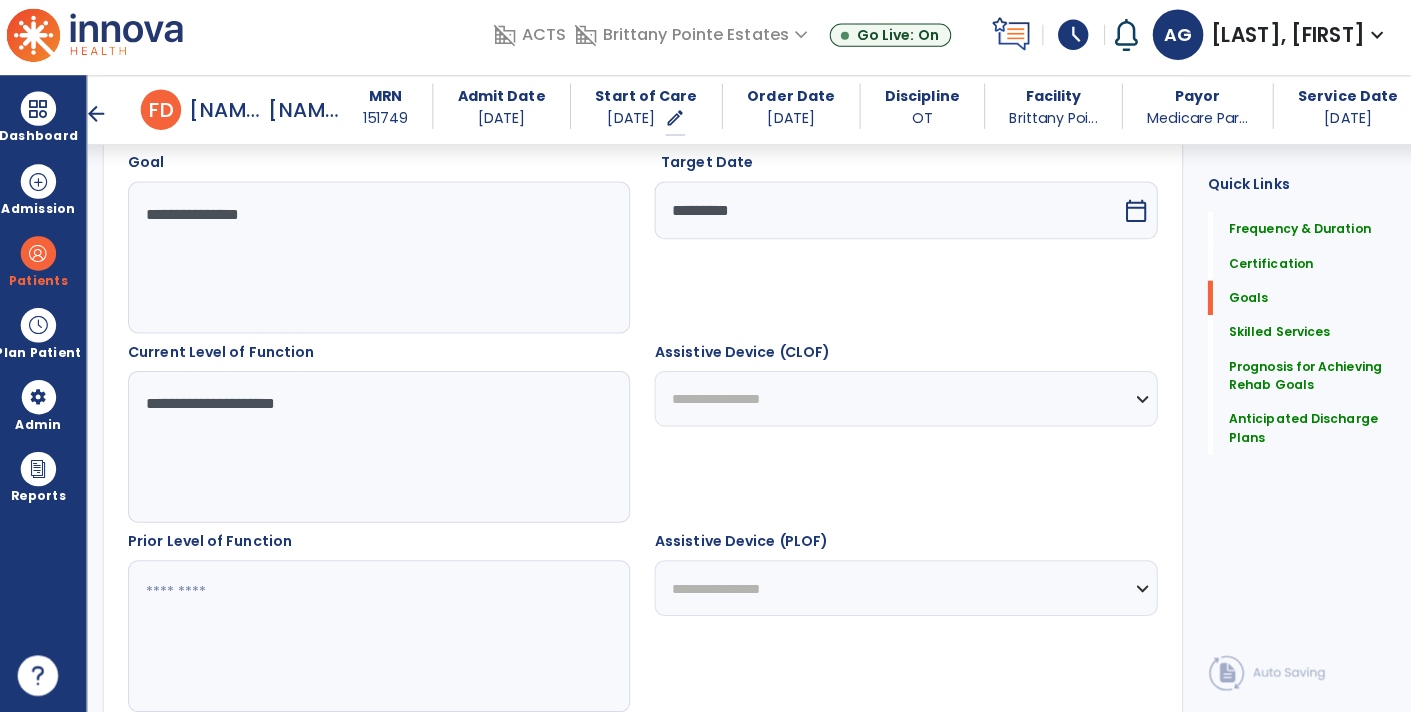 type on "**********" 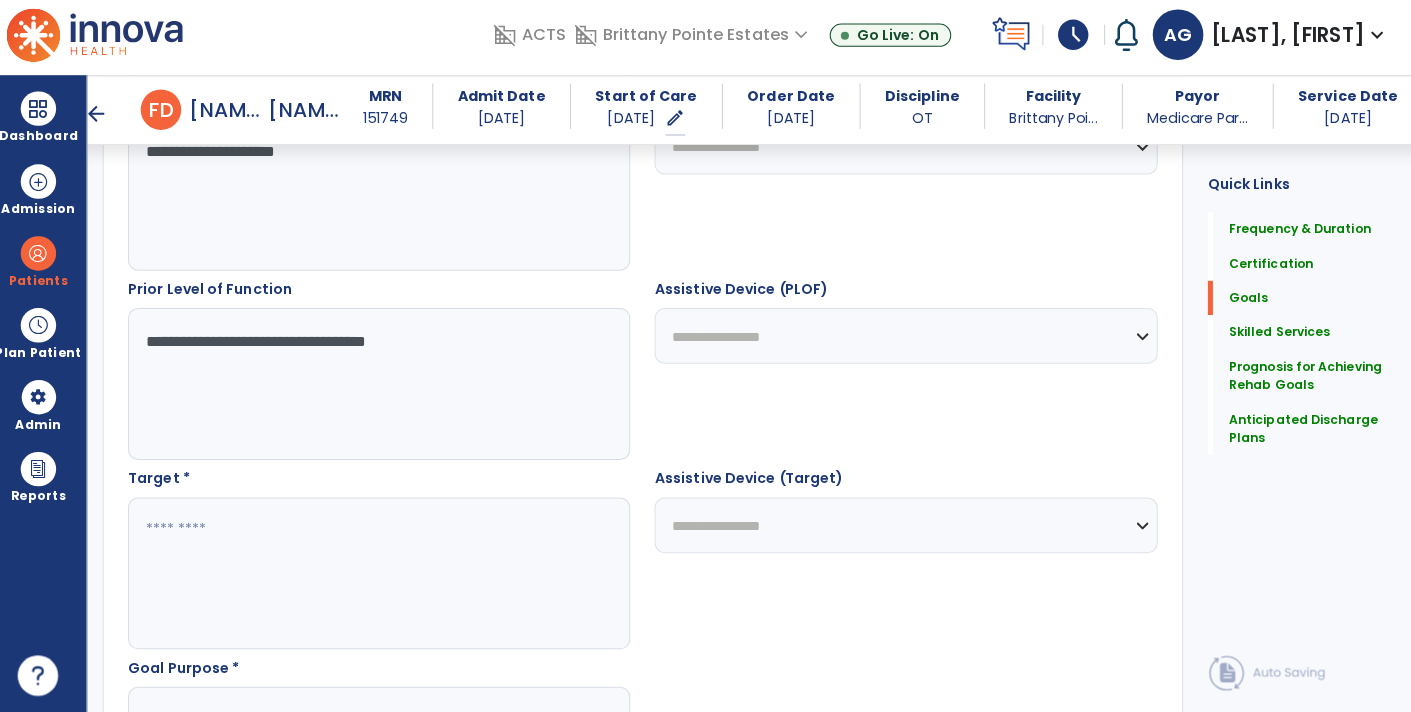 scroll, scrollTop: 814, scrollLeft: 0, axis: vertical 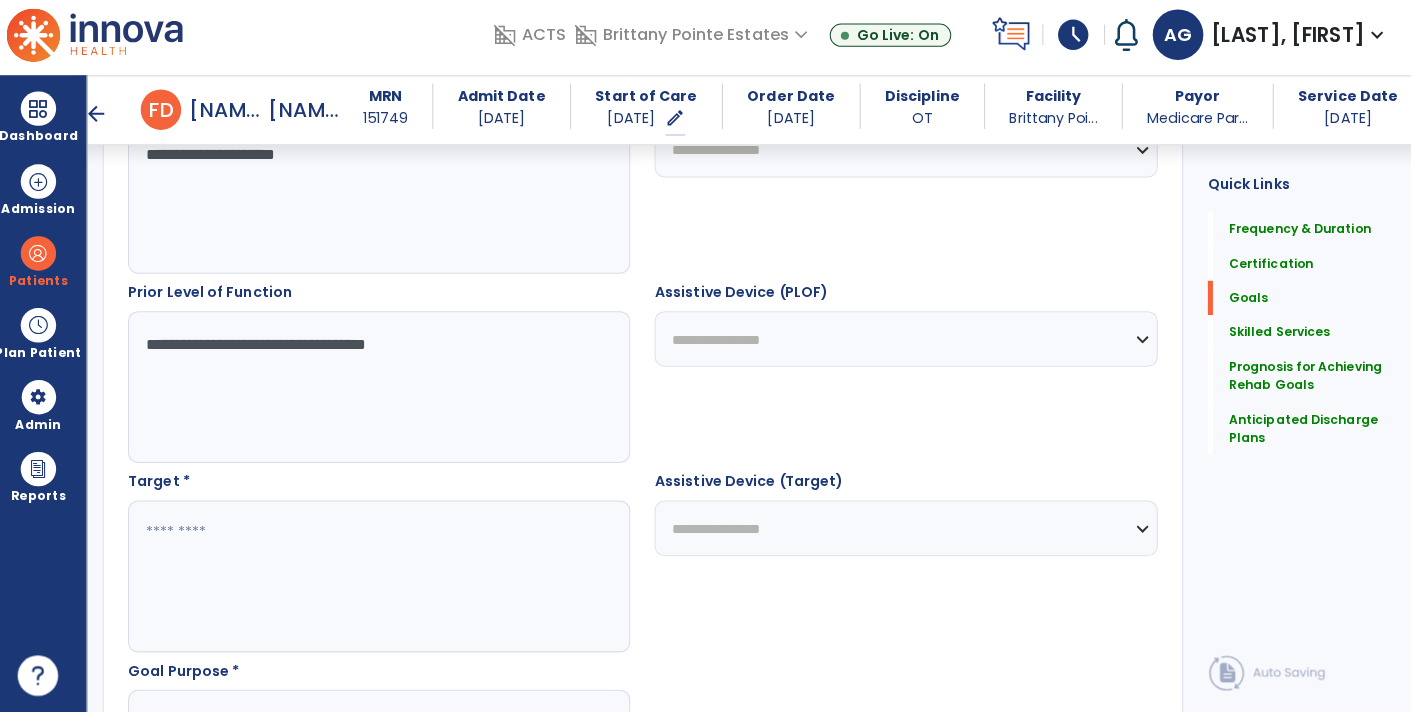 type on "**********" 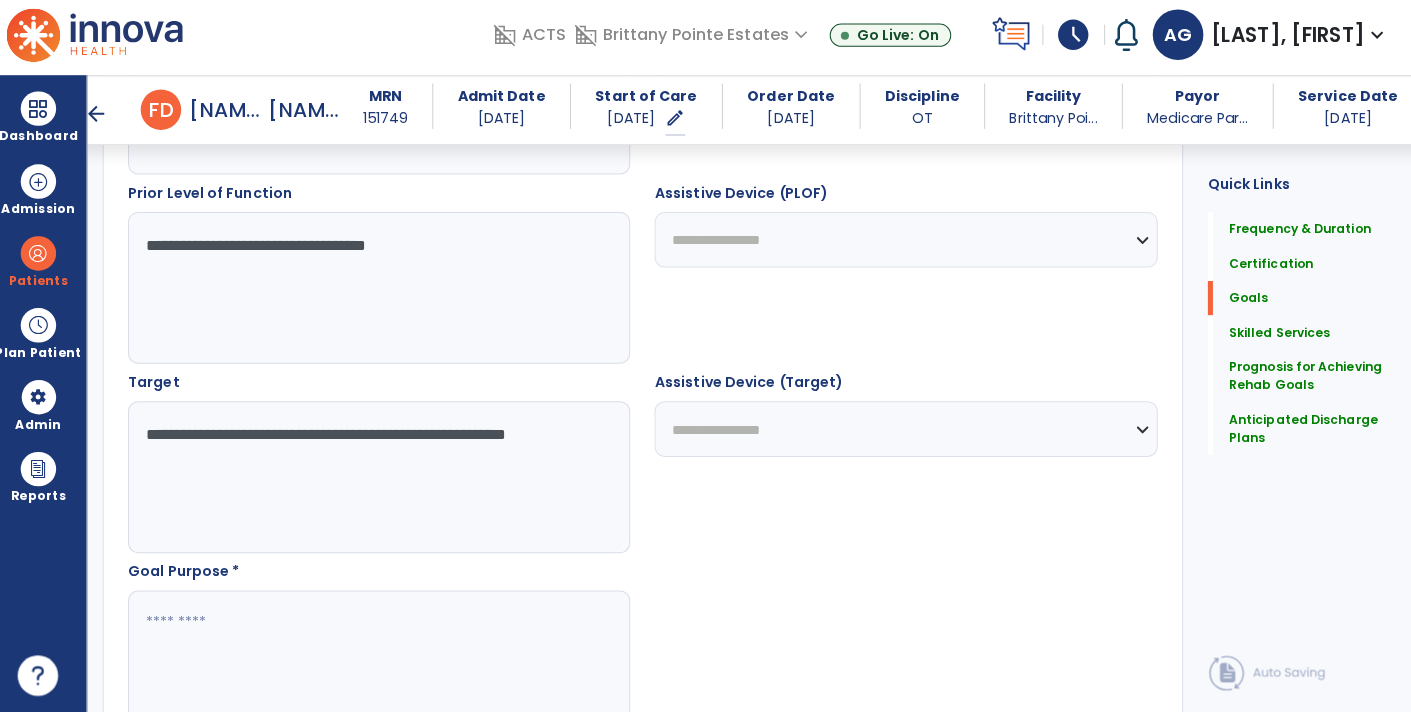 scroll, scrollTop: 1031, scrollLeft: 0, axis: vertical 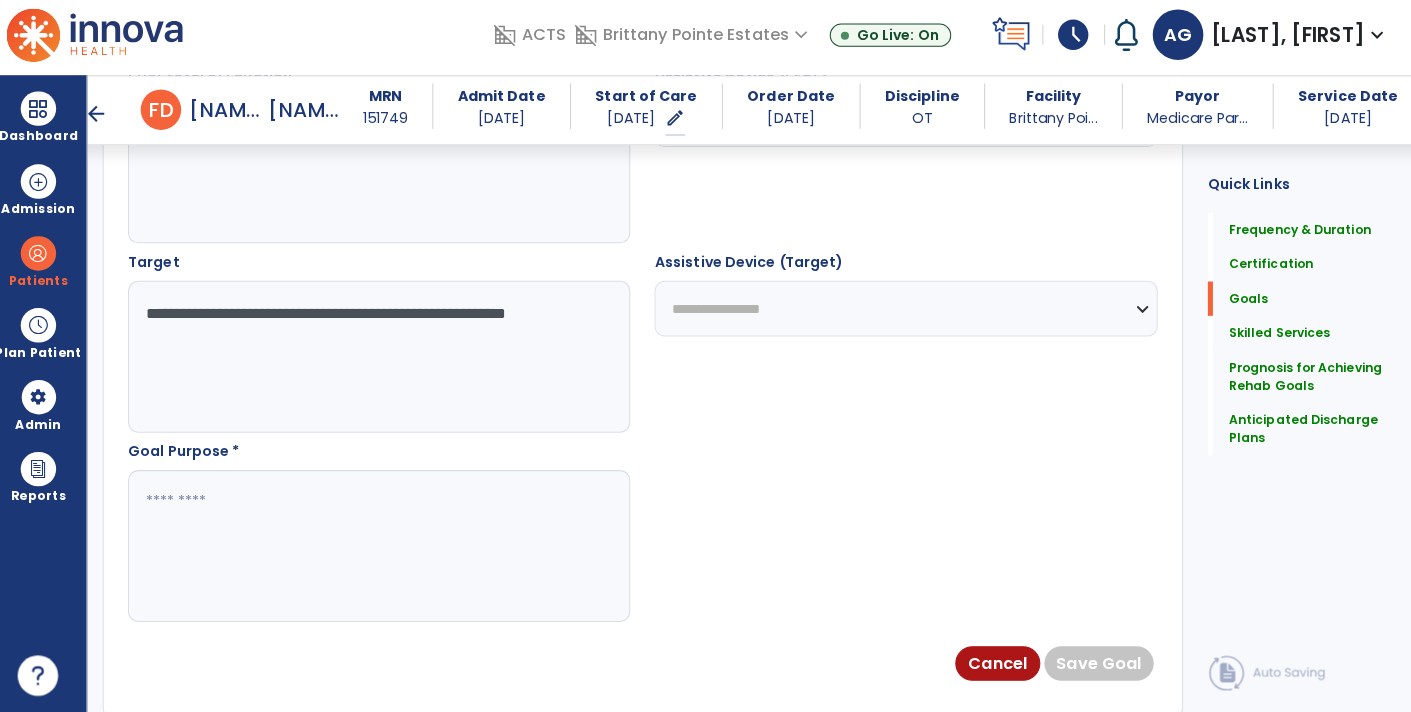 type on "**********" 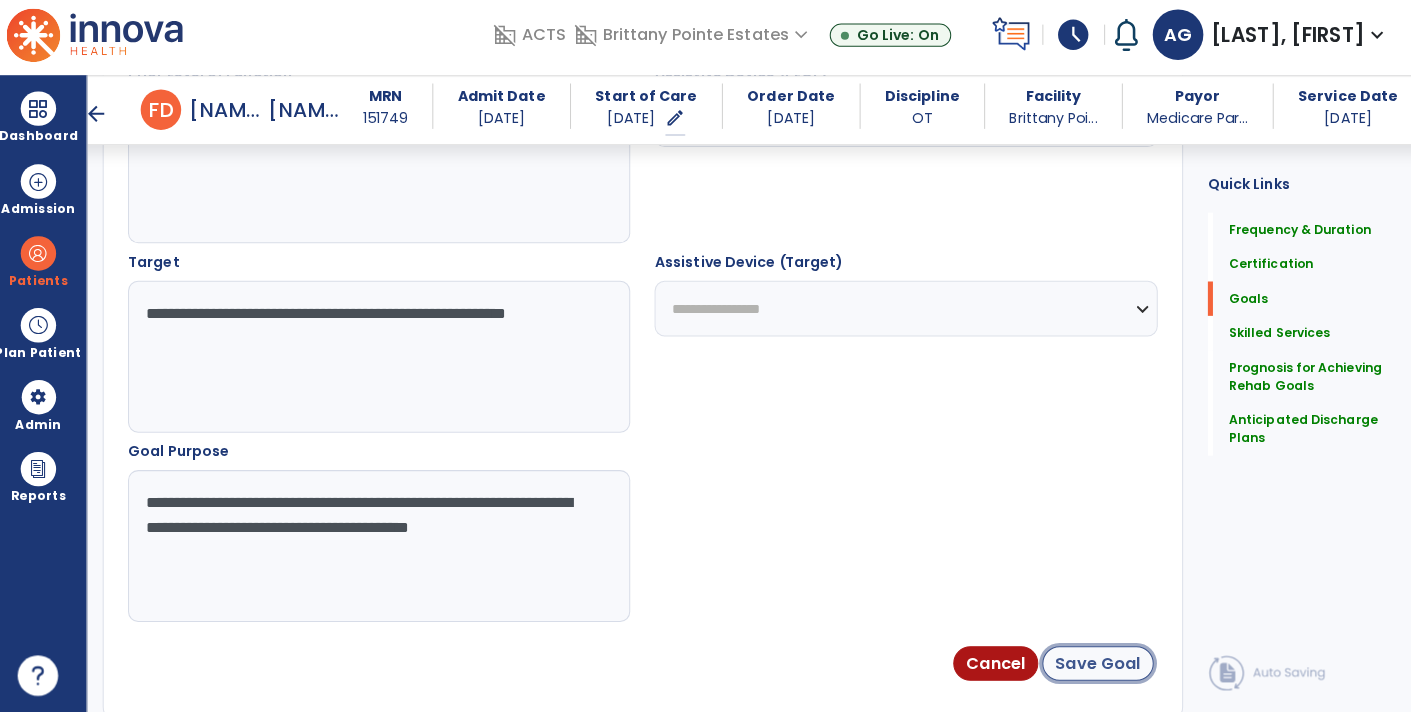 click on "Save Goal" at bounding box center [1094, 664] 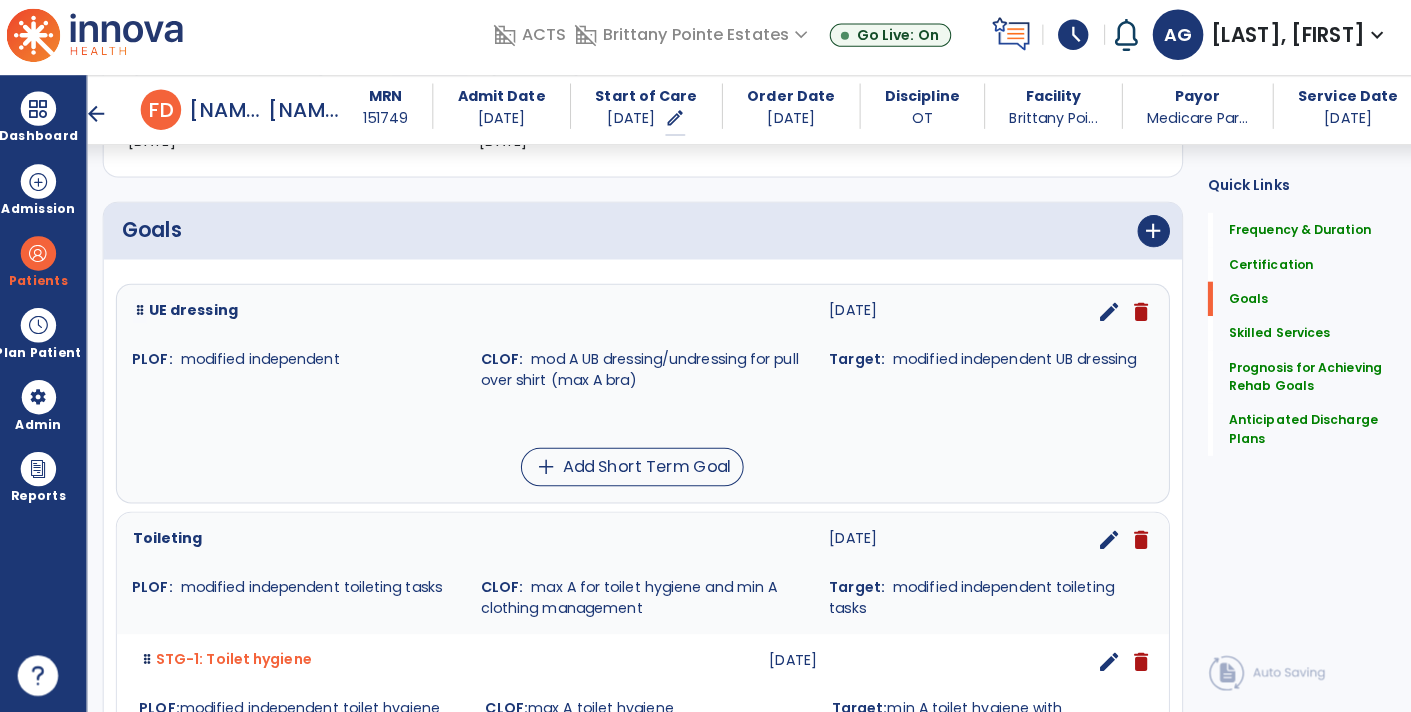 scroll, scrollTop: 399, scrollLeft: 0, axis: vertical 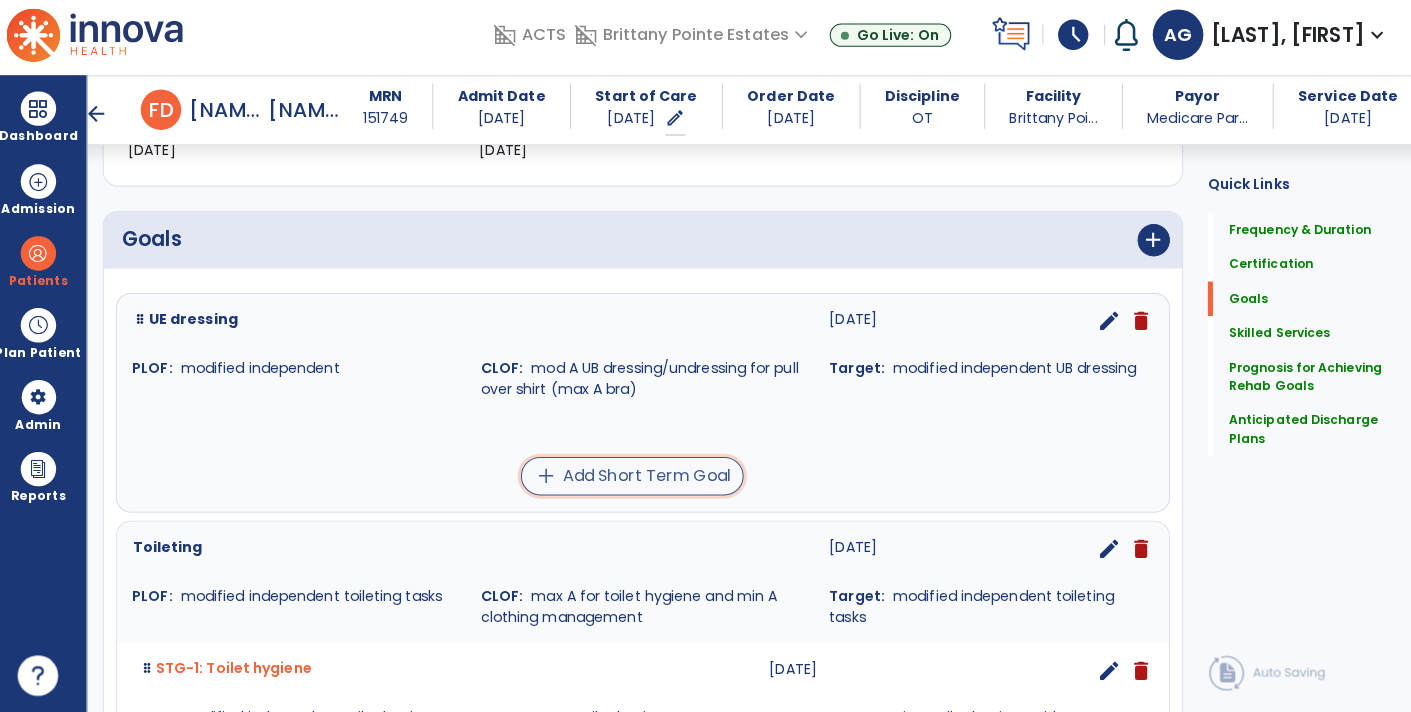 click on "add  Add Short Term Goal" at bounding box center [634, 479] 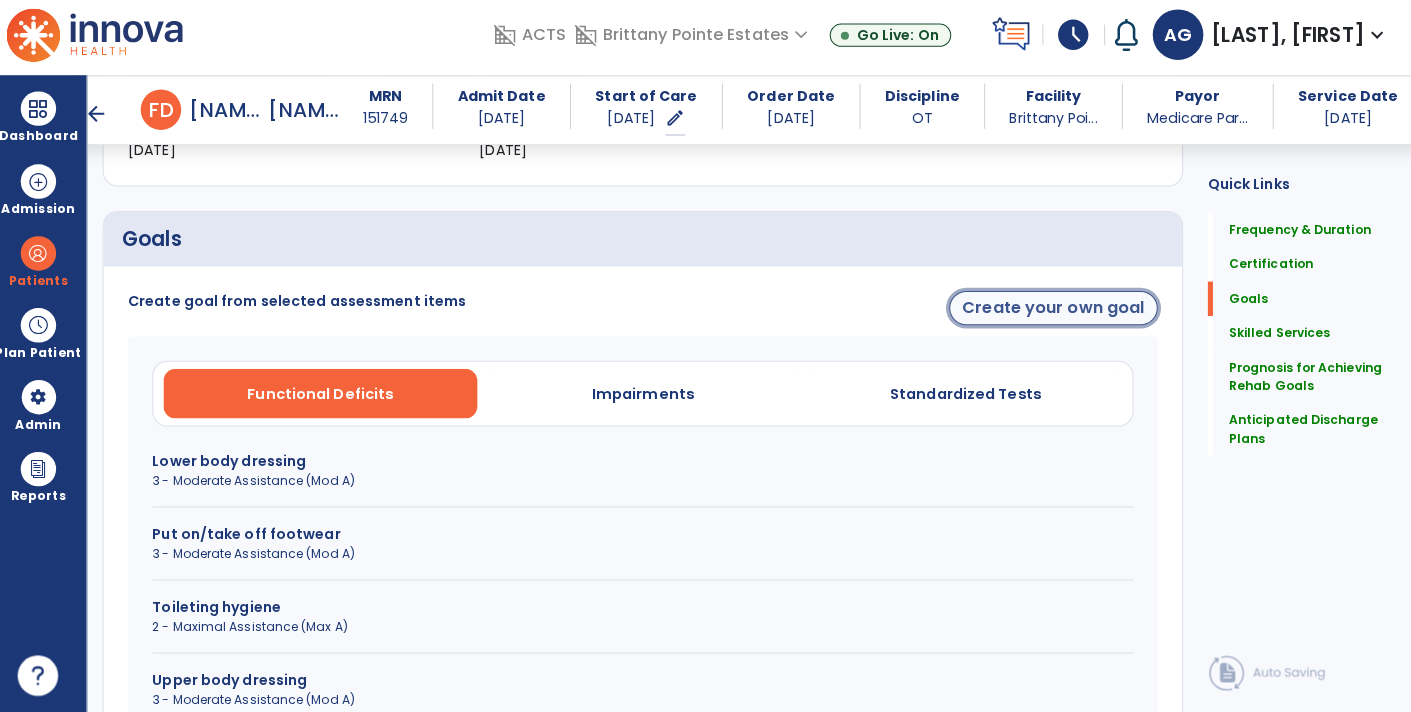 click on "Create your own goal" at bounding box center [1050, 313] 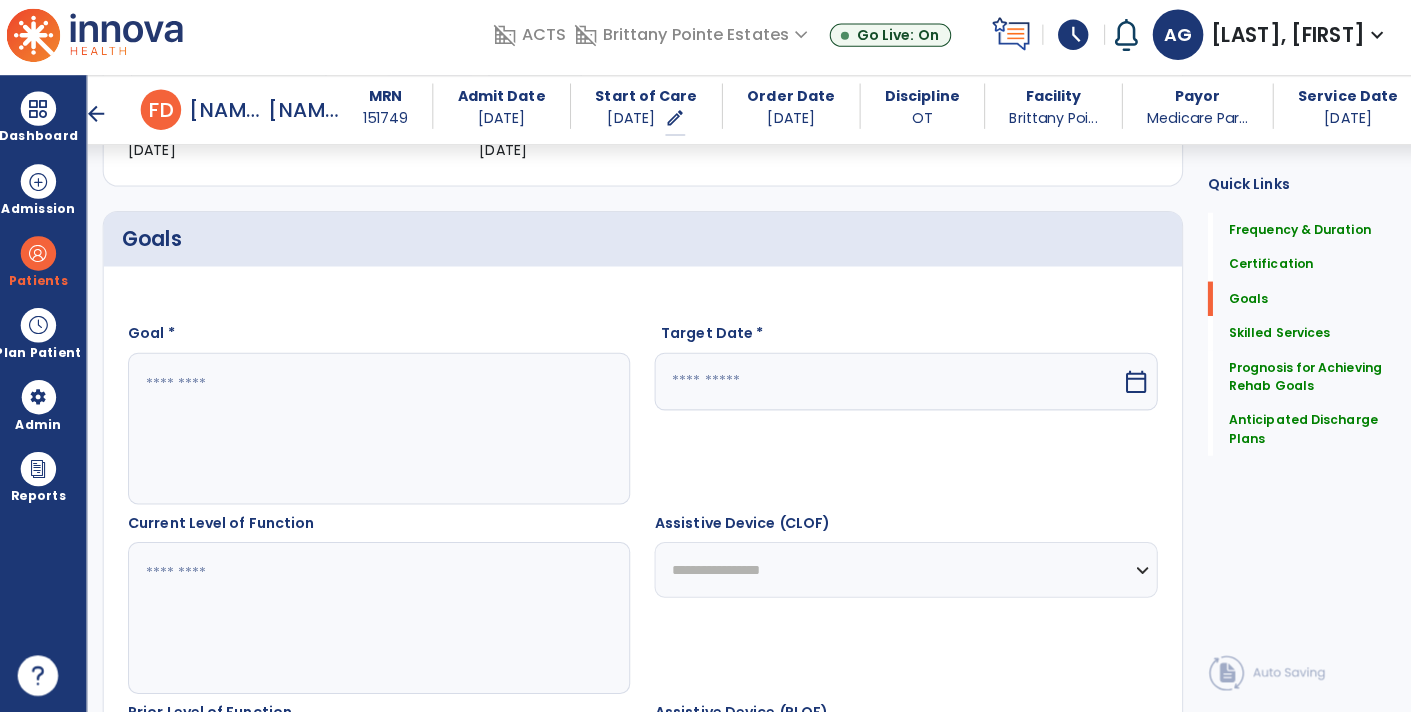 click at bounding box center [383, 432] 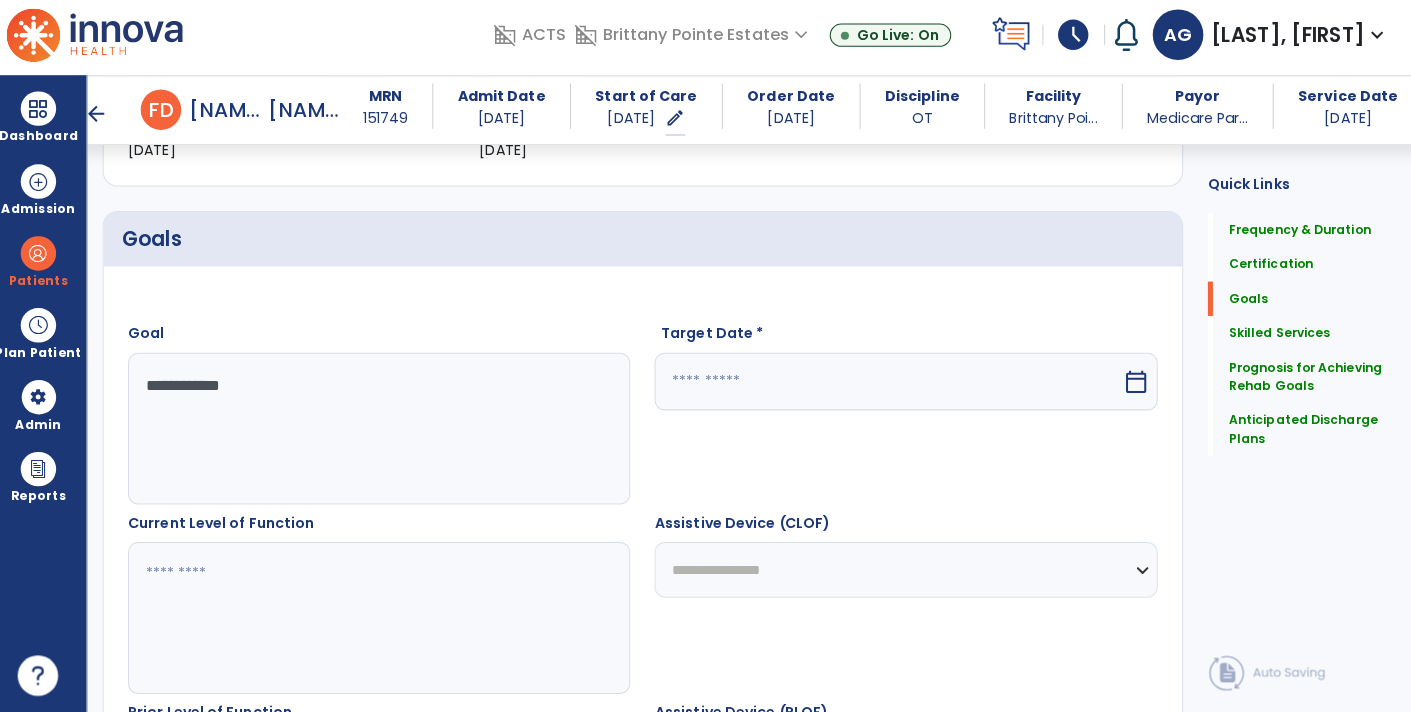 type on "**********" 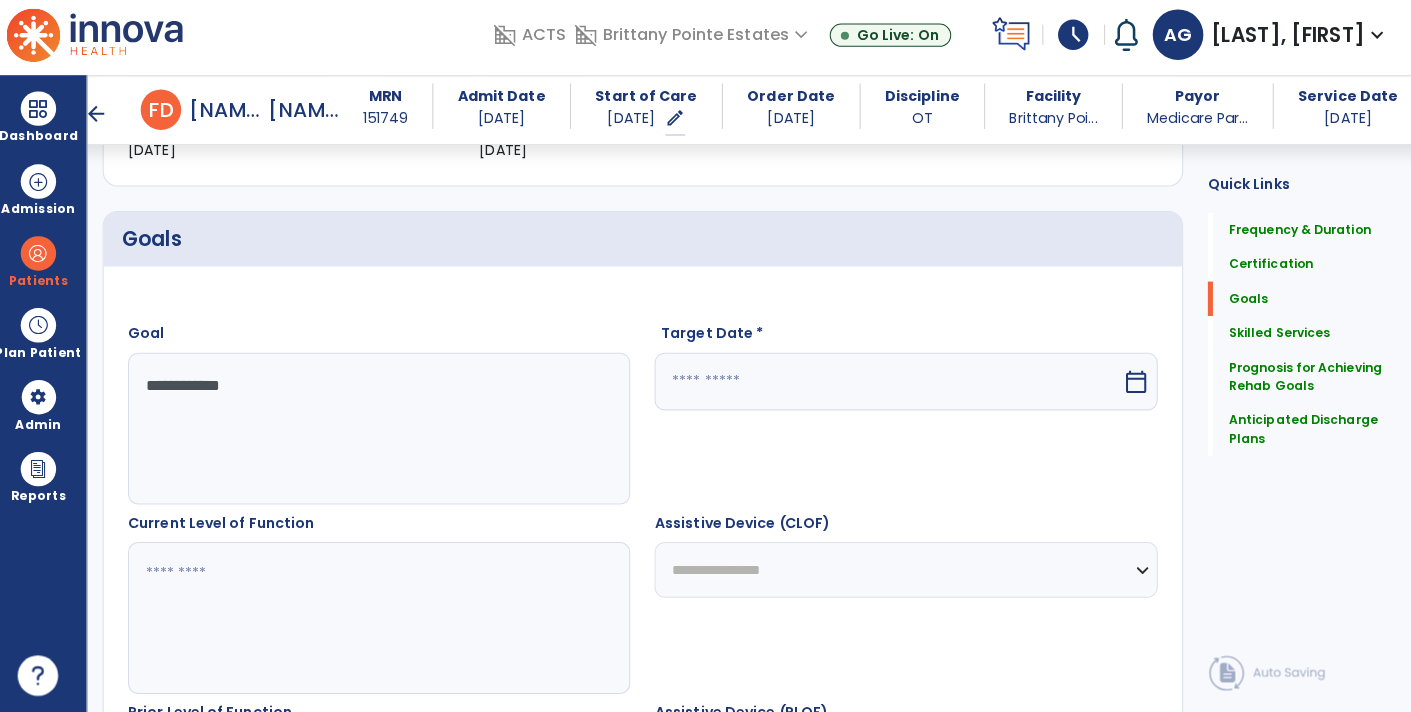 click on "calendar_today" at bounding box center [1134, 385] 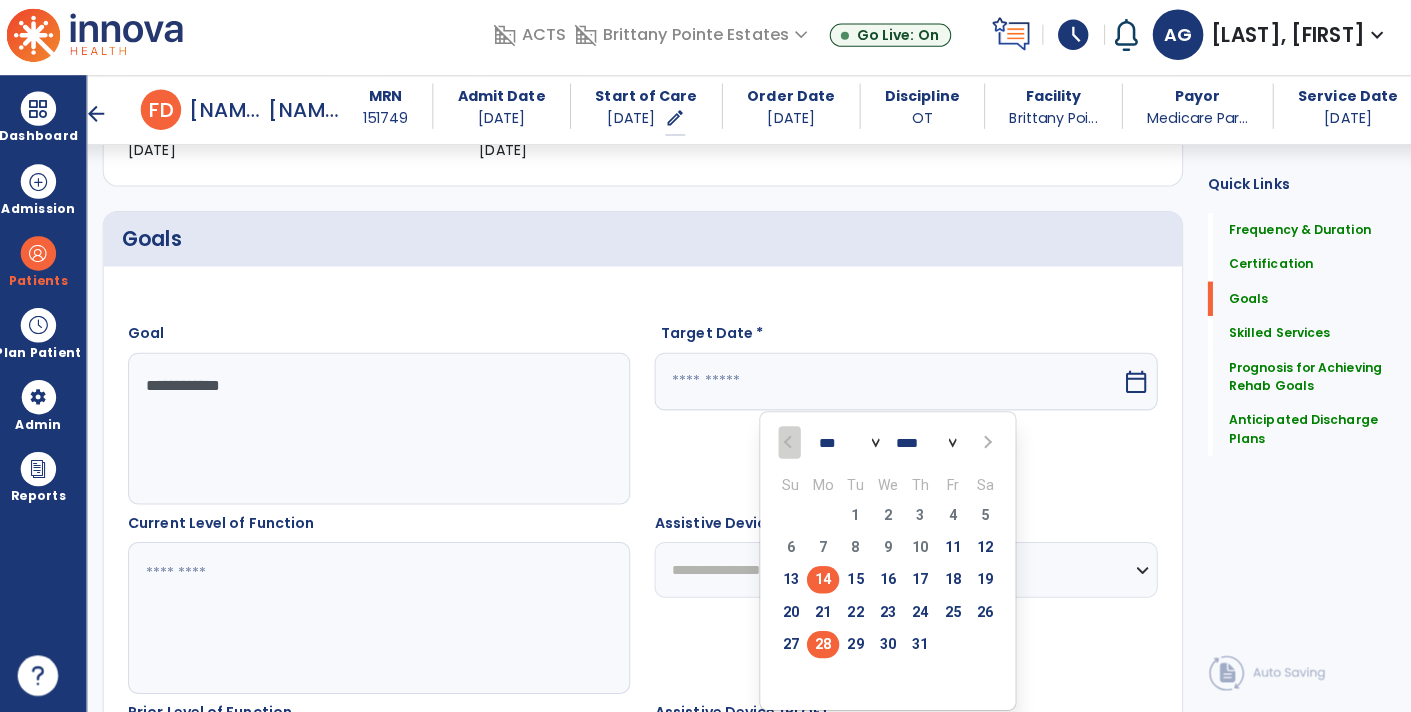 click on "28" at bounding box center (822, 645) 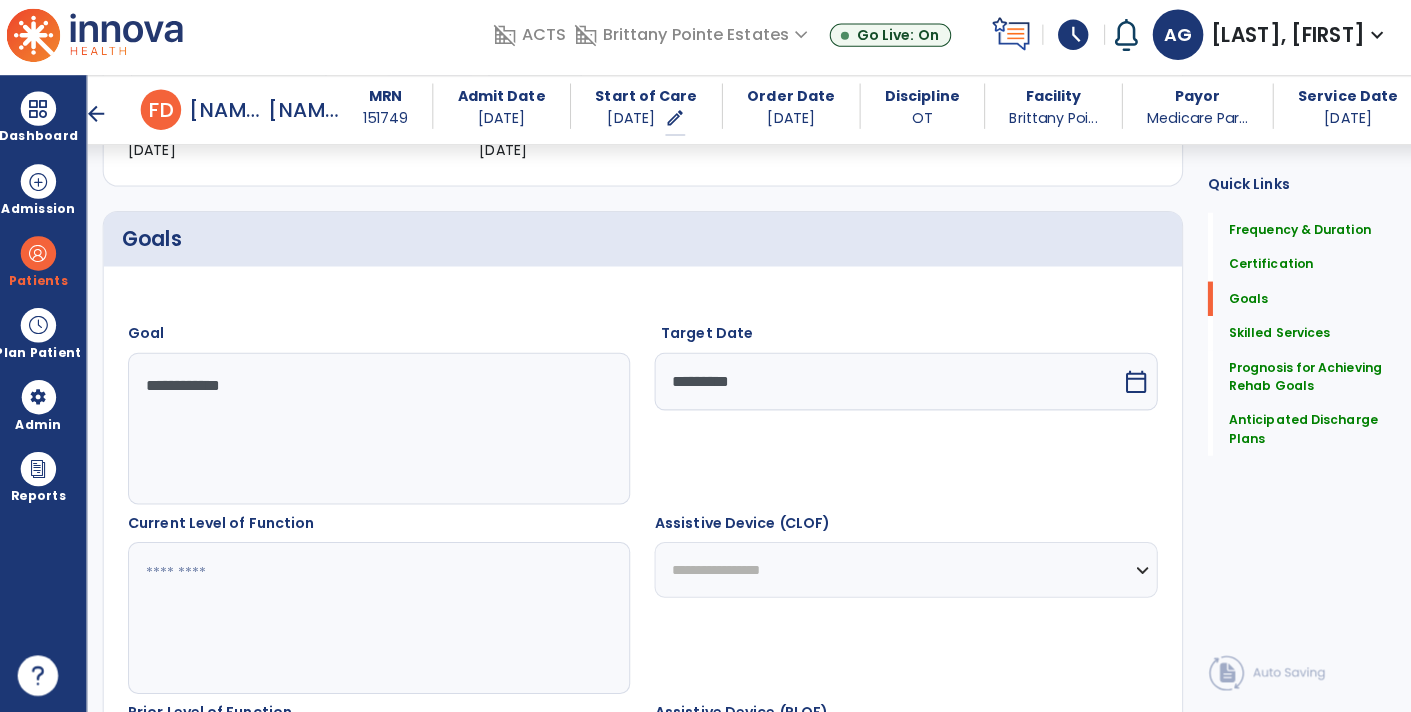 click at bounding box center [383, 619] 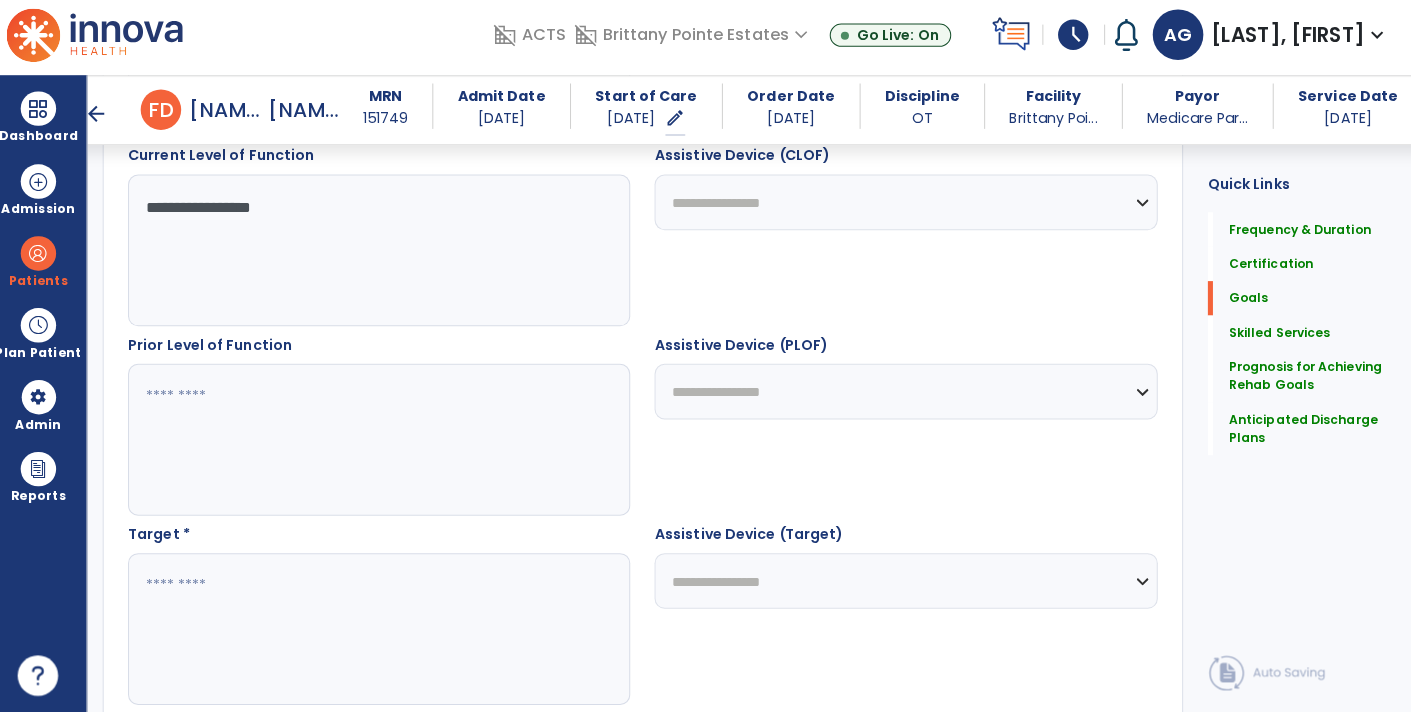 scroll, scrollTop: 774, scrollLeft: 0, axis: vertical 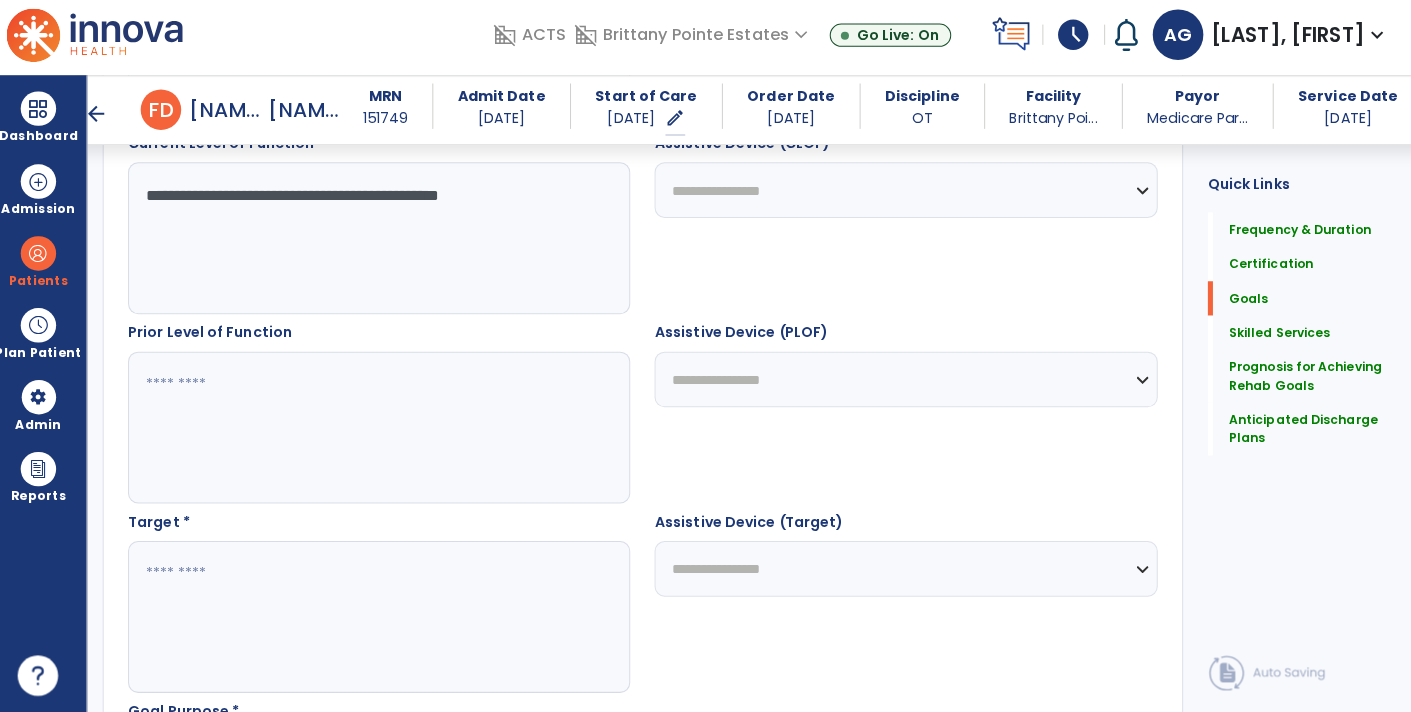 type on "**********" 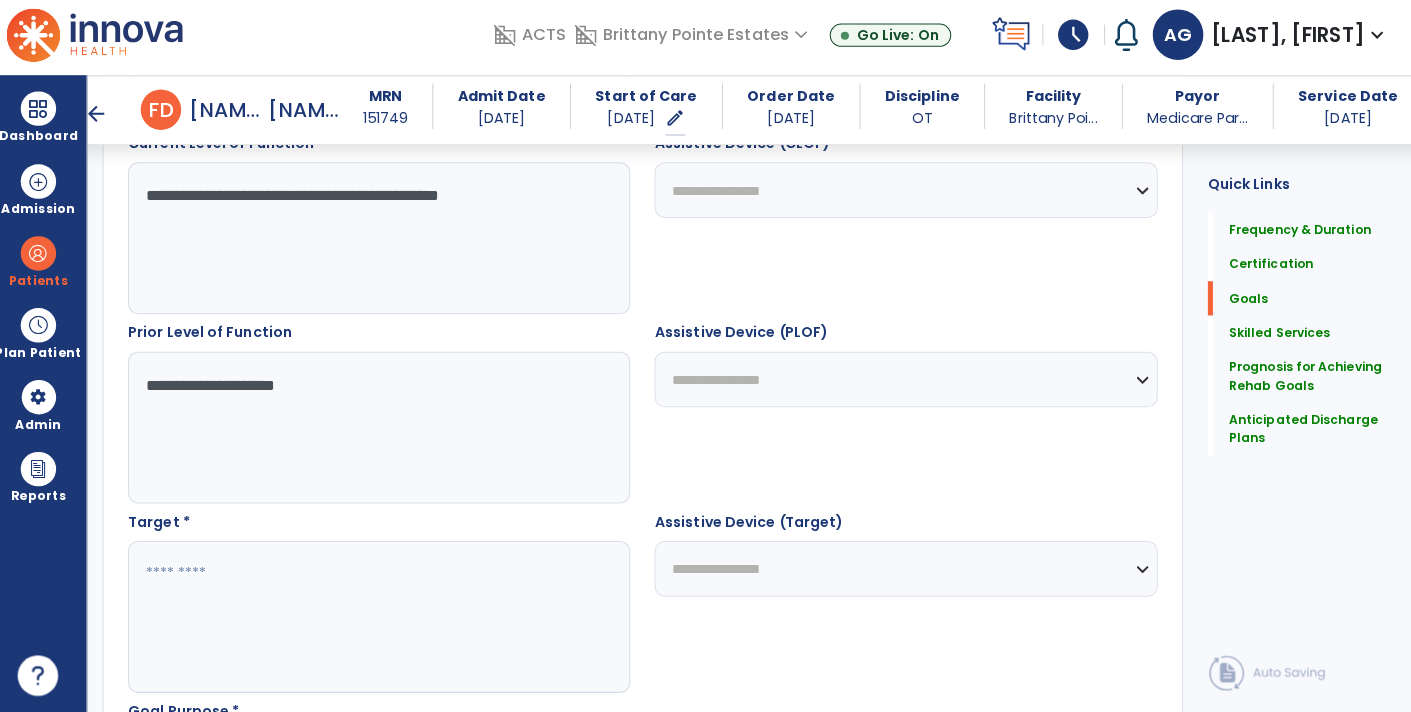 type on "**********" 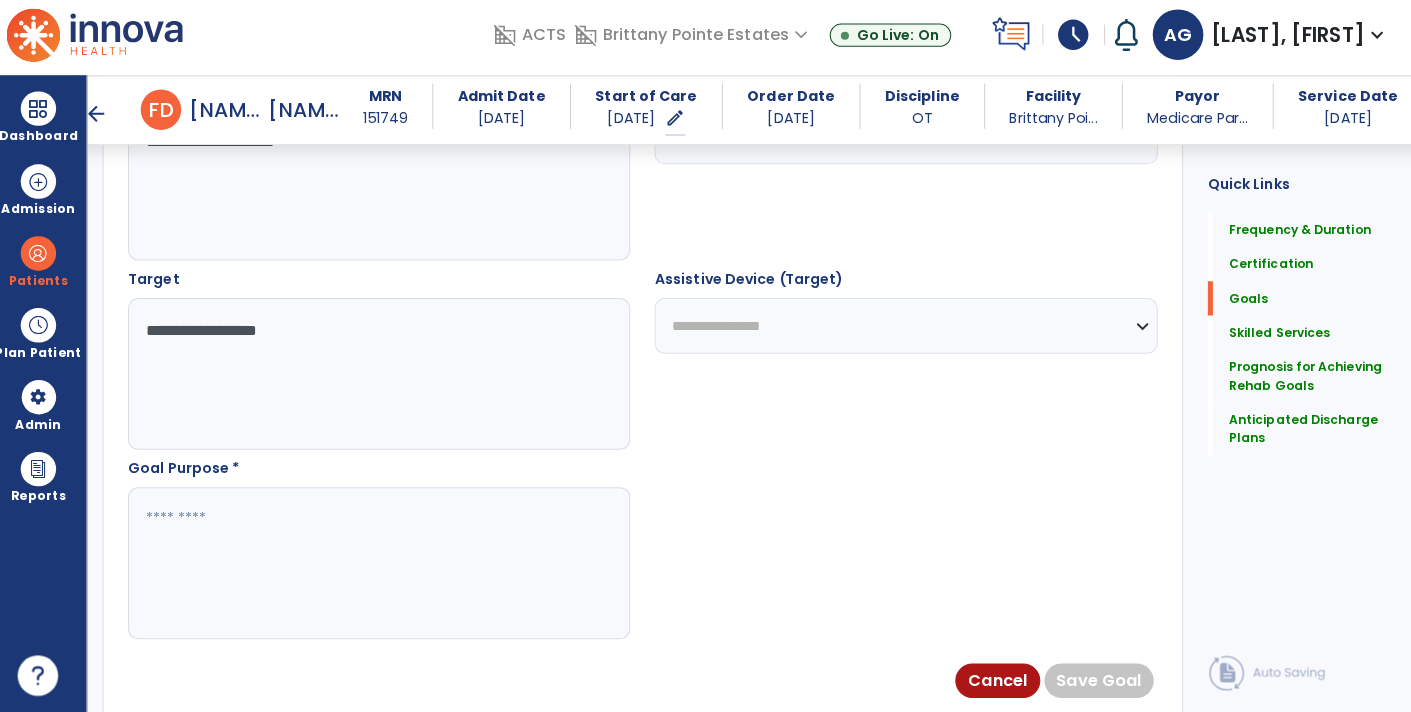 scroll, scrollTop: 1017, scrollLeft: 0, axis: vertical 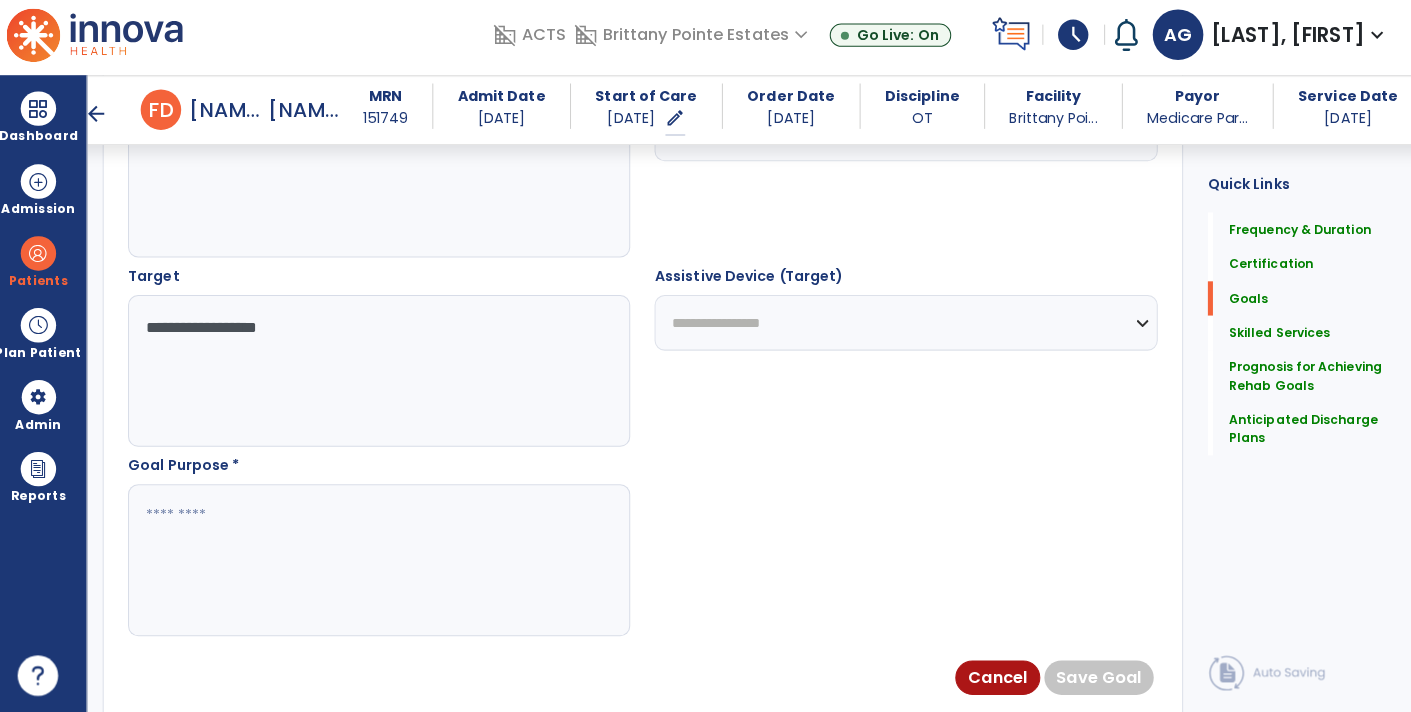 type on "**********" 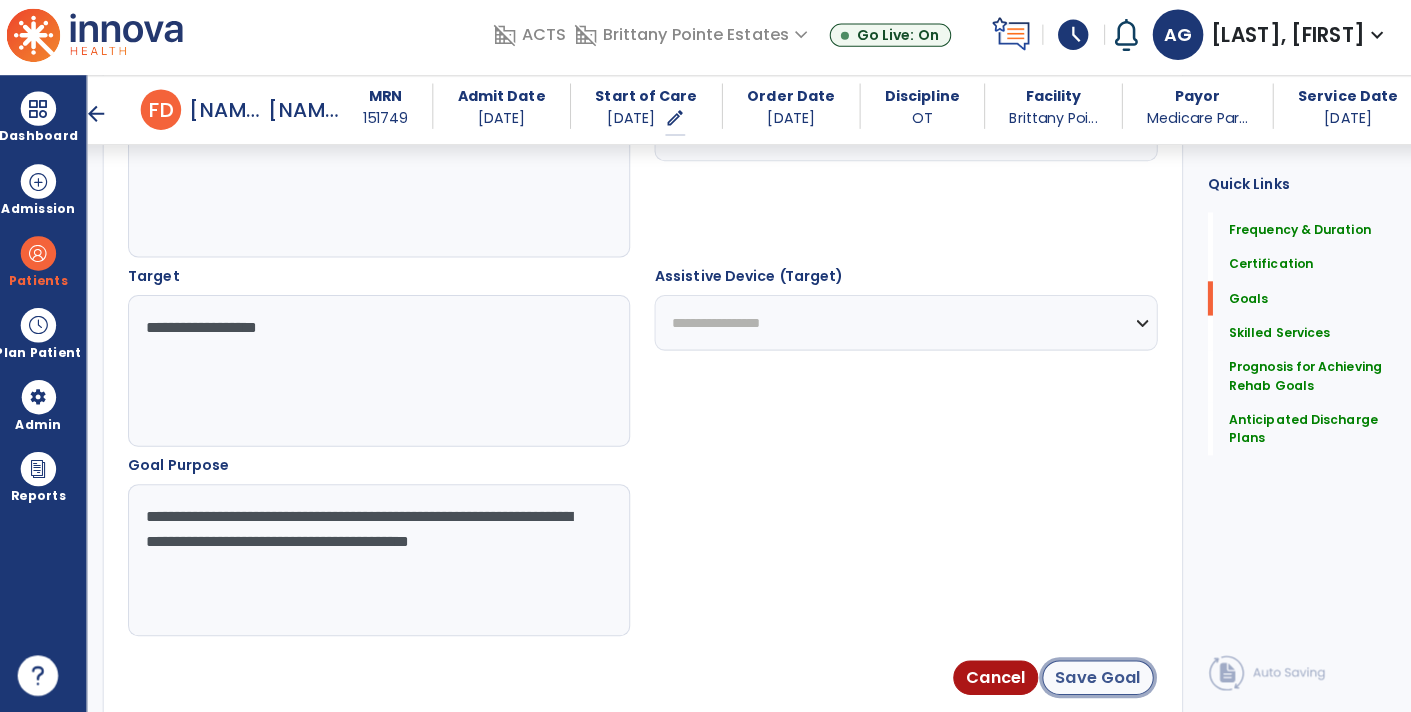 click on "Save Goal" at bounding box center (1094, 678) 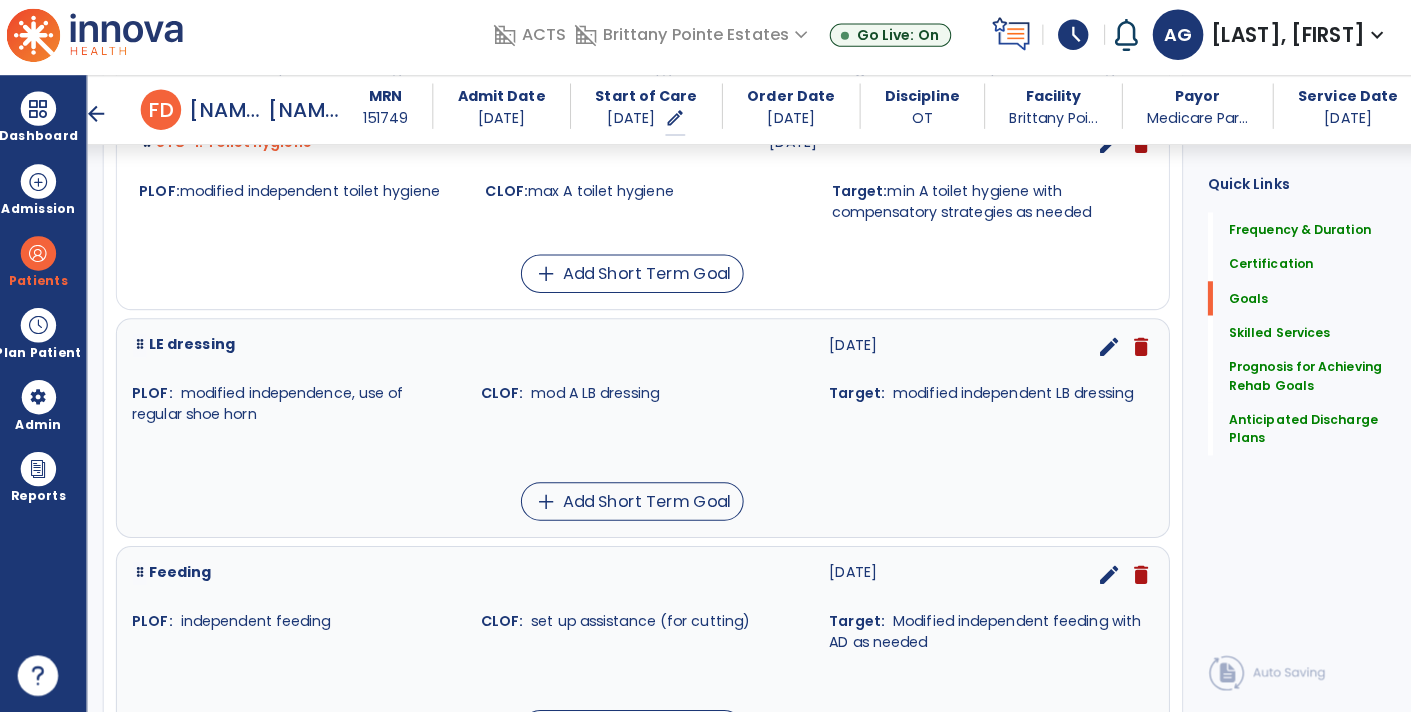 scroll, scrollTop: 1017, scrollLeft: 0, axis: vertical 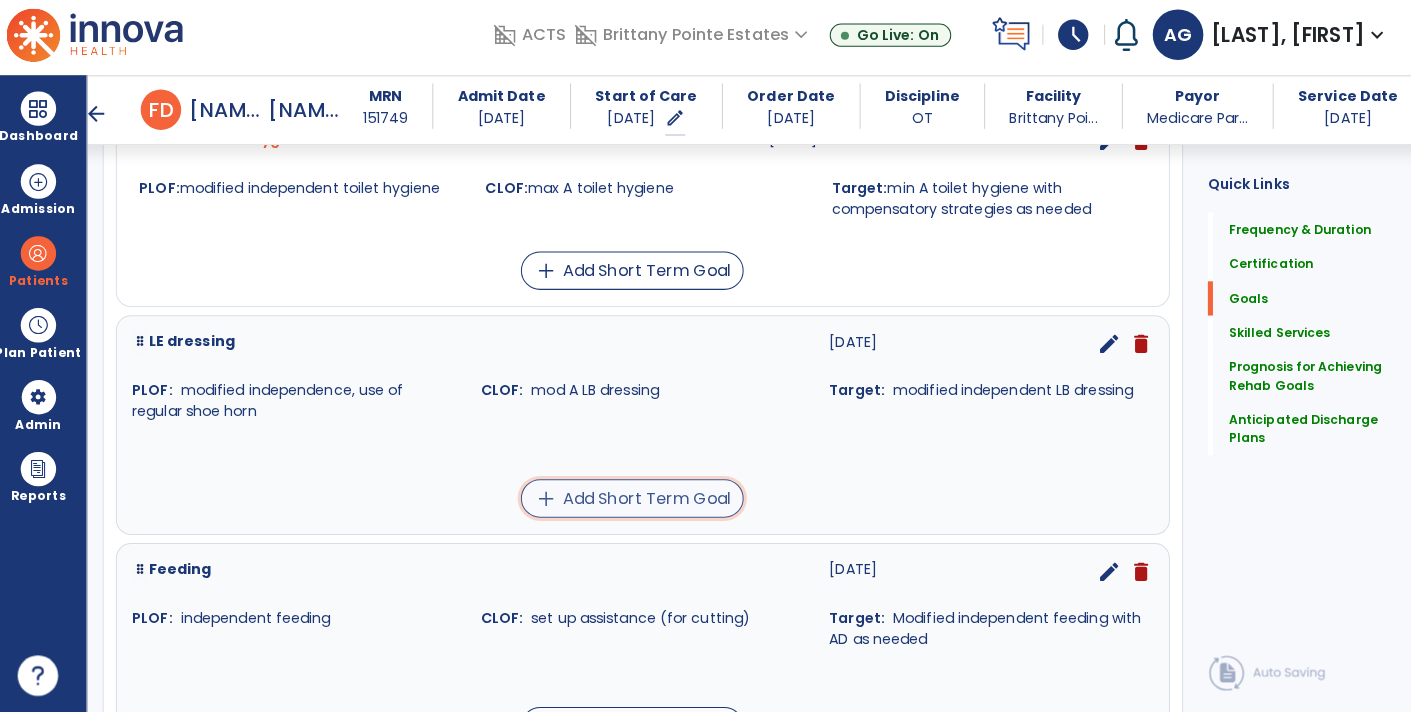 click on "add  Add Short Term Goal" at bounding box center [634, 501] 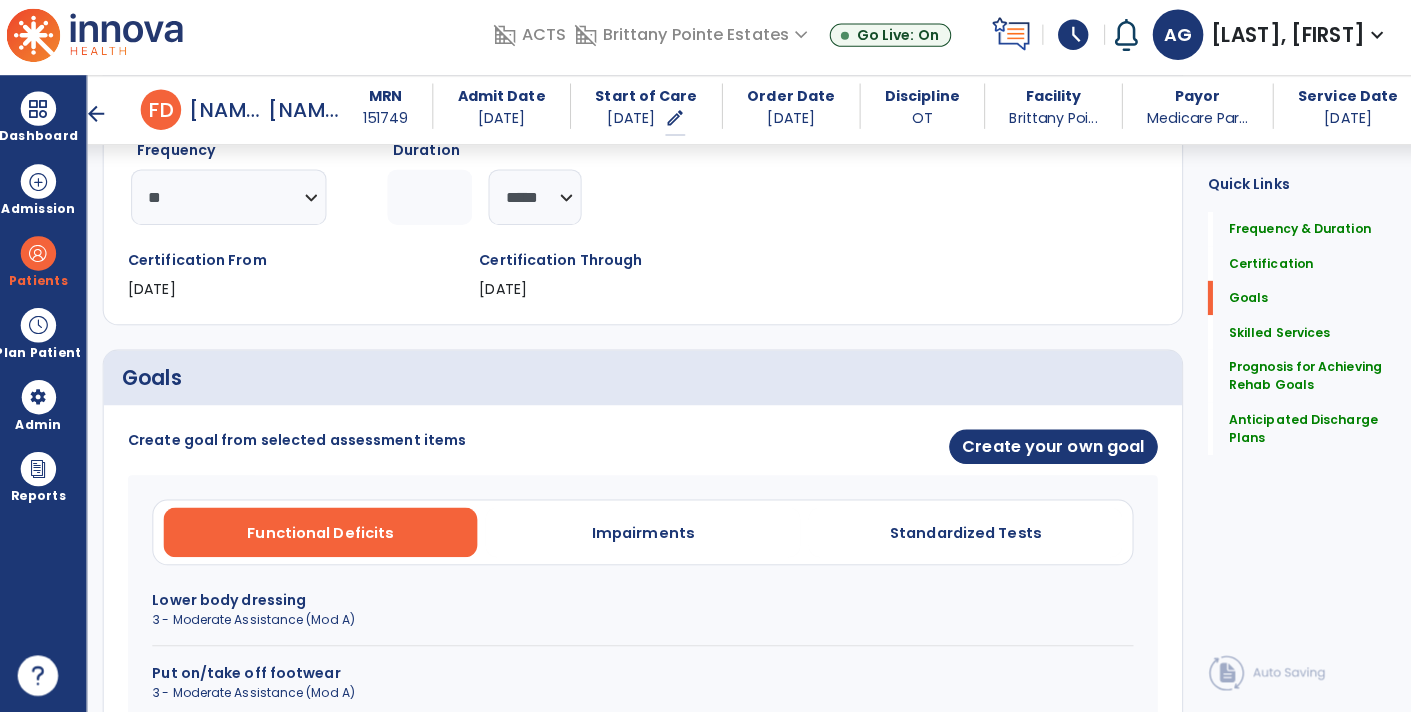 scroll, scrollTop: 271, scrollLeft: 0, axis: vertical 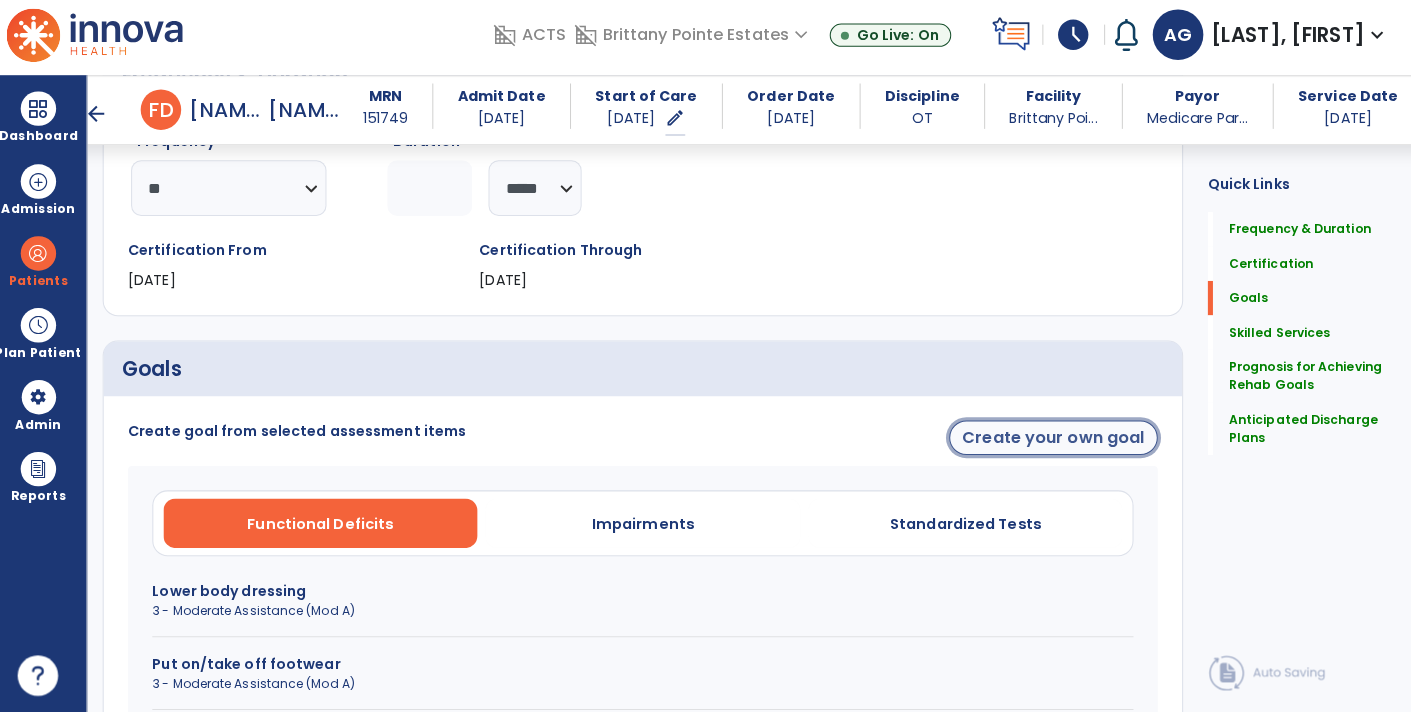click on "Create your own goal" at bounding box center [1050, 441] 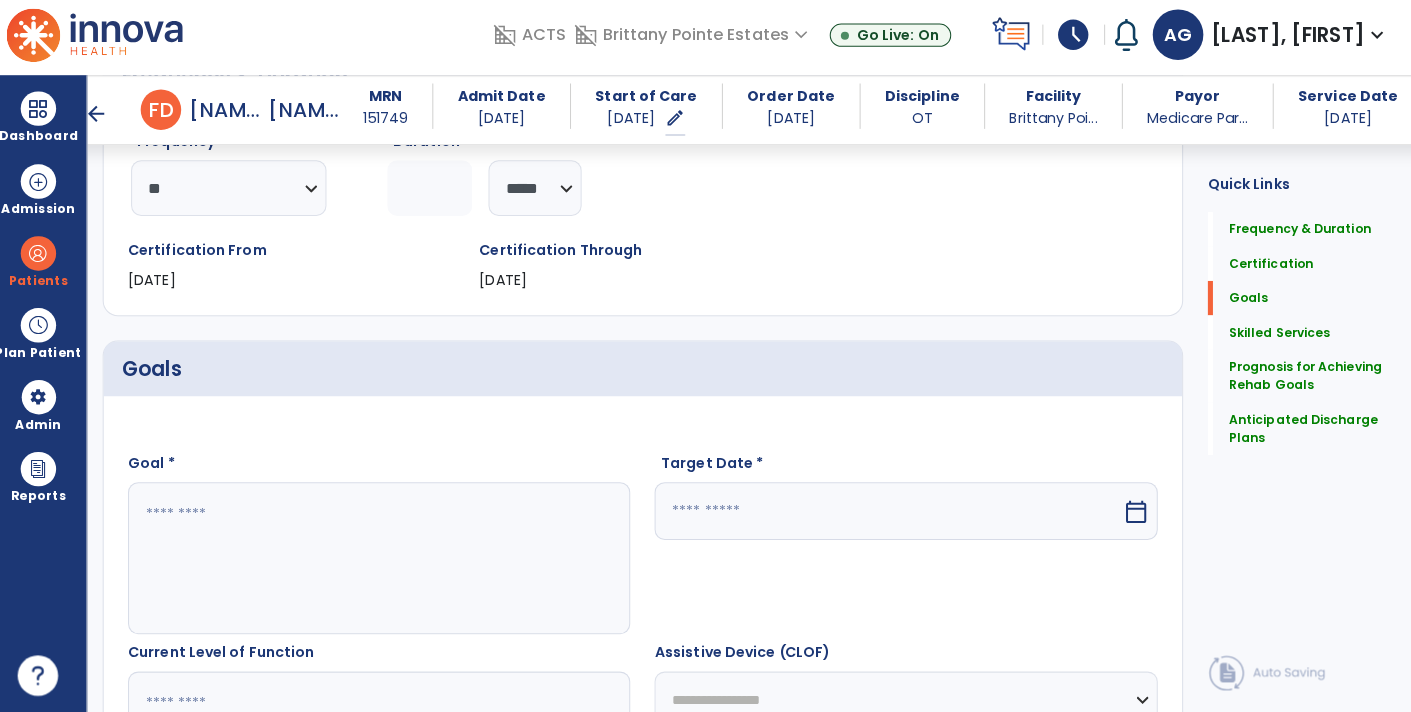 click at bounding box center (383, 560) 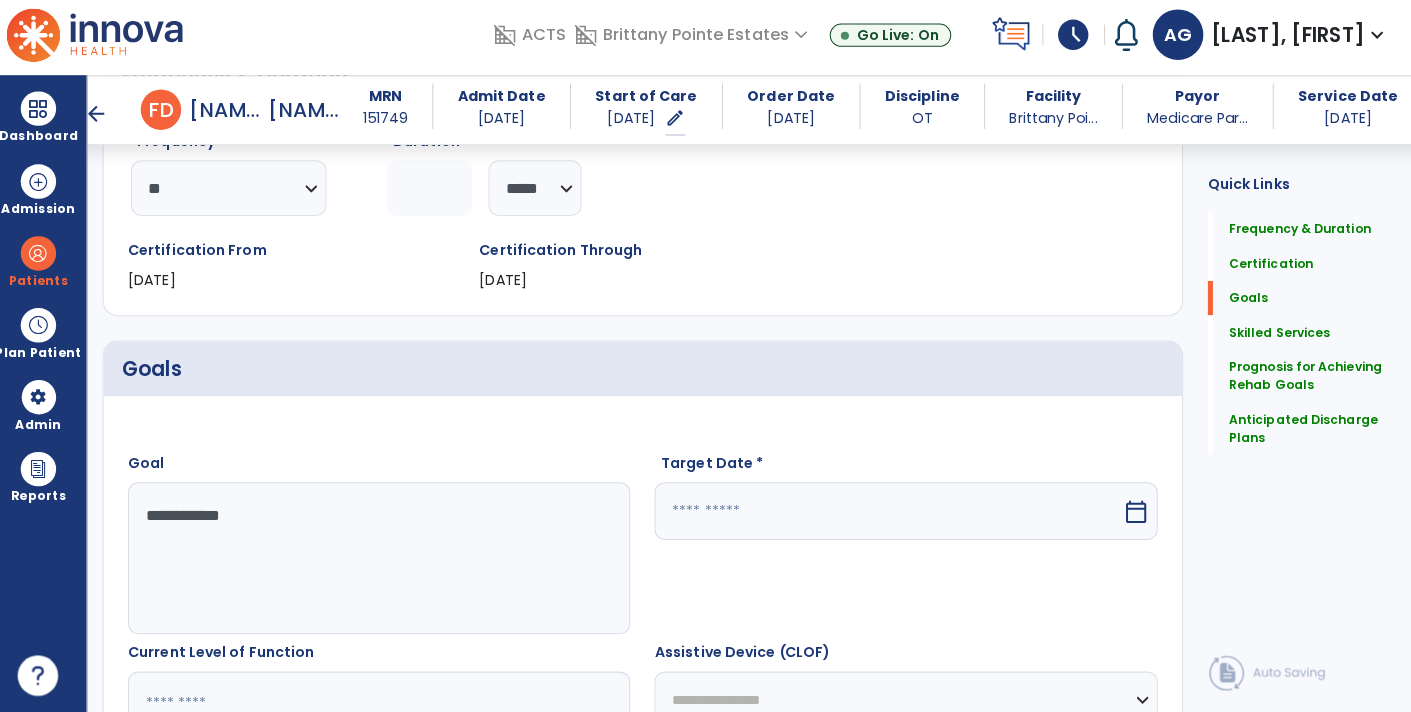 type on "**********" 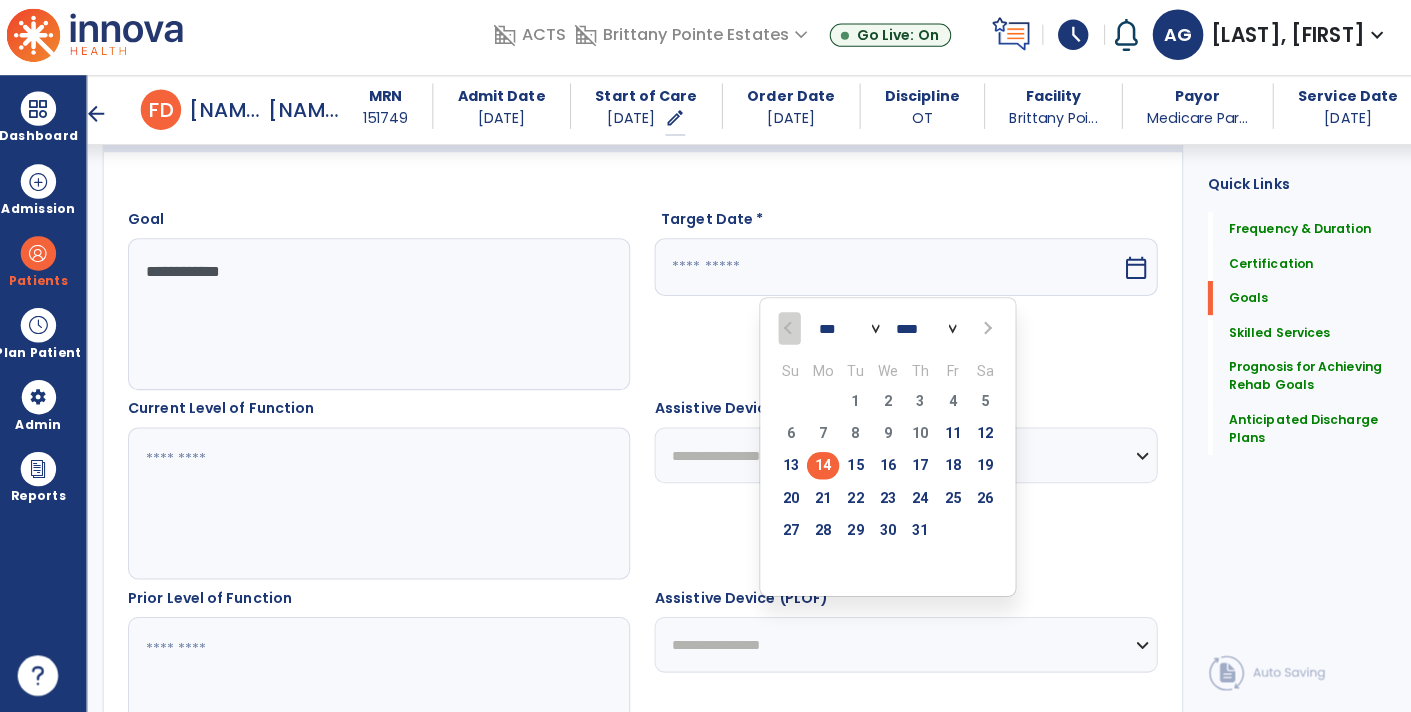 scroll, scrollTop: 527, scrollLeft: 0, axis: vertical 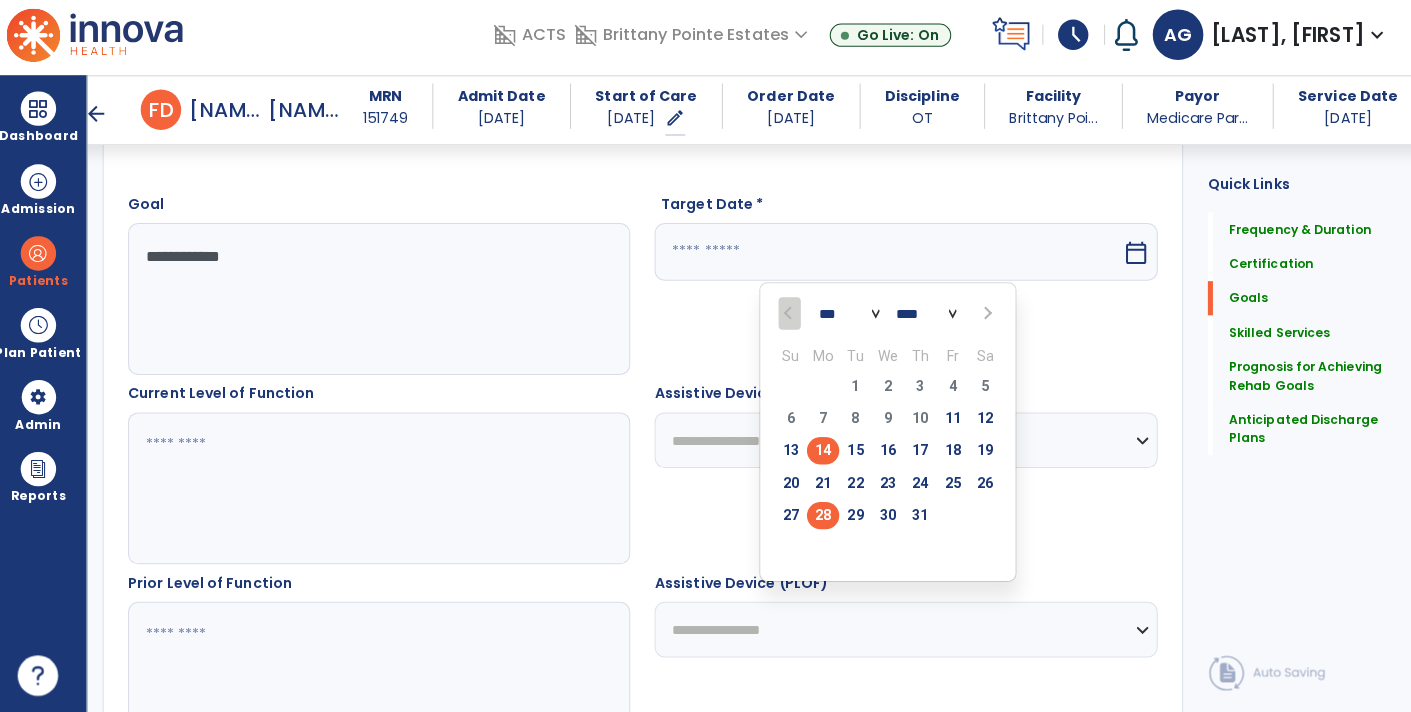 click on "28" at bounding box center (822, 517) 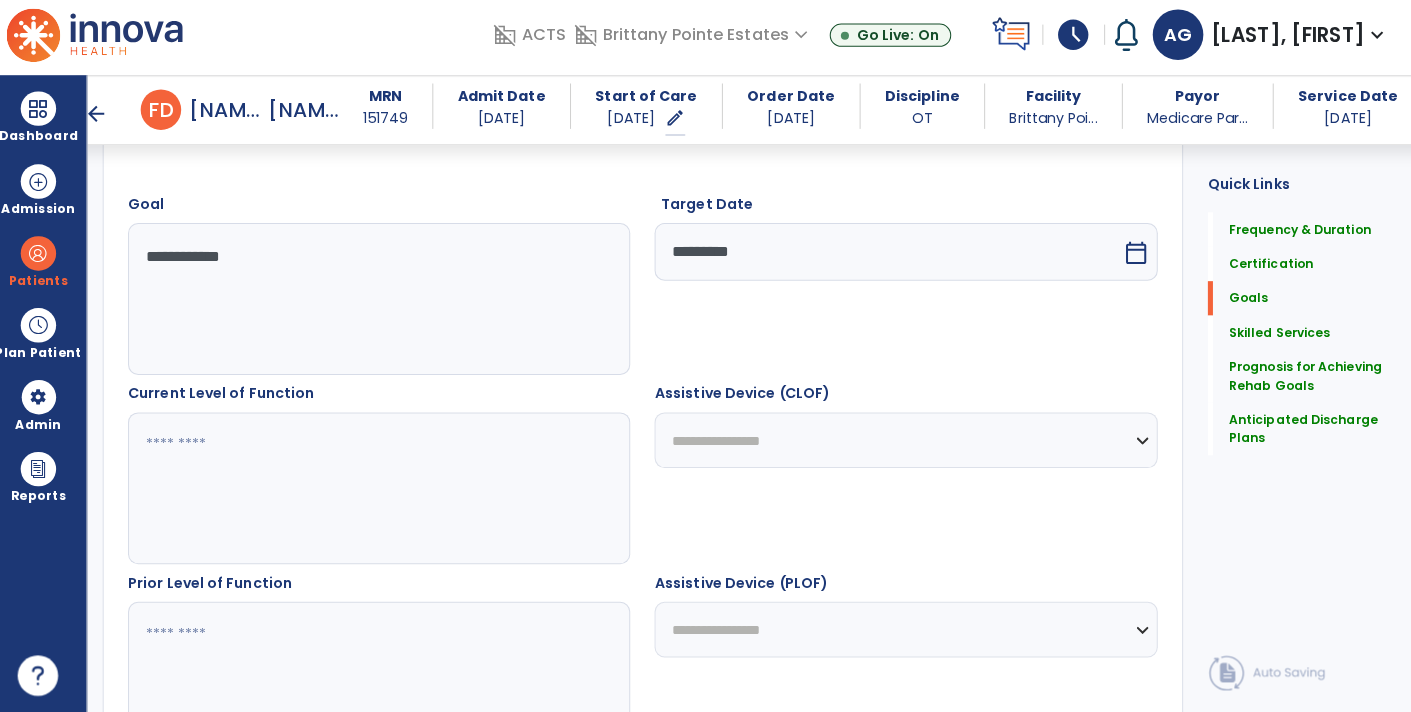click at bounding box center [383, 491] 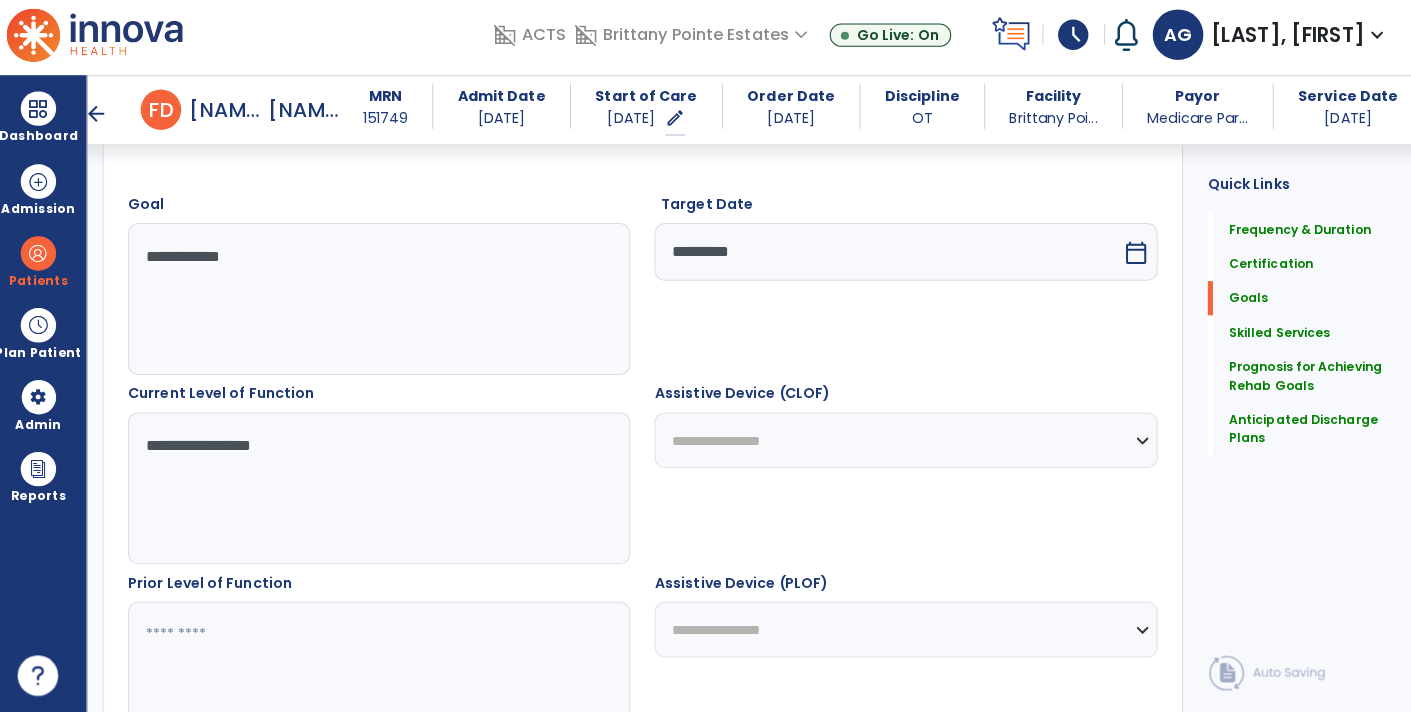 type on "**********" 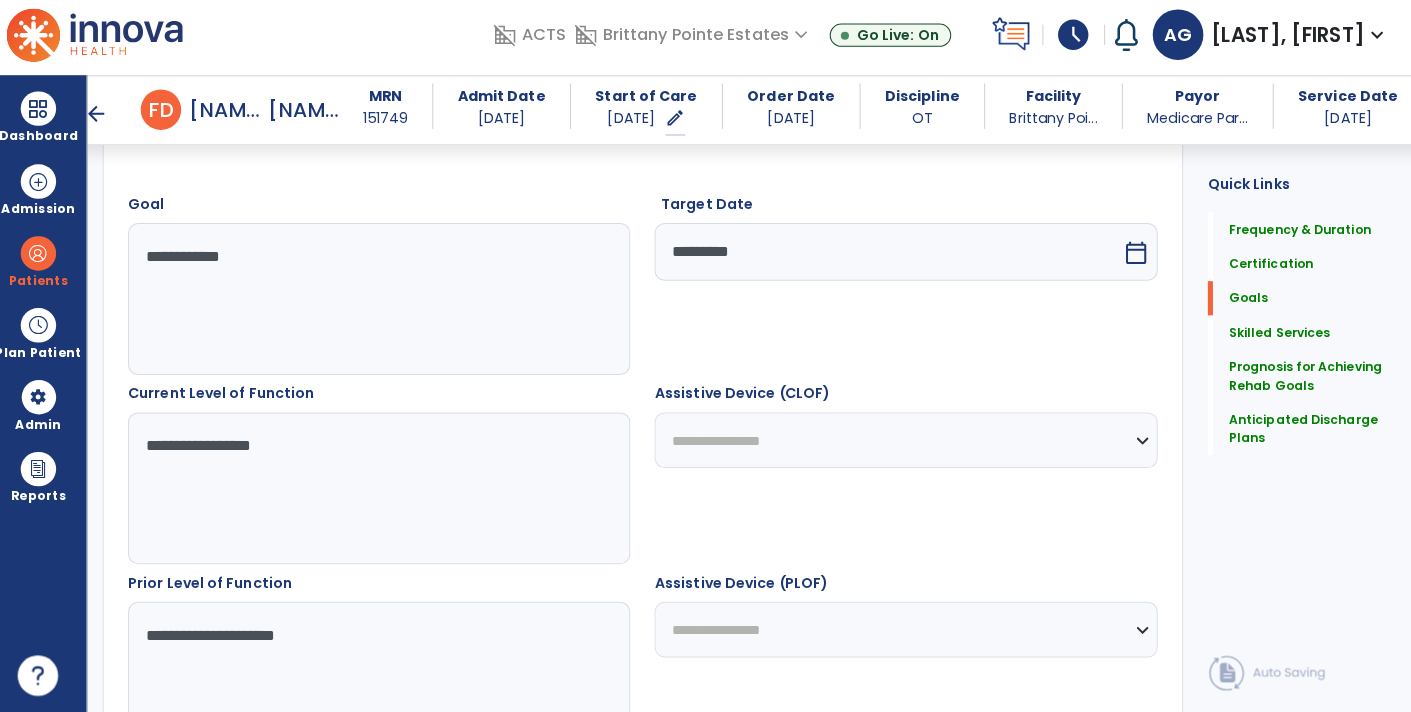 type on "**********" 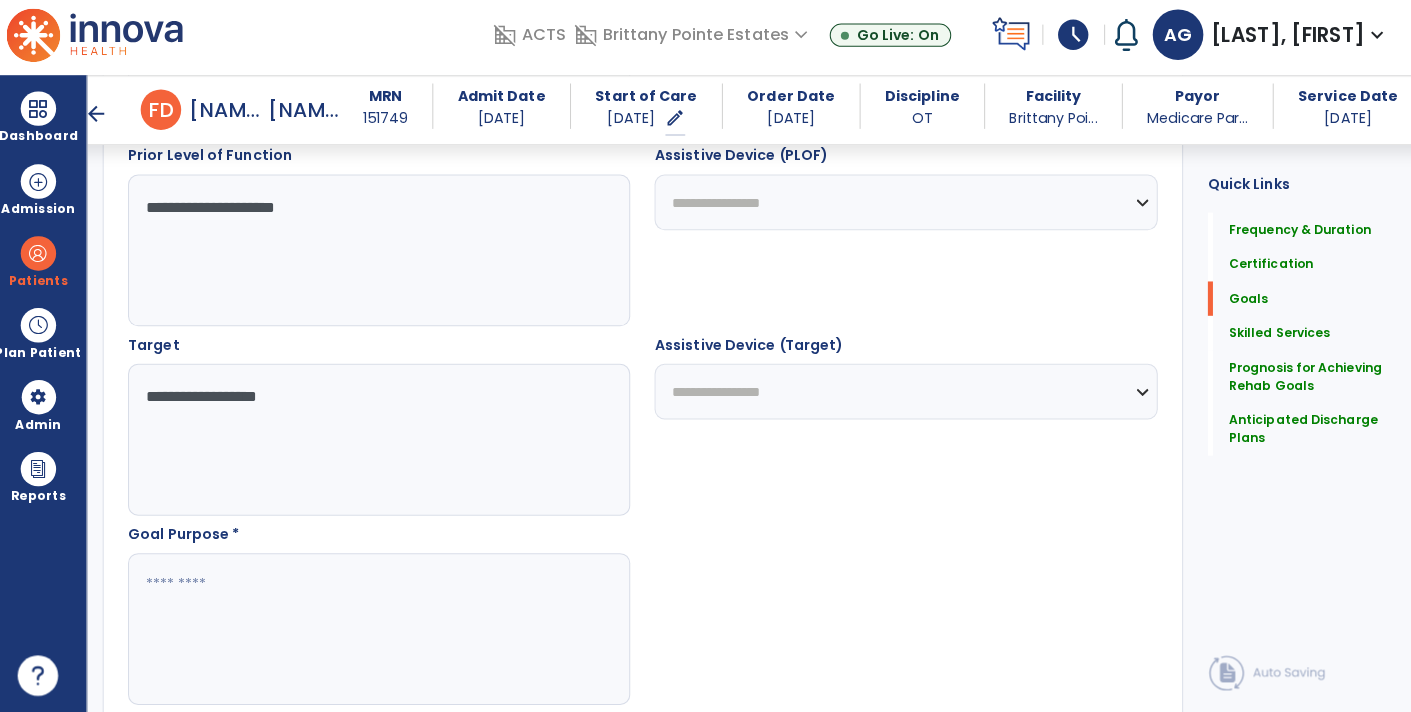 type on "**********" 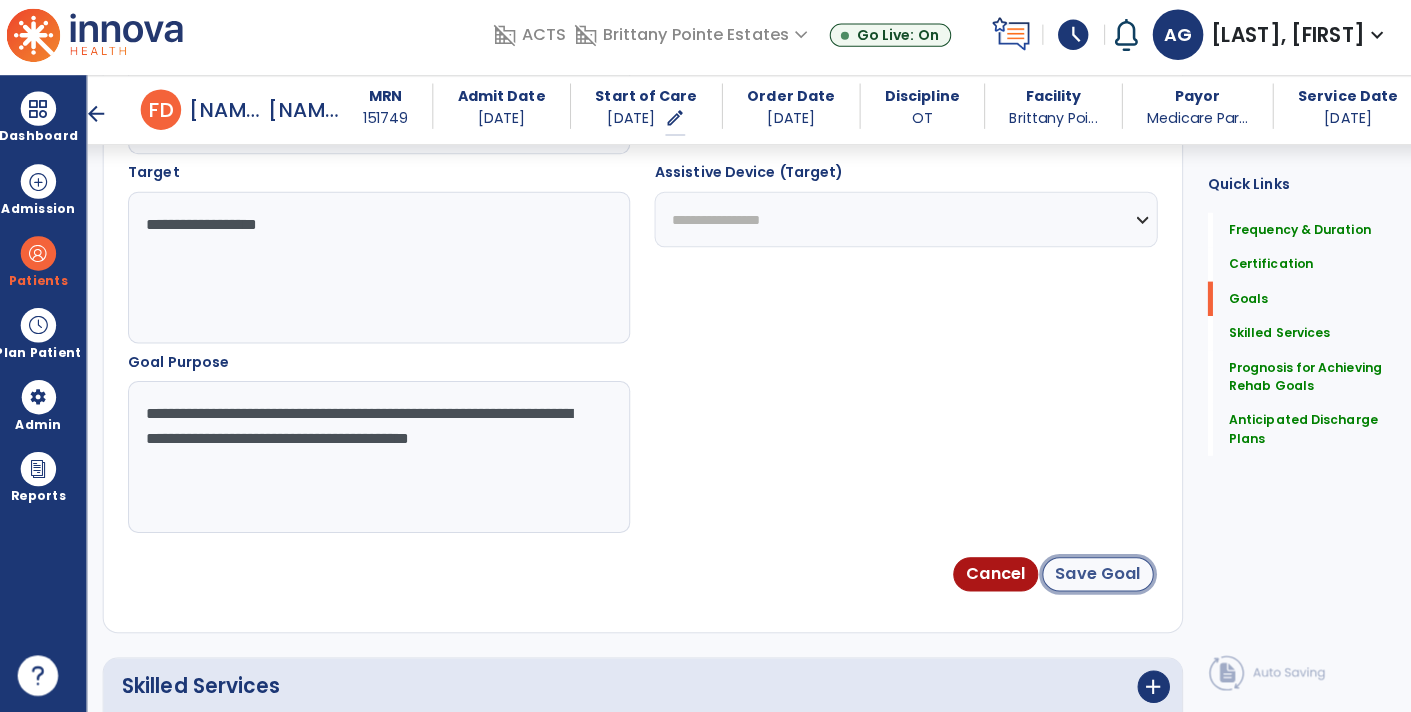 click on "Save Goal" at bounding box center [1094, 576] 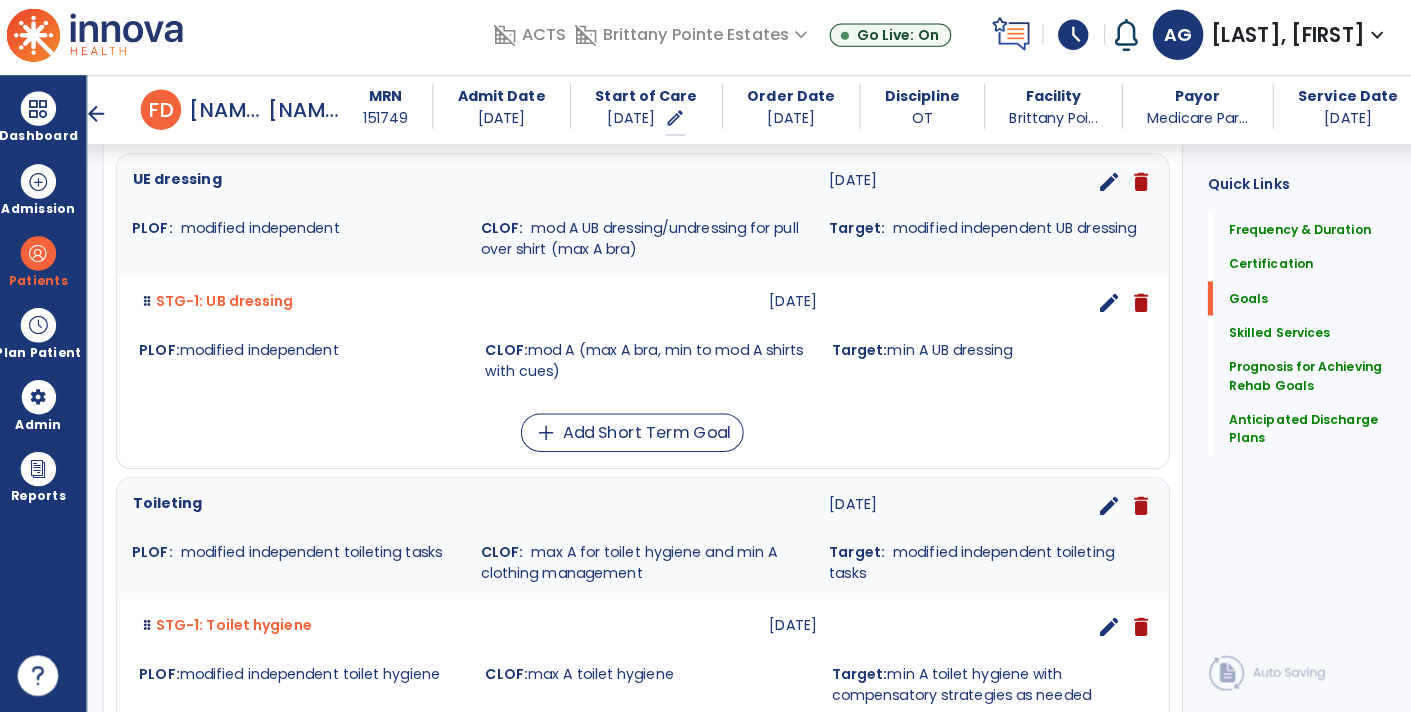 scroll, scrollTop: 533, scrollLeft: 0, axis: vertical 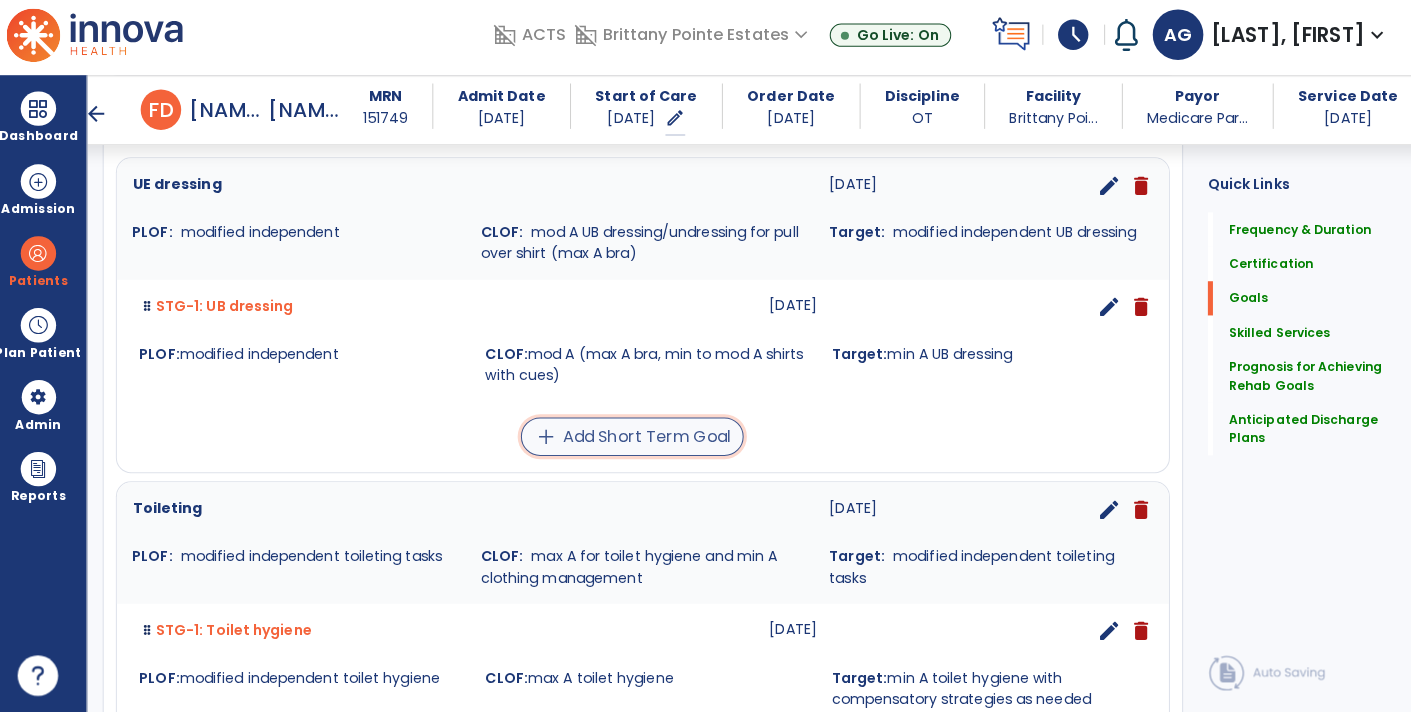 click on "add  Add Short Term Goal" at bounding box center (634, 440) 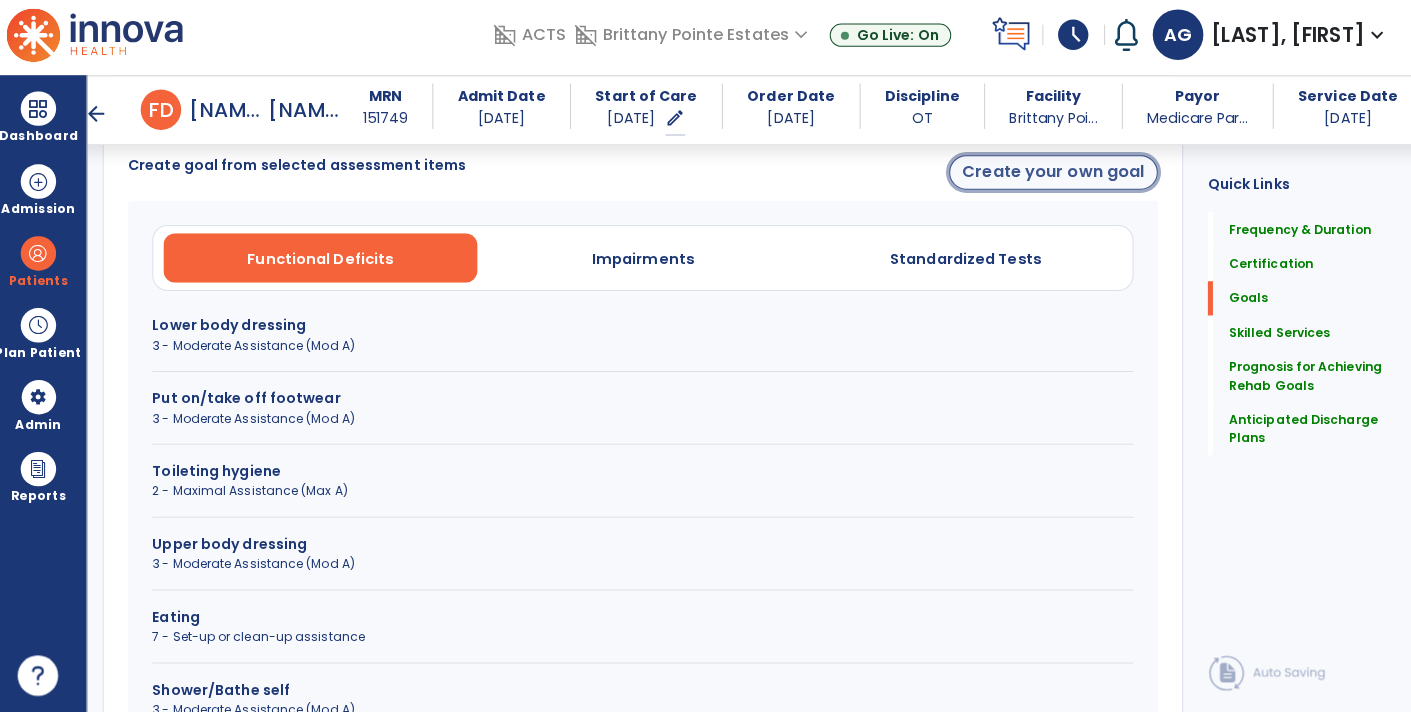 click on "Create your own goal" at bounding box center [1050, 179] 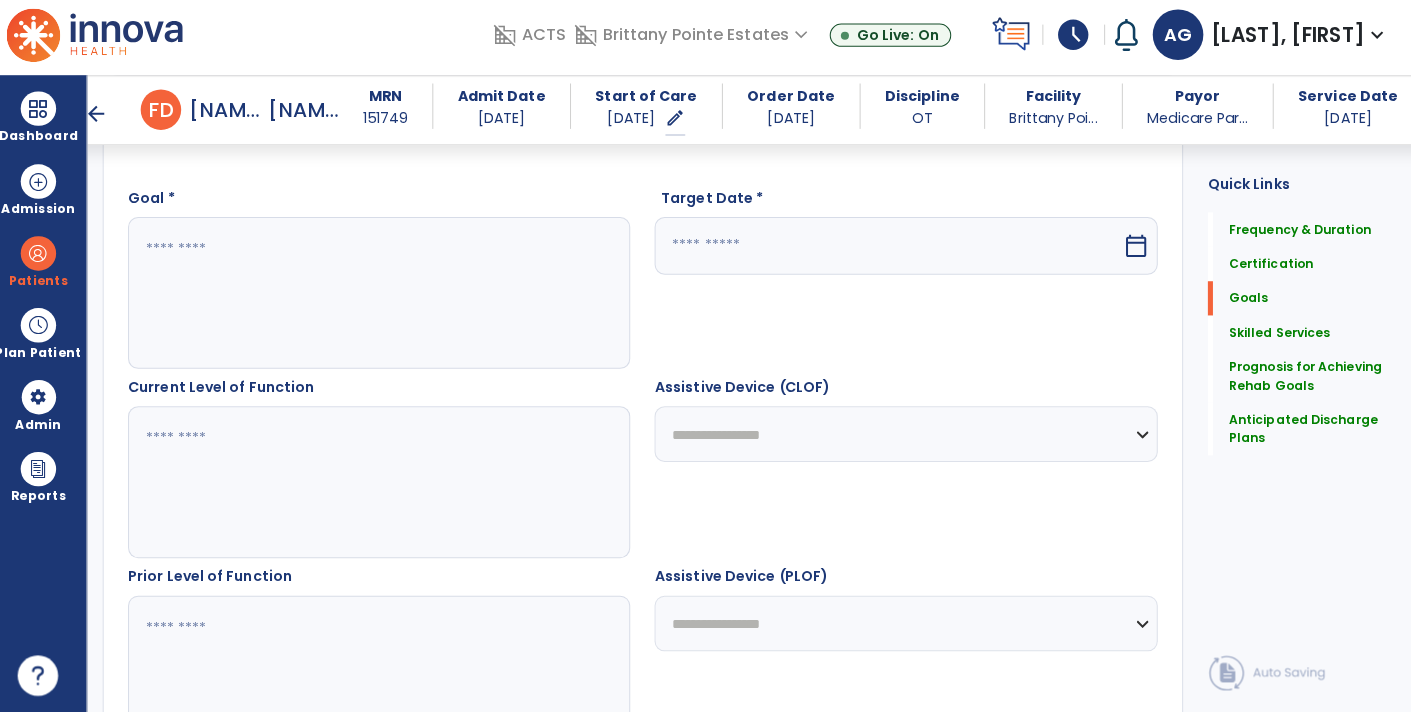 click at bounding box center [383, 298] 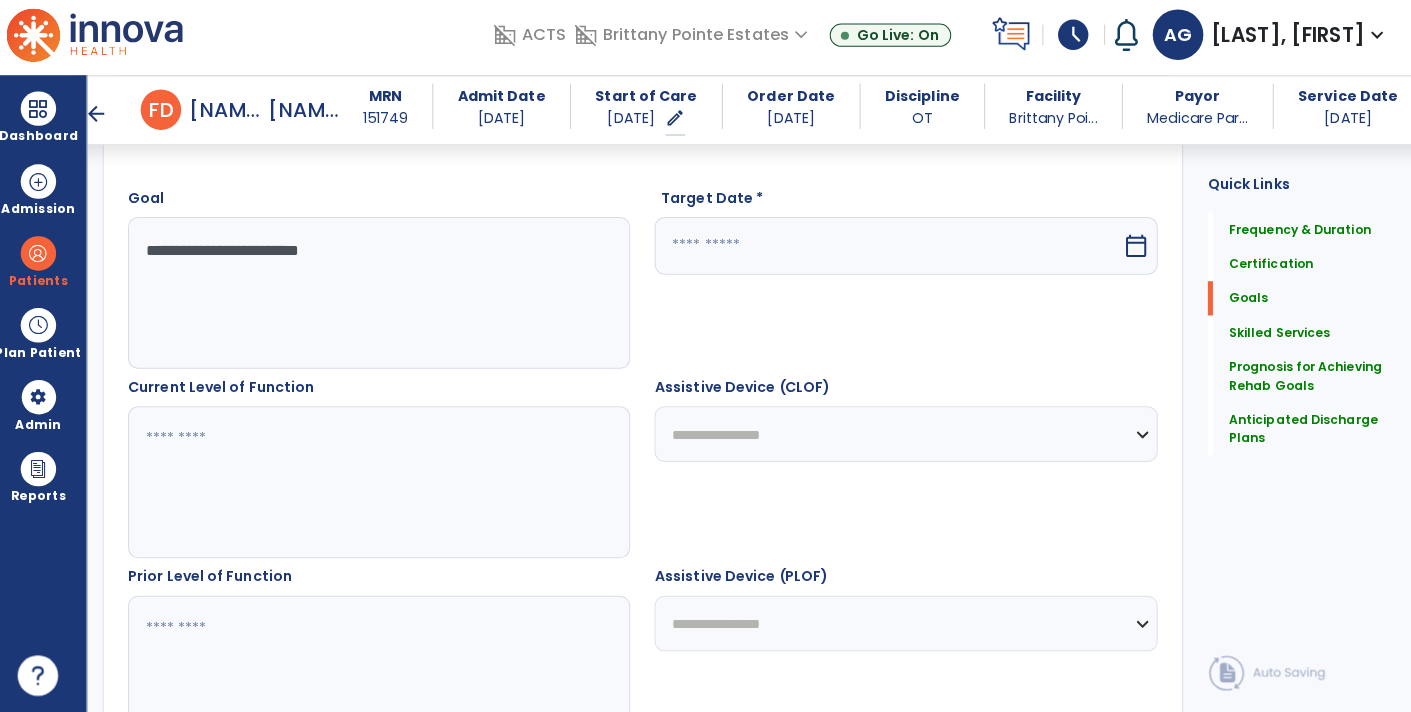 type on "**********" 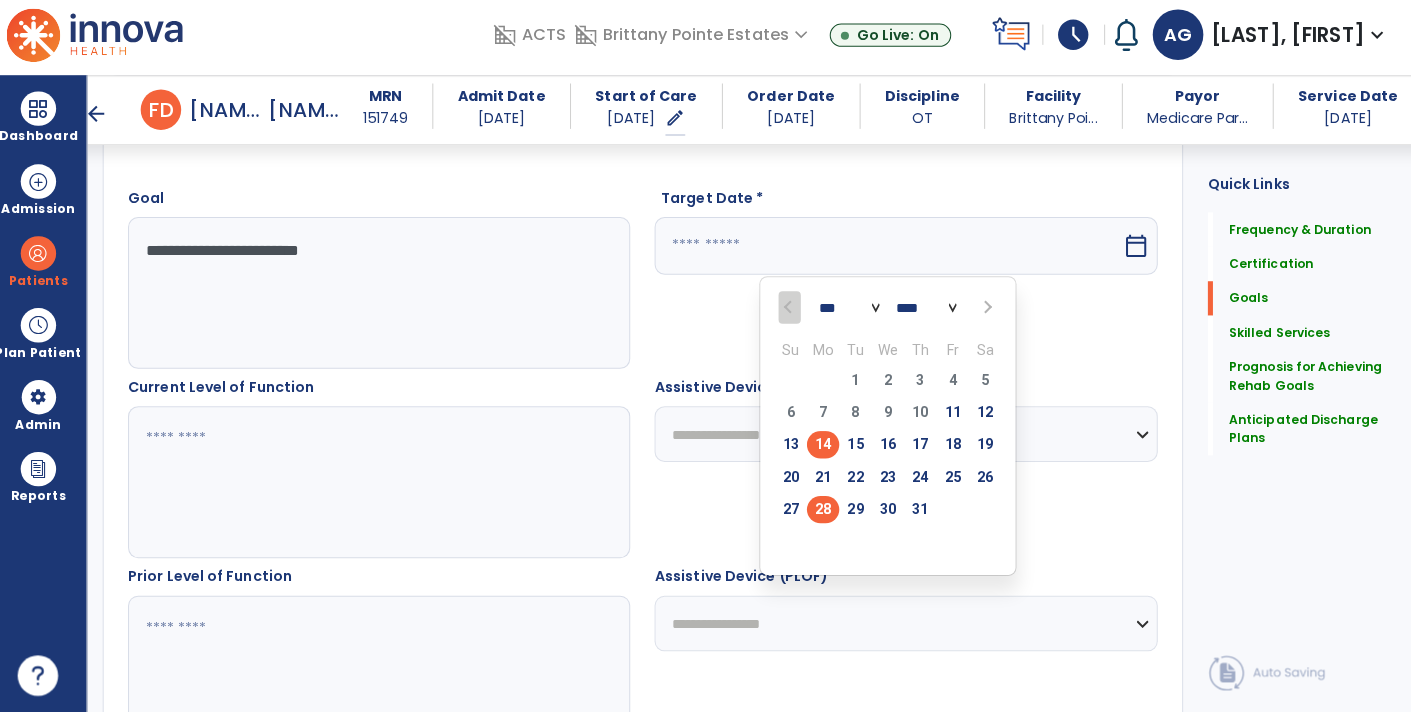 click on "28" at bounding box center (822, 511) 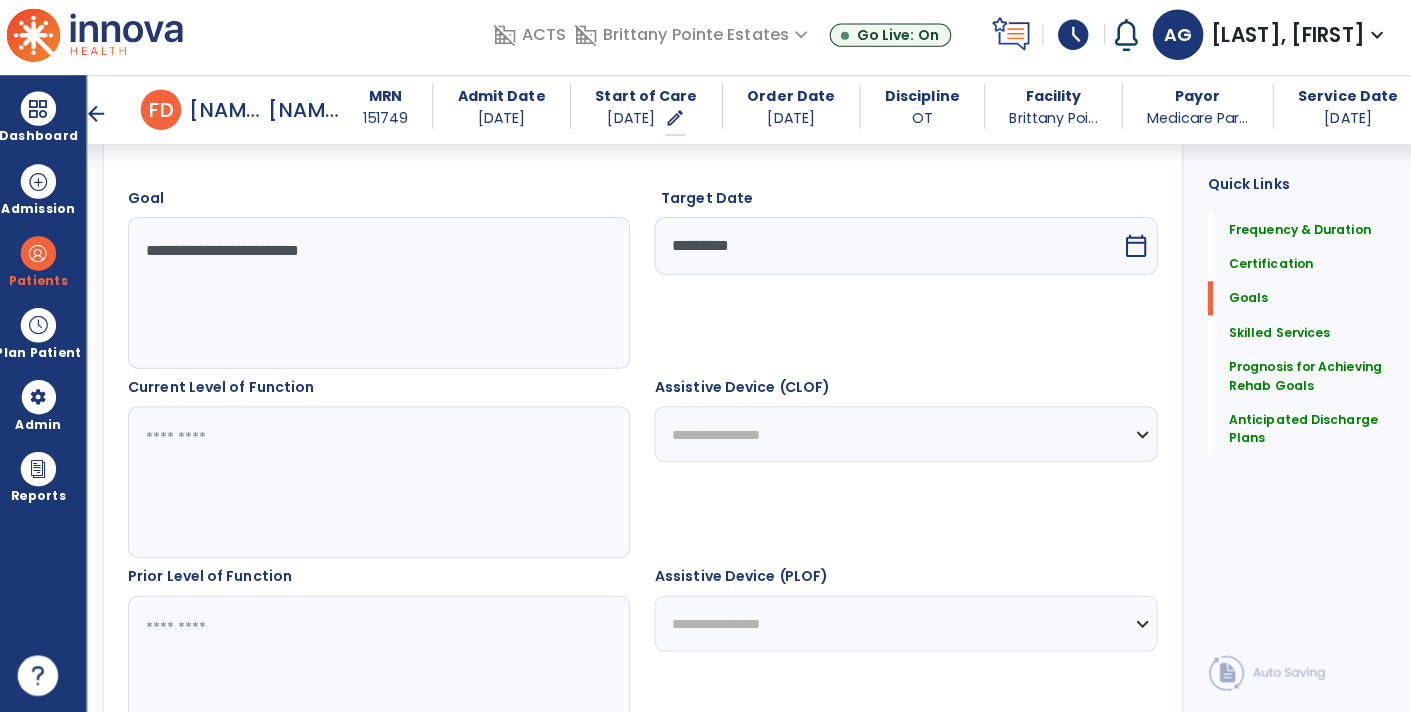 click at bounding box center (383, 485) 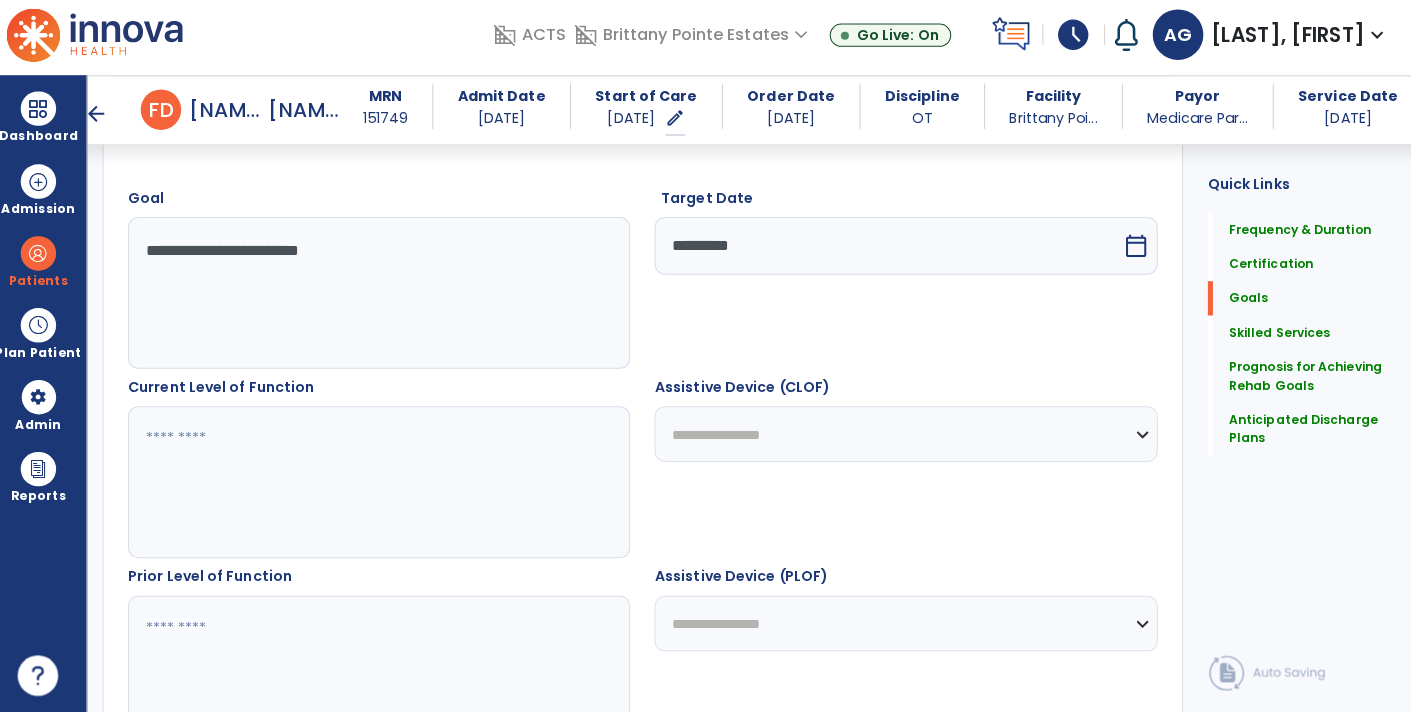type on "*" 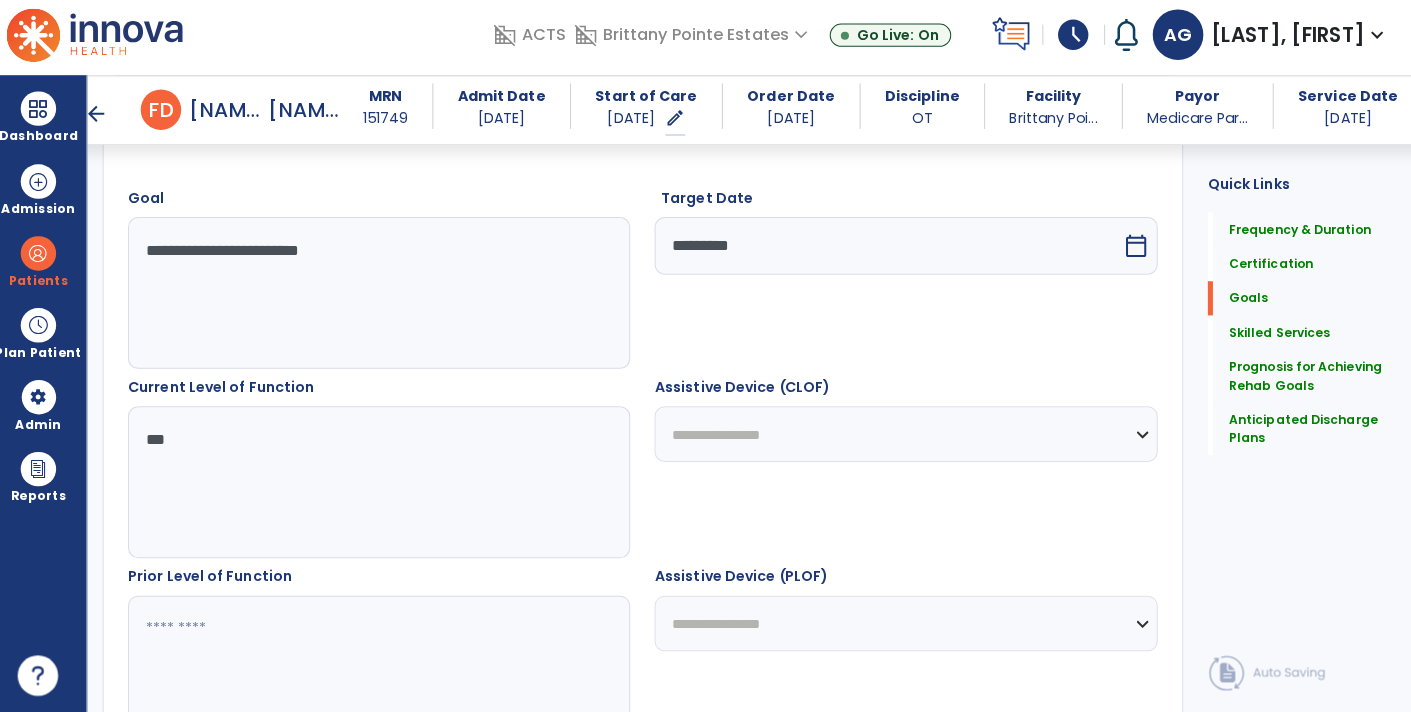 click at bounding box center (383, 672) 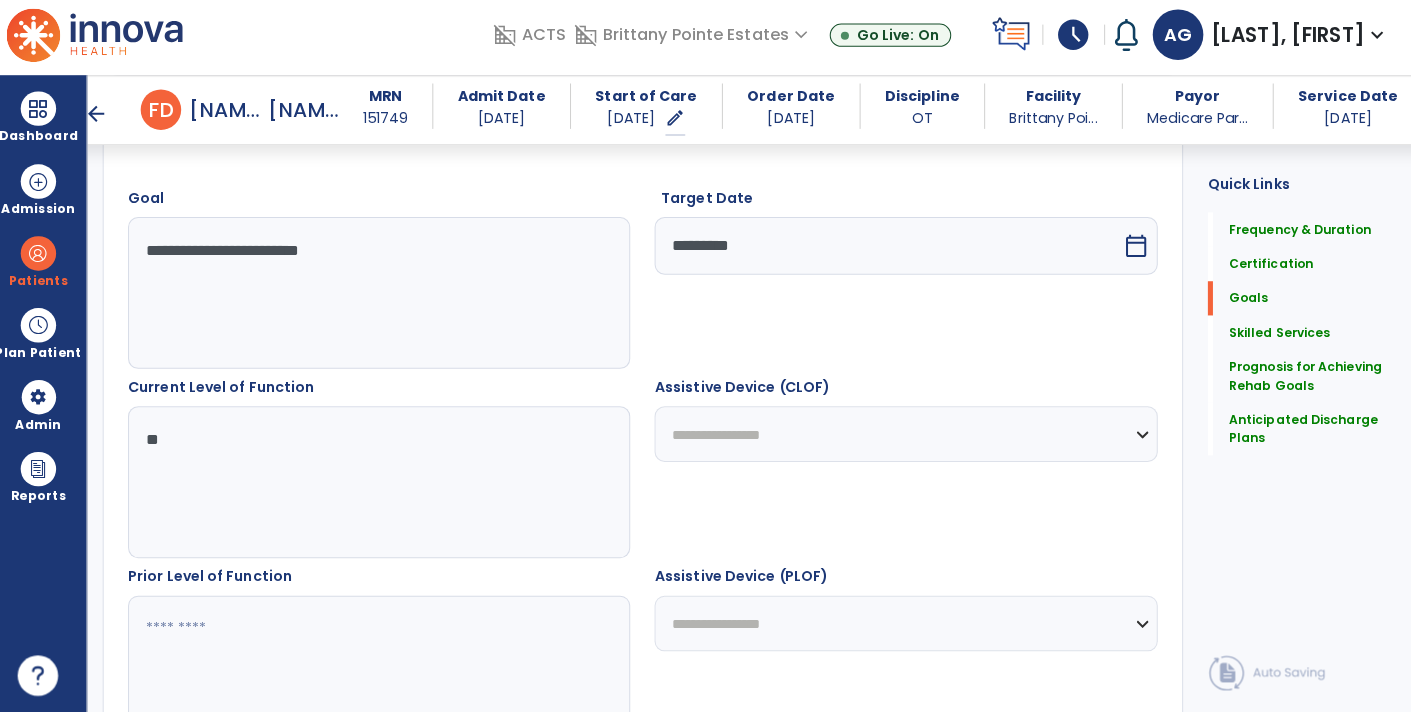 type on "*" 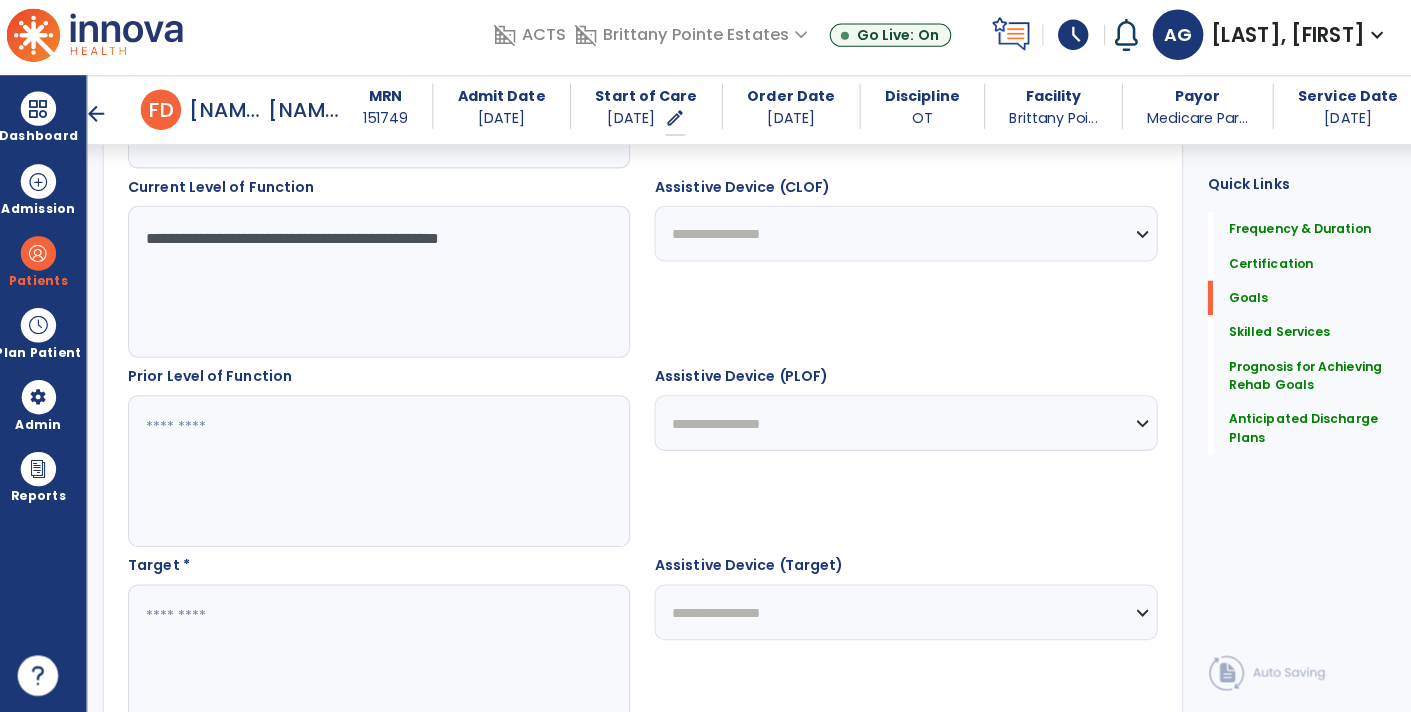 scroll, scrollTop: 764, scrollLeft: 0, axis: vertical 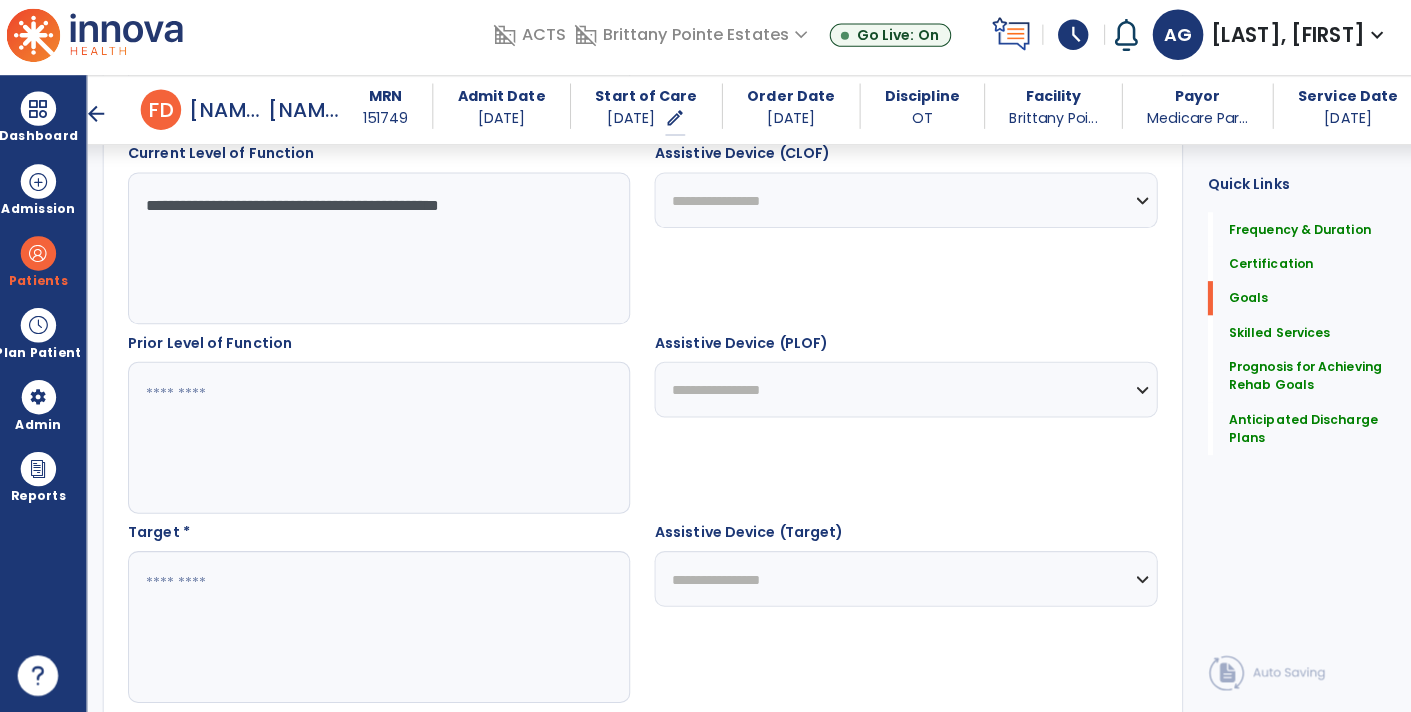 type on "**********" 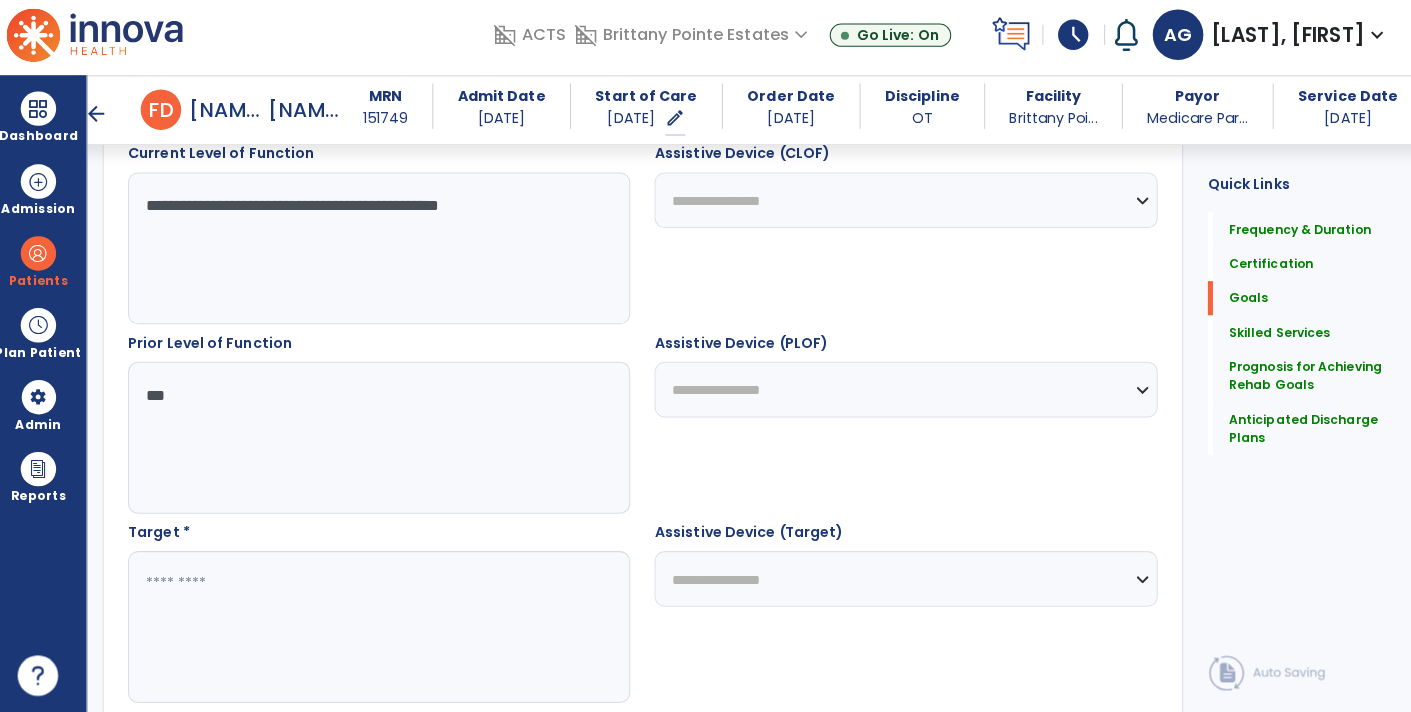 type on "***" 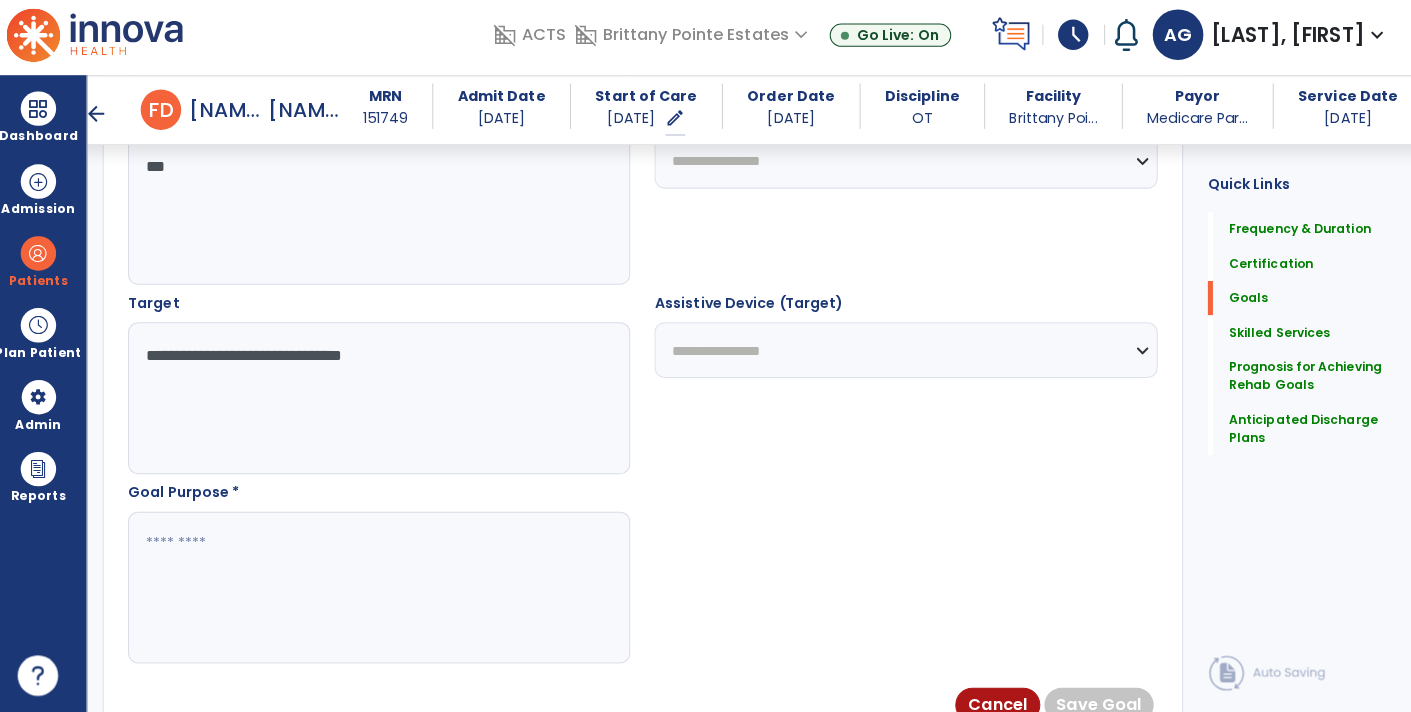 scroll, scrollTop: 993, scrollLeft: 0, axis: vertical 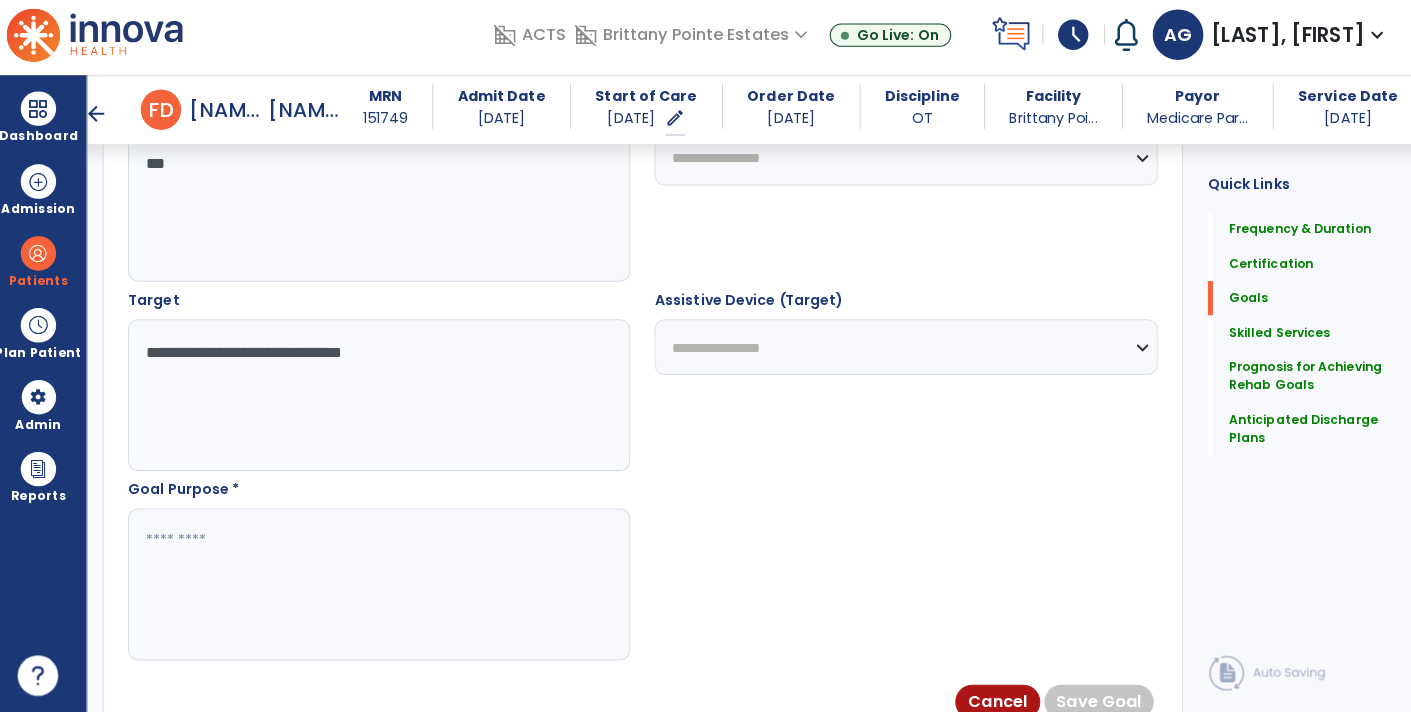 type on "**********" 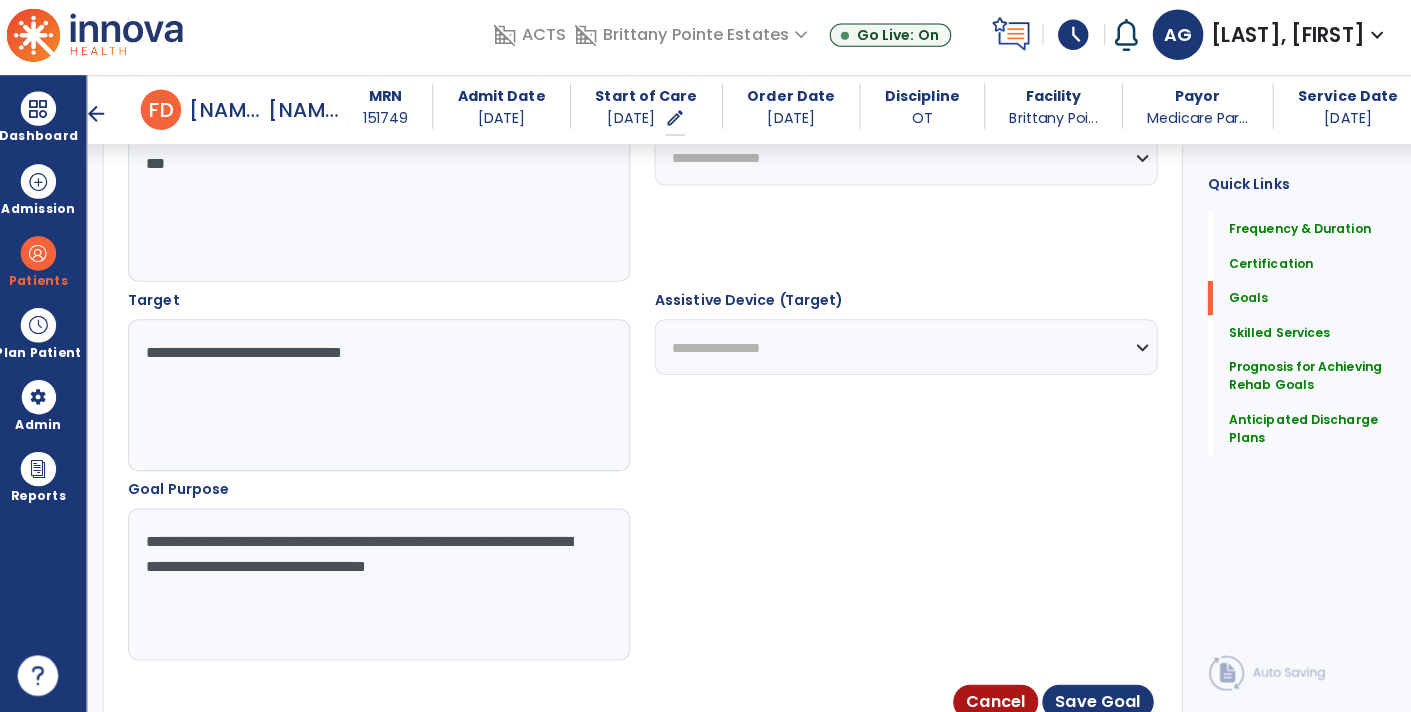 type on "**********" 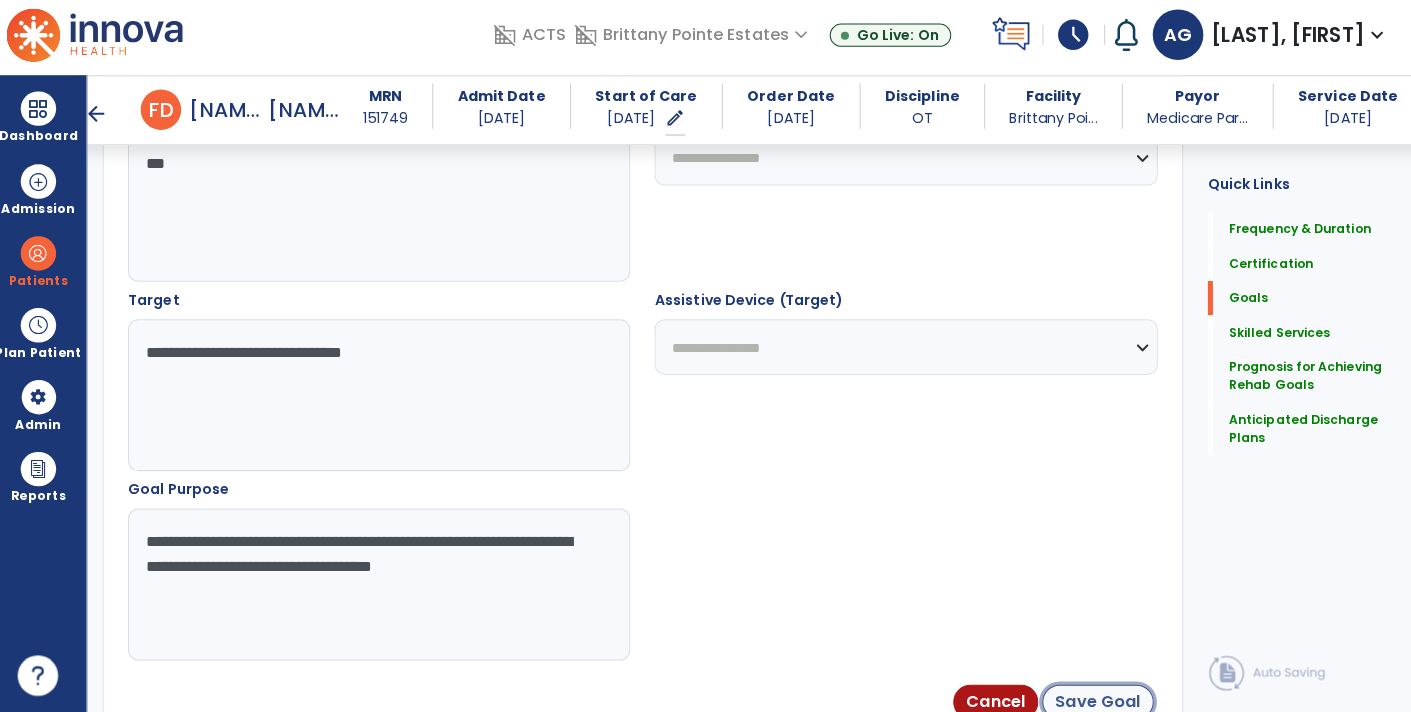 click on "Save Goal" at bounding box center [1094, 702] 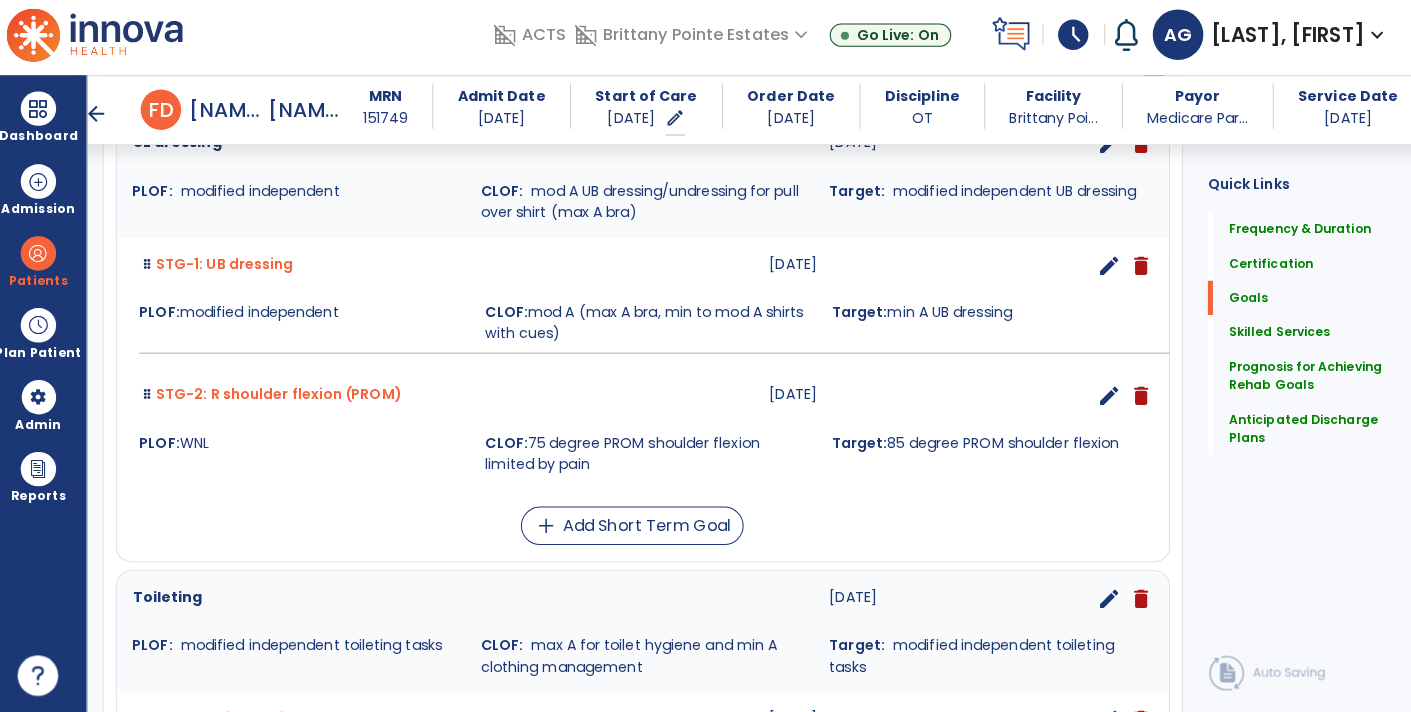 scroll, scrollTop: 571, scrollLeft: 0, axis: vertical 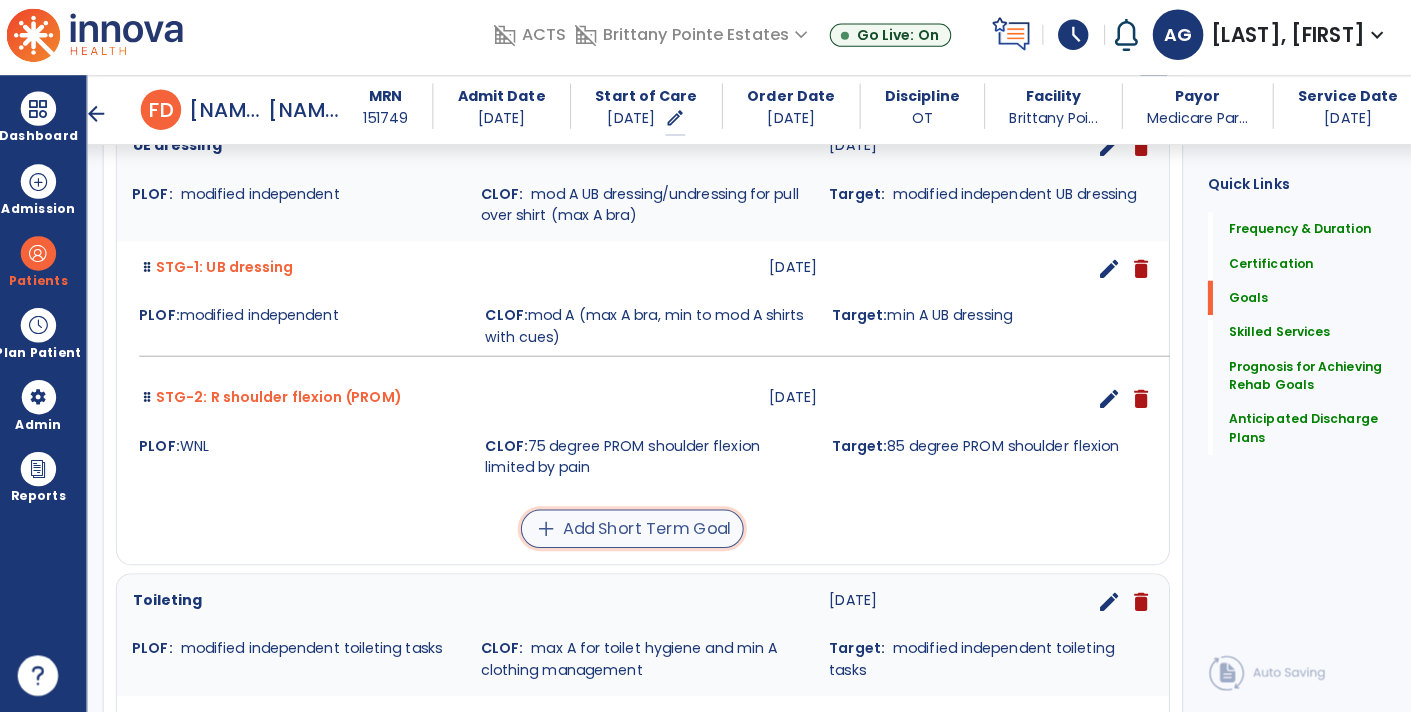 click on "add  Add Short Term Goal" at bounding box center (634, 531) 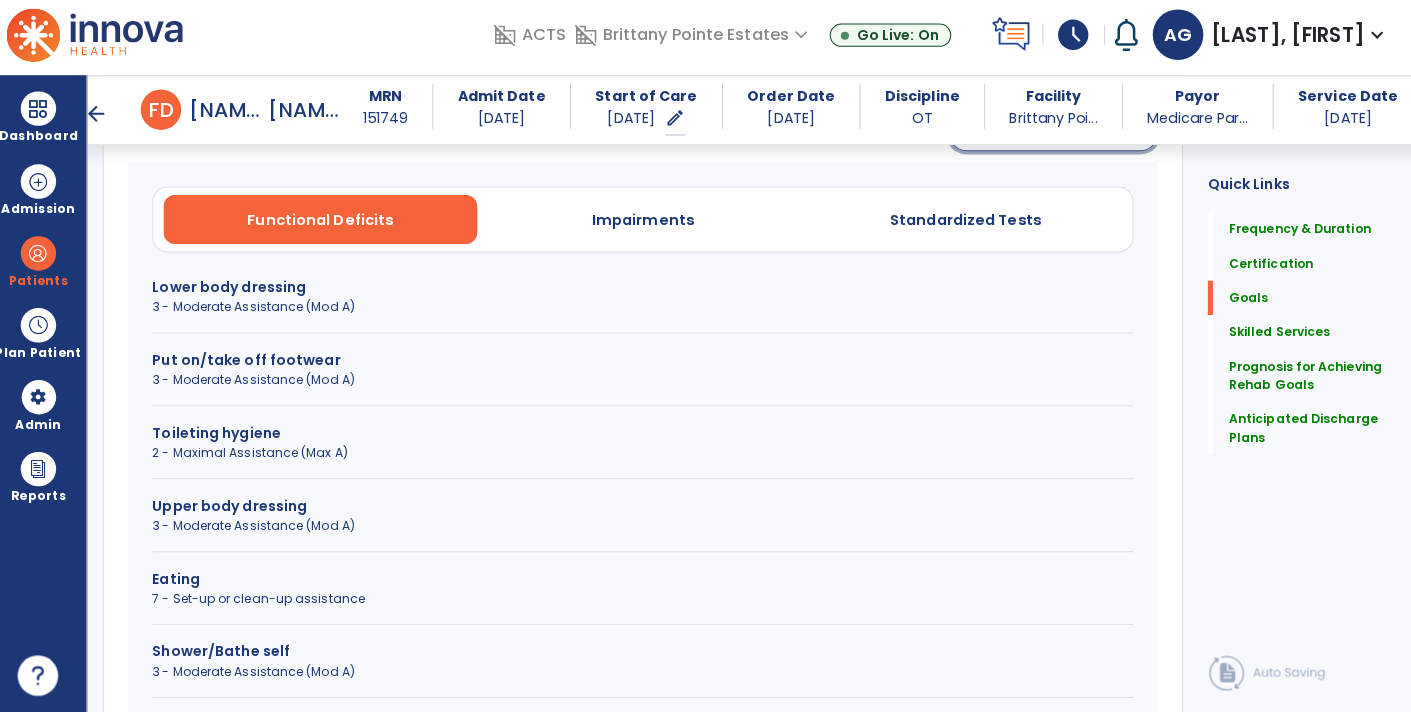 click on "Create your own goal" at bounding box center [1050, 141] 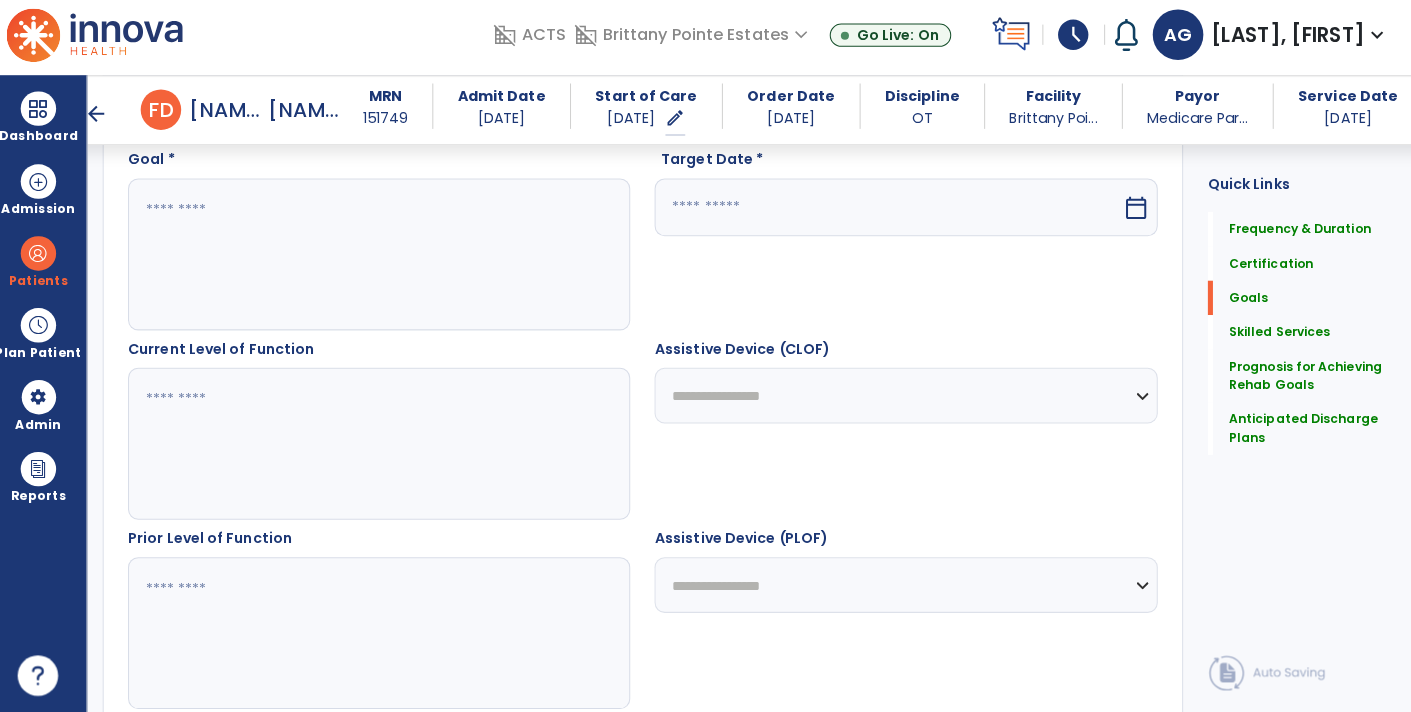 click at bounding box center (383, 260) 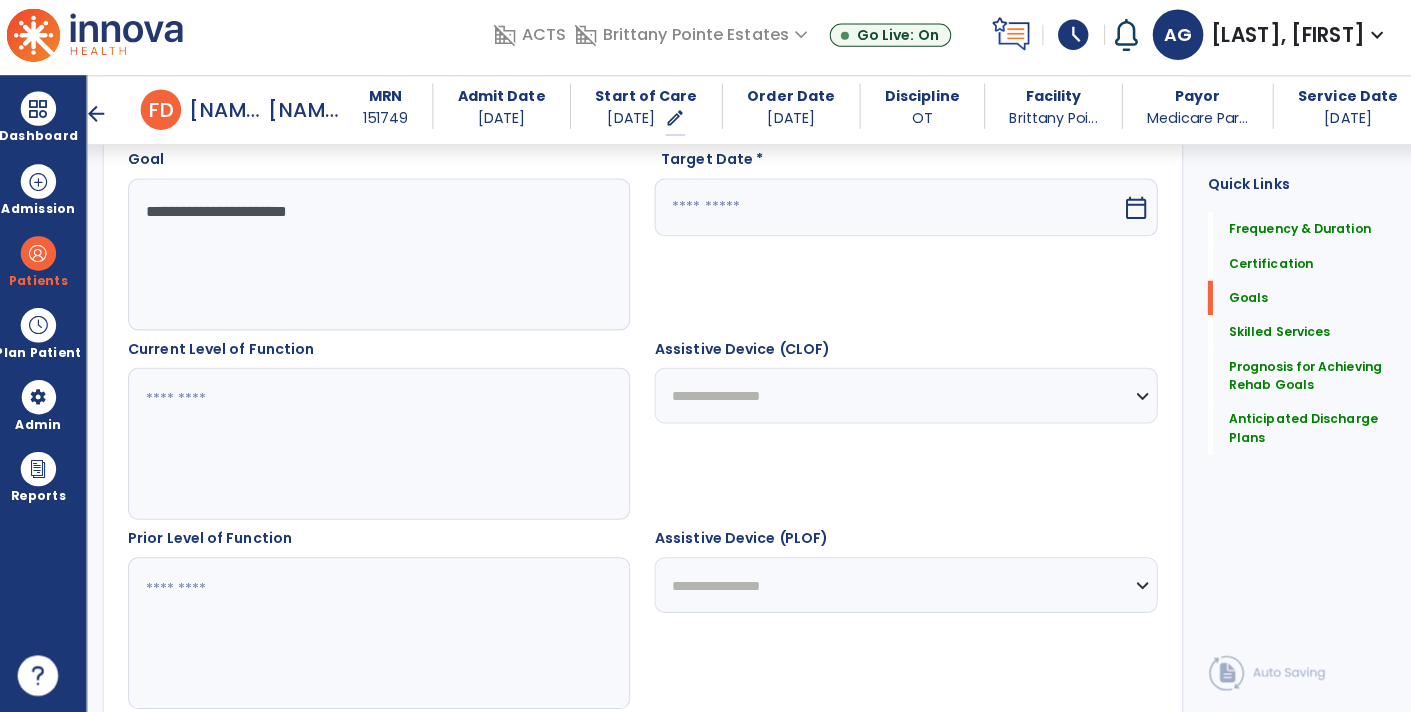 type on "**********" 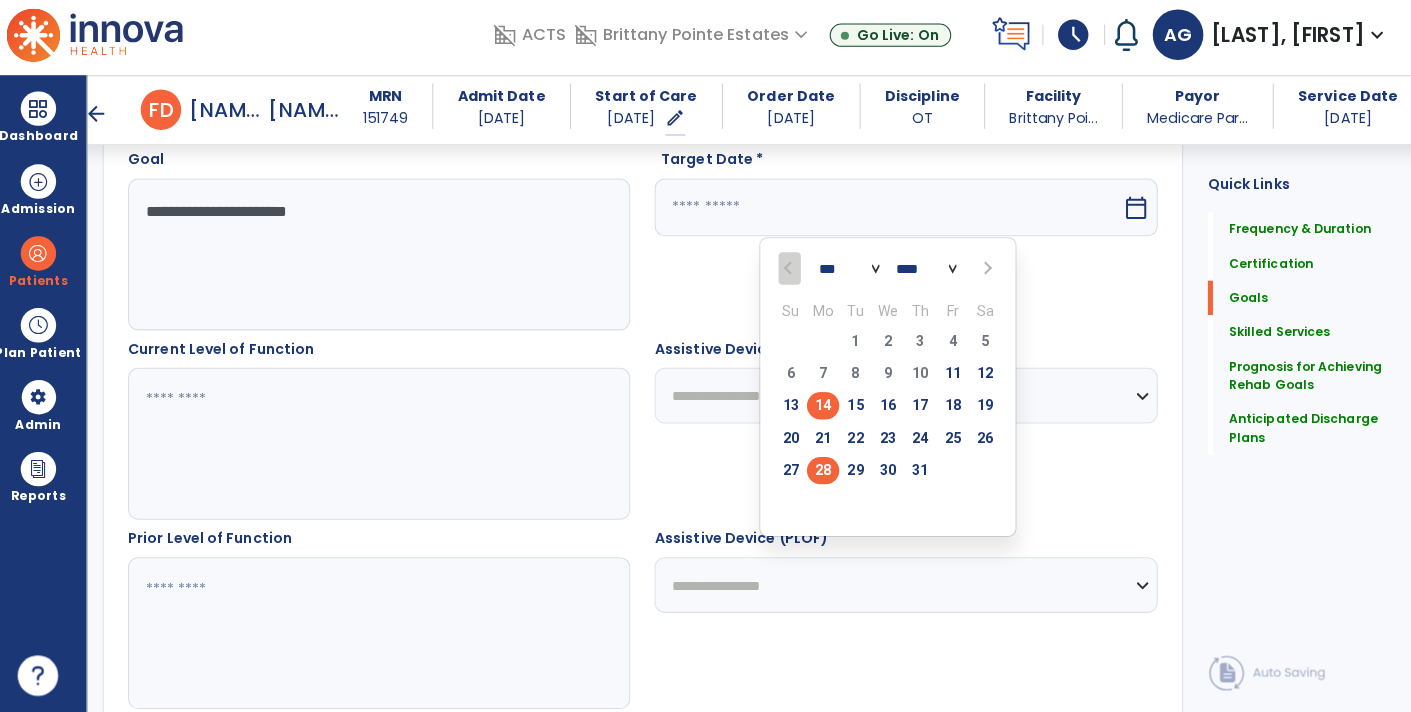 click on "28" at bounding box center [822, 473] 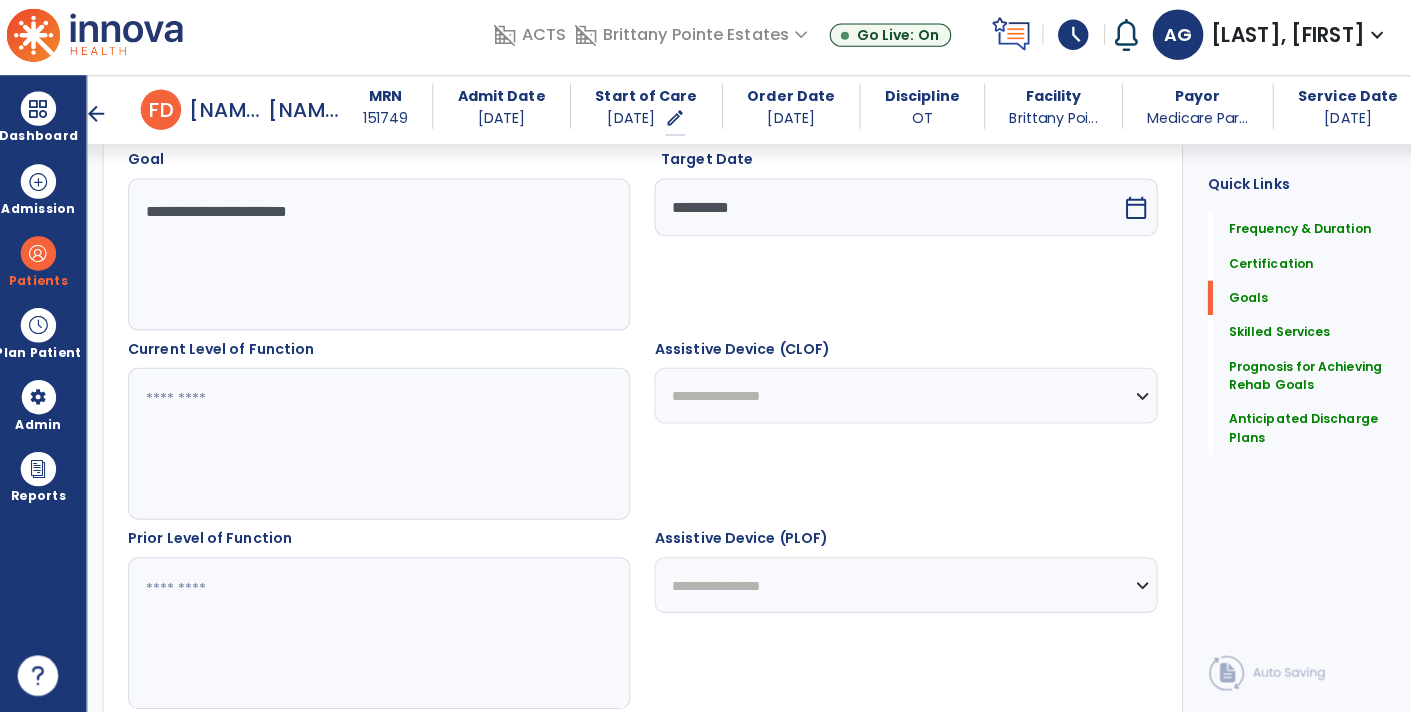 click at bounding box center [383, 447] 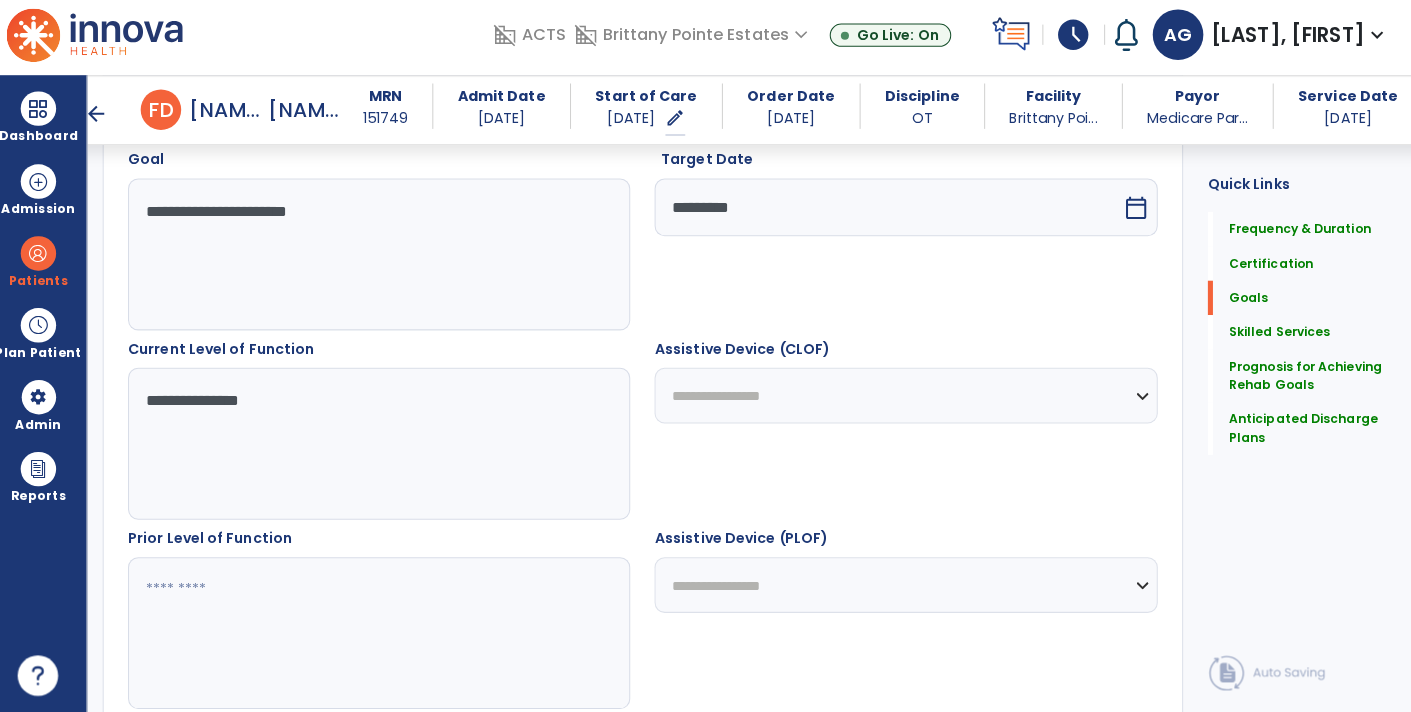 type on "**********" 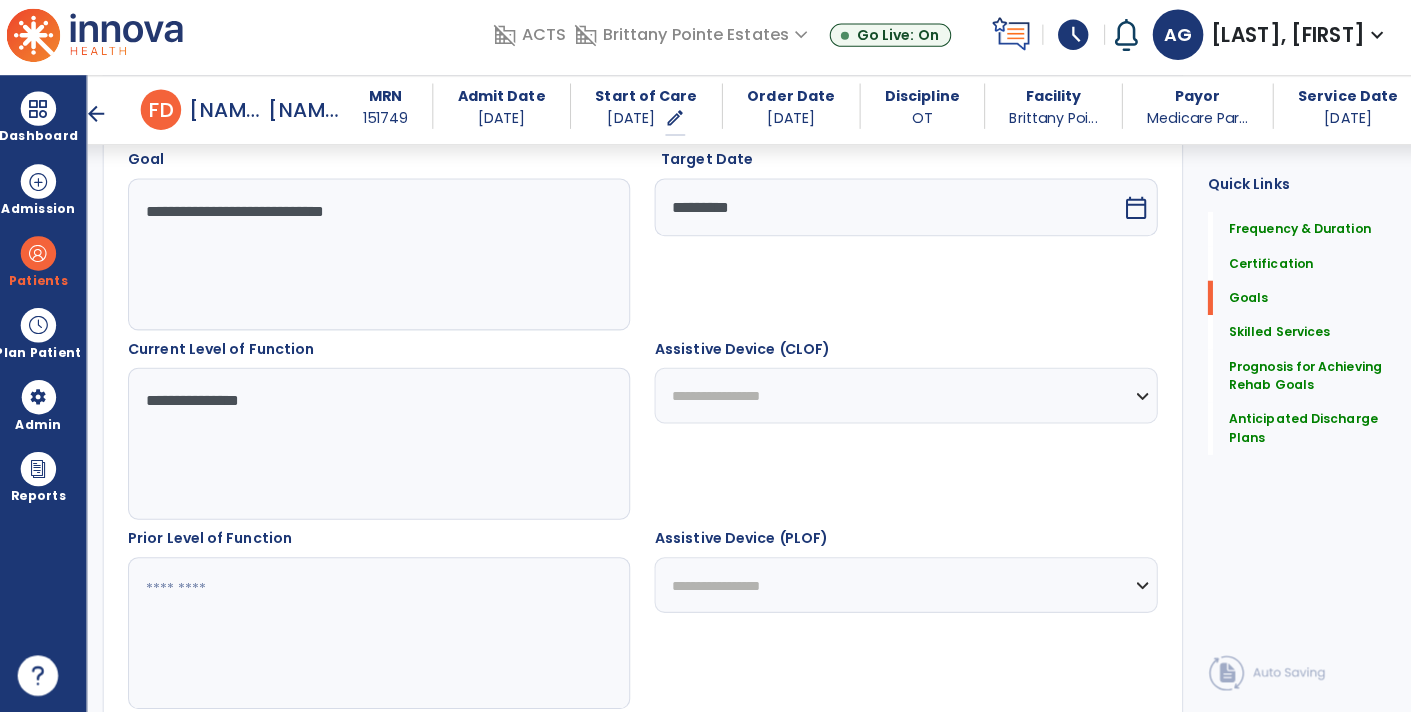 type on "**********" 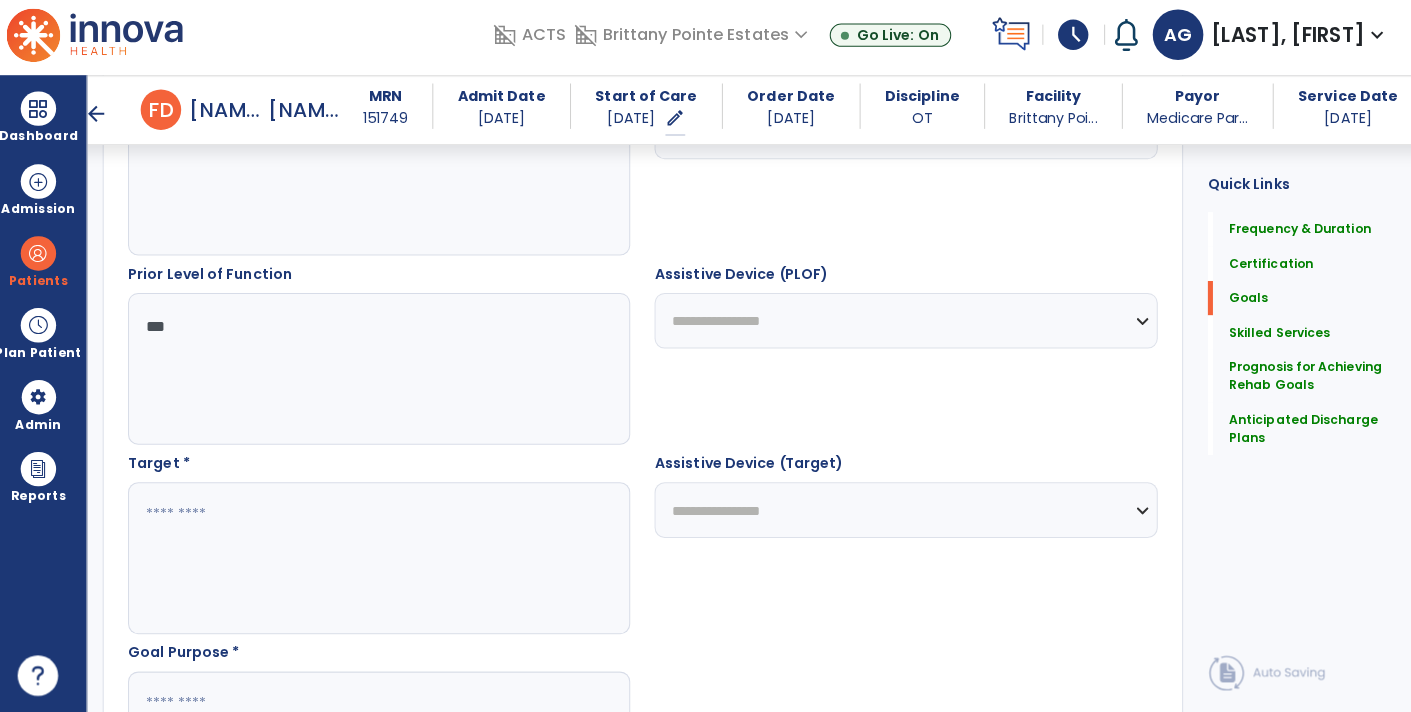 scroll, scrollTop: 873, scrollLeft: 0, axis: vertical 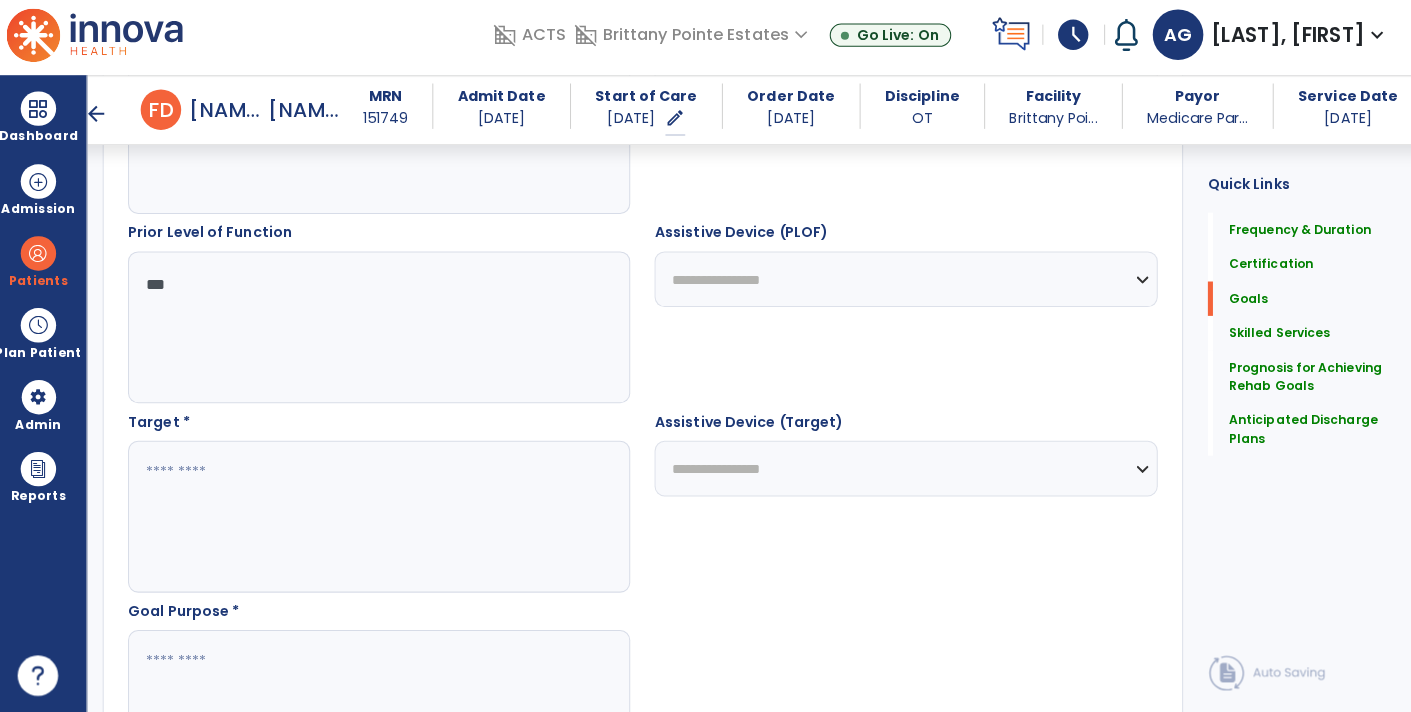 type on "***" 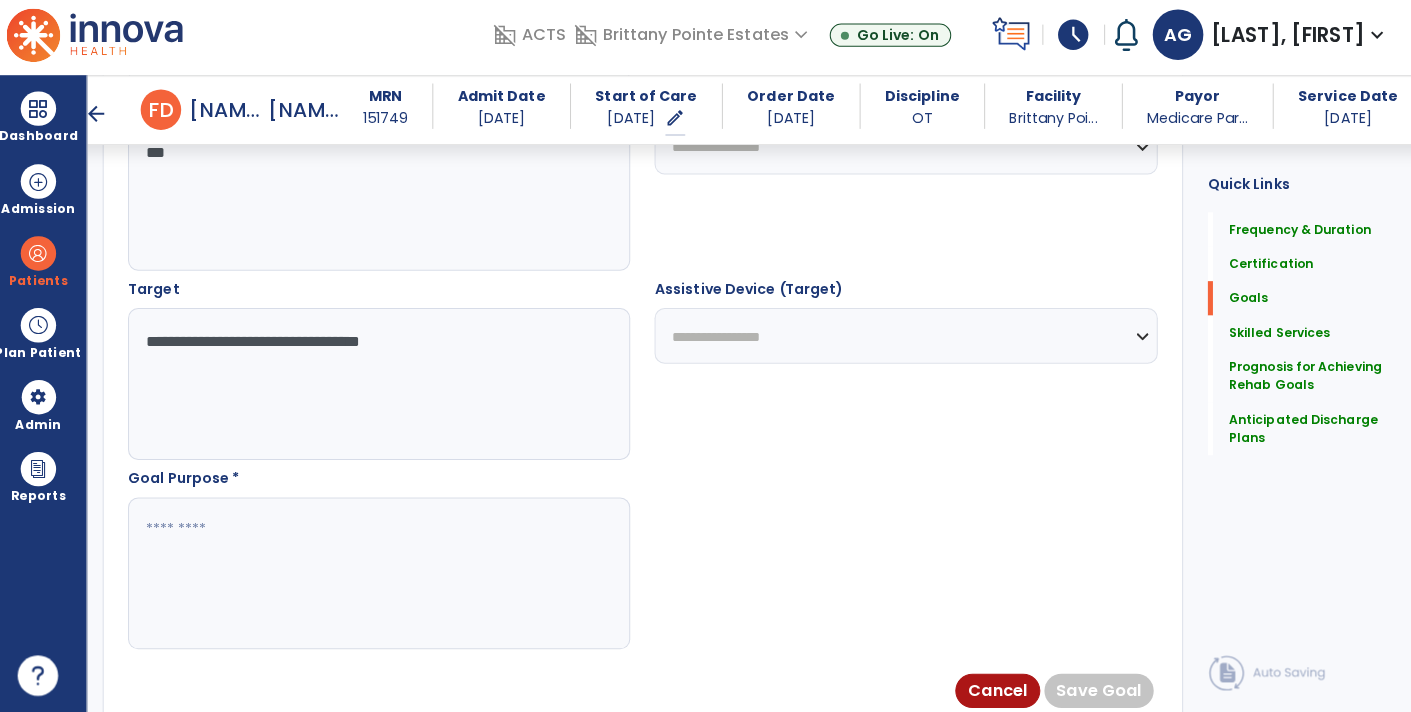 scroll, scrollTop: 1052, scrollLeft: 0, axis: vertical 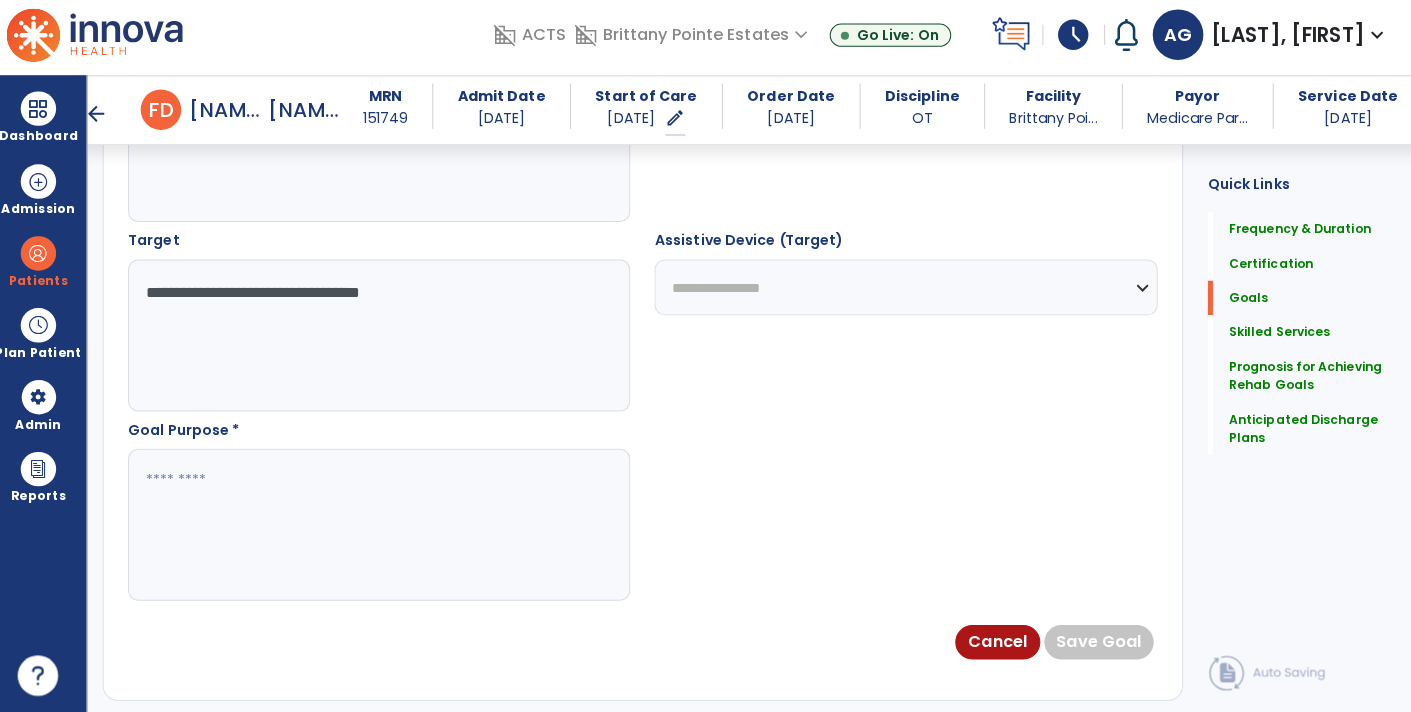type on "**********" 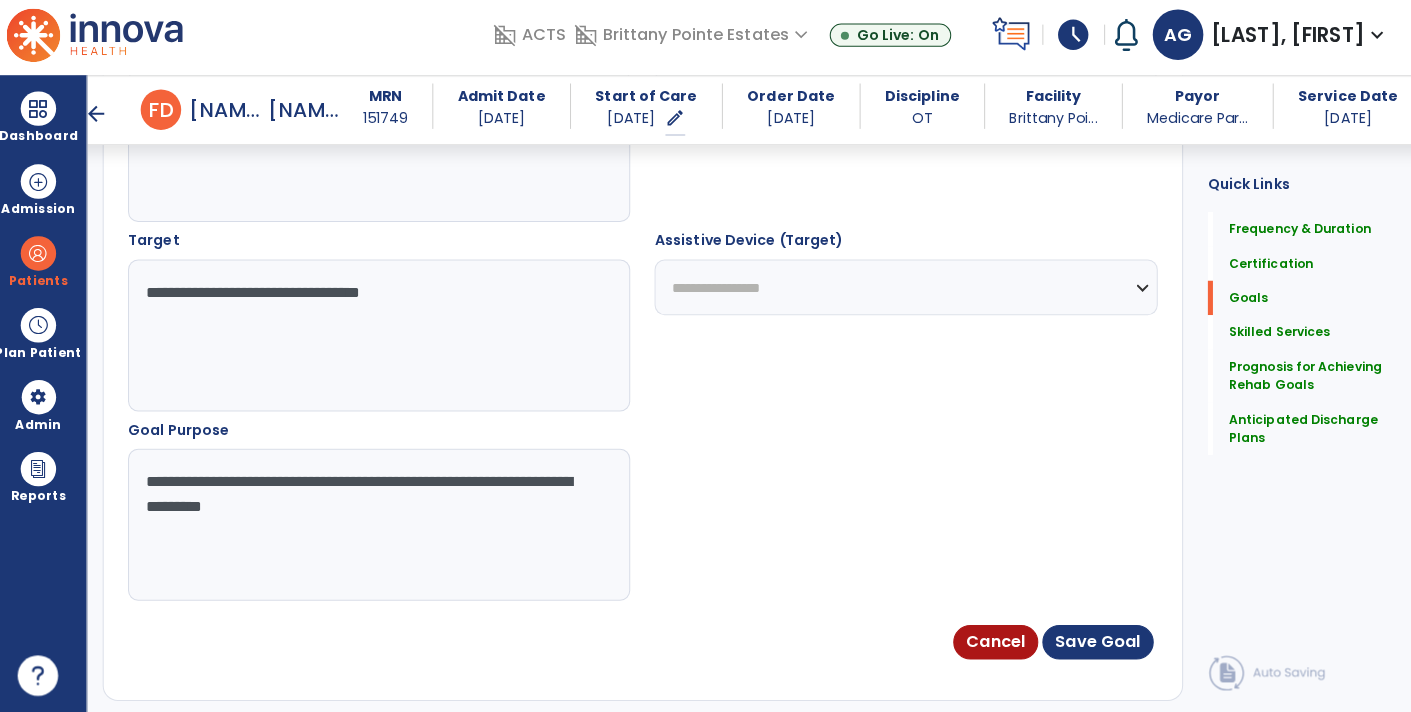 type on "**********" 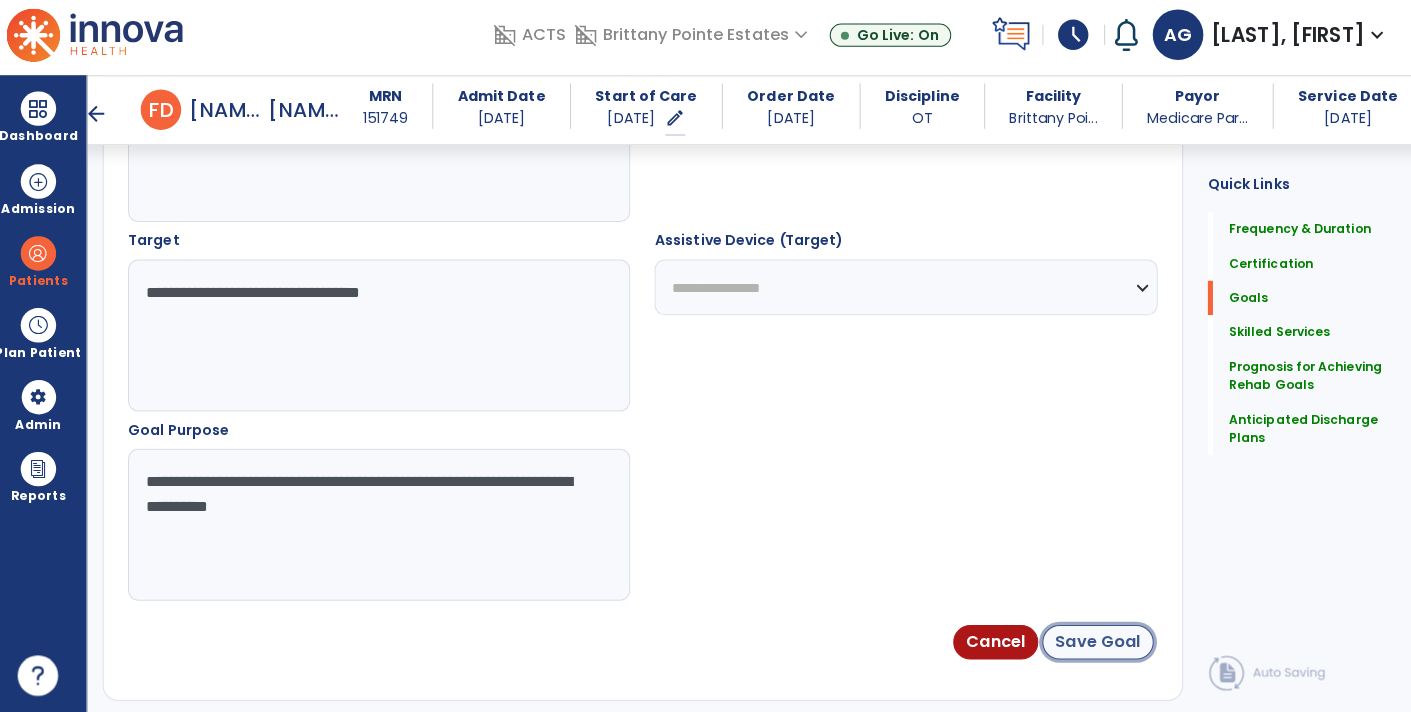 click on "Save Goal" at bounding box center (1094, 643) 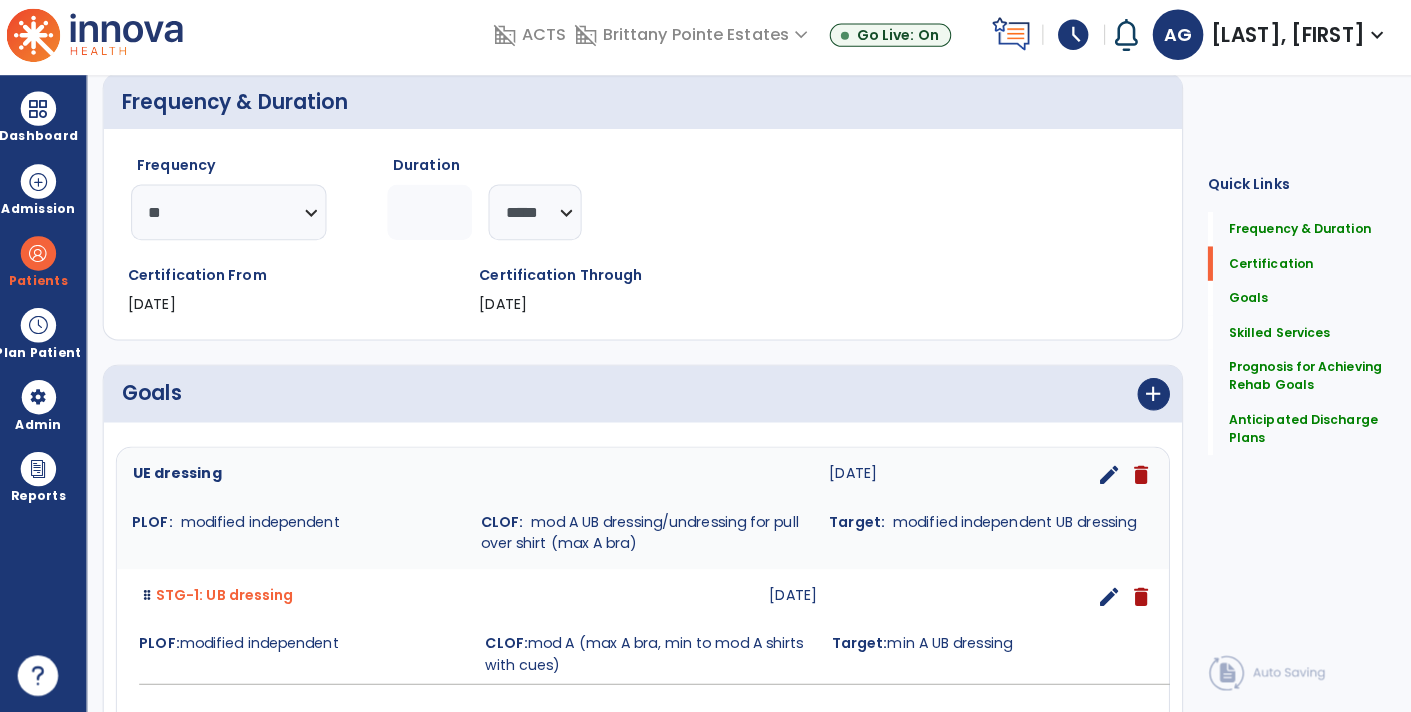 scroll, scrollTop: 0, scrollLeft: 0, axis: both 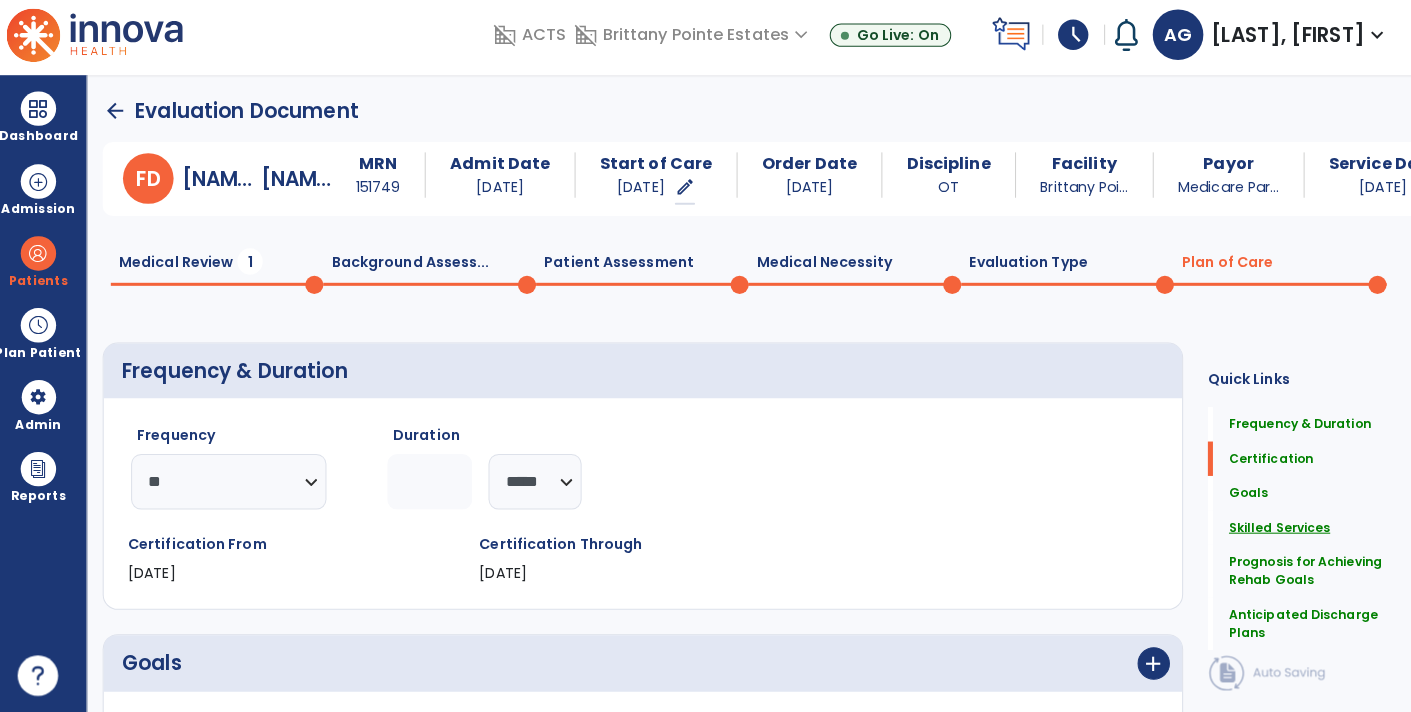 click on "Skilled Services" 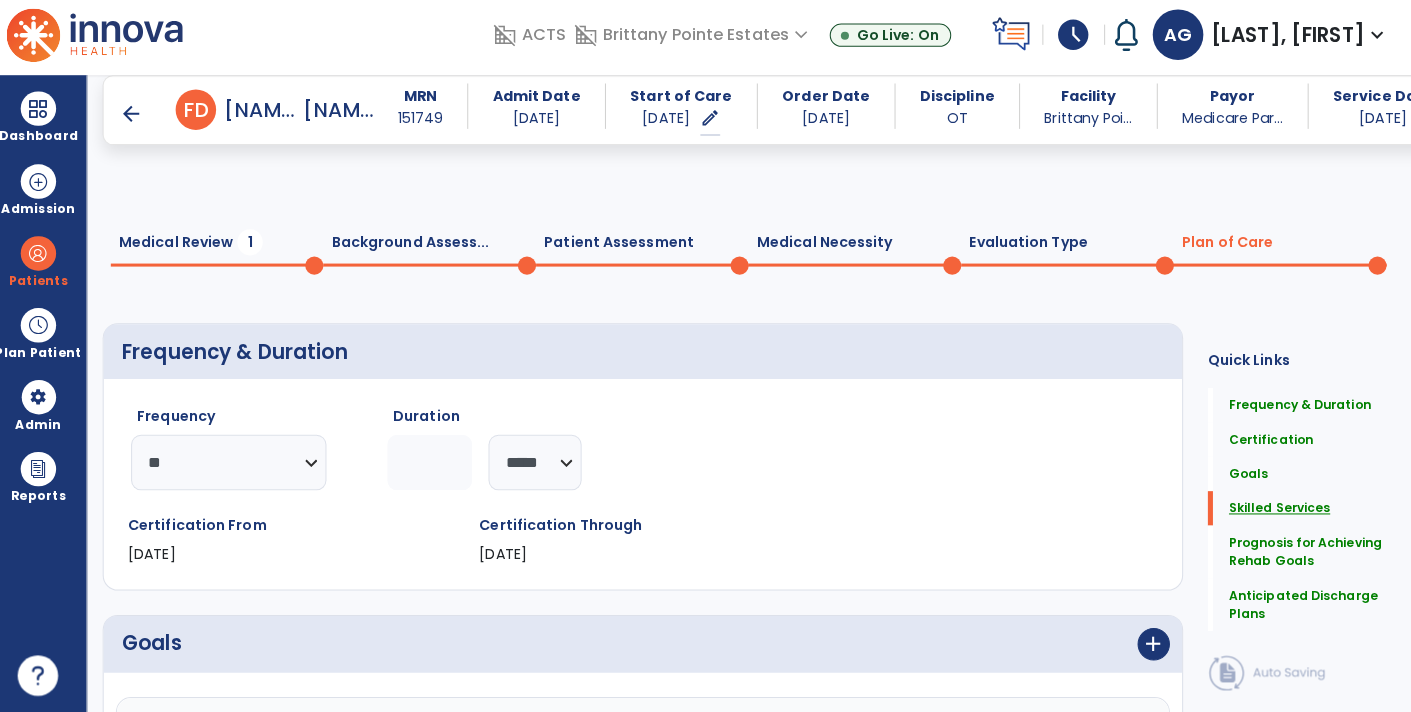 scroll, scrollTop: 522, scrollLeft: 0, axis: vertical 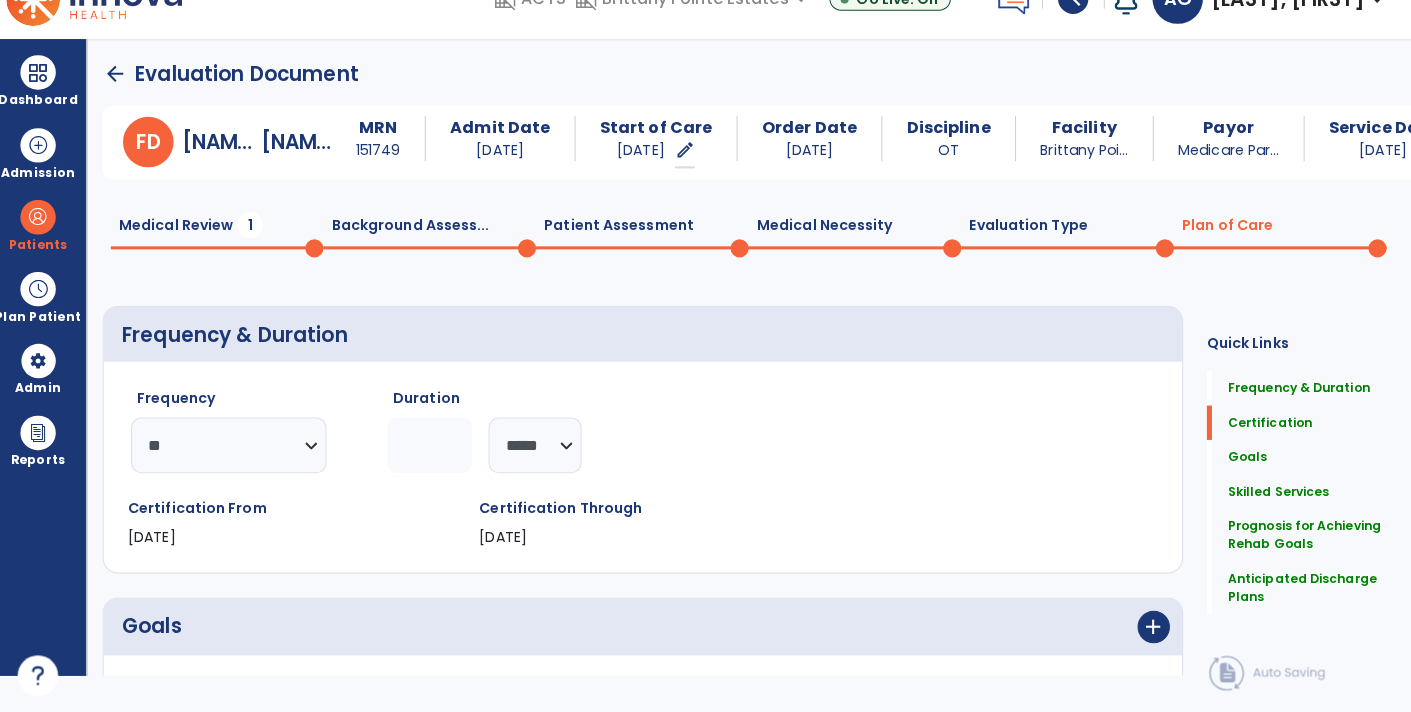 click on "Medical Review  1" 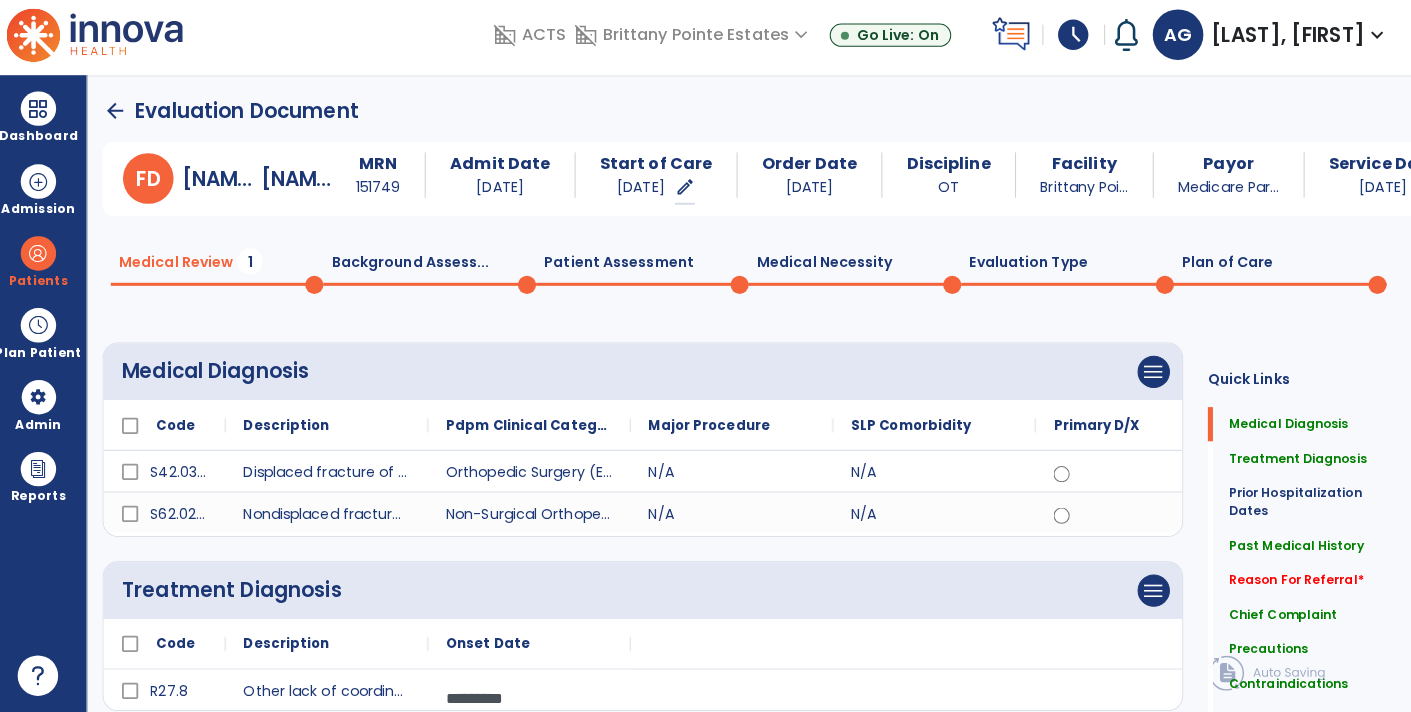 scroll, scrollTop: 0, scrollLeft: 0, axis: both 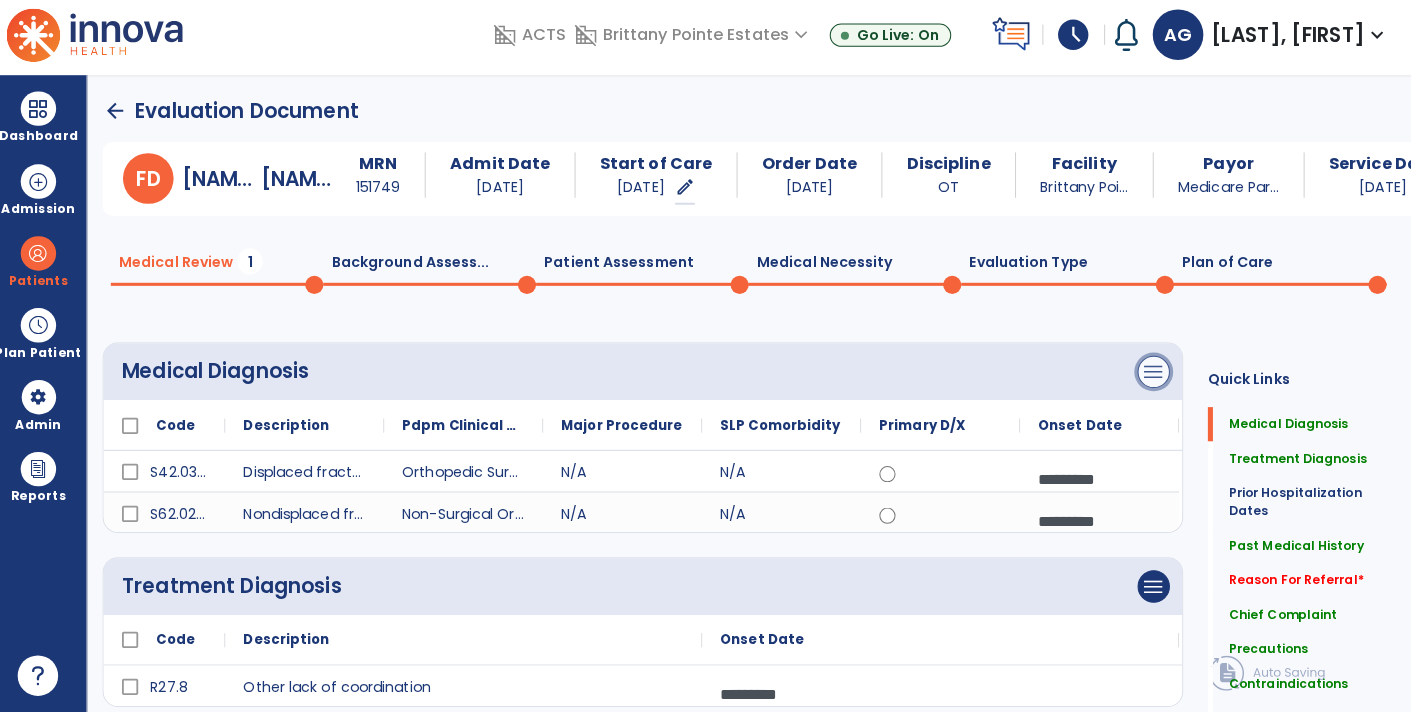 click on "menu" at bounding box center (1149, 376) 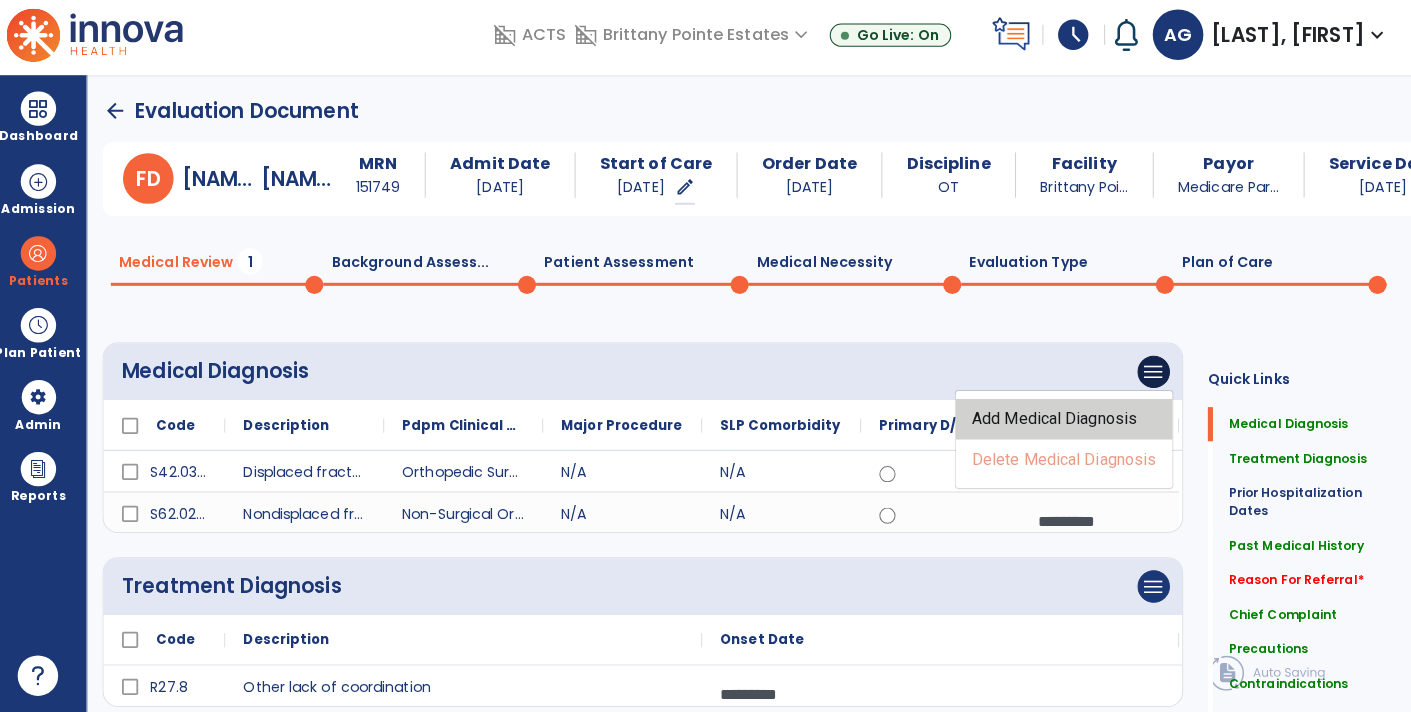 click on "Add Medical Diagnosis" 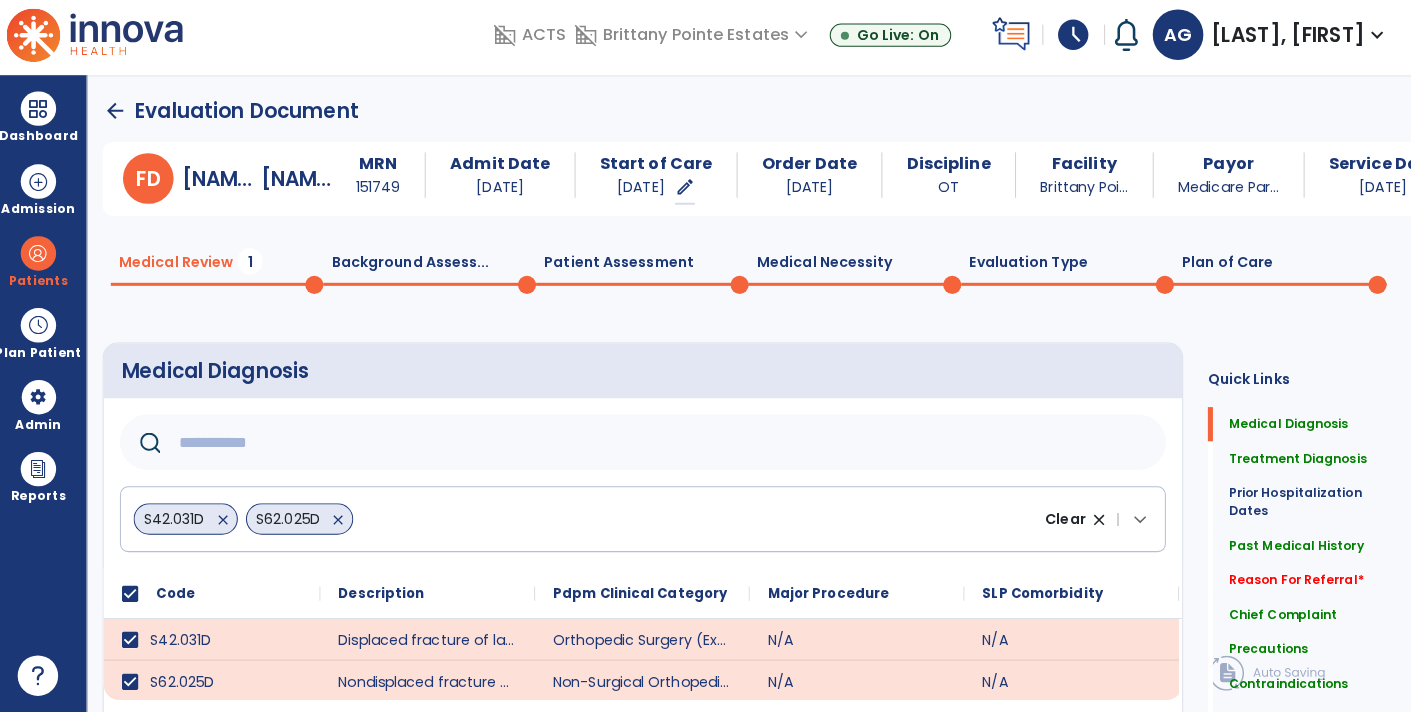 click 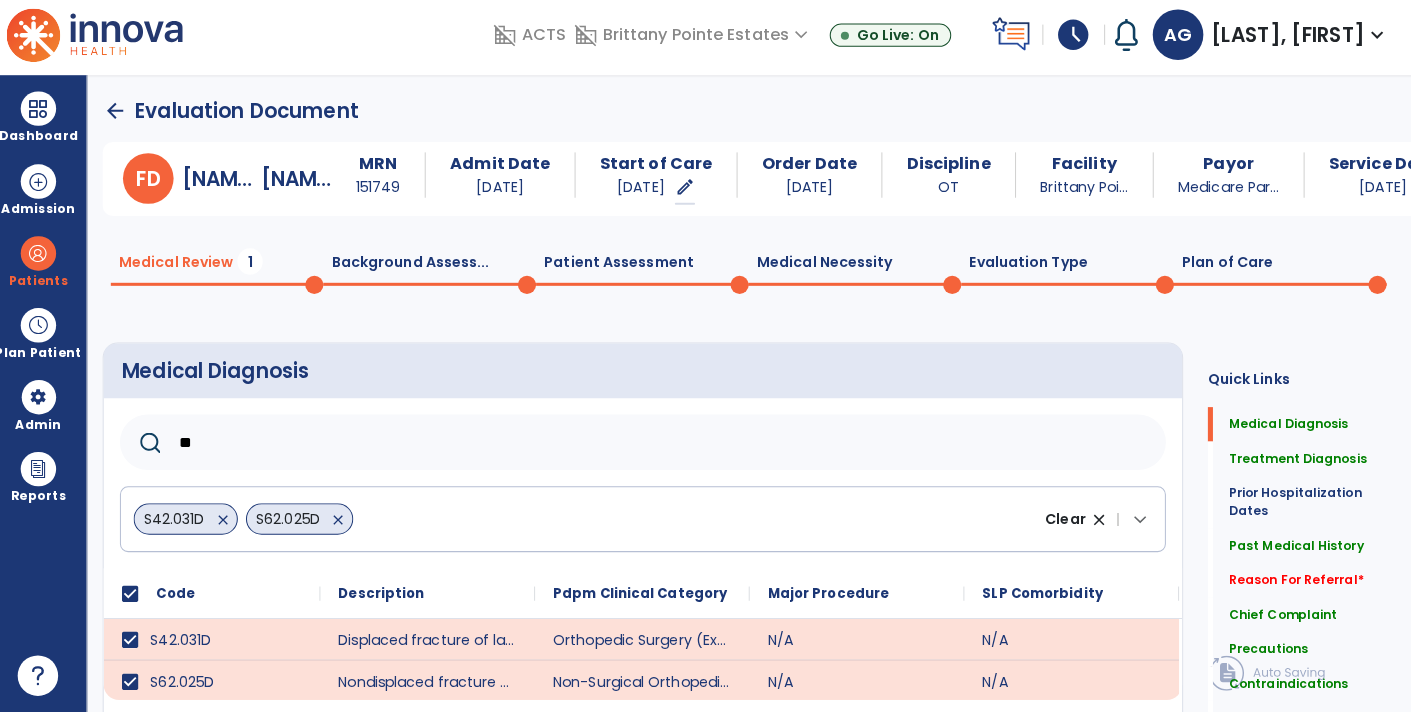type on "***" 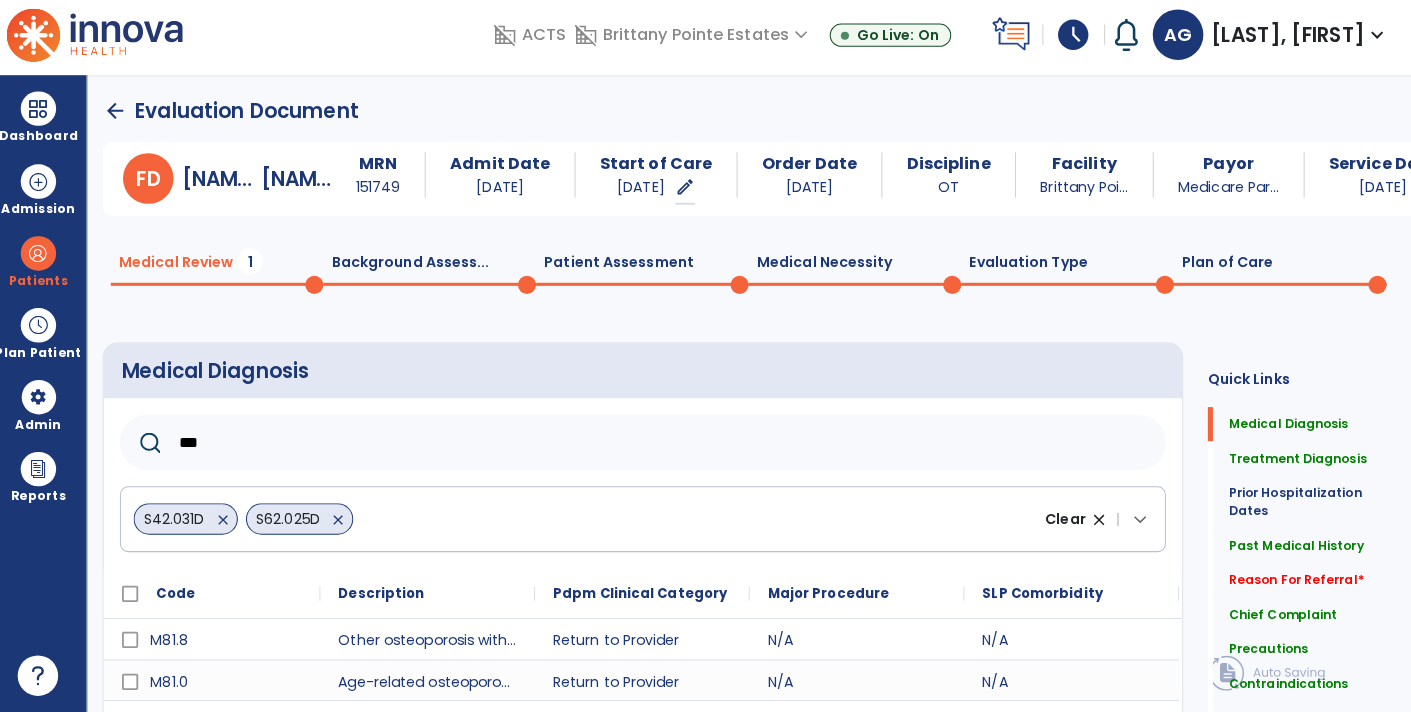 type on "***" 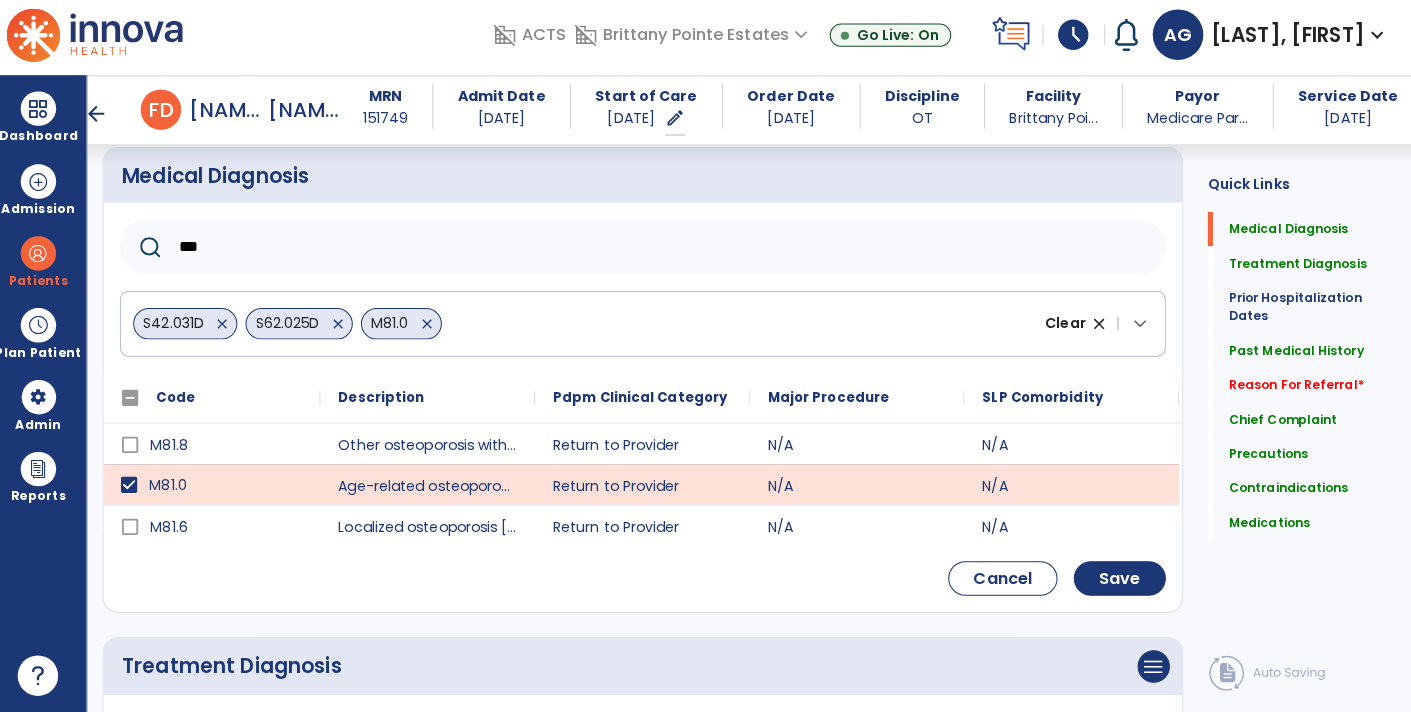 scroll, scrollTop: 177, scrollLeft: 0, axis: vertical 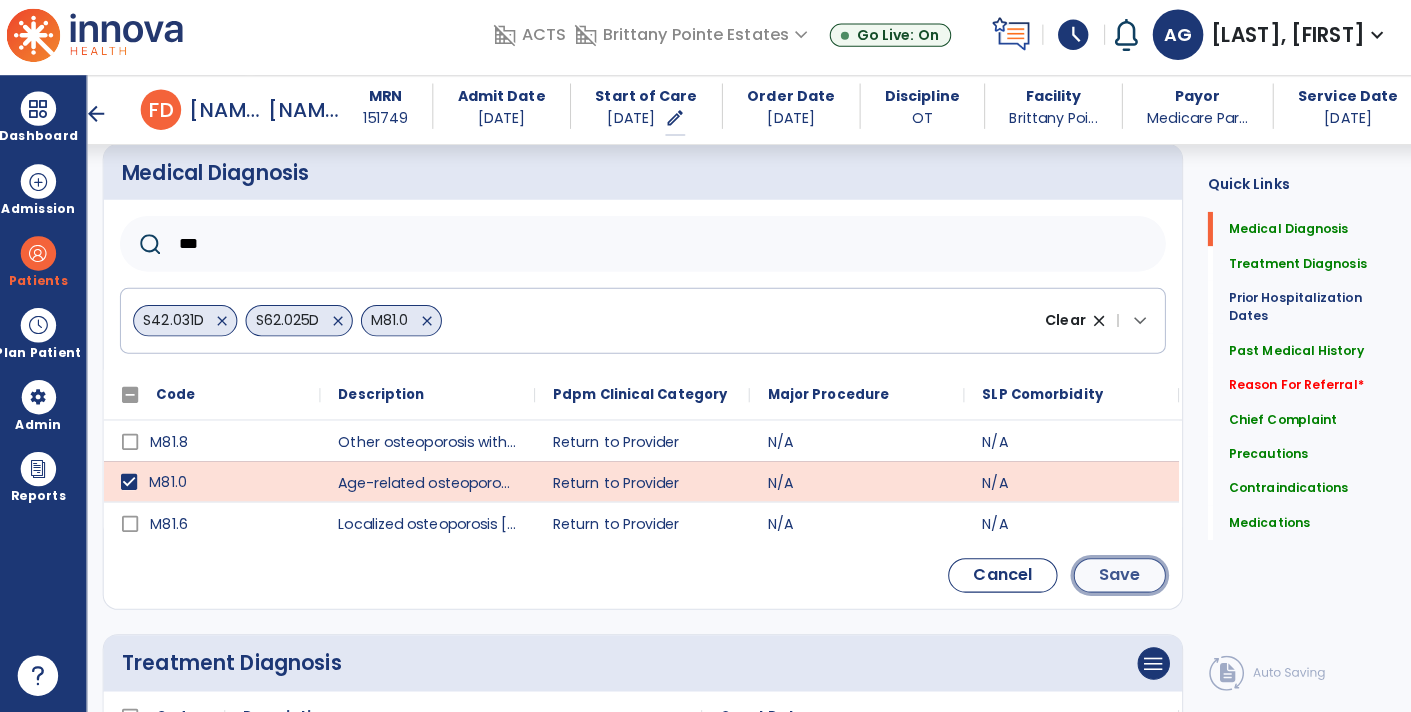 click on "Save" 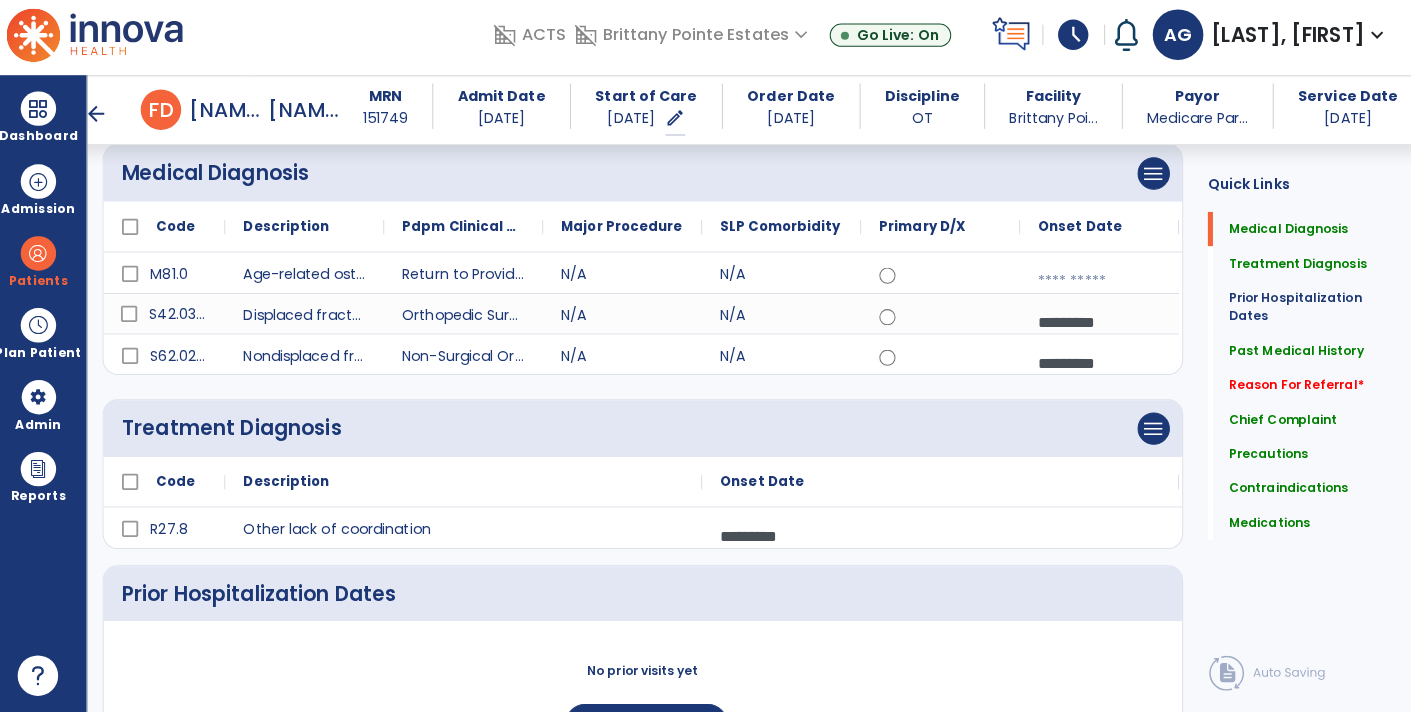 click at bounding box center (1095, 286) 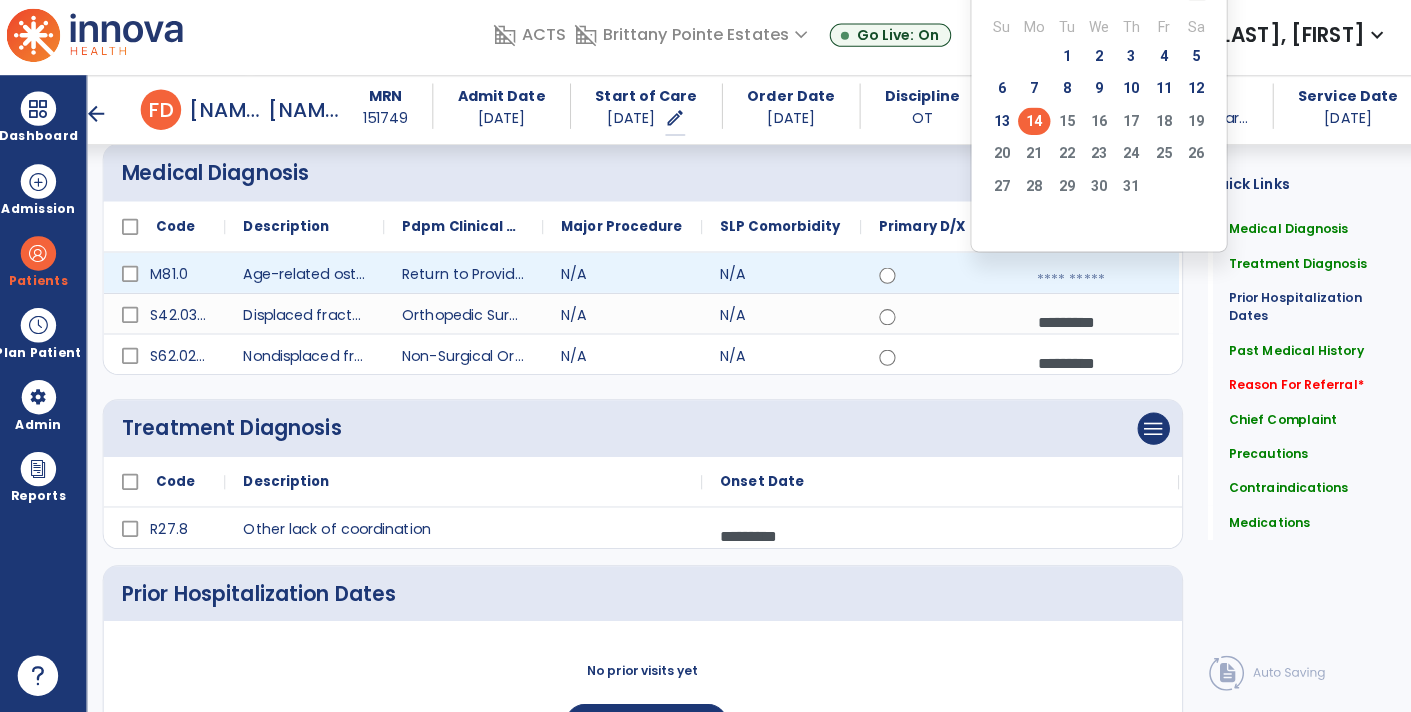 click on "9" 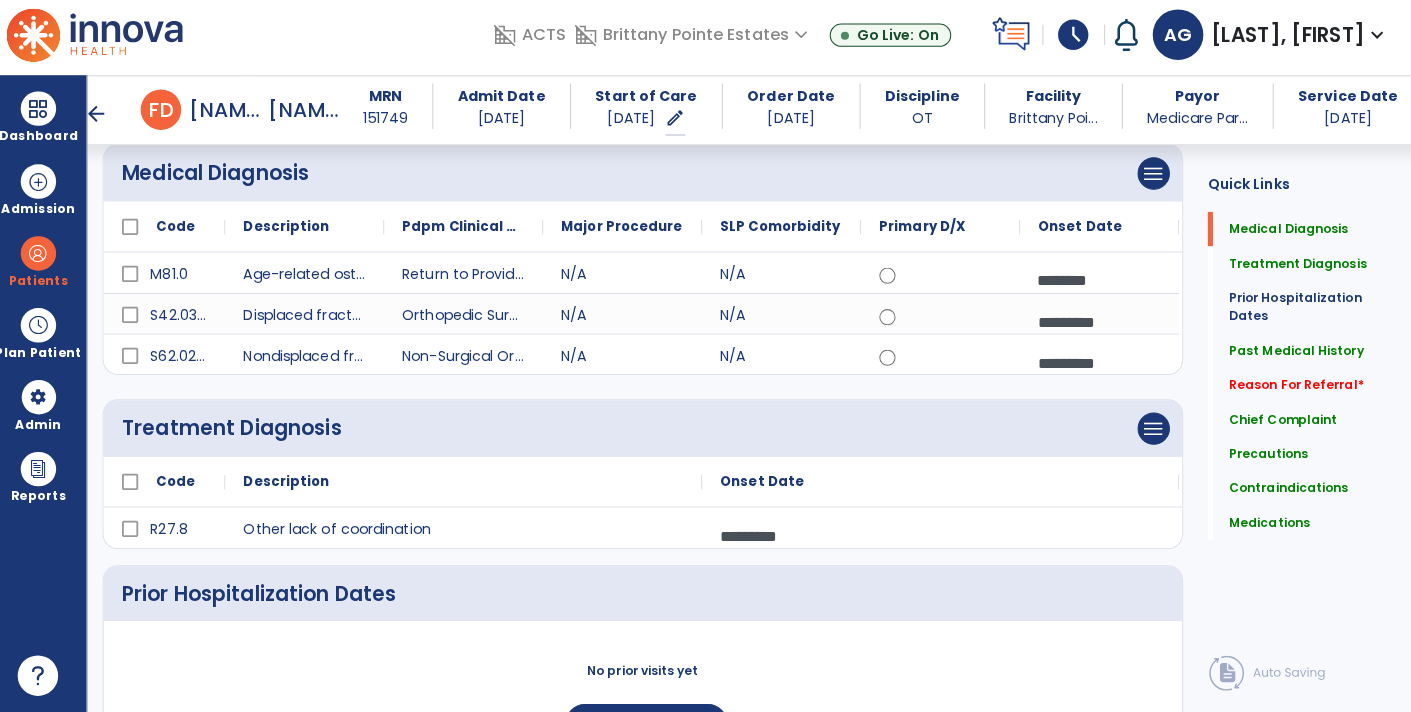click on "********" at bounding box center [1095, 285] 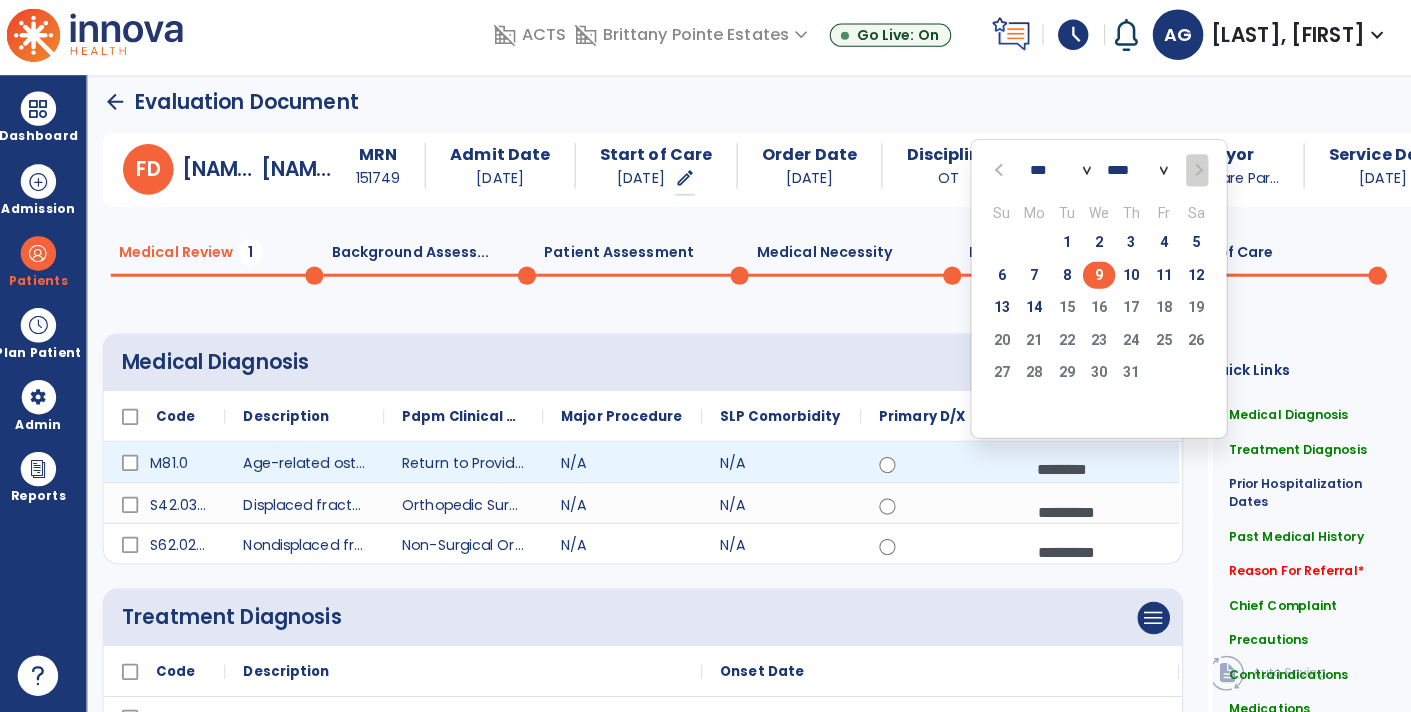 scroll, scrollTop: 13, scrollLeft: 0, axis: vertical 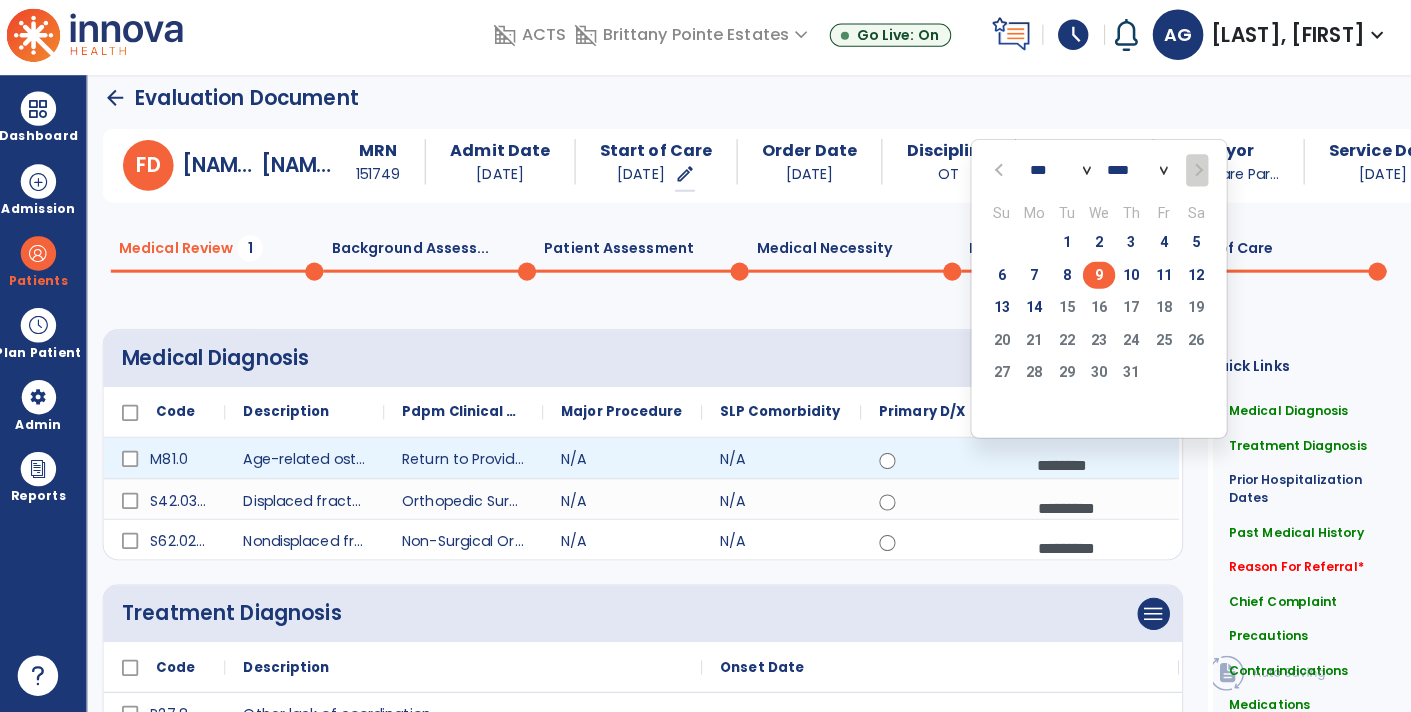 click 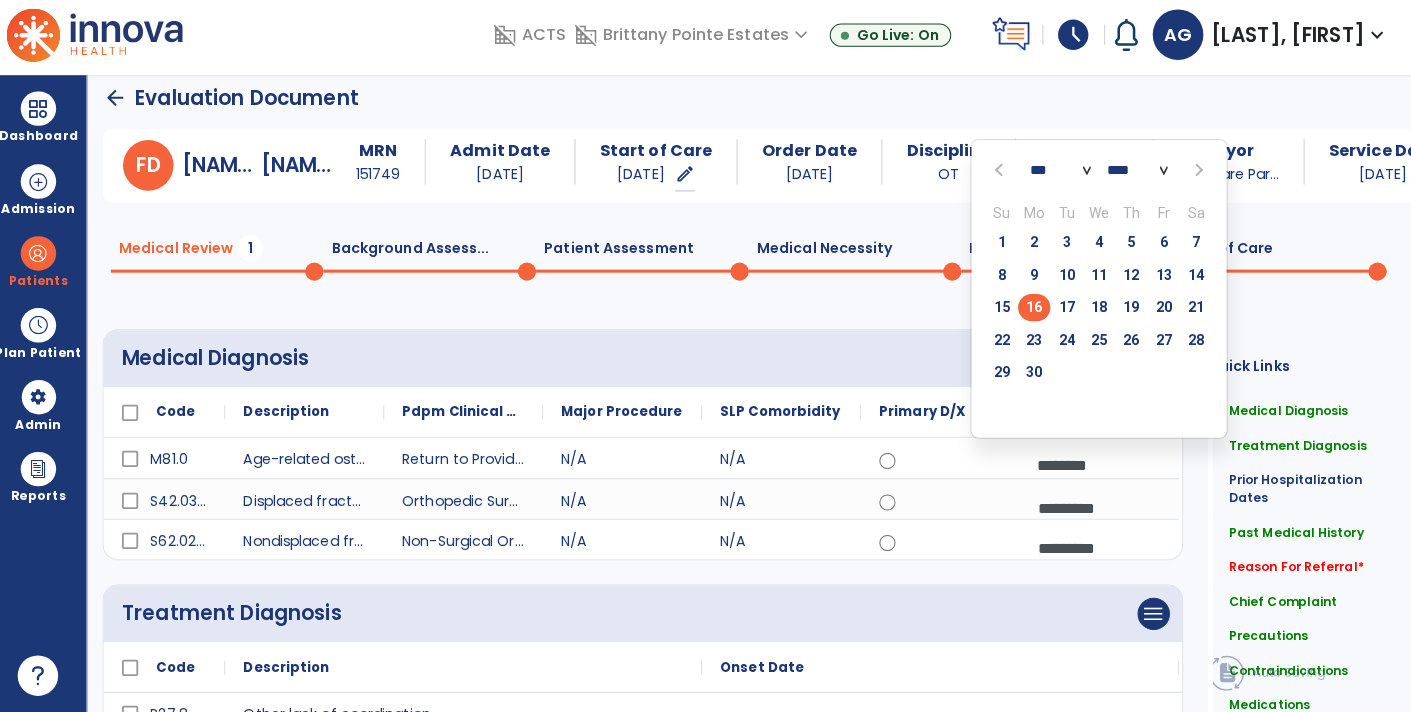 click on "16" 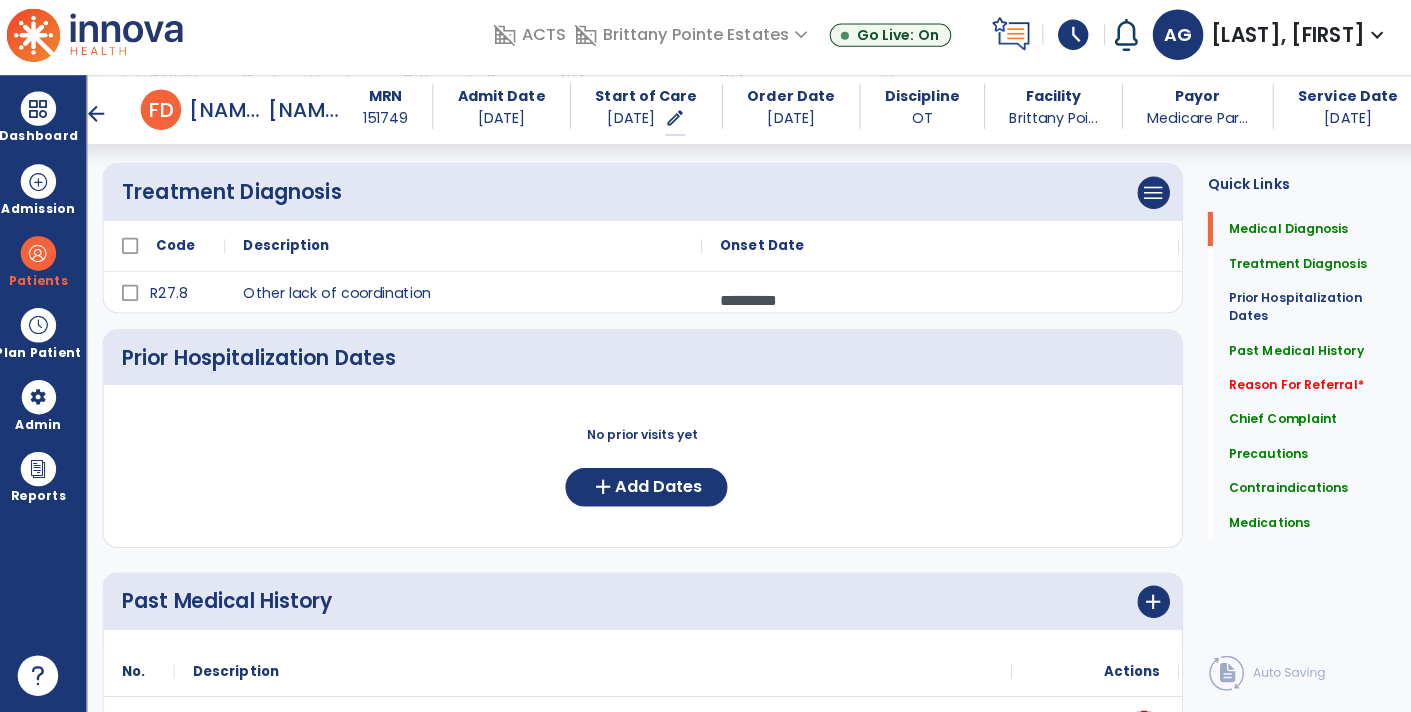scroll, scrollTop: 413, scrollLeft: 0, axis: vertical 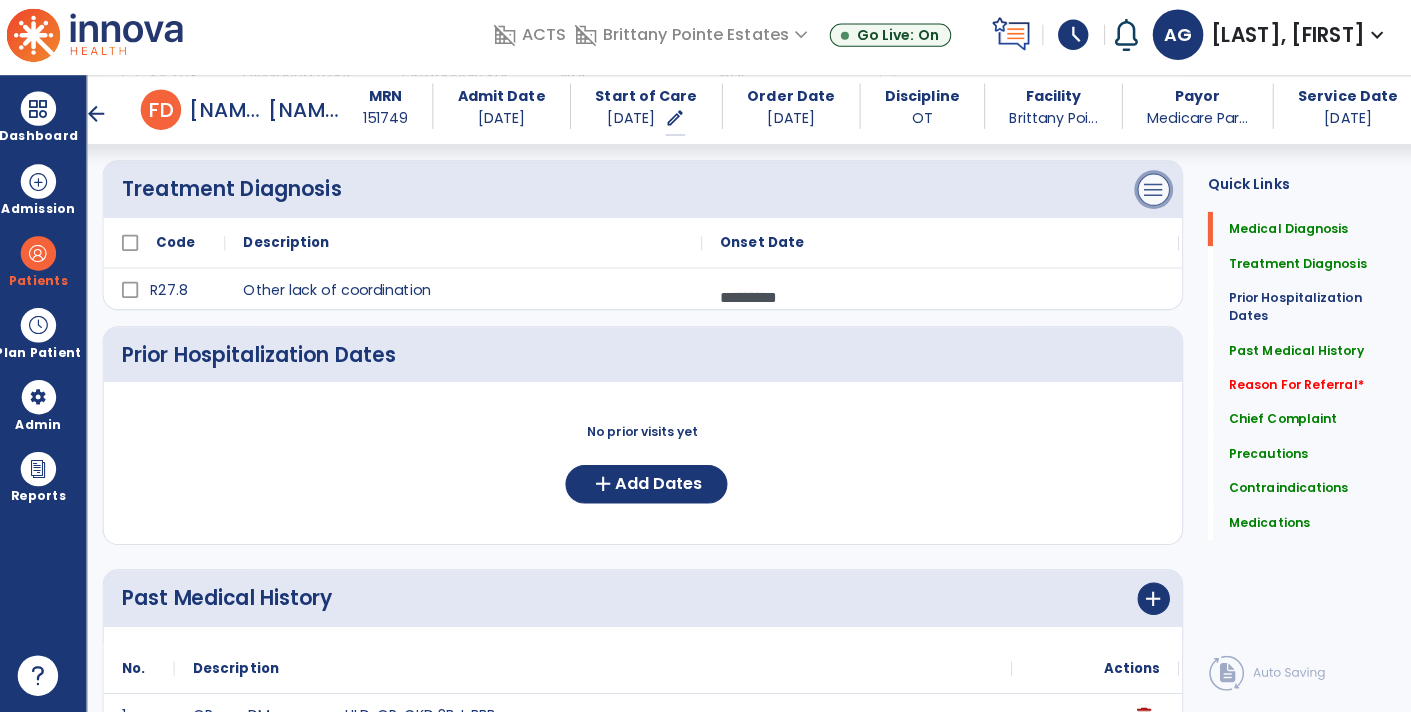 click on "menu" at bounding box center [1149, -56] 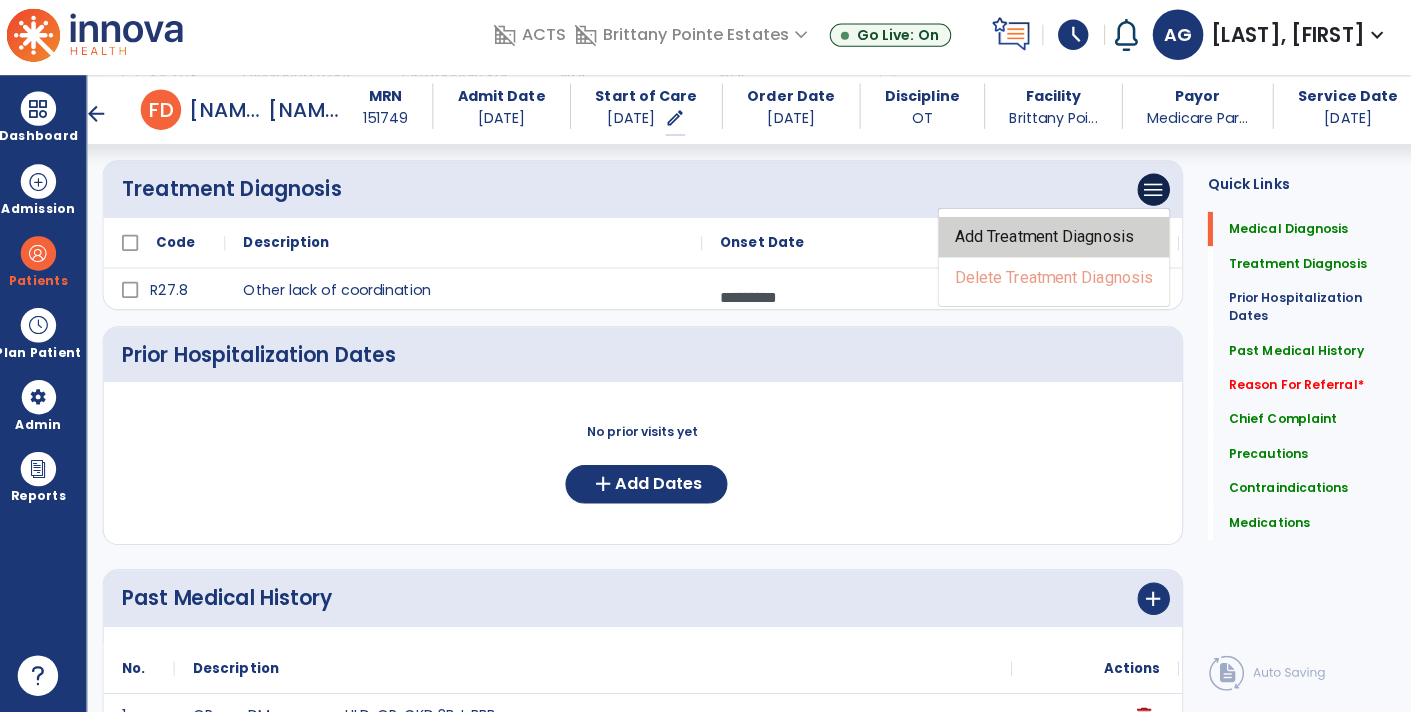 click on "Add Treatment Diagnosis" 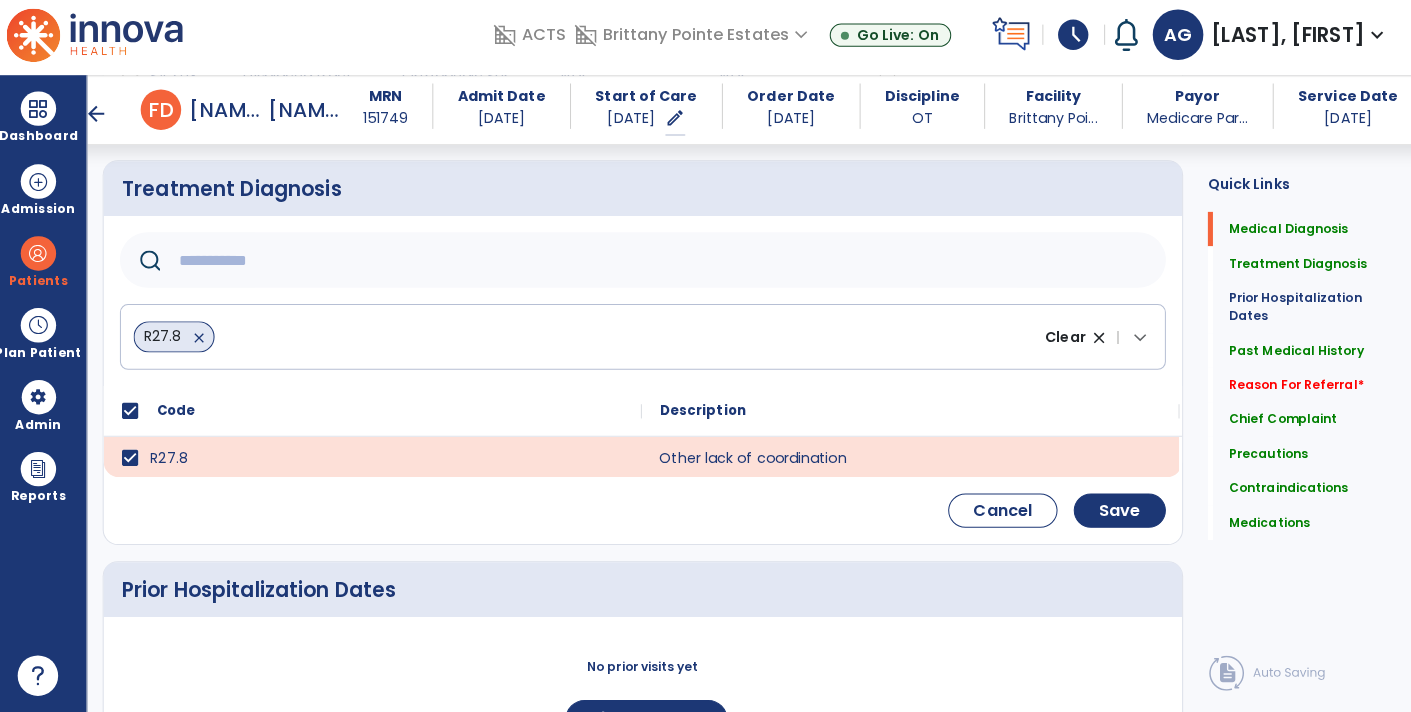 click 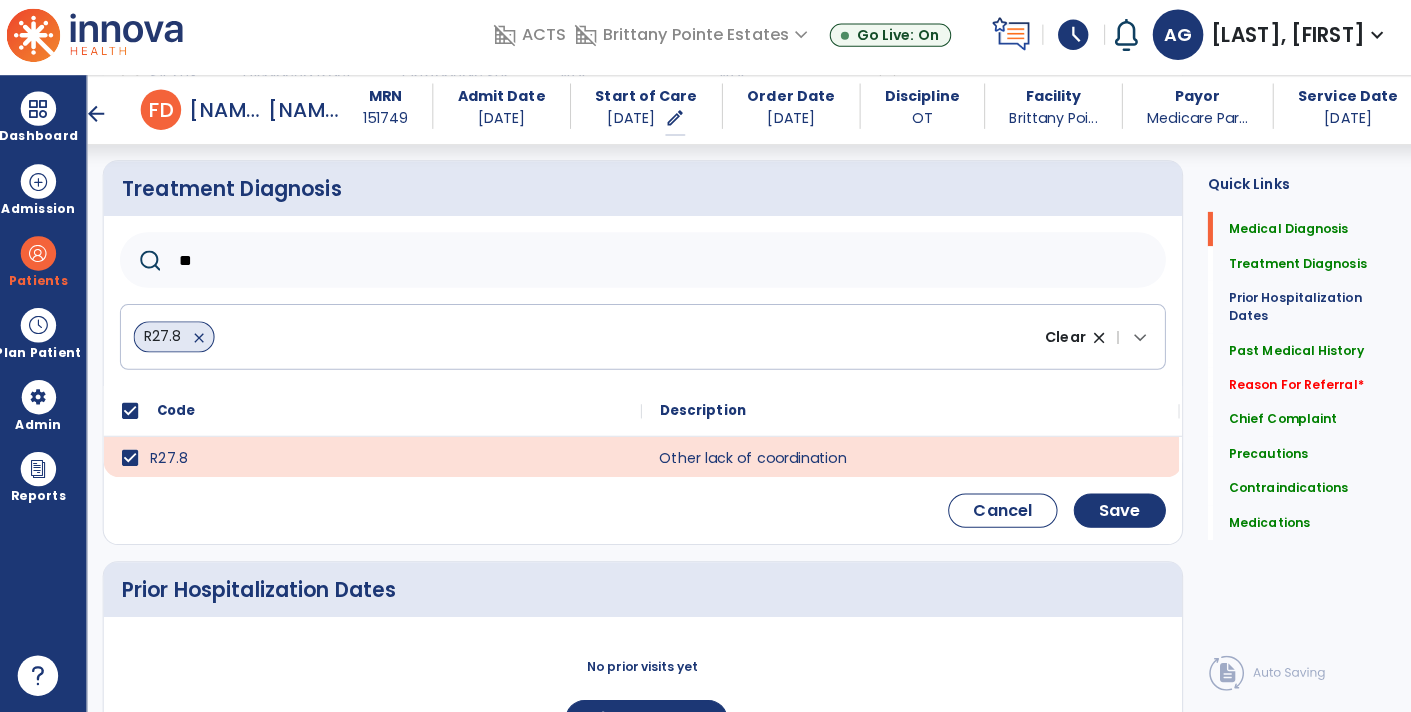 type on "***" 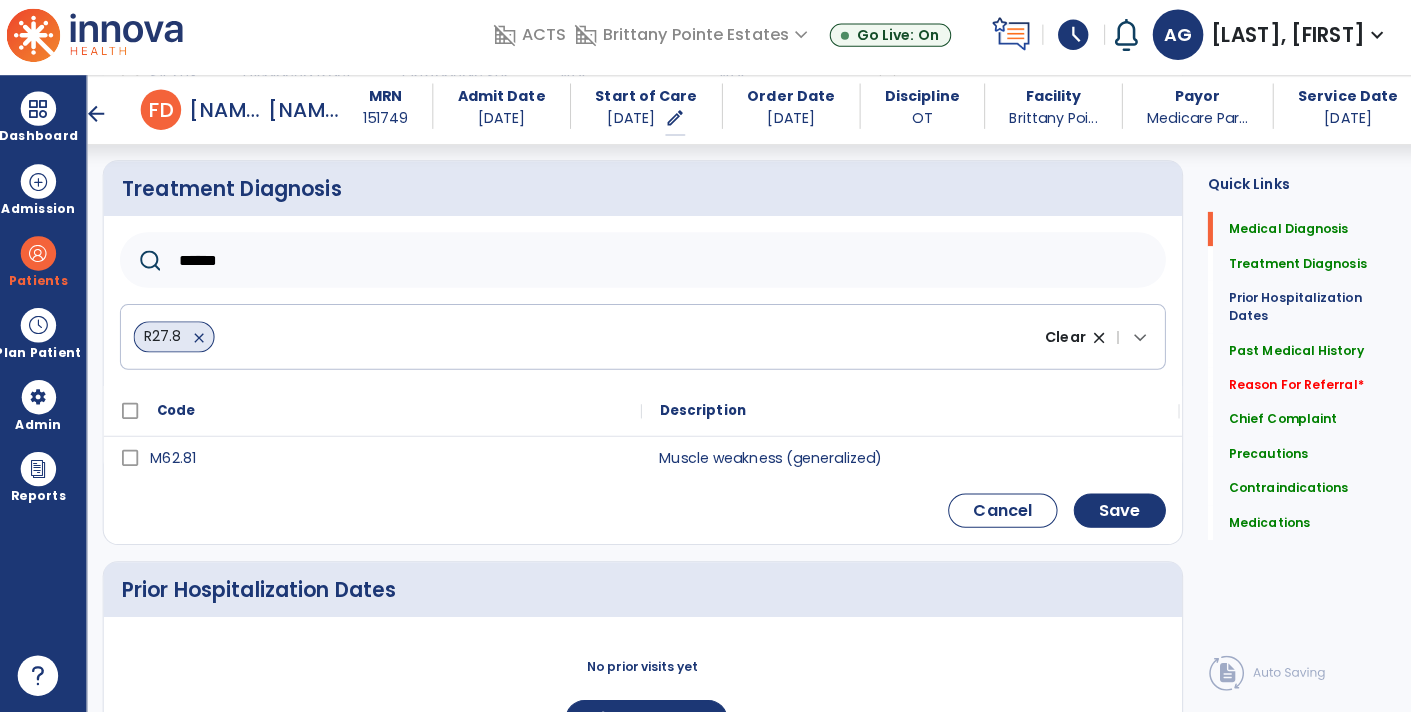 type on "******" 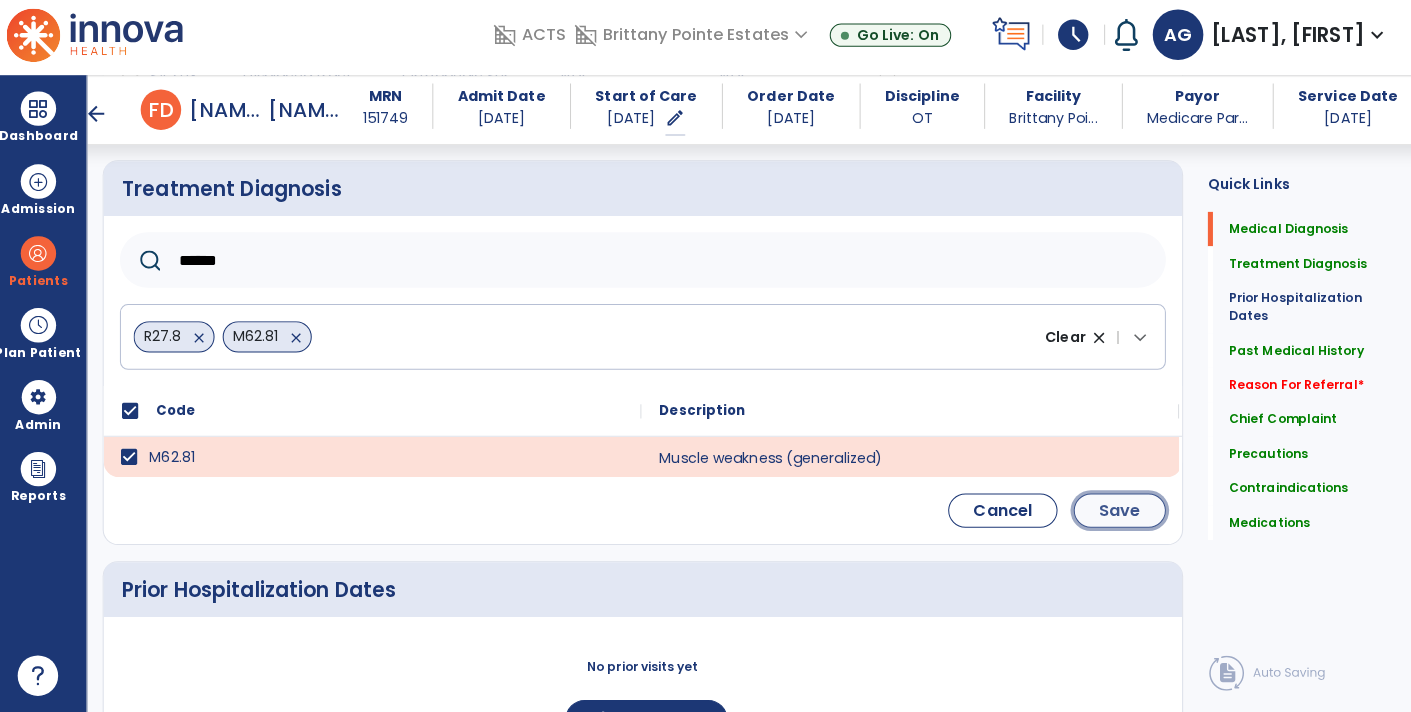 click on "Save" 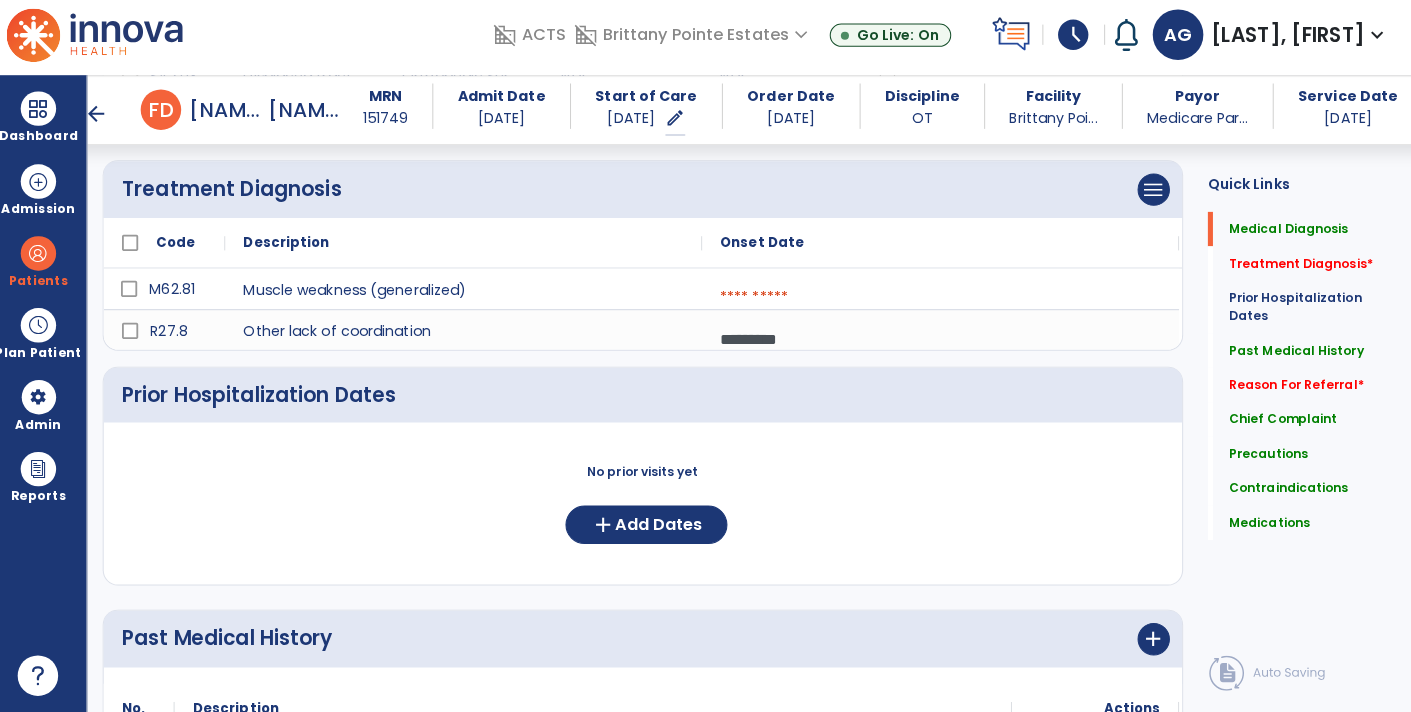 click at bounding box center [938, 302] 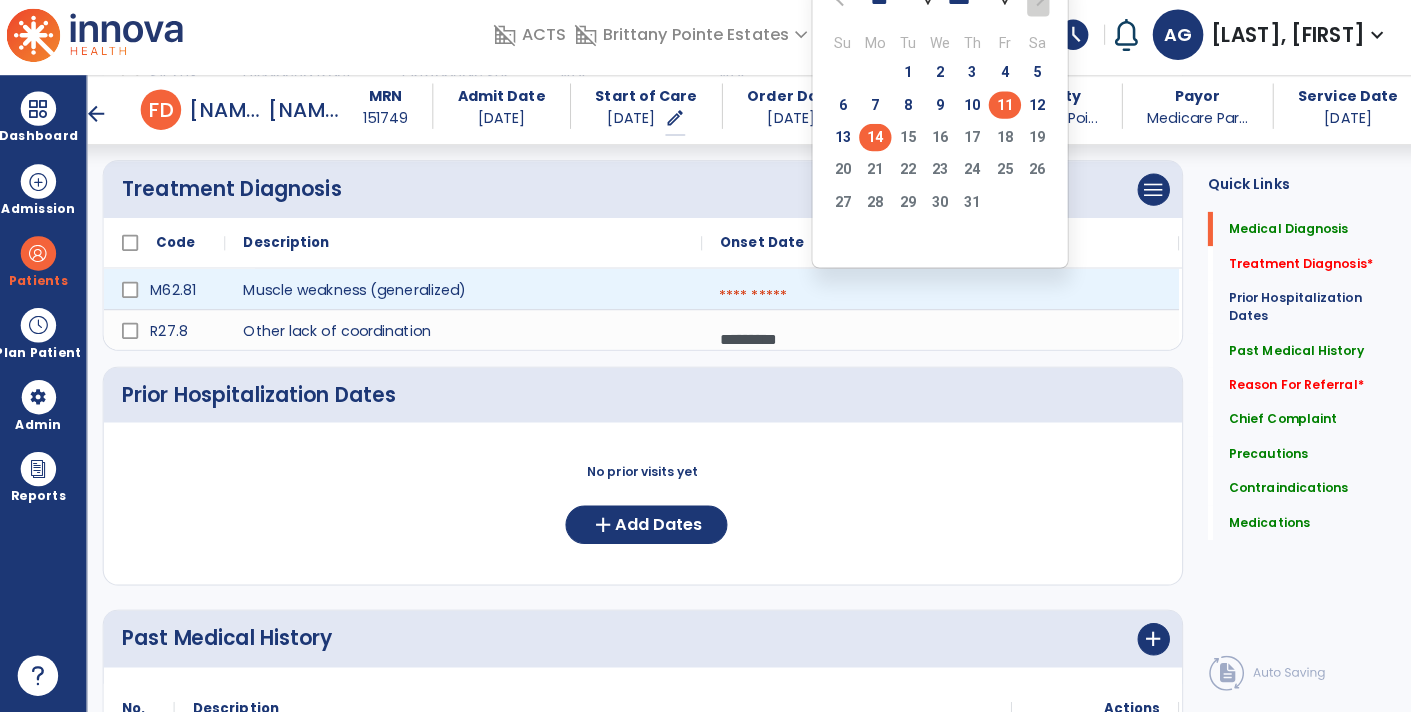 click on "11" 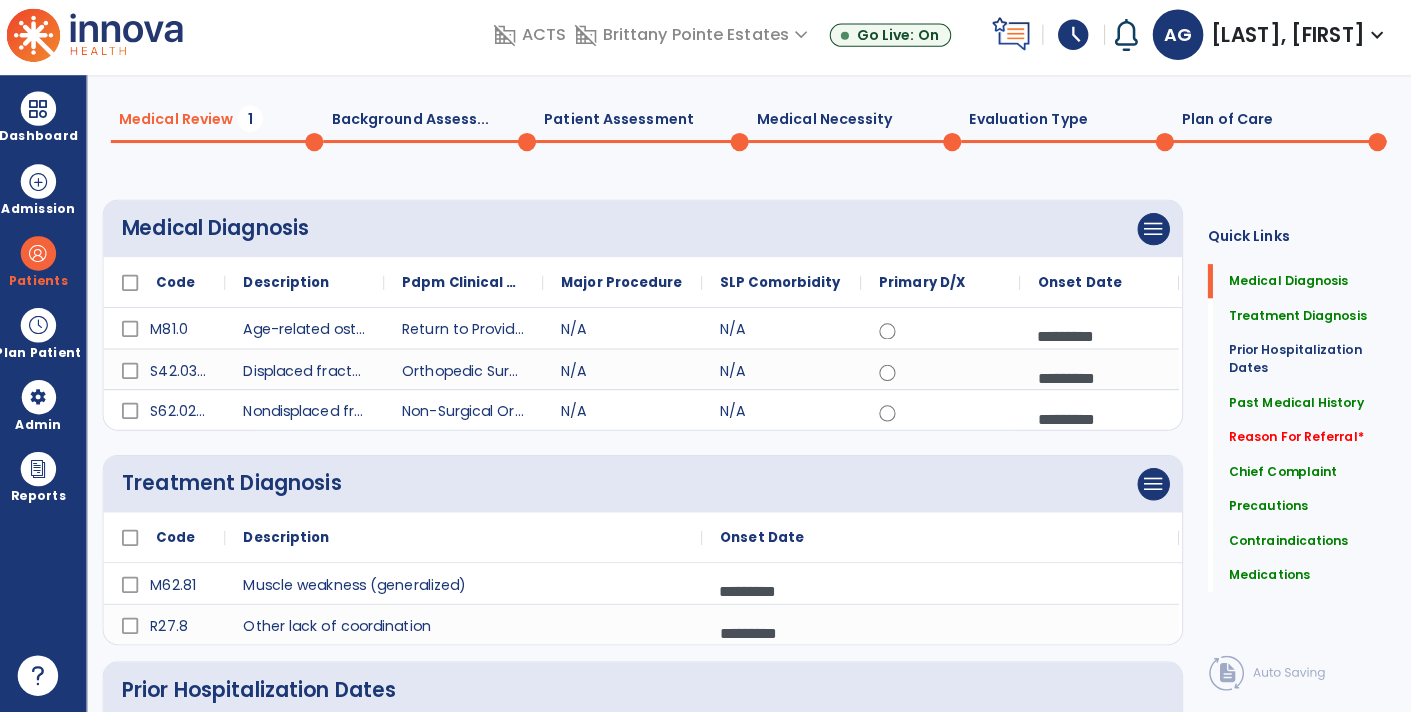 scroll, scrollTop: 0, scrollLeft: 0, axis: both 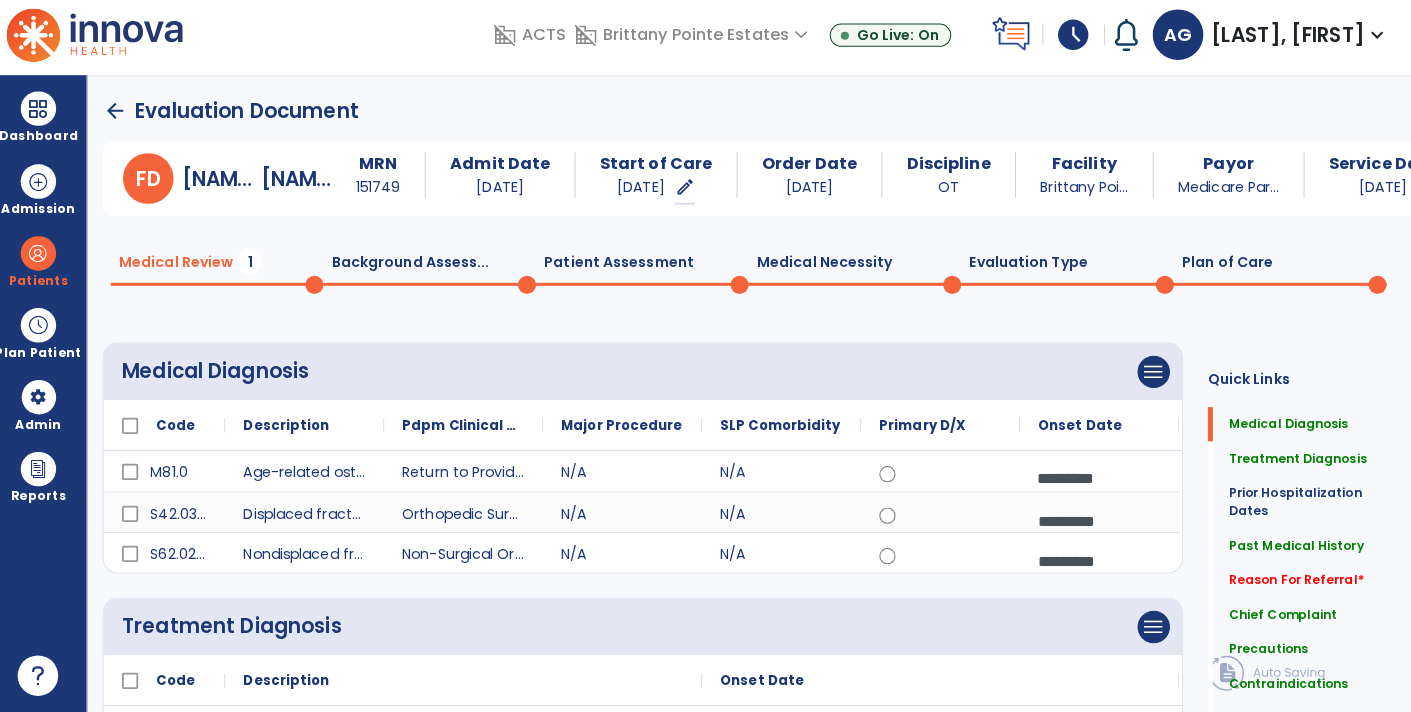 click on "Background Assess...  0" 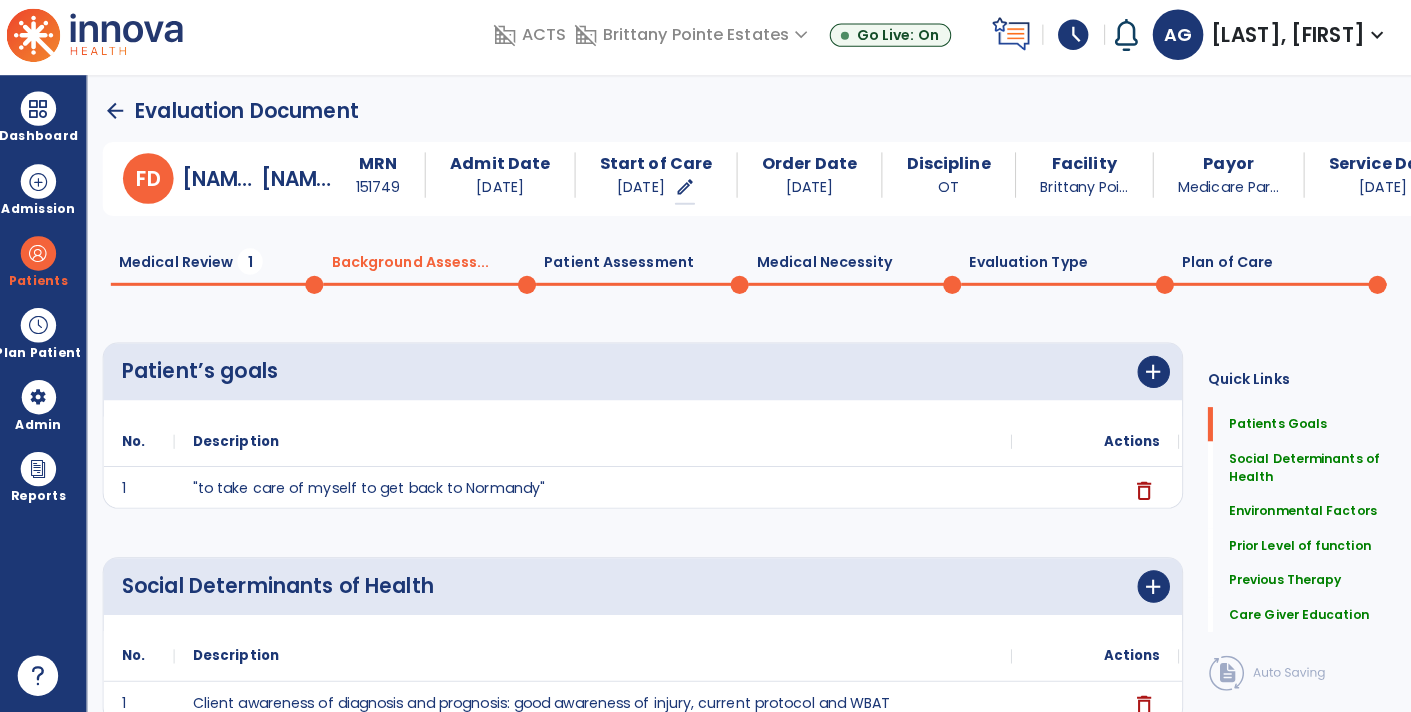 click on "Patient Assessment  0" 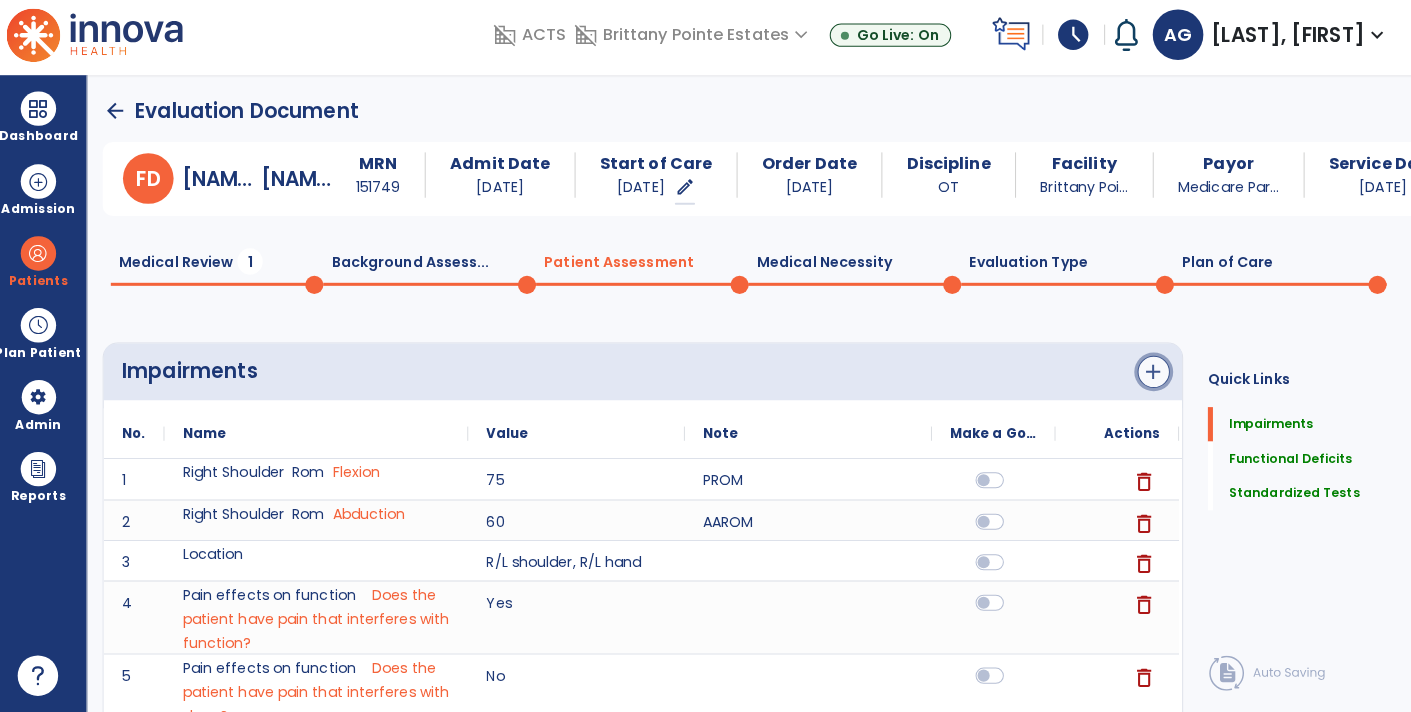 click on "add" 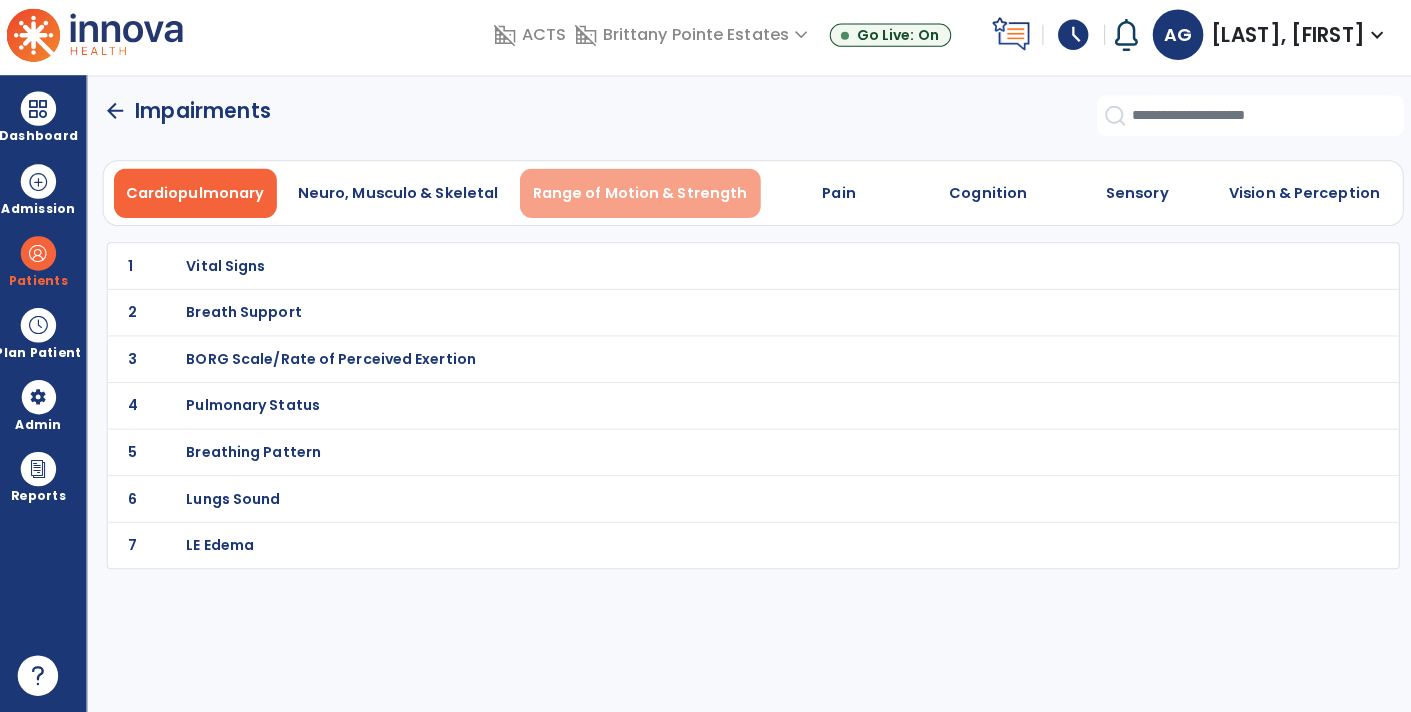 click on "Range of Motion & Strength" at bounding box center [642, 199] 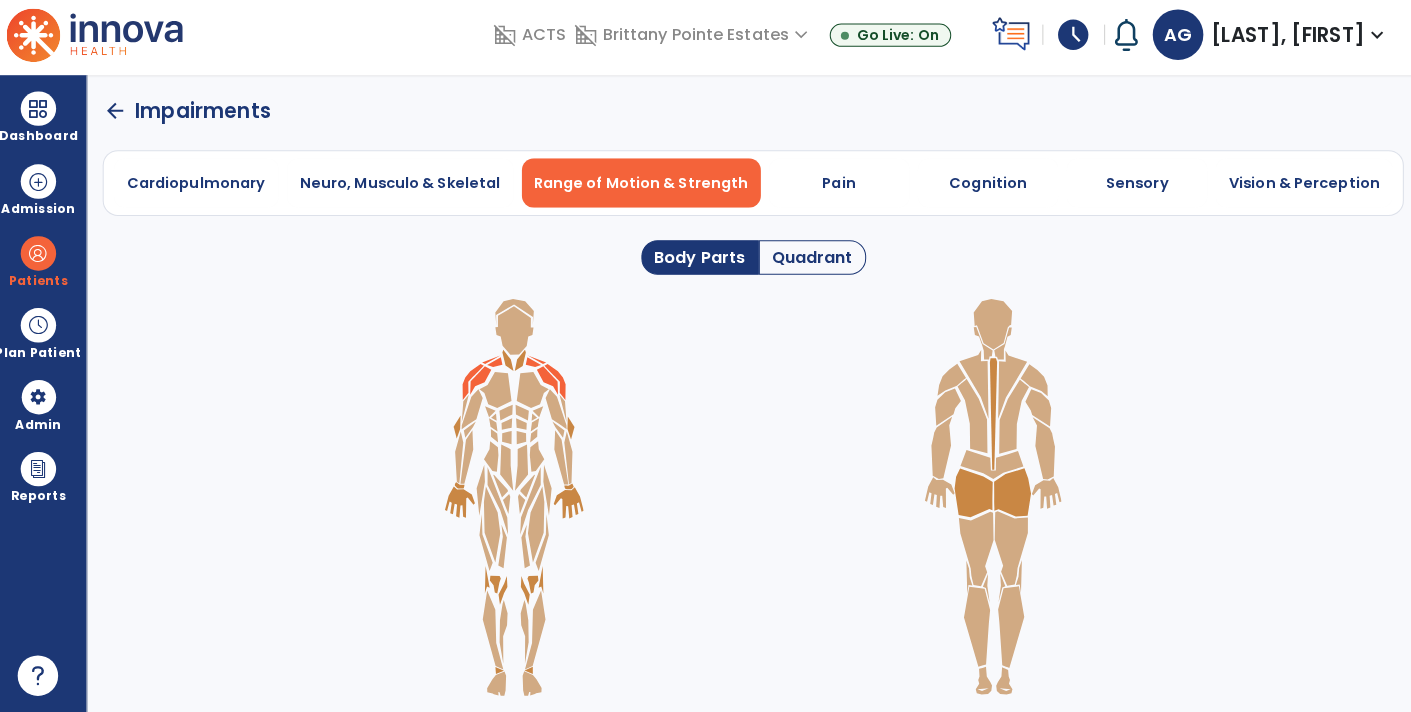 click 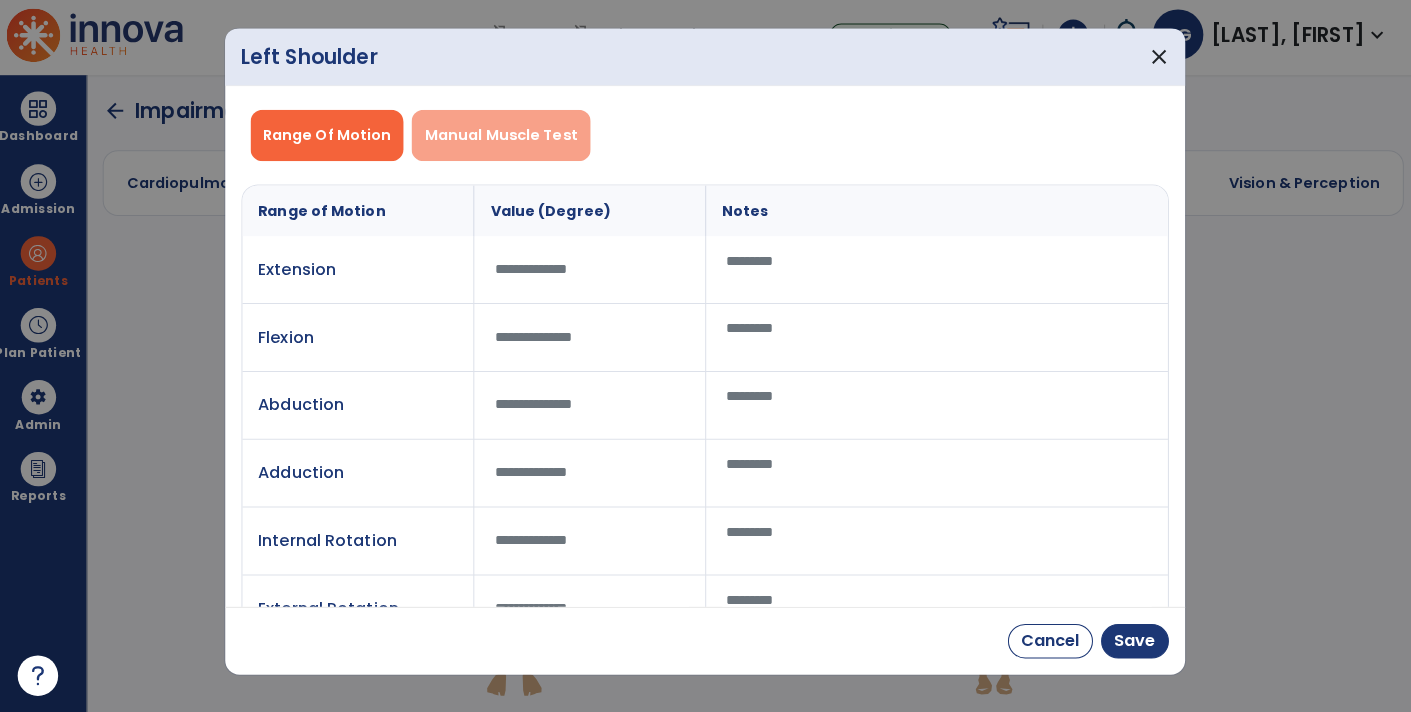 click on "Manual Muscle Test" at bounding box center (504, 142) 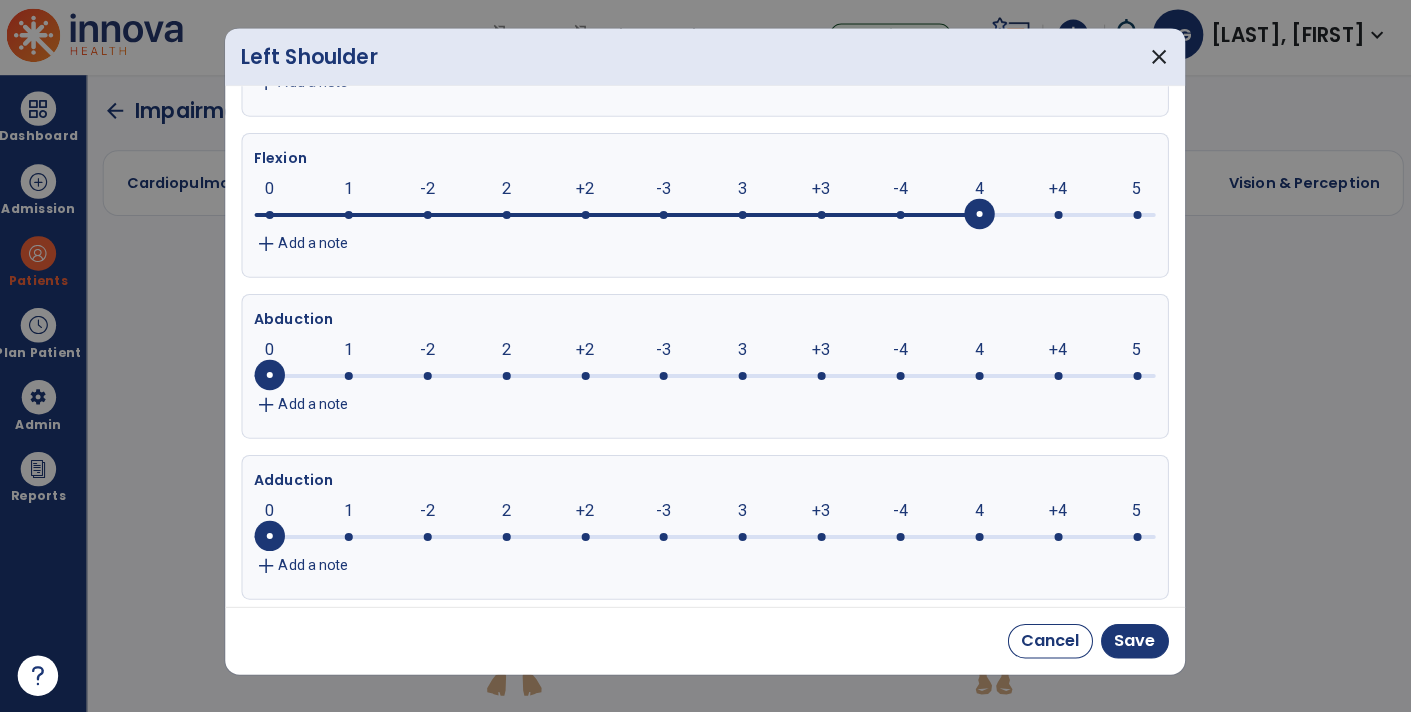 scroll, scrollTop: 212, scrollLeft: 0, axis: vertical 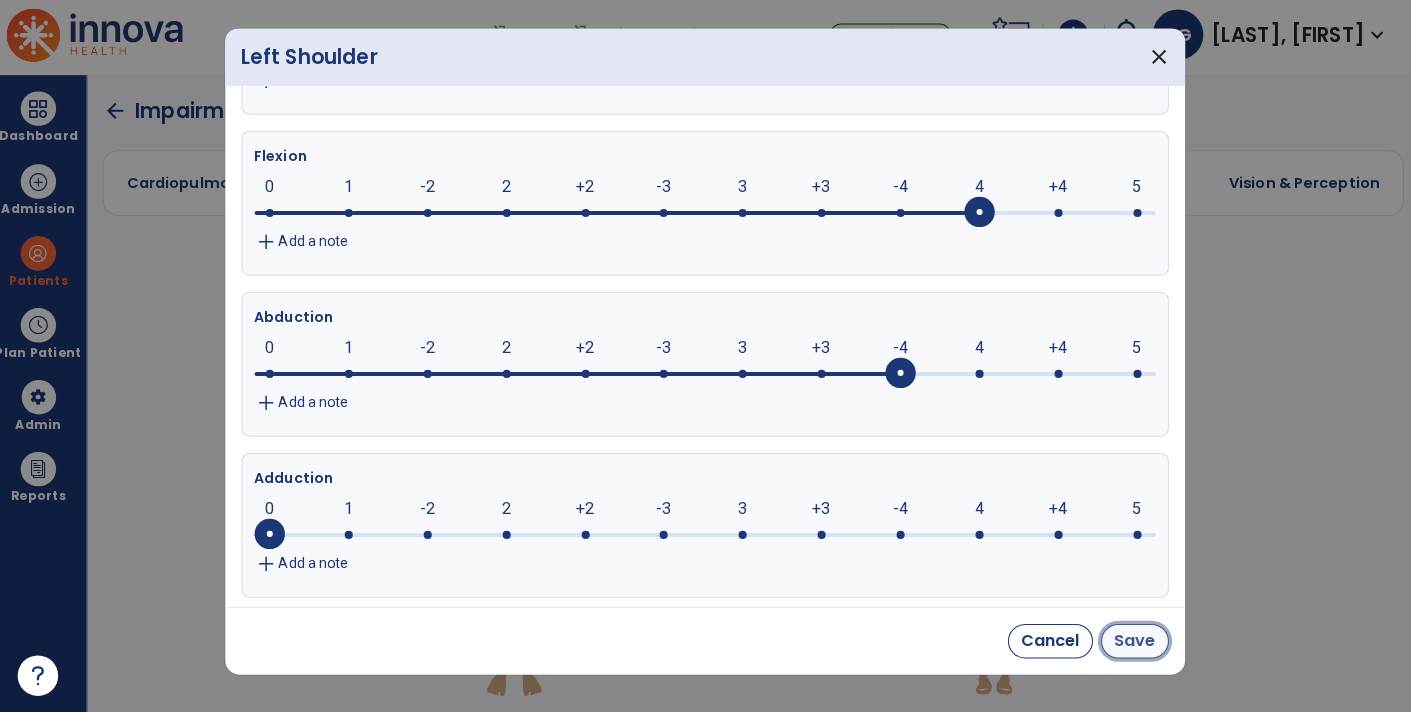 click on "Save" at bounding box center [1130, 642] 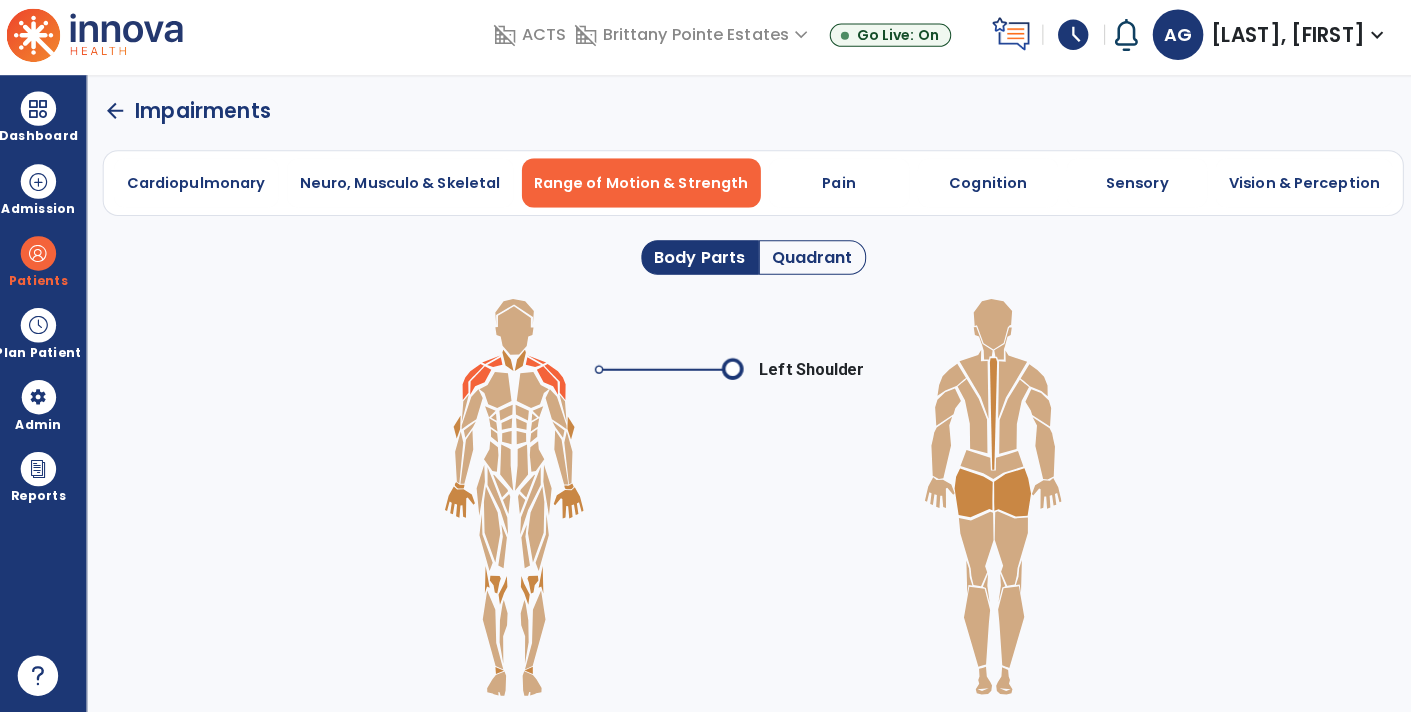 scroll, scrollTop: 0, scrollLeft: 0, axis: both 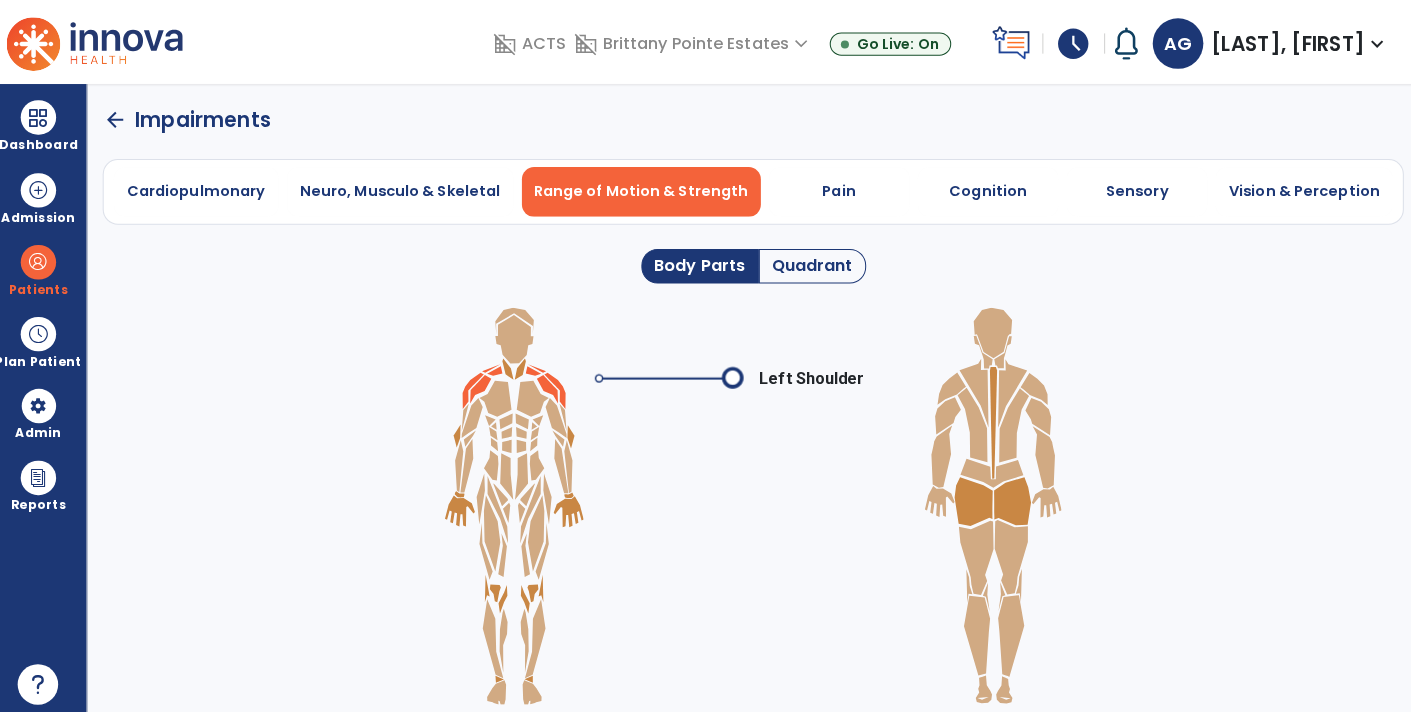 click on "arrow_back" 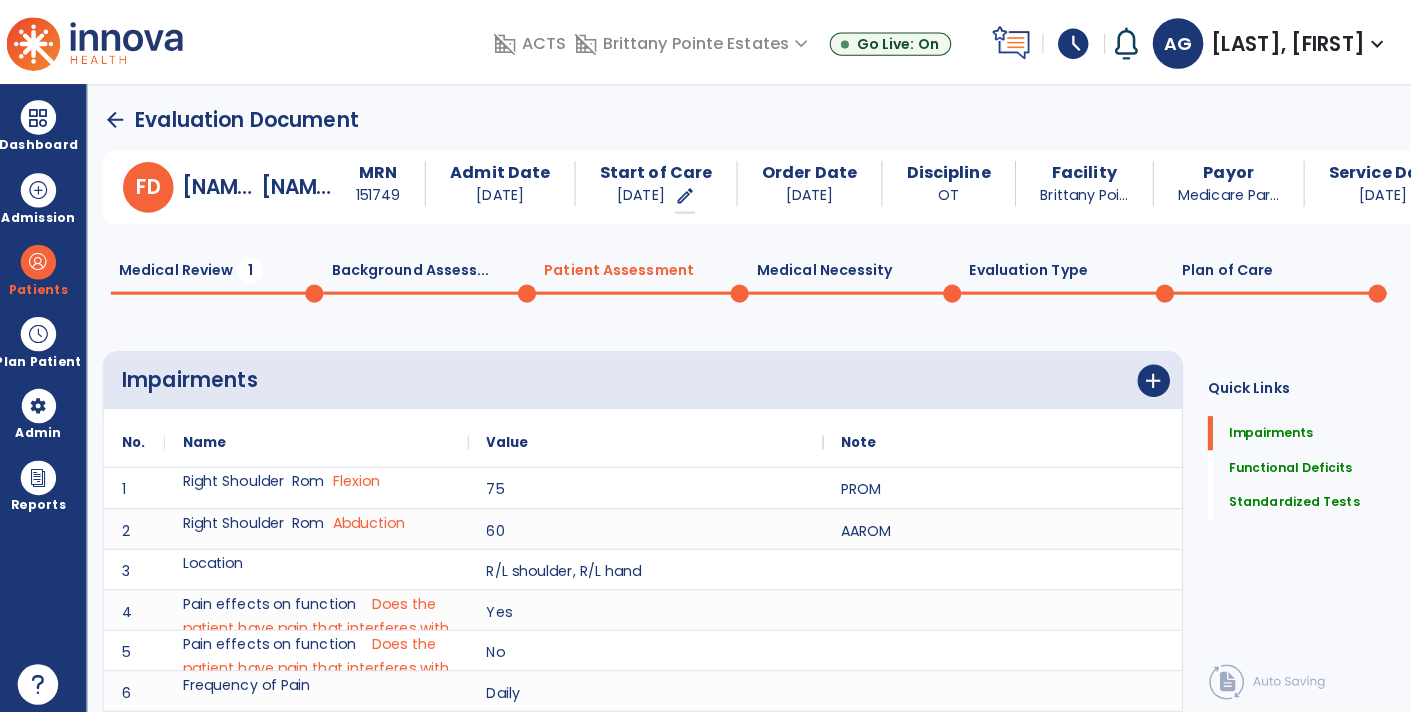 scroll, scrollTop: 0, scrollLeft: 0, axis: both 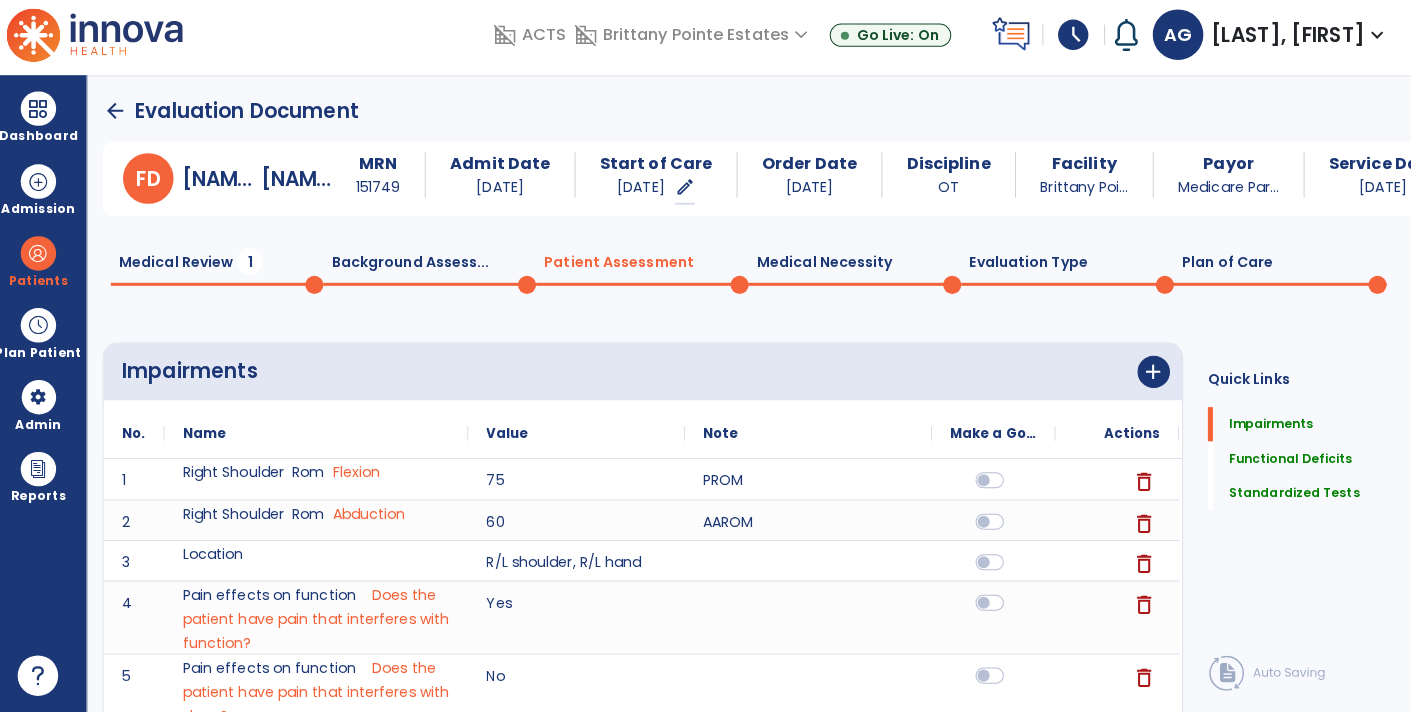click on "Medical Necessity  0" 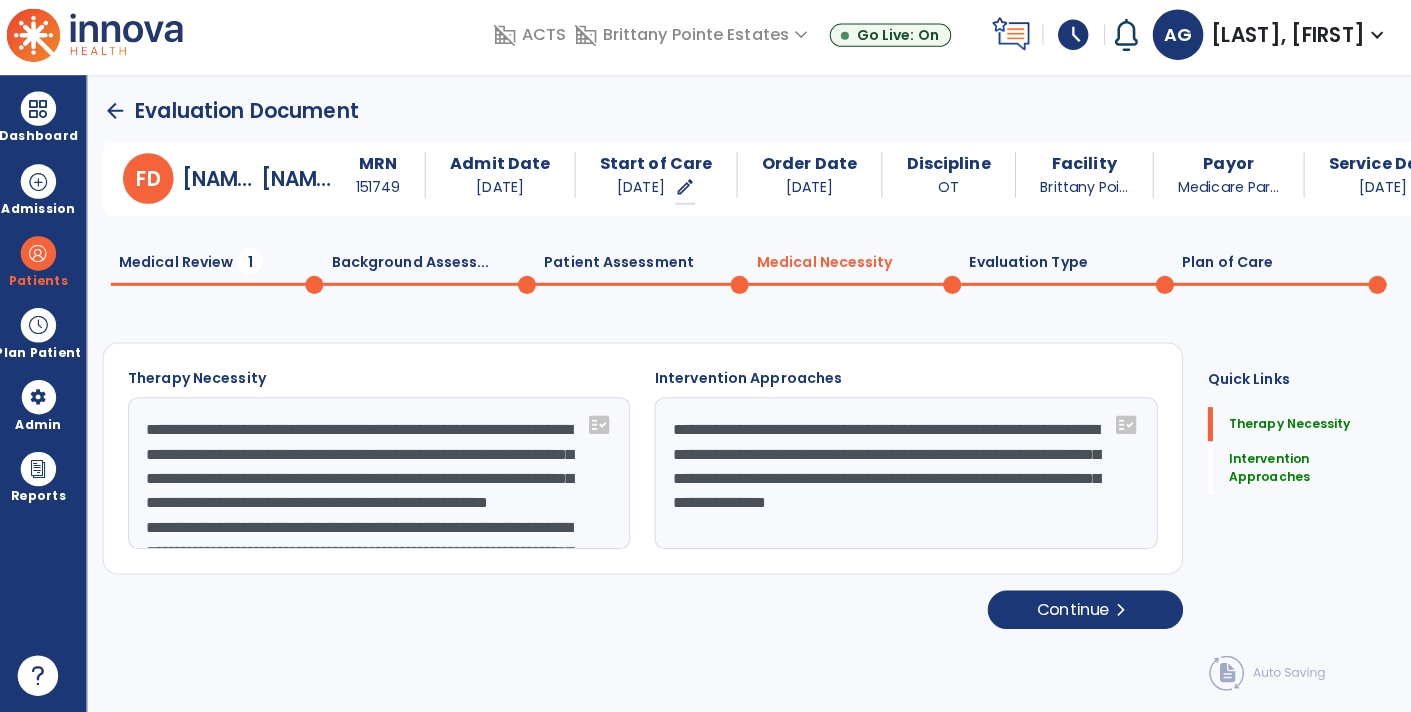 click on "Patient Assessment  0" 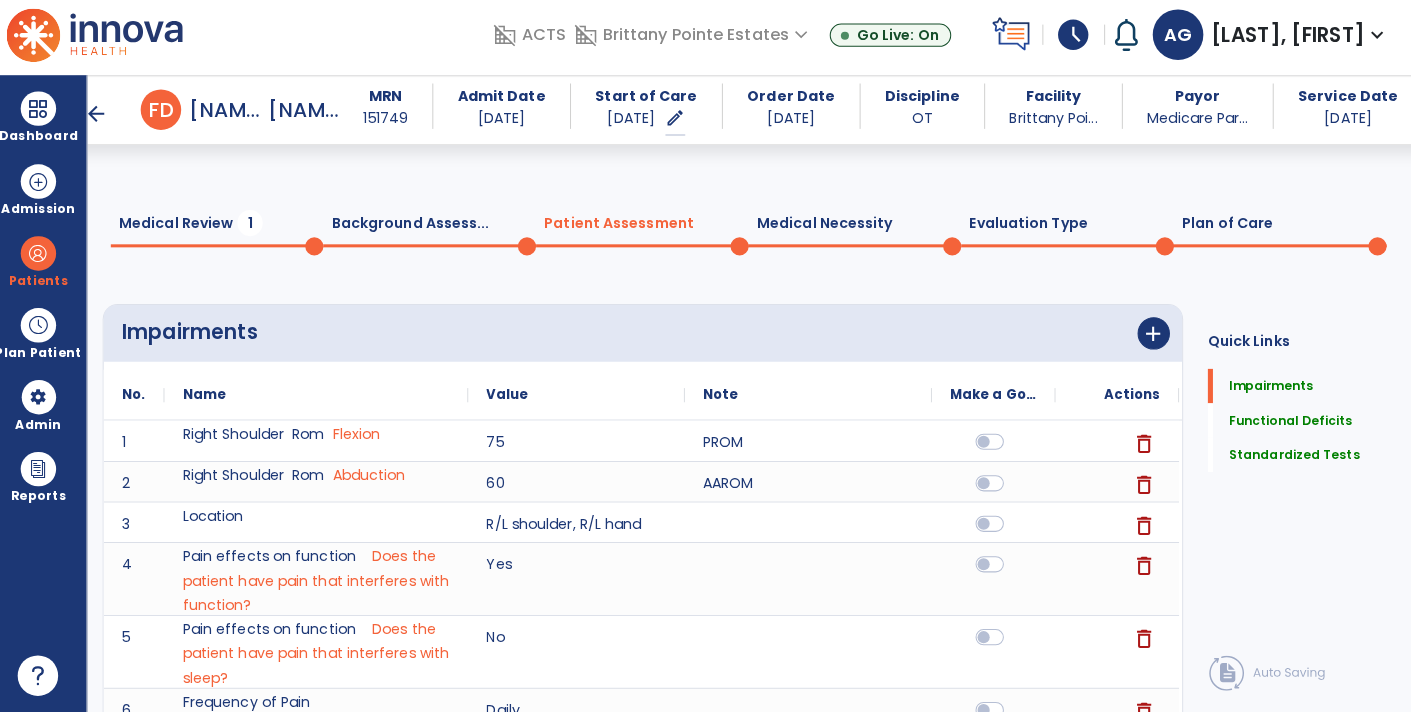 scroll, scrollTop: 0, scrollLeft: 0, axis: both 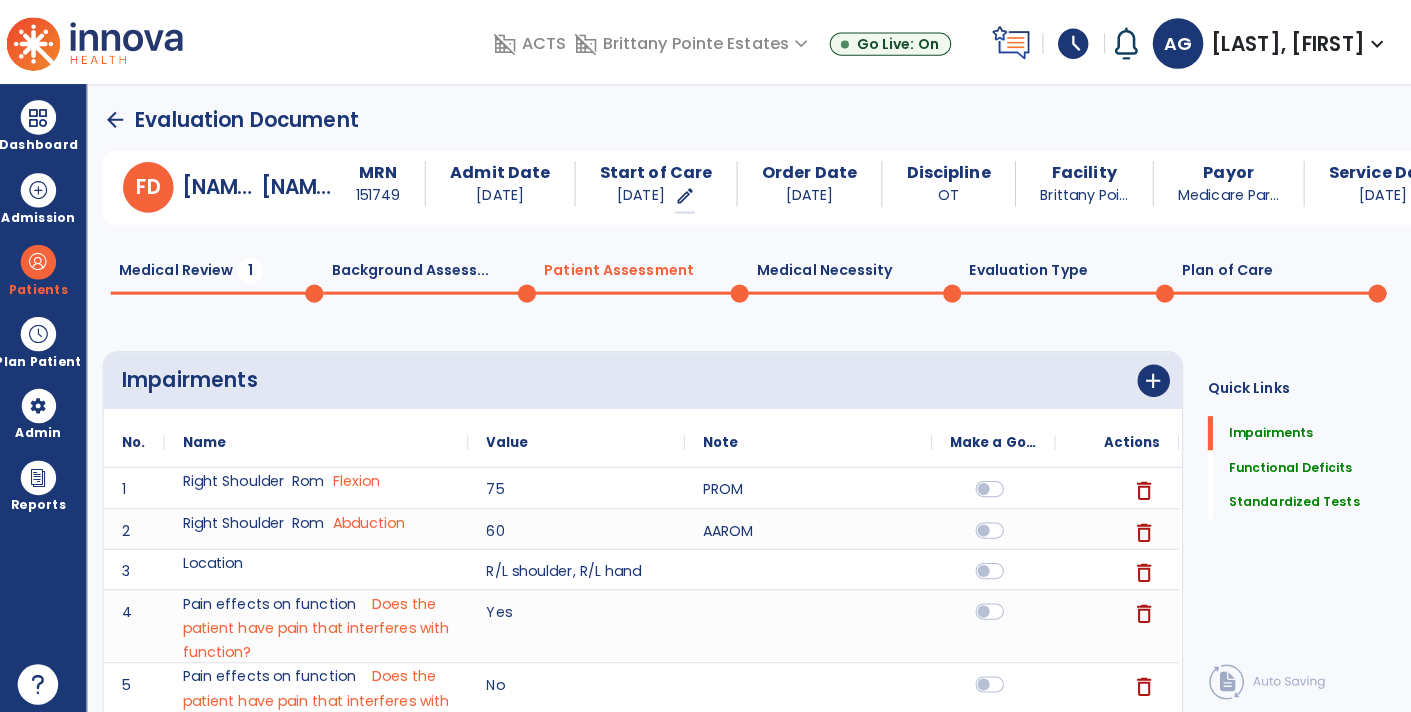 click on "Medical Review  1" 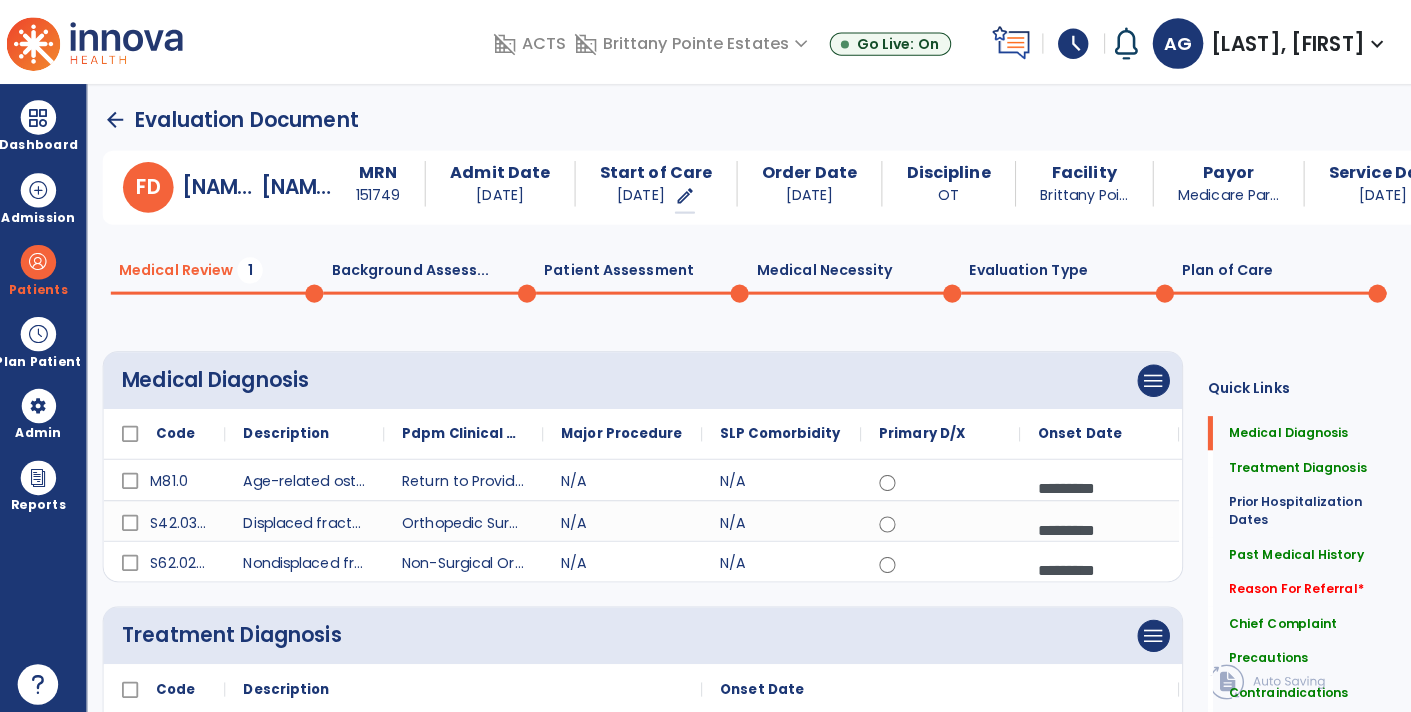 click on "arrow_back" 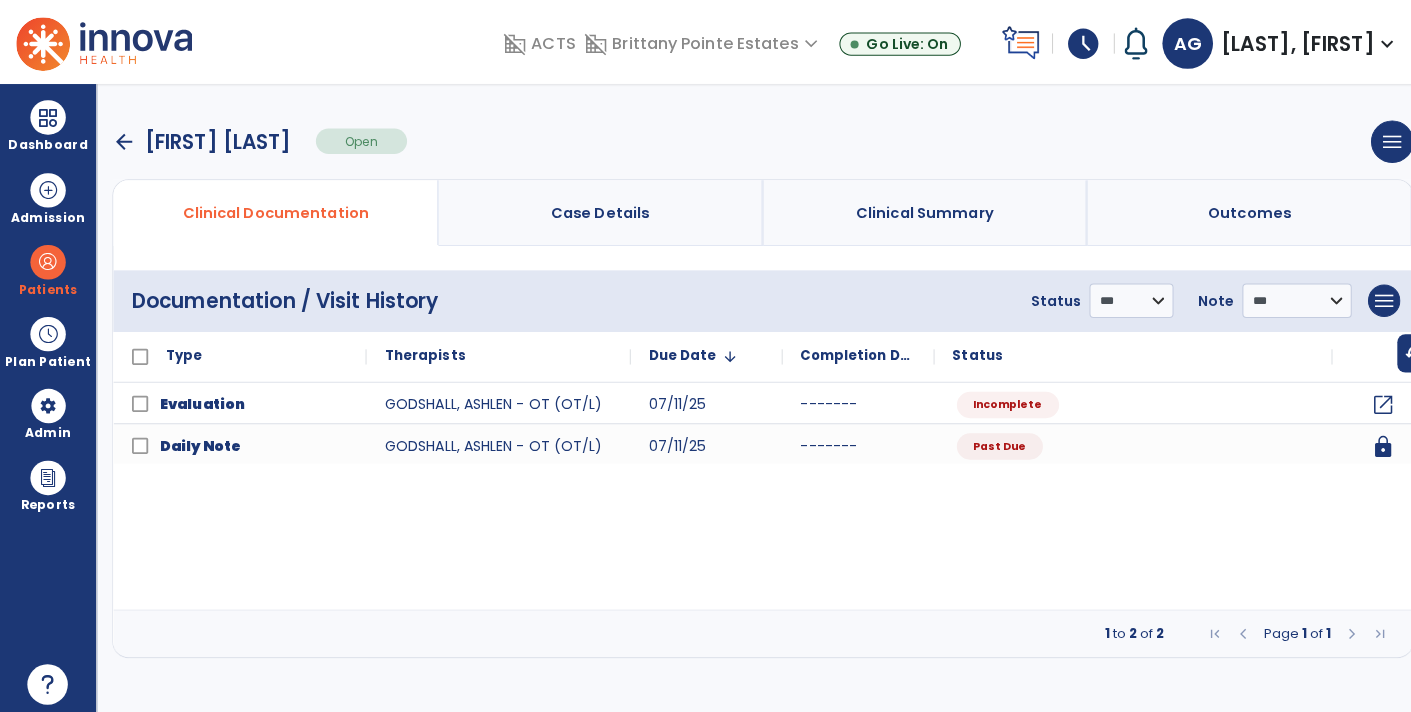 click on "arrow_back" at bounding box center [123, 140] 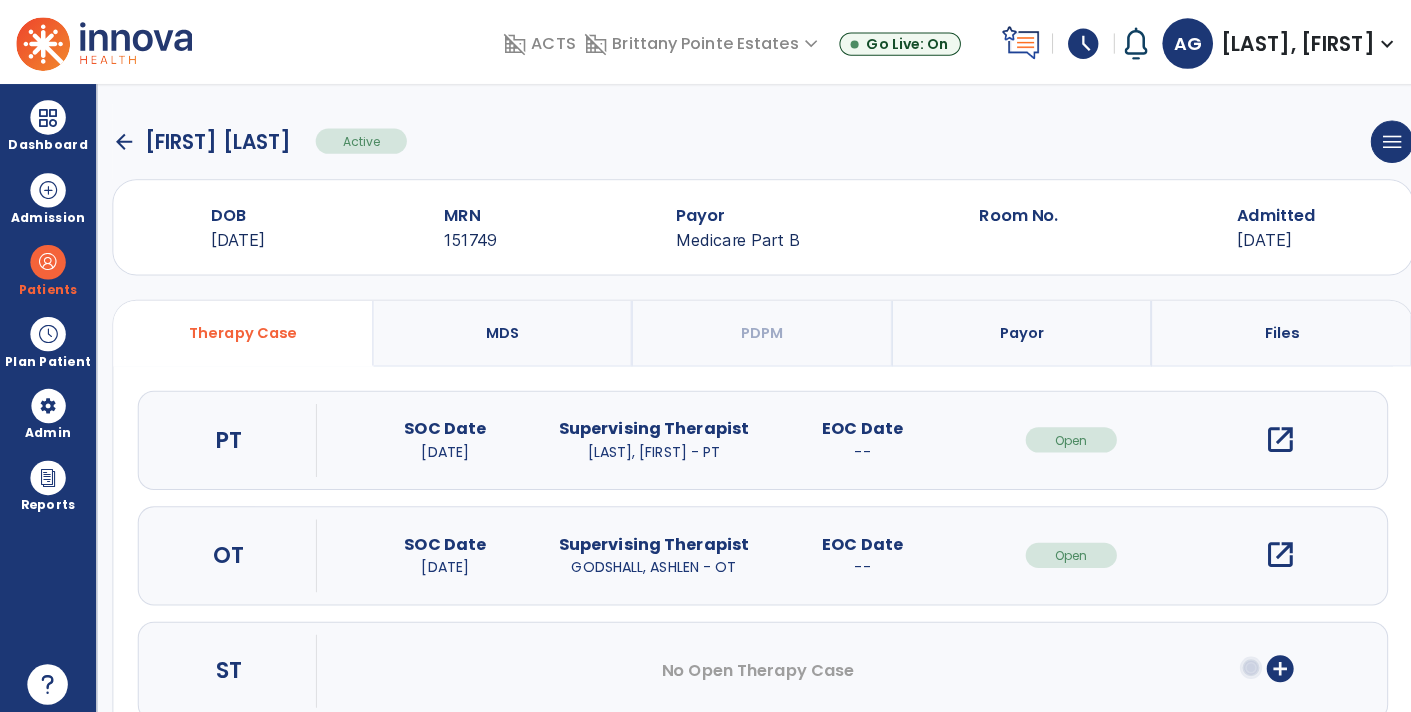 click on "open_in_new" at bounding box center (1264, 434) 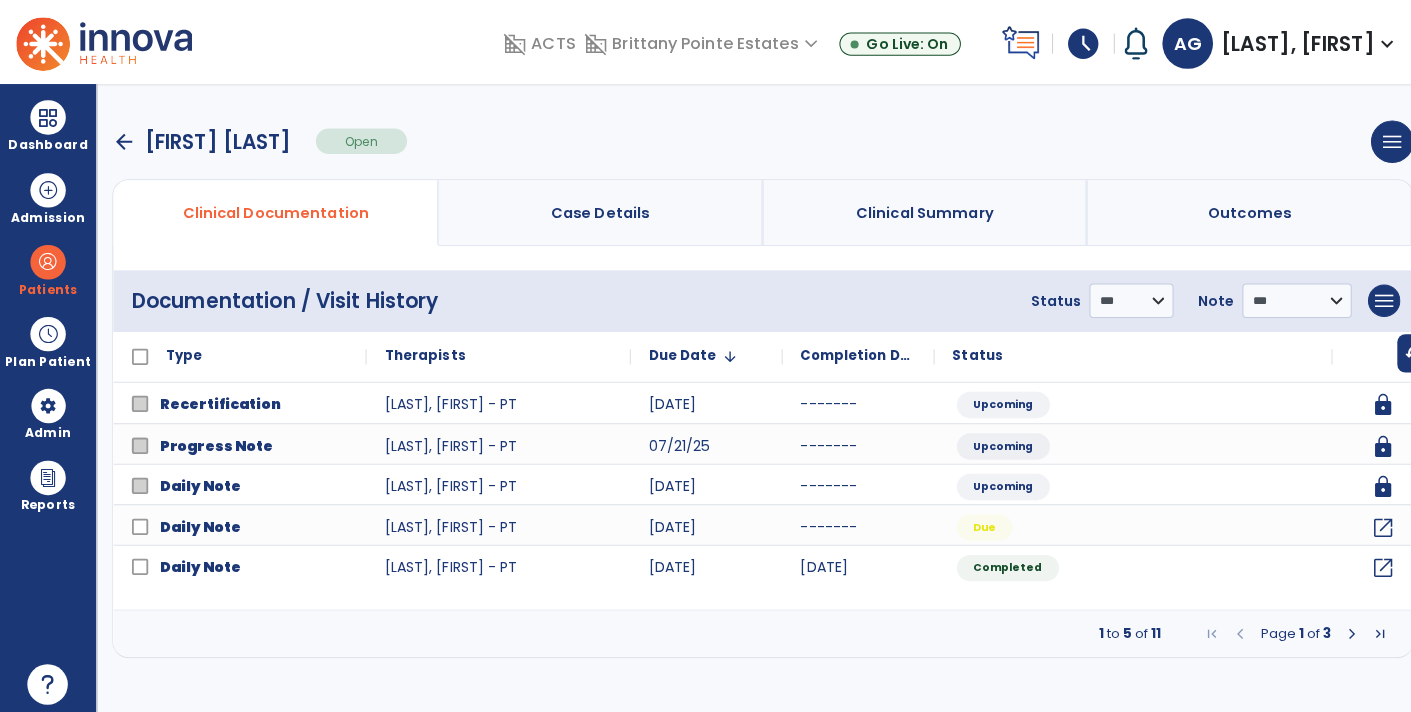 click at bounding box center [1363, 626] 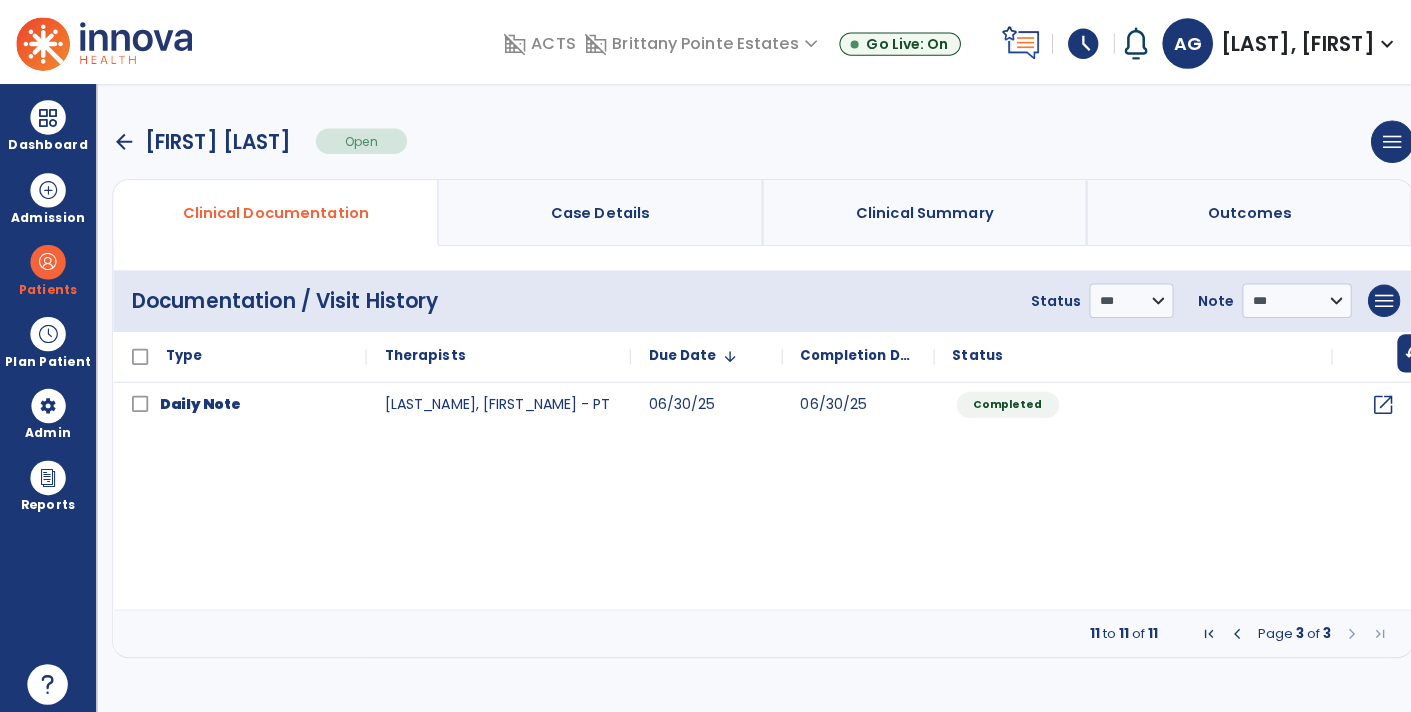 click at bounding box center (1222, 626) 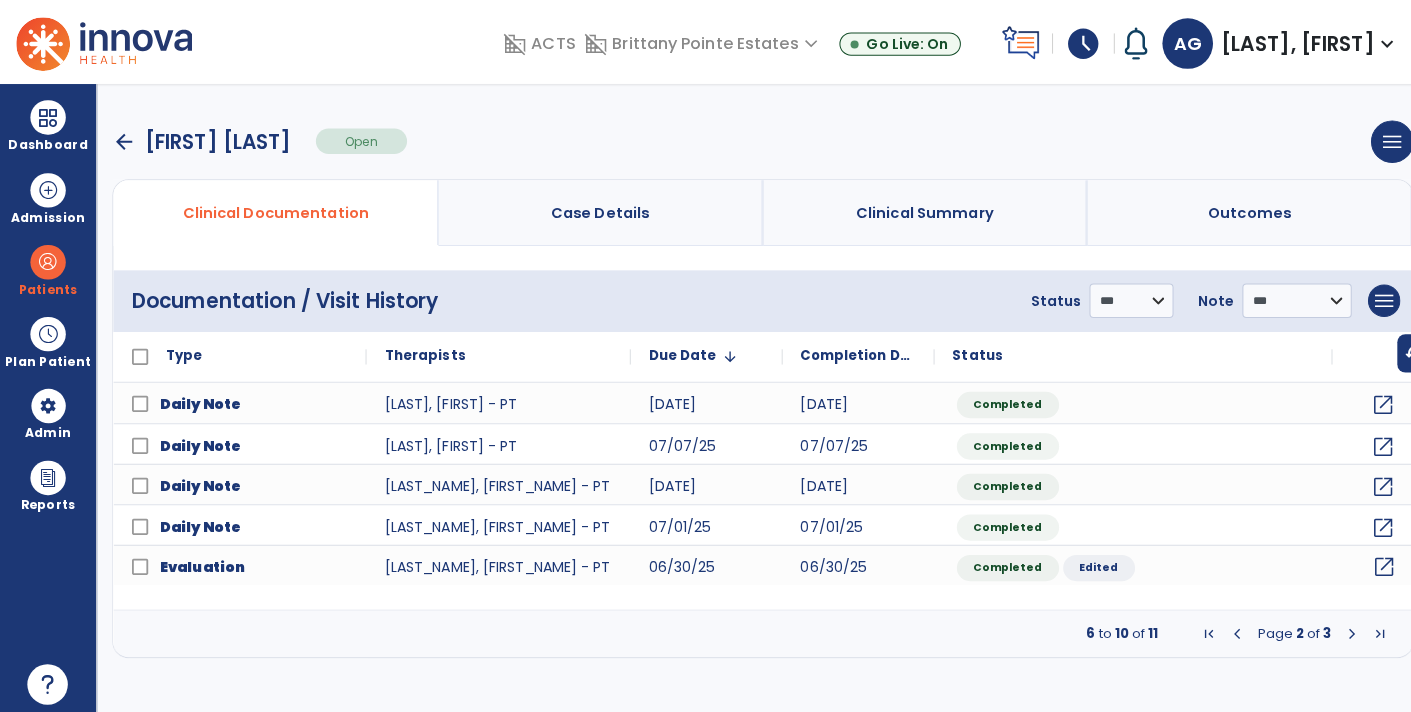 click on "open_in_new" 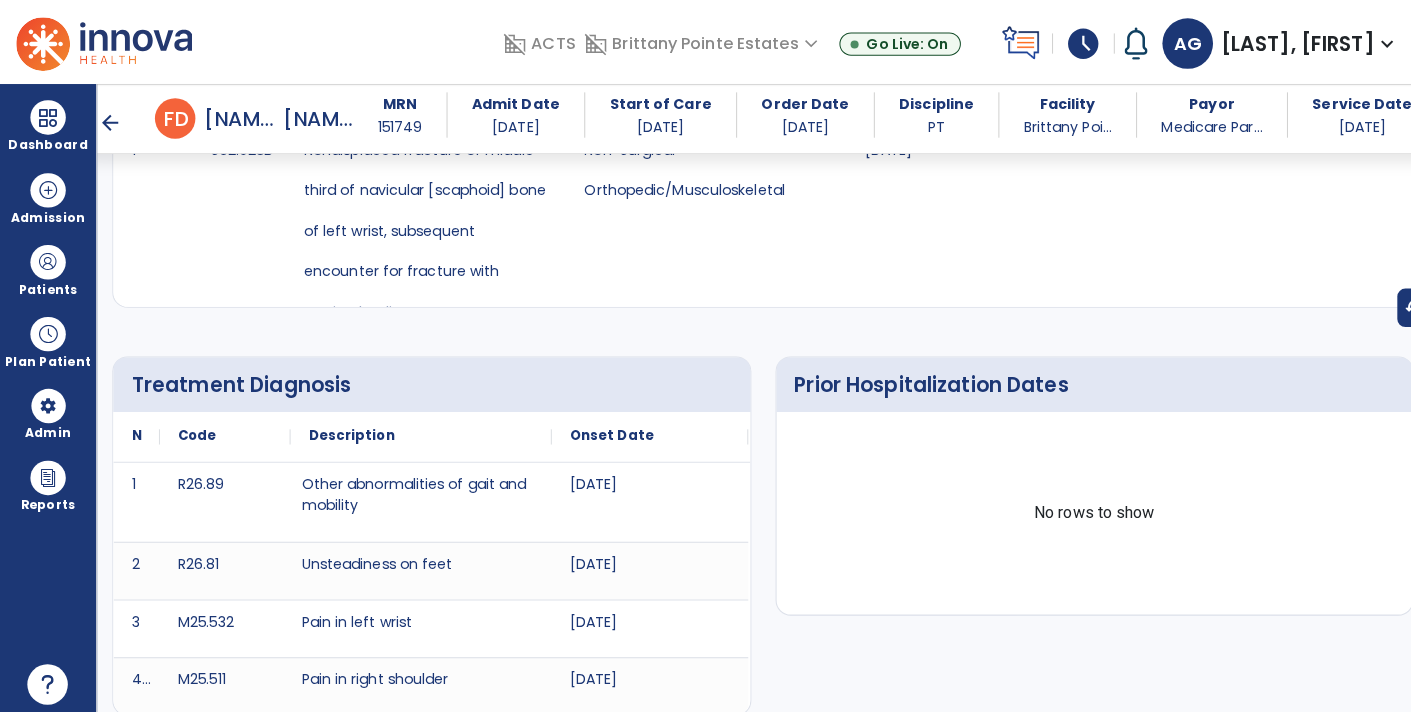 scroll, scrollTop: 0, scrollLeft: 0, axis: both 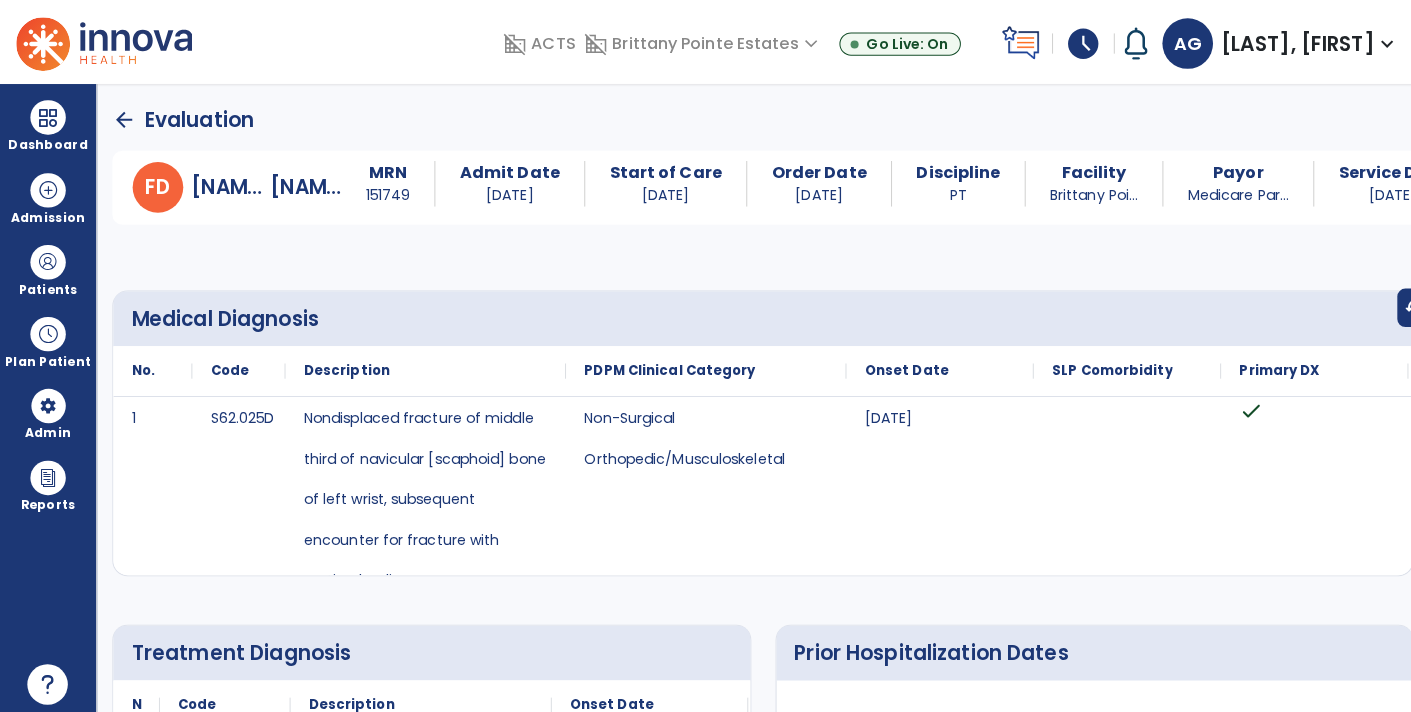 click on "arrow_back" 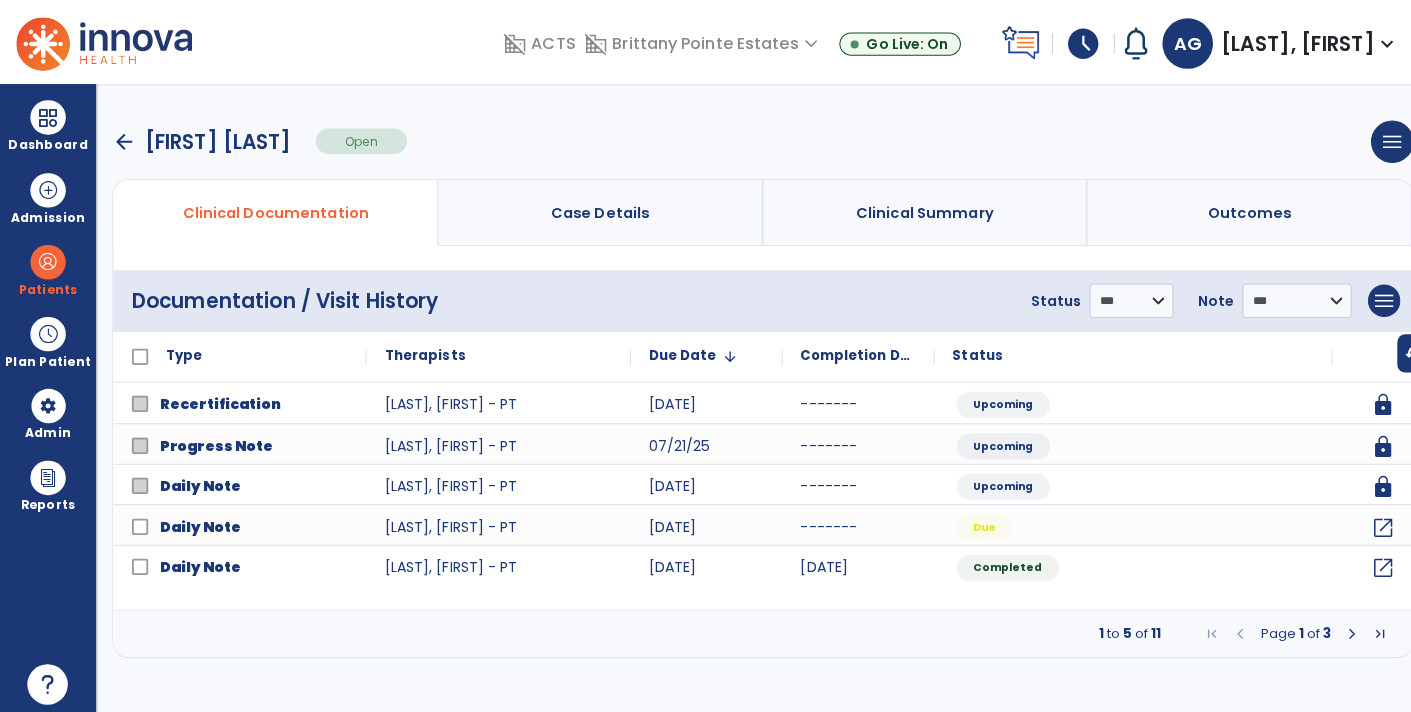 click on "arrow_back" at bounding box center (123, 140) 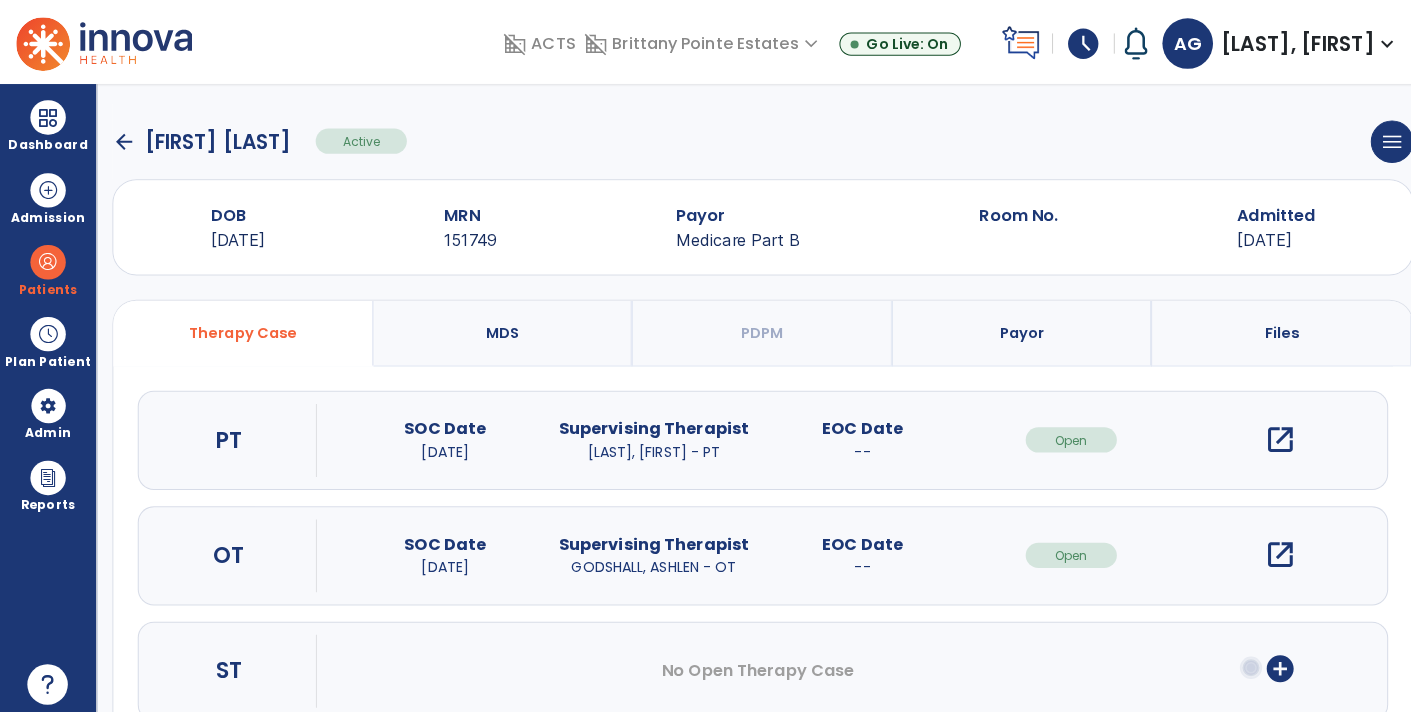 click on "open_in_new" at bounding box center [1264, 548] 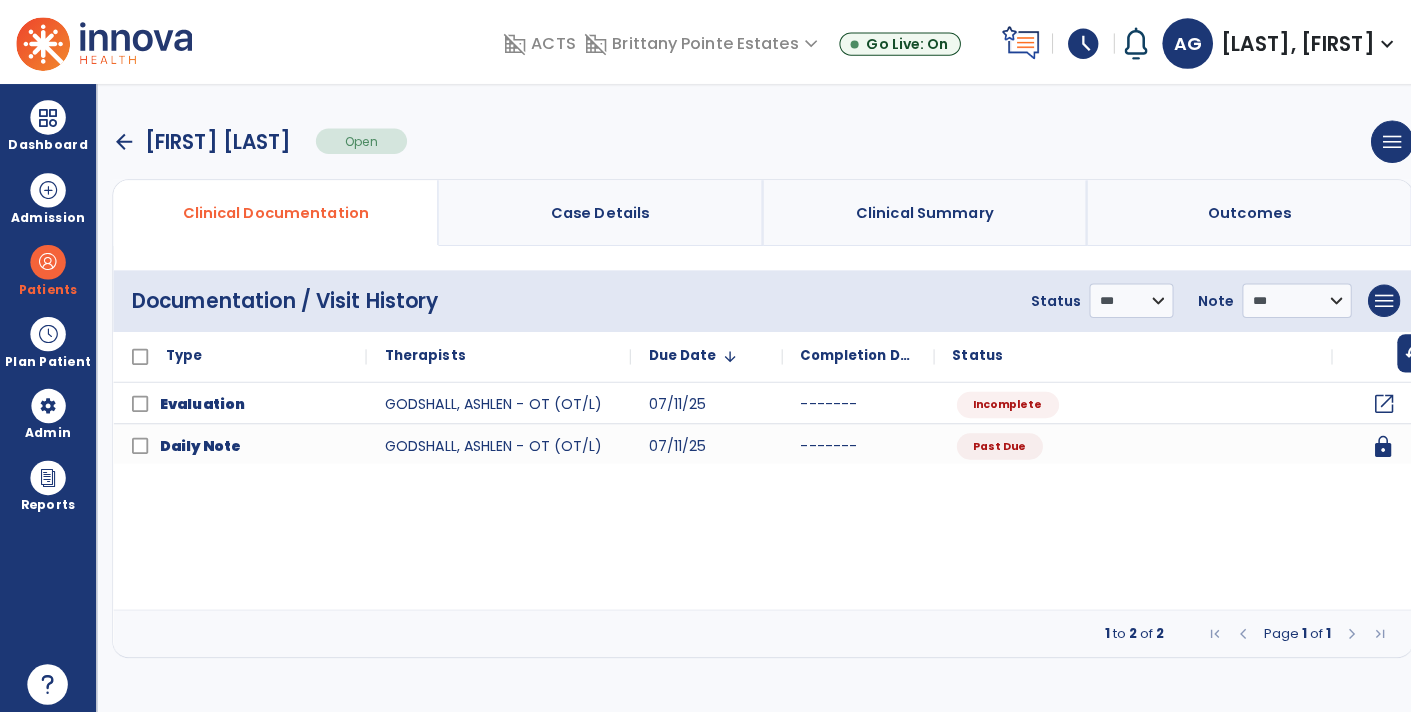 click on "open_in_new" 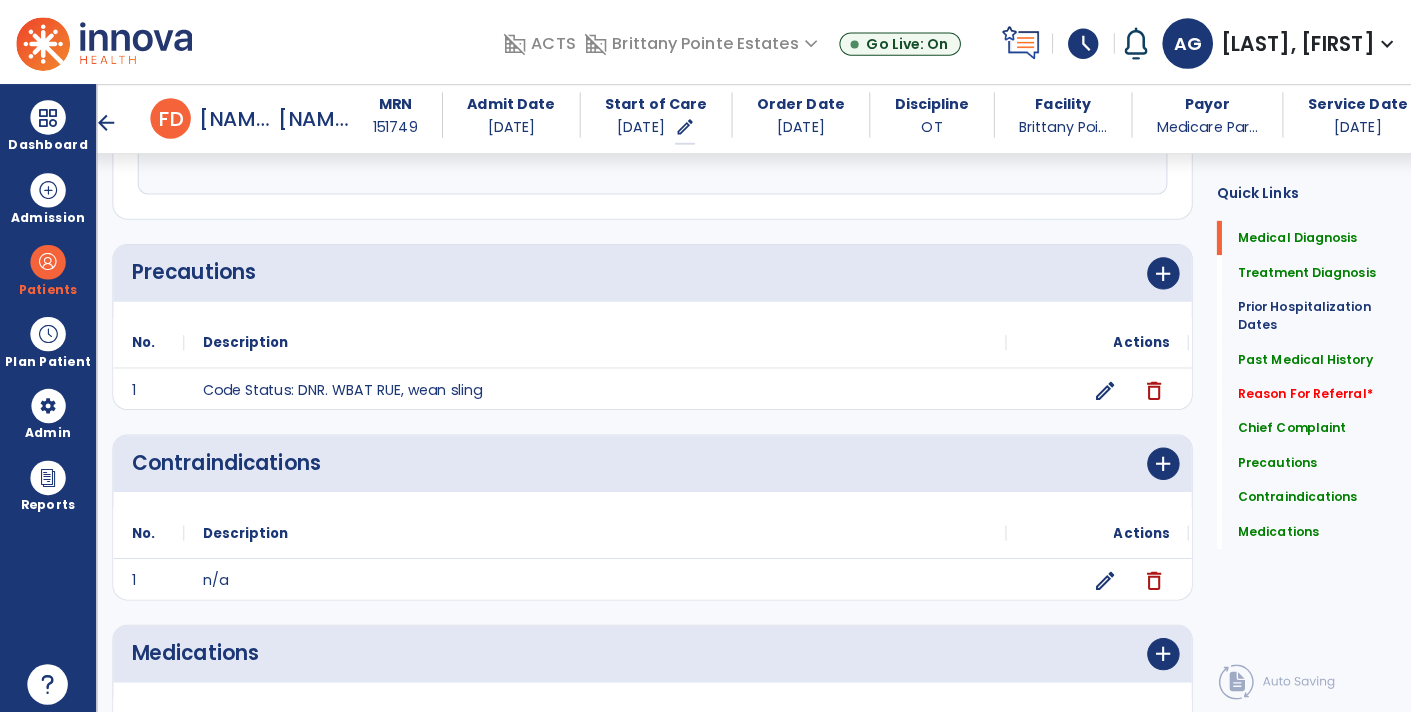 scroll, scrollTop: 1528, scrollLeft: 0, axis: vertical 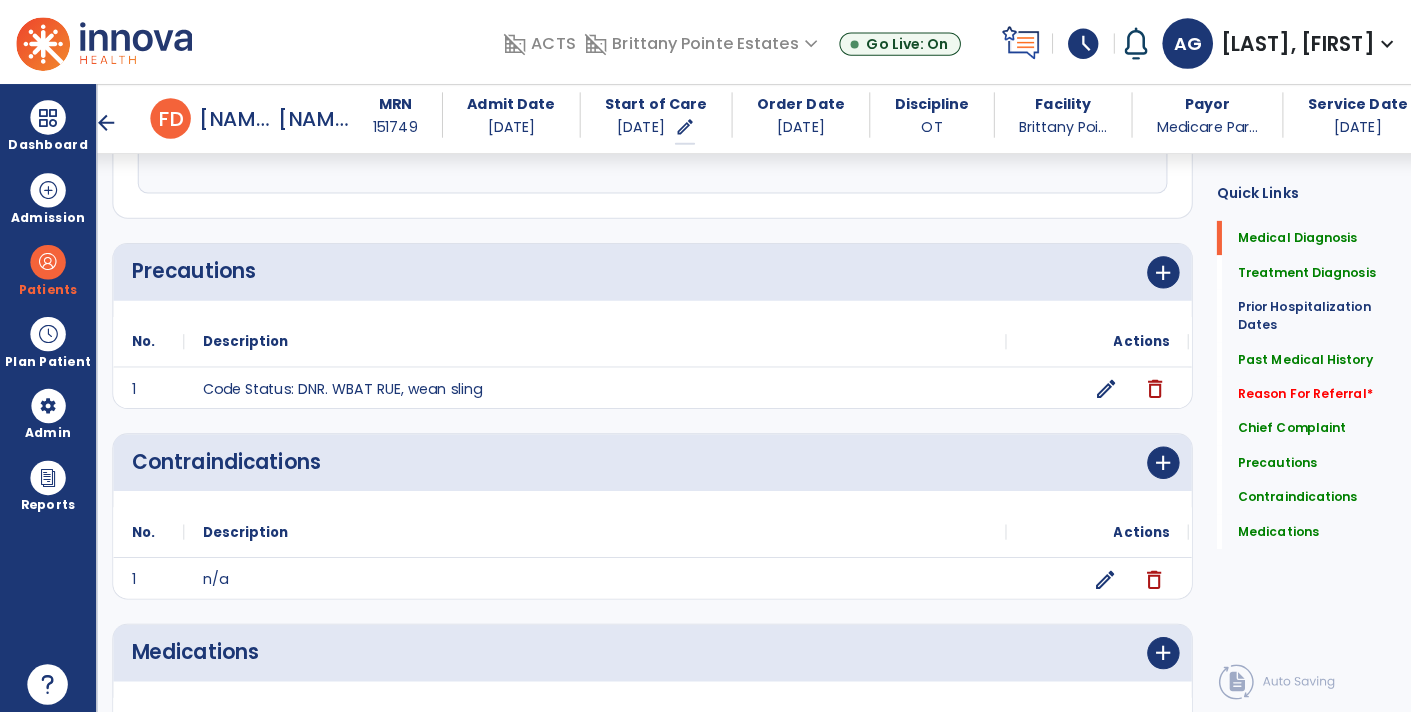 click on "edit" 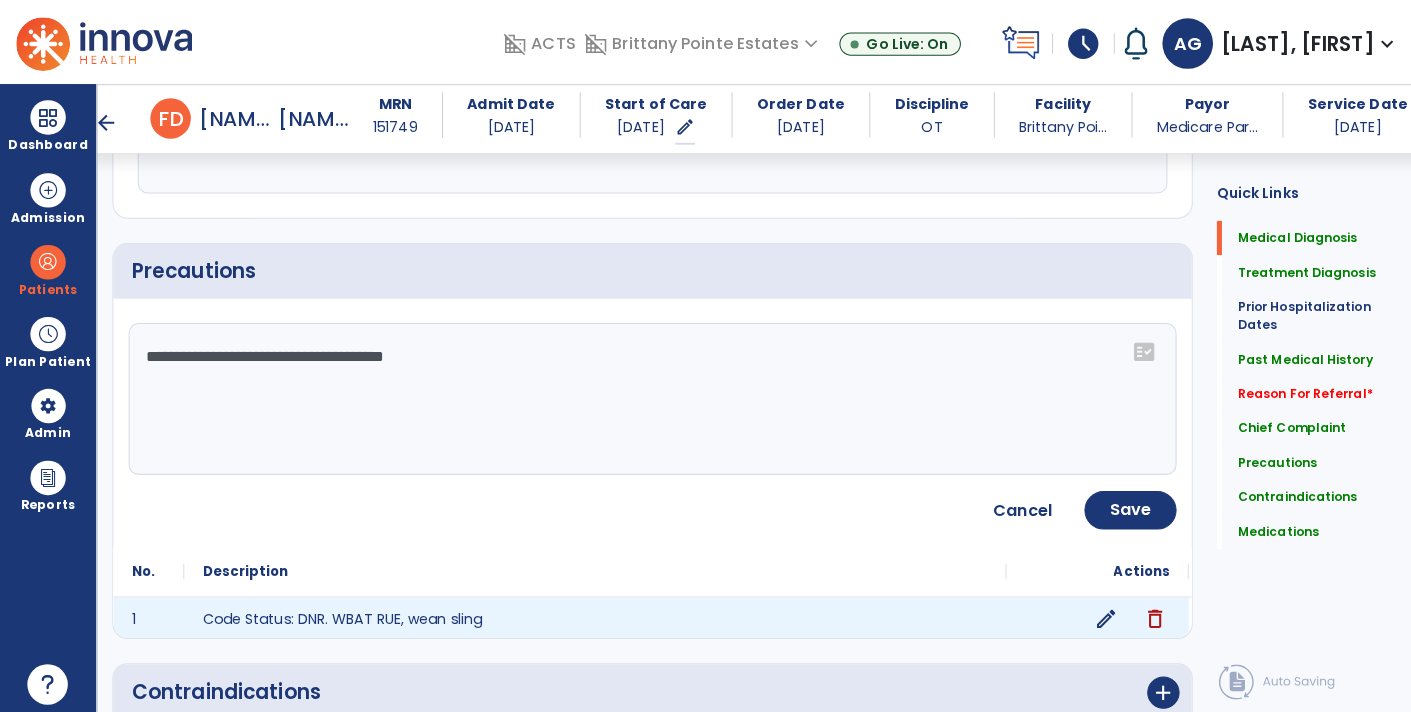 click on "**********" 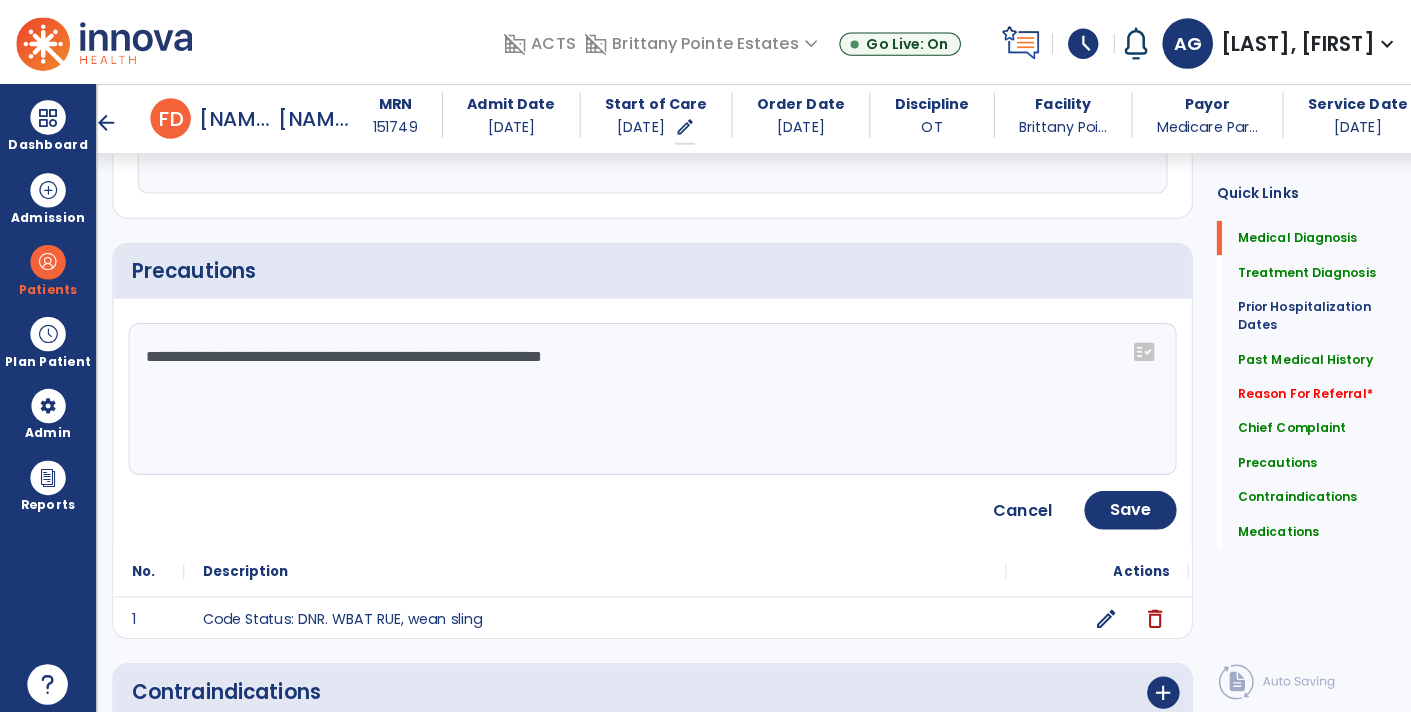 type on "**********" 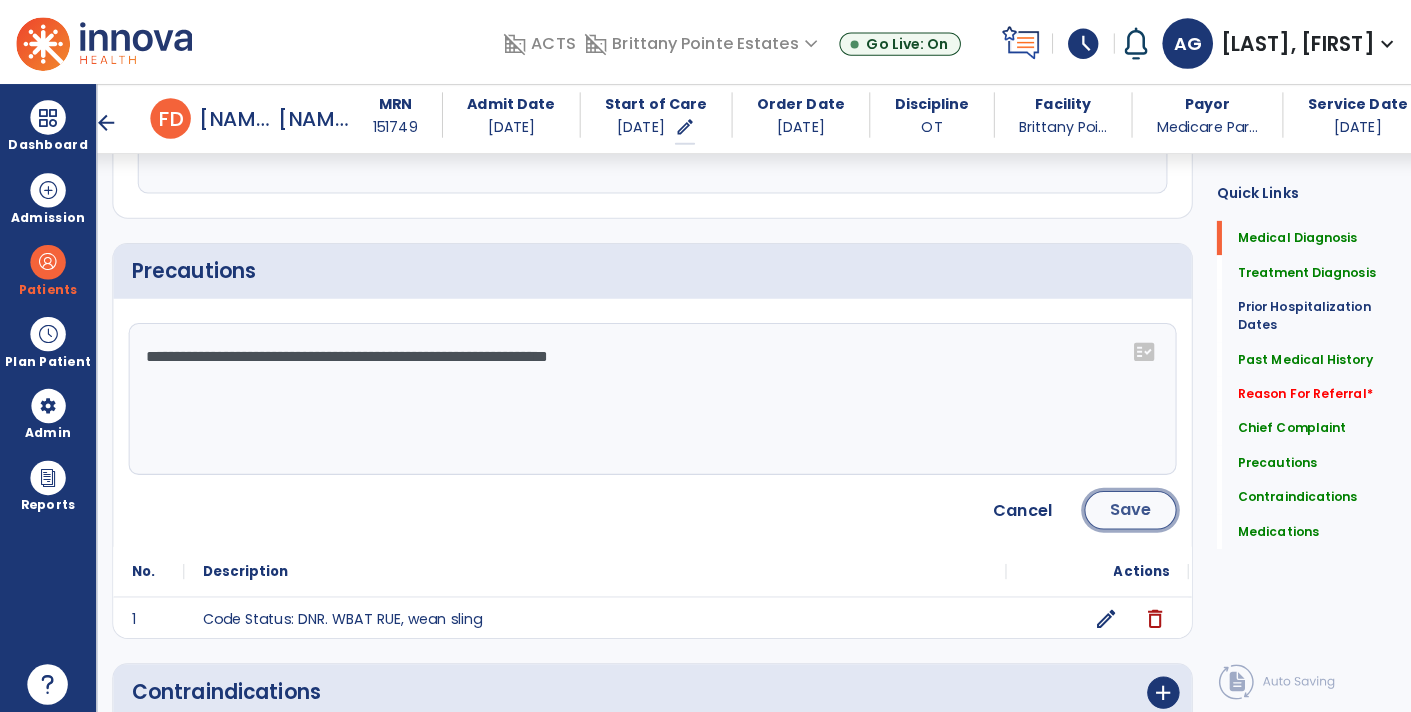 click on "Save" 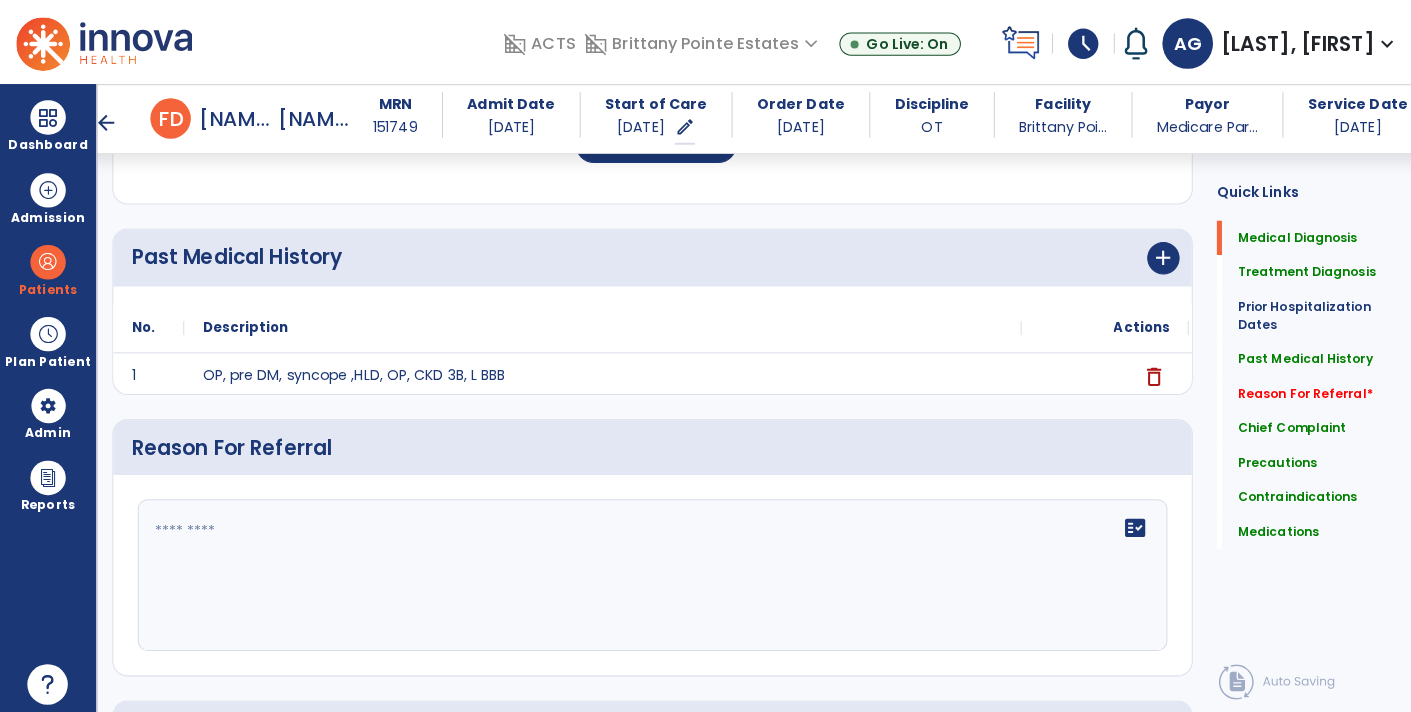 scroll, scrollTop: 805, scrollLeft: 0, axis: vertical 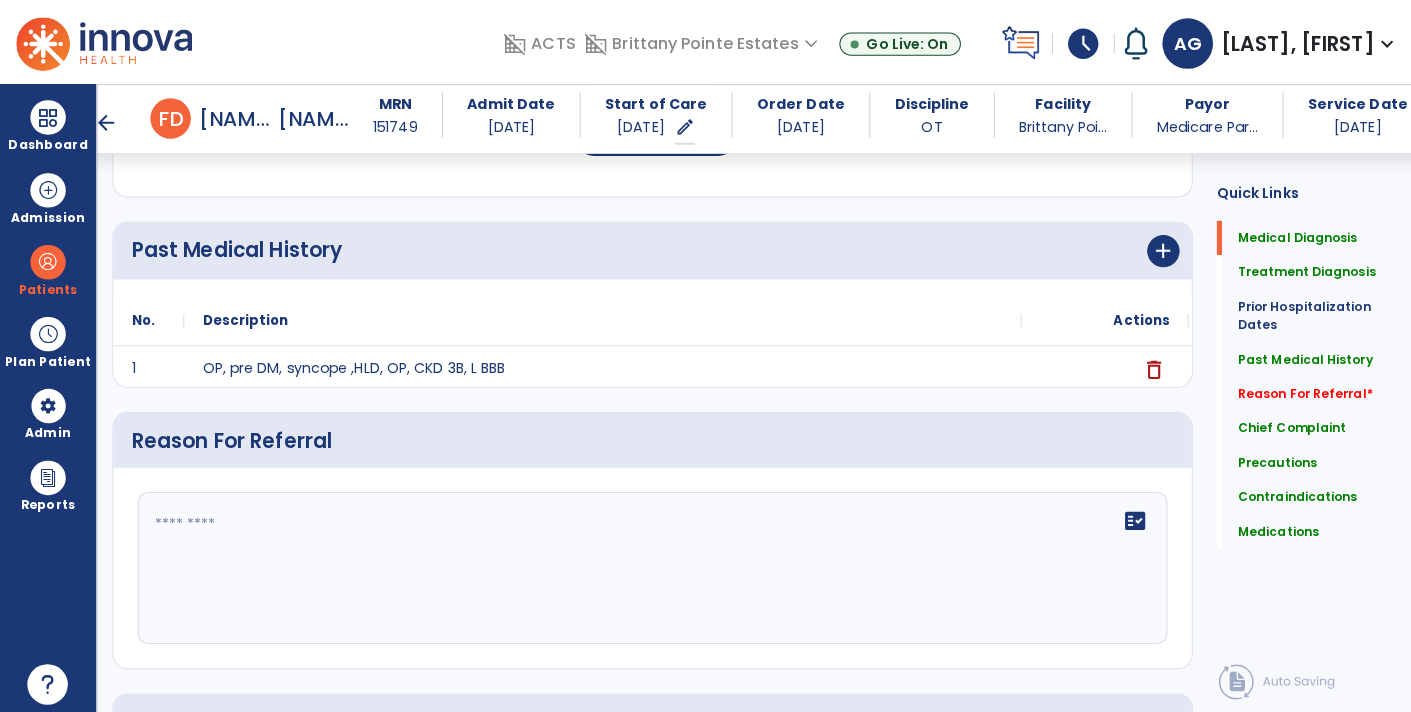click 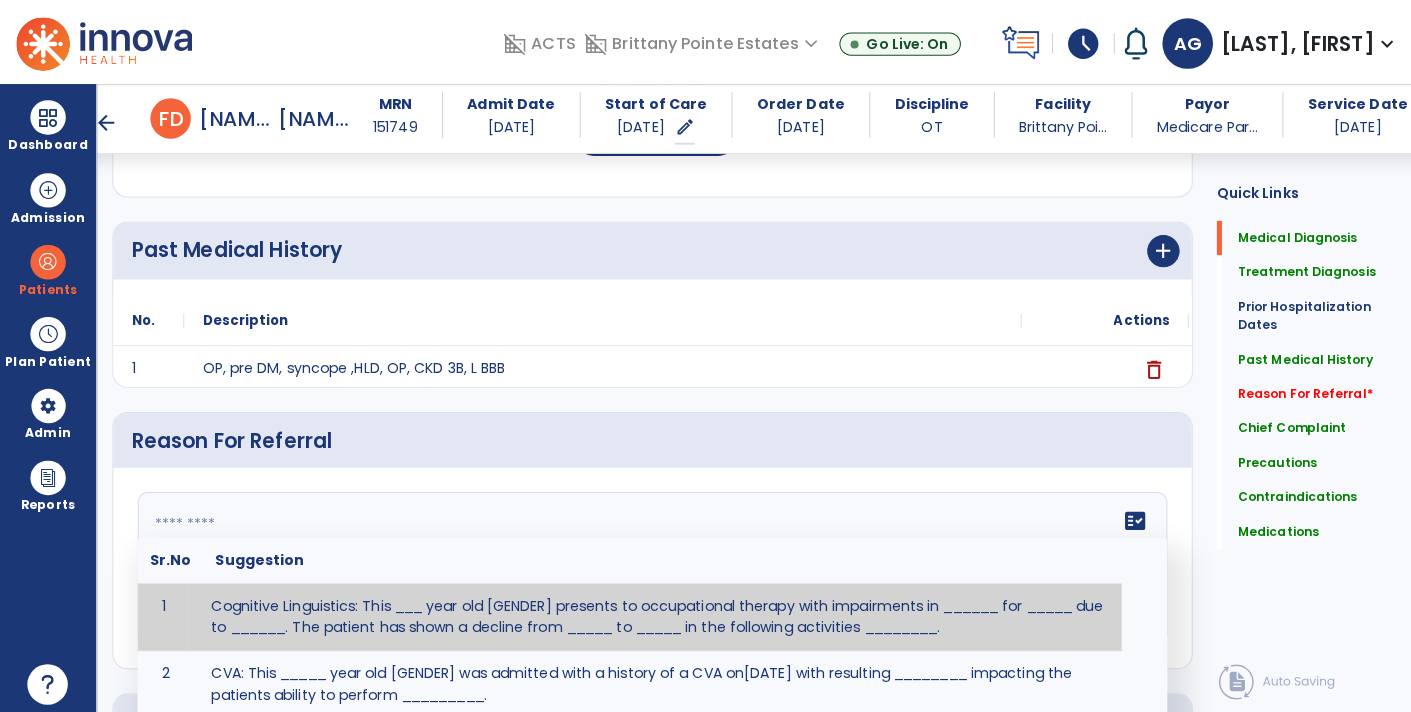 paste on "**********" 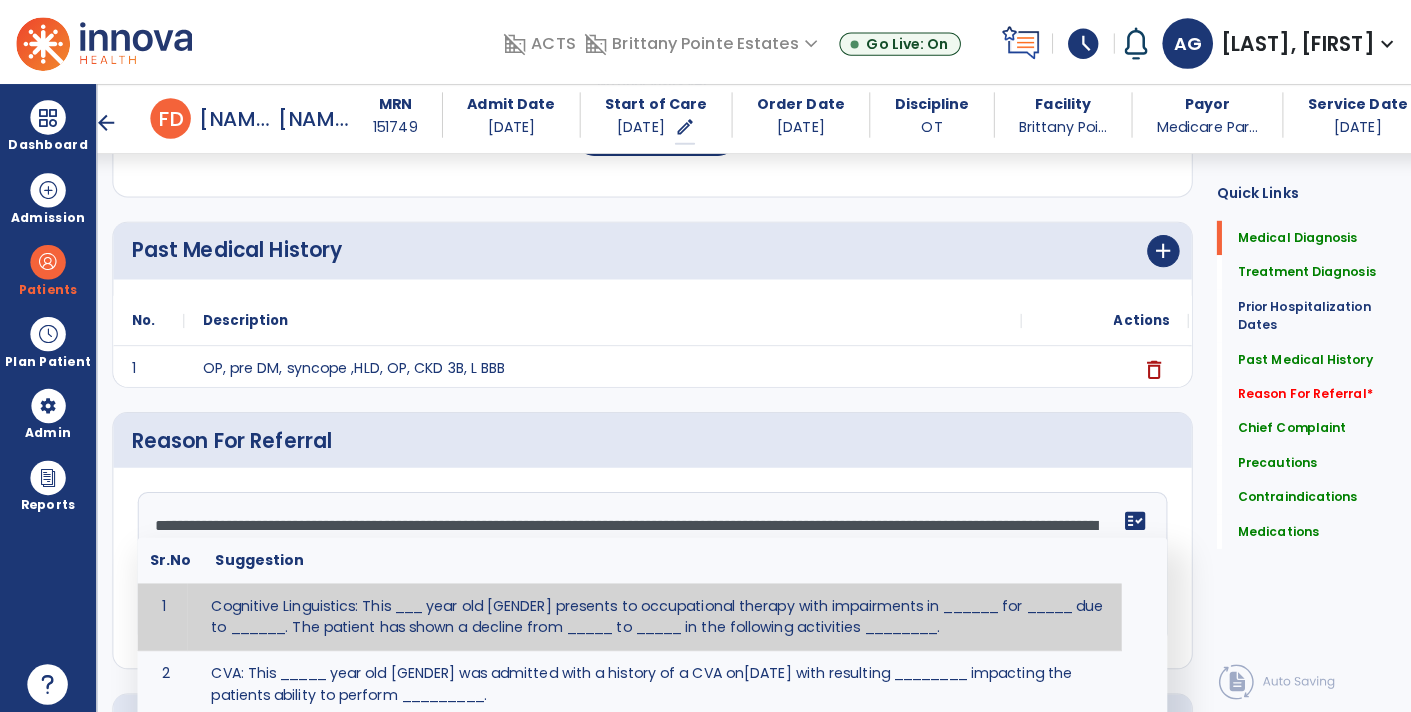 scroll, scrollTop: 15, scrollLeft: 0, axis: vertical 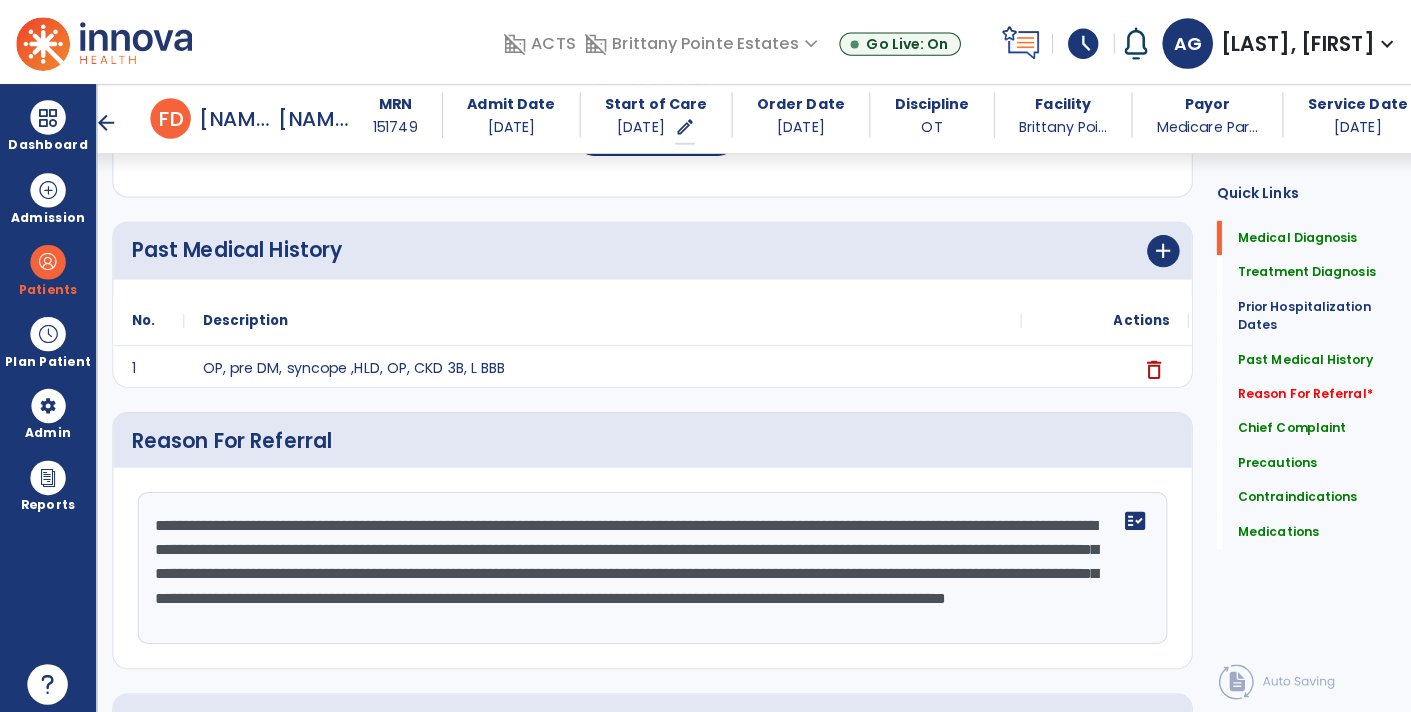 click on "**********" 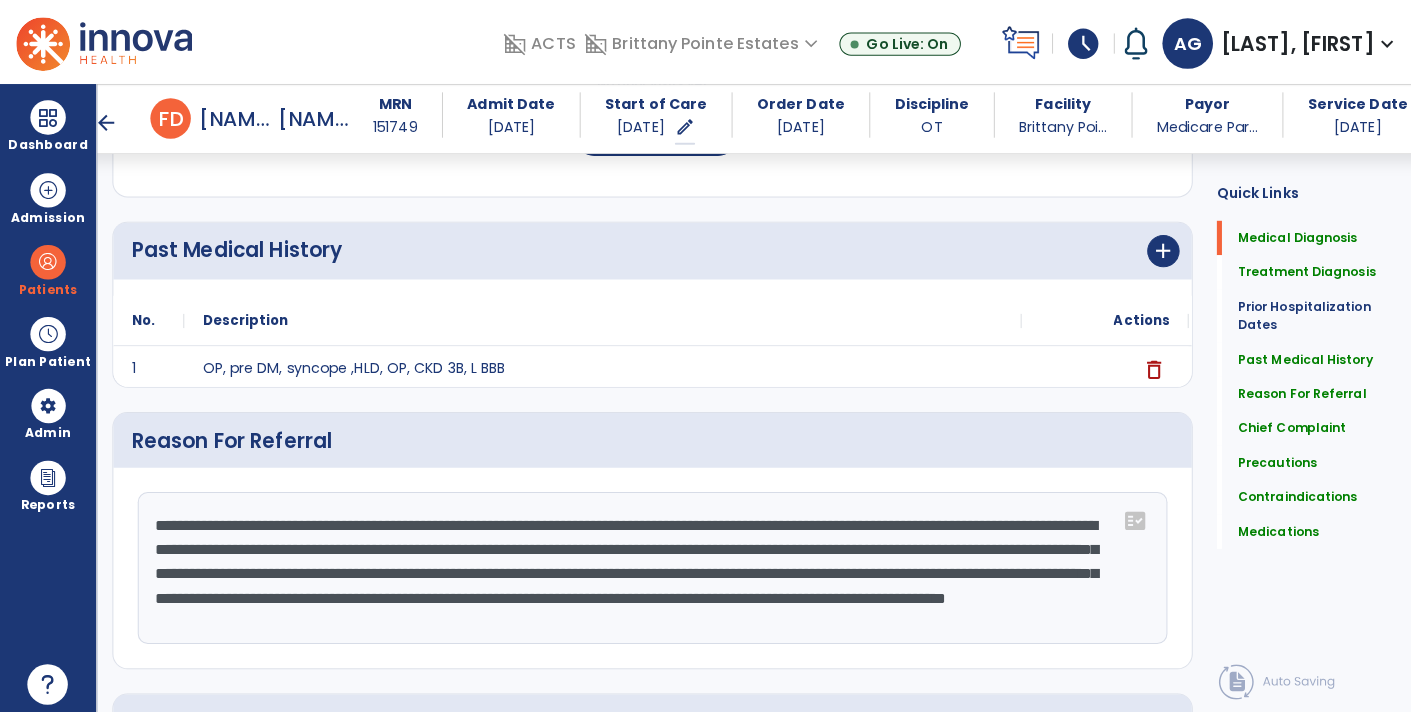 click on "**********" 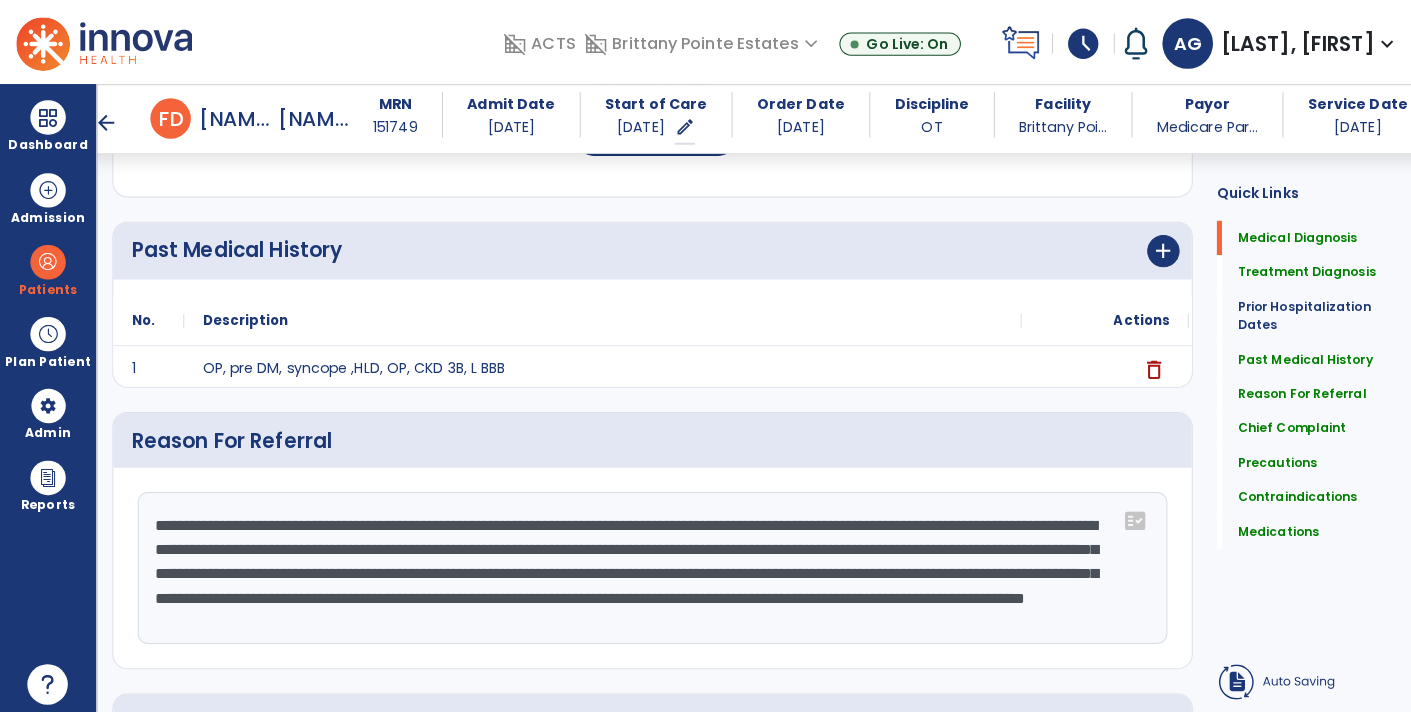click on "**********" 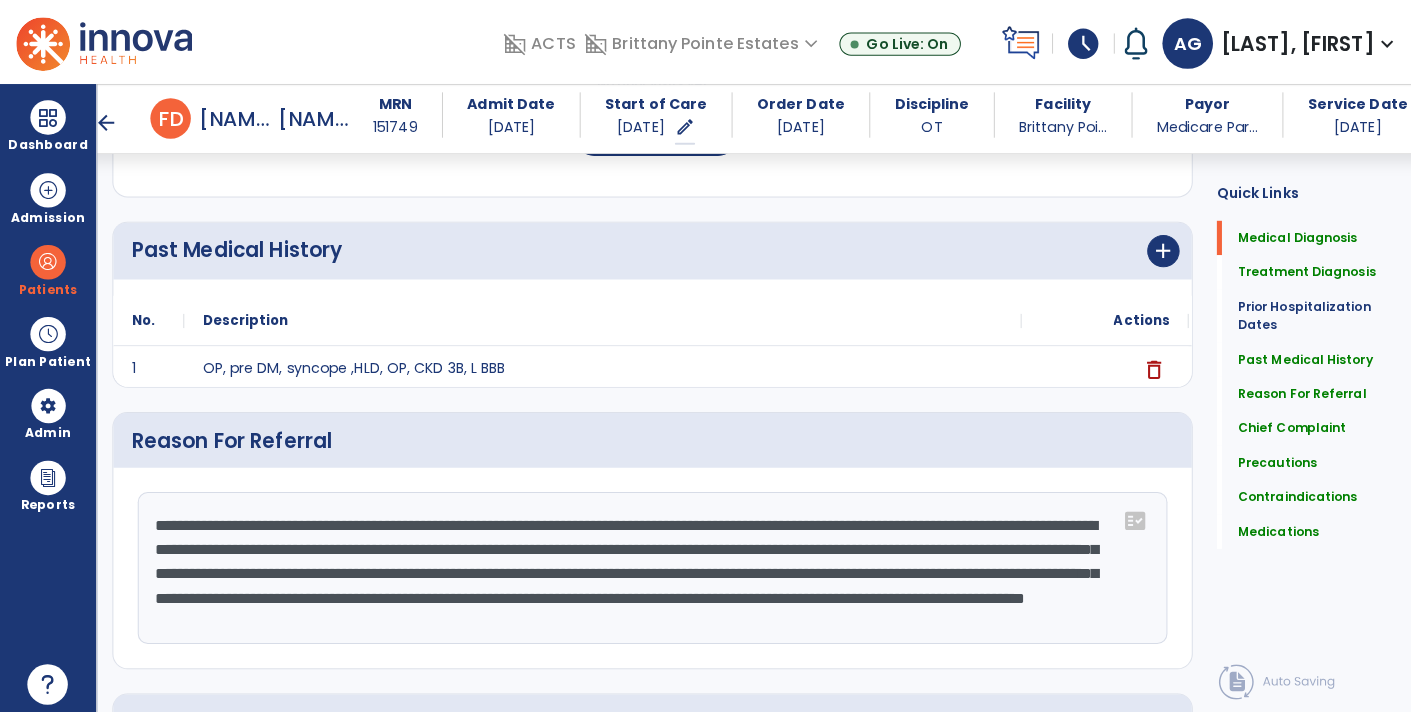 click on "**********" 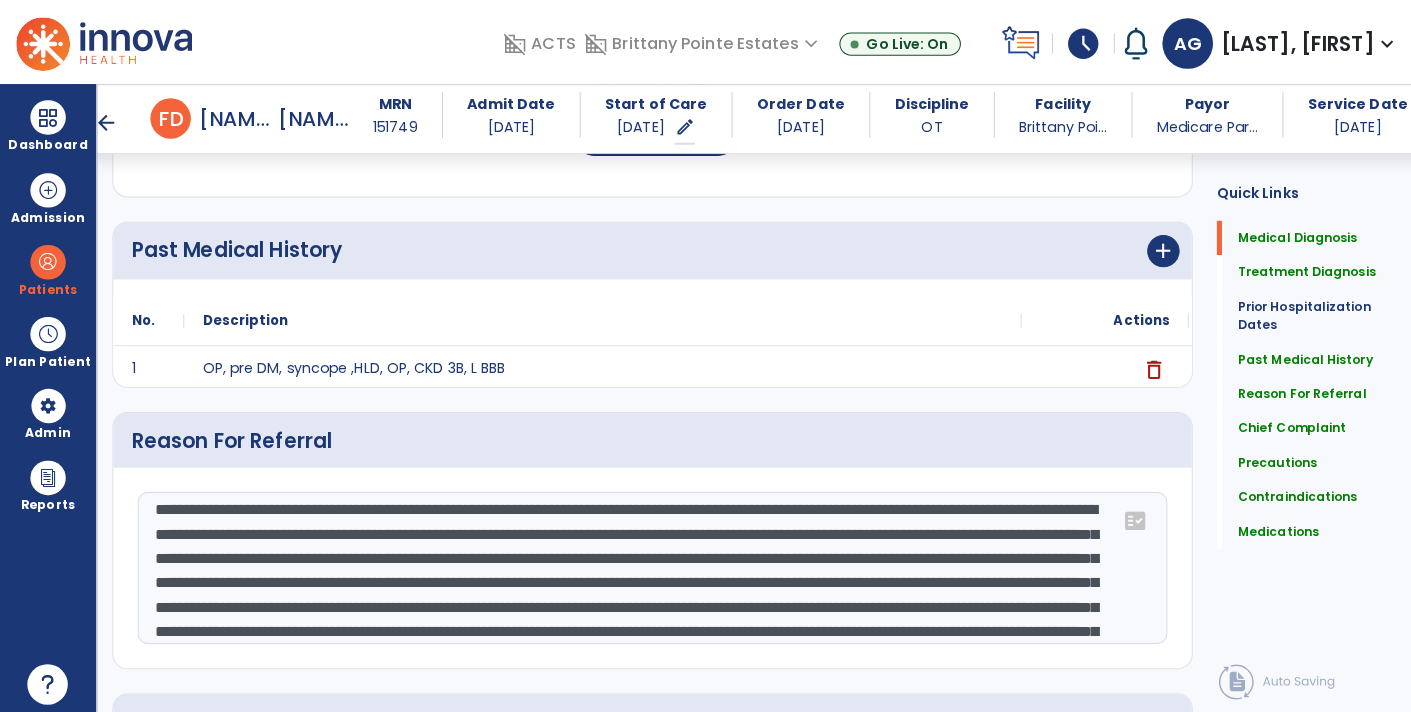 click on "**********" 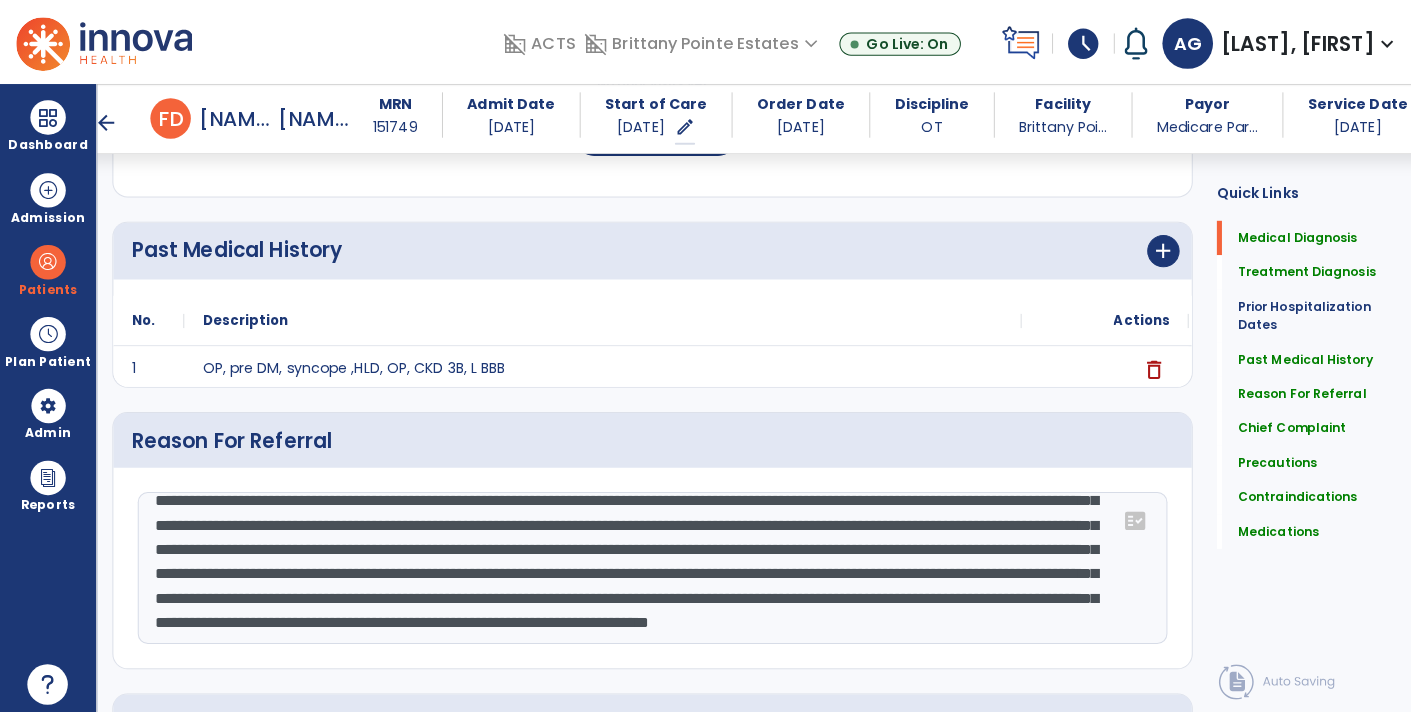 scroll, scrollTop: 94, scrollLeft: 0, axis: vertical 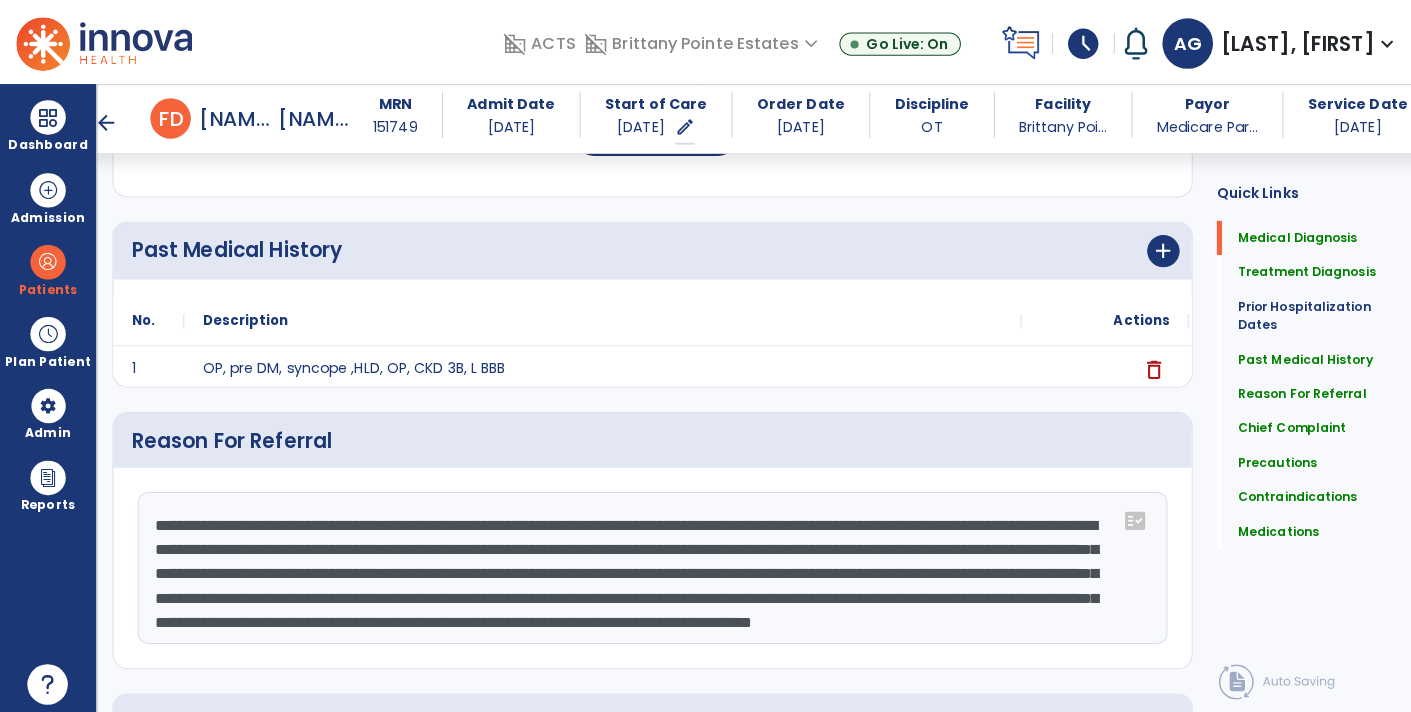 click on "**********" 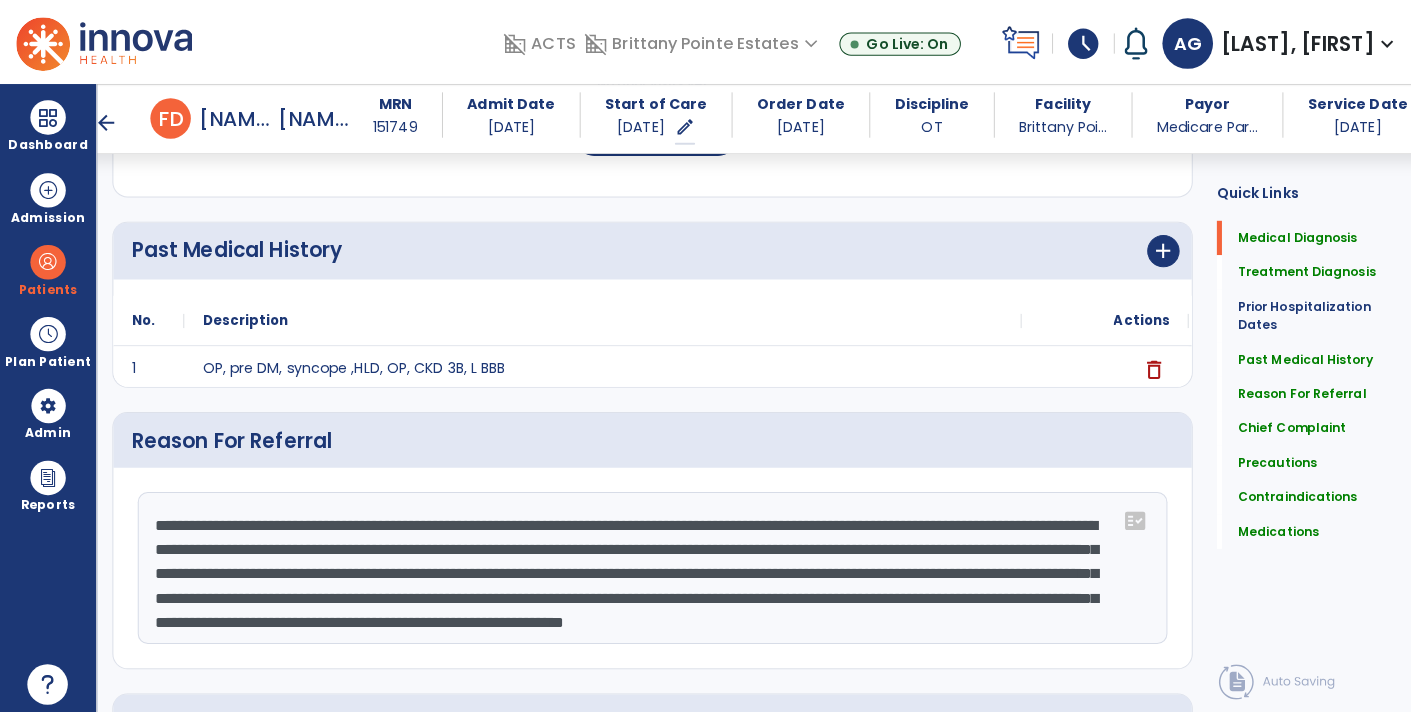 scroll, scrollTop: 24, scrollLeft: 0, axis: vertical 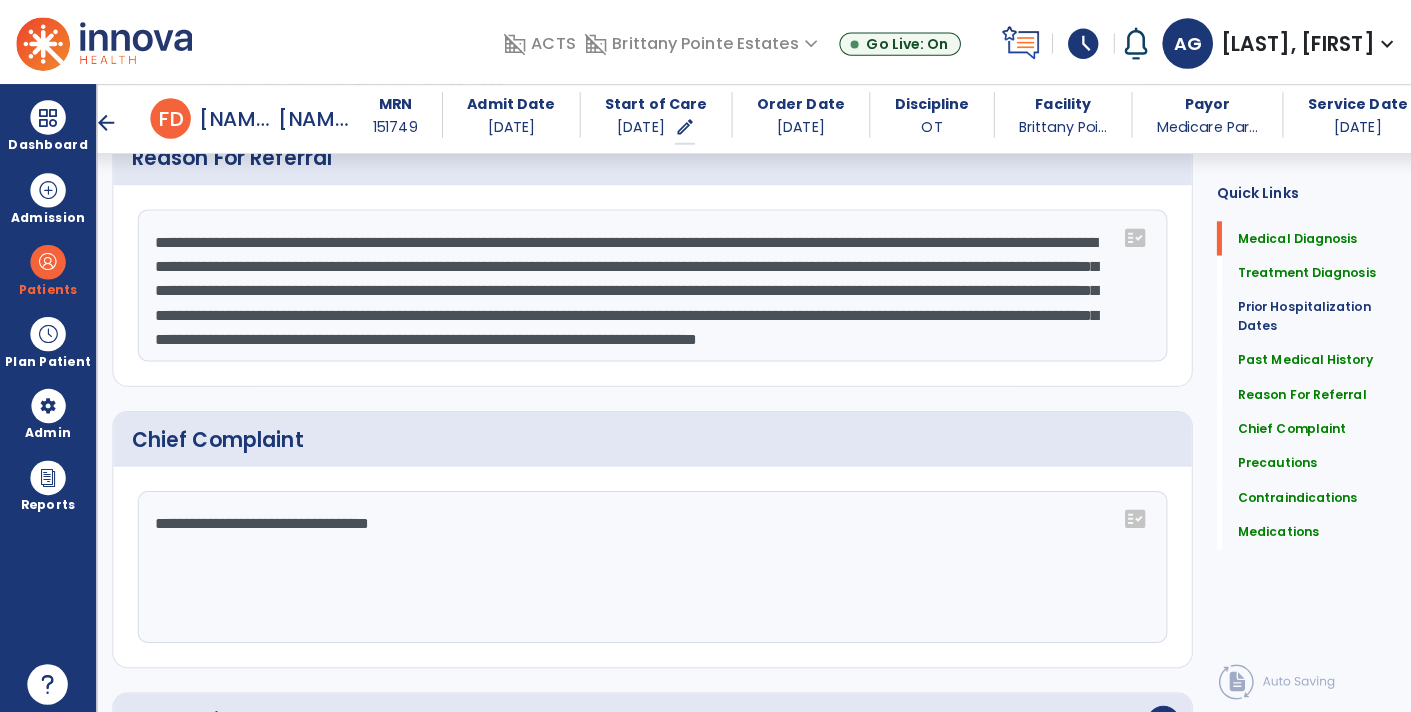 click on "**********" 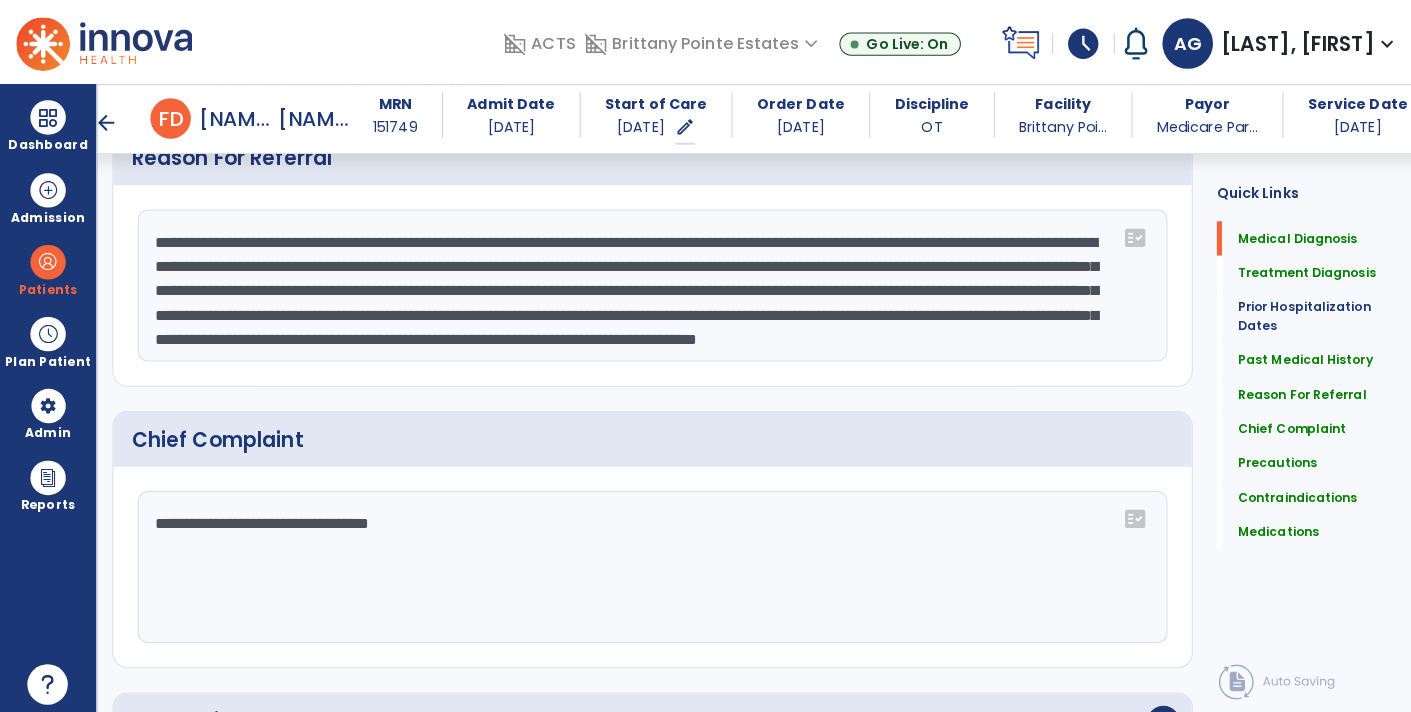 scroll, scrollTop: 43, scrollLeft: 0, axis: vertical 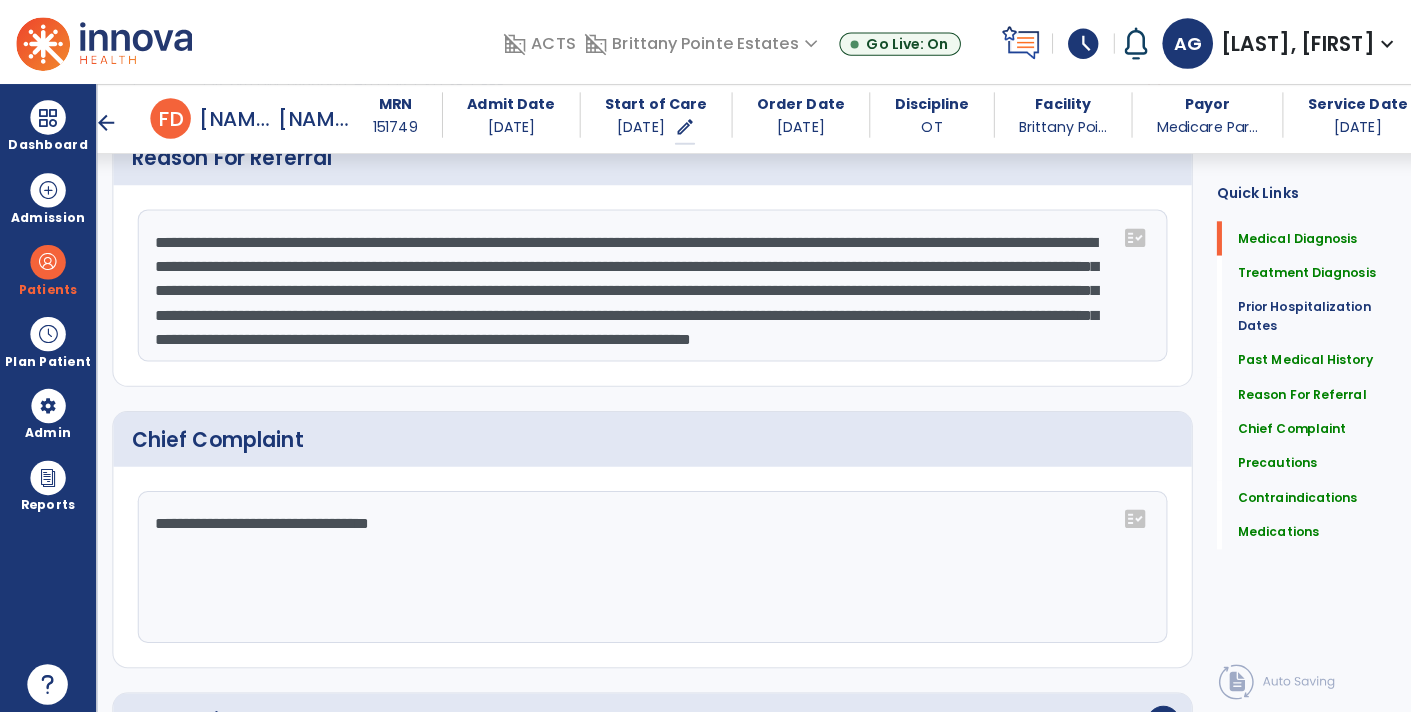 type on "**********" 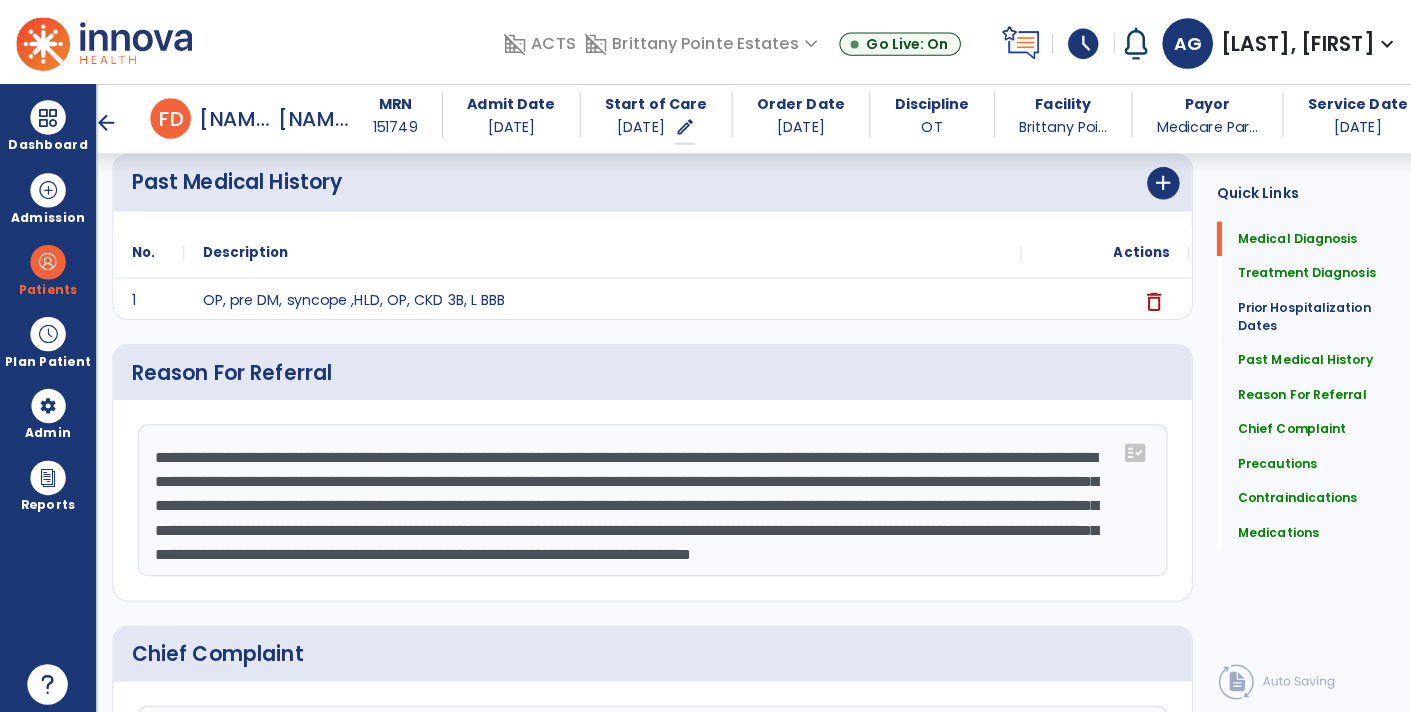scroll, scrollTop: 863, scrollLeft: 0, axis: vertical 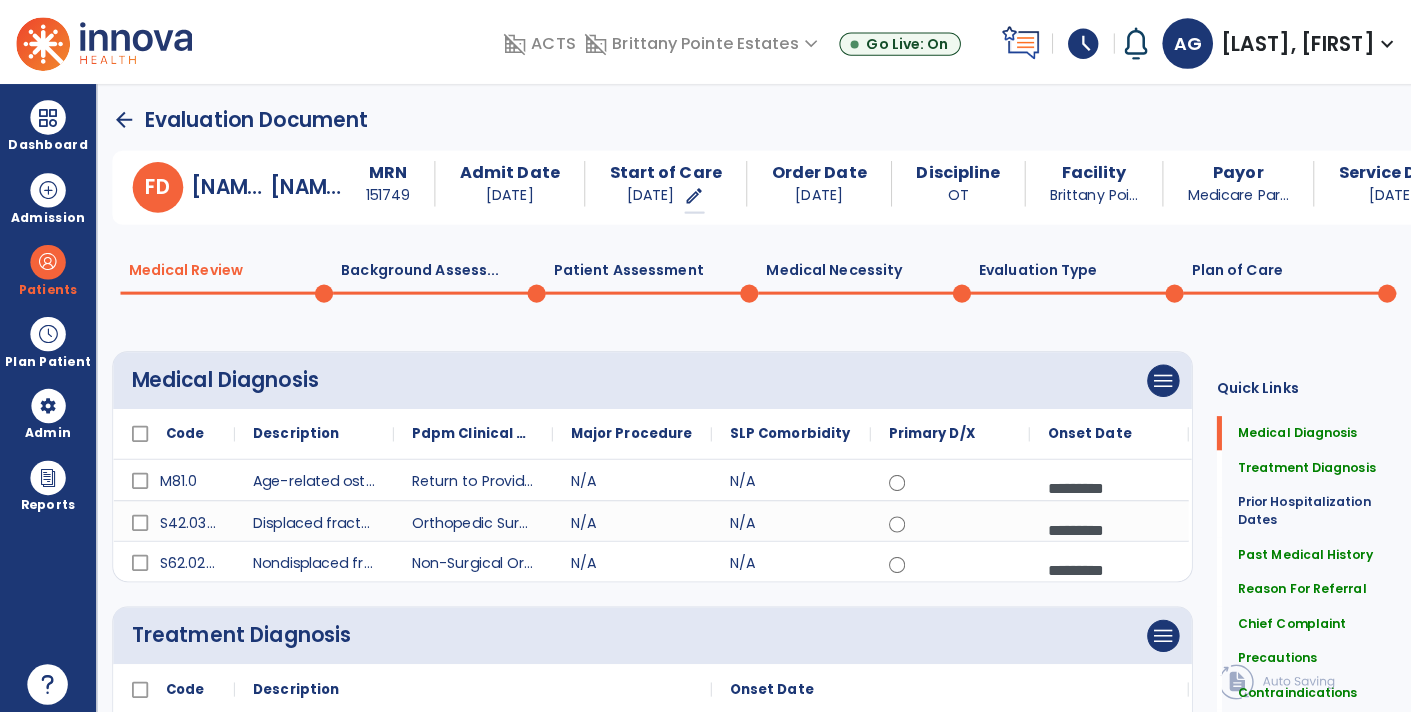 click 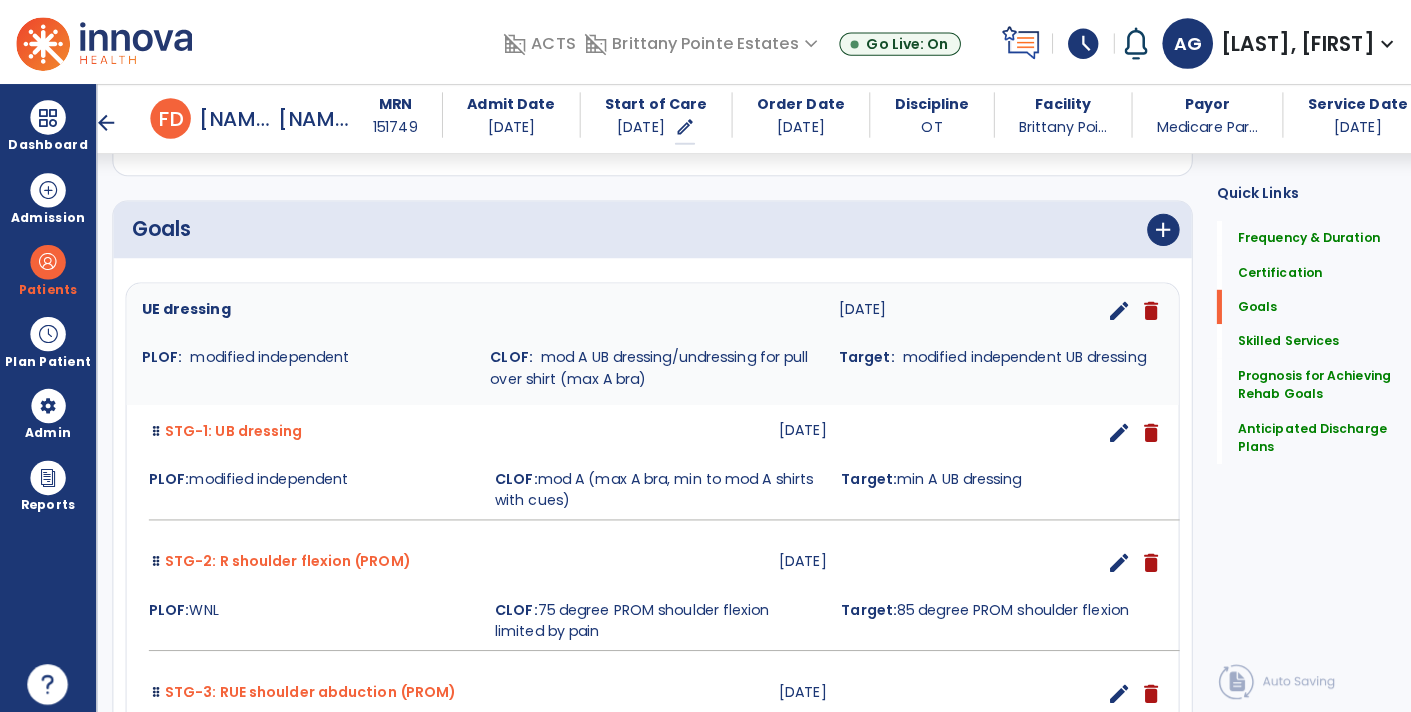 scroll, scrollTop: 414, scrollLeft: 0, axis: vertical 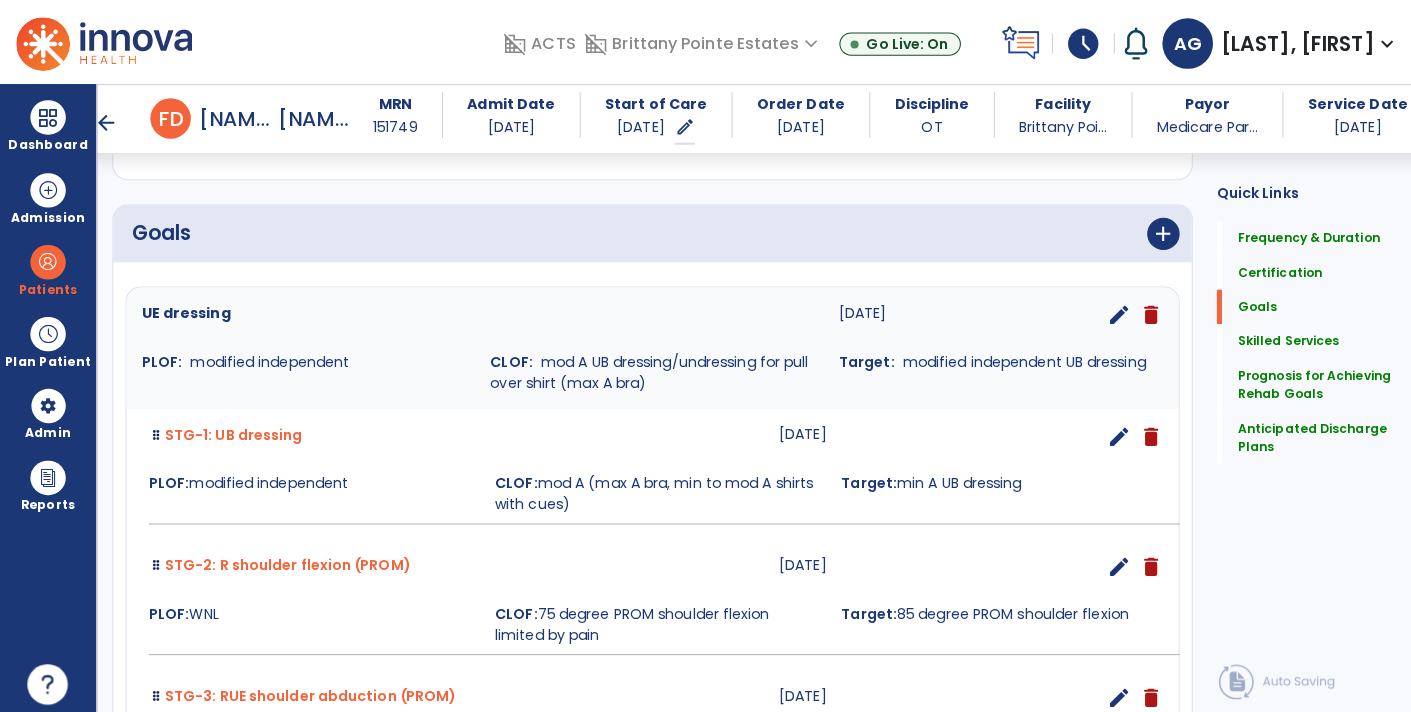click on "edit" at bounding box center [1105, 311] 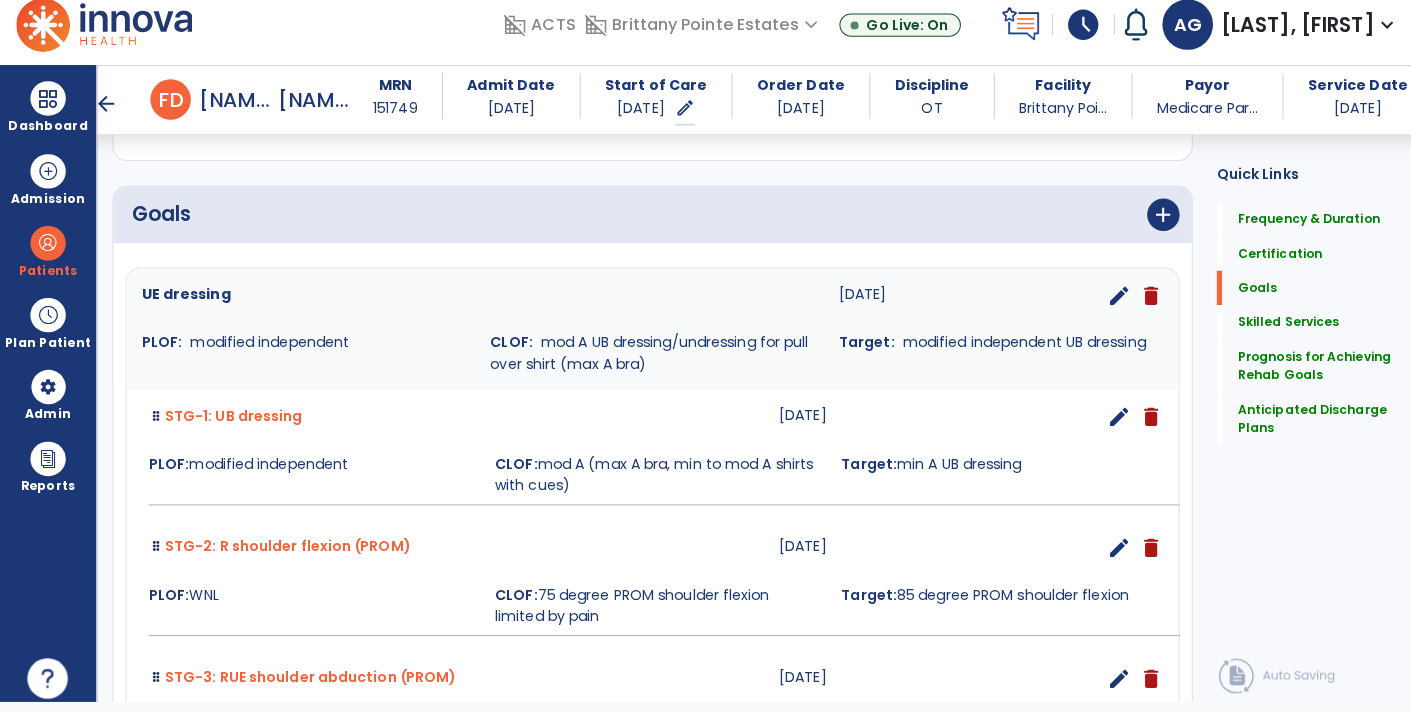 scroll, scrollTop: 484, scrollLeft: 0, axis: vertical 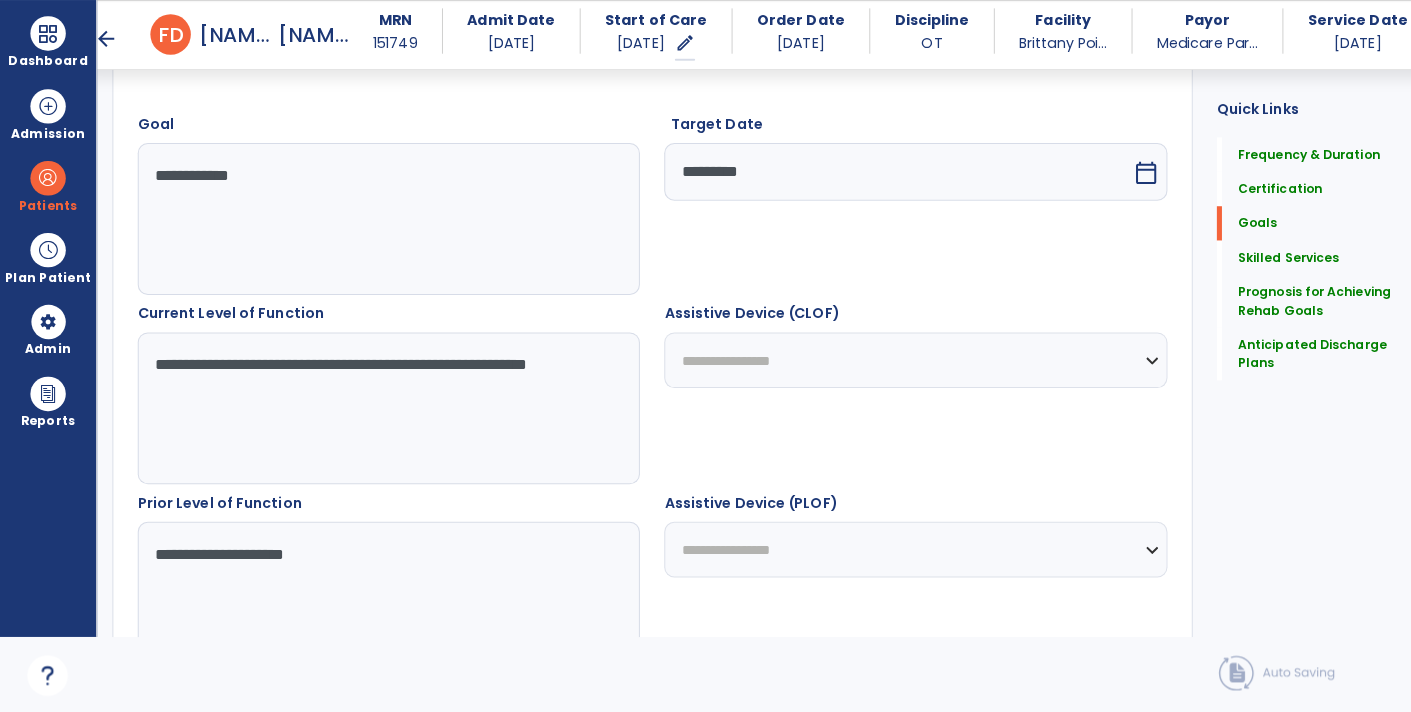 click on "**********" at bounding box center (383, 225) 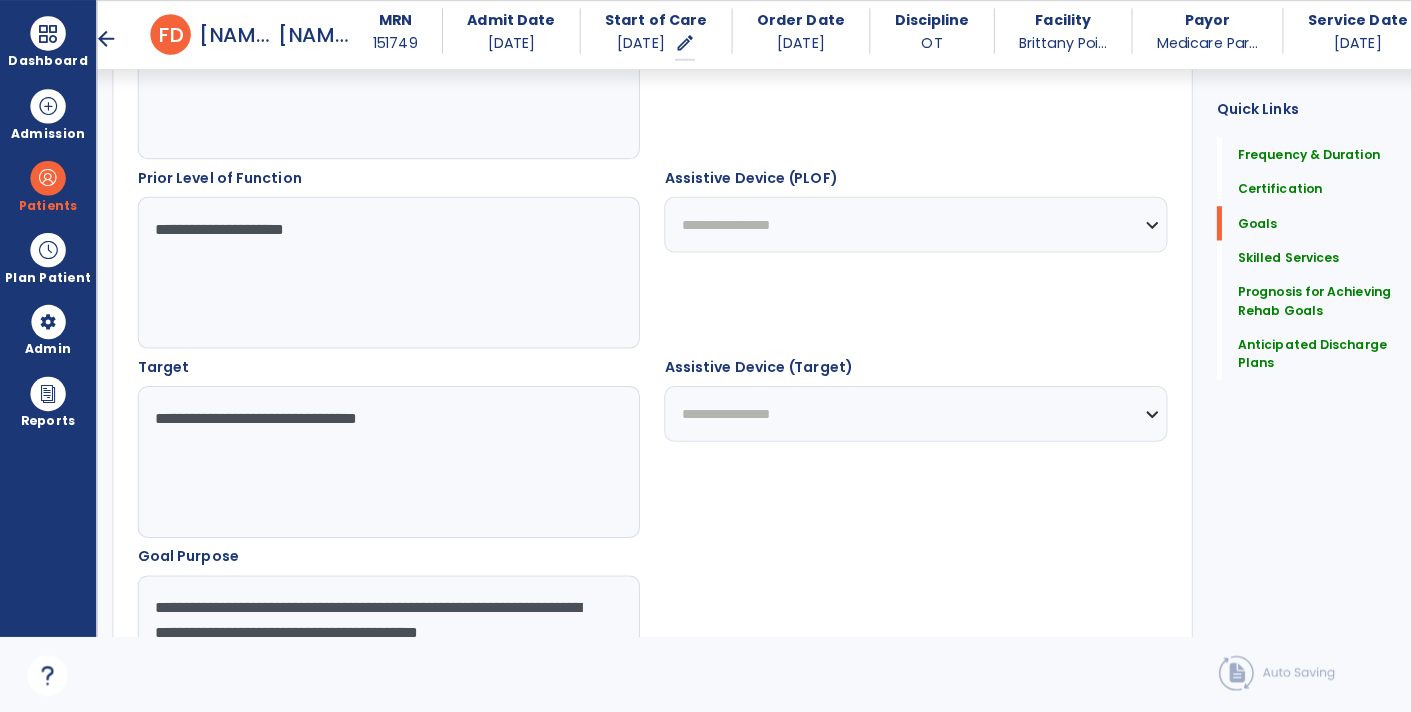 scroll, scrollTop: 858, scrollLeft: 0, axis: vertical 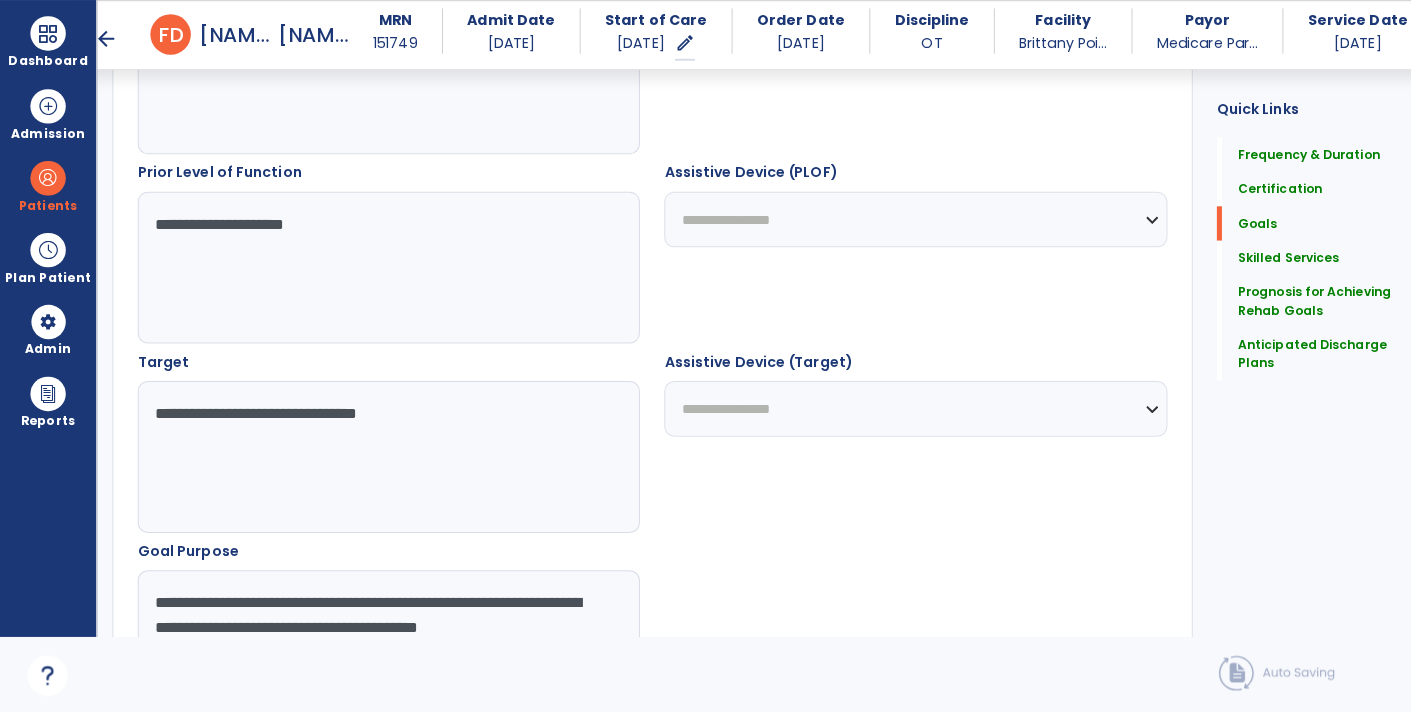 type on "**********" 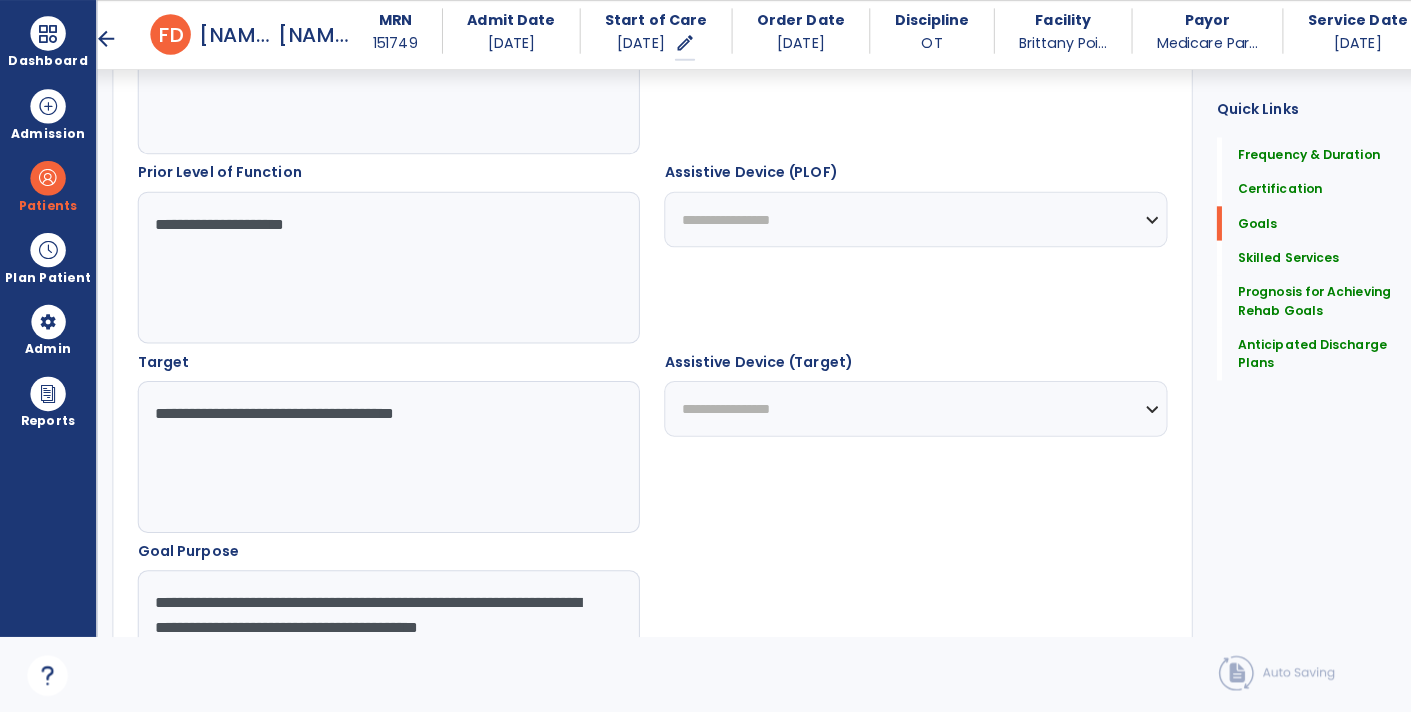 type on "**********" 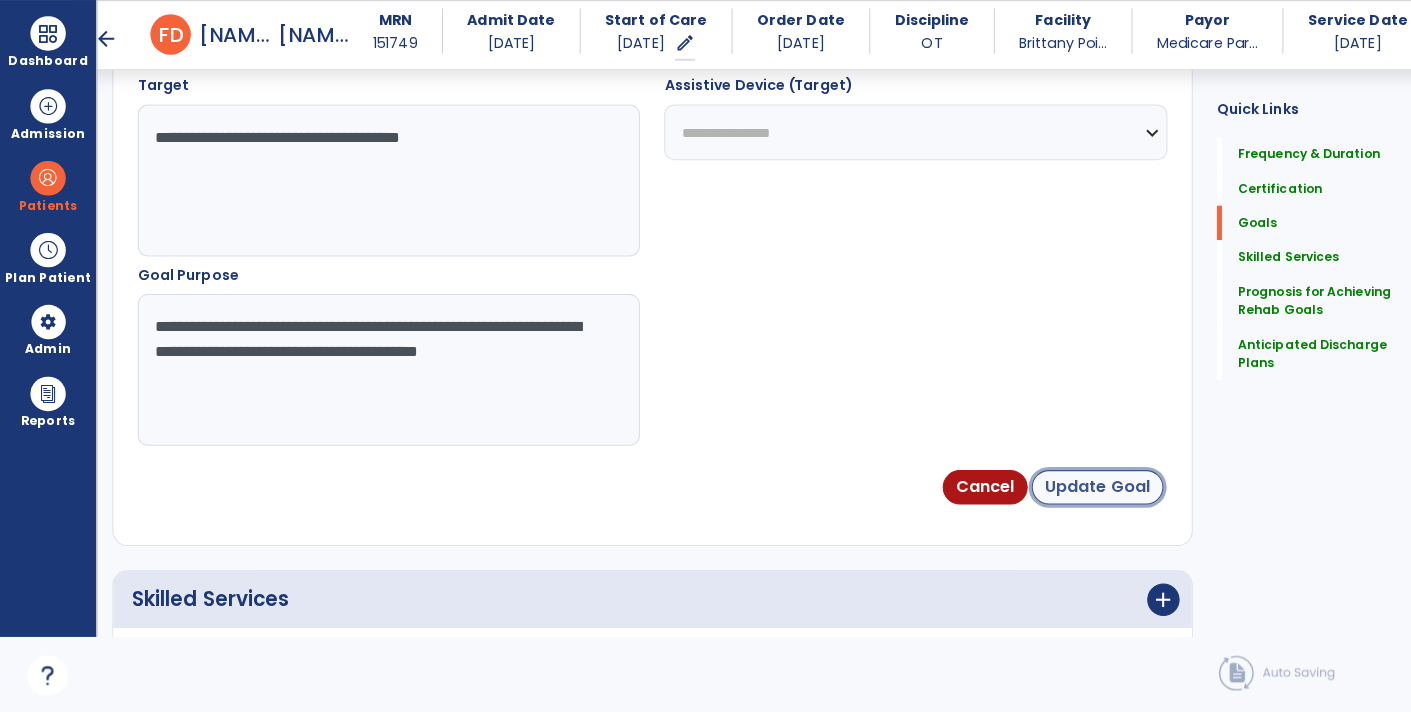 click on "Update Goal" at bounding box center (1084, 490) 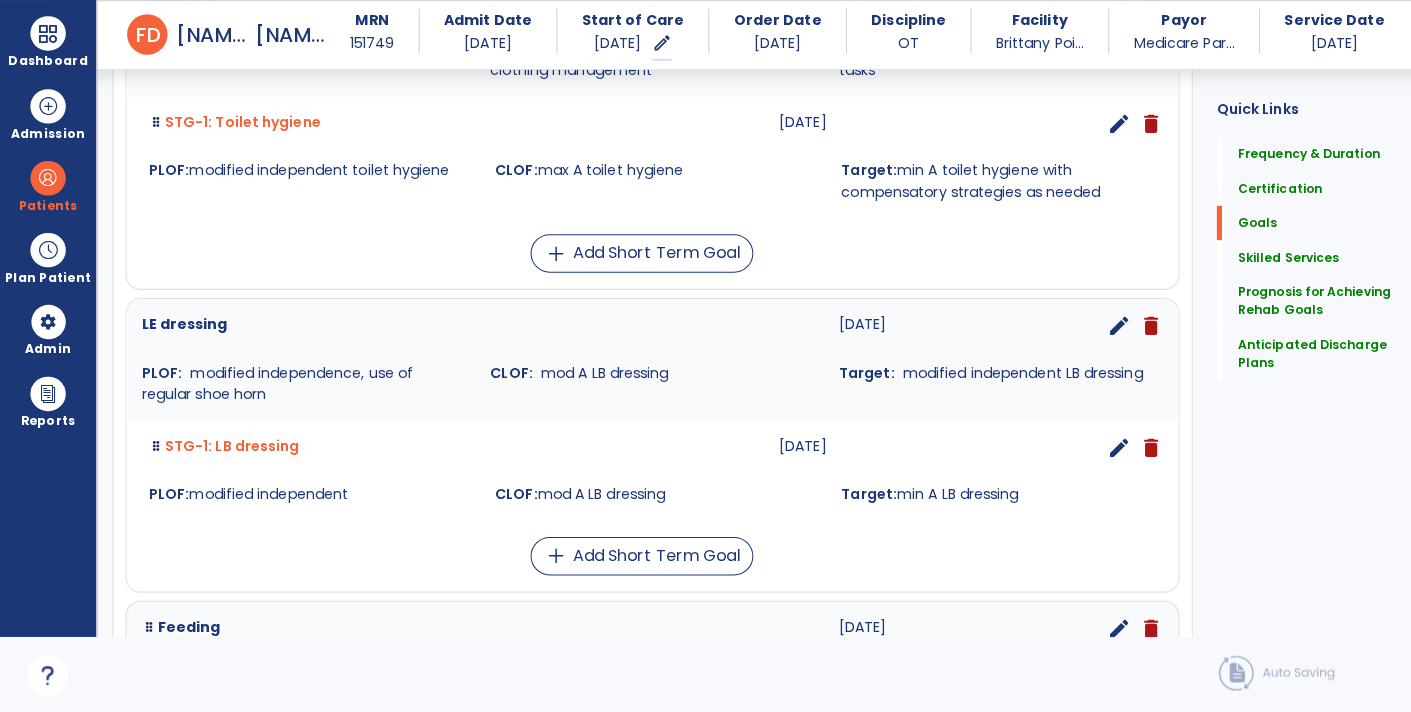 scroll, scrollTop: 1219, scrollLeft: 0, axis: vertical 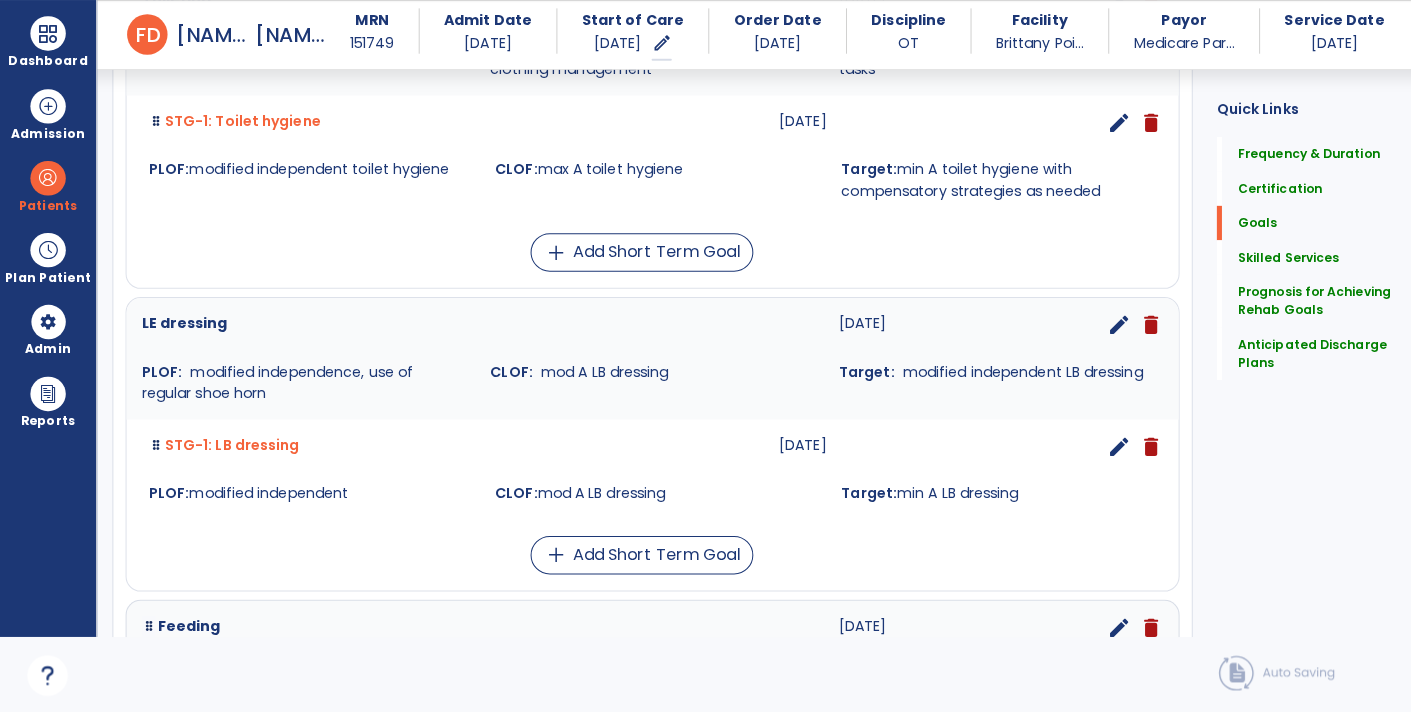 click on "edit" at bounding box center [1105, 330] 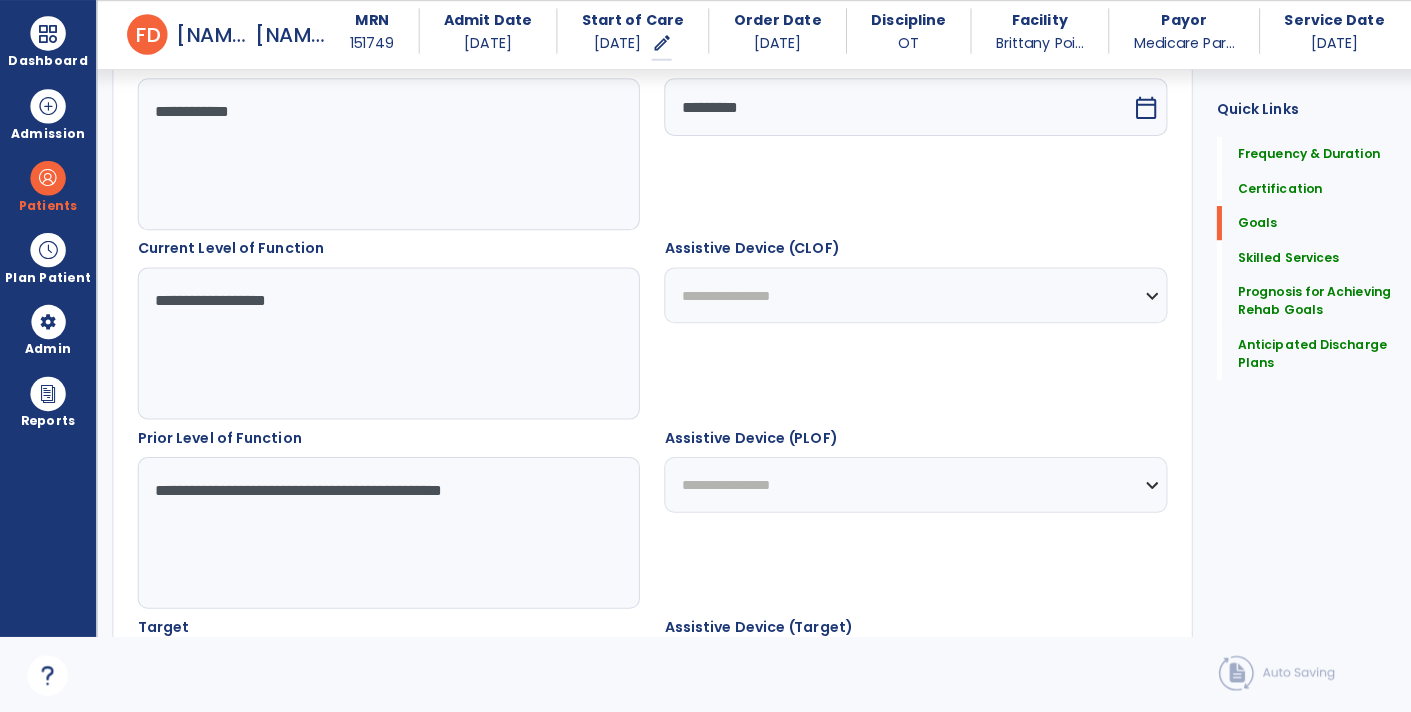 scroll, scrollTop: 532, scrollLeft: 0, axis: vertical 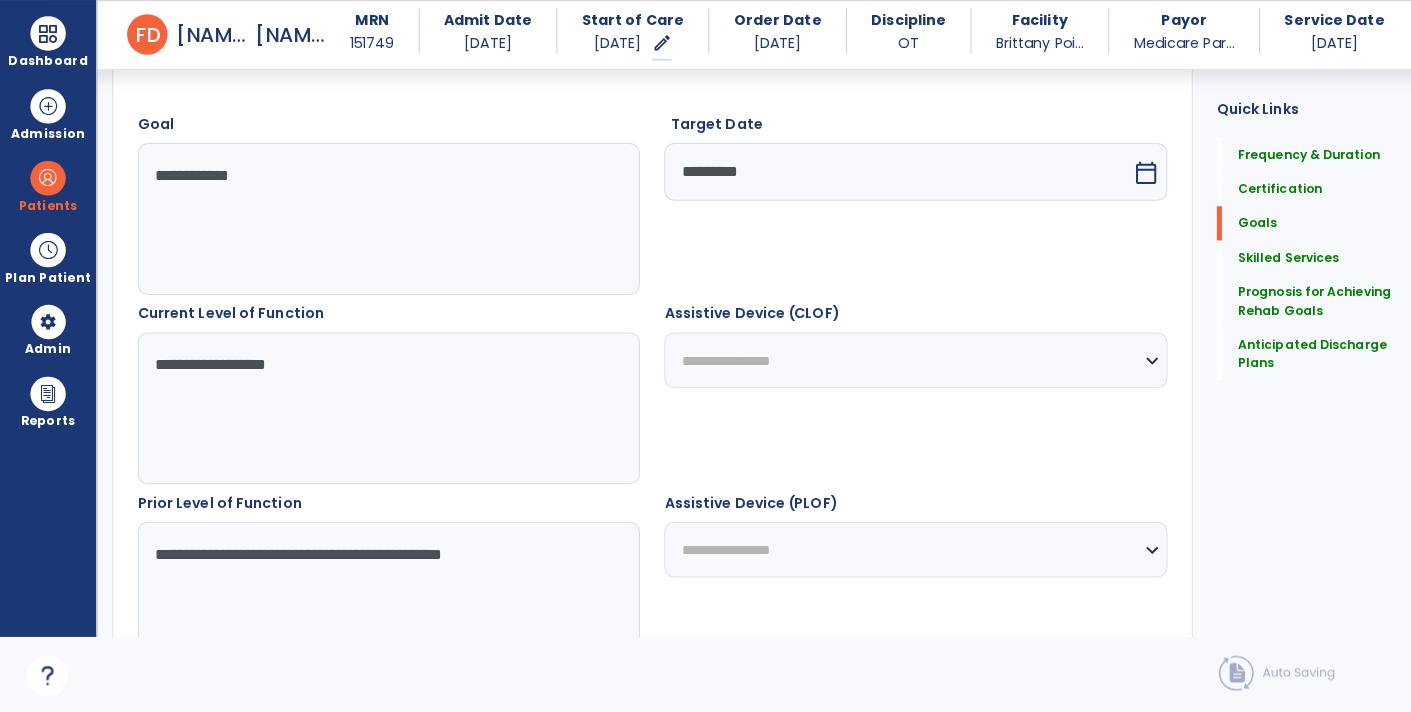 click on "**********" at bounding box center [383, 225] 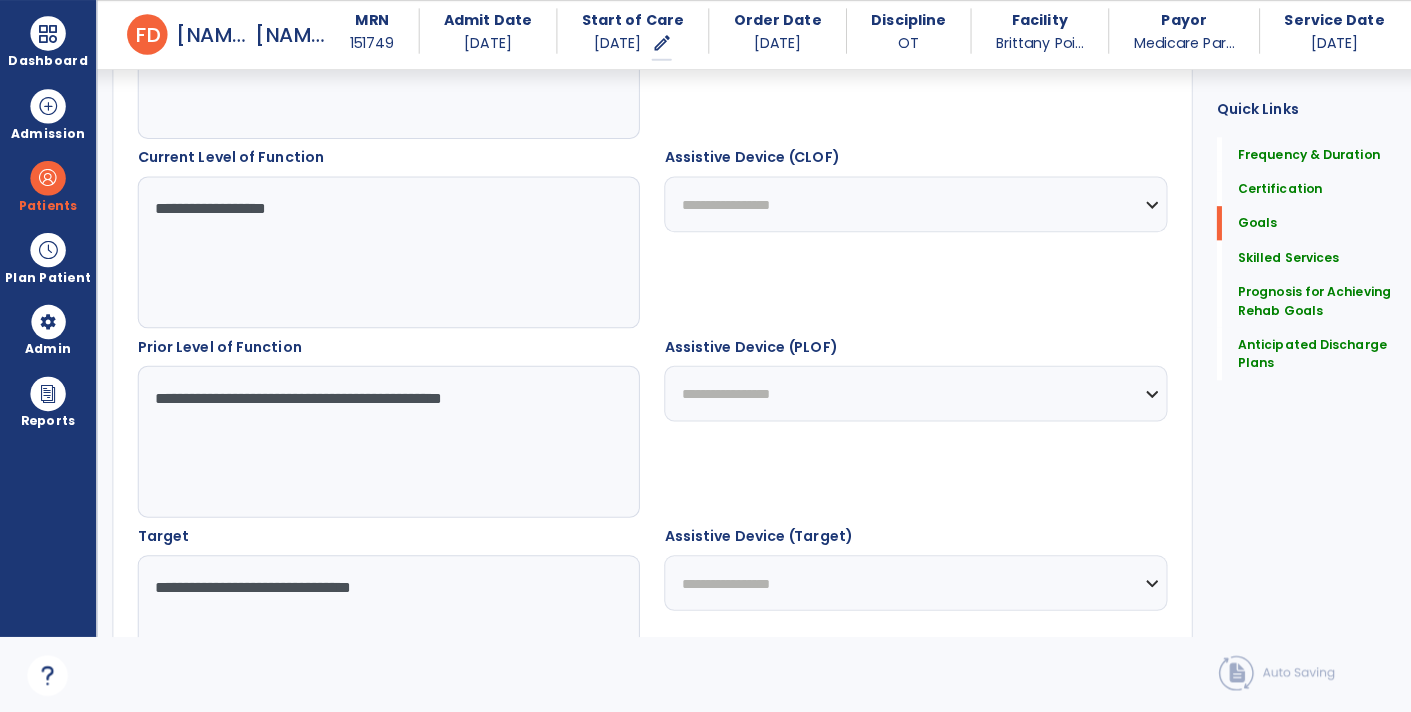 scroll, scrollTop: 695, scrollLeft: 0, axis: vertical 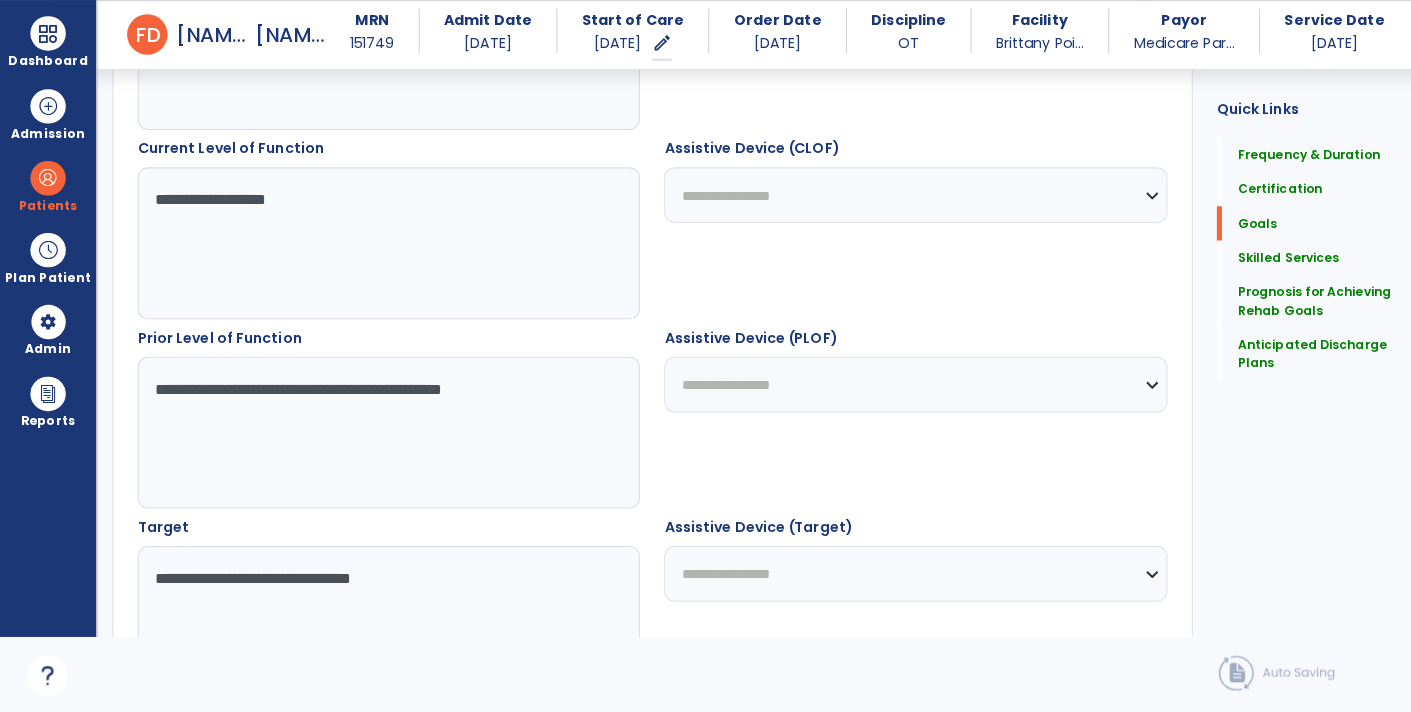 type on "**********" 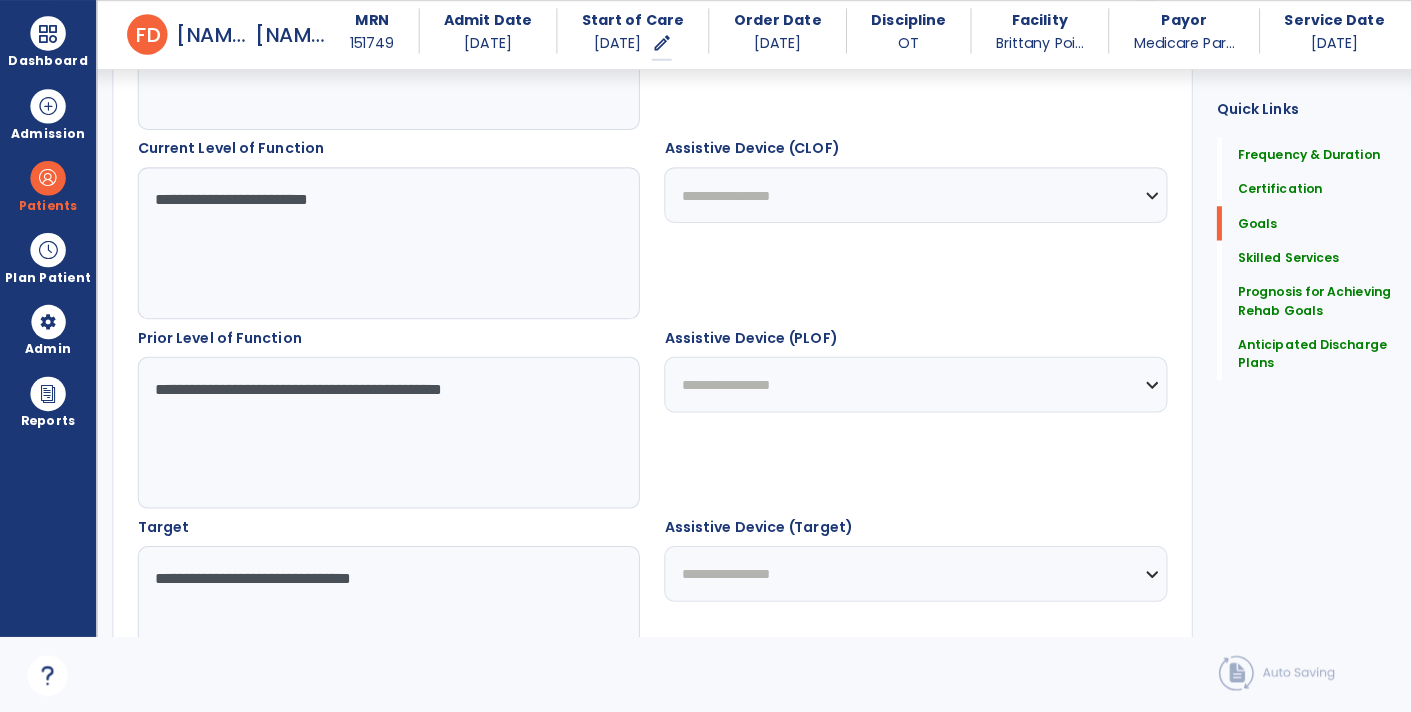 type on "**********" 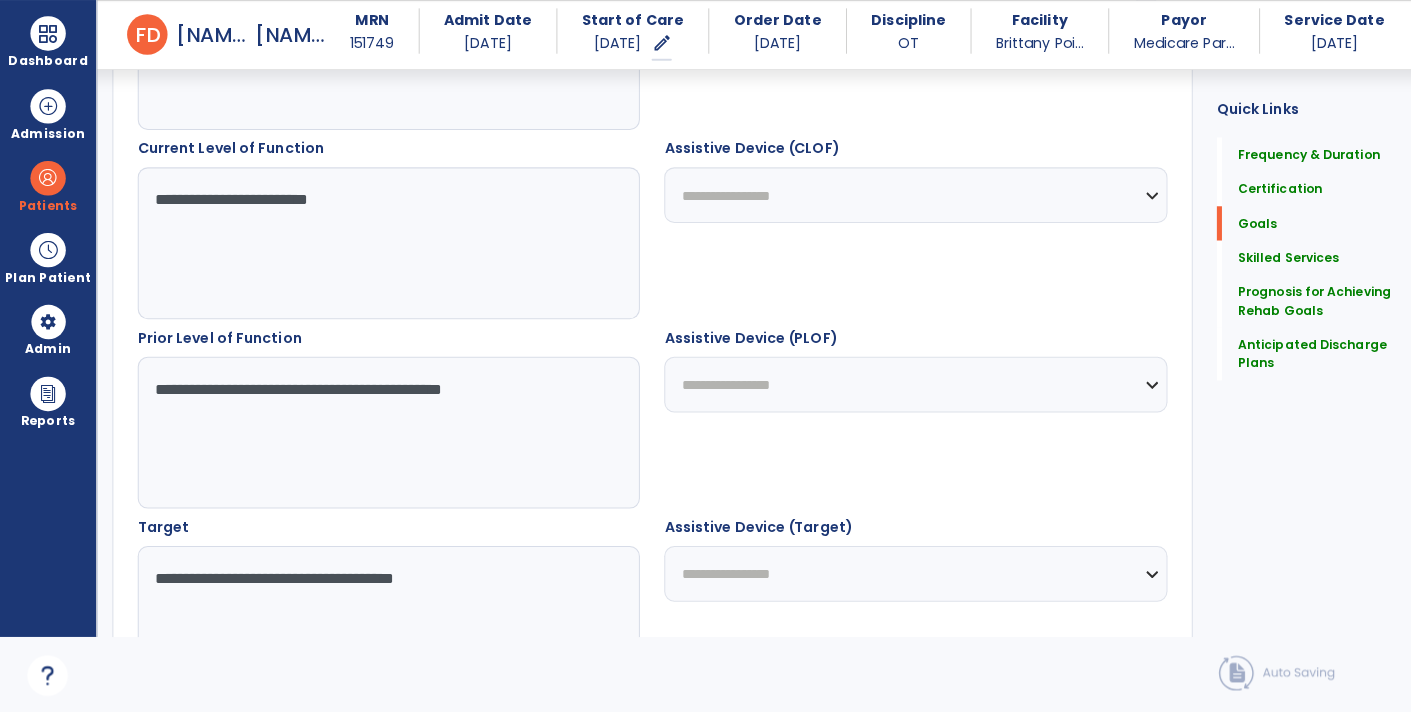 type on "**********" 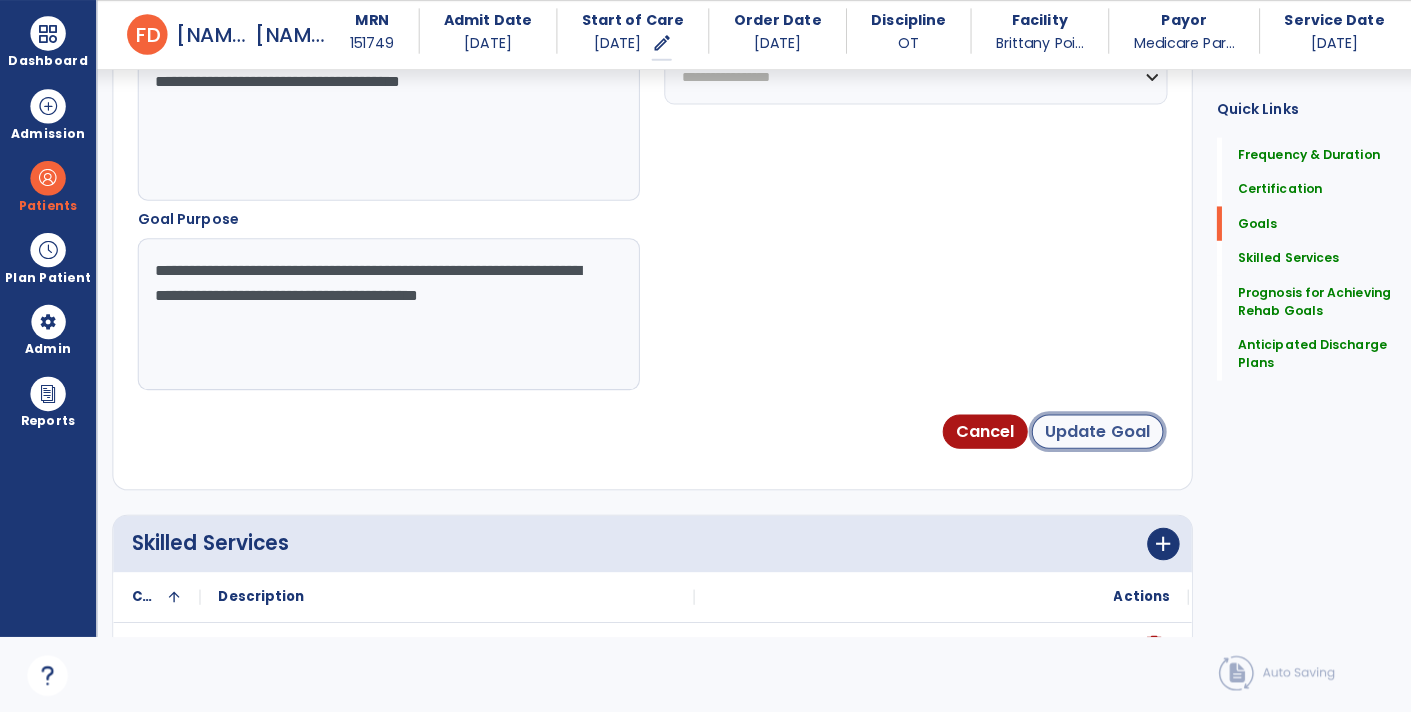 click on "Update Goal" at bounding box center [1084, 435] 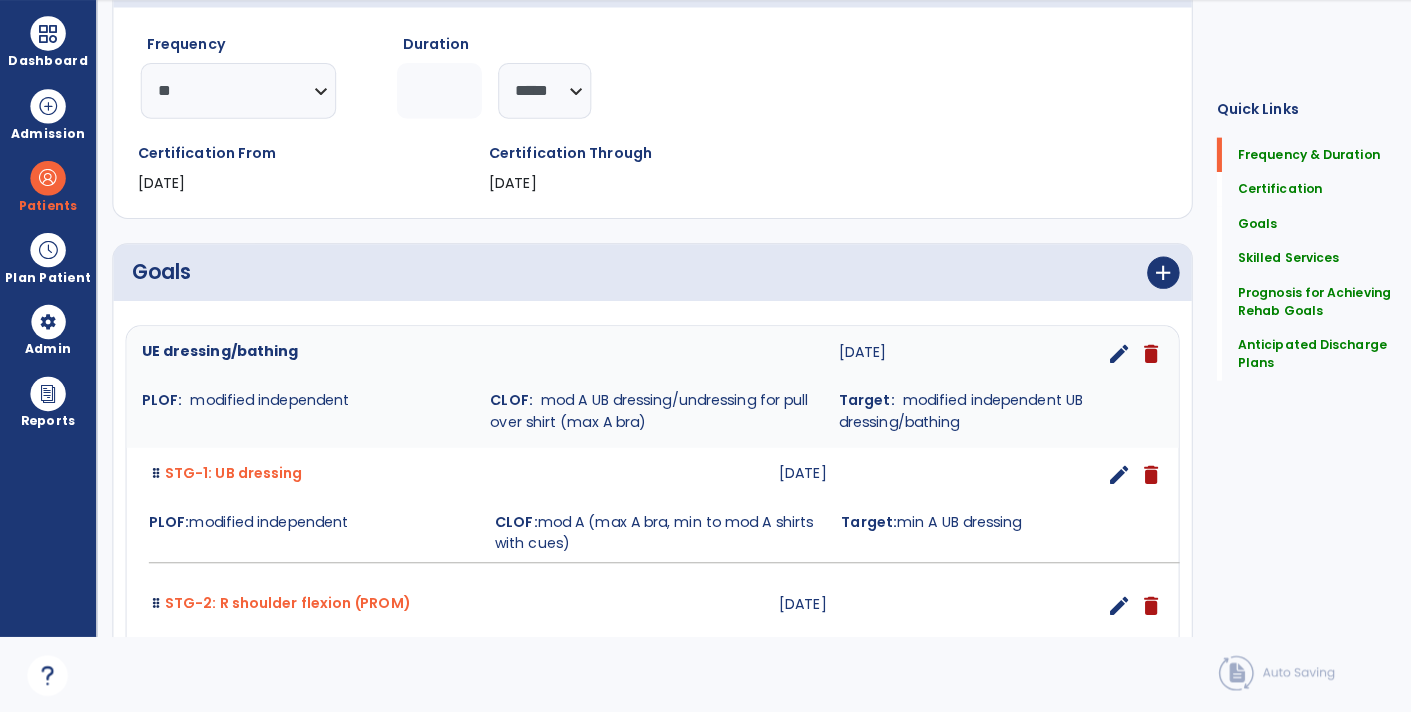 scroll, scrollTop: 0, scrollLeft: 0, axis: both 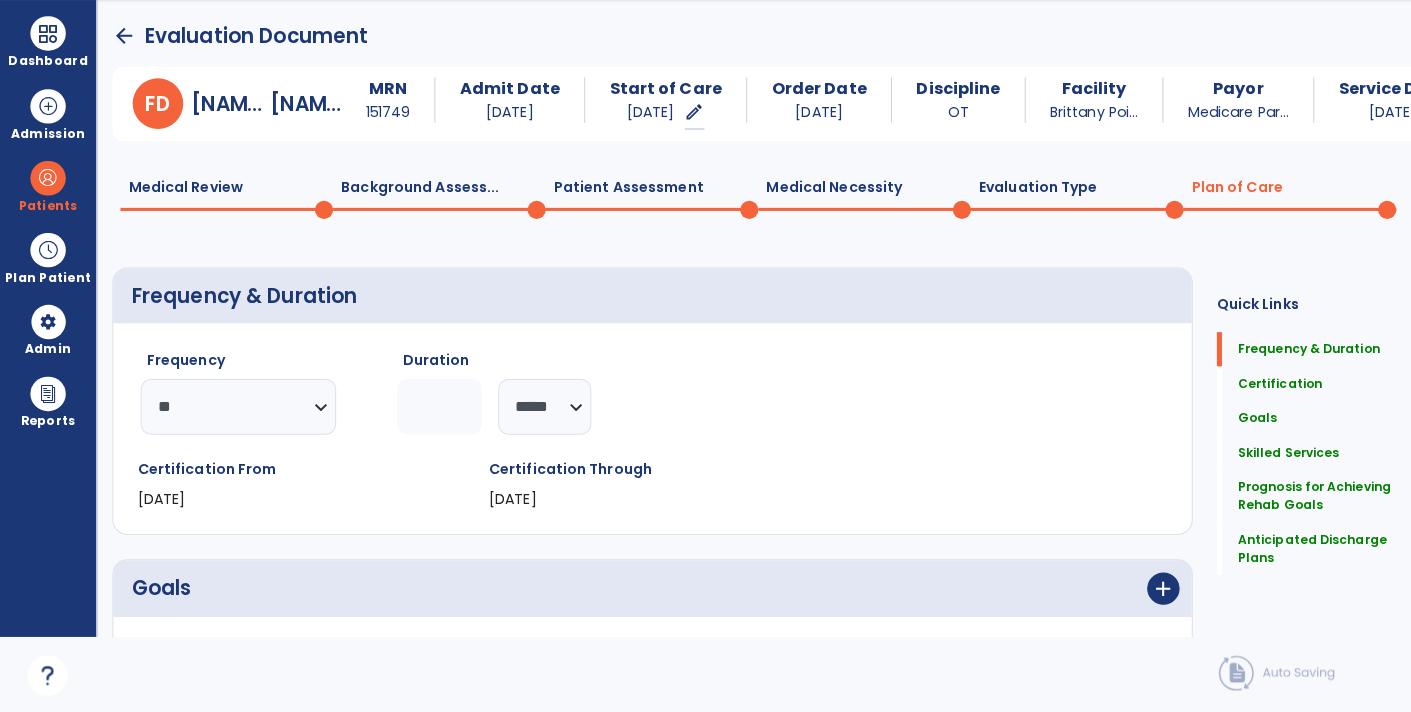 click on "Evaluation Type  0" 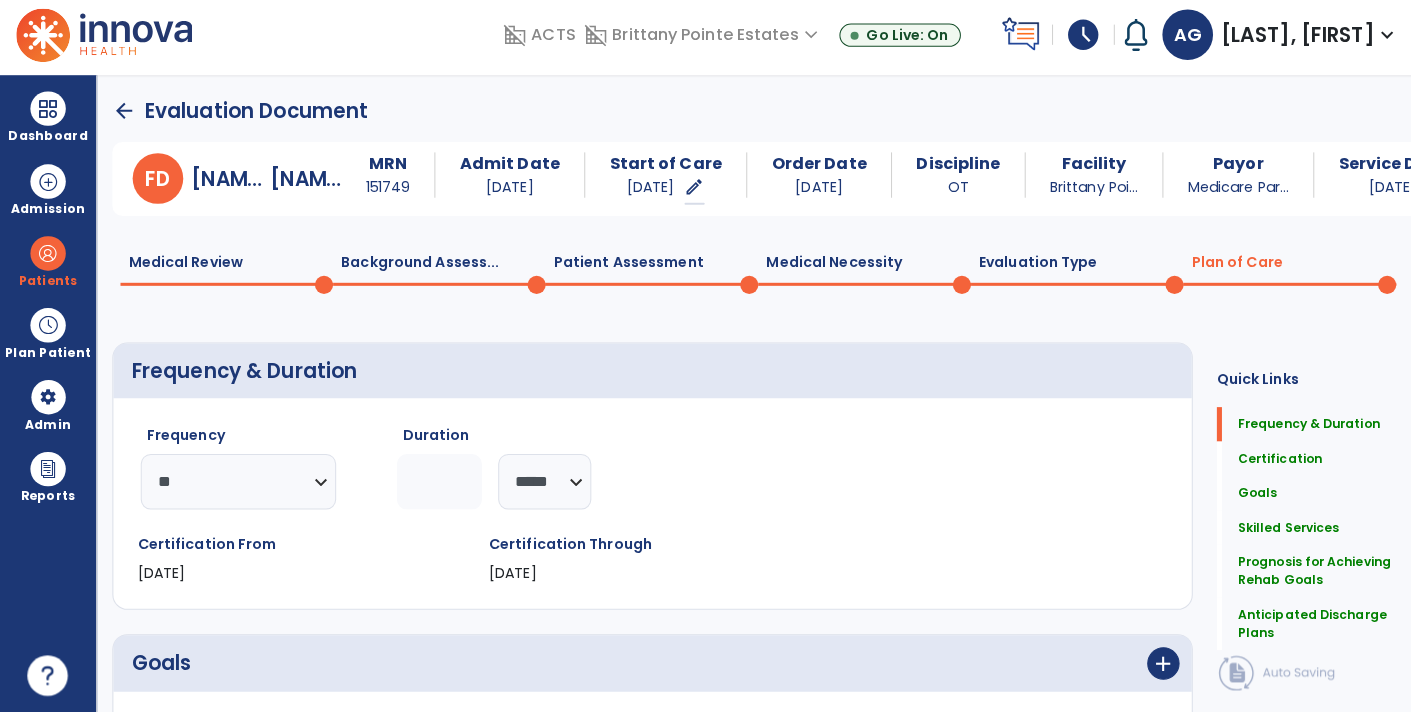 select on "**********" 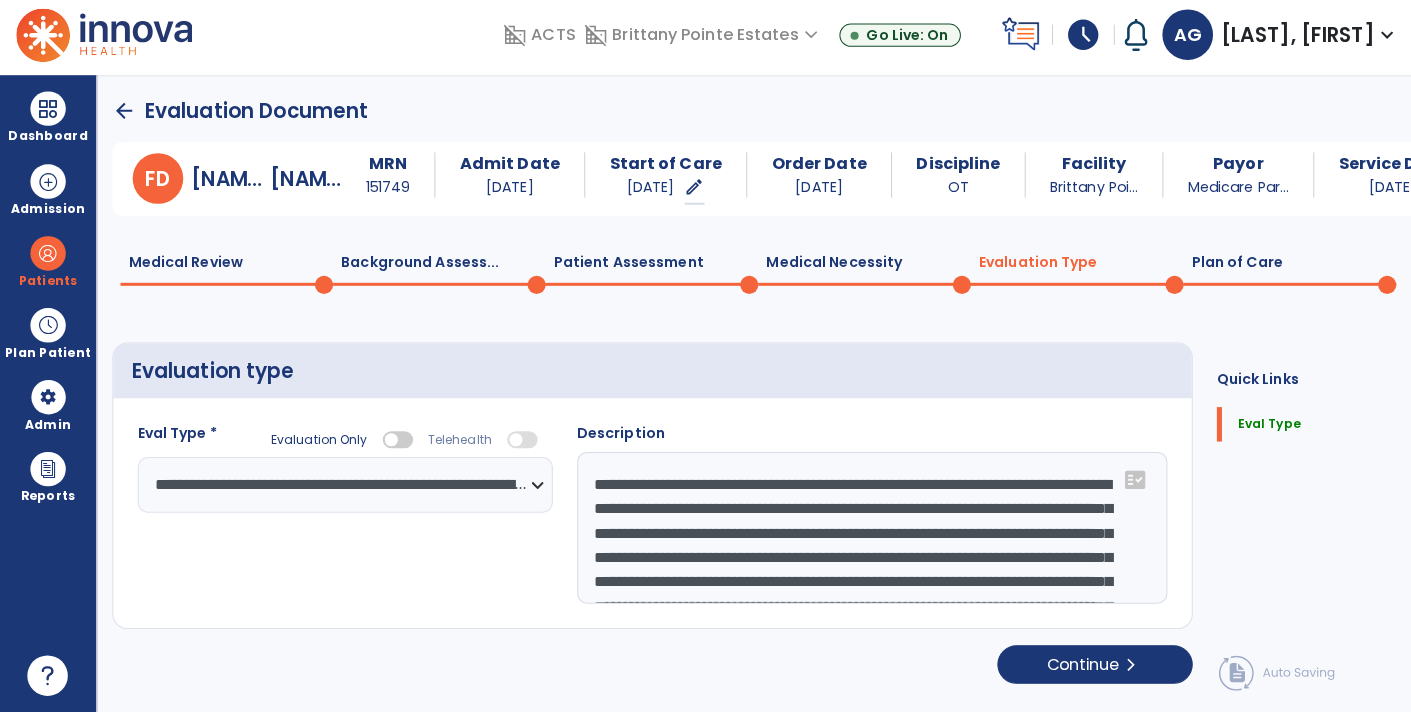 click on "Medical Necessity  0" 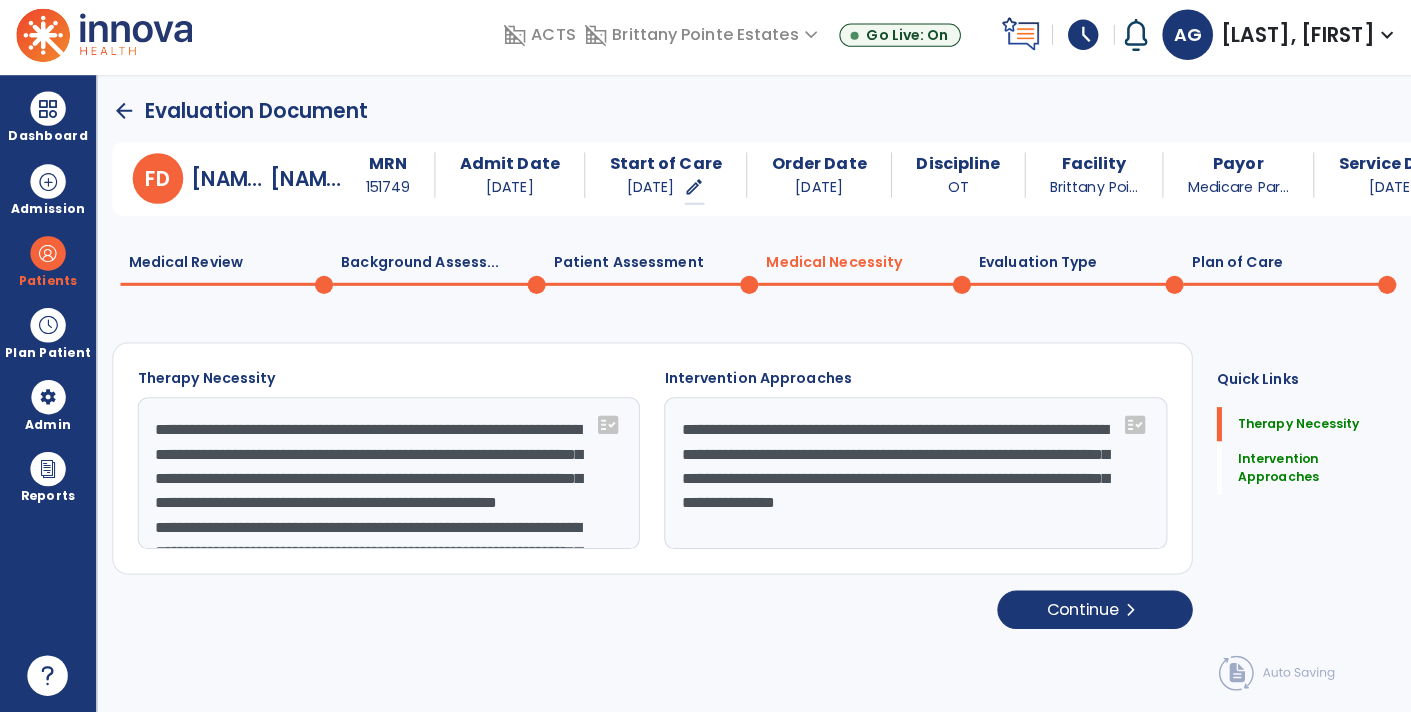 click on "Patient Assessment  0" 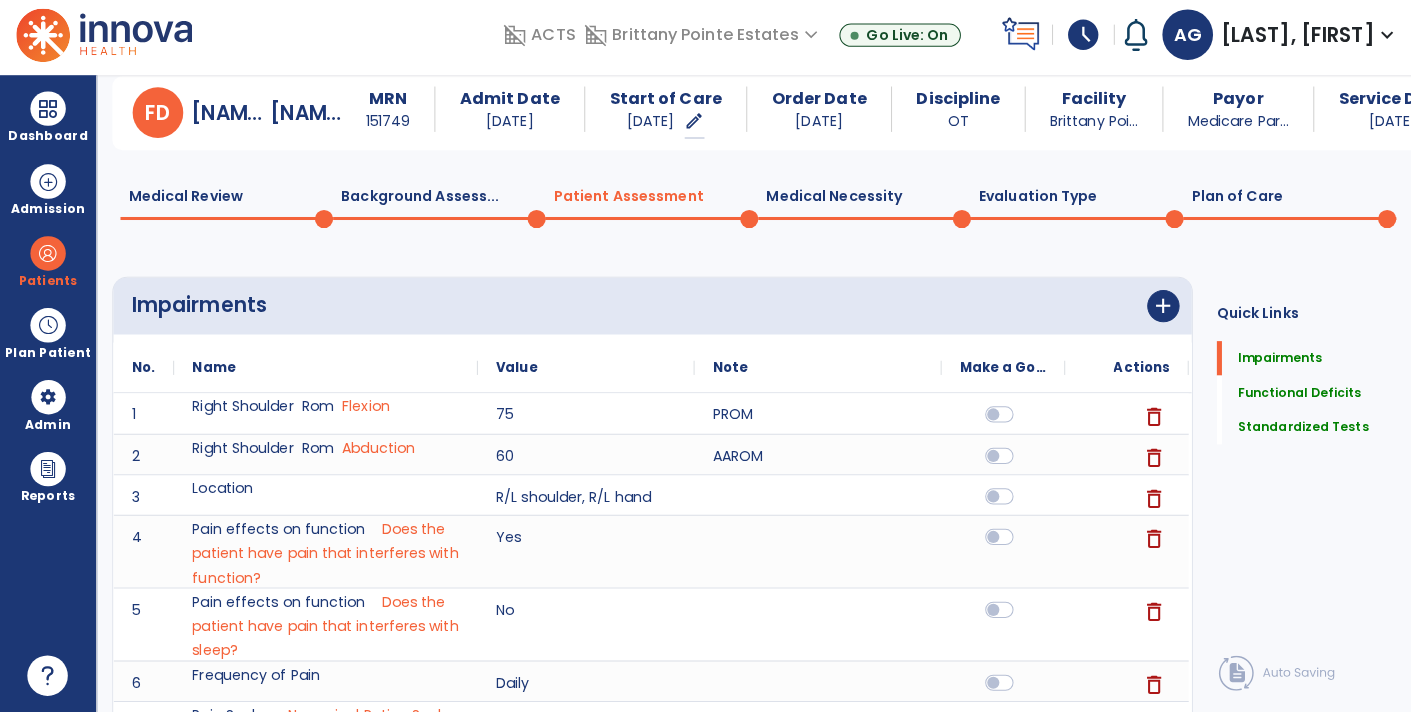 scroll, scrollTop: 0, scrollLeft: 0, axis: both 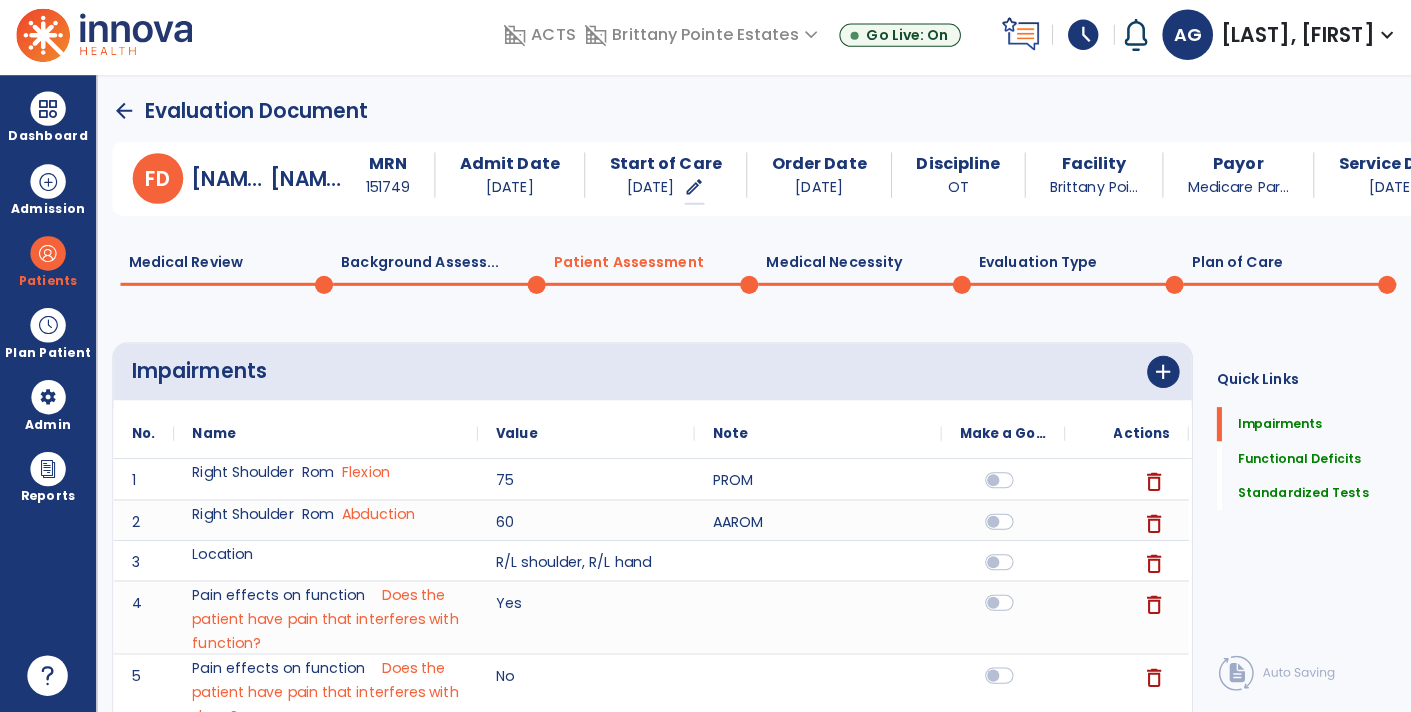 click on "Background Assess...  0" 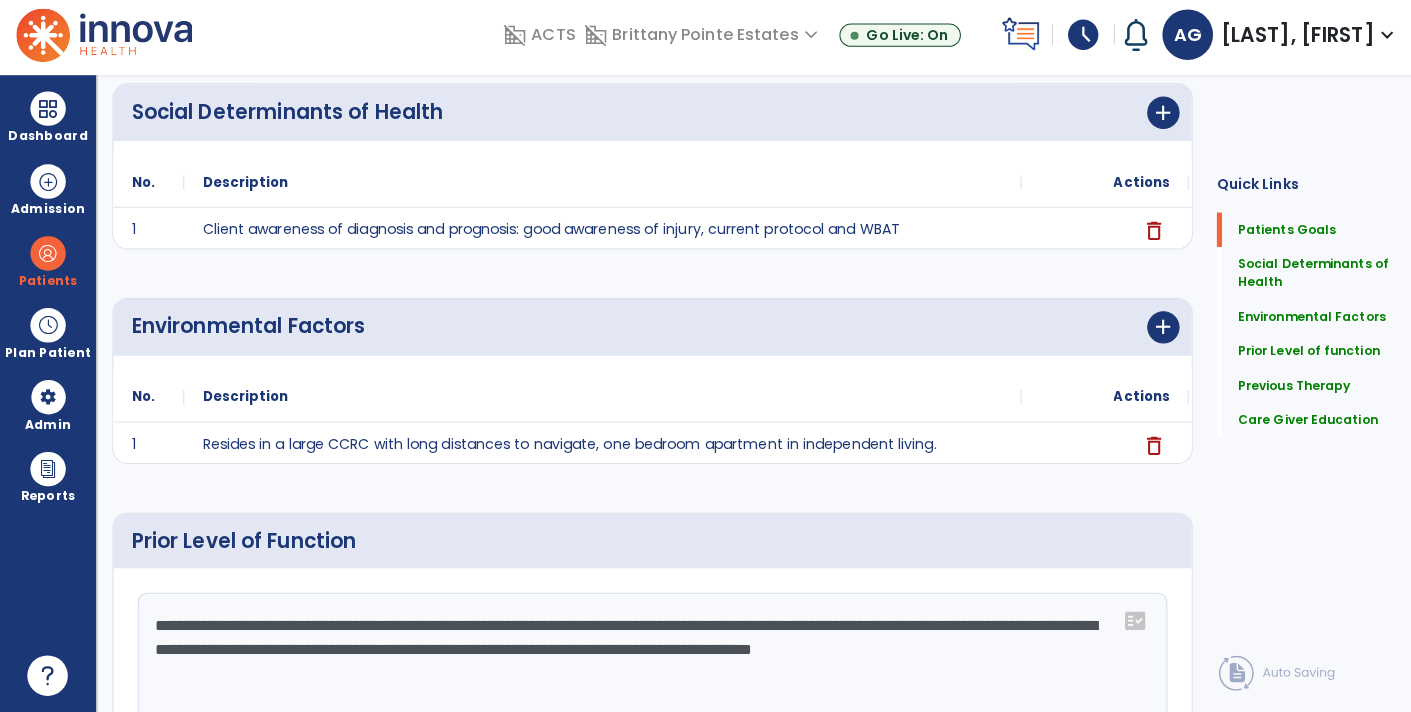 scroll, scrollTop: 0, scrollLeft: 0, axis: both 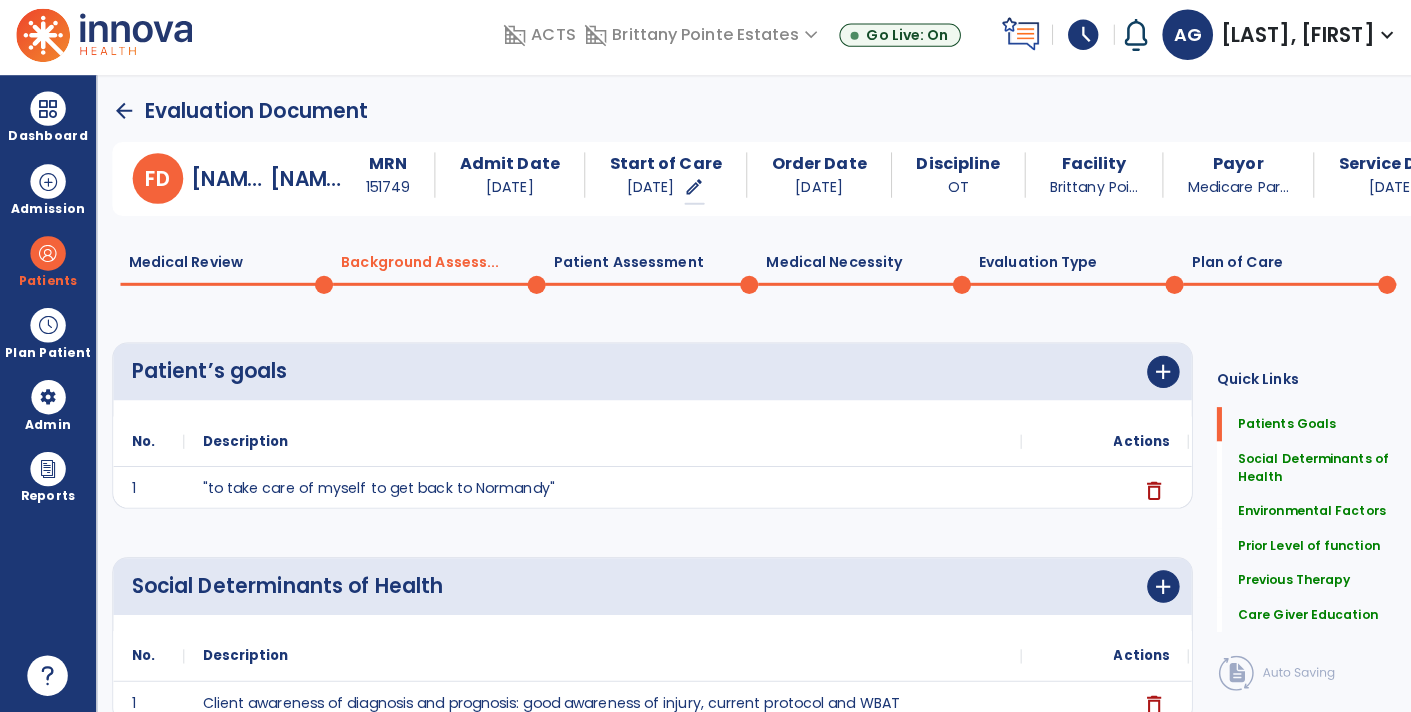 click 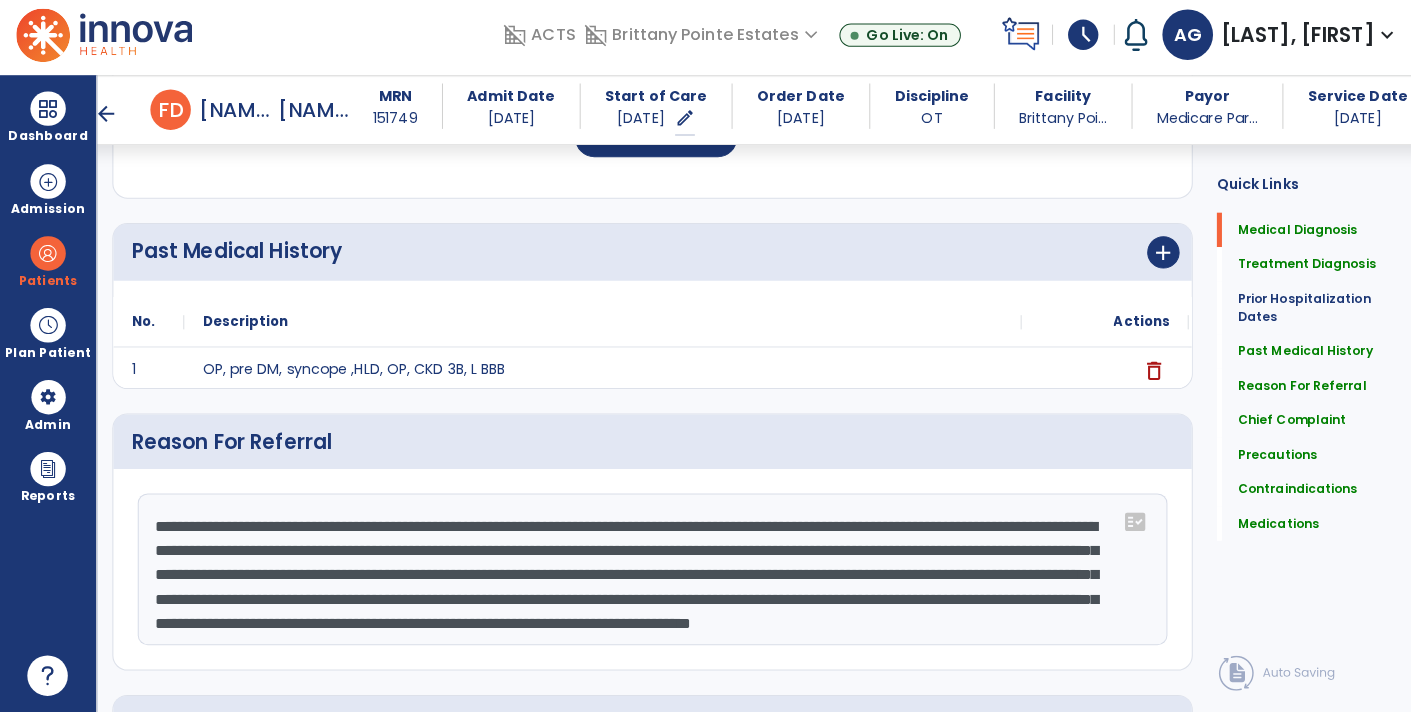 scroll, scrollTop: 798, scrollLeft: 0, axis: vertical 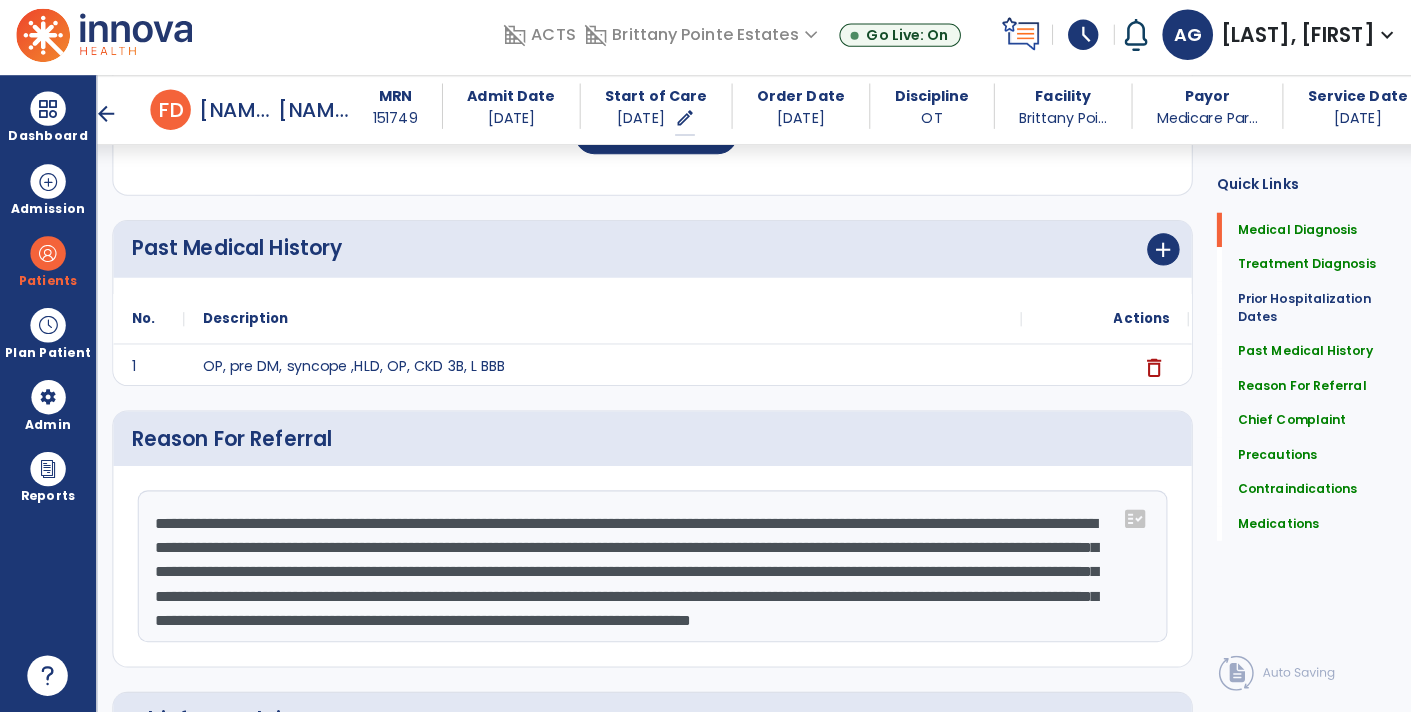 click on "**********" 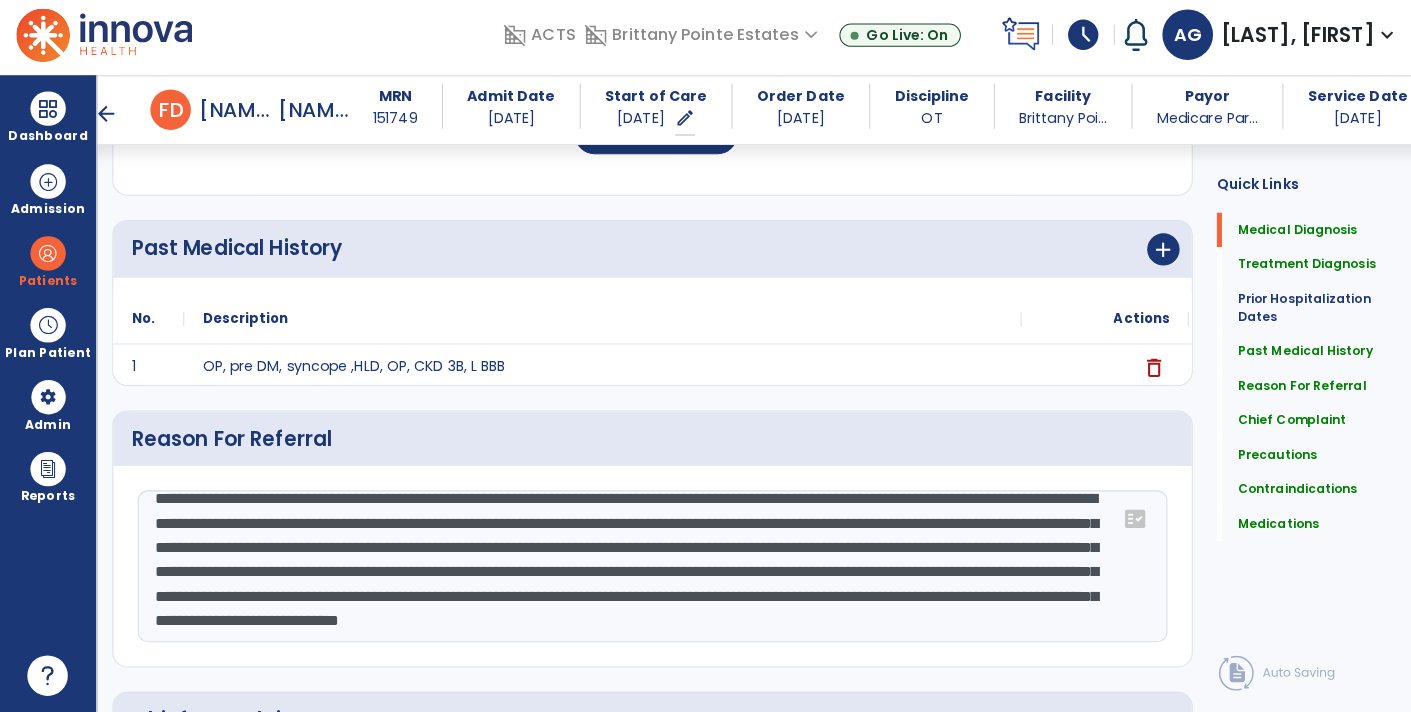 type on "**********" 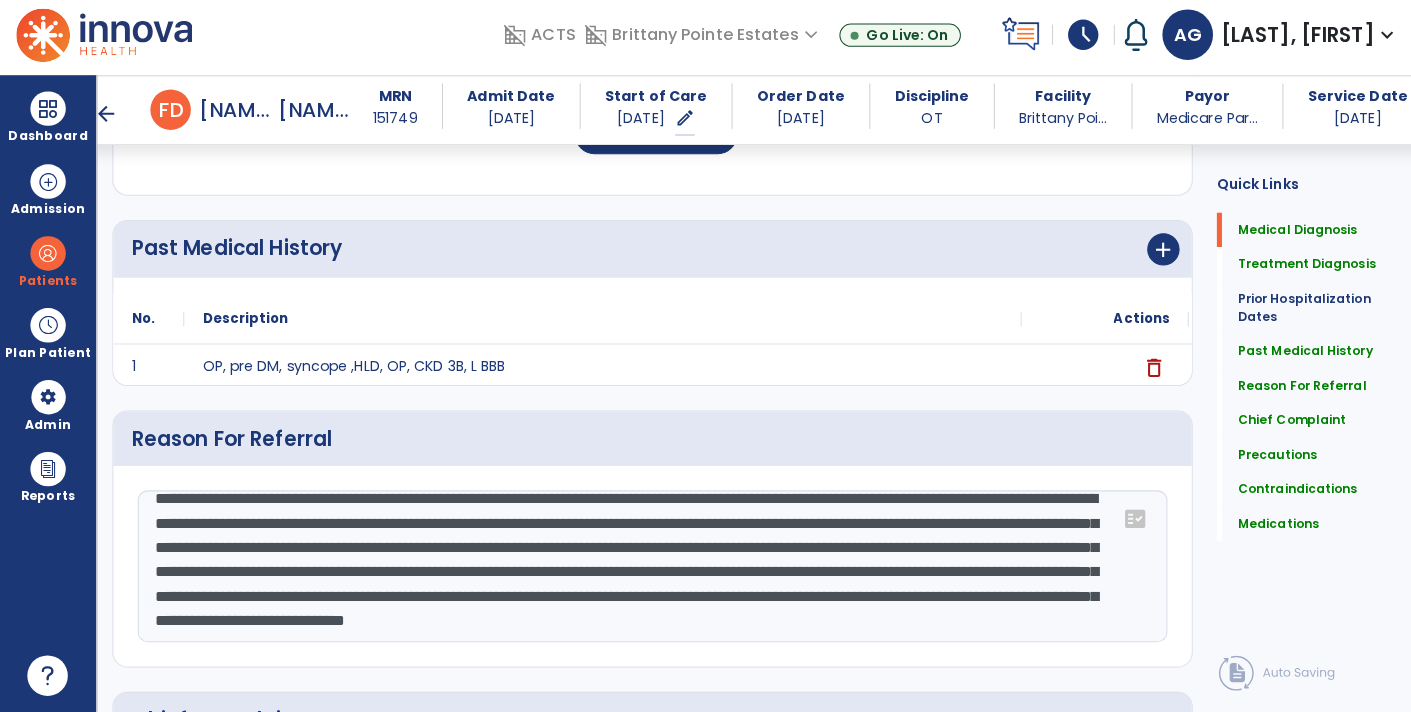 scroll, scrollTop: 0, scrollLeft: 0, axis: both 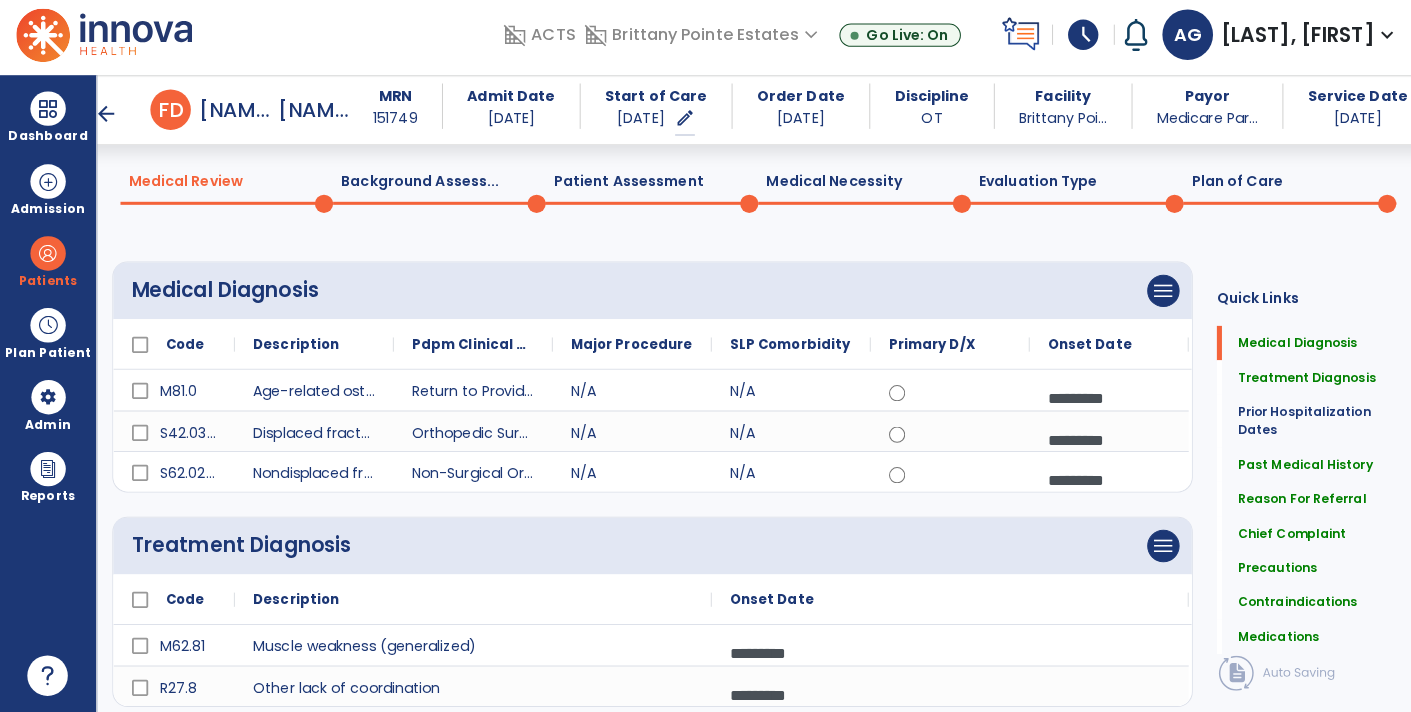 click on "Medical Necessity  0" 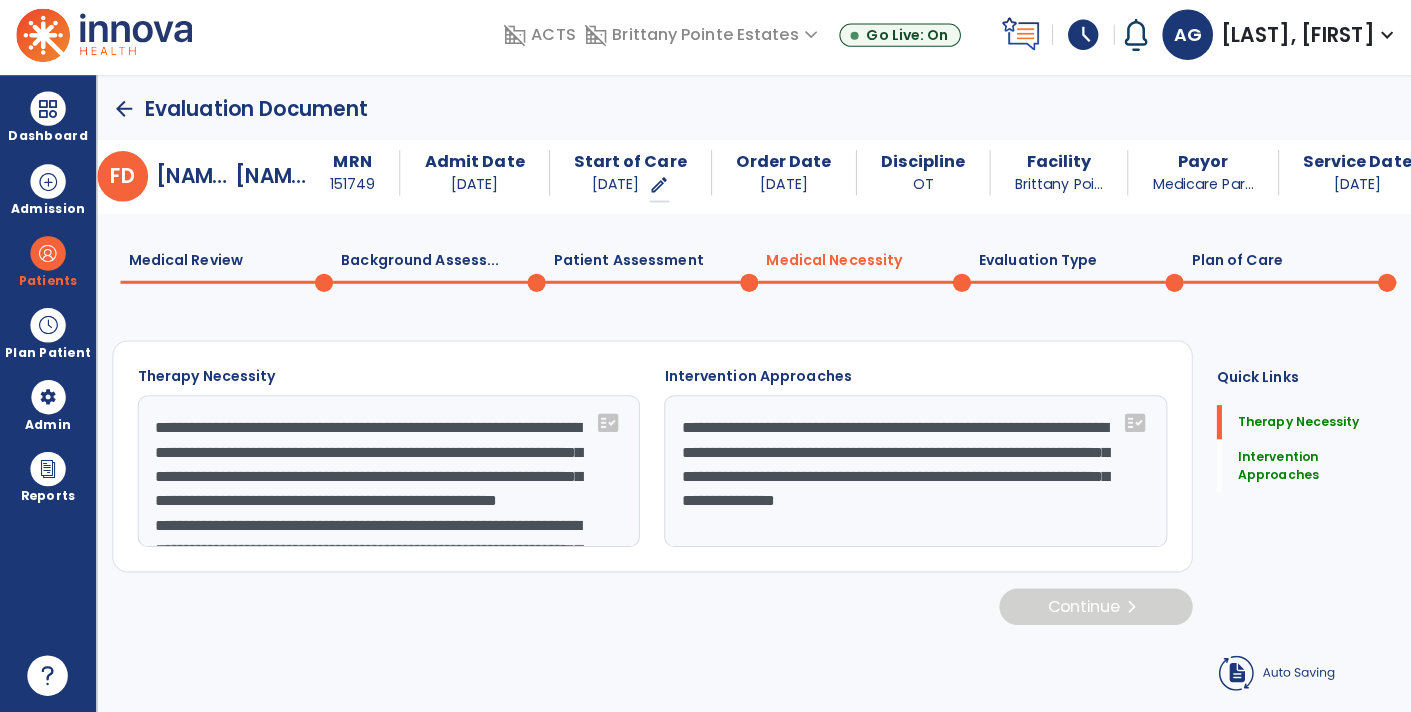 scroll, scrollTop: 0, scrollLeft: 0, axis: both 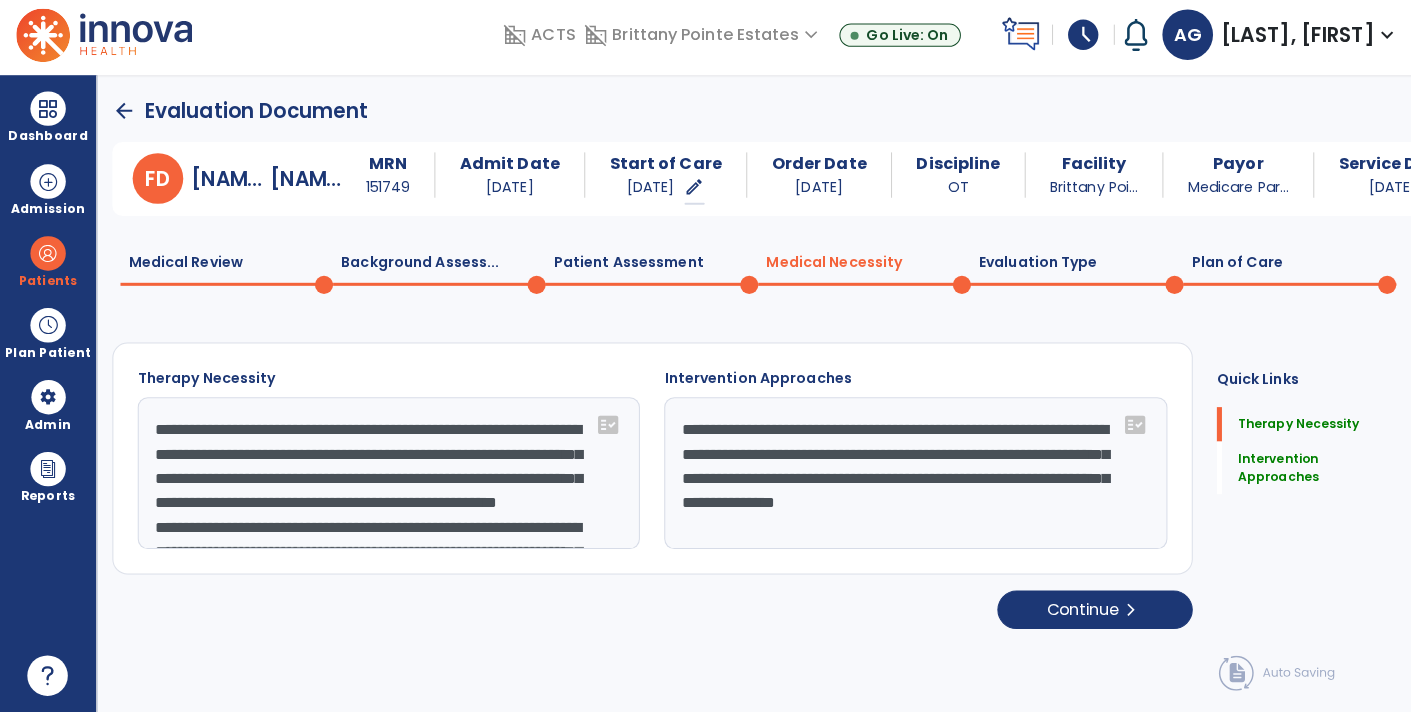 click on "Evaluation Type  0" 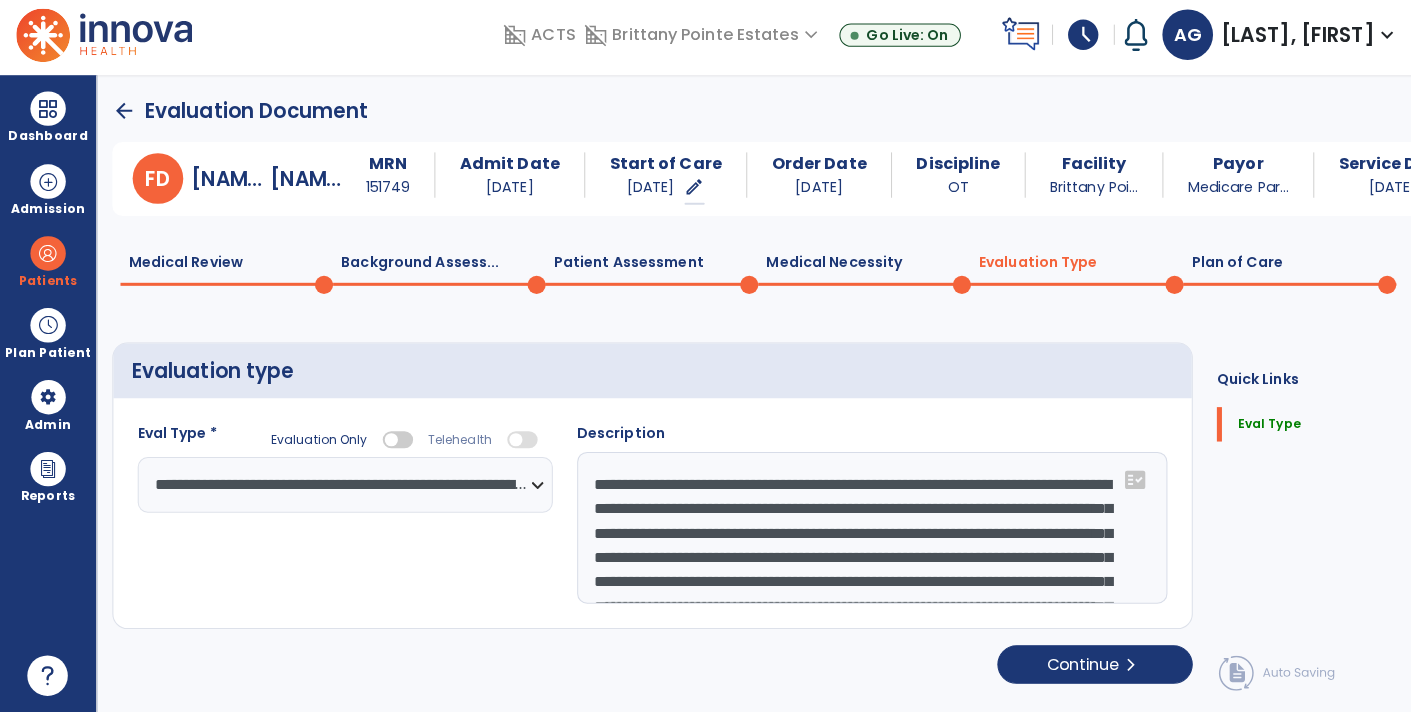 click 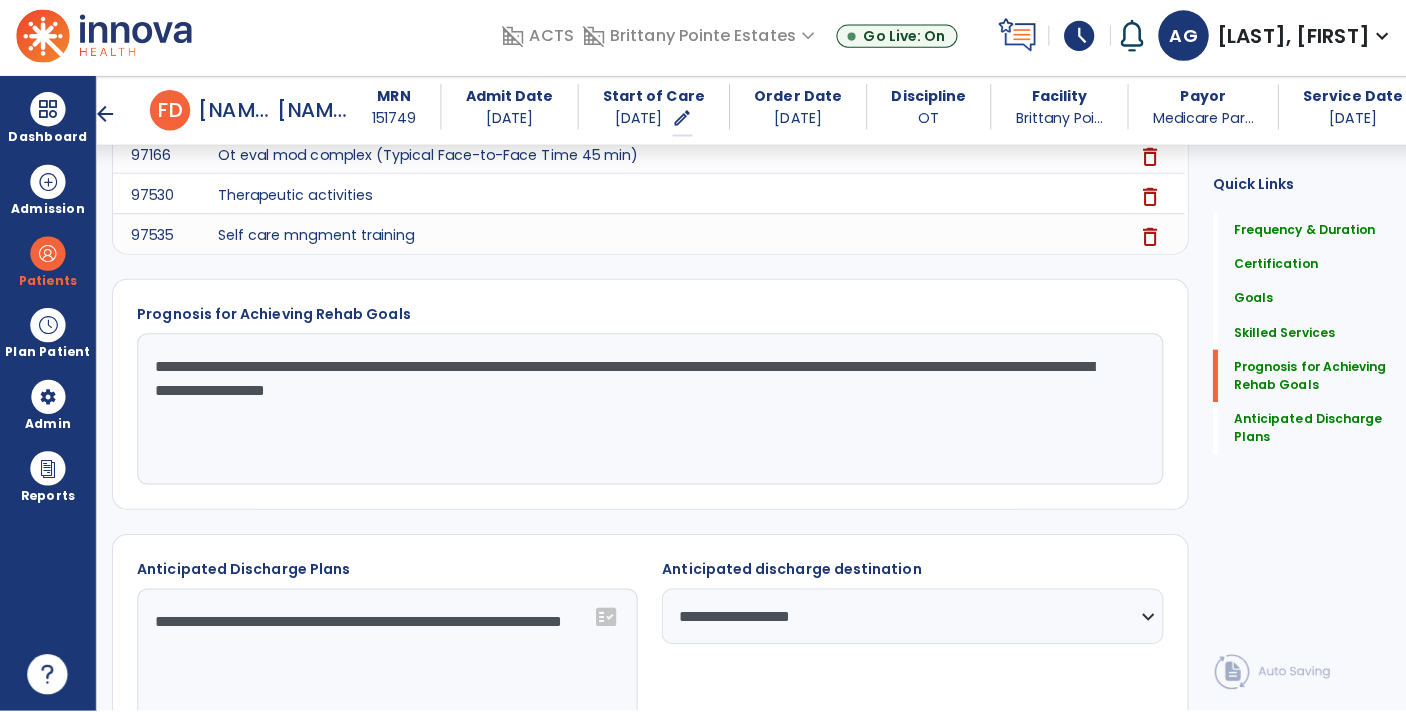 scroll, scrollTop: 2397, scrollLeft: 0, axis: vertical 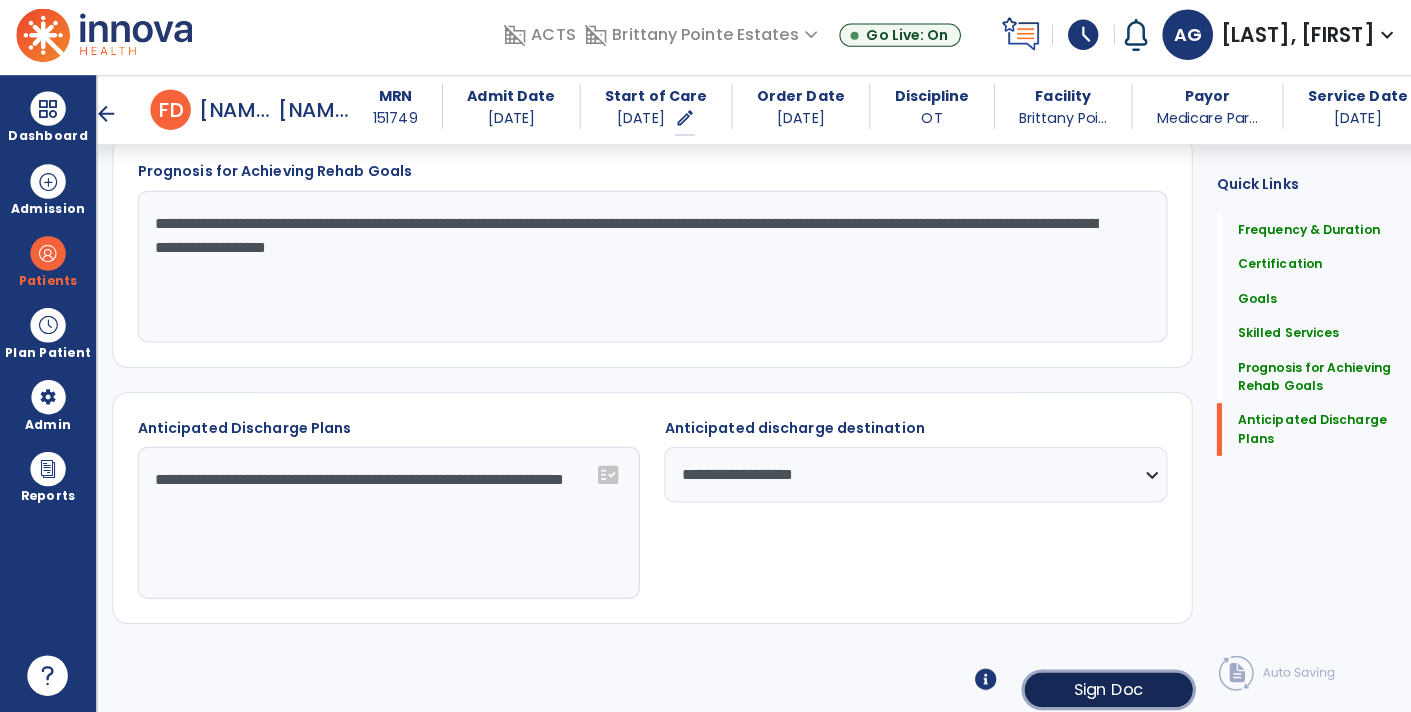 click on "Sign Doc" 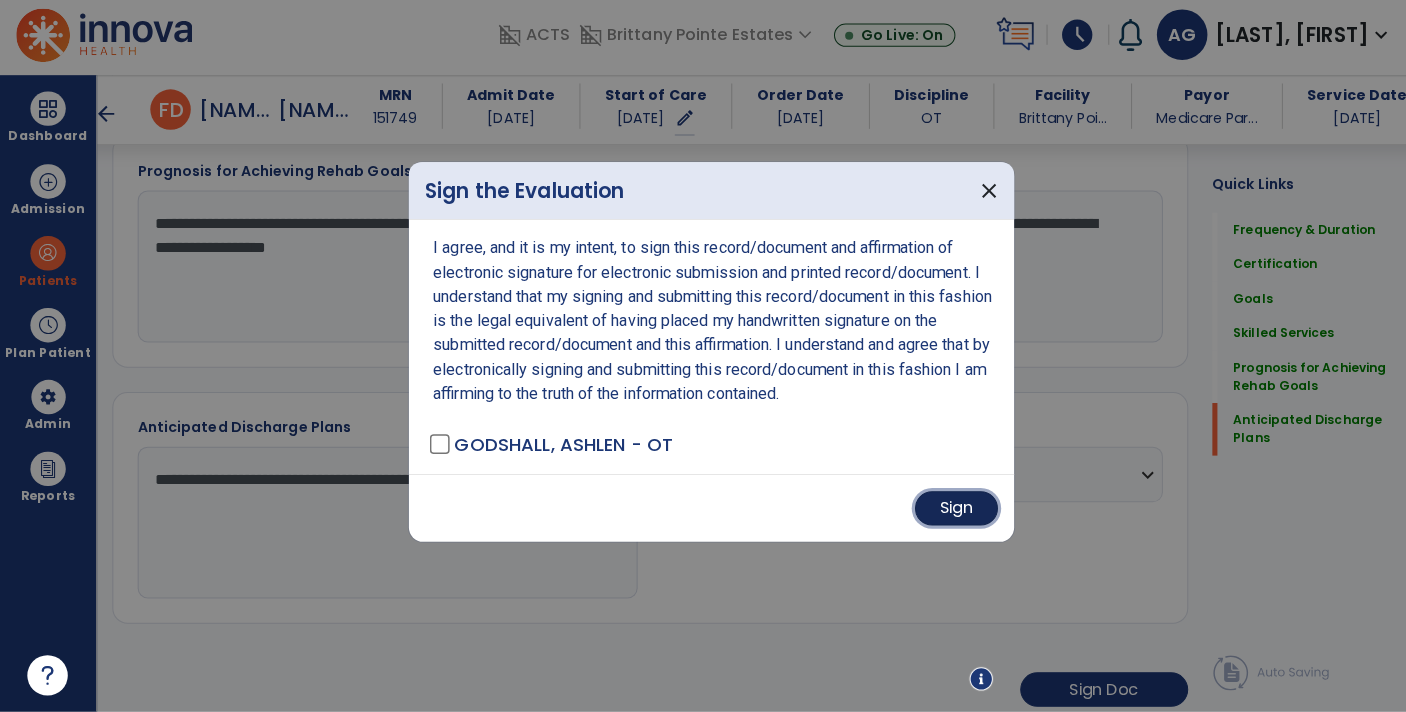 click on "Sign" at bounding box center (945, 511) 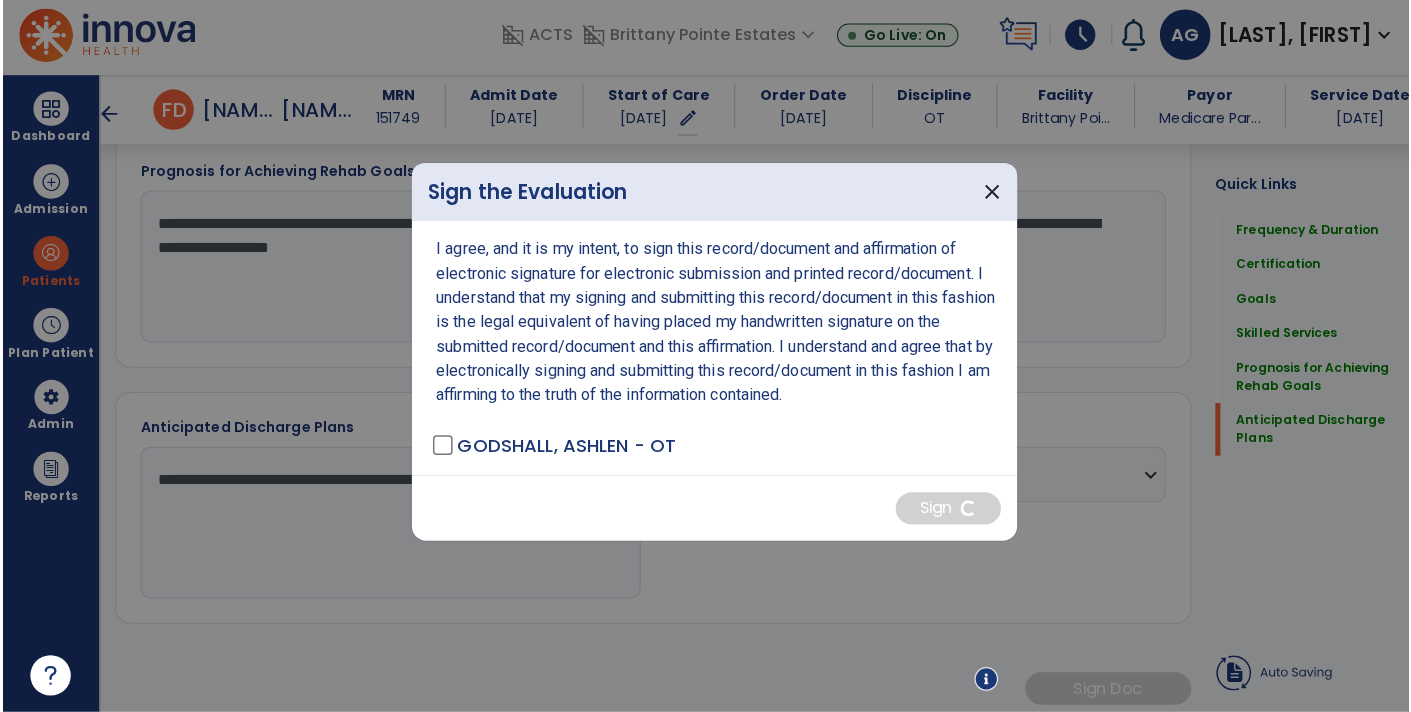 scroll, scrollTop: 2397, scrollLeft: 0, axis: vertical 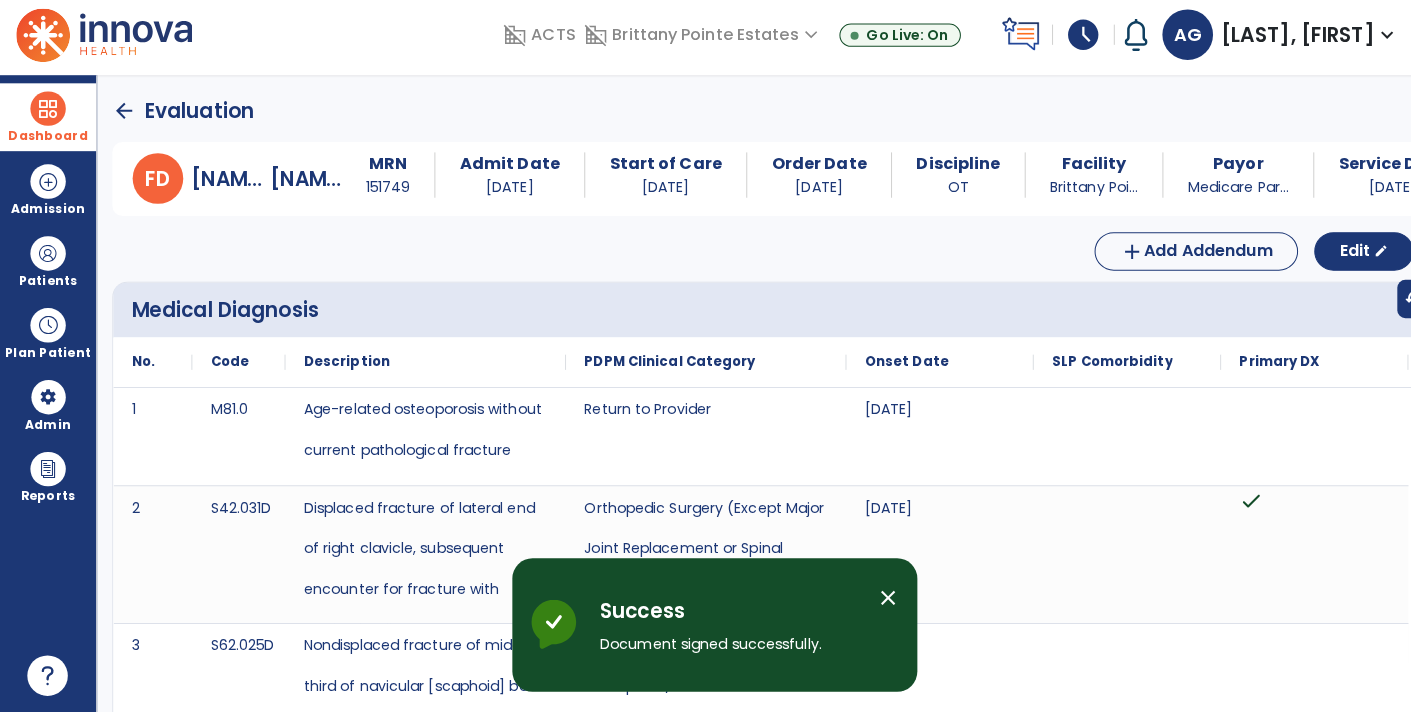 click at bounding box center [47, 116] 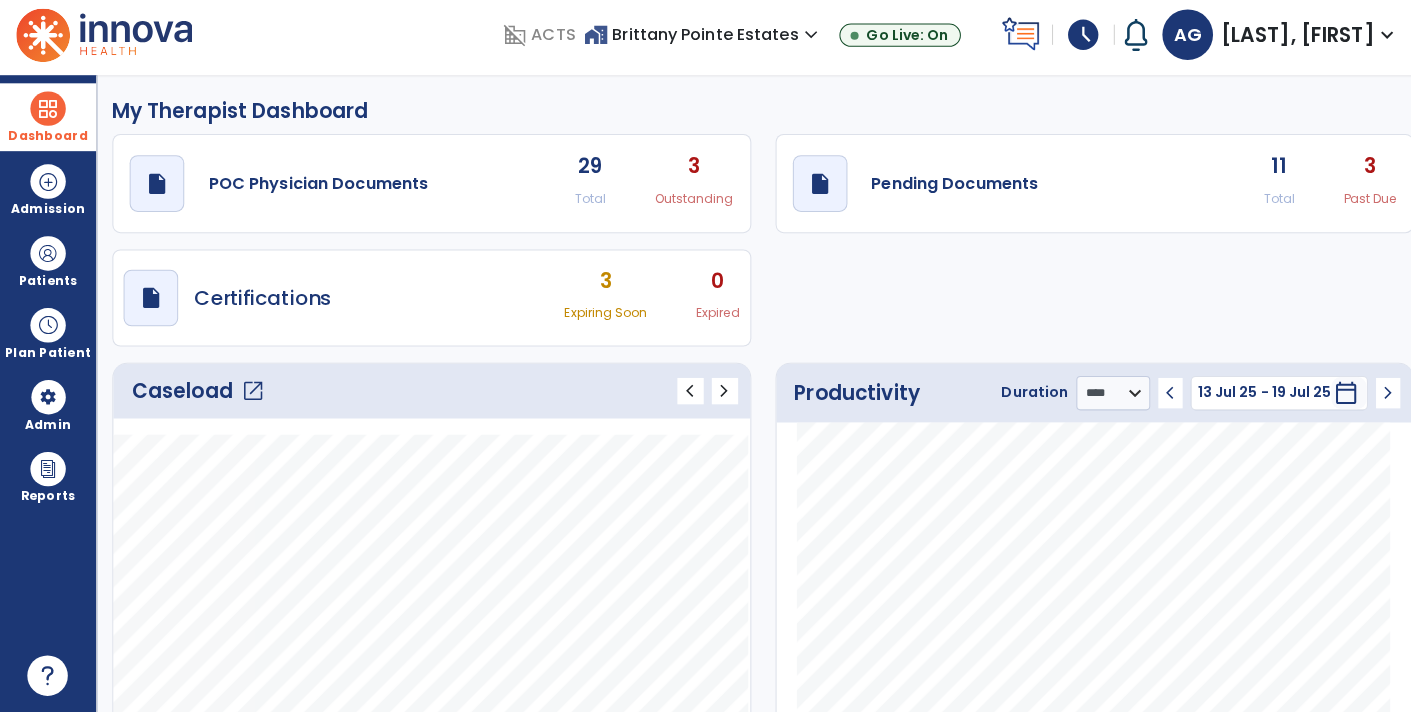 click on "draft   open_in_new  Pending Documents 11 Total 3 Past Due" 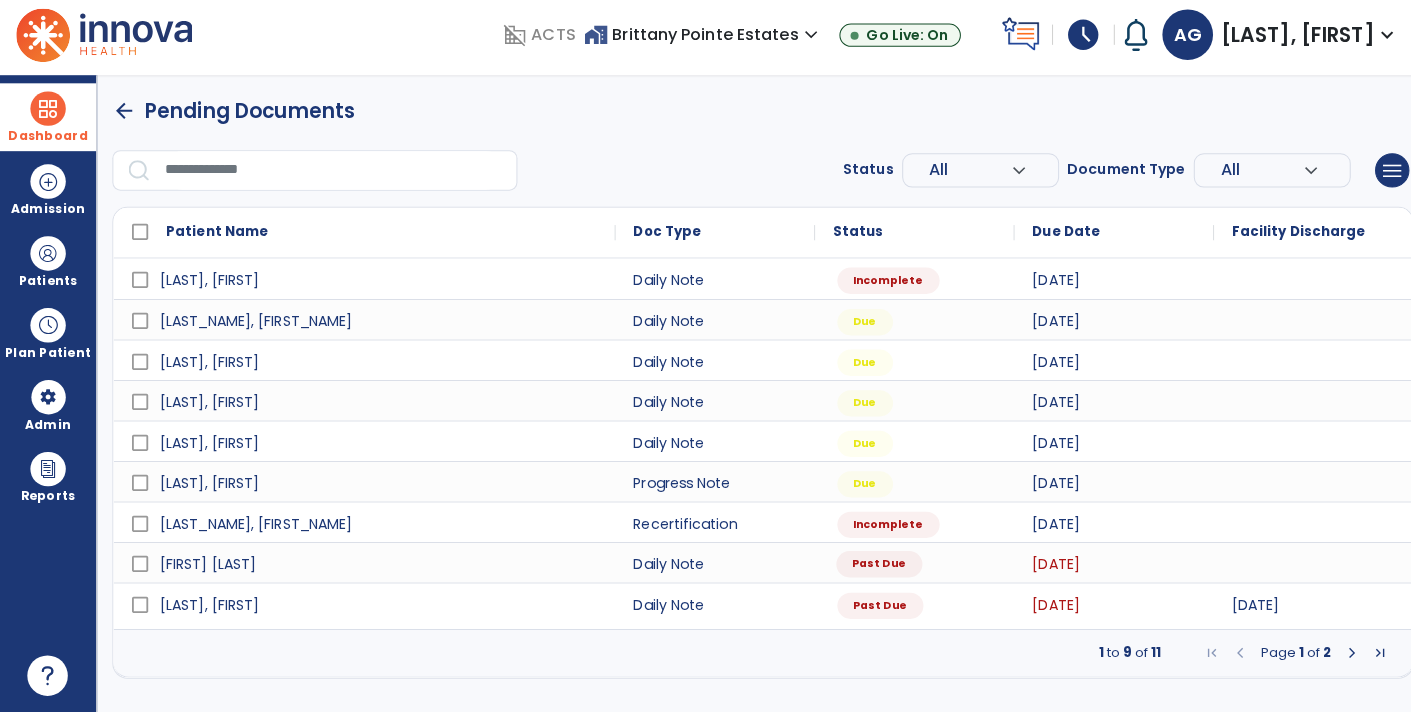 click on "Past Due" at bounding box center [868, 566] 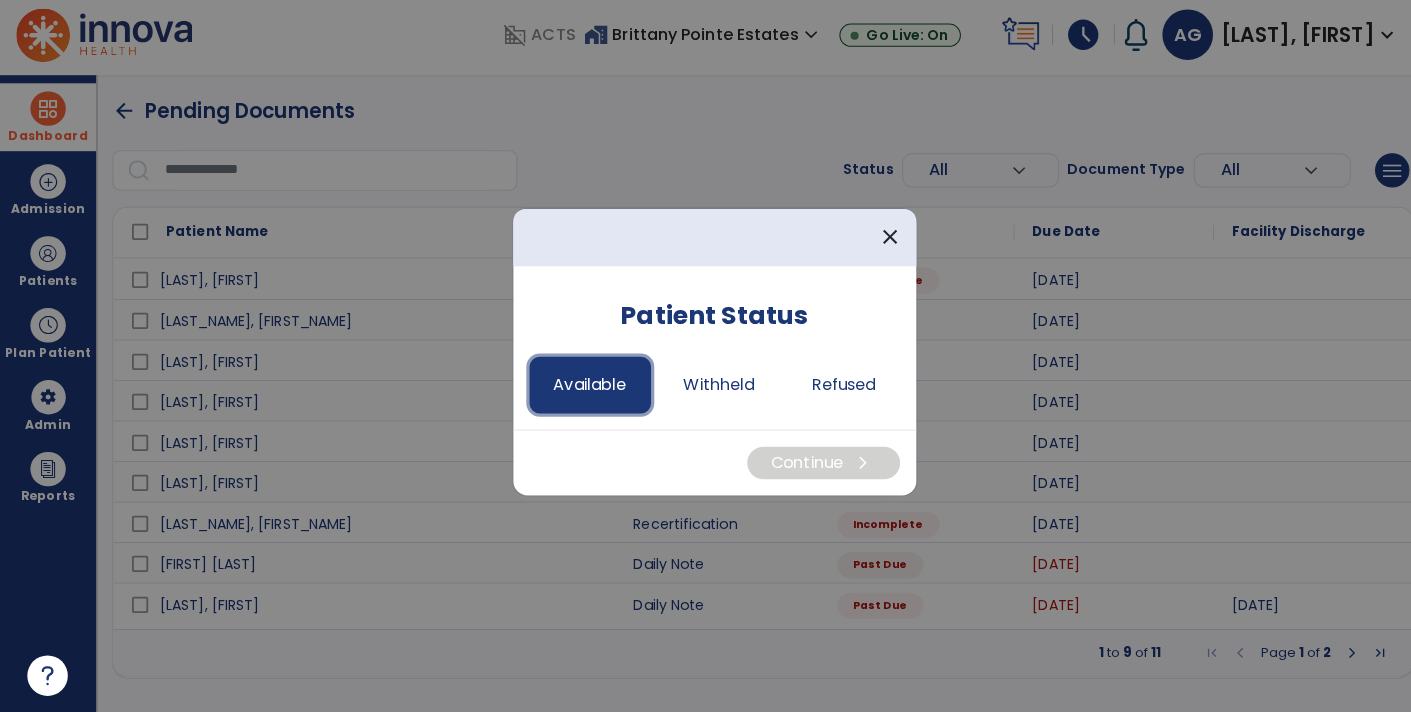 click on "Available" at bounding box center (583, 389) 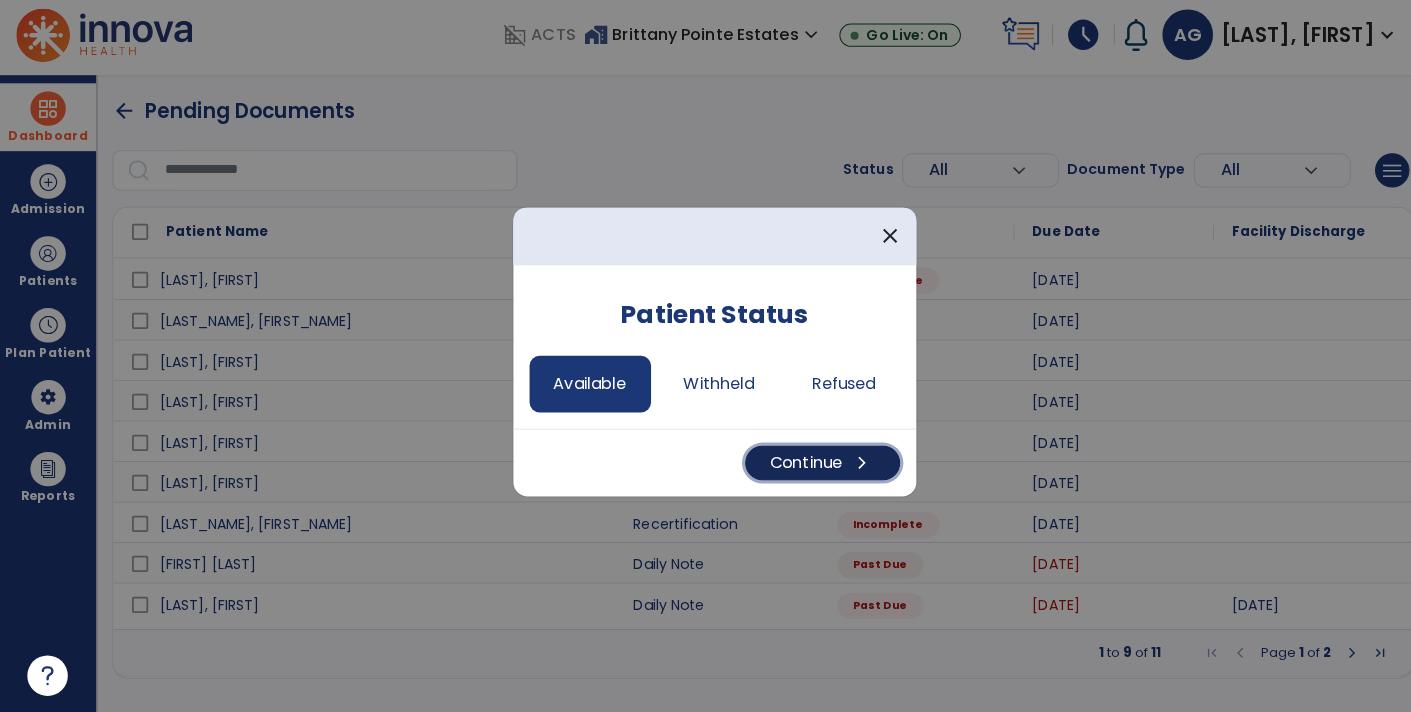 click on "Continue   chevron_right" at bounding box center [812, 466] 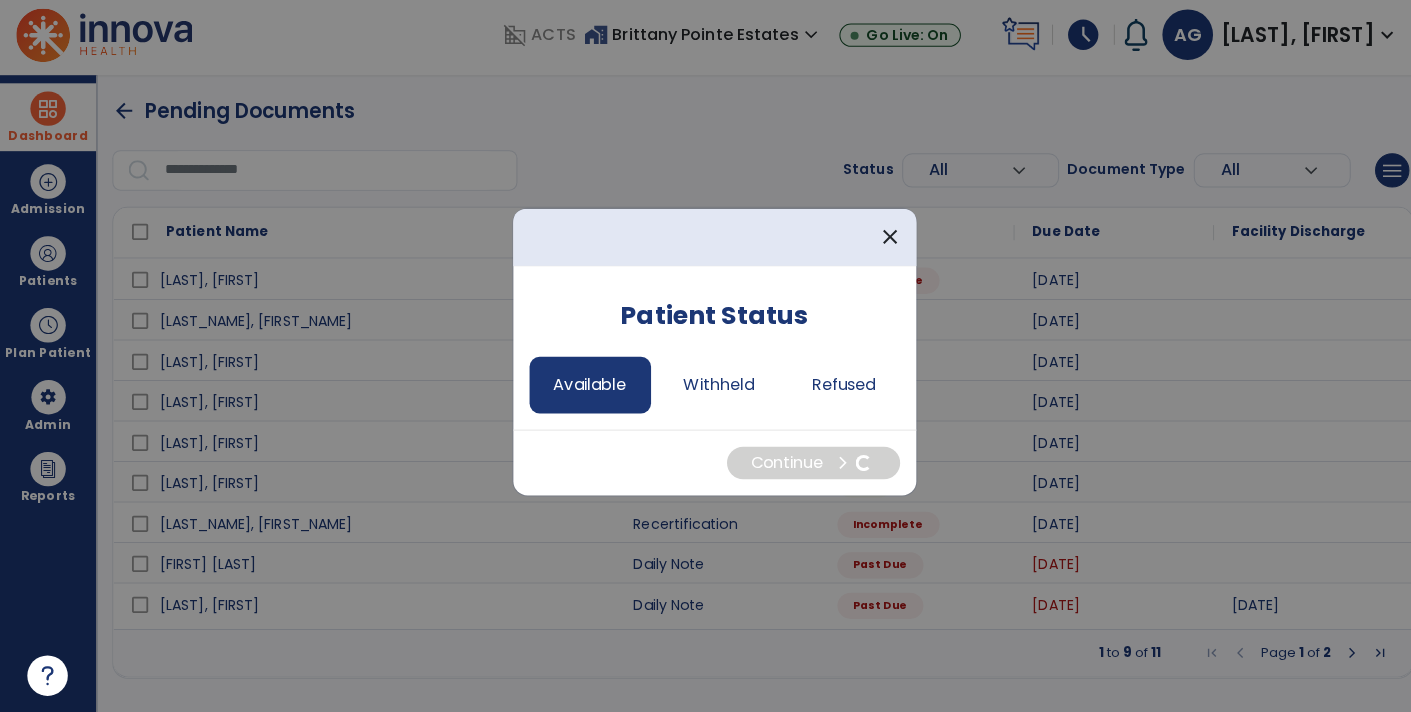 select on "*" 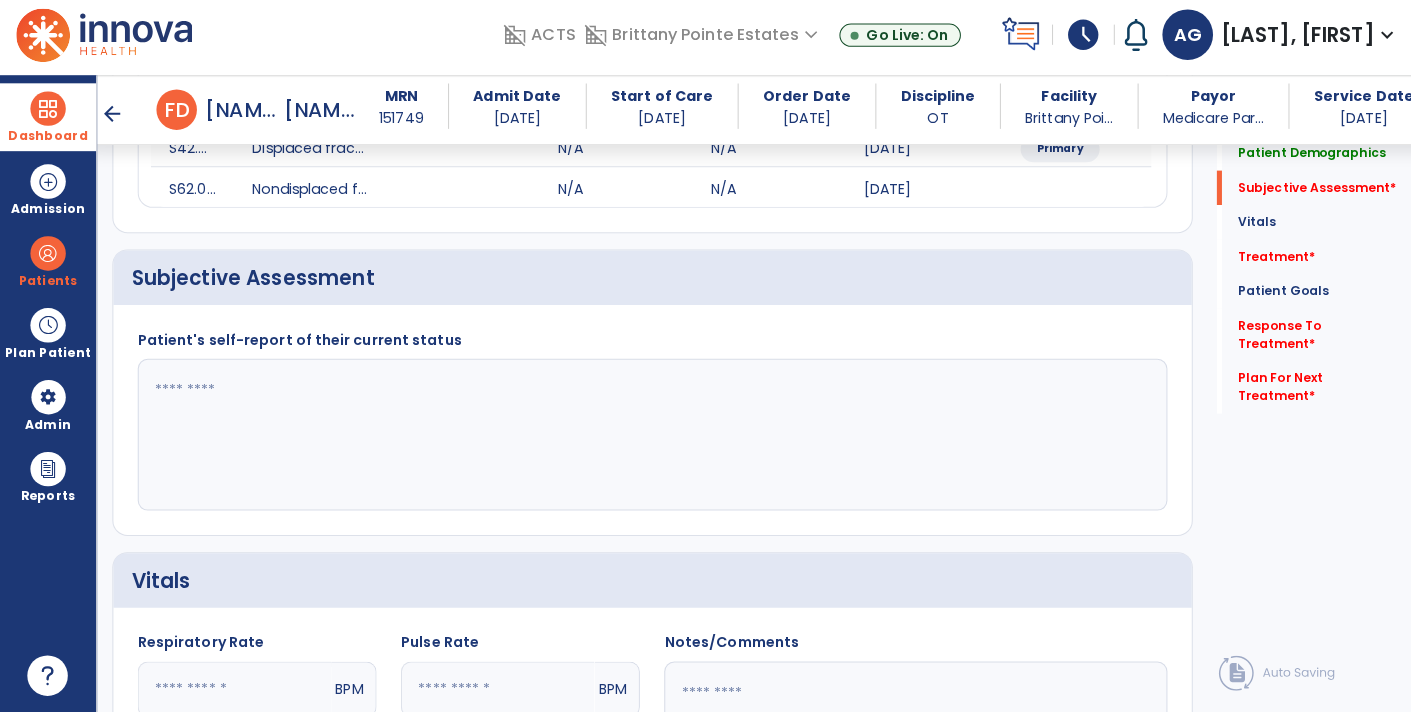 scroll, scrollTop: 364, scrollLeft: 0, axis: vertical 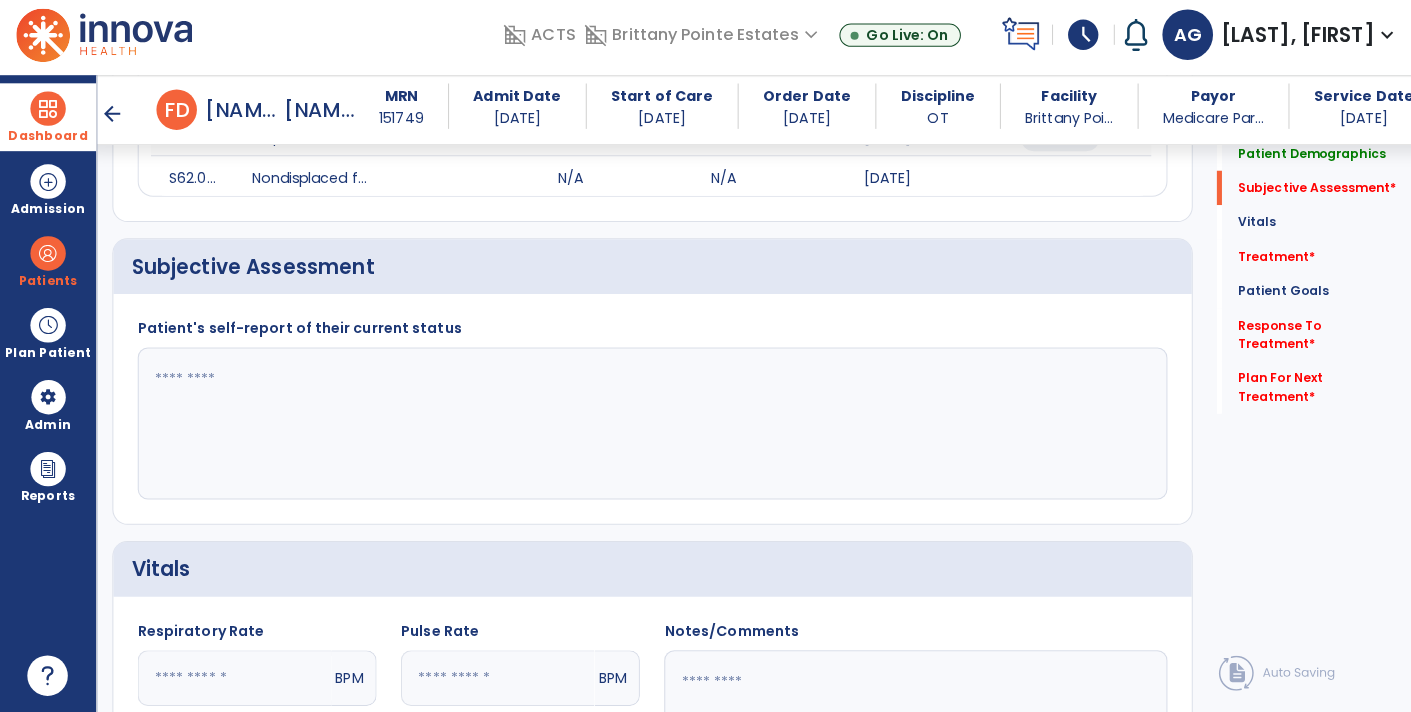 click 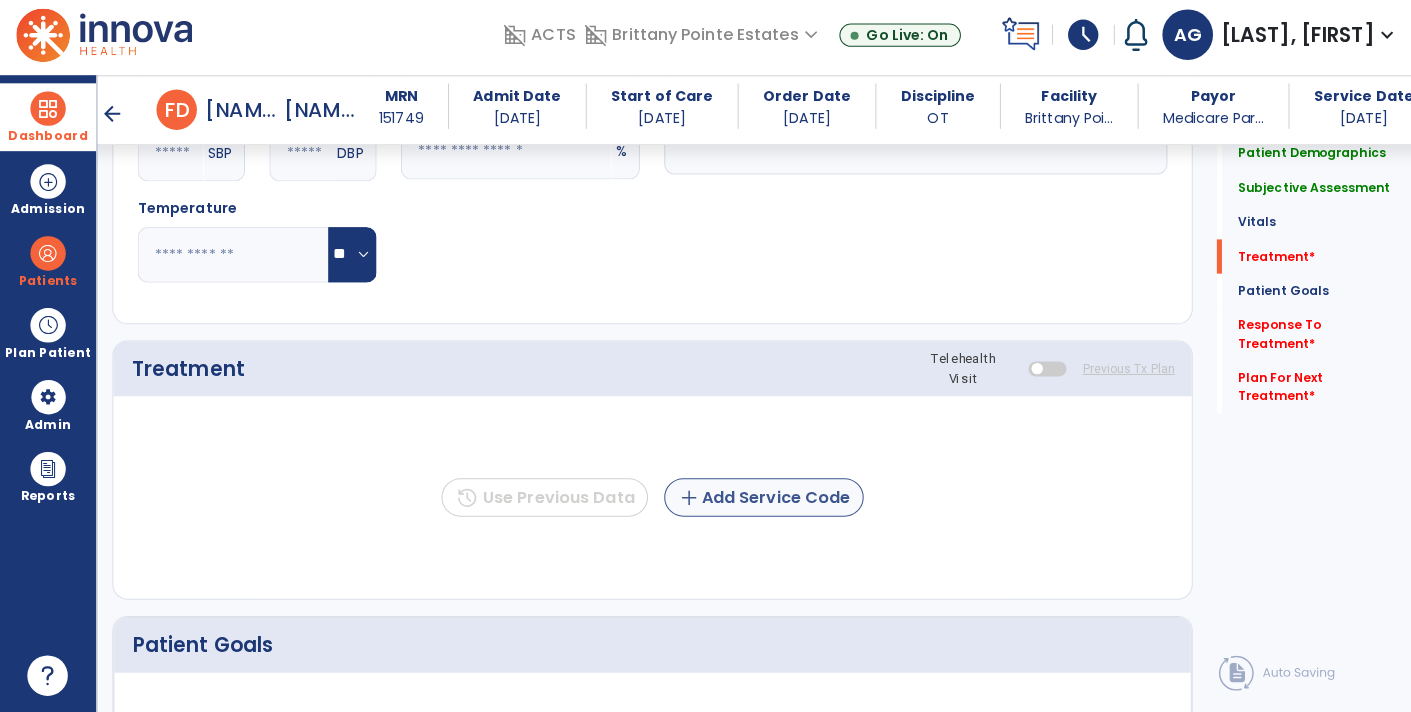 type on "**********" 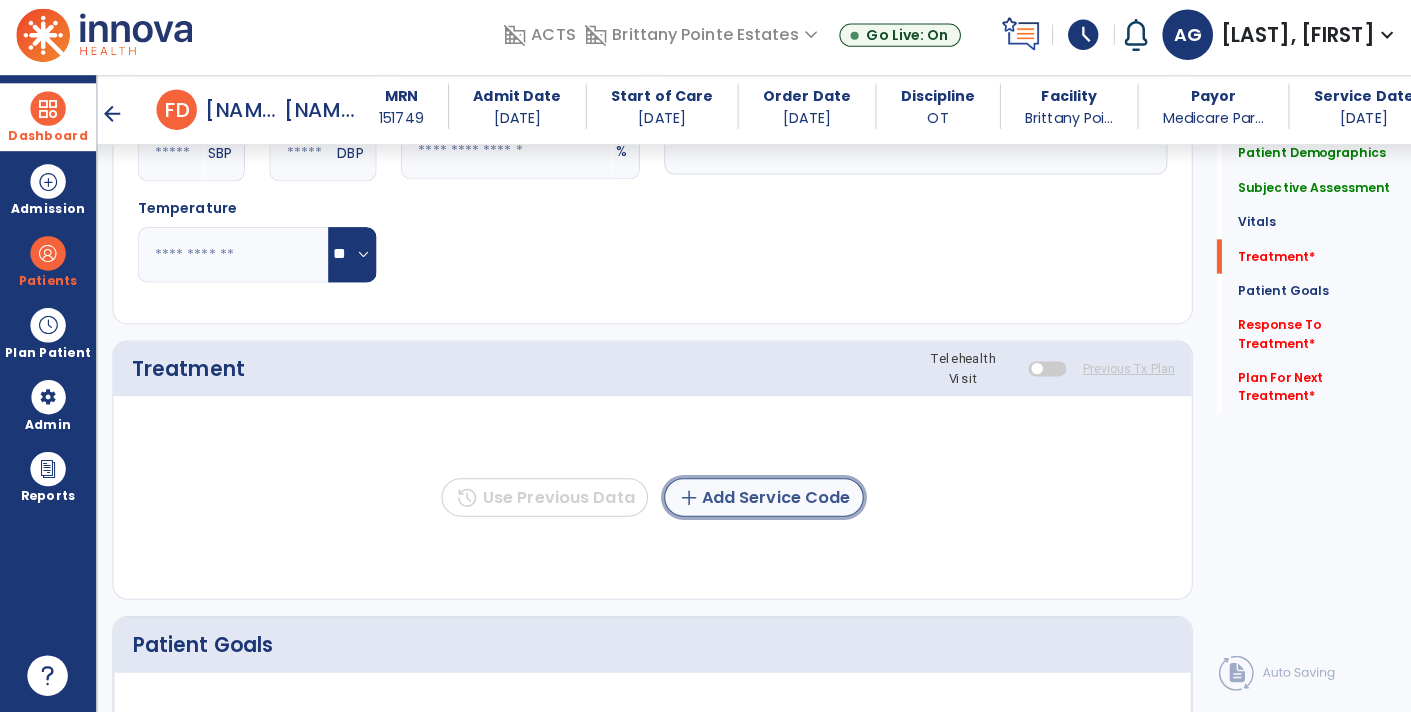 click on "add  Add Service Code" 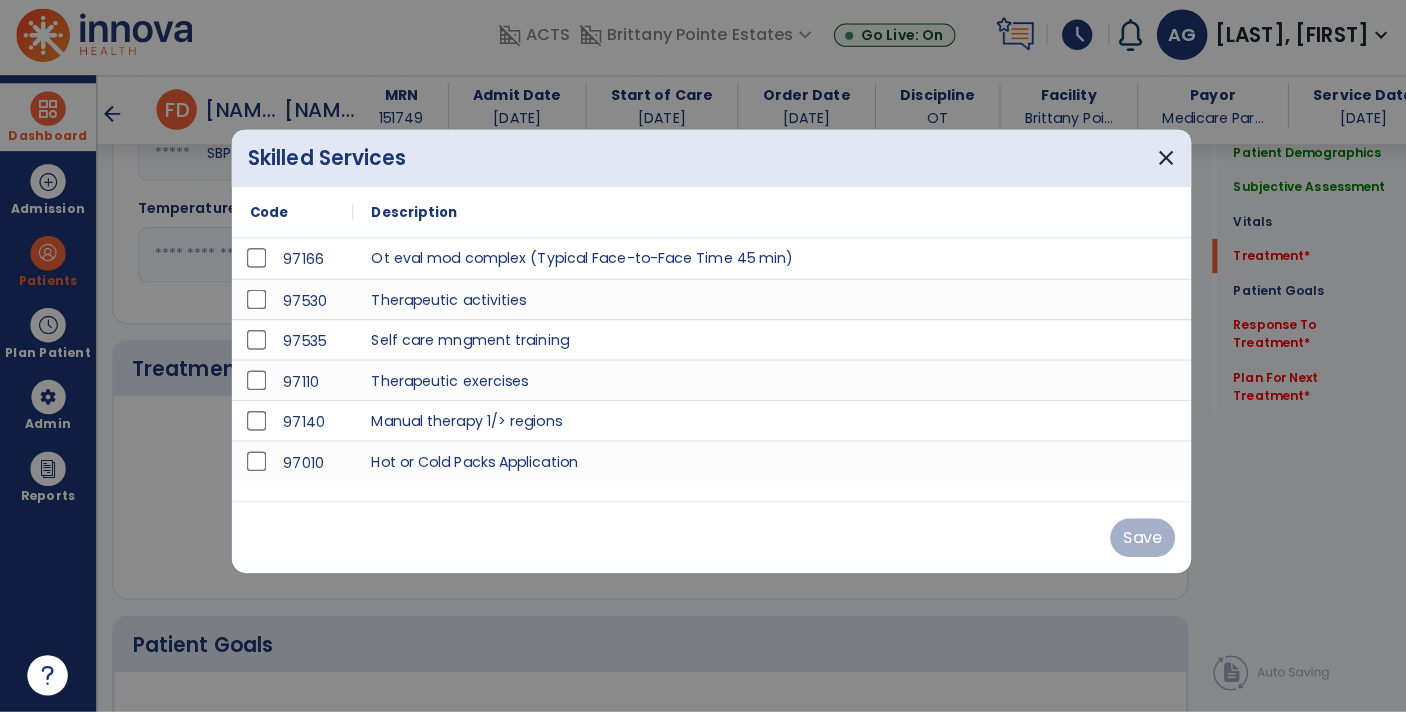 scroll, scrollTop: 984, scrollLeft: 0, axis: vertical 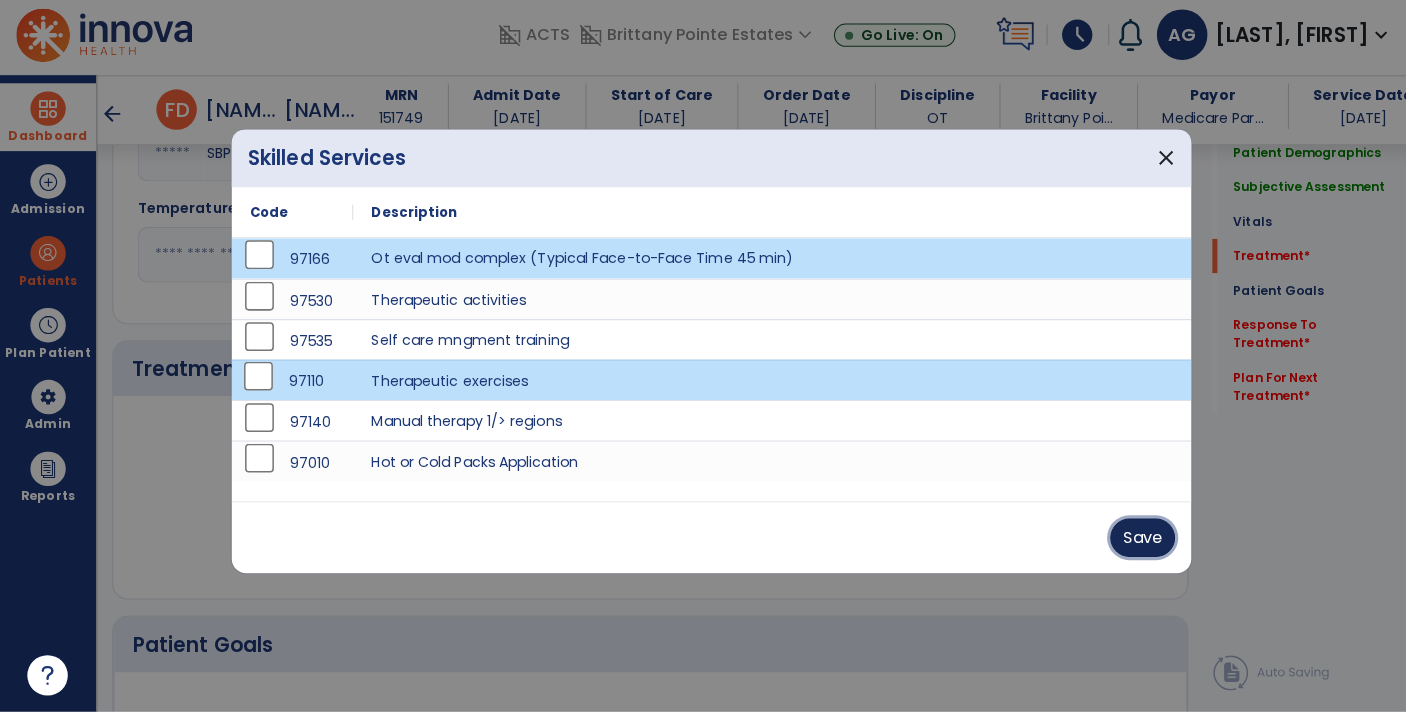 click on "Save" at bounding box center (1129, 540) 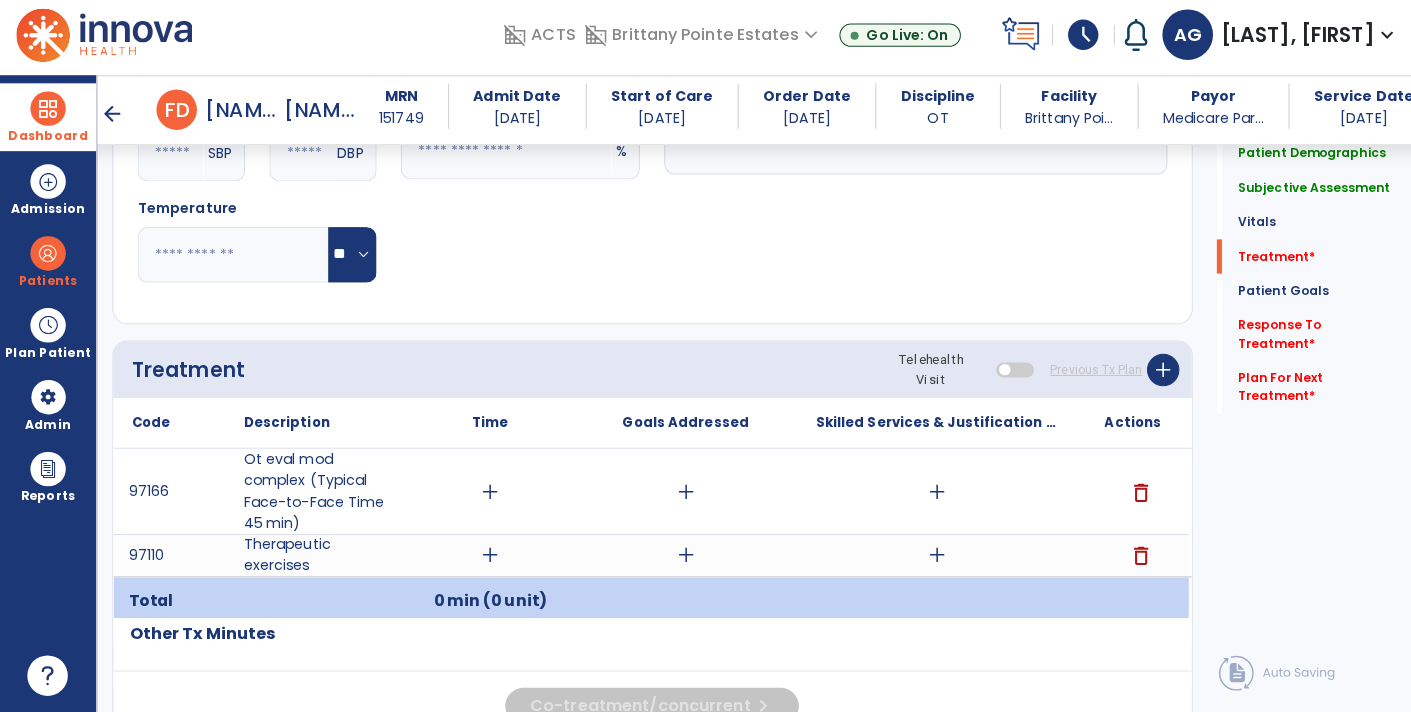 click on "add" at bounding box center (926, 494) 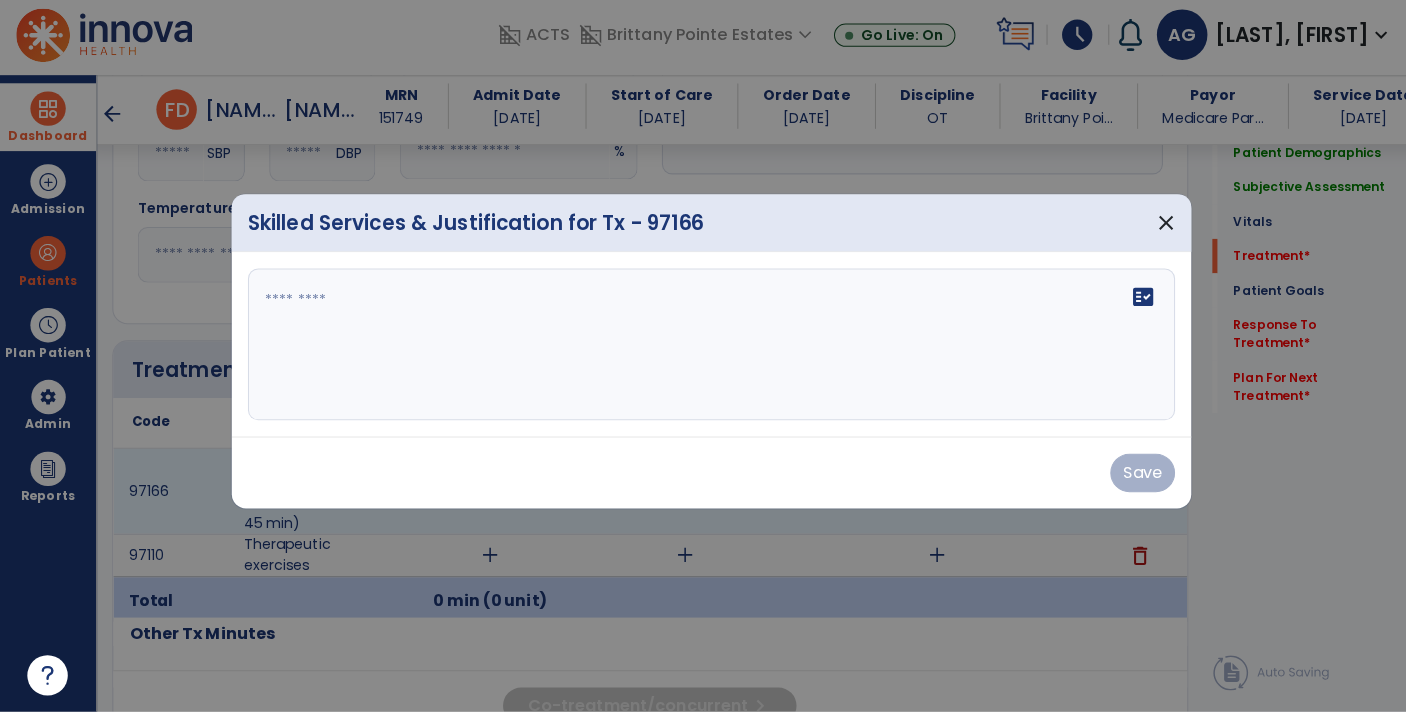 scroll, scrollTop: 984, scrollLeft: 0, axis: vertical 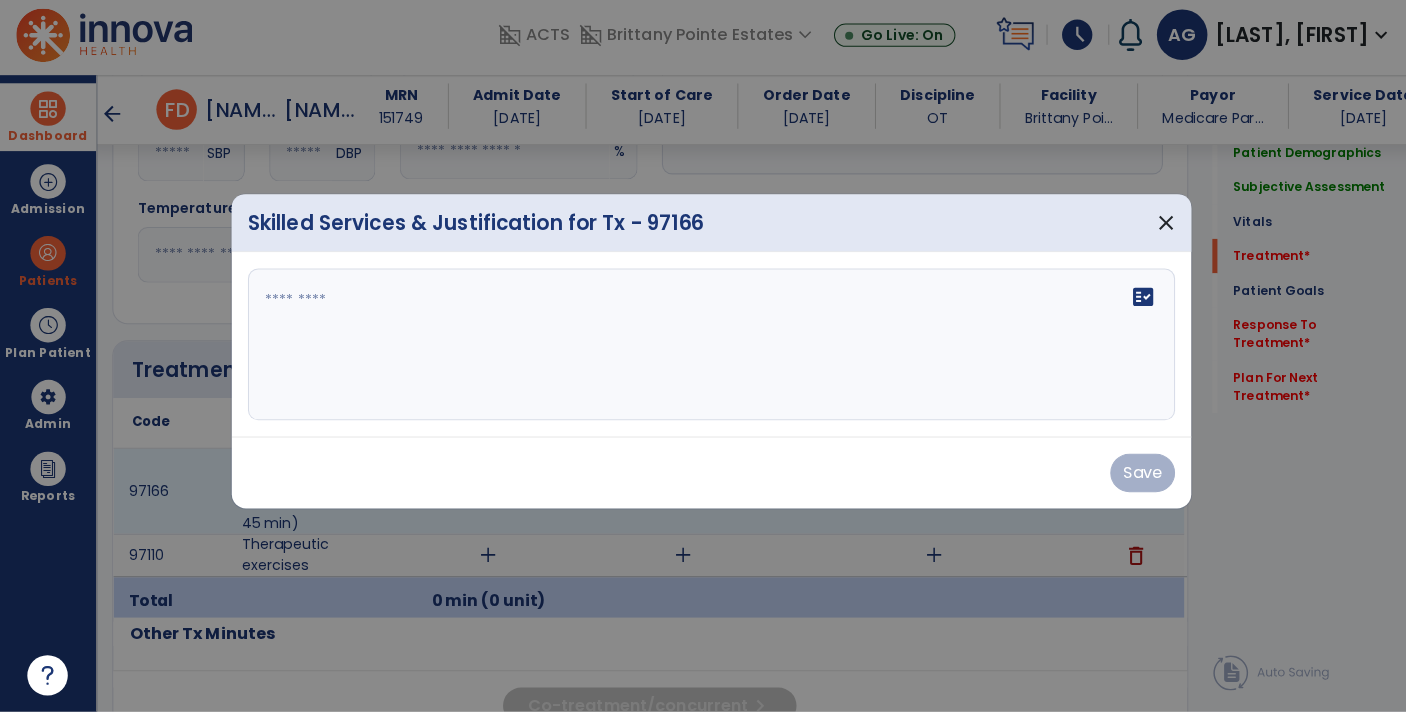 click at bounding box center (703, 349) 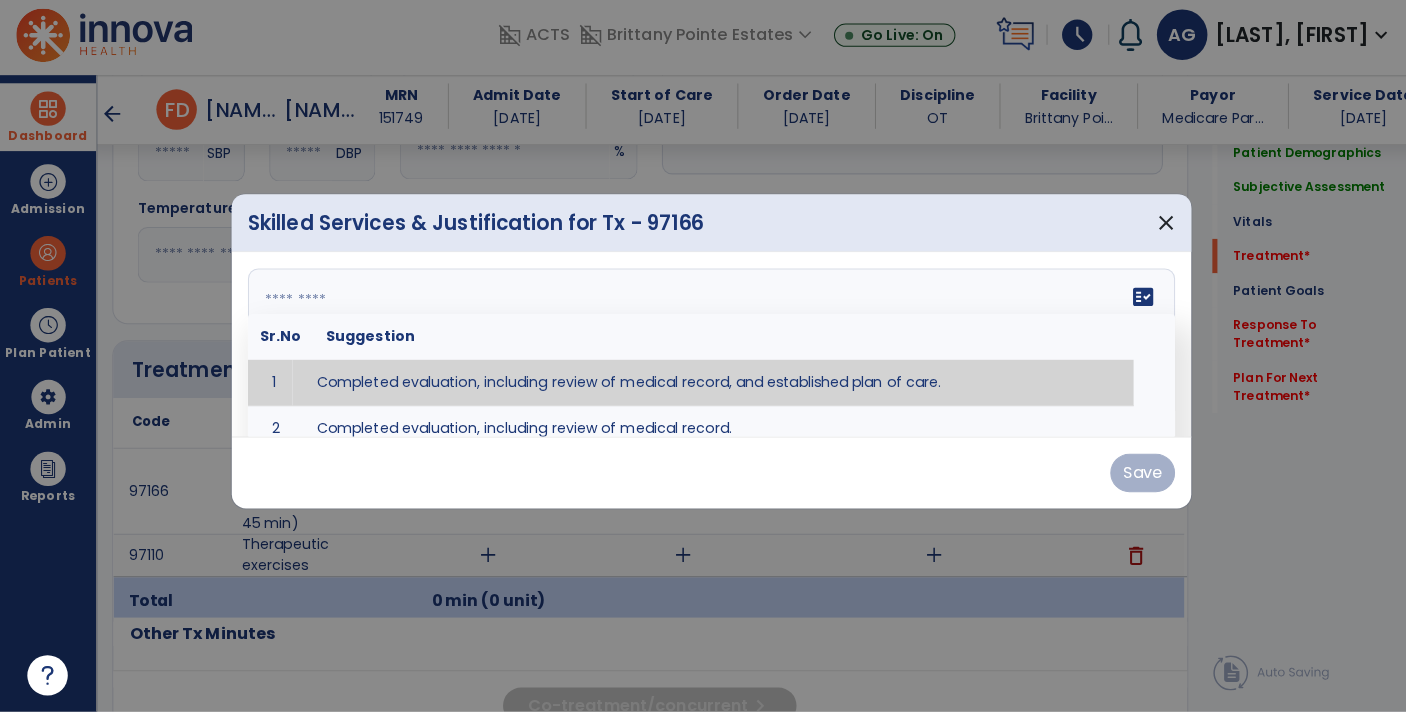 paste on "**********" 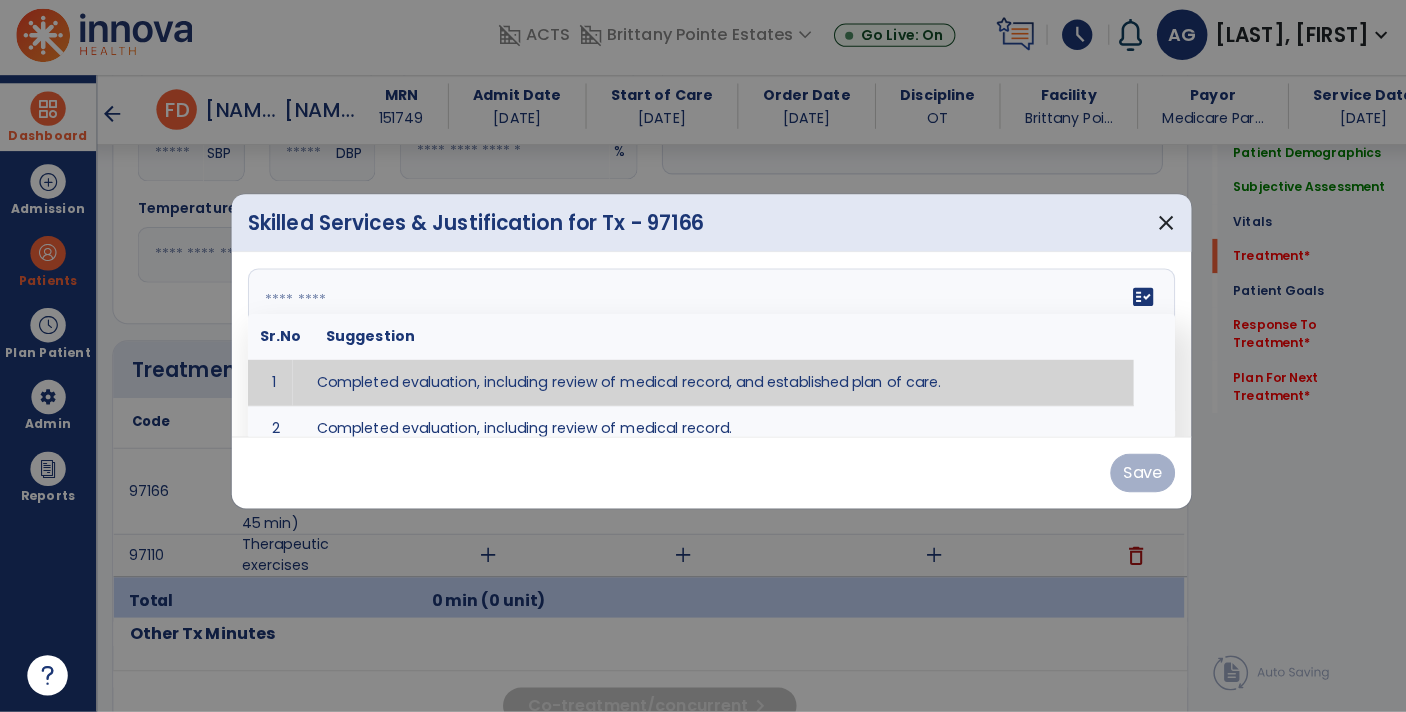 type on "**********" 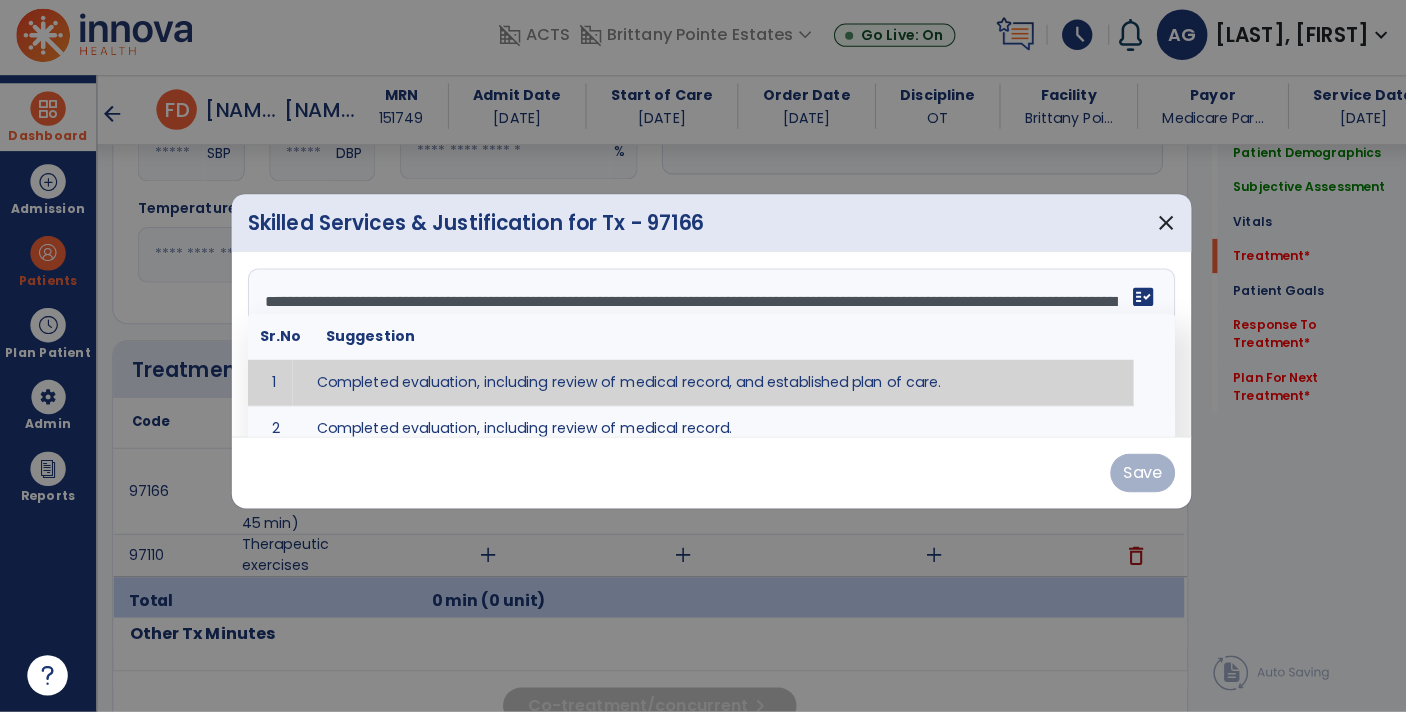 scroll, scrollTop: 15, scrollLeft: 0, axis: vertical 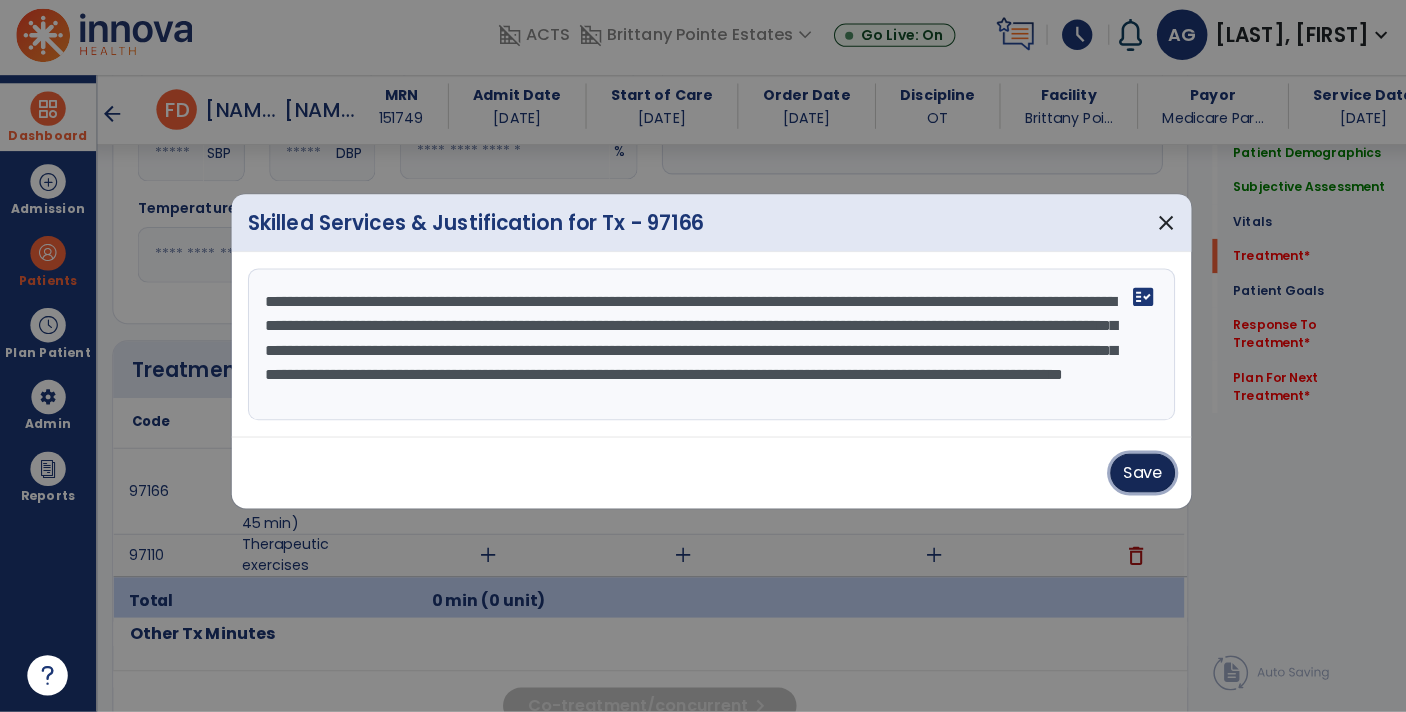 click on "Save" at bounding box center [1129, 476] 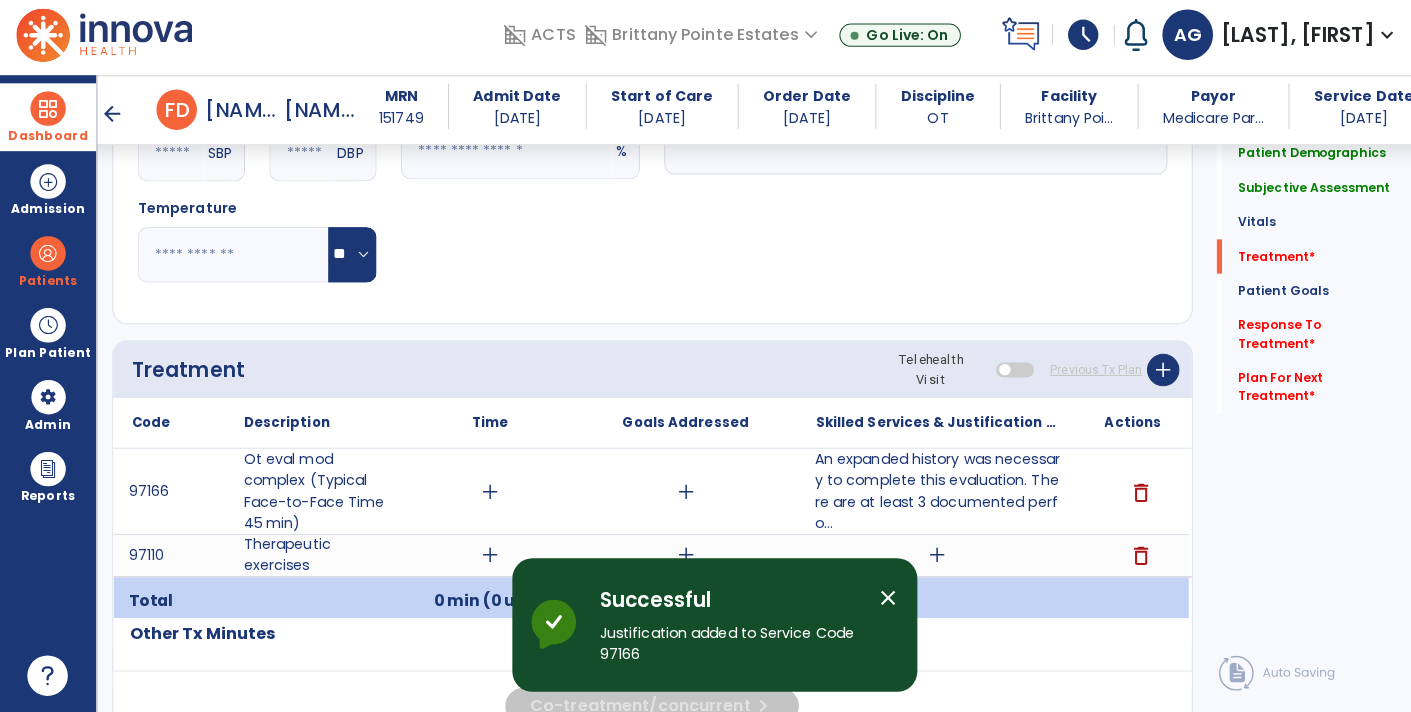 click on "add" at bounding box center (677, 494) 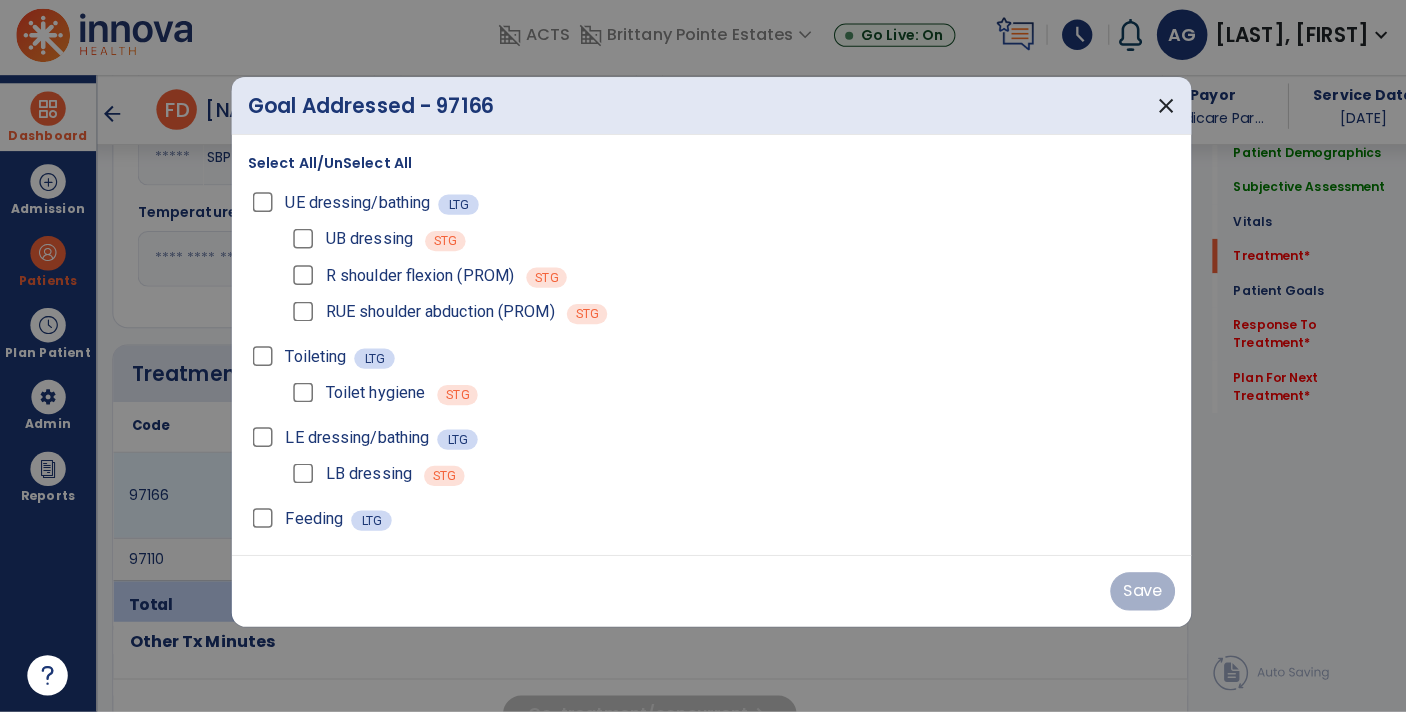 scroll, scrollTop: 984, scrollLeft: 0, axis: vertical 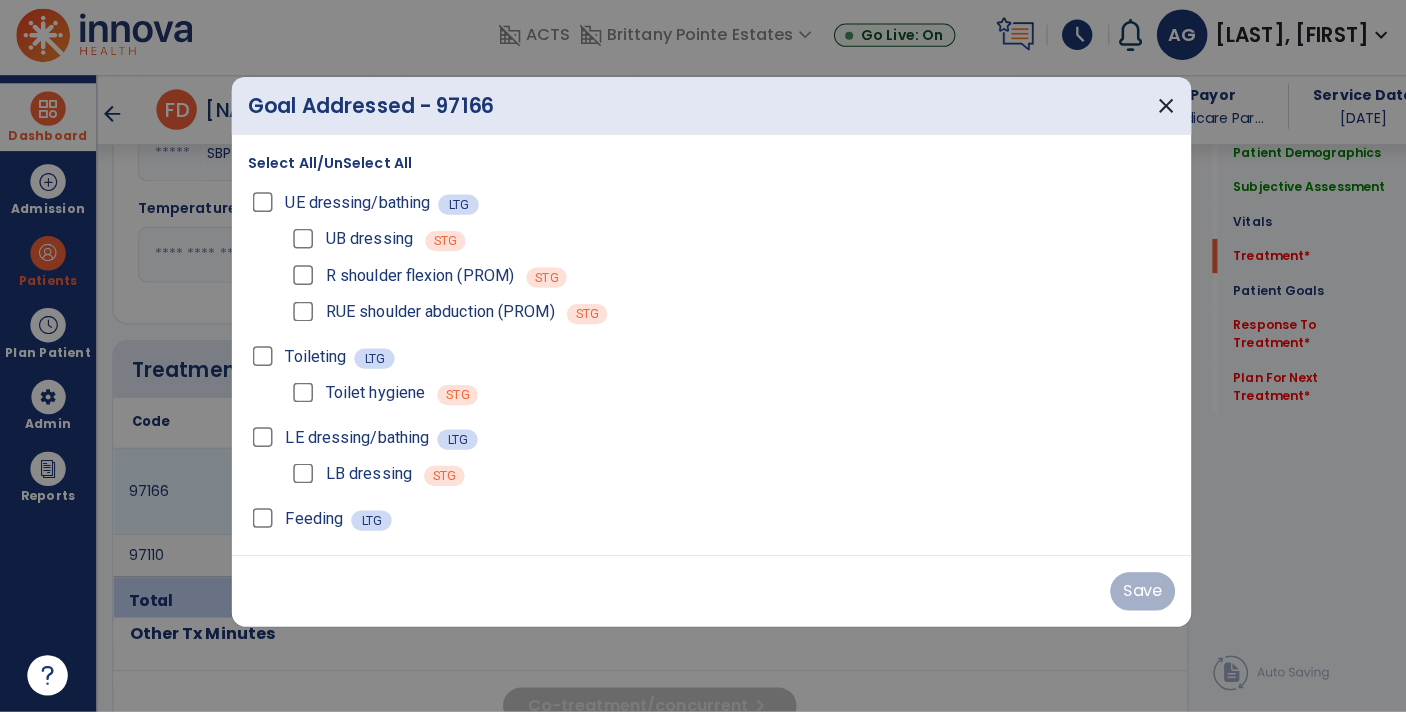click on "Select All/UnSelect All" at bounding box center [326, 170] 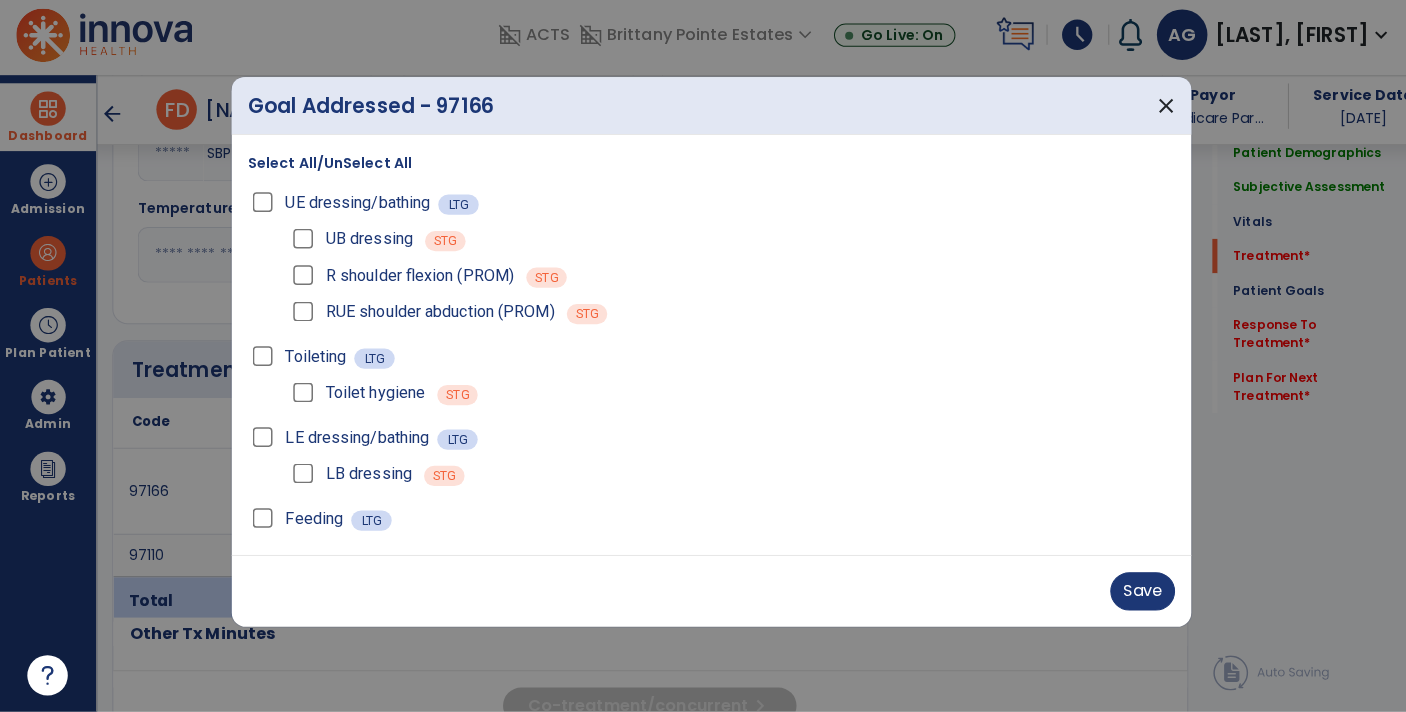 click on "Save" at bounding box center [703, 592] 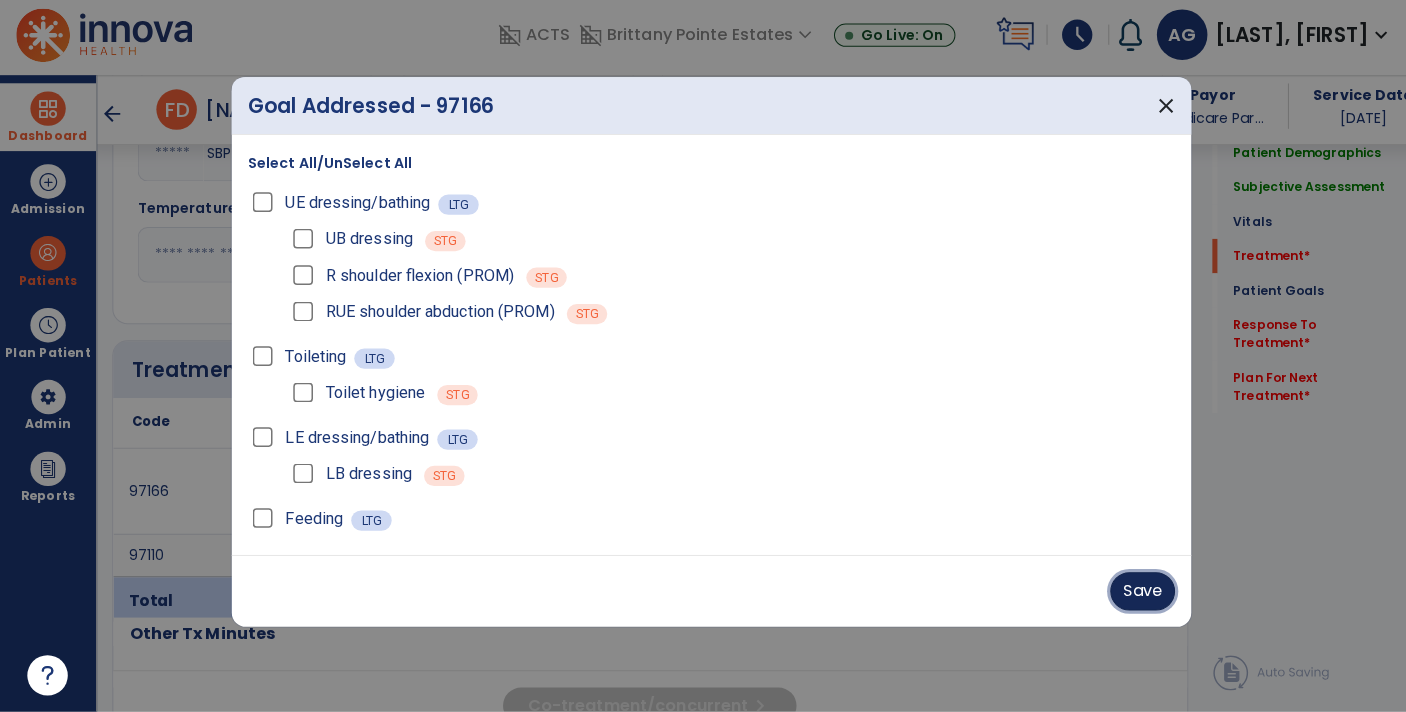 click on "Save" at bounding box center [1129, 593] 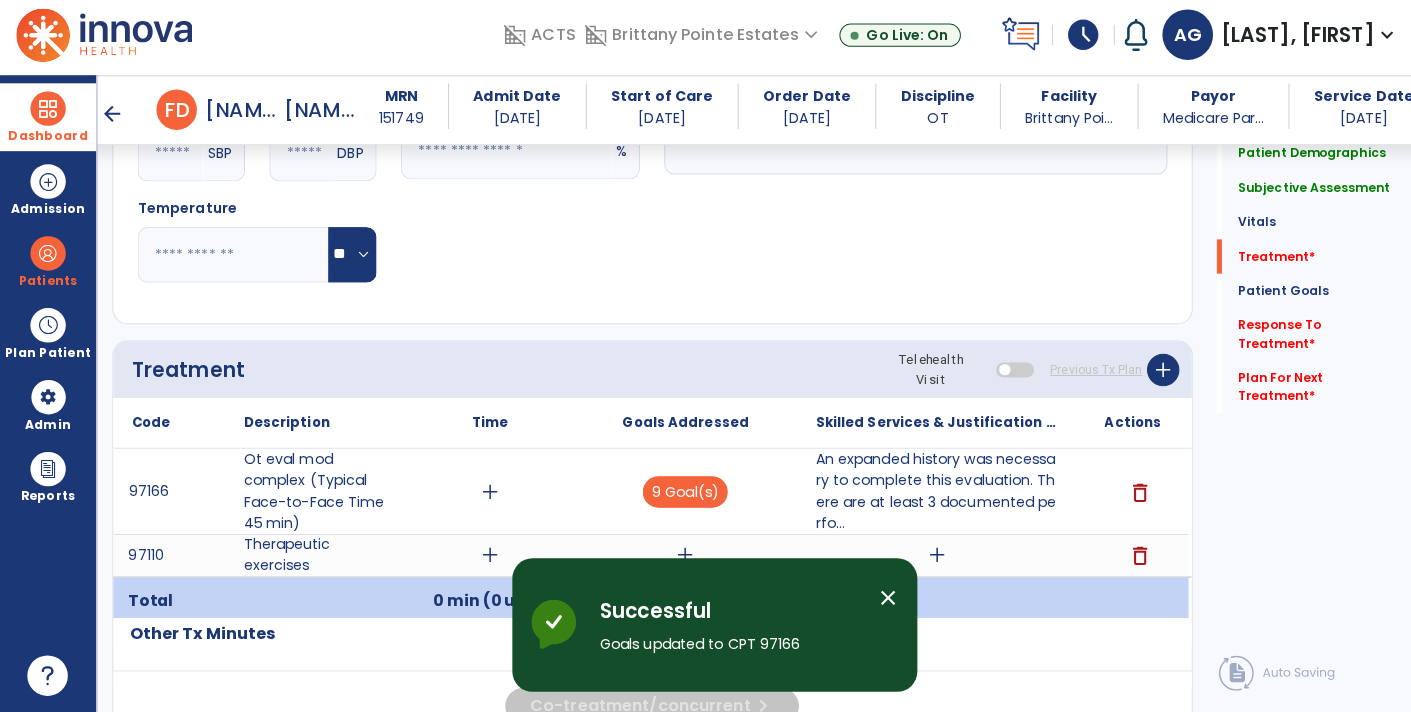 click on "add" at bounding box center [484, 494] 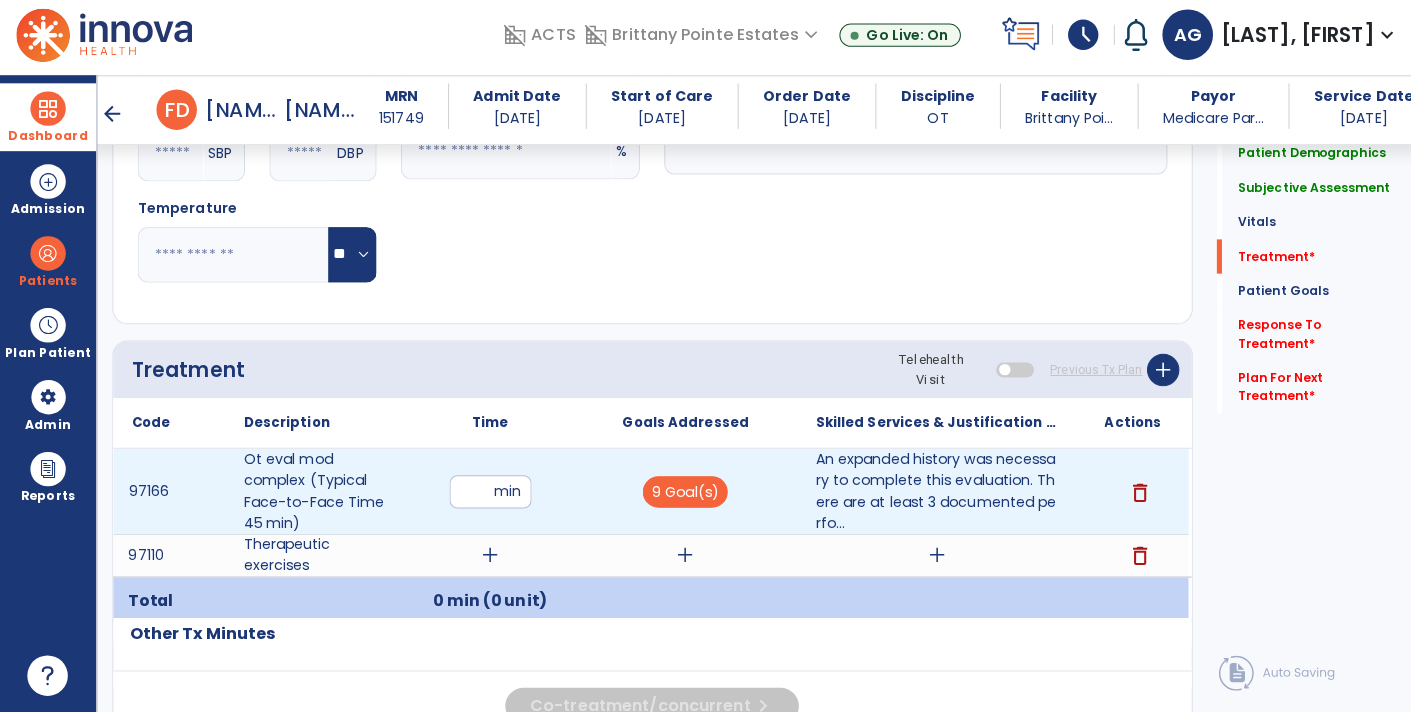 type on "**" 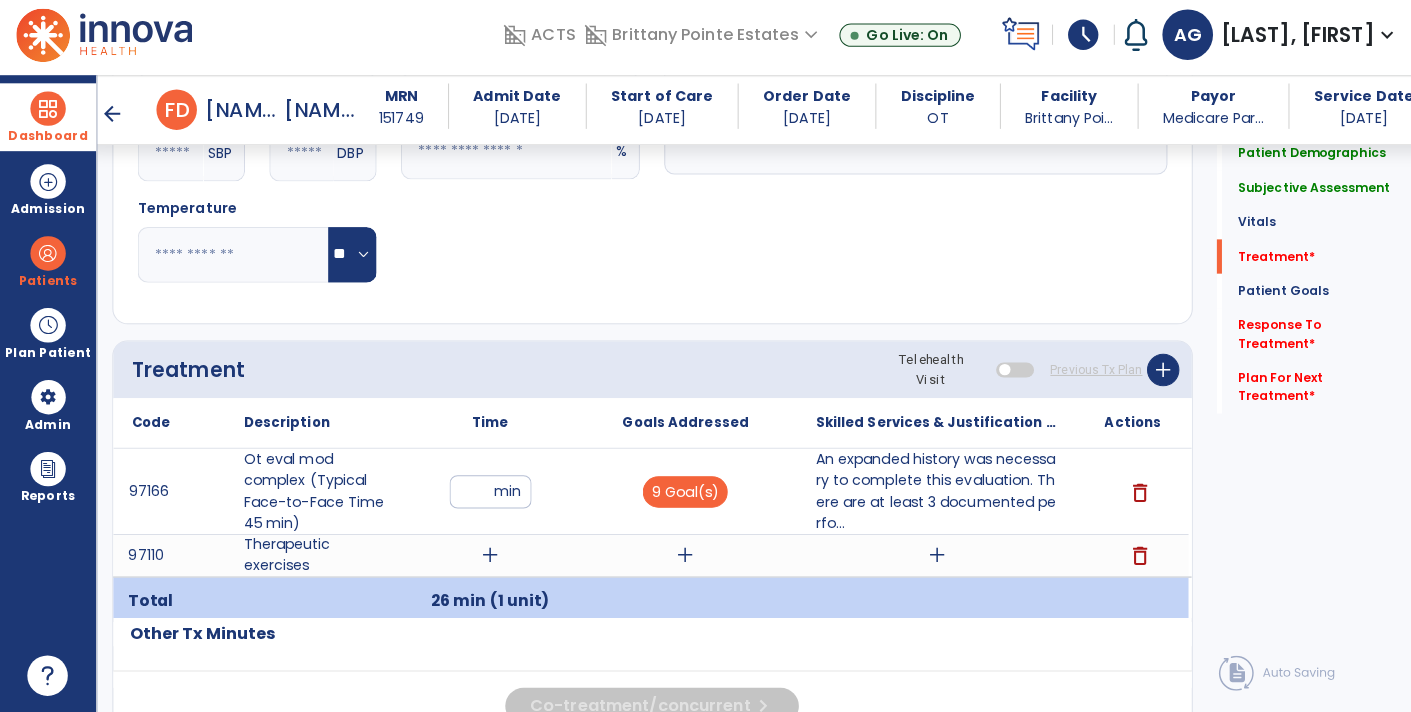 click on "add" at bounding box center [484, 557] 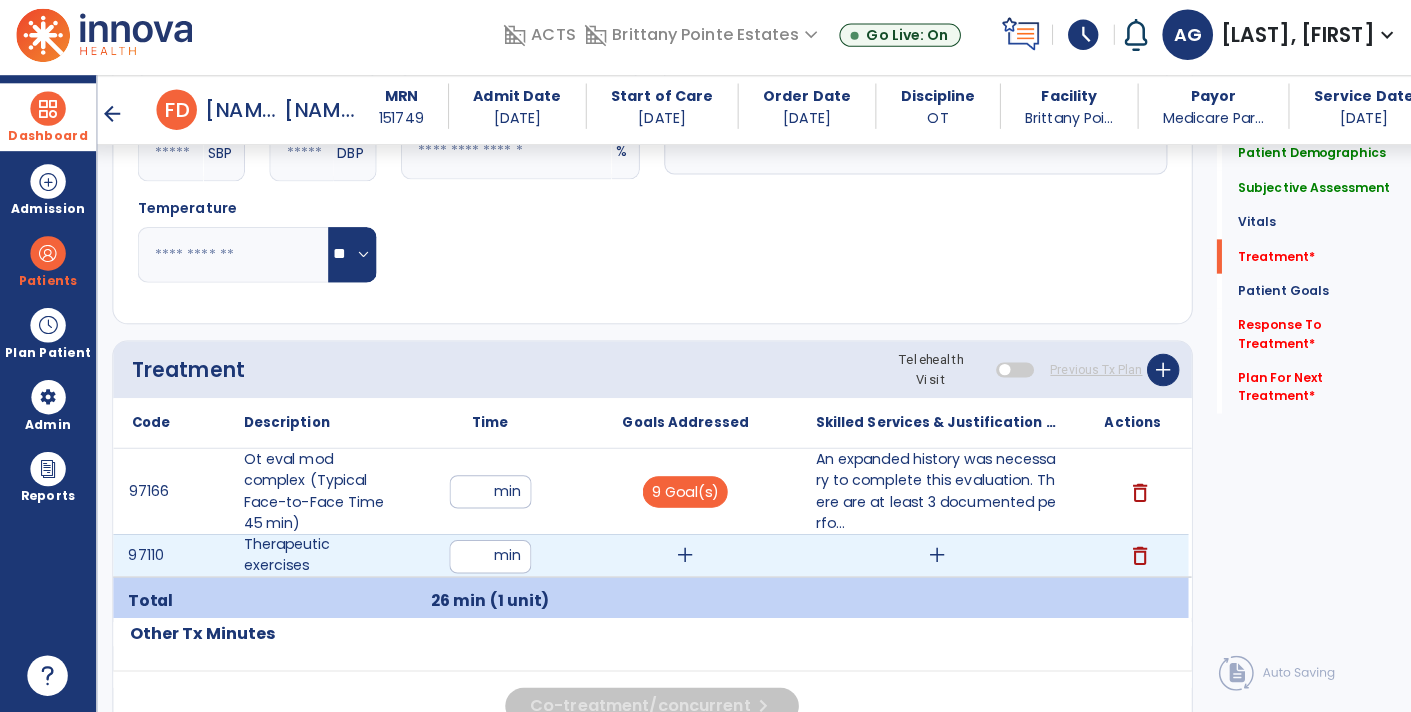 type on "**" 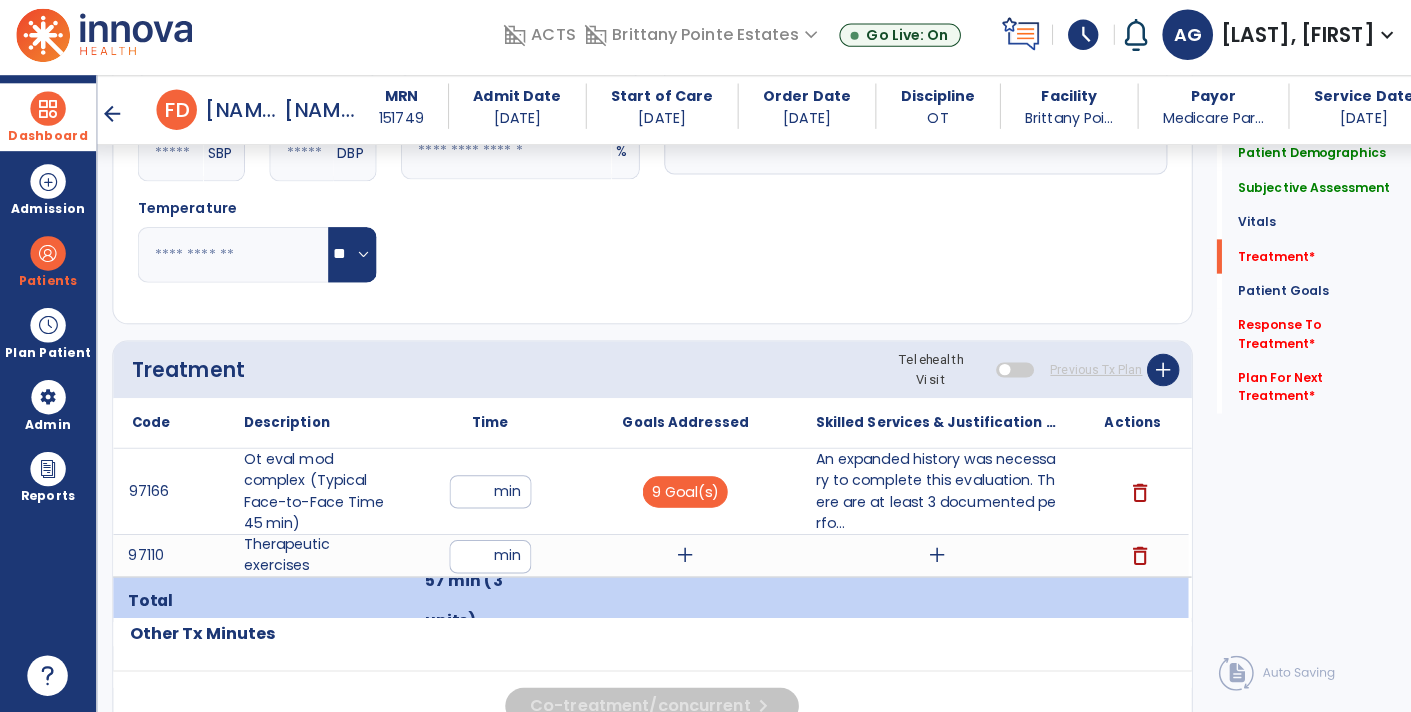 click on "add" at bounding box center (677, 557) 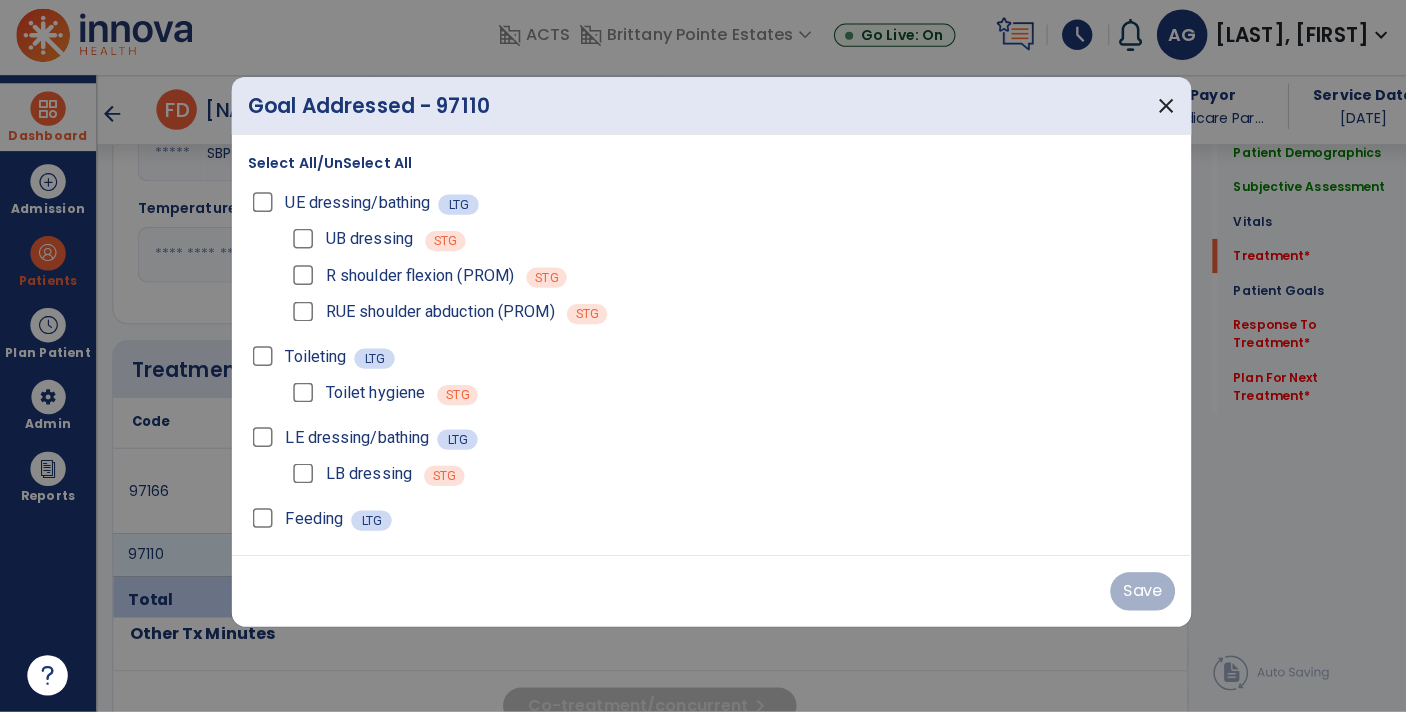 scroll, scrollTop: 984, scrollLeft: 0, axis: vertical 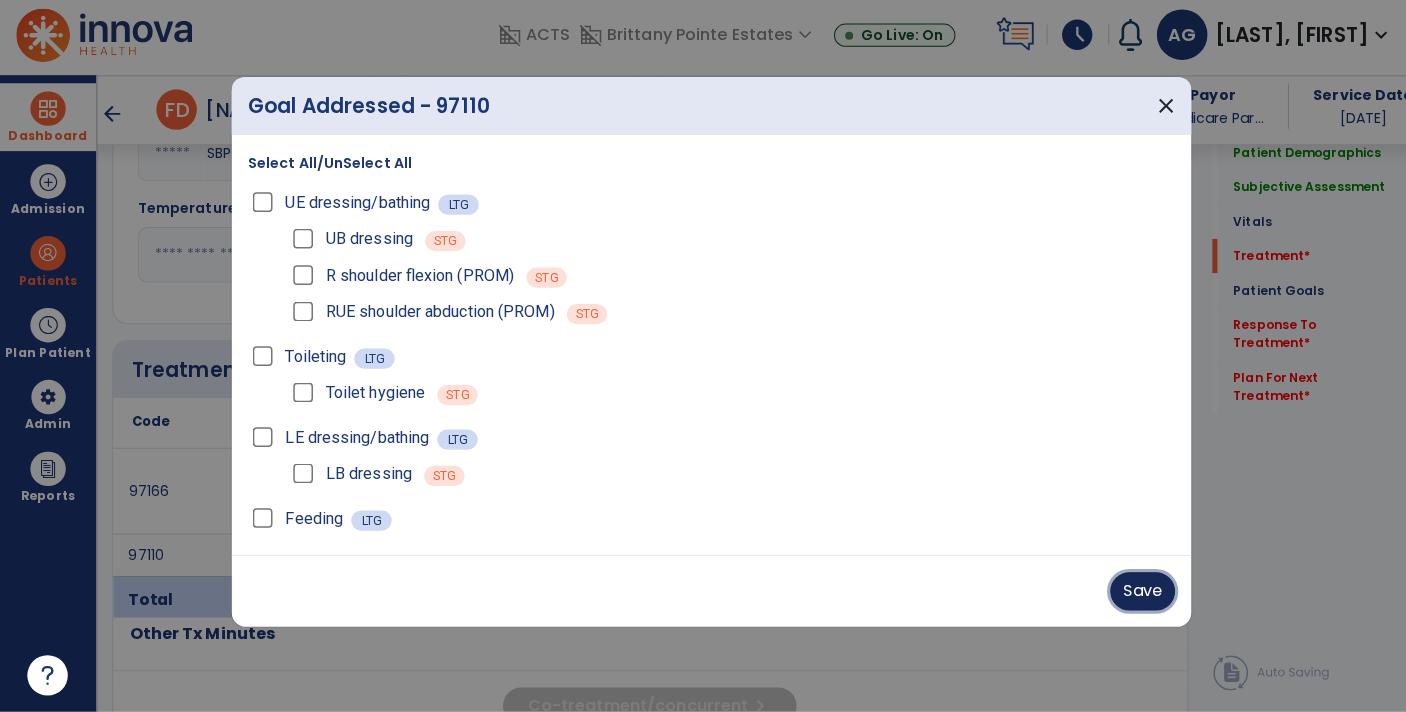 click on "Save" at bounding box center [1129, 593] 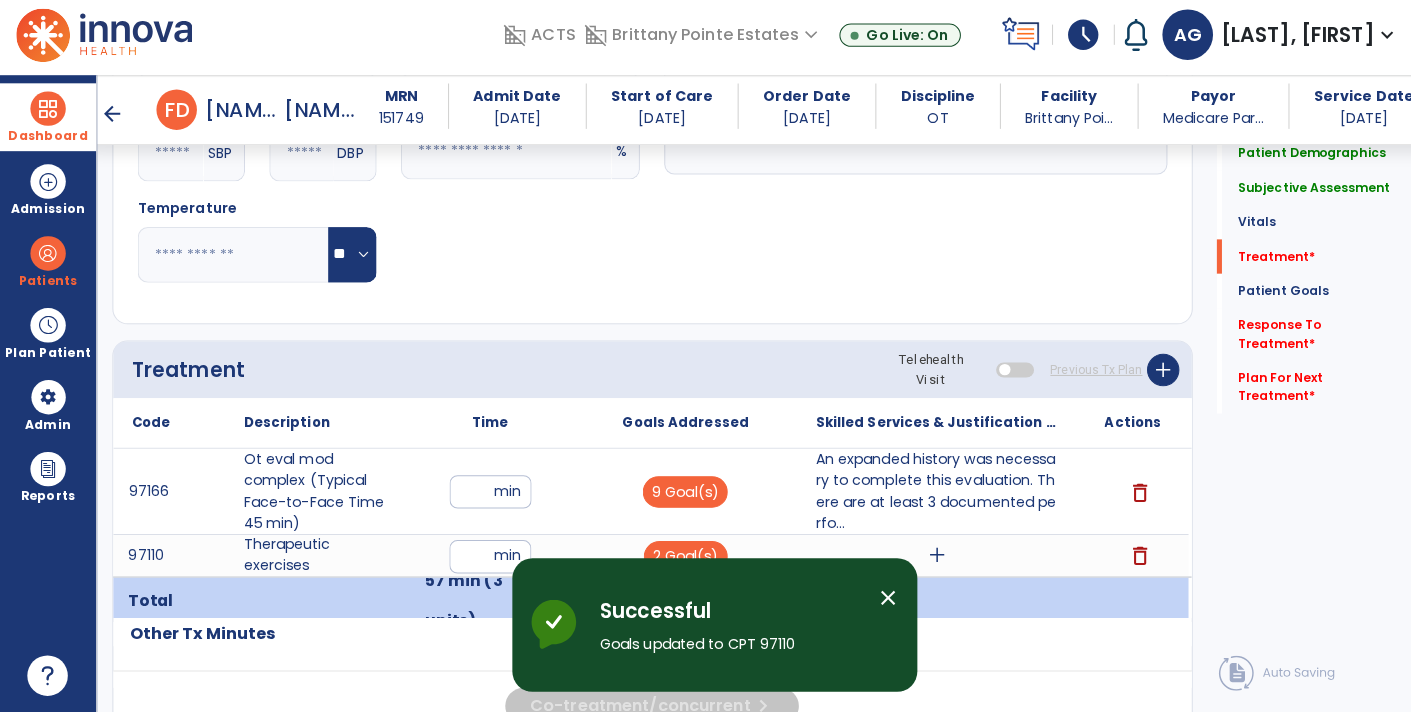 click on "add" at bounding box center [926, 557] 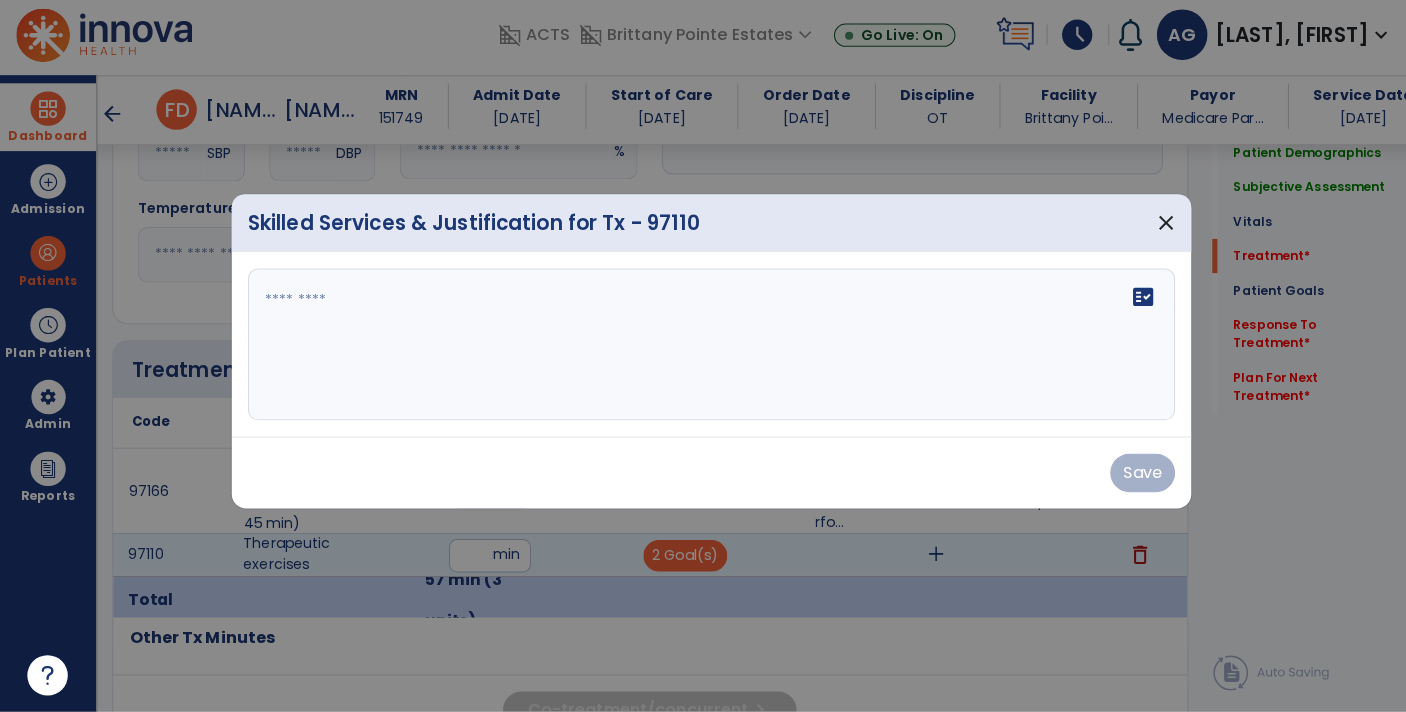 scroll, scrollTop: 984, scrollLeft: 0, axis: vertical 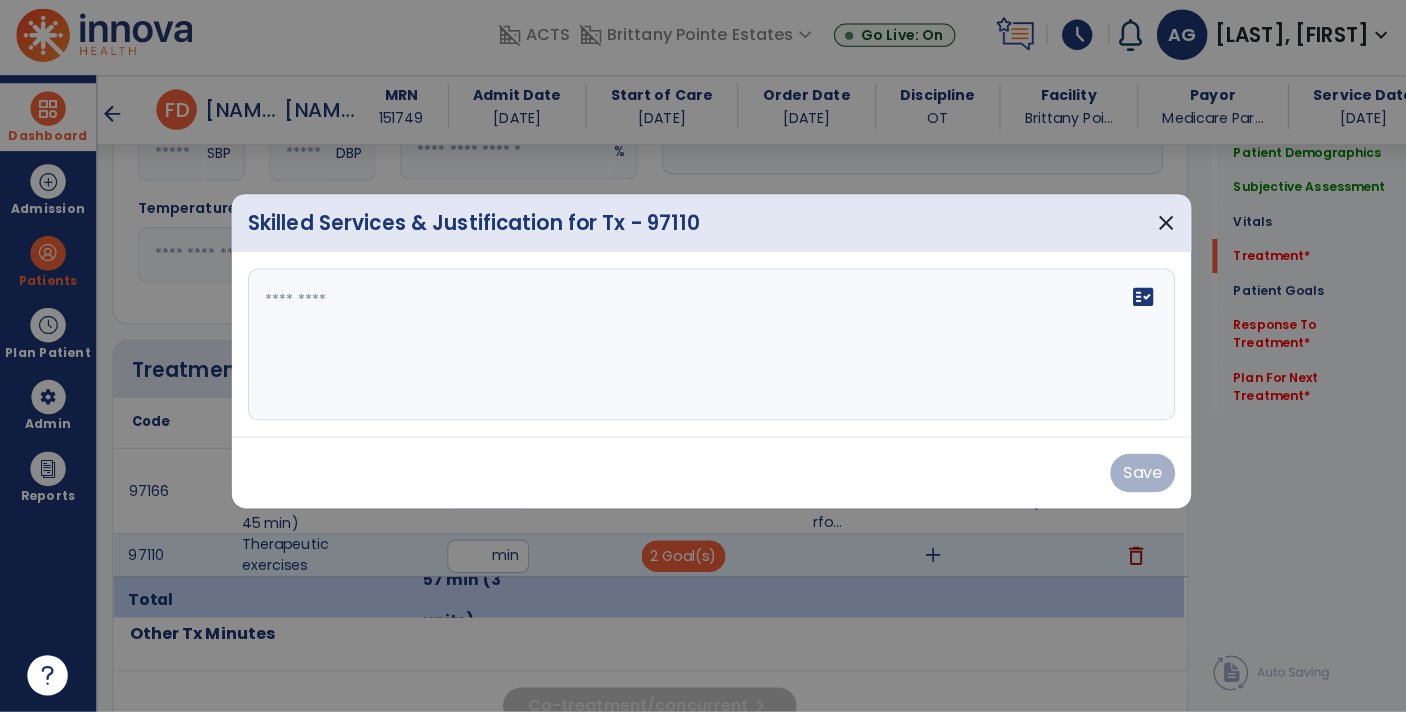click on "fact_check" at bounding box center [703, 349] 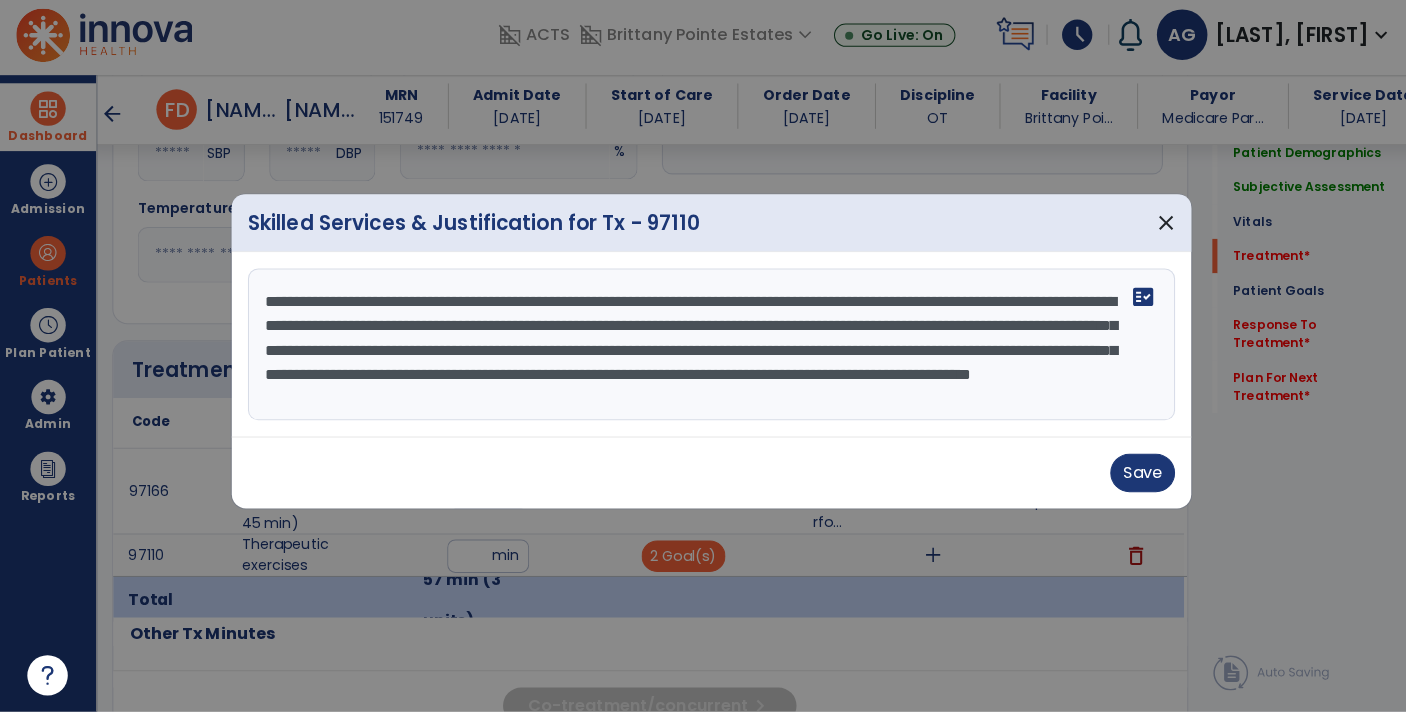 scroll, scrollTop: 15, scrollLeft: 0, axis: vertical 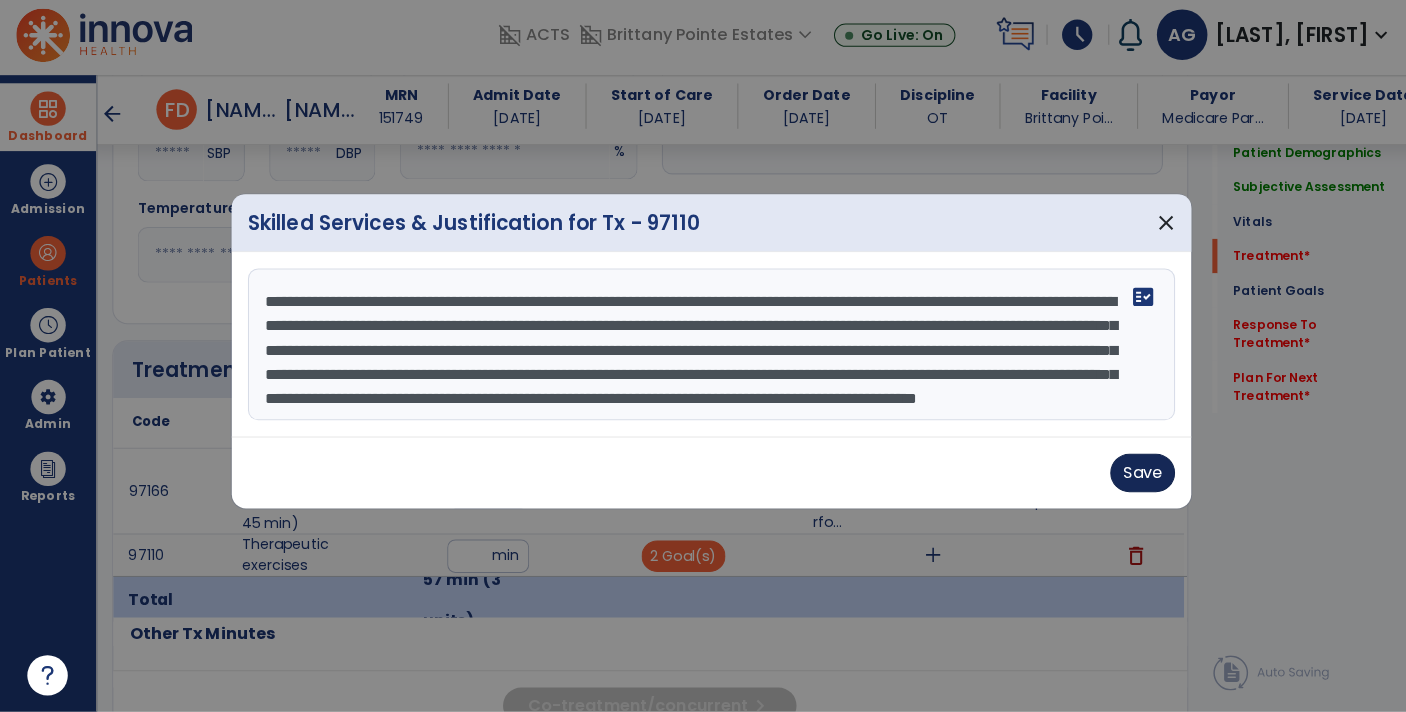 type on "**********" 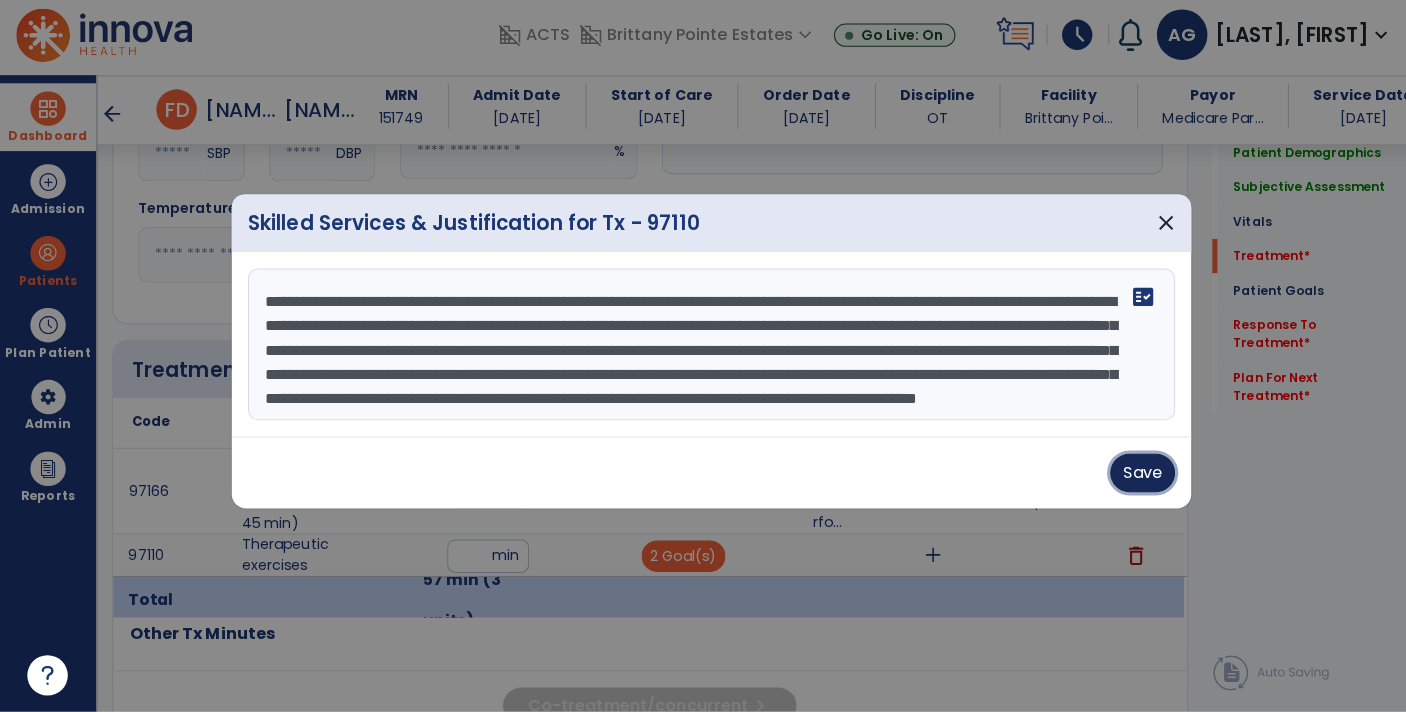 click on "Save" at bounding box center (1129, 476) 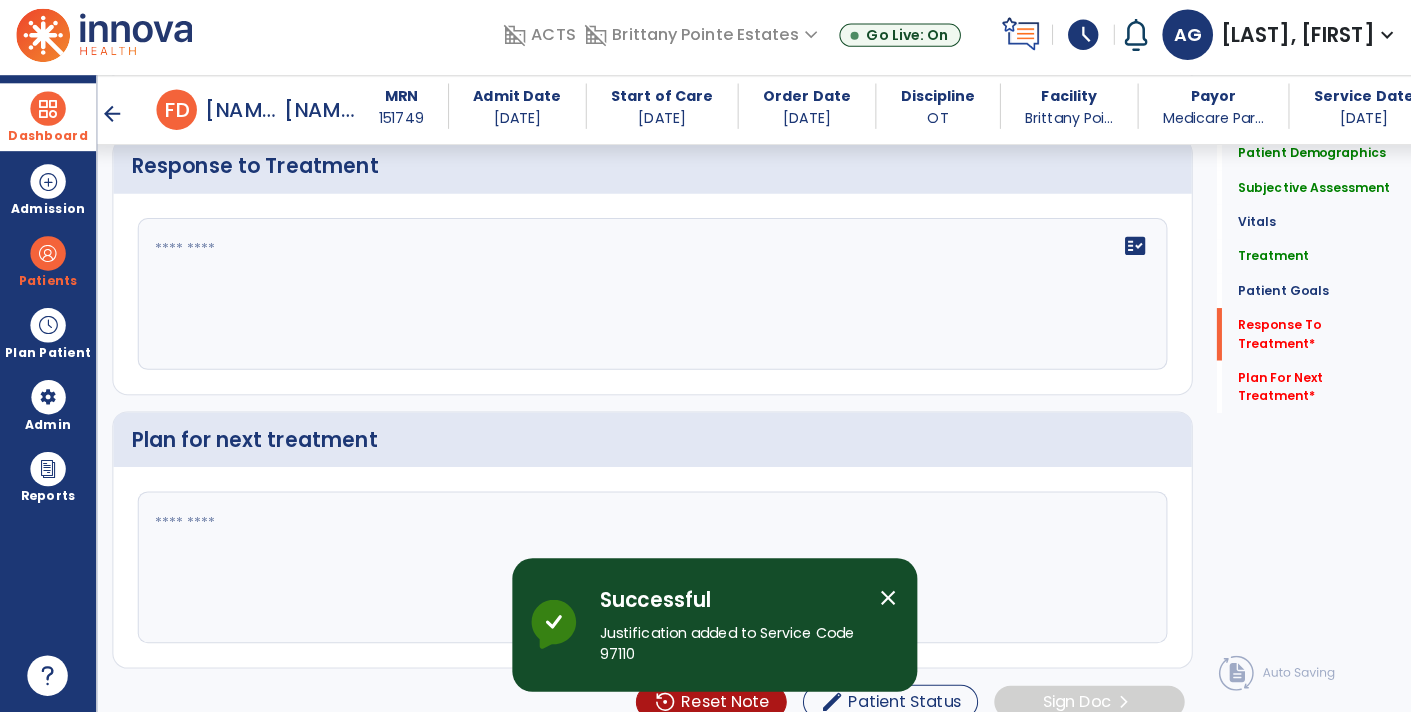 scroll, scrollTop: 3212, scrollLeft: 0, axis: vertical 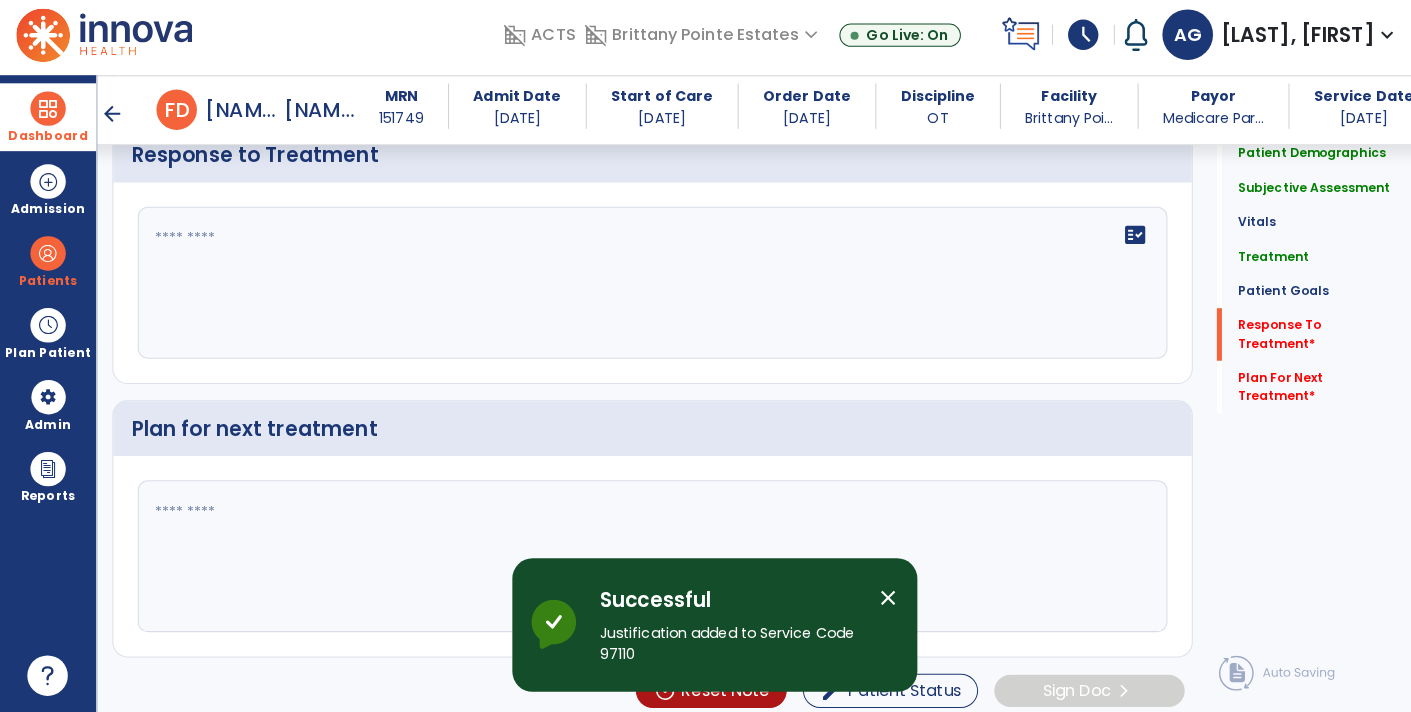 click on "fact_check" 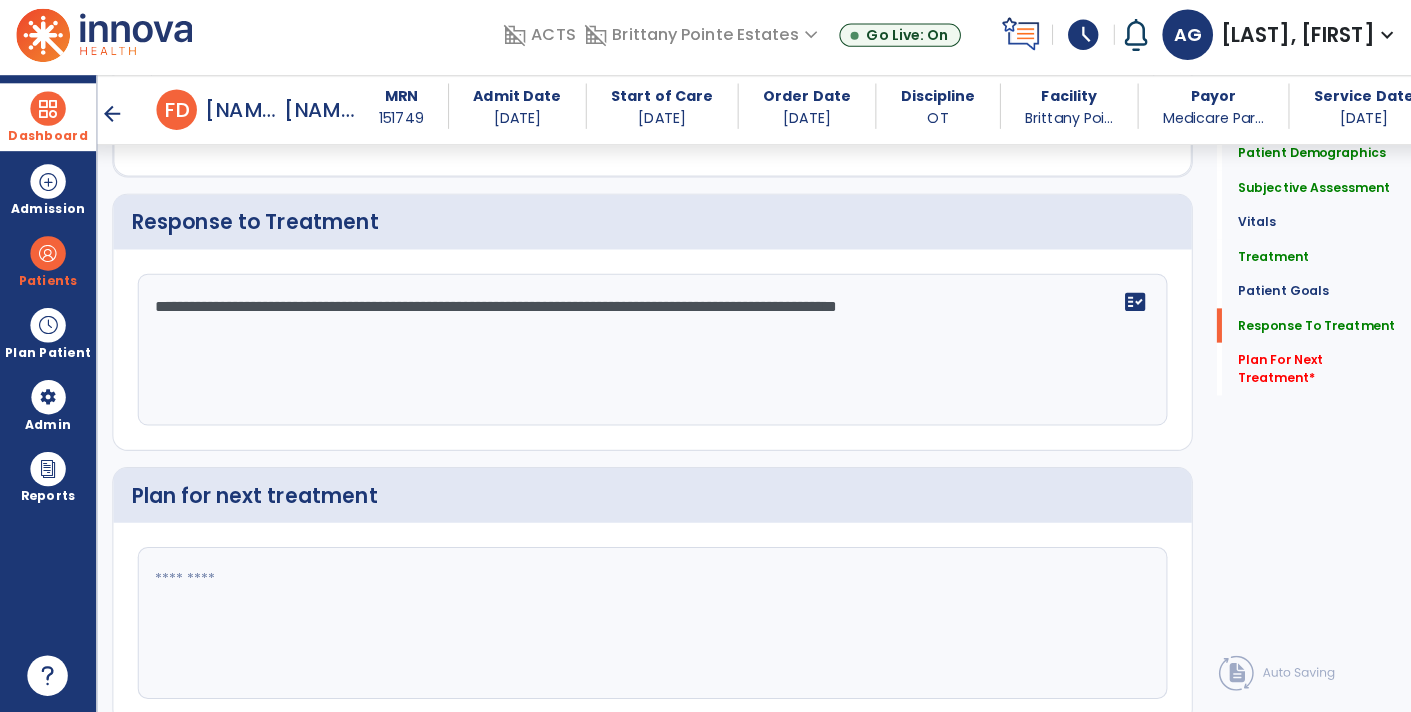scroll, scrollTop: 3212, scrollLeft: 0, axis: vertical 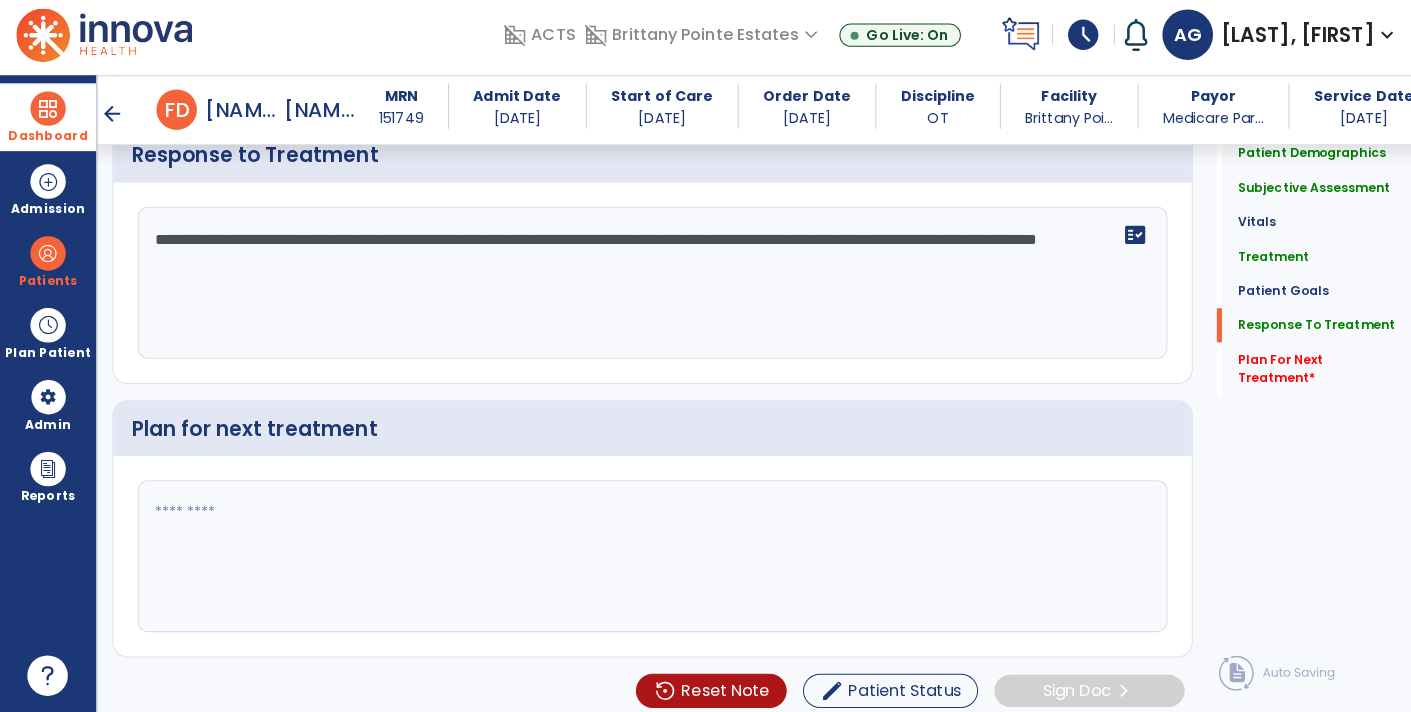 type on "**********" 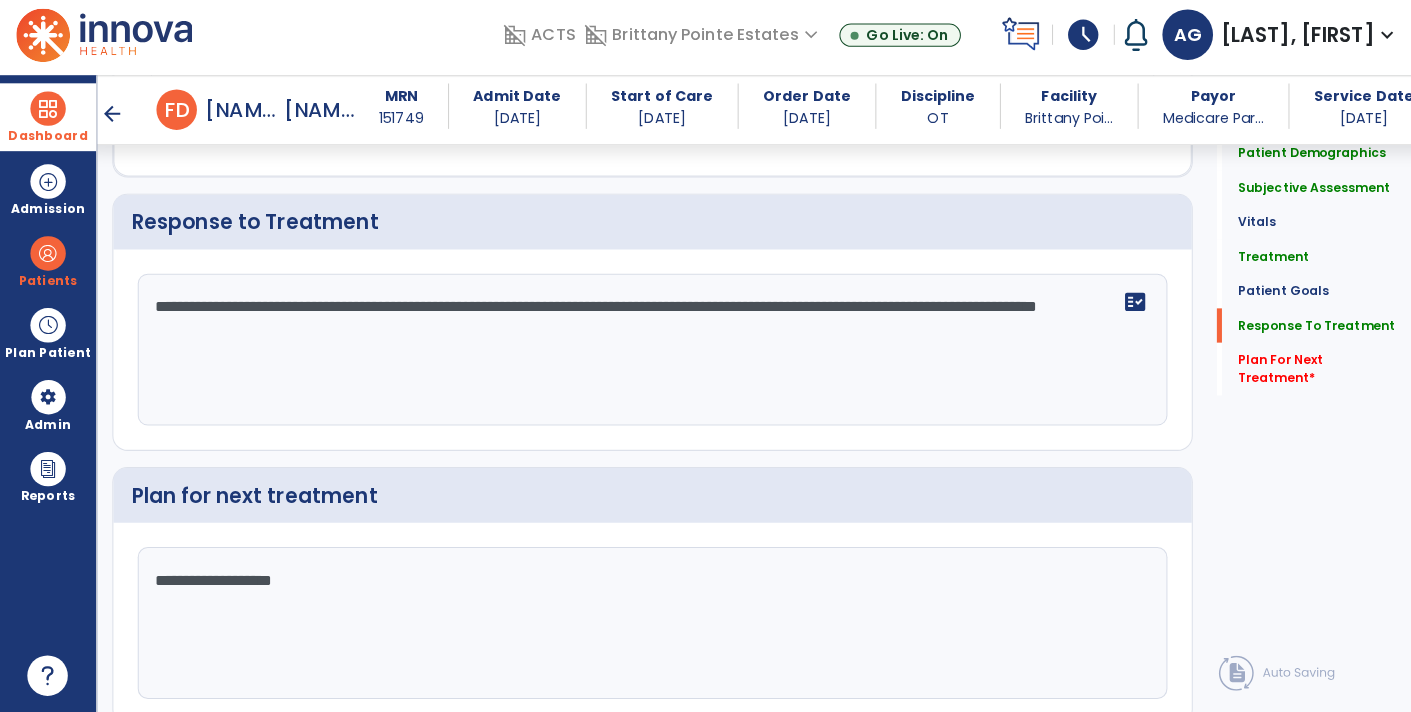 scroll, scrollTop: 3212, scrollLeft: 0, axis: vertical 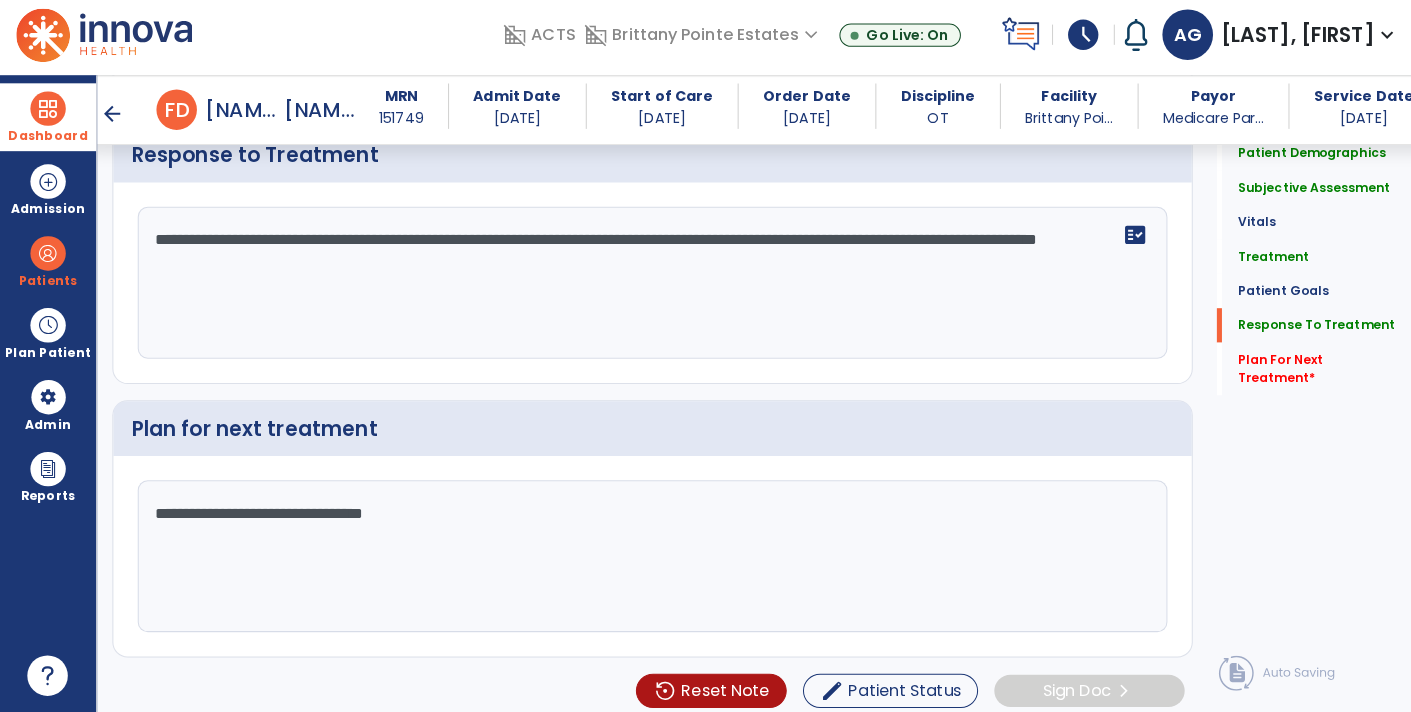 type on "**********" 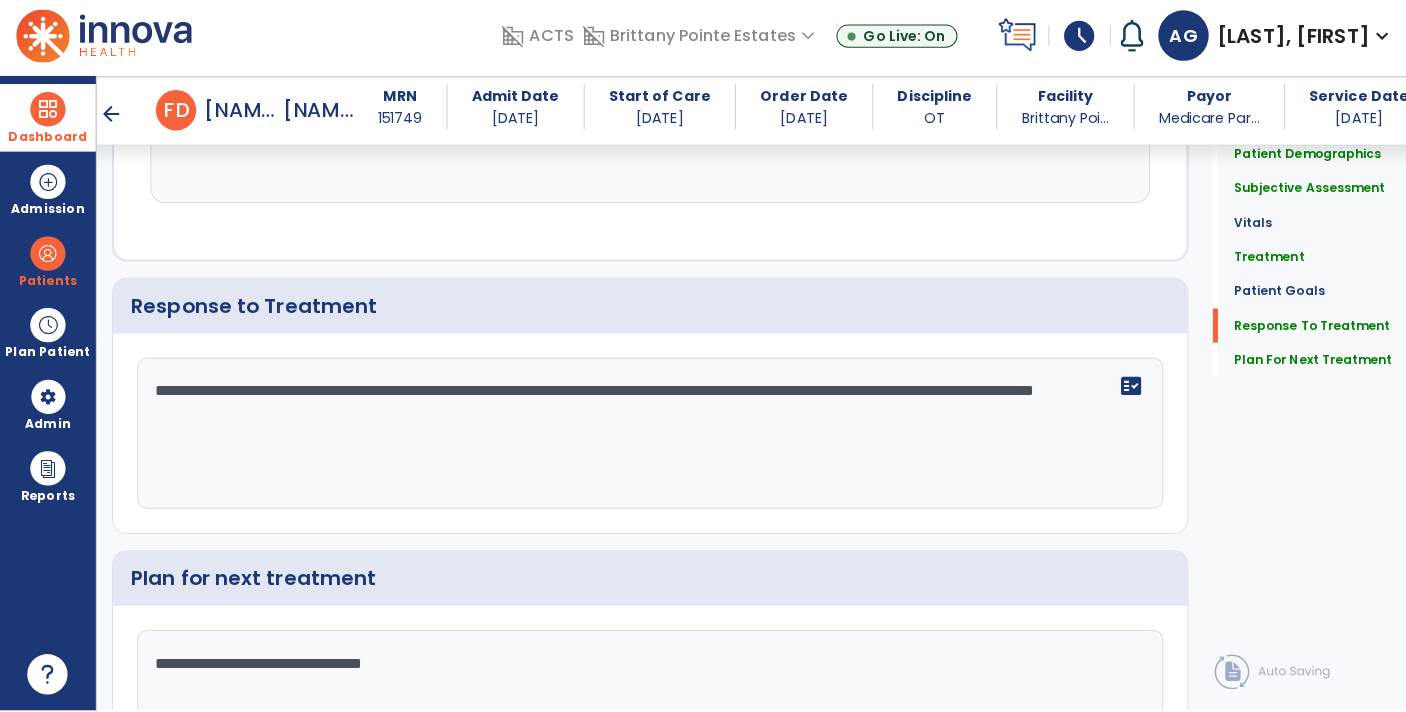 scroll, scrollTop: 3212, scrollLeft: 0, axis: vertical 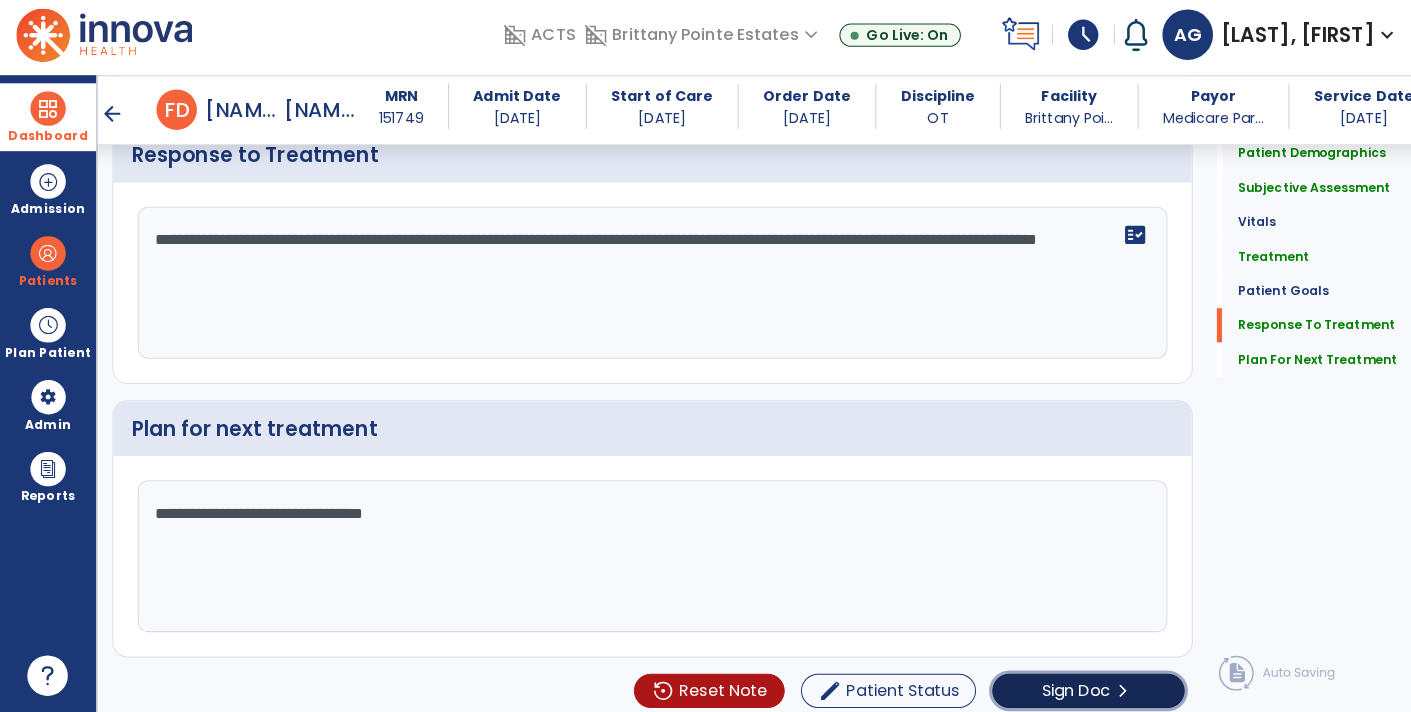click on "Sign Doc  chevron_right" 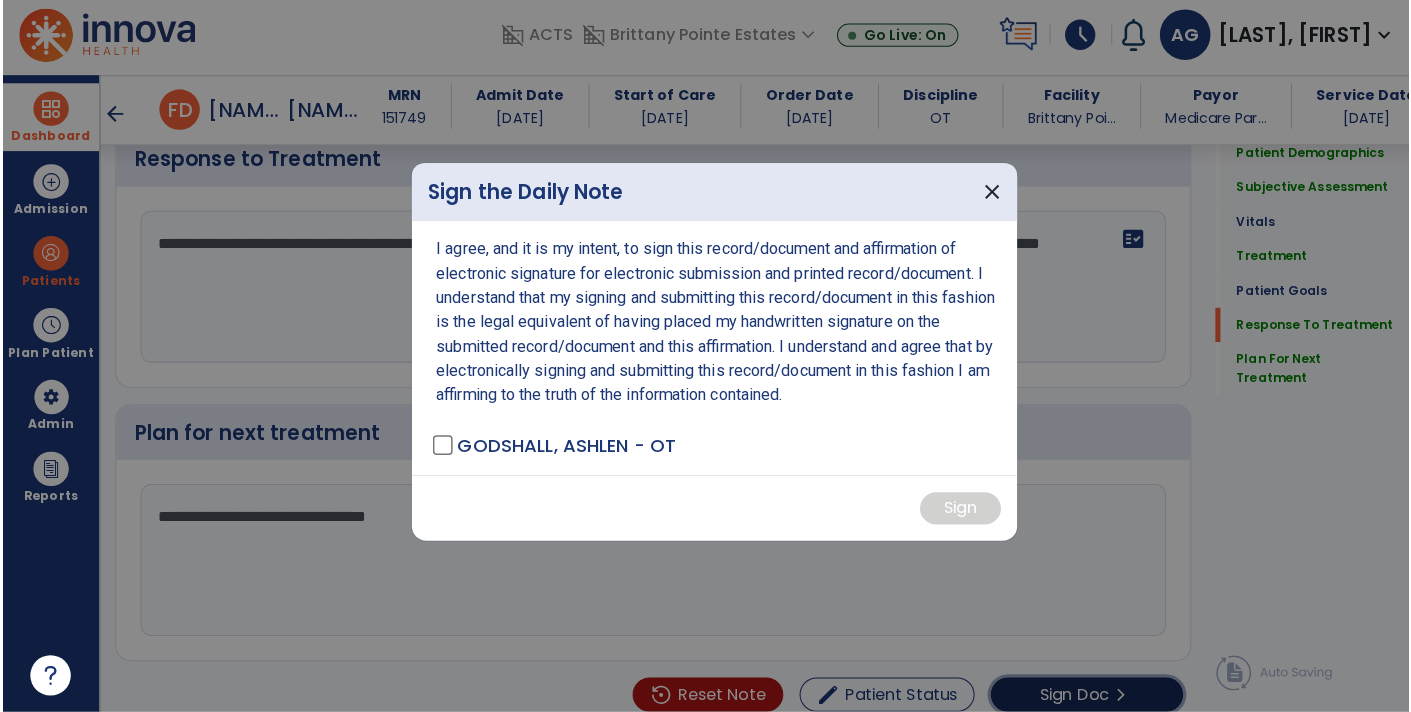 scroll, scrollTop: 3212, scrollLeft: 0, axis: vertical 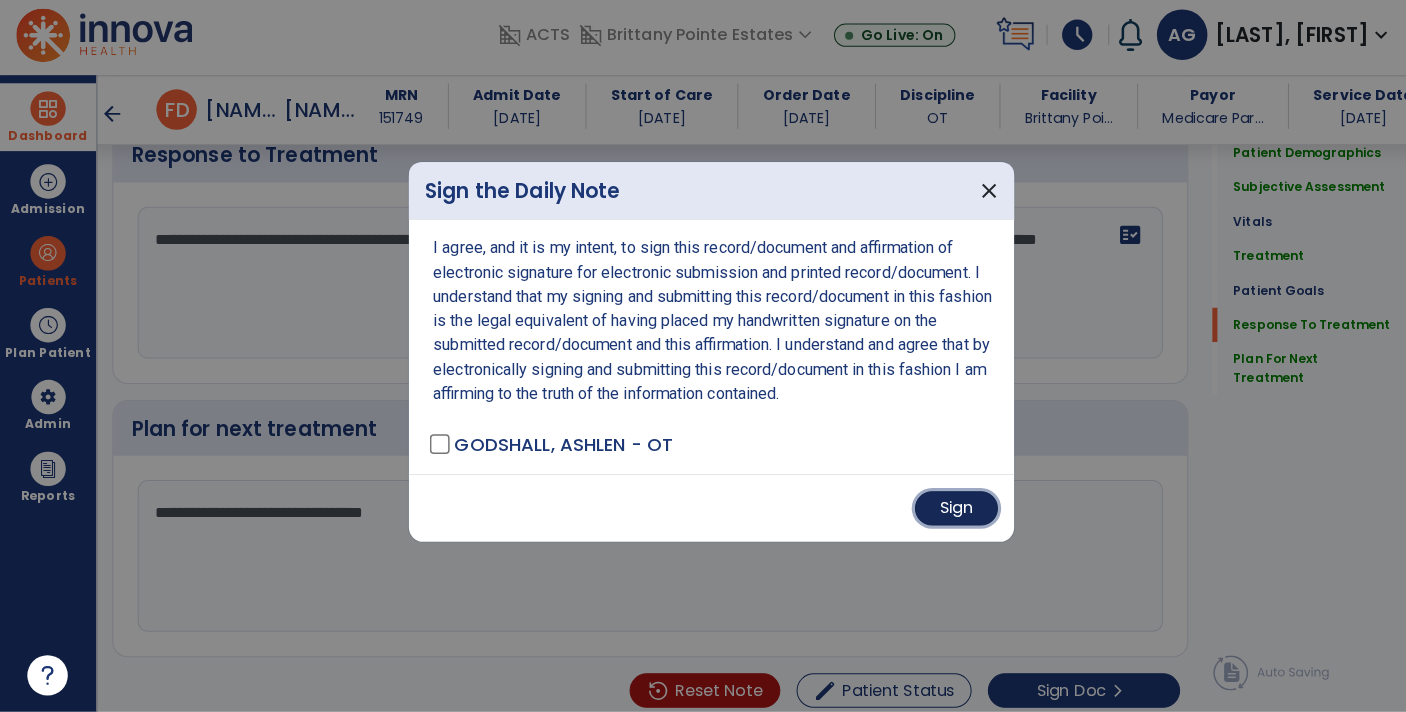 click on "Sign" at bounding box center [945, 511] 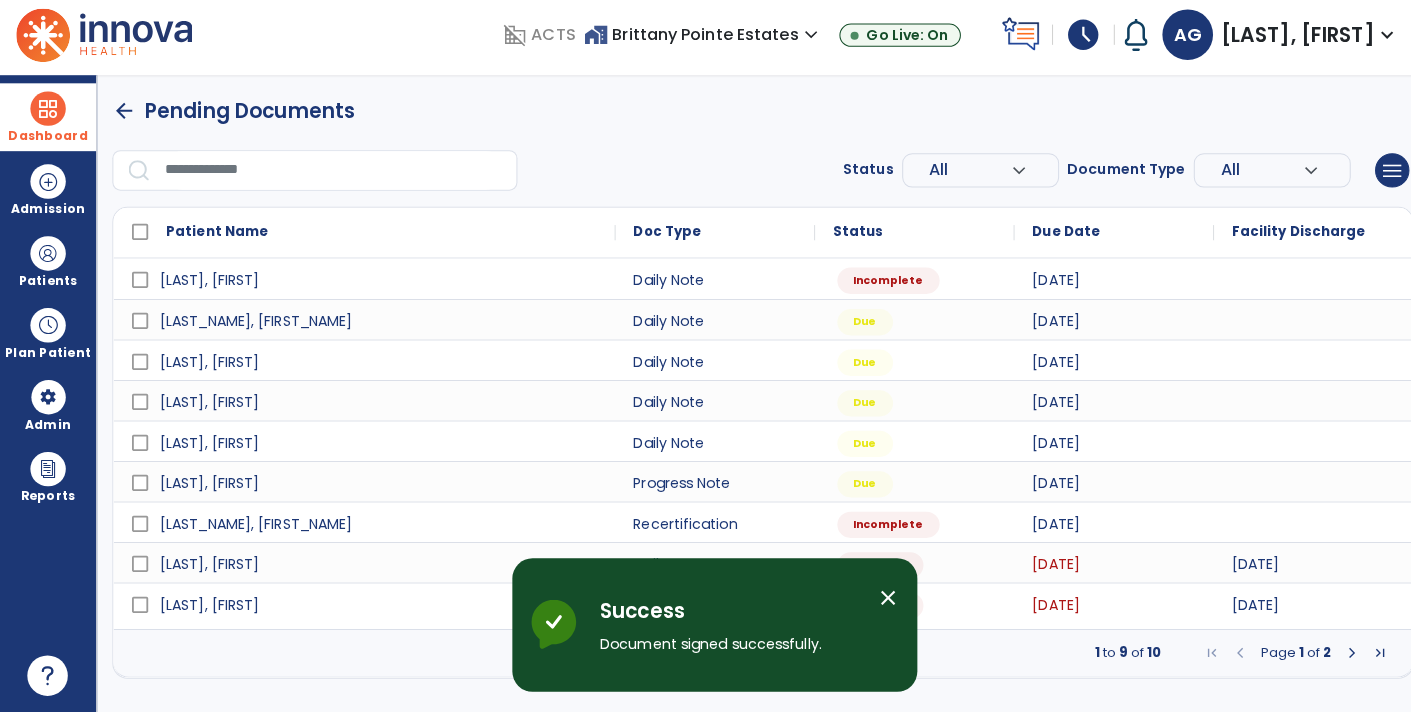 scroll, scrollTop: 0, scrollLeft: 0, axis: both 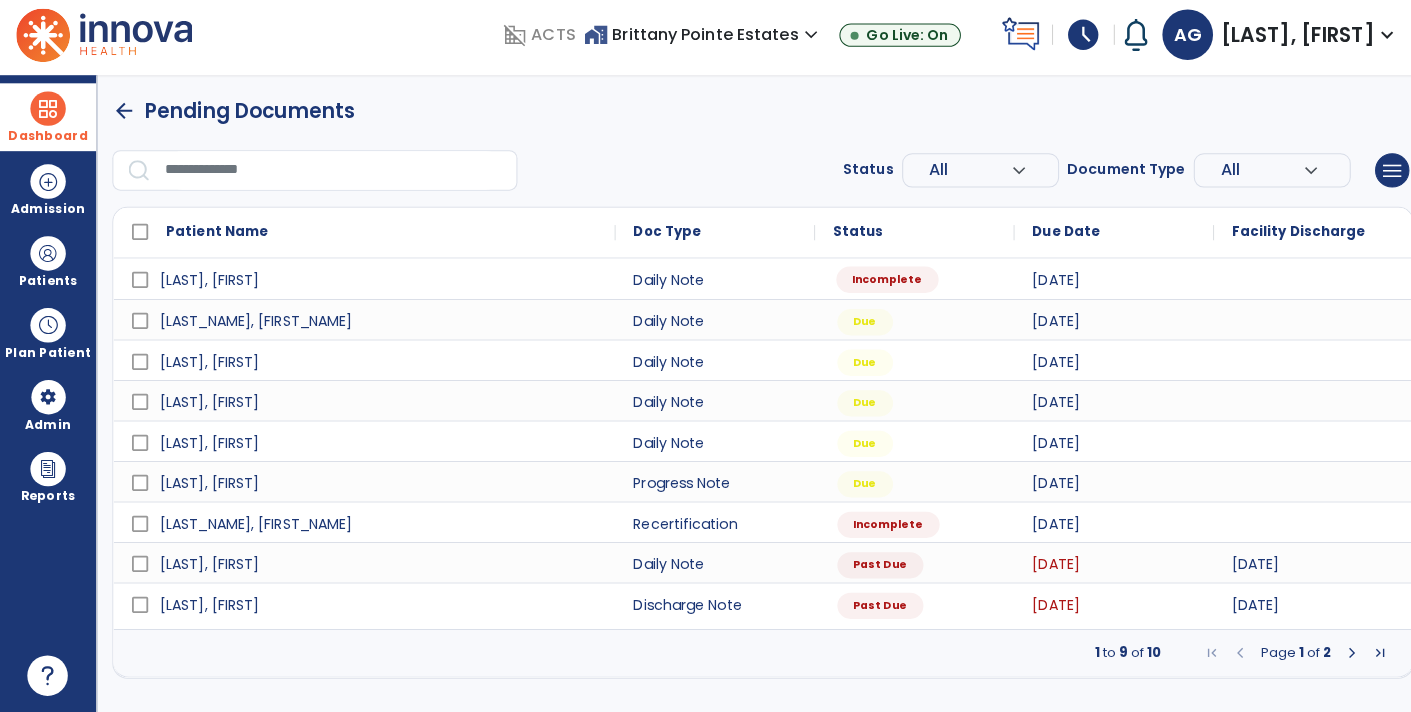 click on "Incomplete" at bounding box center [876, 285] 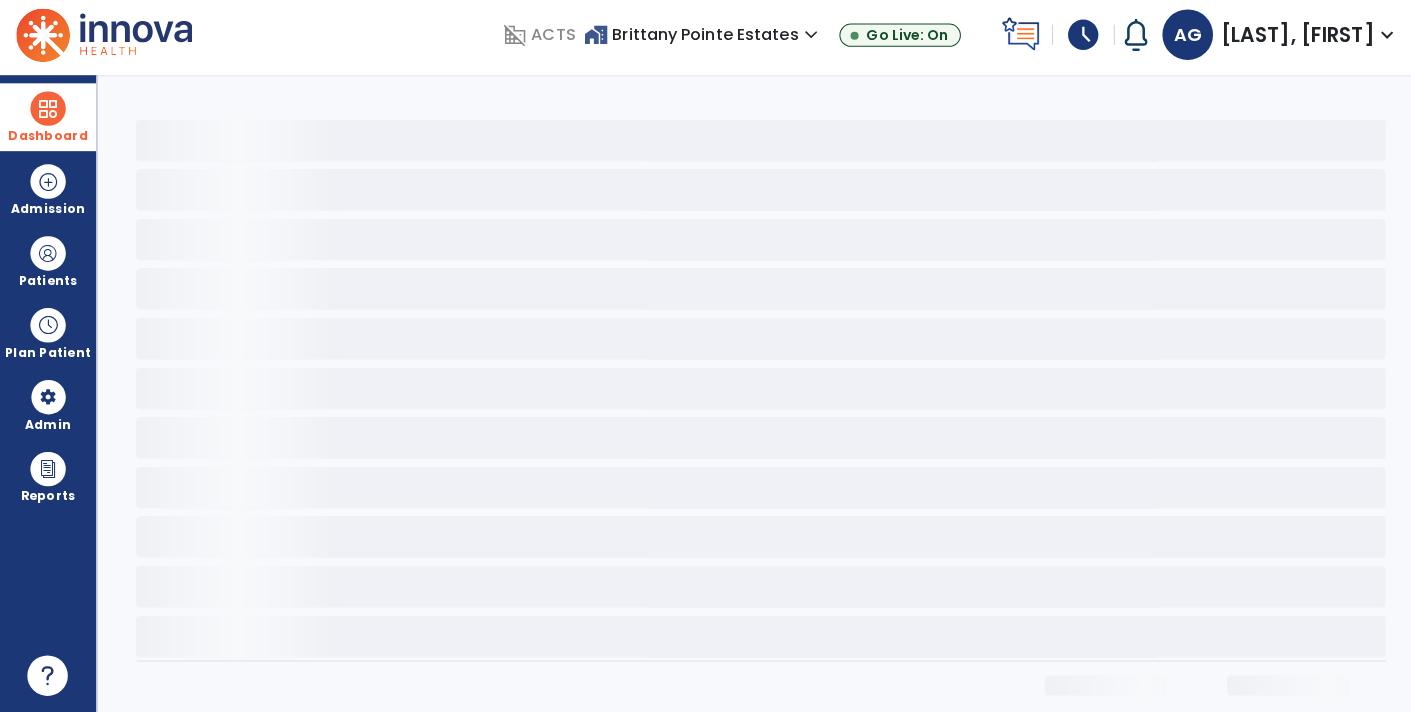 select on "*" 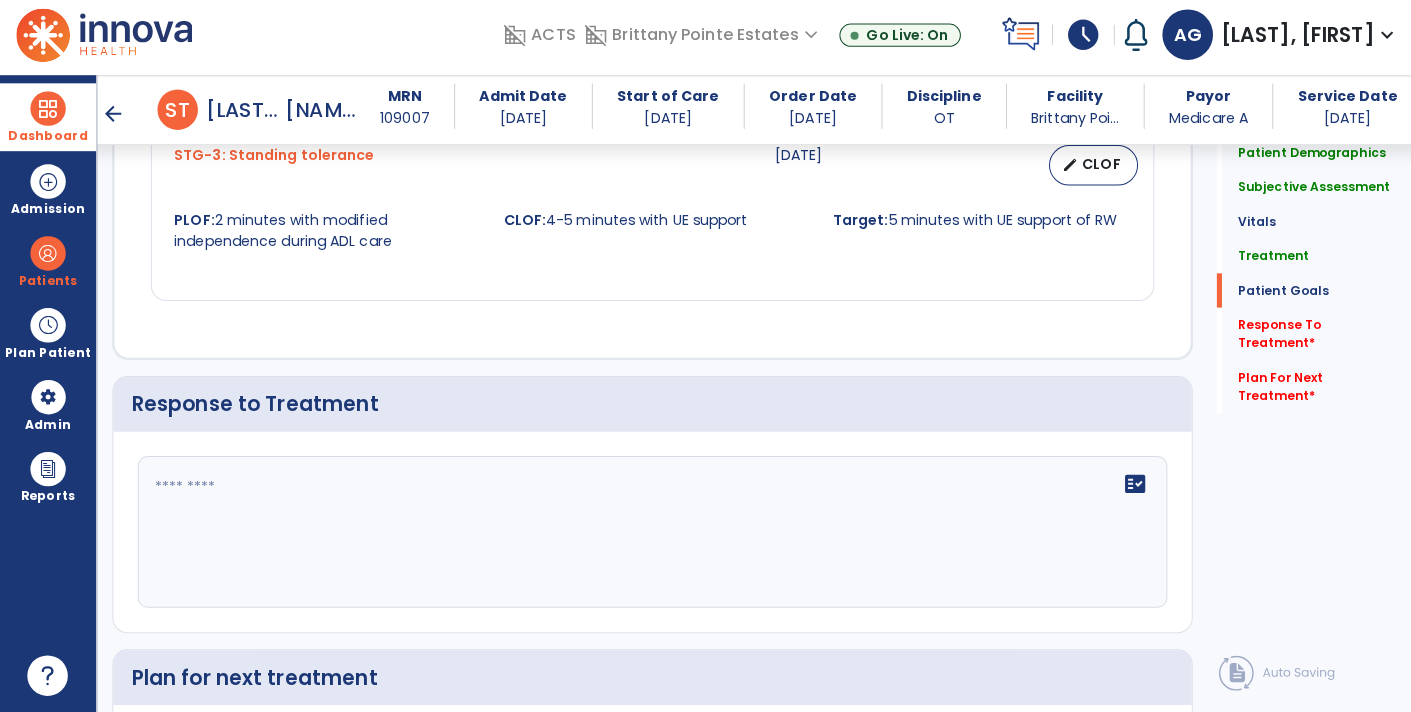 scroll, scrollTop: 3179, scrollLeft: 0, axis: vertical 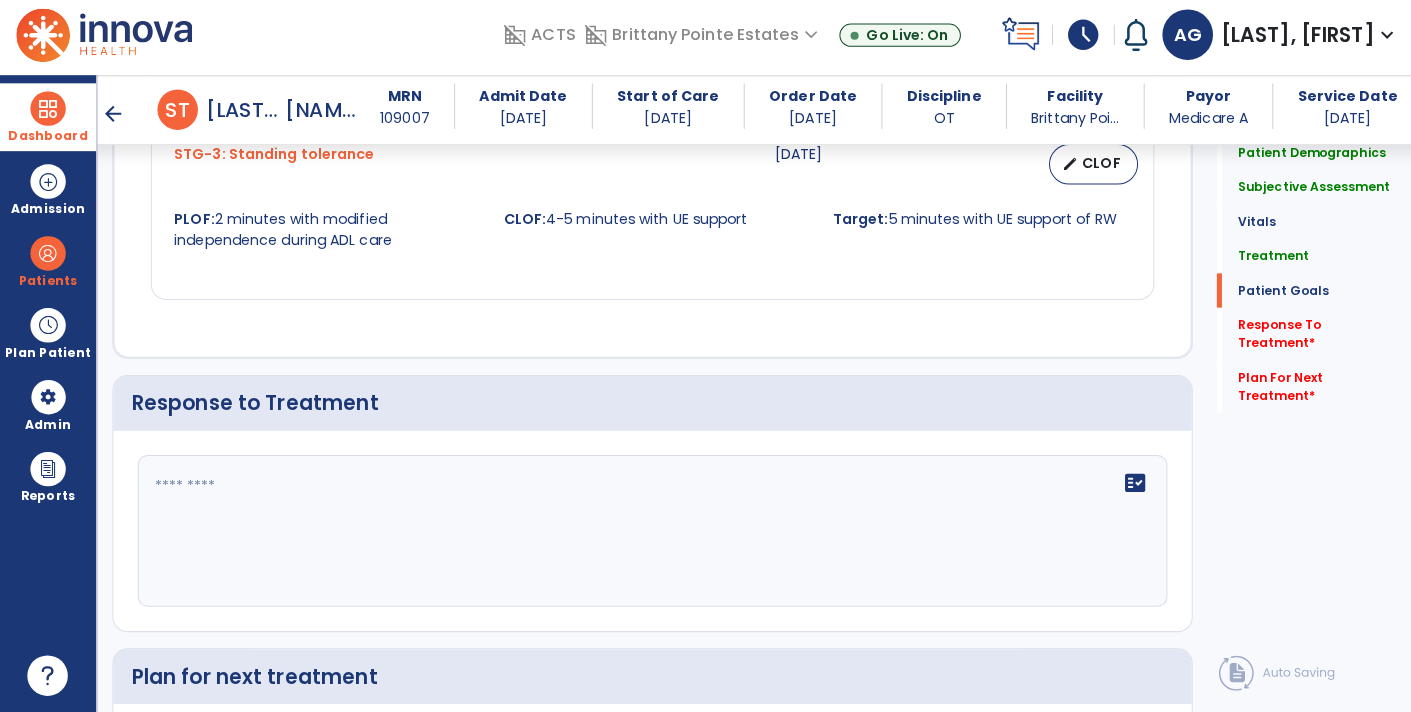 click on "fact_check" 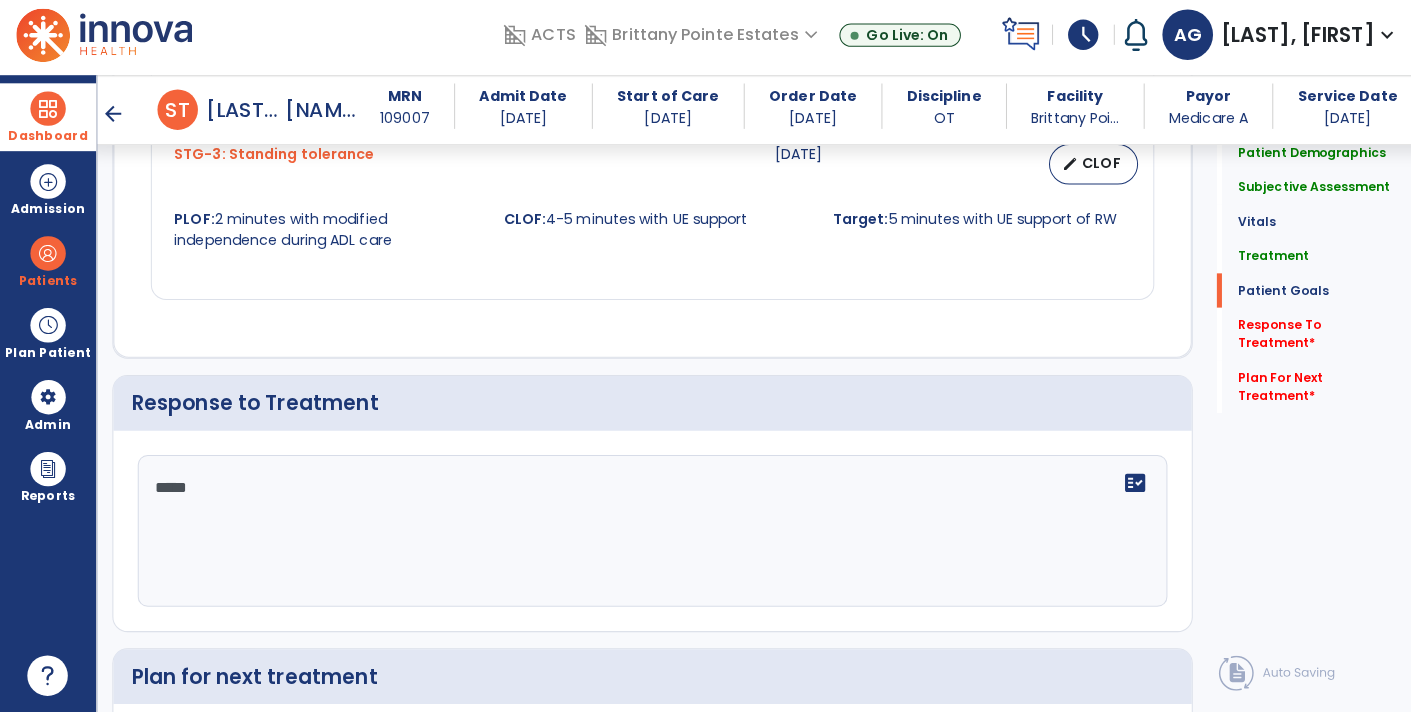 type on "******" 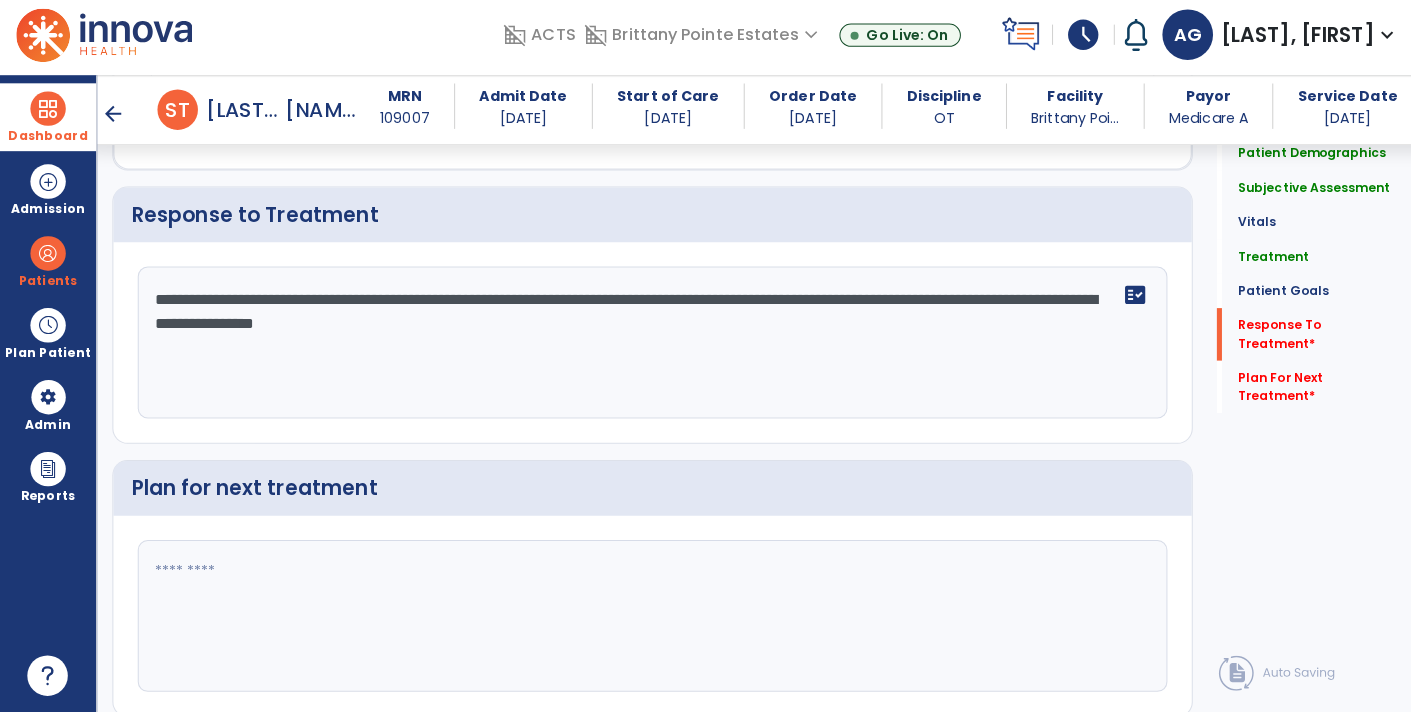 type on "**********" 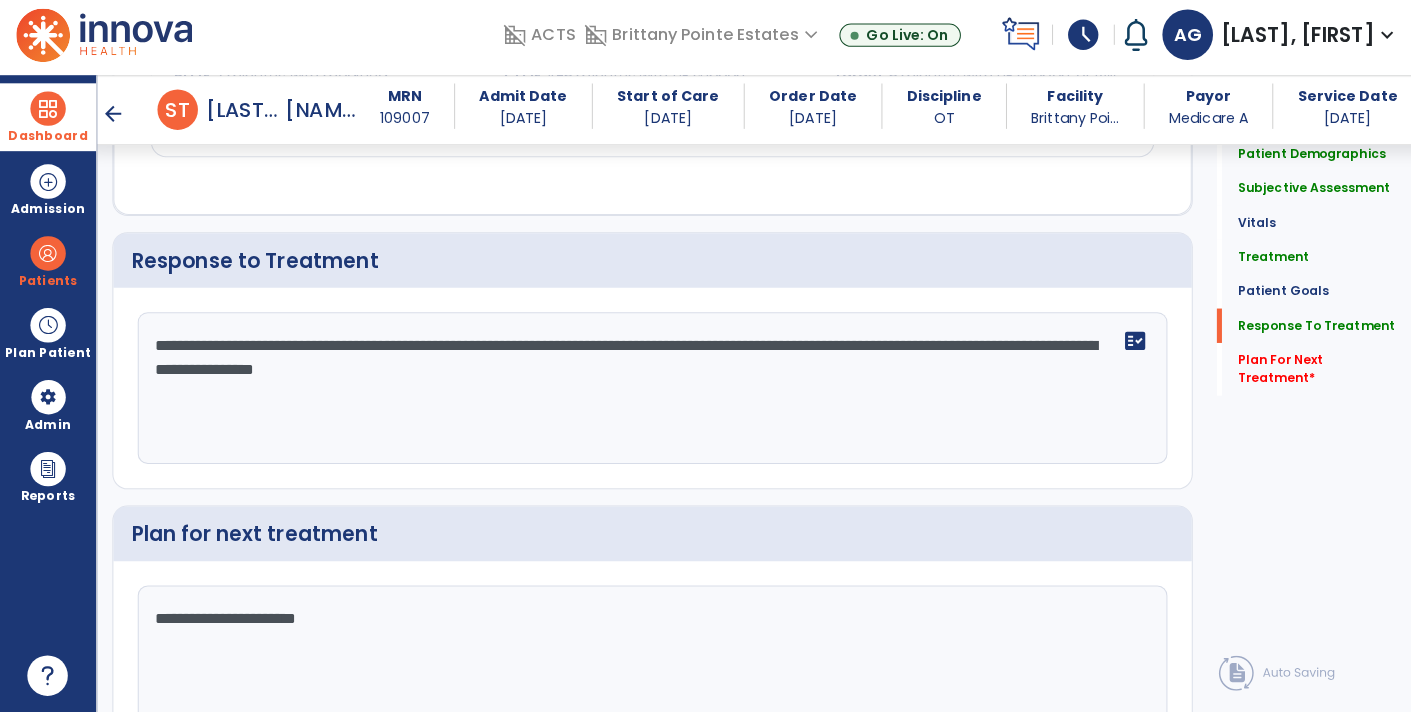 scroll, scrollTop: 3365, scrollLeft: 0, axis: vertical 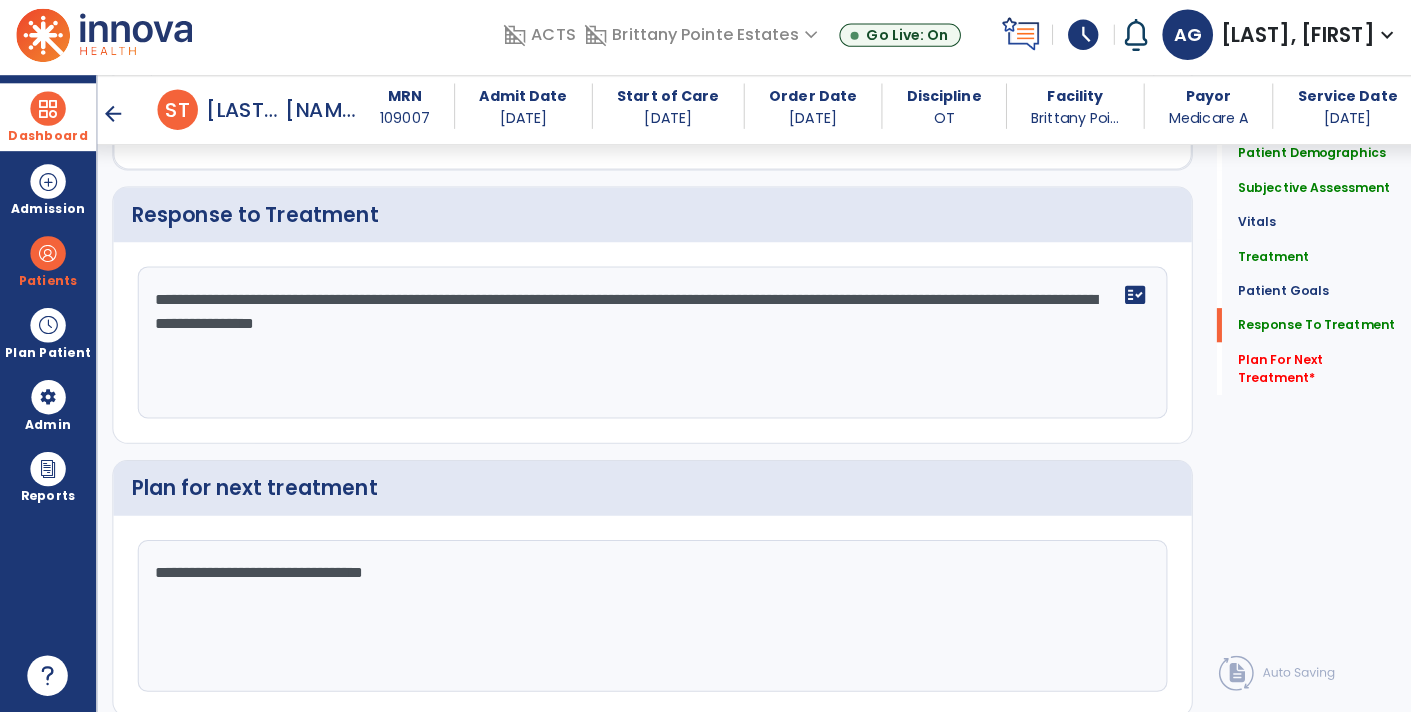 type on "**********" 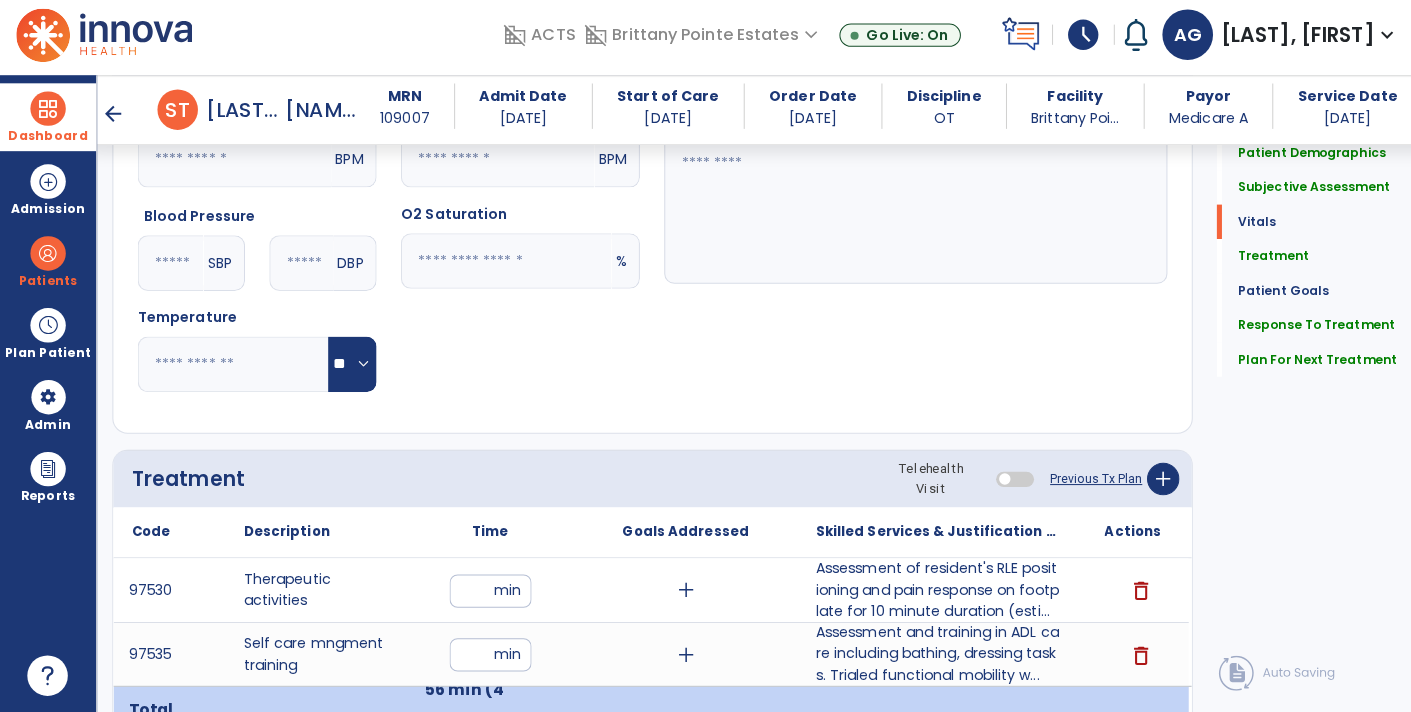 click on "add" at bounding box center (677, 591) 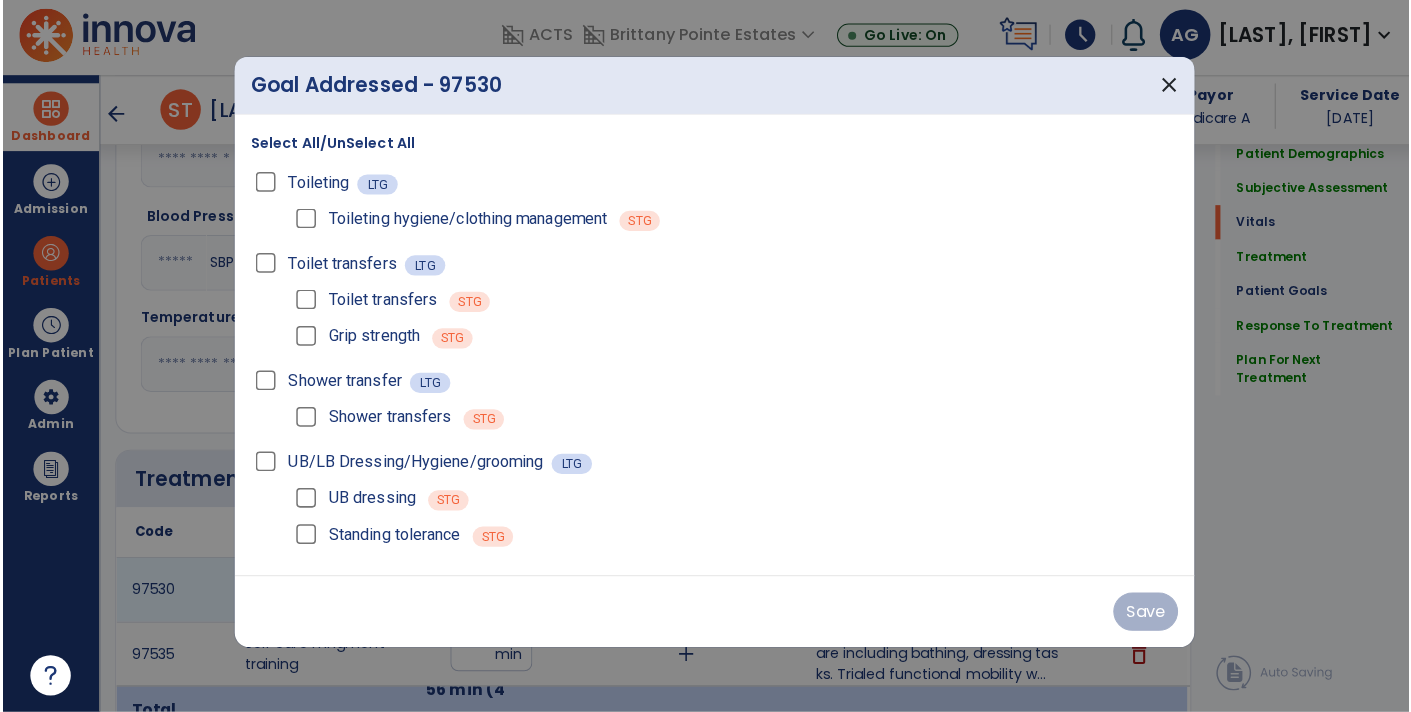 scroll, scrollTop: 956, scrollLeft: 0, axis: vertical 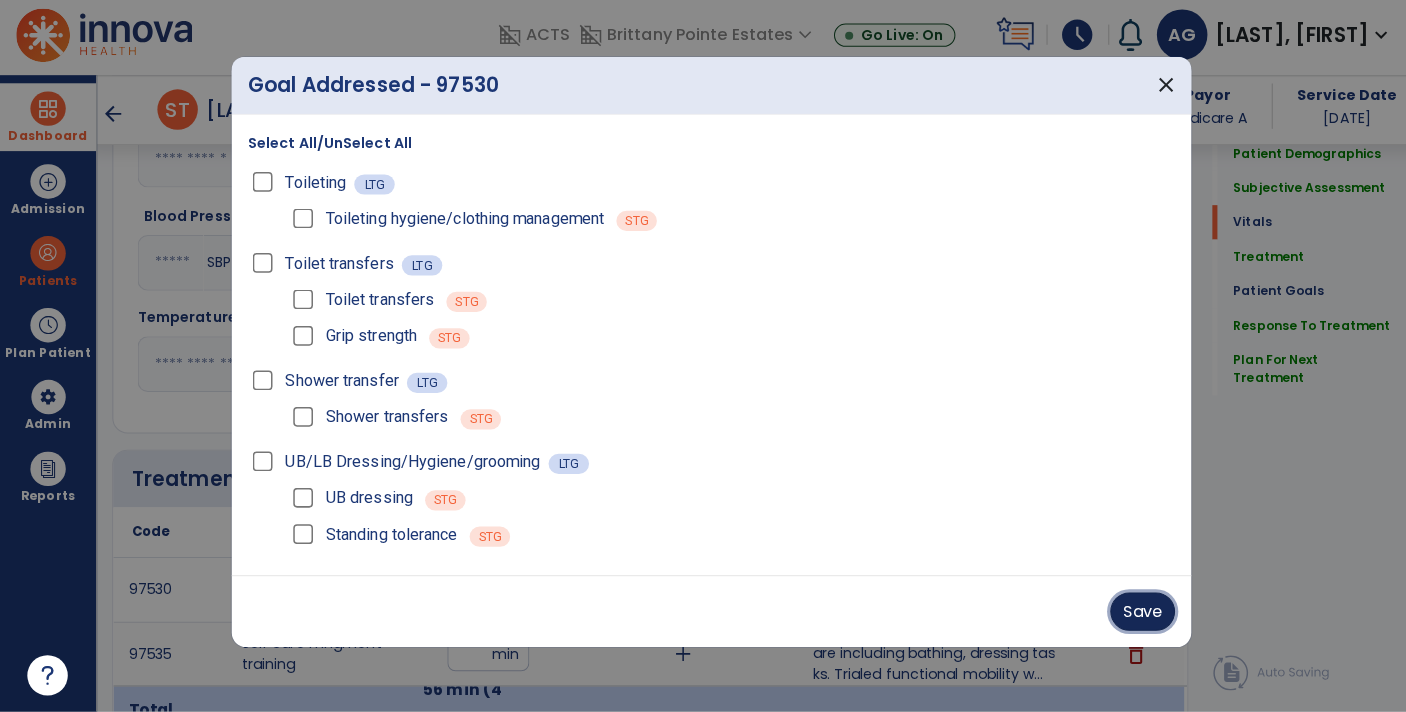 click on "Save" at bounding box center [1129, 613] 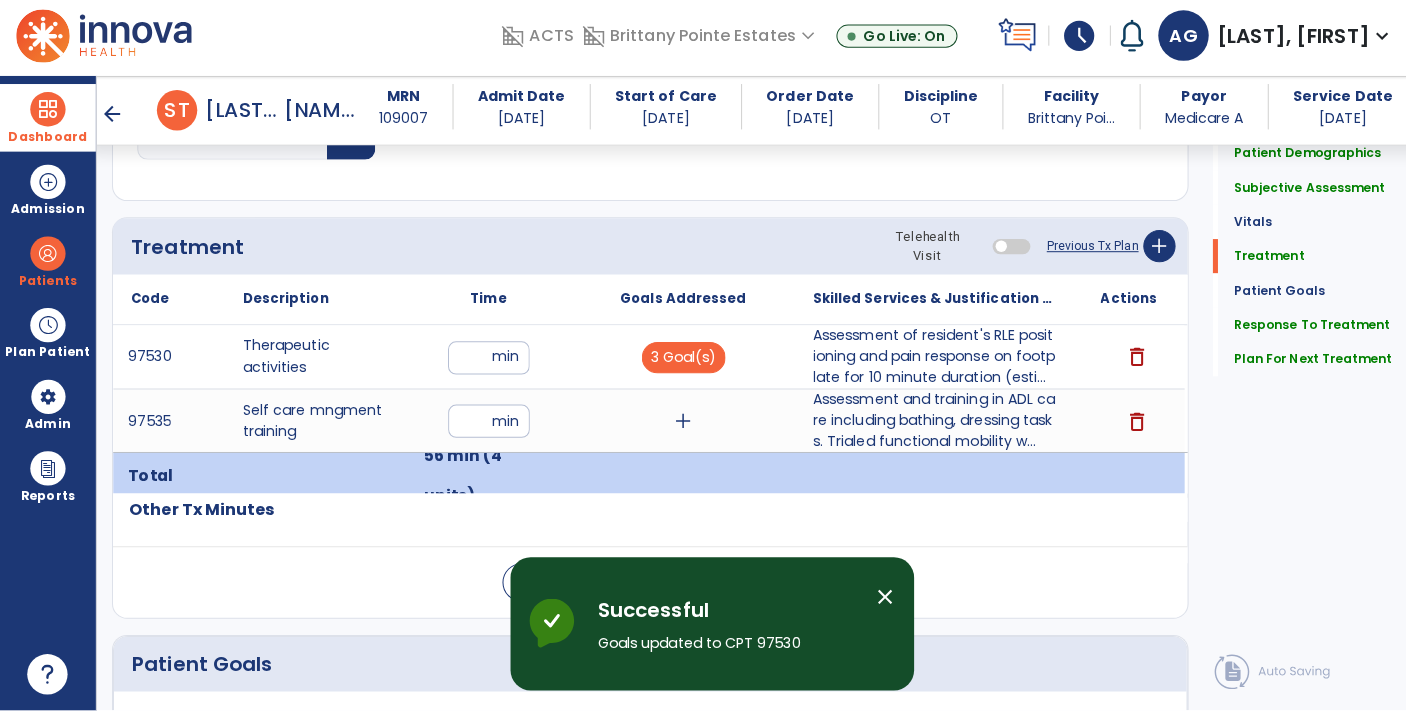 scroll, scrollTop: 1187, scrollLeft: 0, axis: vertical 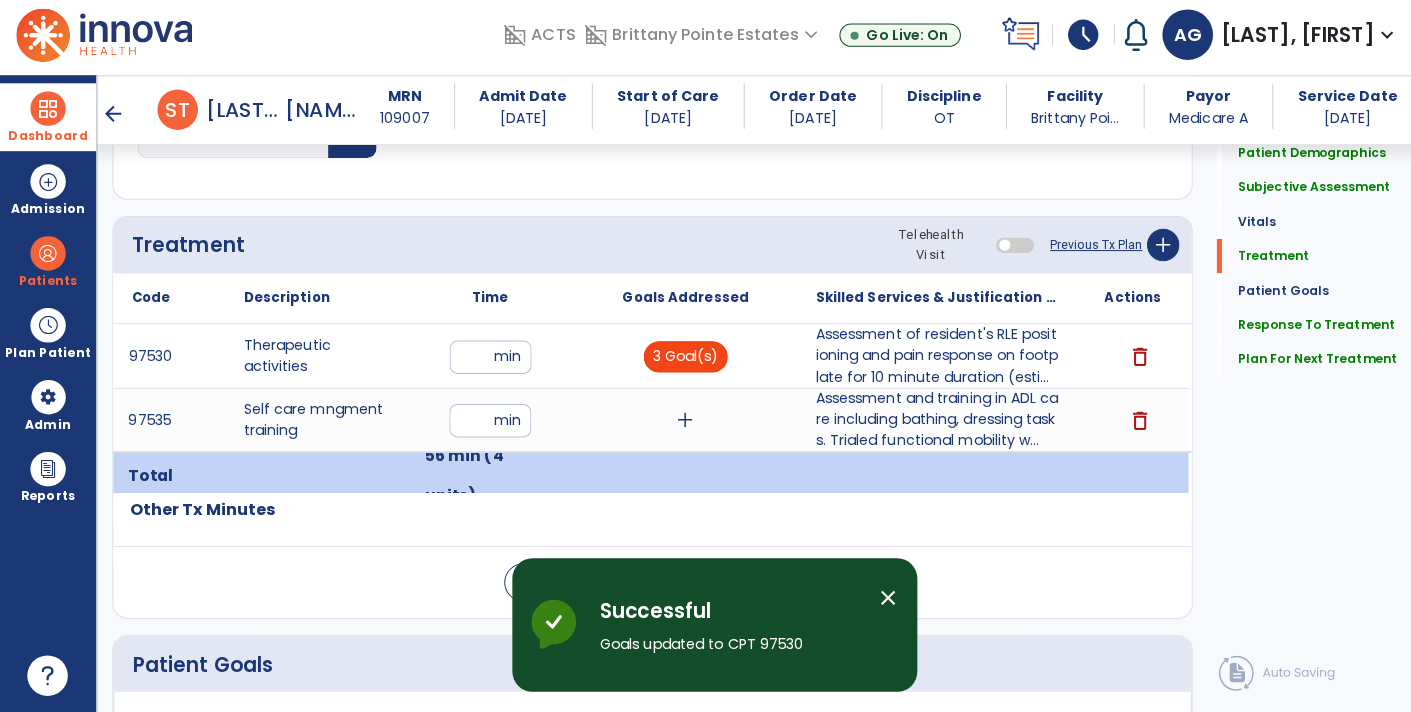 click on "3 Goal(s)" at bounding box center [677, 361] 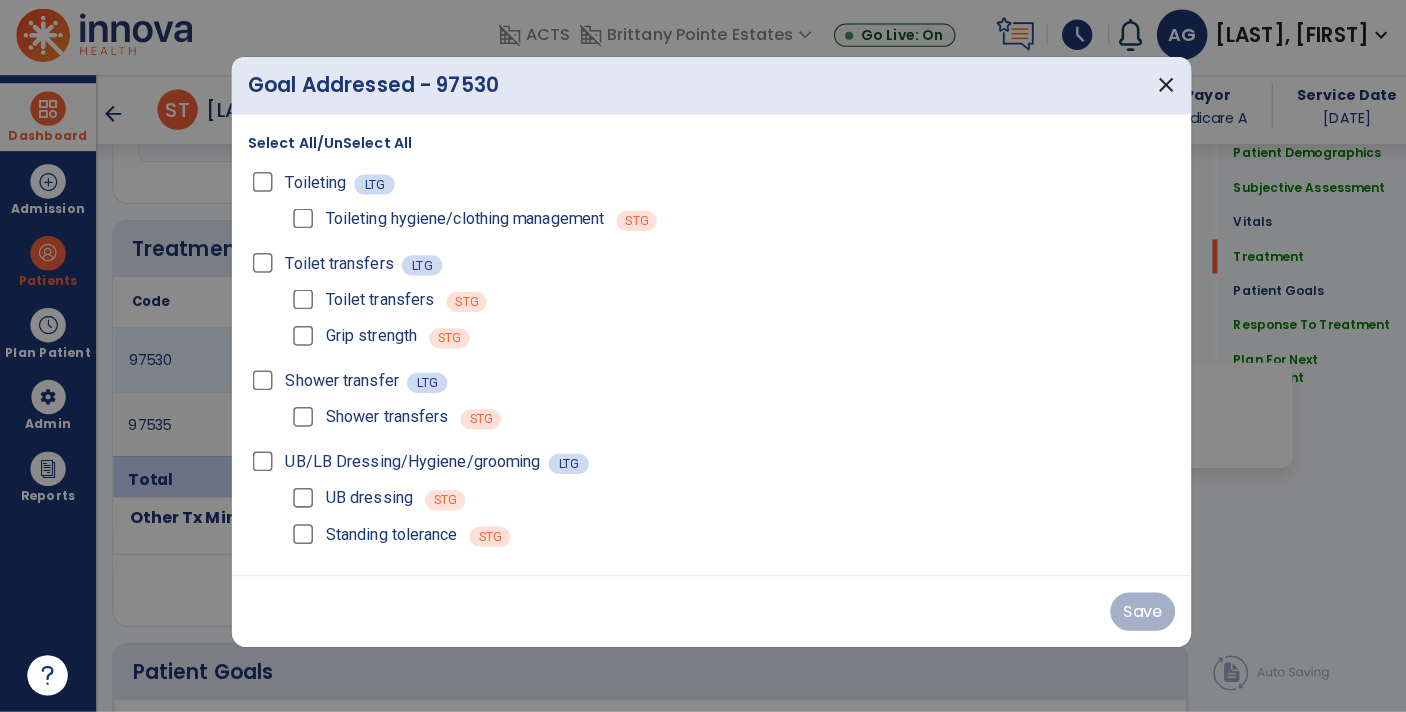 scroll, scrollTop: 1187, scrollLeft: 0, axis: vertical 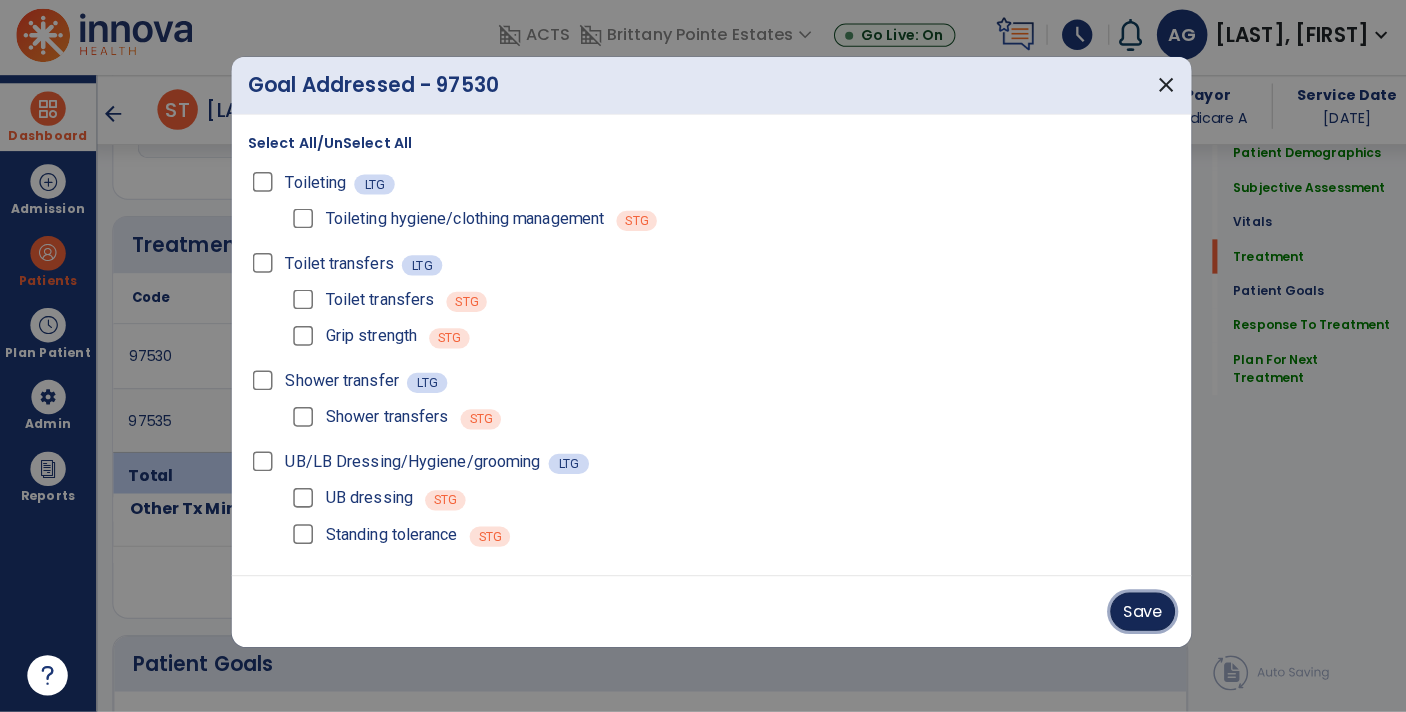 click on "Save" at bounding box center [1129, 613] 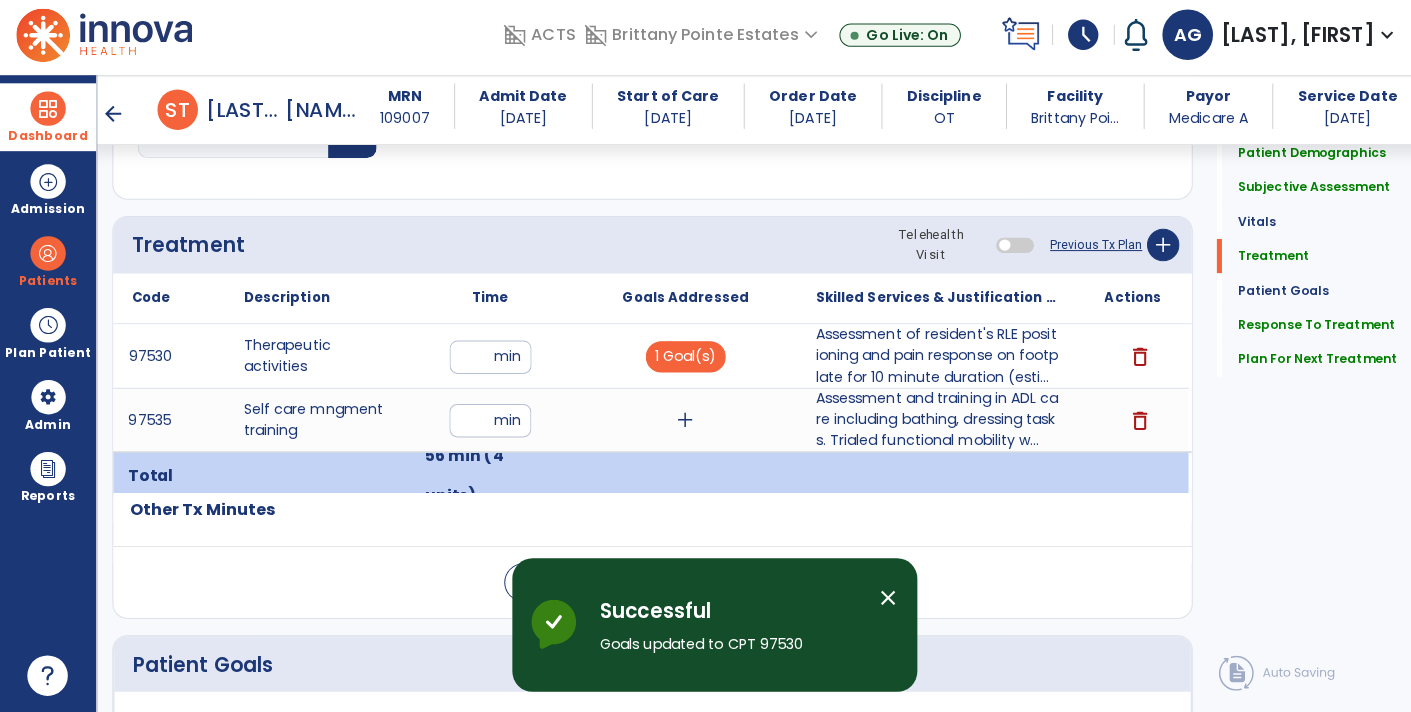 click on "add" at bounding box center (677, 424) 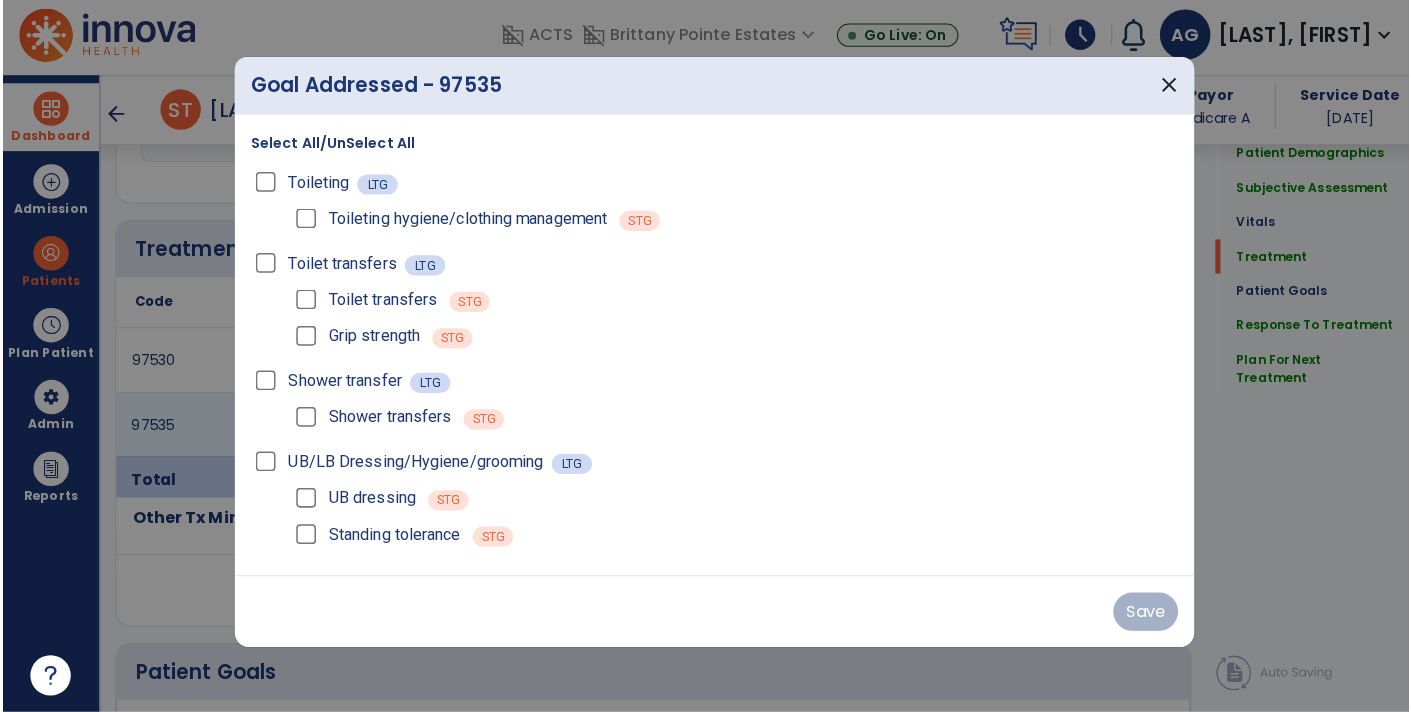 scroll, scrollTop: 1187, scrollLeft: 0, axis: vertical 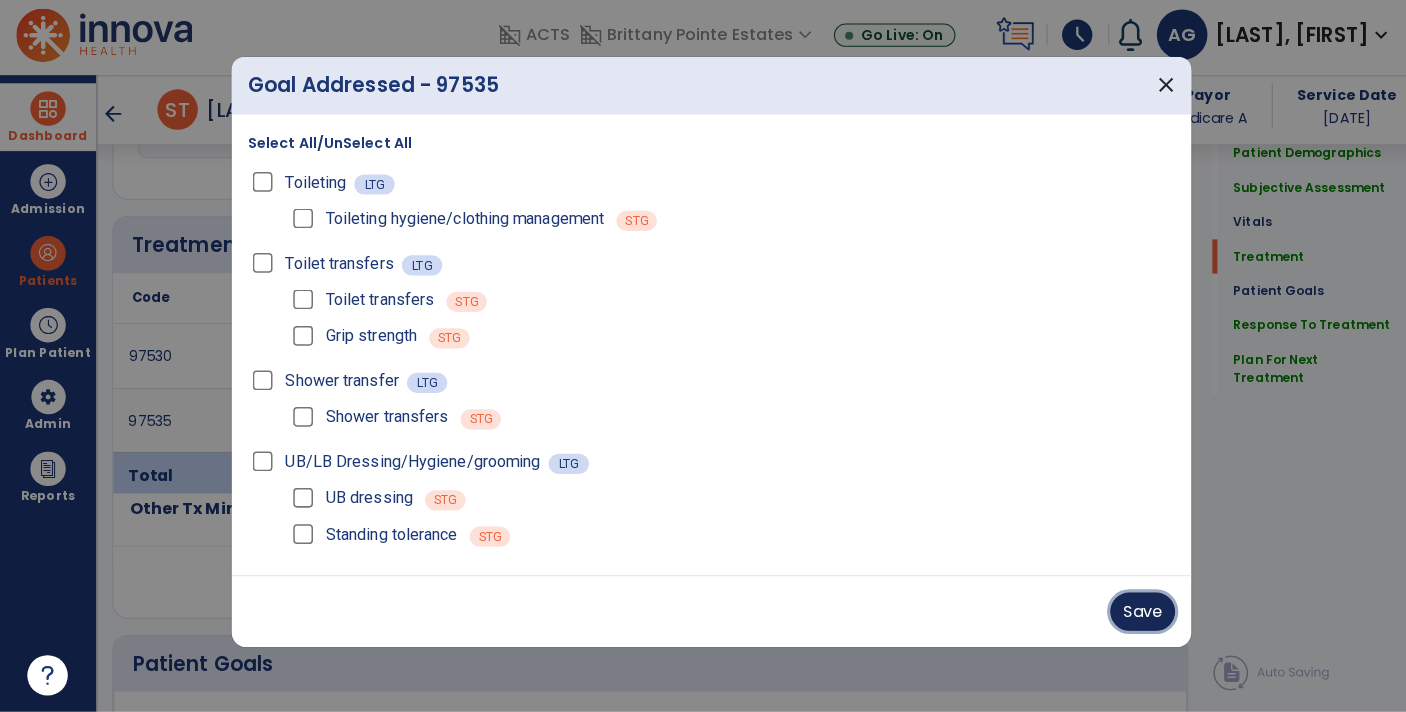 click on "Save" at bounding box center [1129, 613] 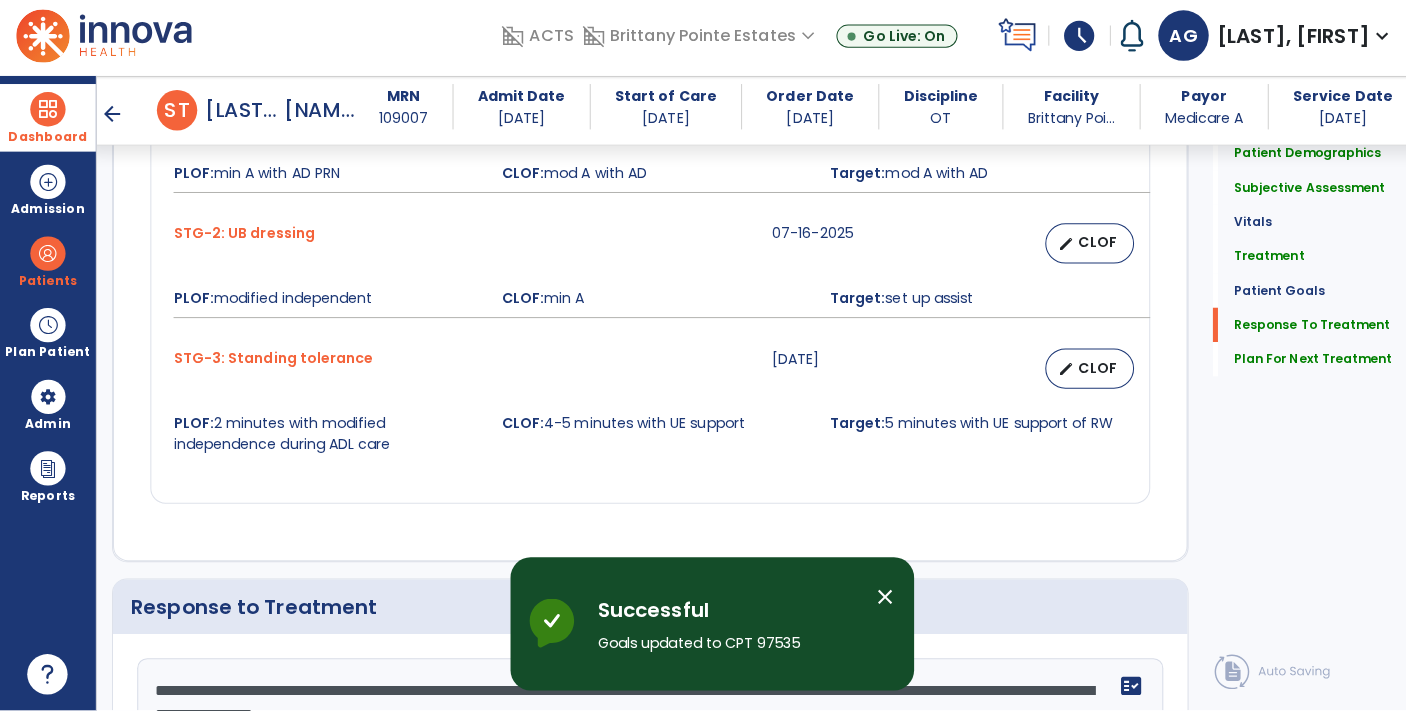 scroll, scrollTop: 3423, scrollLeft: 0, axis: vertical 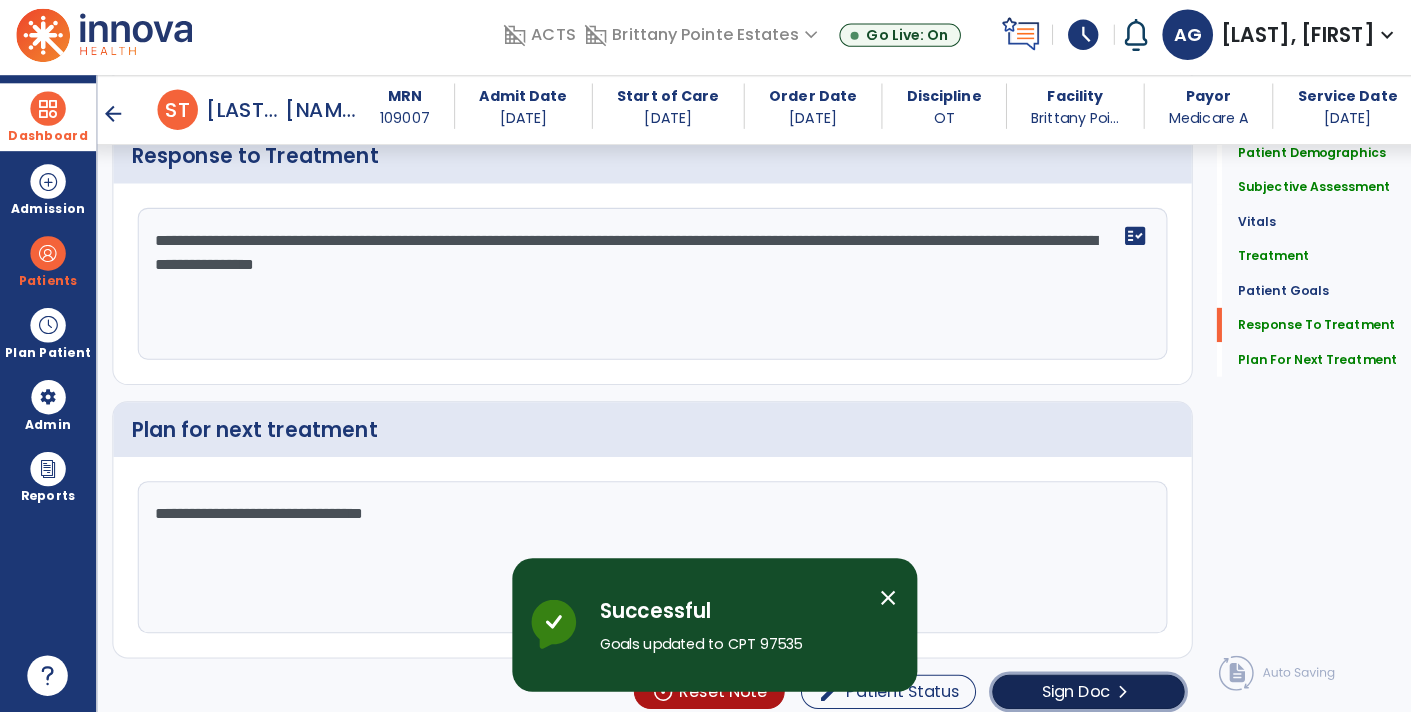 click on "chevron_right" 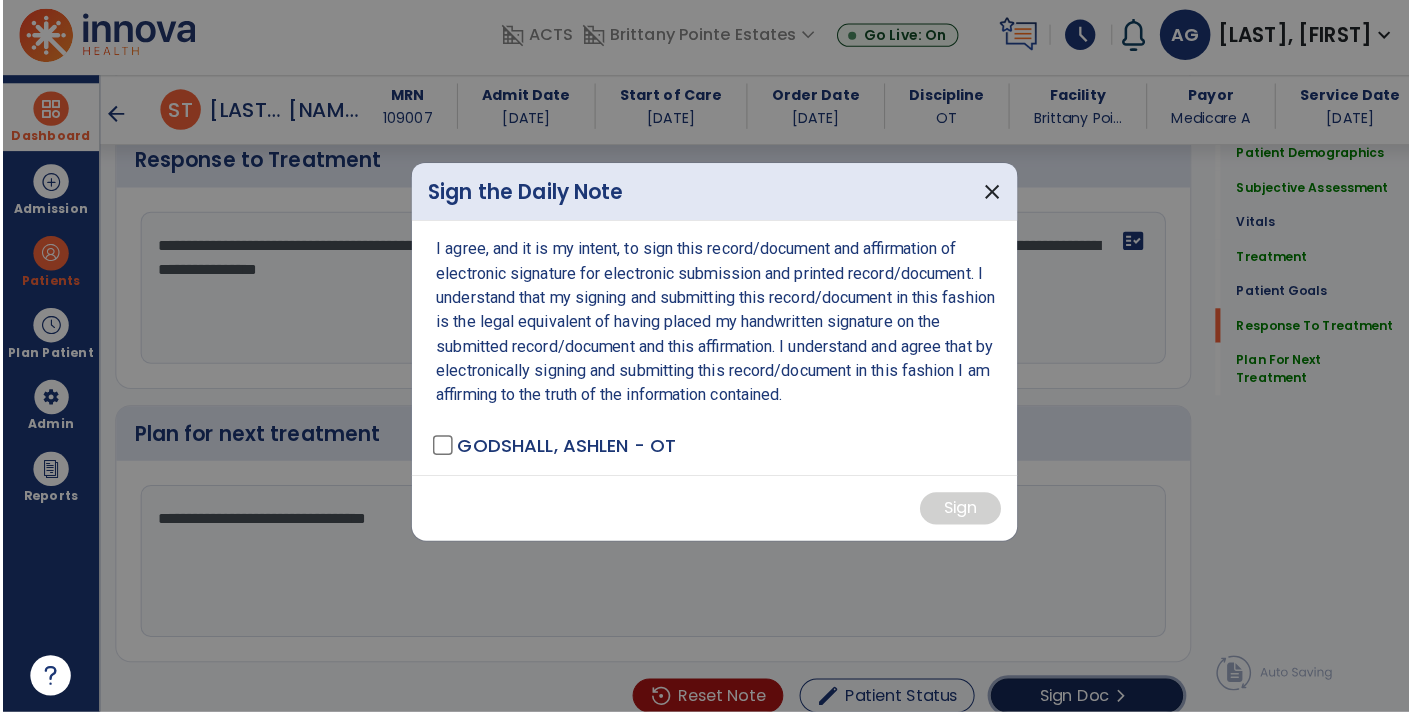 scroll, scrollTop: 3423, scrollLeft: 0, axis: vertical 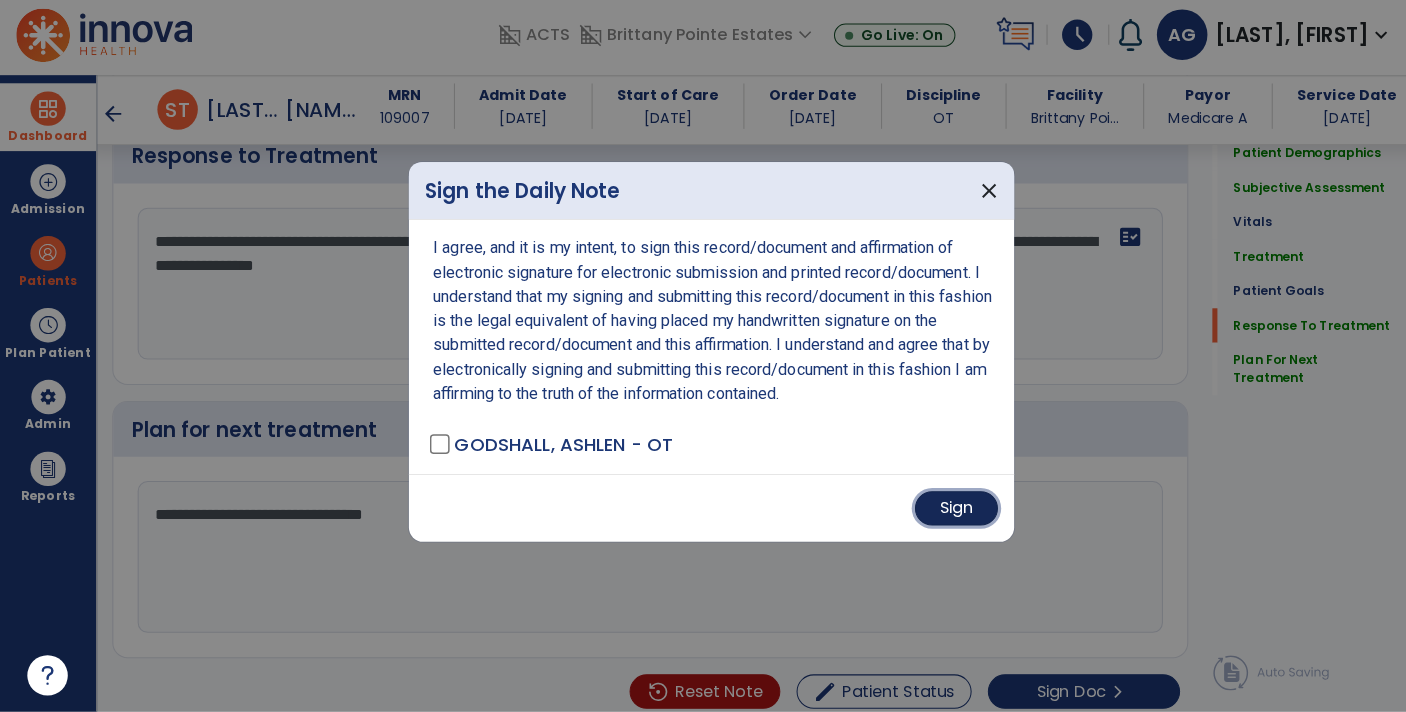 click on "Sign" at bounding box center (945, 511) 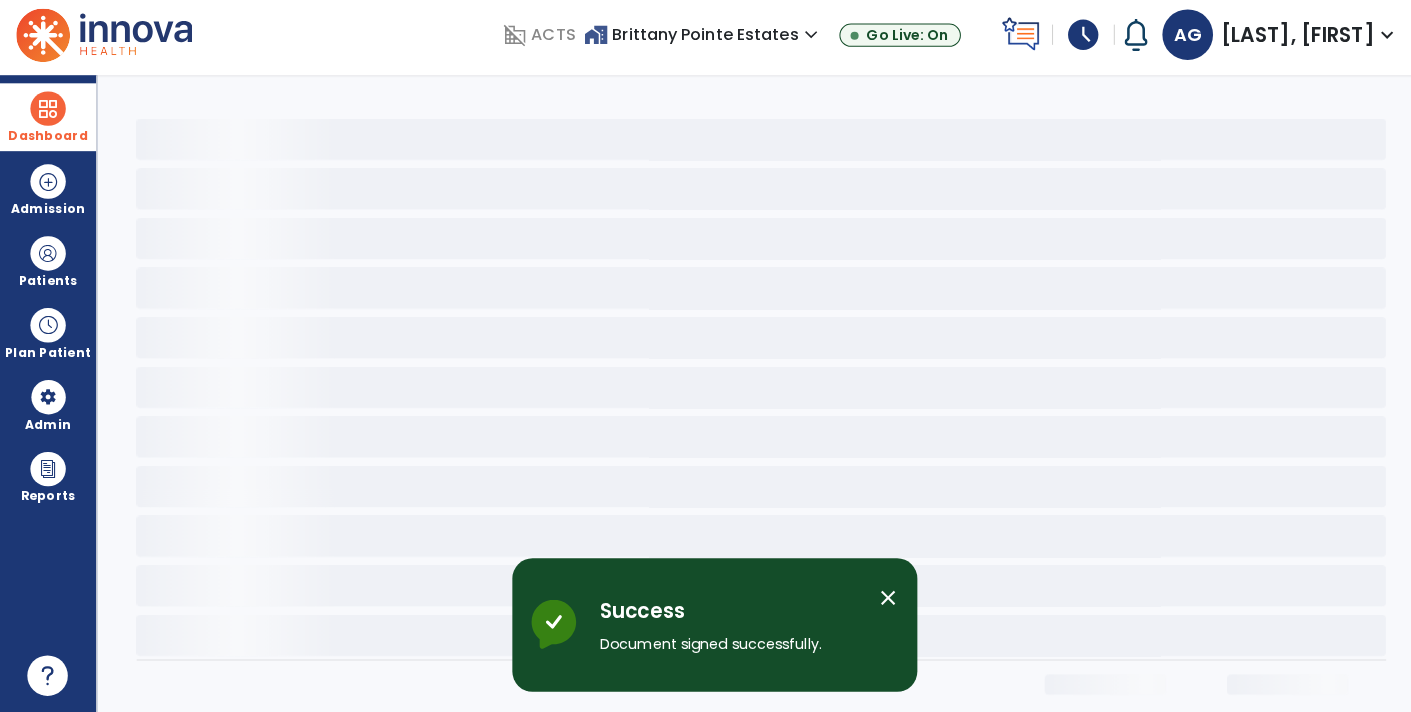 scroll, scrollTop: 0, scrollLeft: 0, axis: both 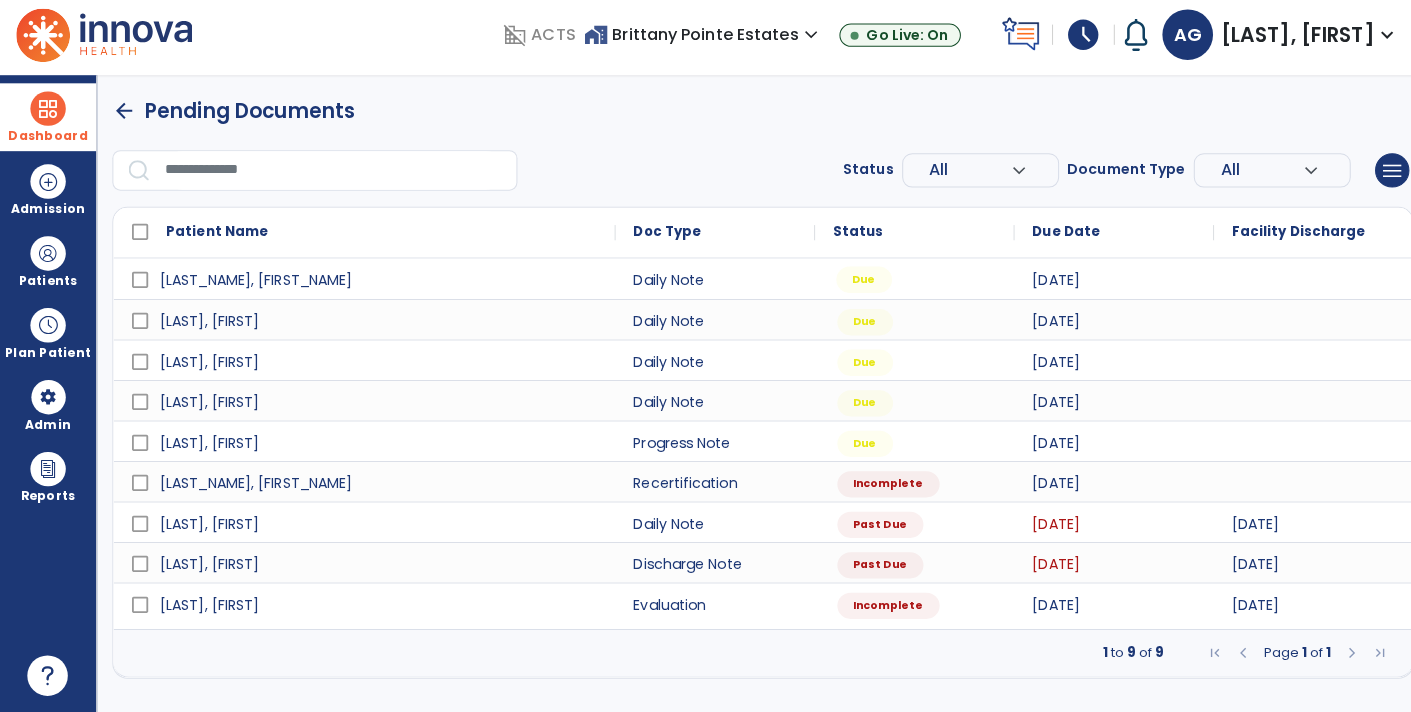 click on "Due" at bounding box center [853, 285] 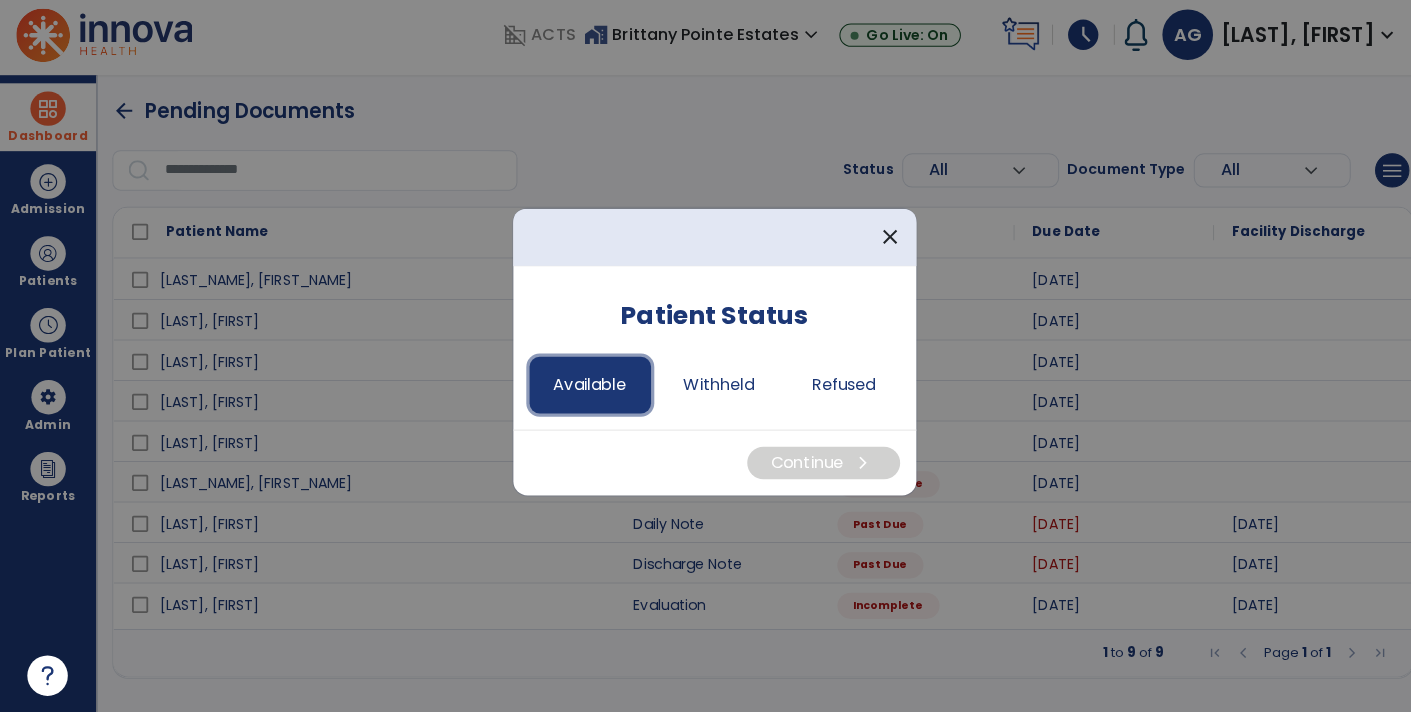 click on "Available" at bounding box center [583, 389] 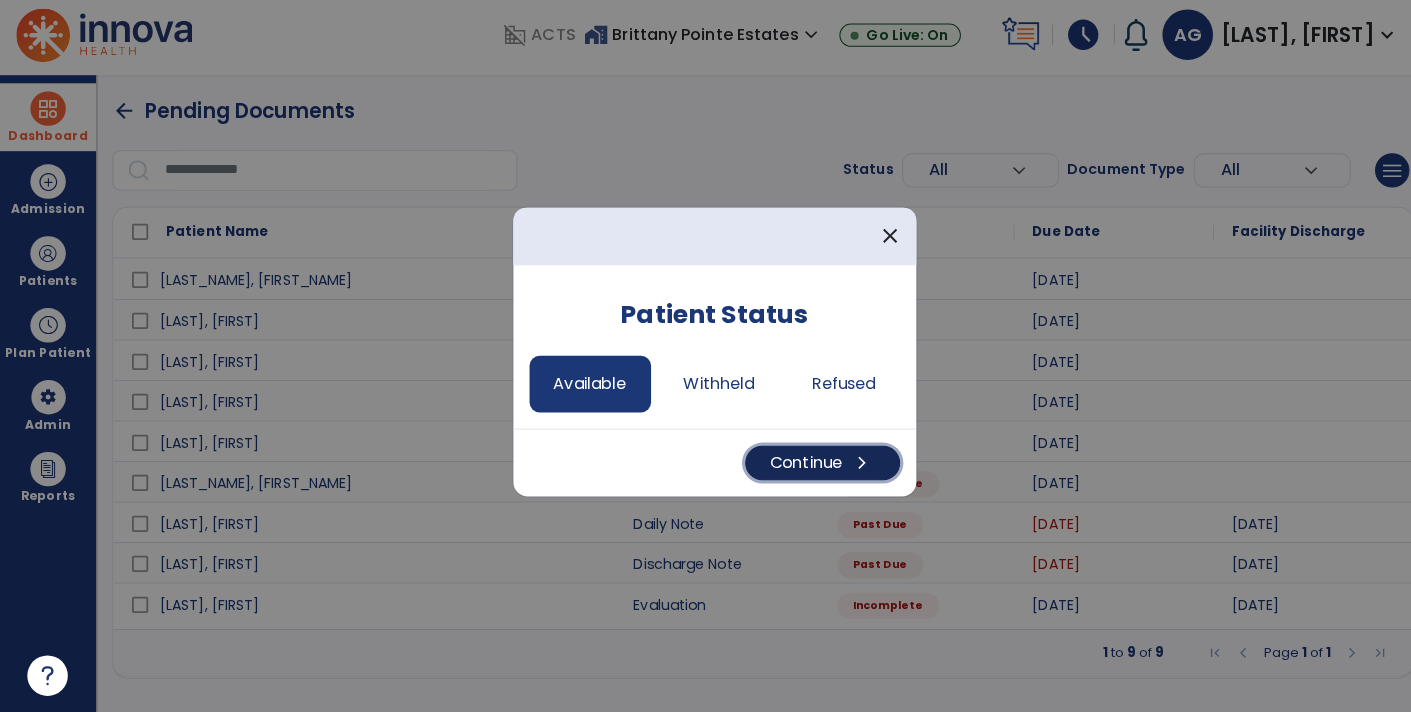 click on "Continue   chevron_right" at bounding box center [812, 466] 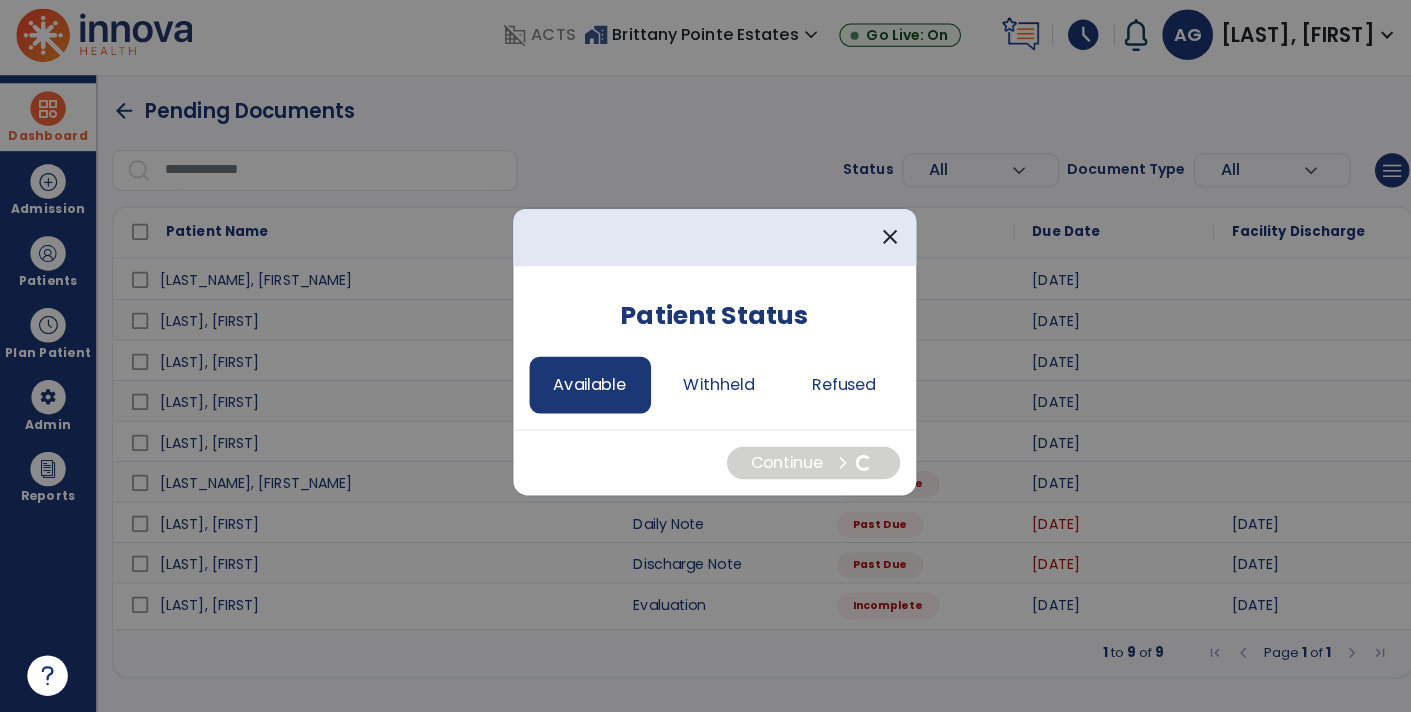 select on "*" 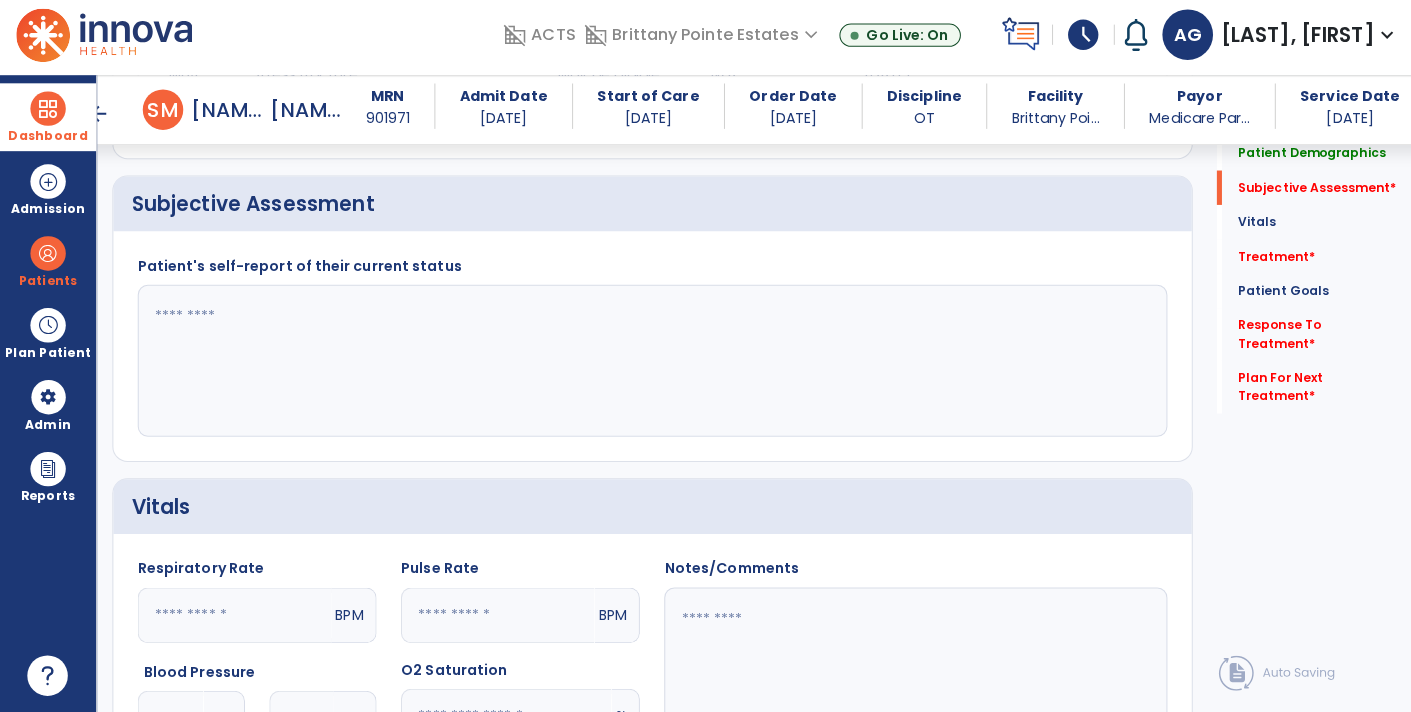 scroll, scrollTop: 427, scrollLeft: 0, axis: vertical 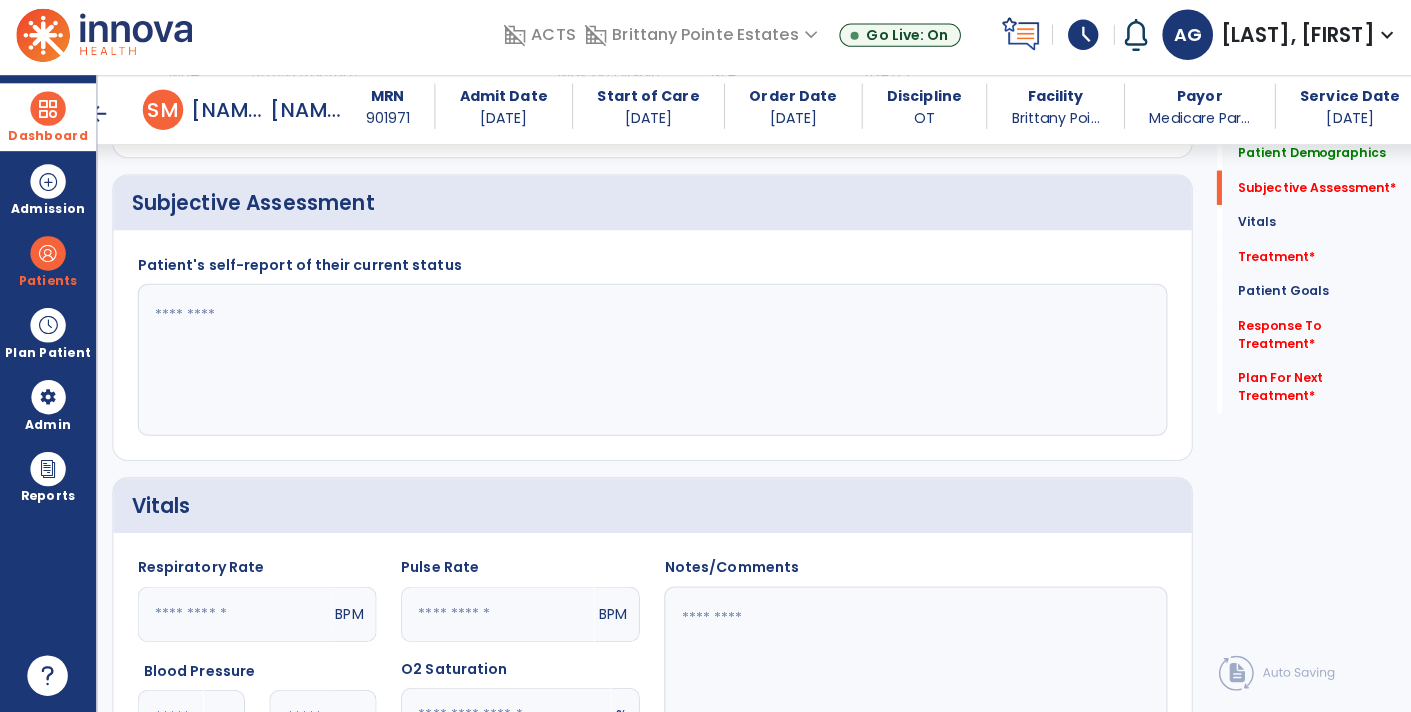 click 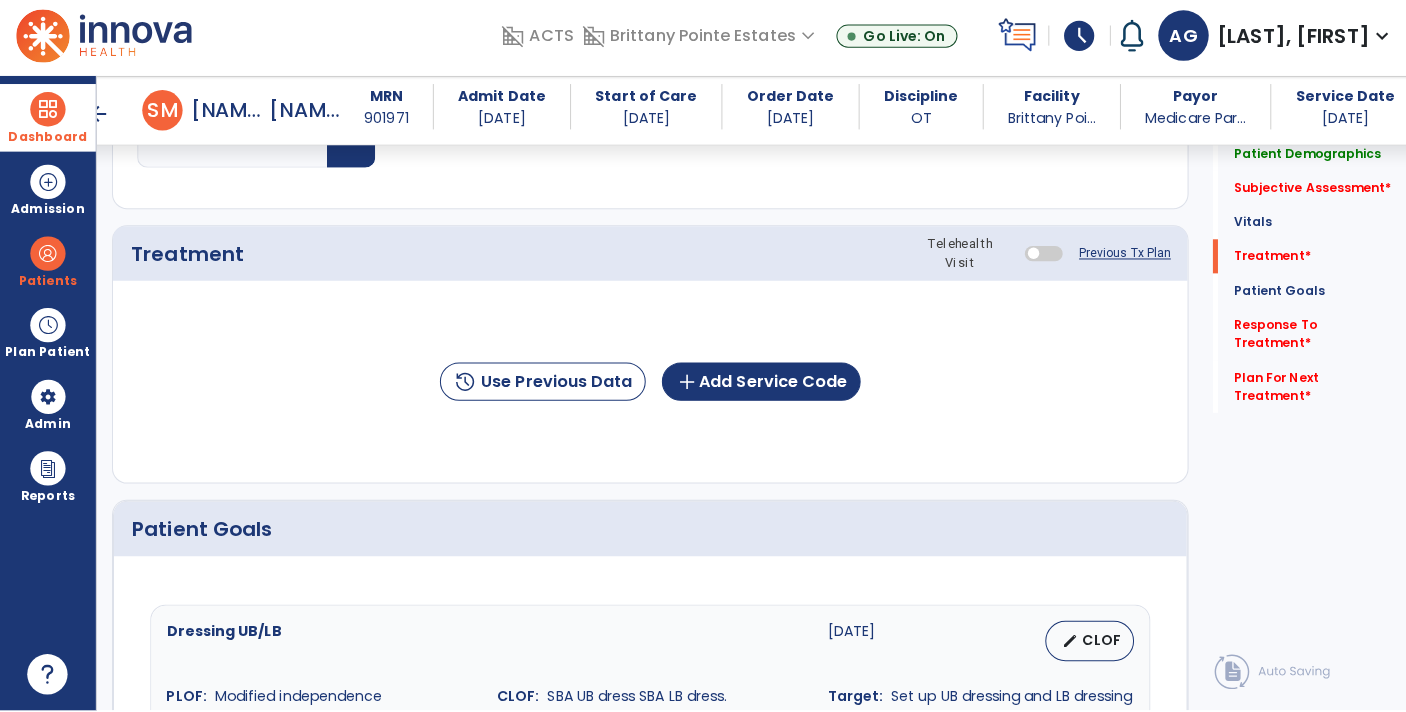 scroll, scrollTop: 1099, scrollLeft: 0, axis: vertical 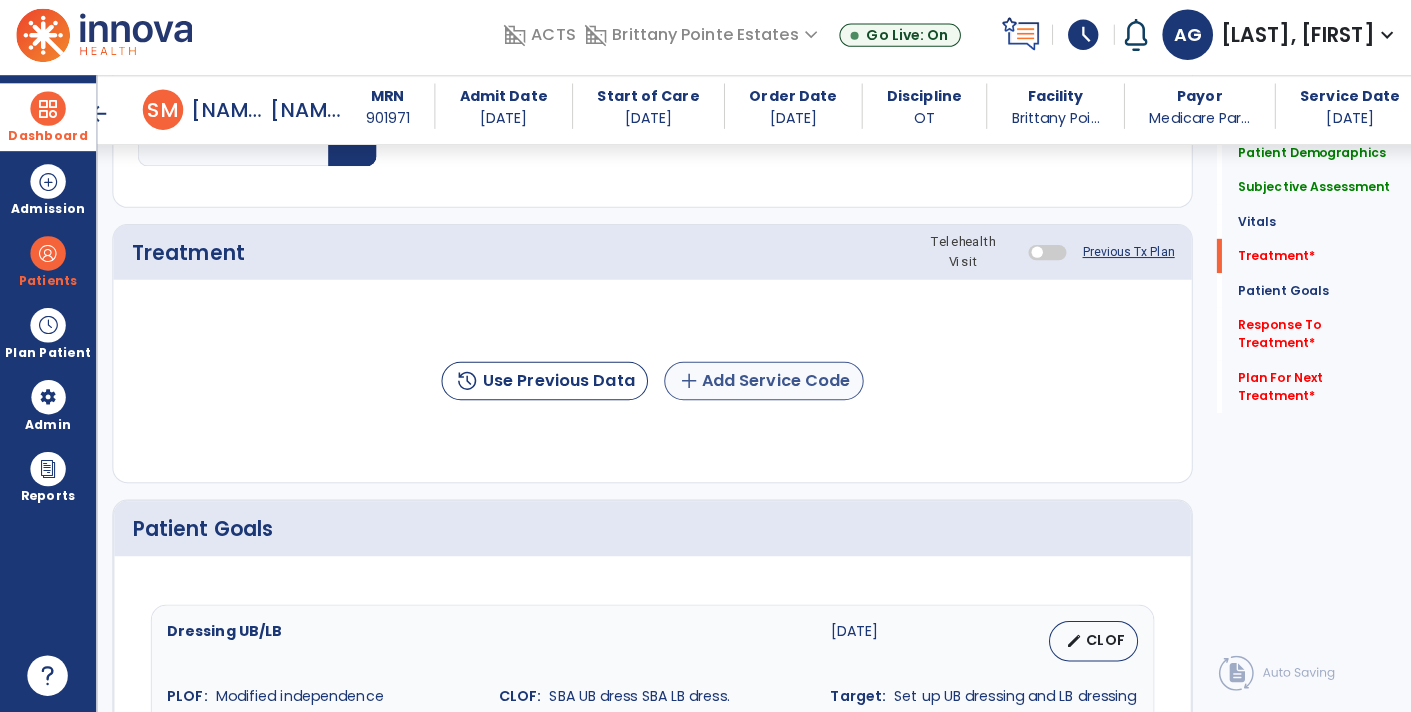type on "**********" 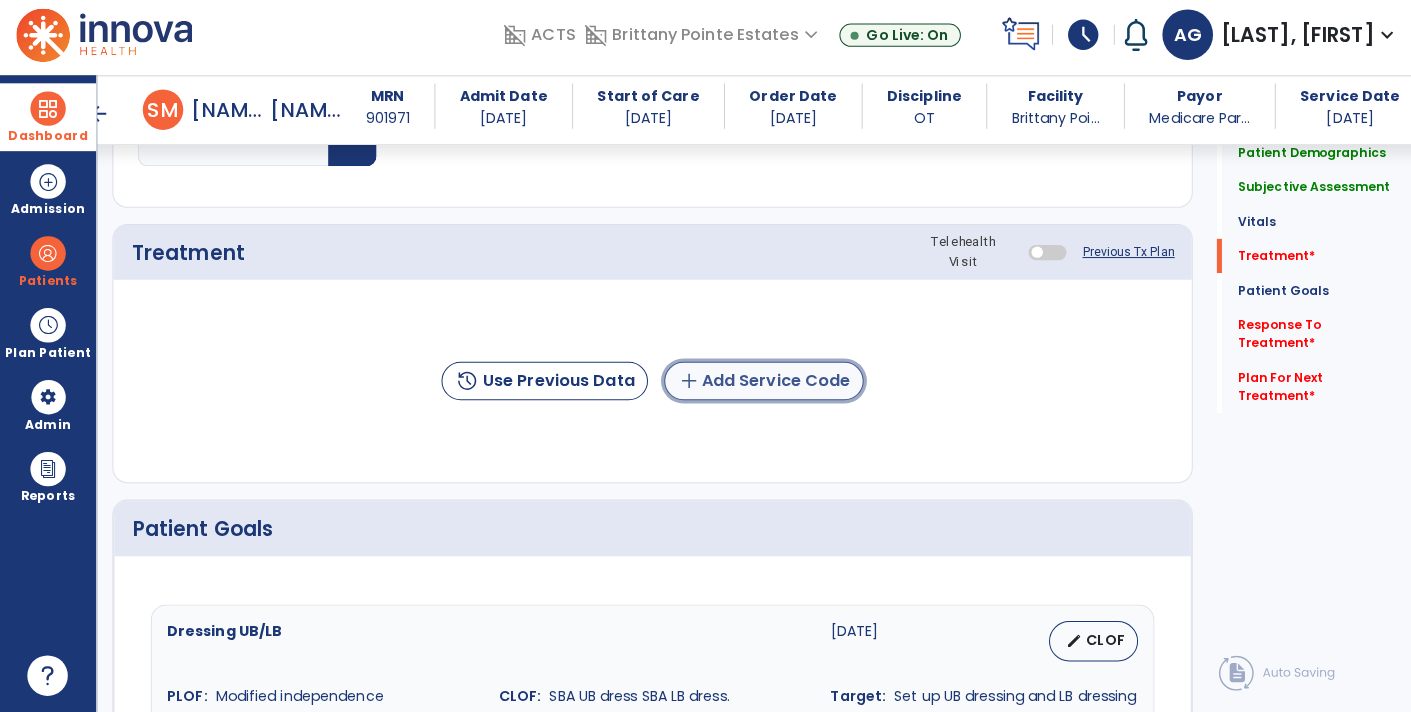 click on "add  Add Service Code" 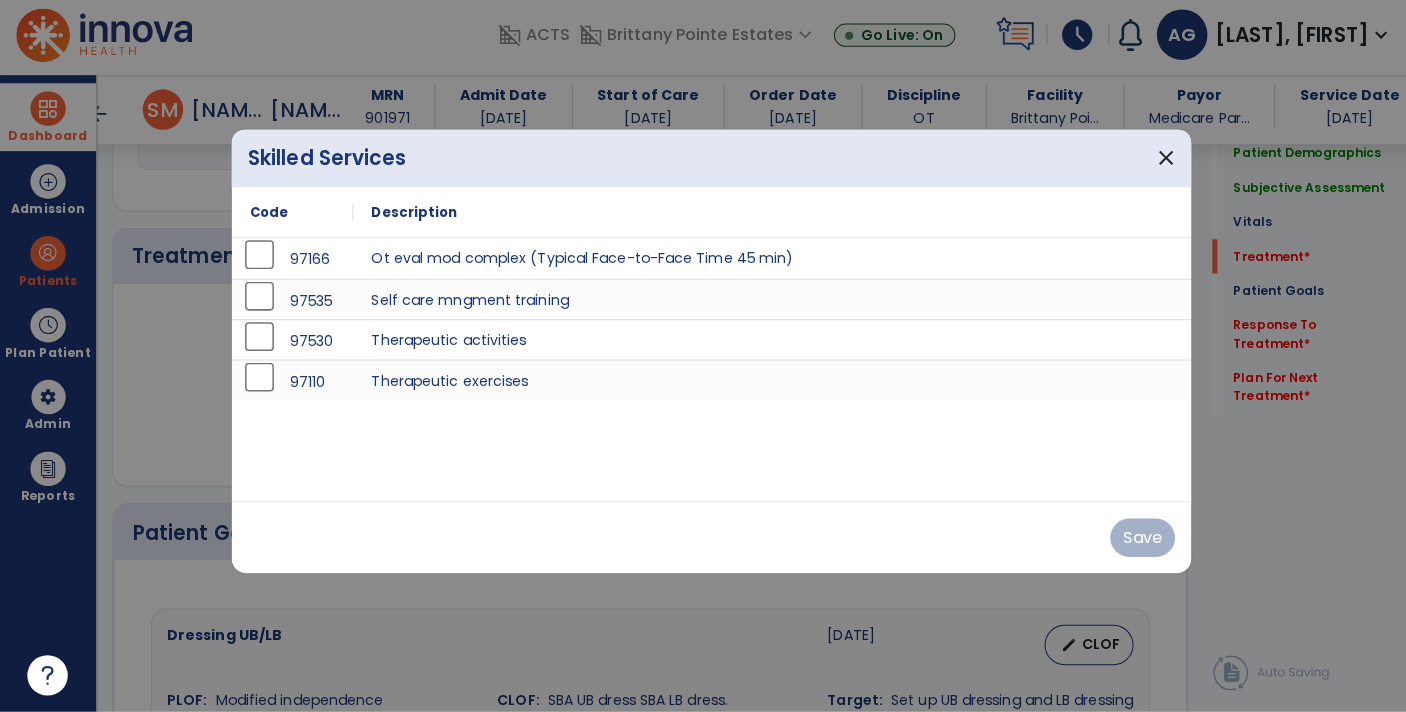 scroll, scrollTop: 1099, scrollLeft: 0, axis: vertical 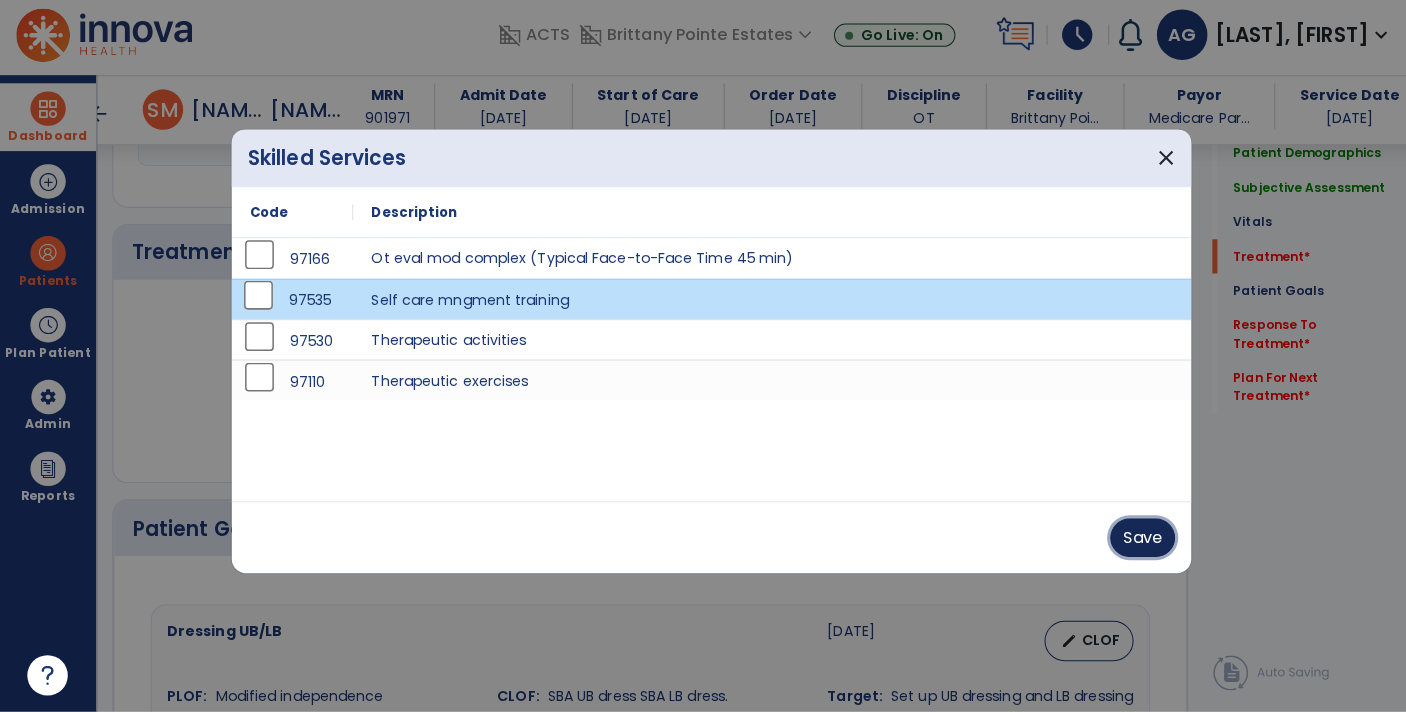 click on "Save" at bounding box center (1129, 540) 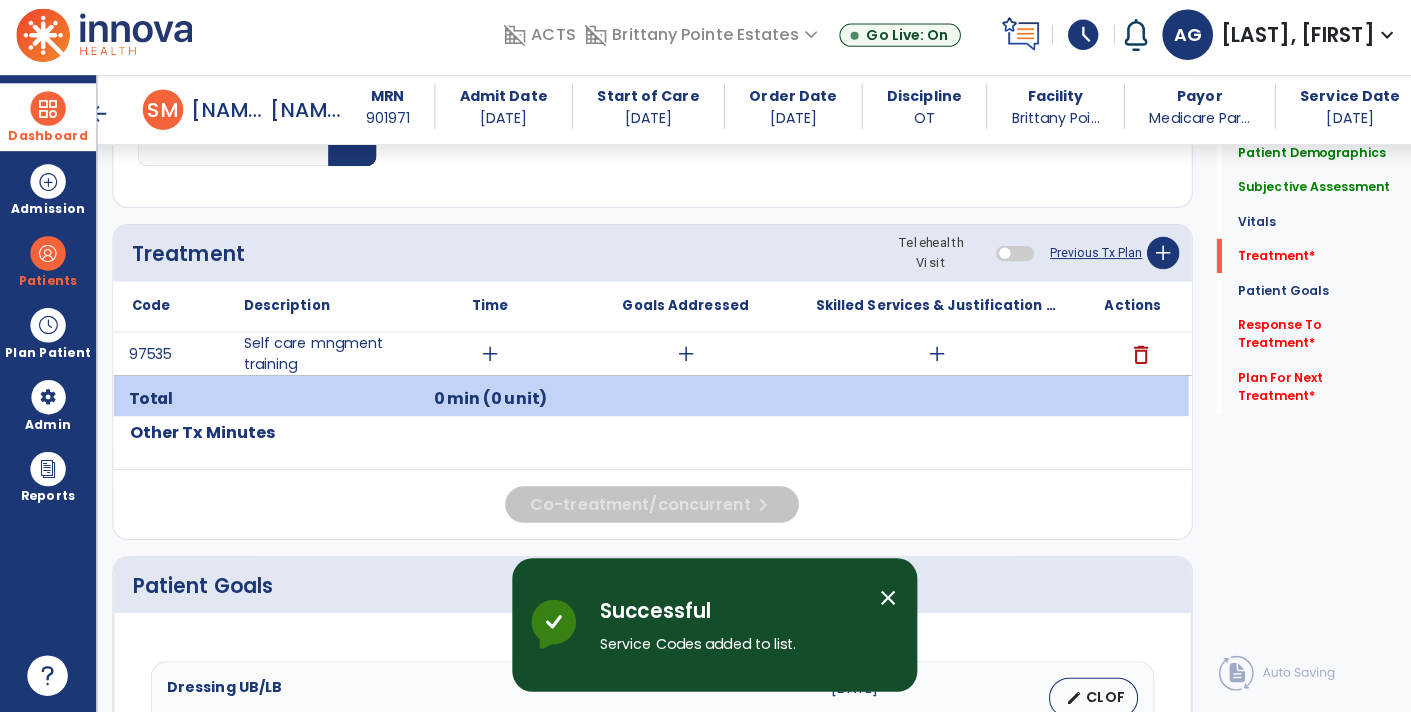 click on "add" at bounding box center (484, 358) 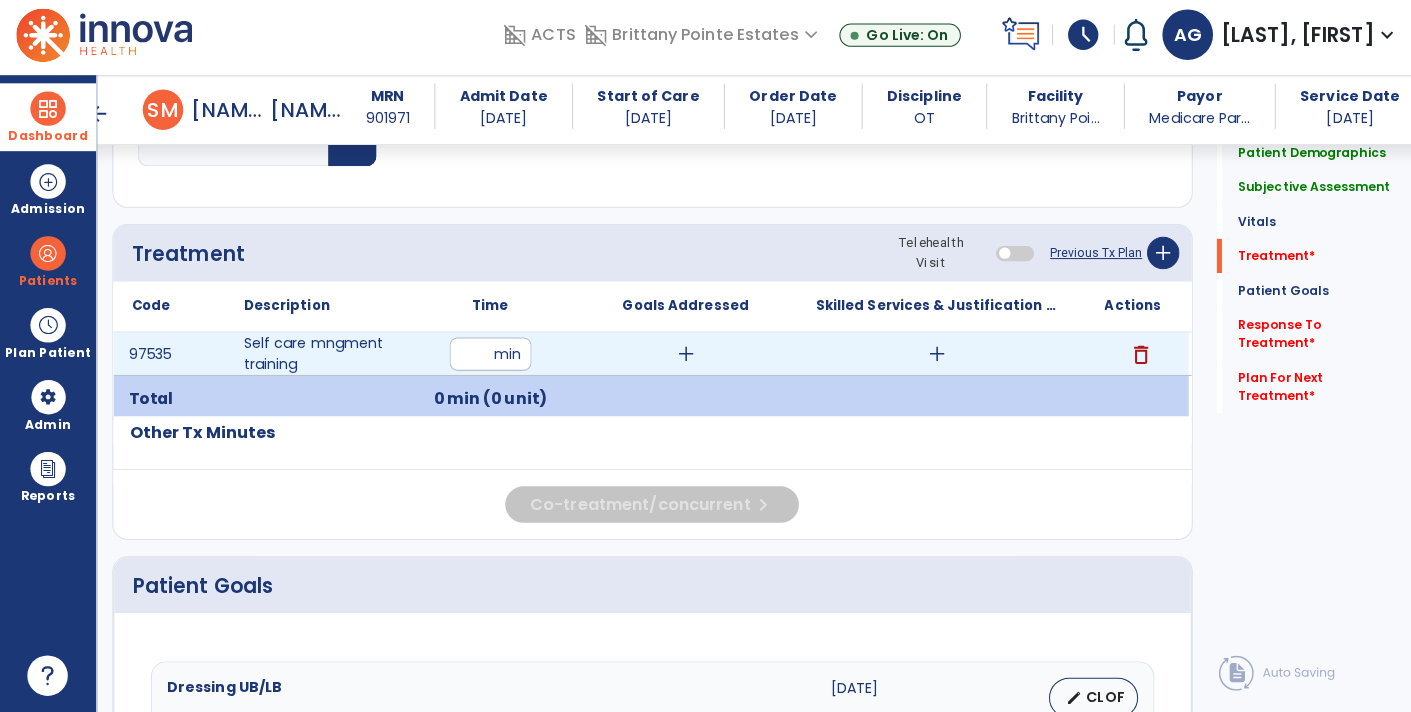 type on "**" 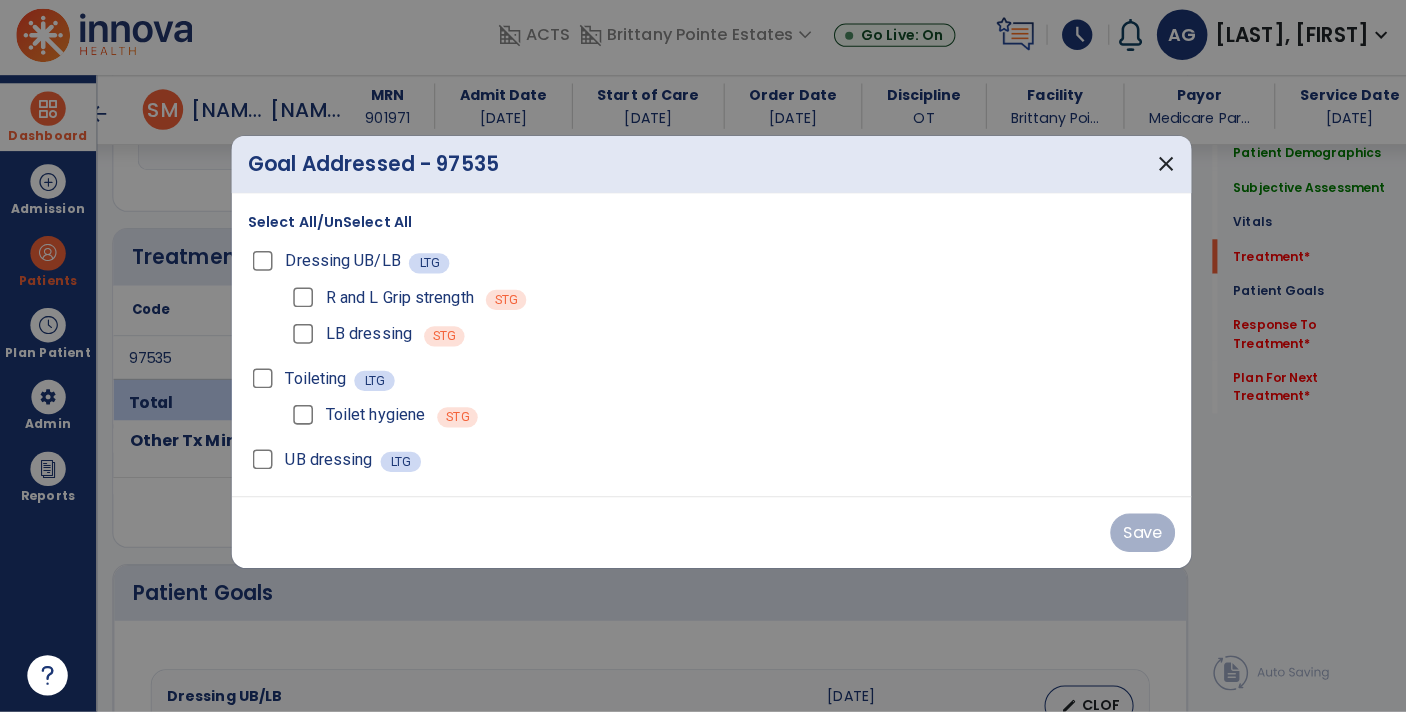 scroll, scrollTop: 1099, scrollLeft: 0, axis: vertical 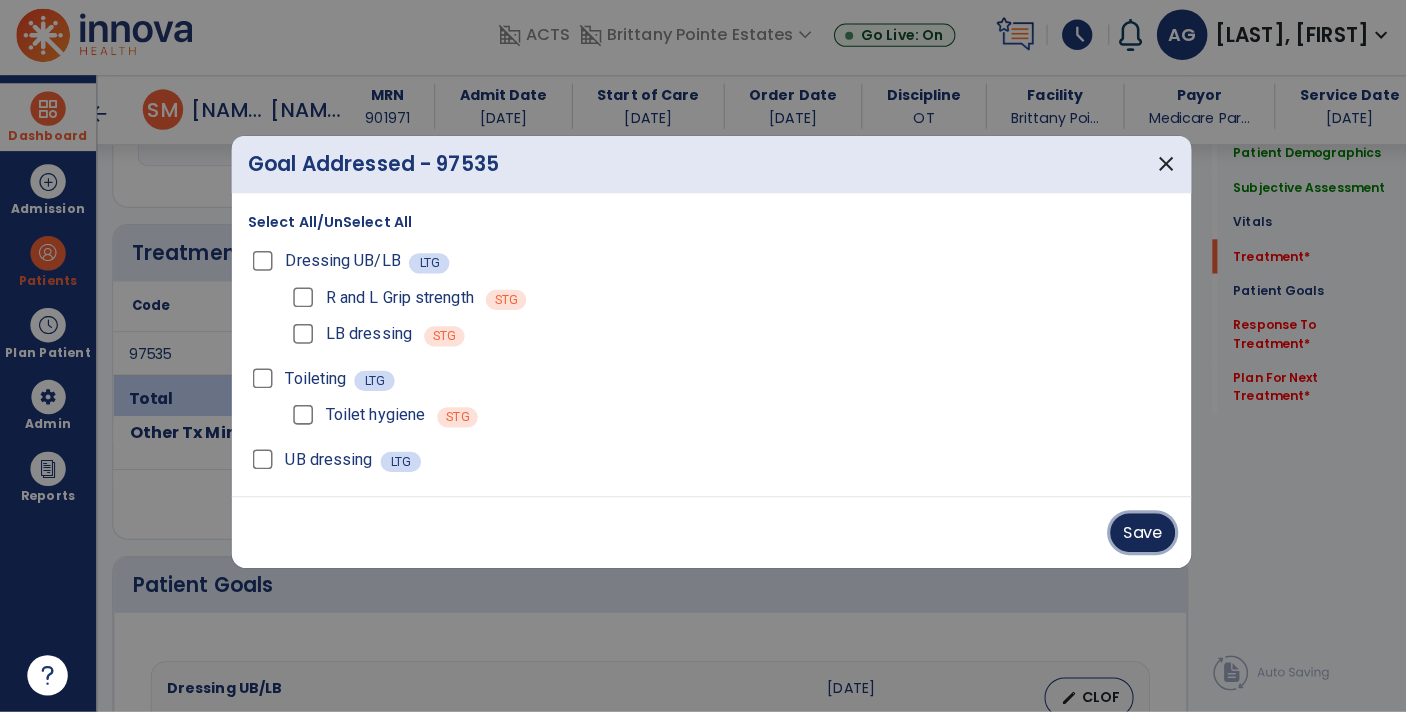 click on "Save" at bounding box center [1129, 535] 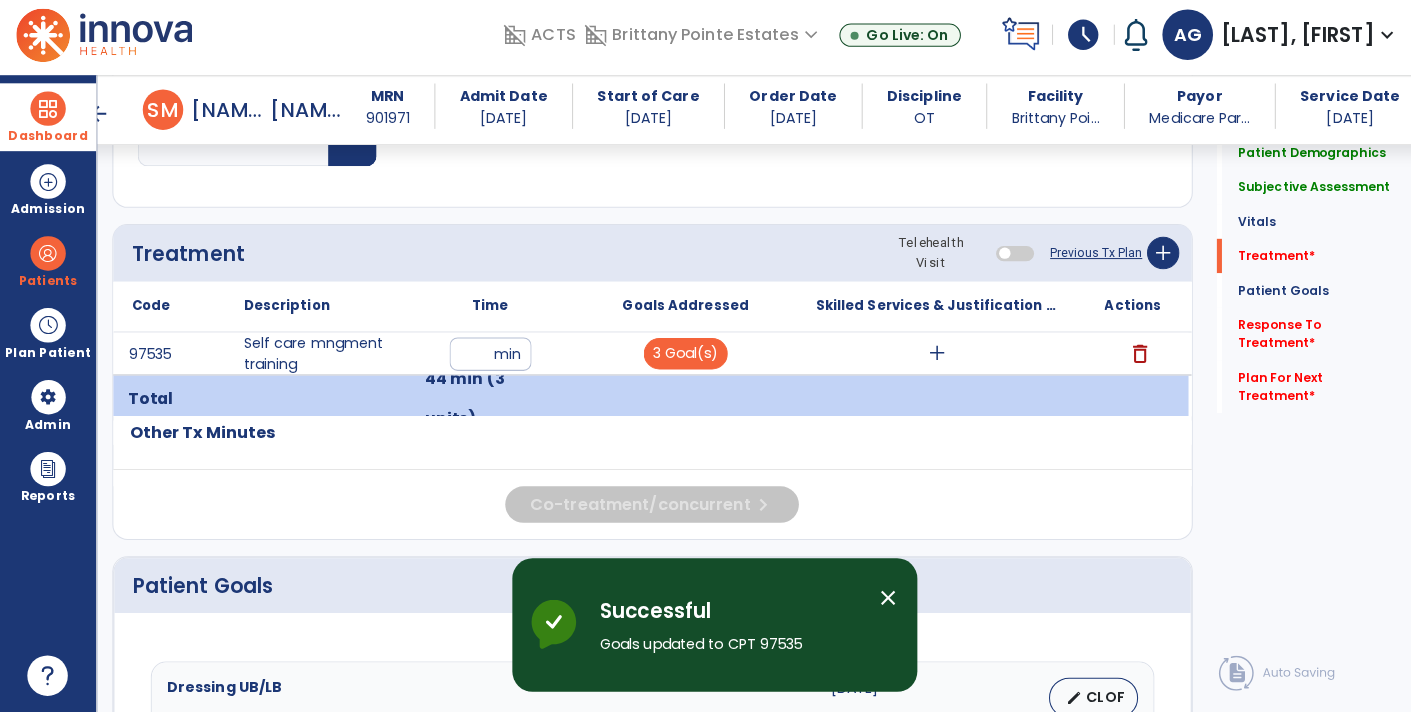 click on "add" at bounding box center (926, 358) 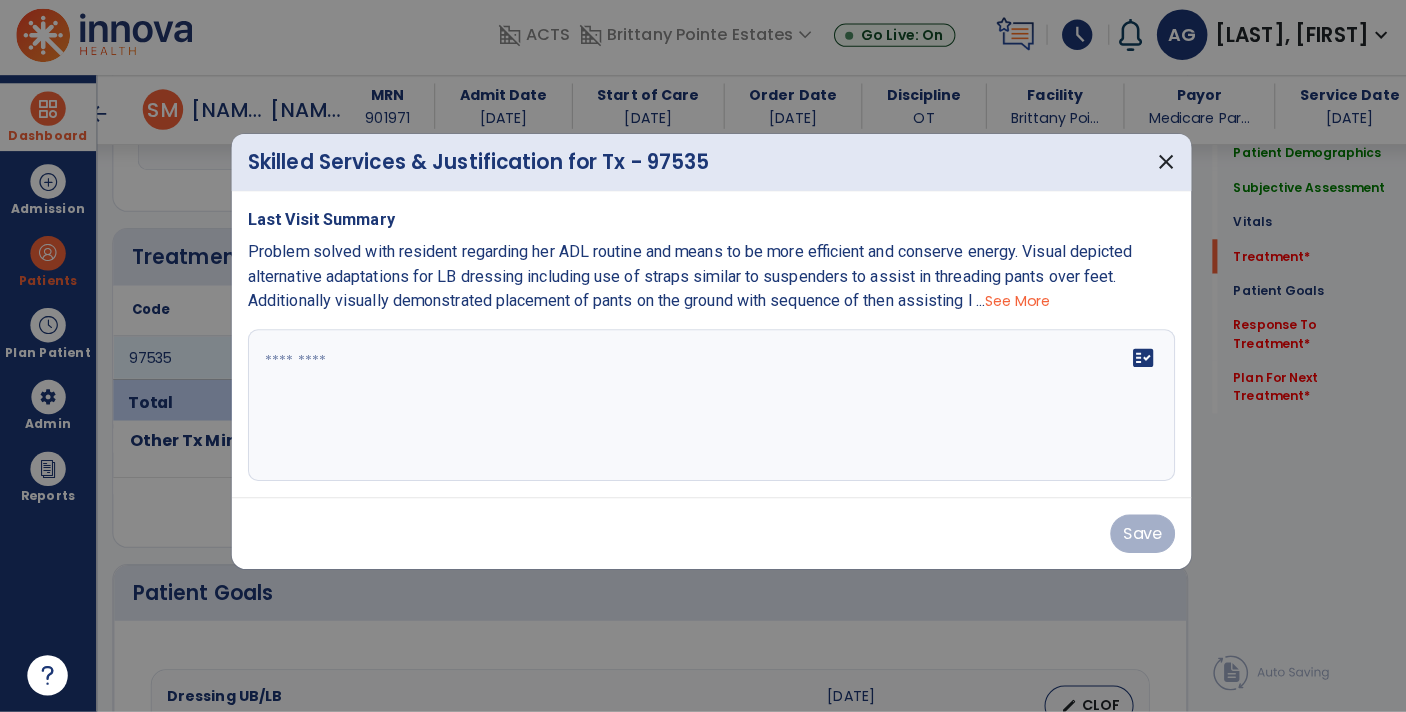 scroll, scrollTop: 1099, scrollLeft: 0, axis: vertical 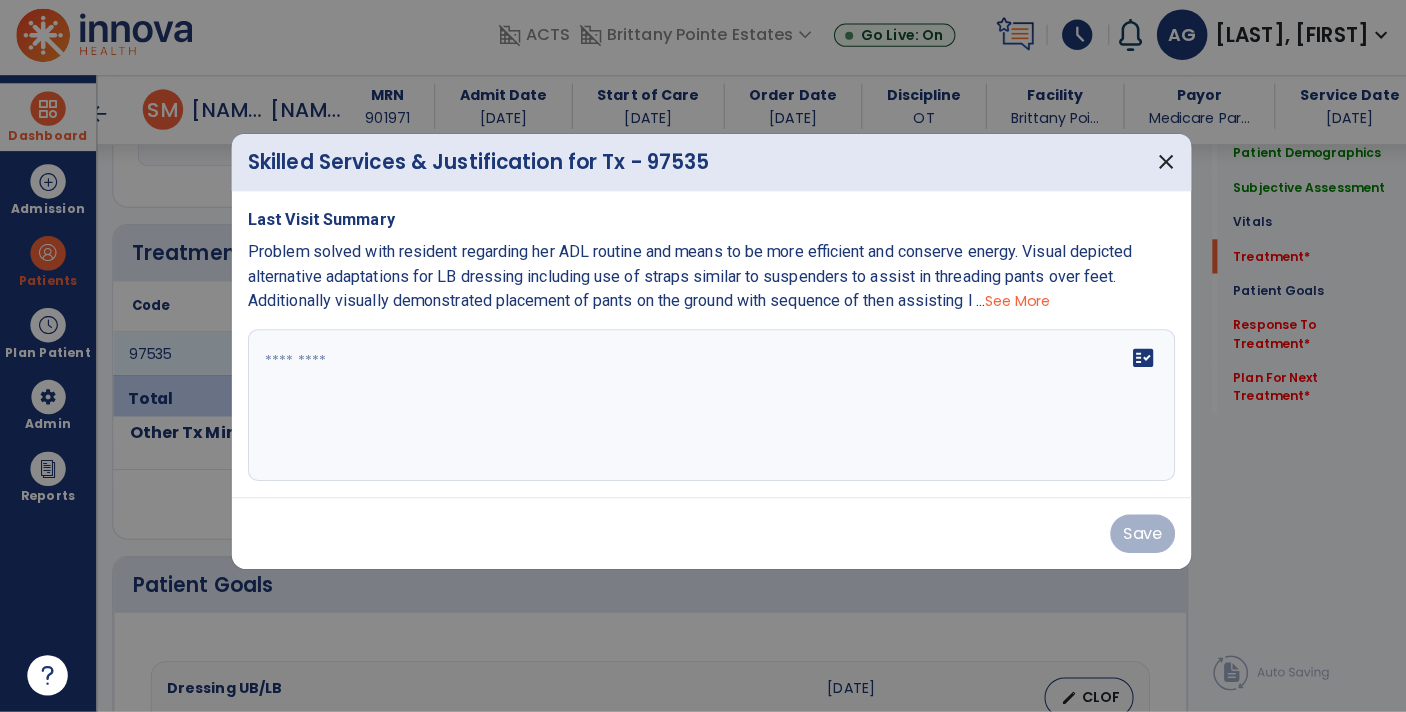 click on "fact_check" at bounding box center (703, 409) 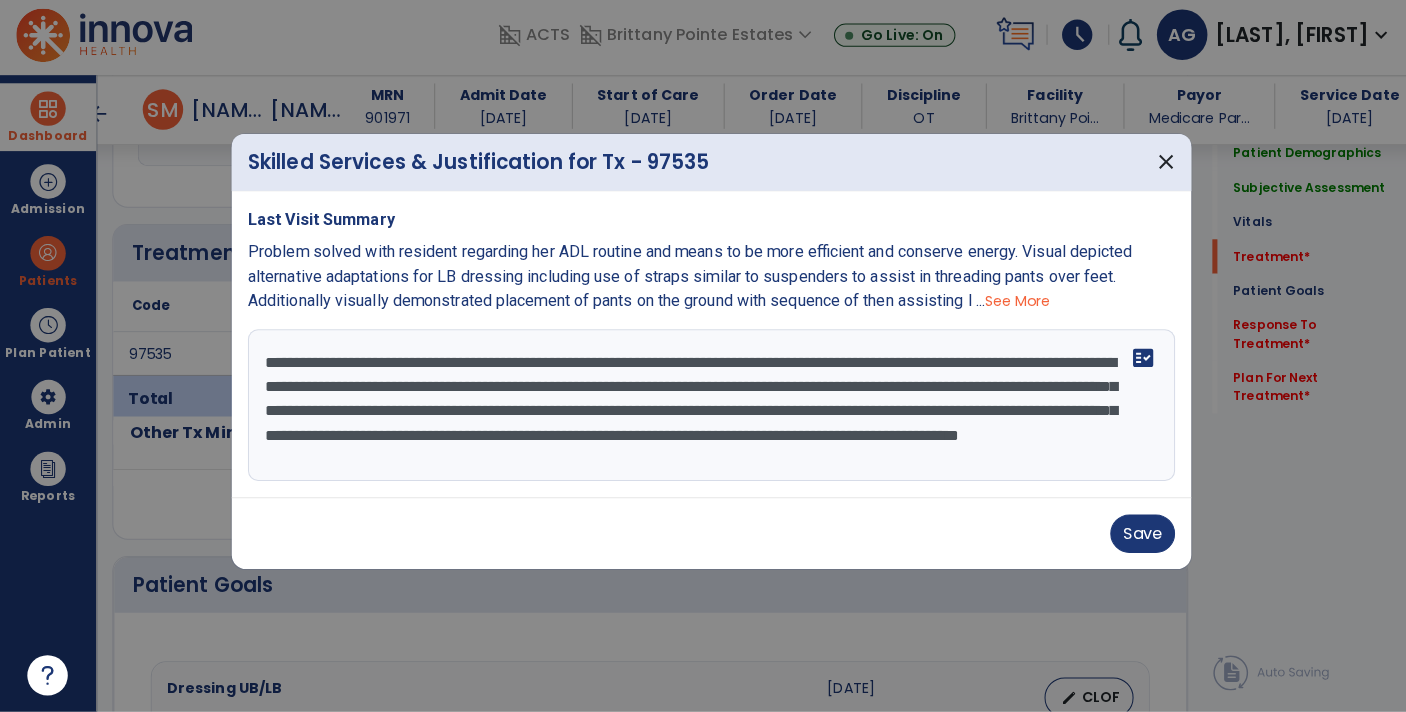 scroll, scrollTop: 14, scrollLeft: 0, axis: vertical 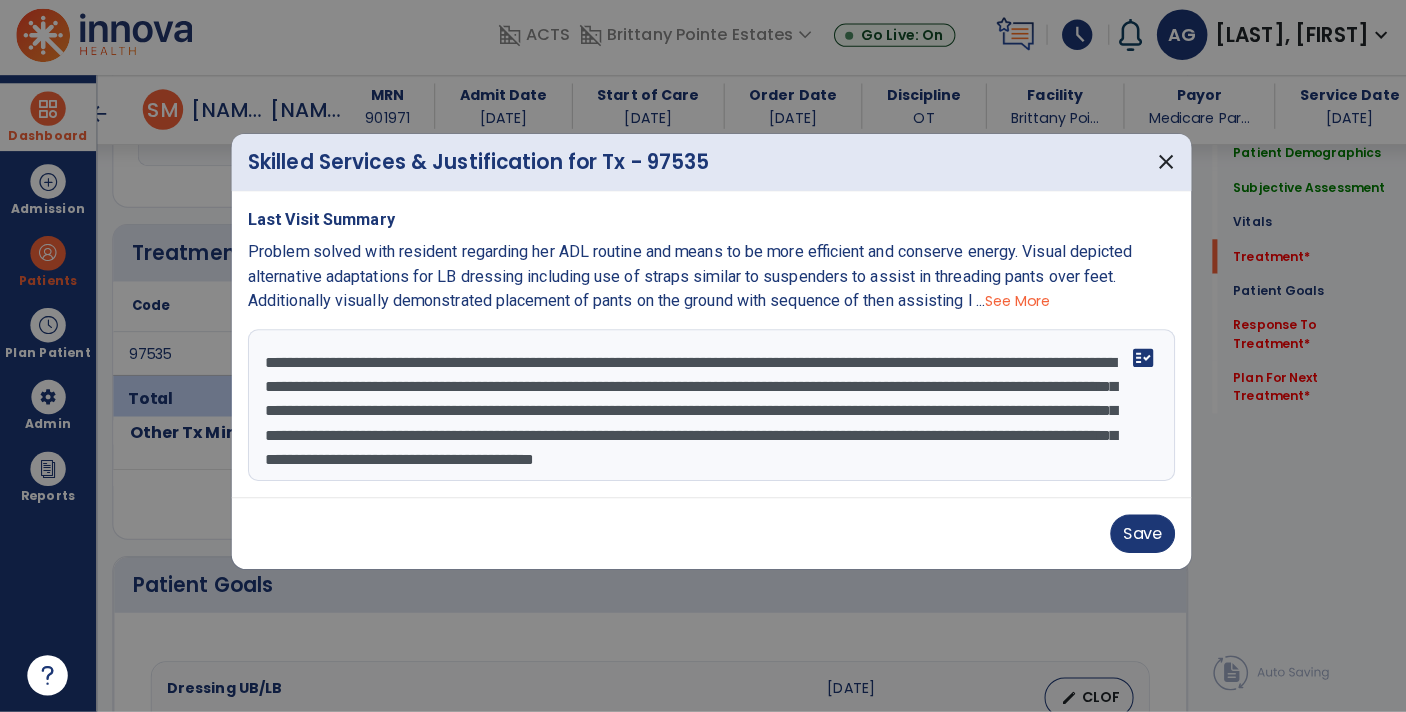 type on "**********" 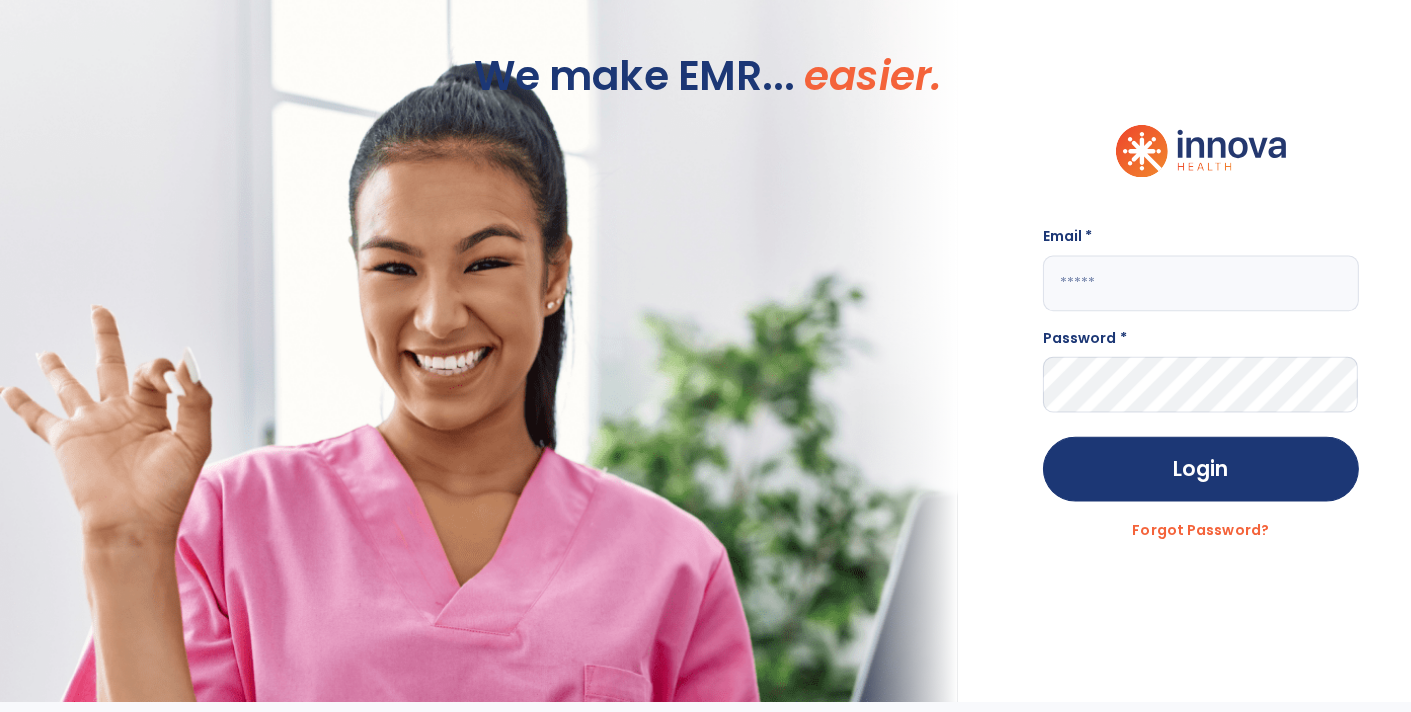 scroll, scrollTop: 0, scrollLeft: 0, axis: both 